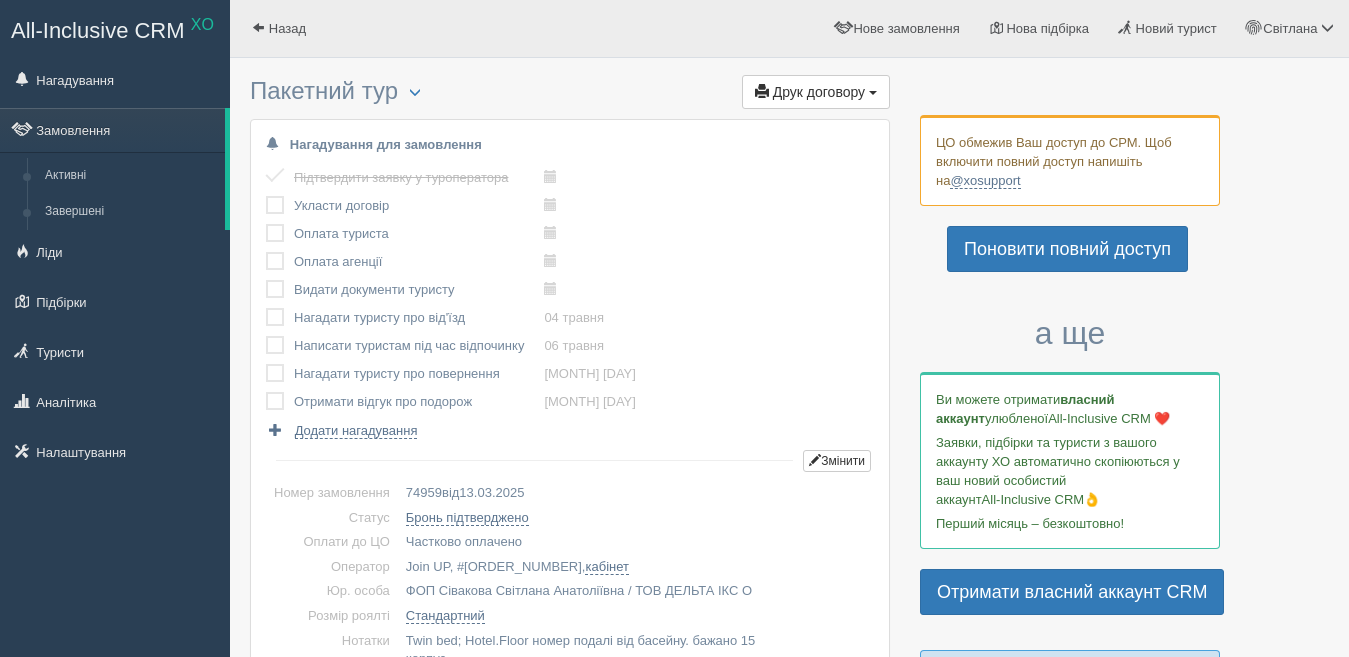 scroll, scrollTop: 0, scrollLeft: 0, axis: both 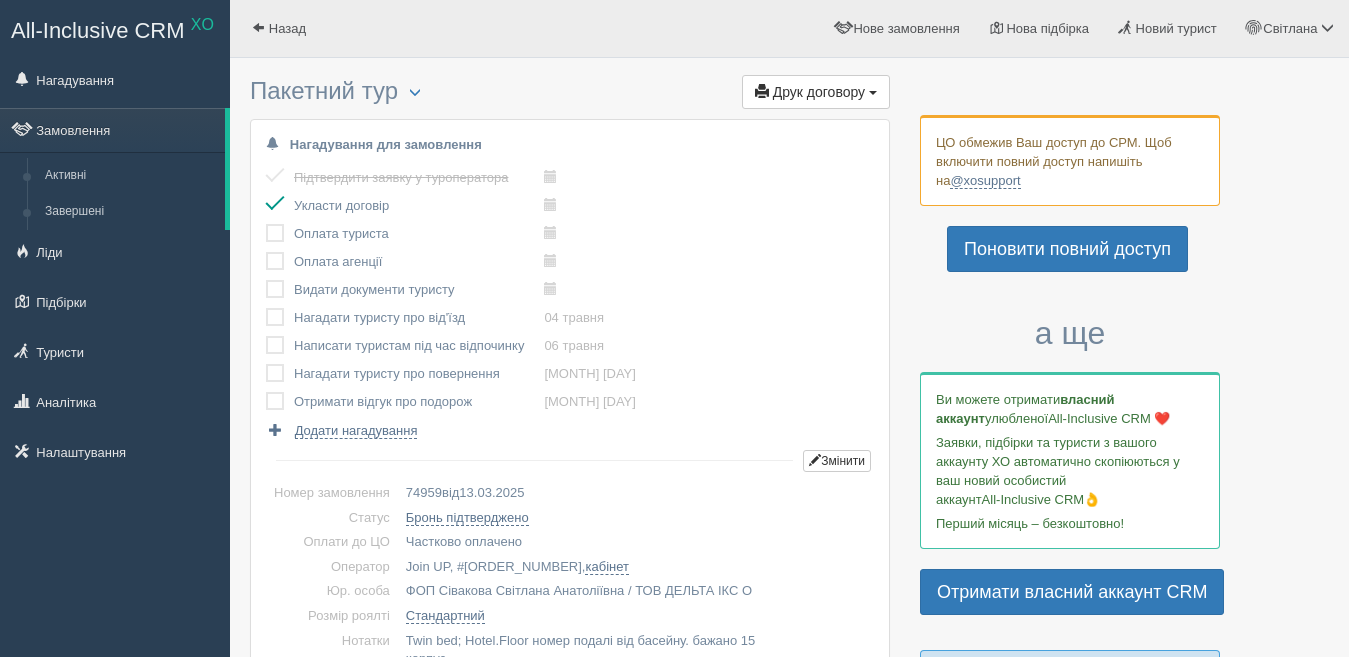 click at bounding box center (266, 224) 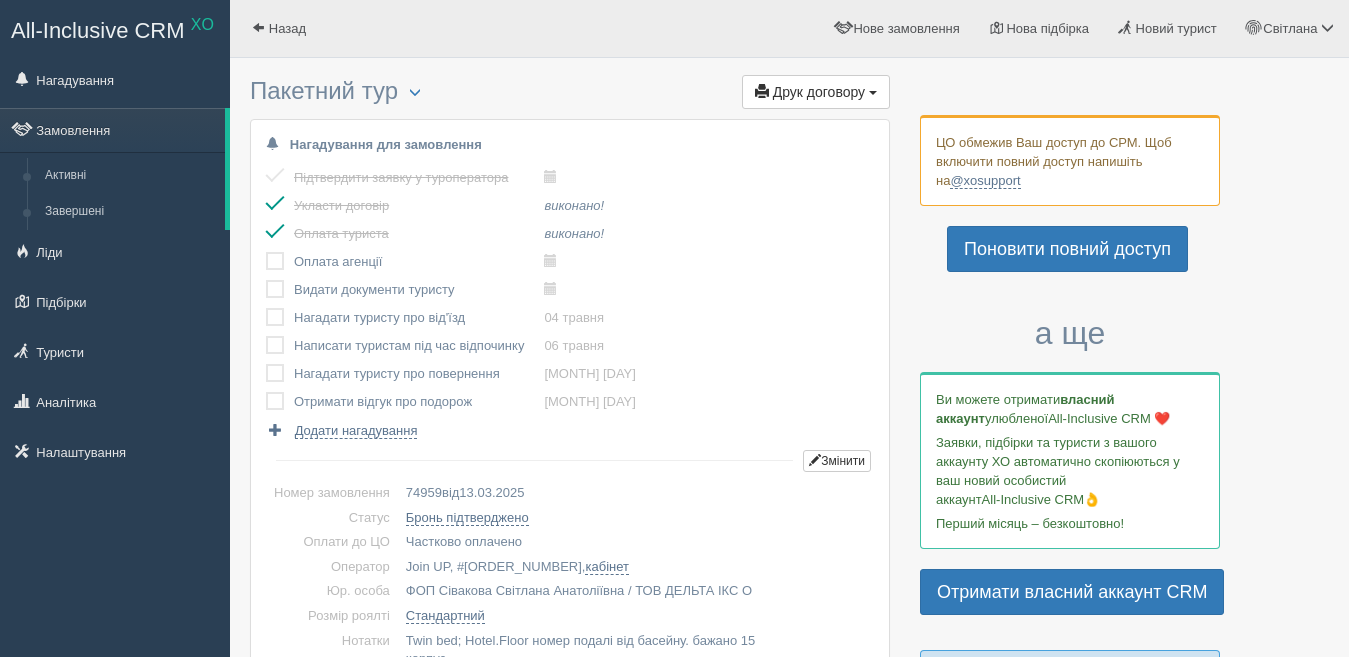 click at bounding box center [266, 252] 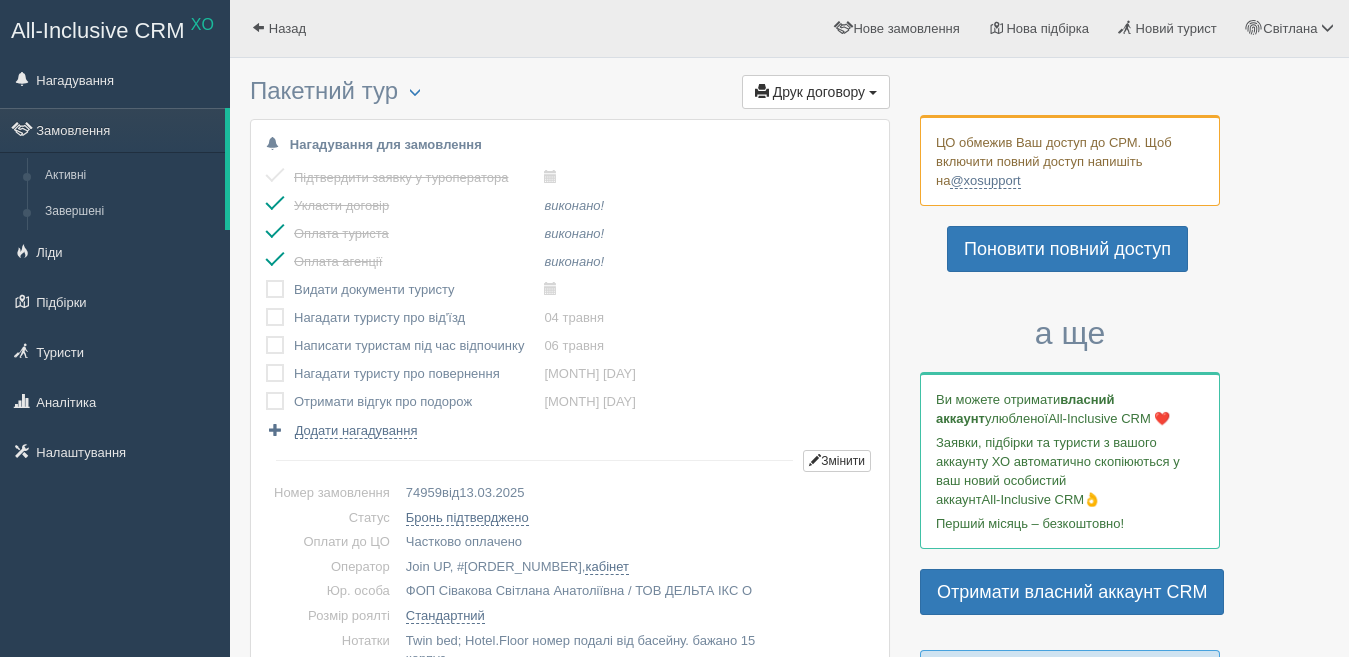 click at bounding box center (266, 280) 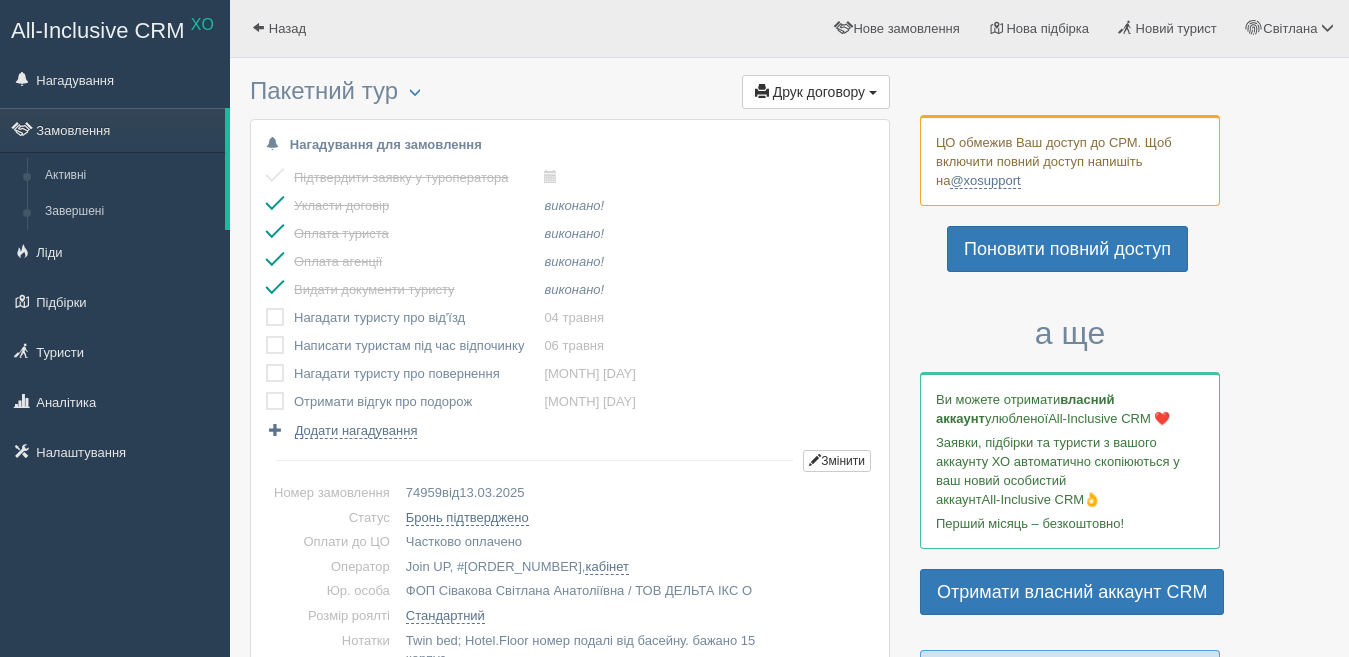 click at bounding box center [266, 308] 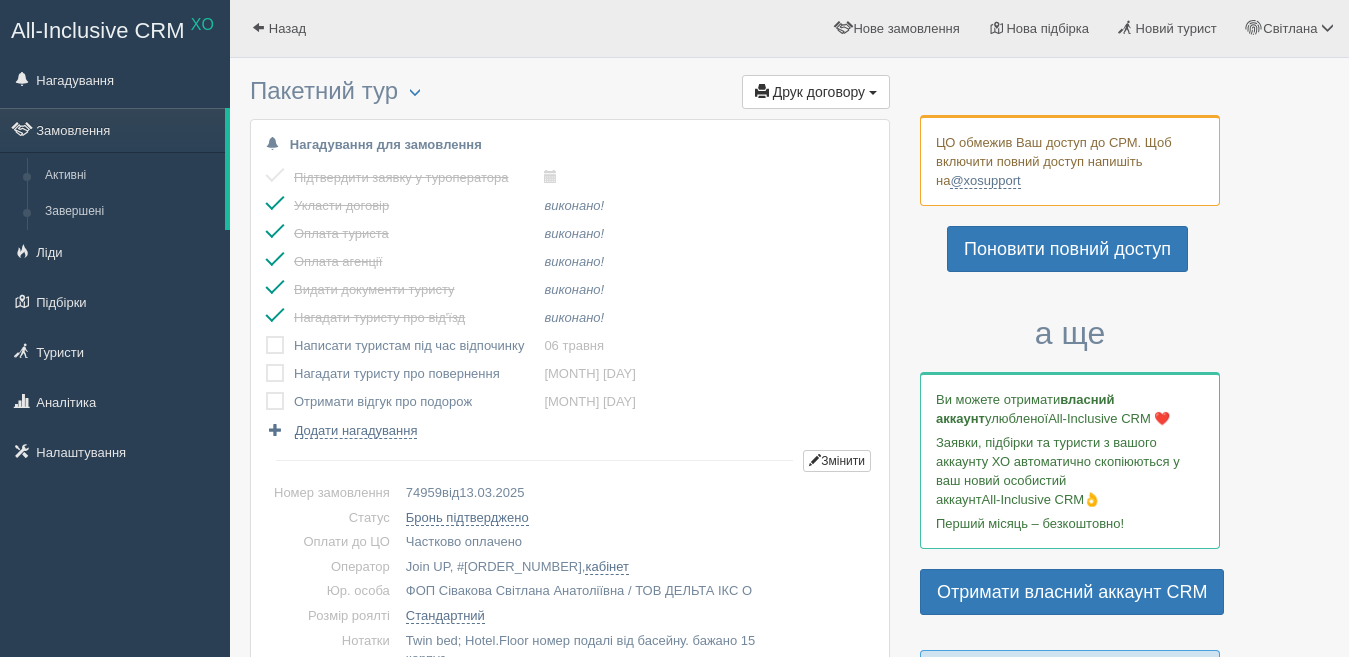click at bounding box center [266, 336] 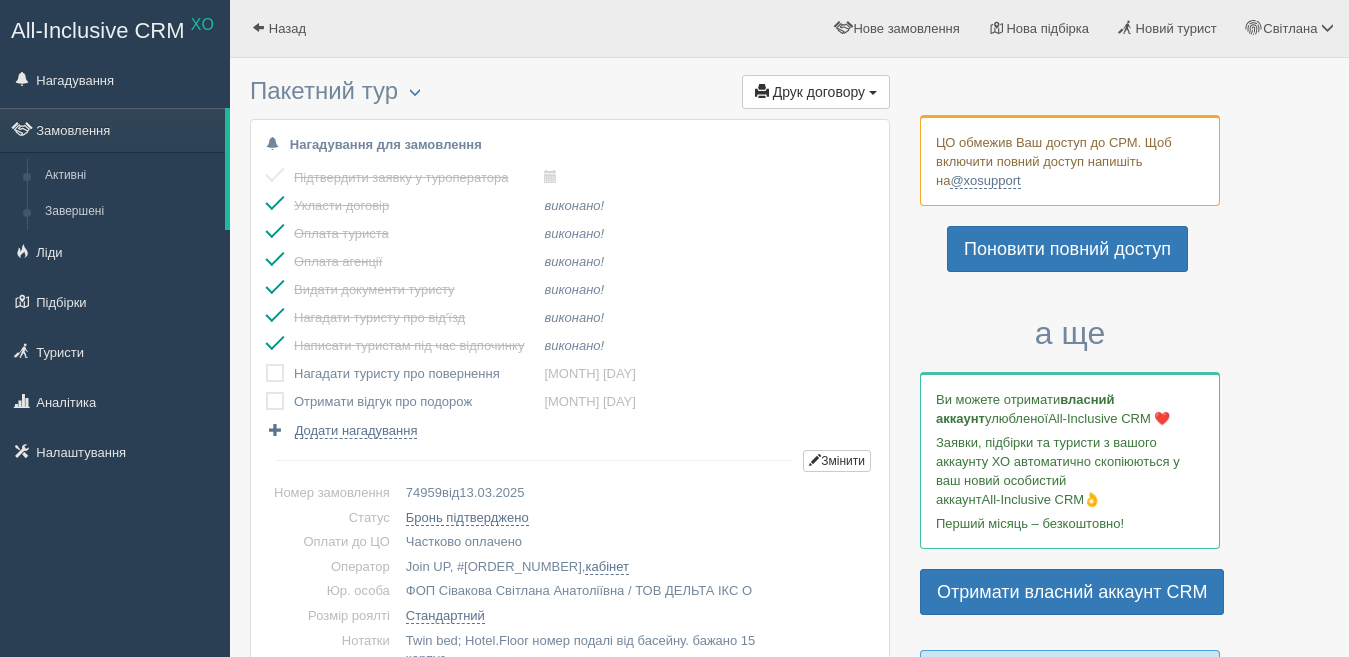drag, startPoint x: 275, startPoint y: 364, endPoint x: 277, endPoint y: 386, distance: 22.090721 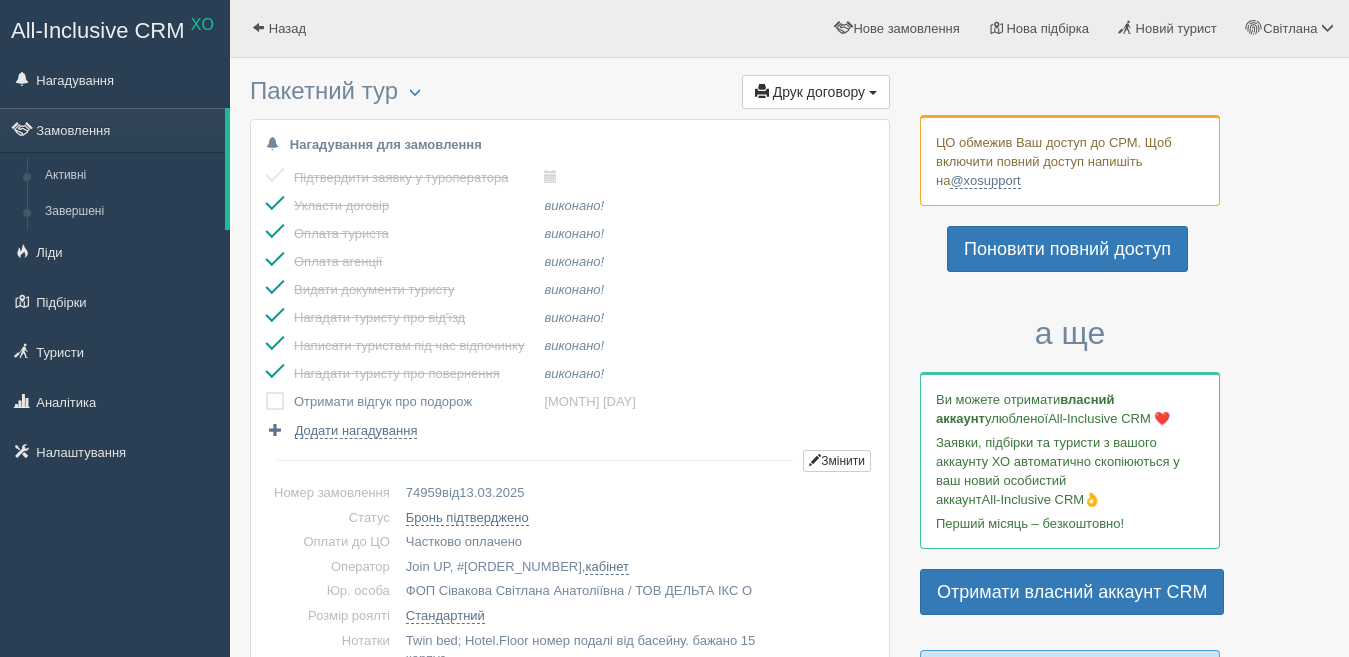 click at bounding box center [280, 402] 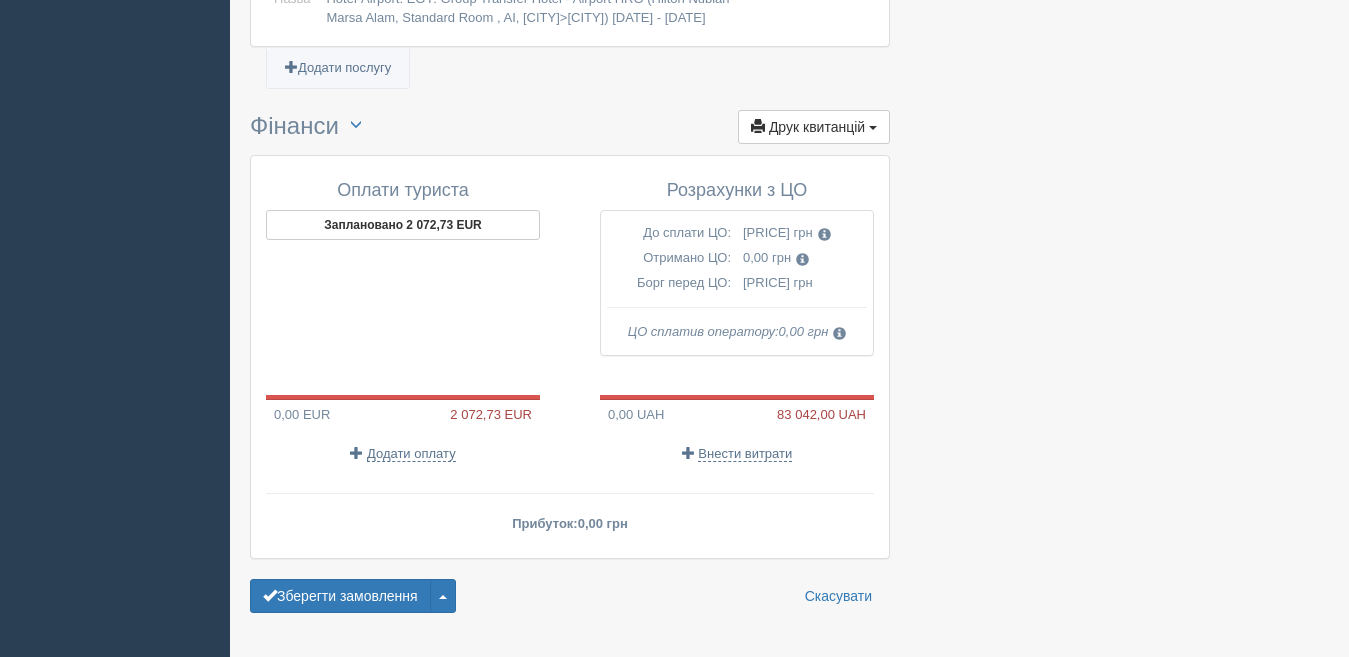 scroll, scrollTop: 2400, scrollLeft: 0, axis: vertical 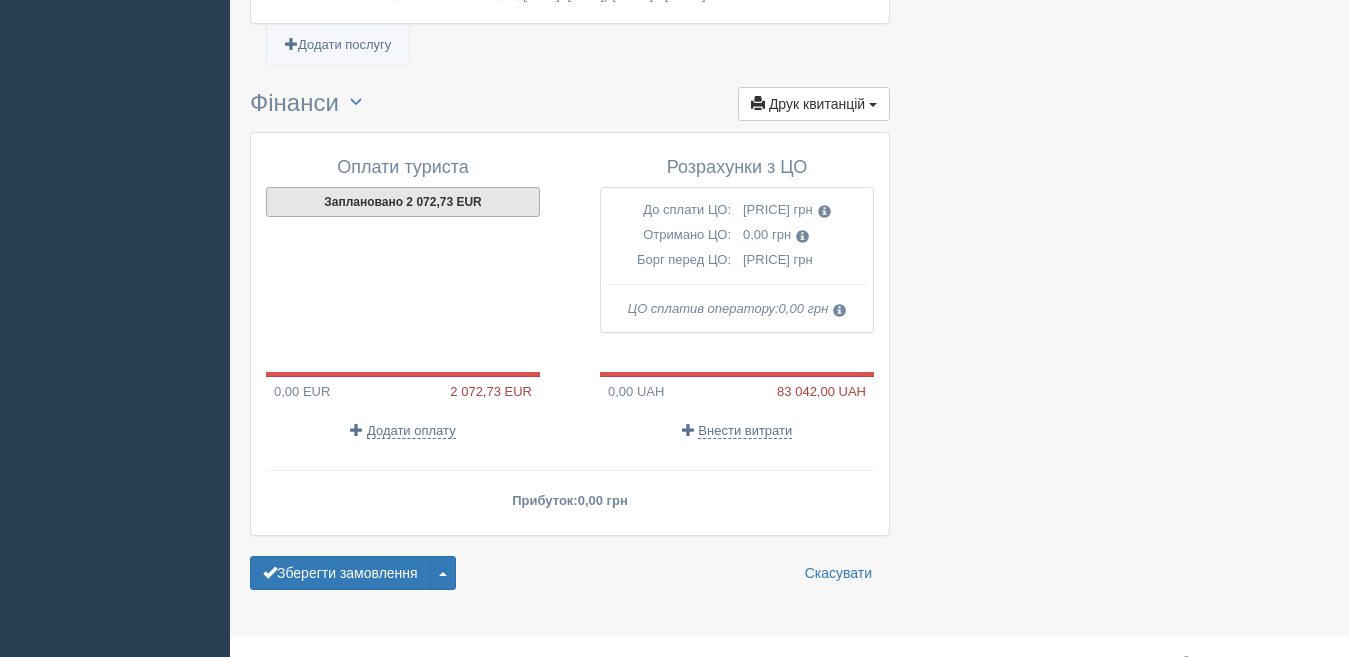 click on "Заплановано 2 072,73 EUR" at bounding box center [403, 202] 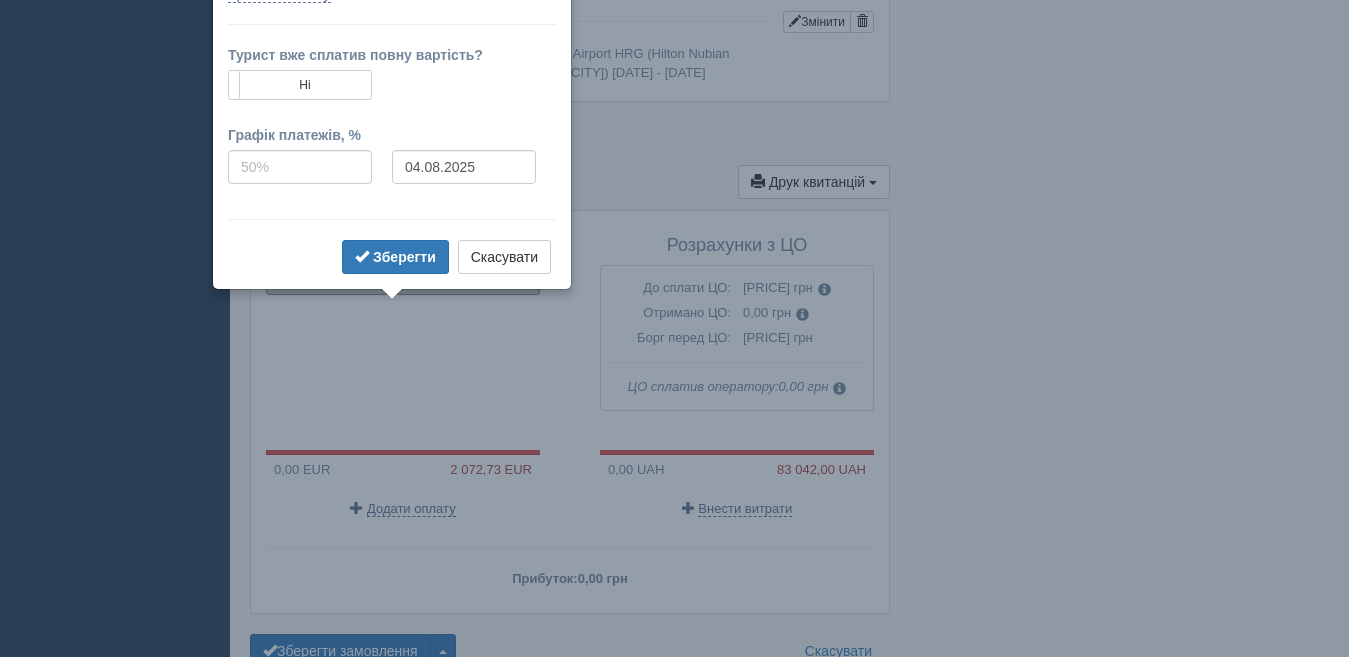 scroll, scrollTop: 2084, scrollLeft: 0, axis: vertical 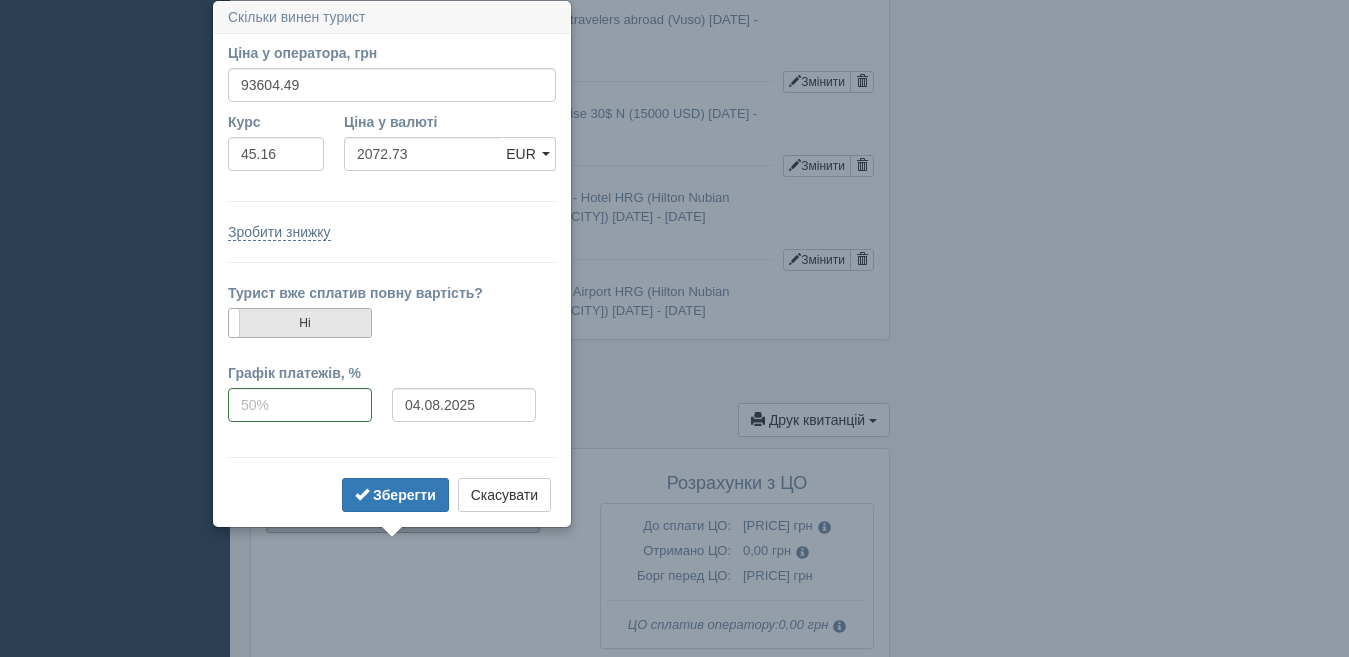 click on "Ні" at bounding box center [300, 323] 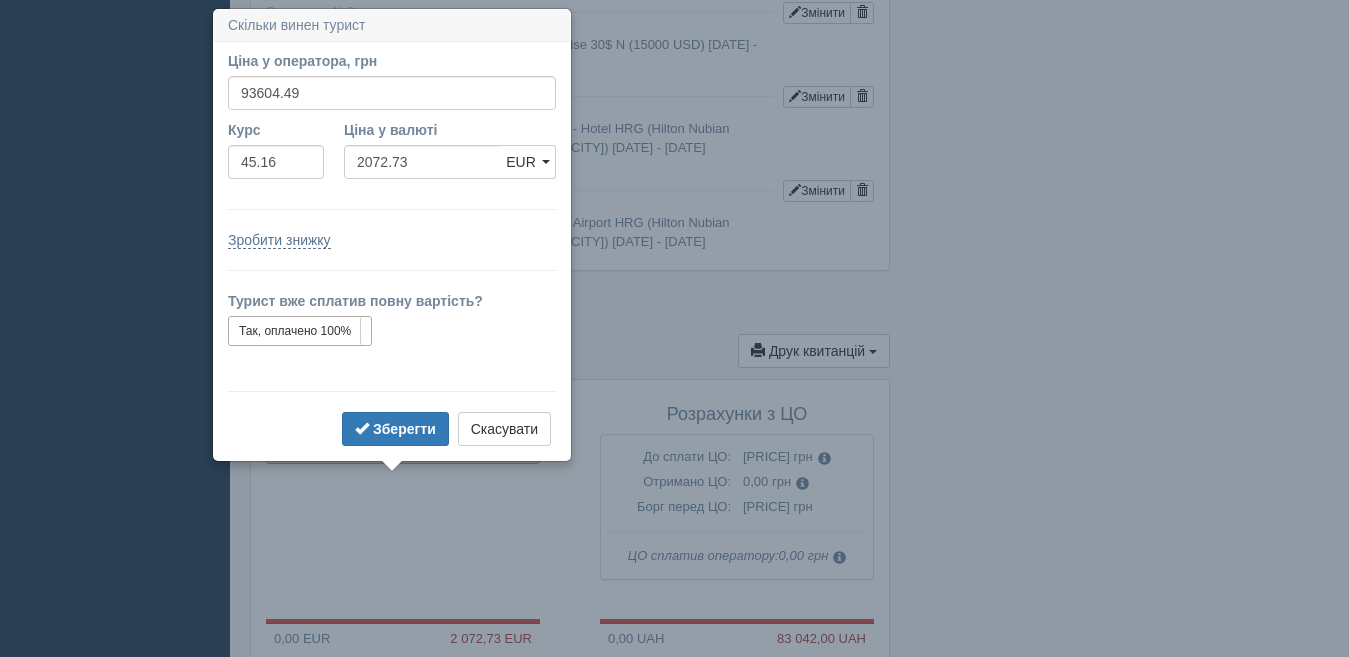 scroll, scrollTop: 2161, scrollLeft: 0, axis: vertical 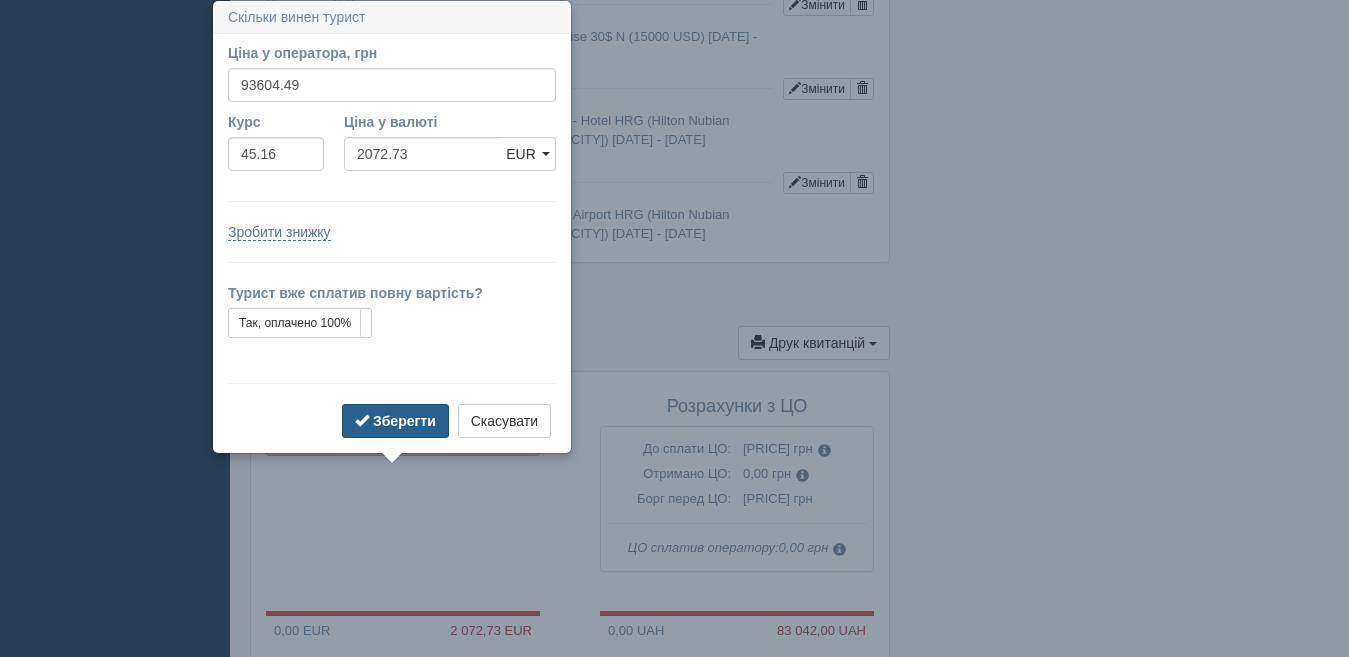 click on "Зберегти" at bounding box center [404, 421] 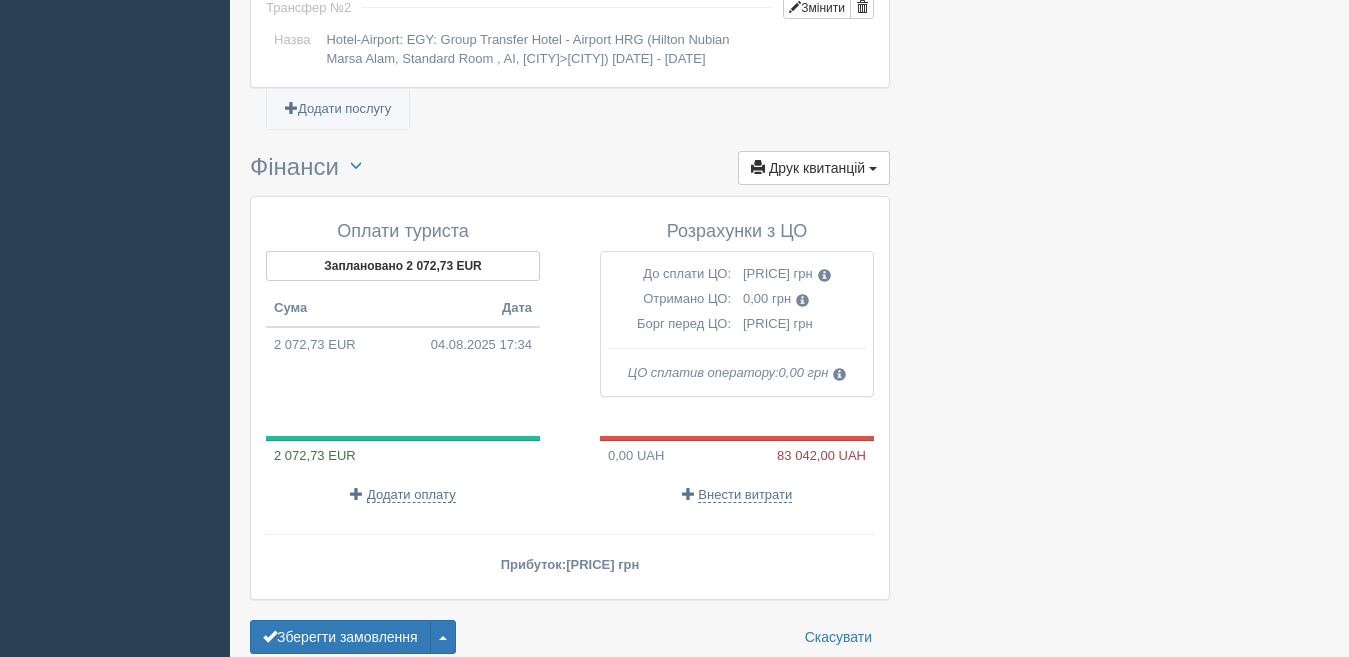 scroll, scrollTop: 2361, scrollLeft: 0, axis: vertical 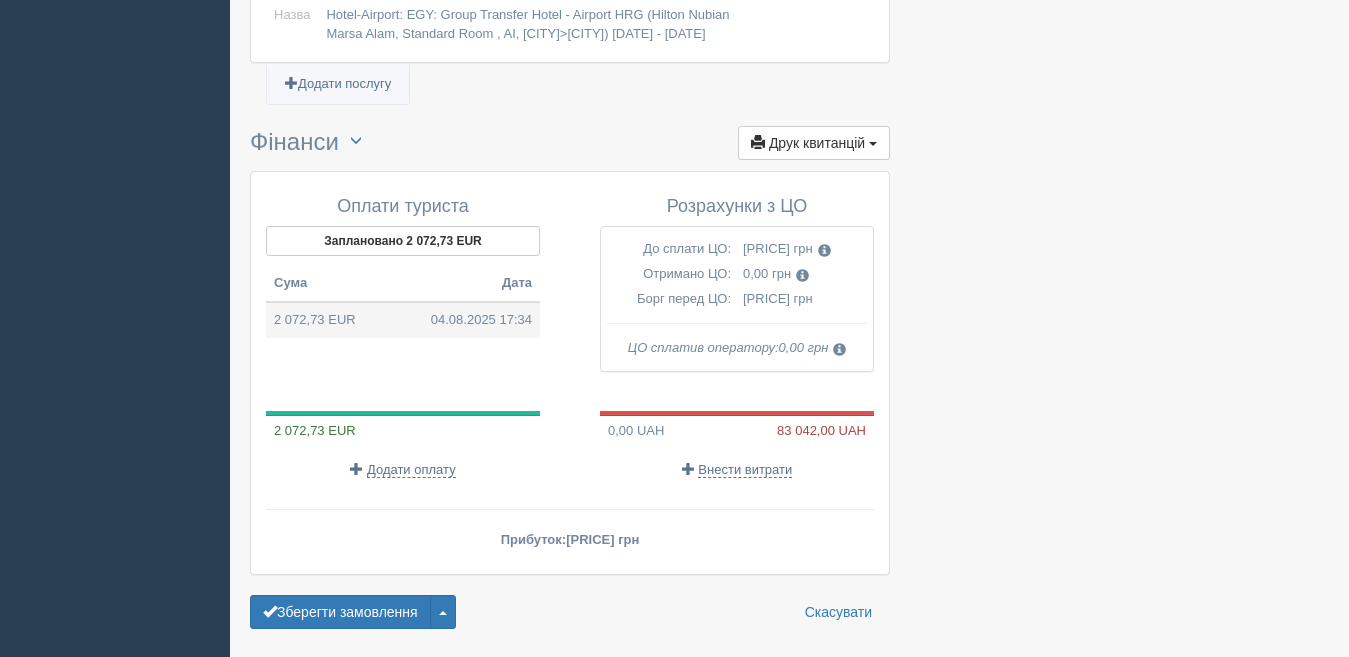 click on "2 072,73 EUR
04.08.2025 17:34" at bounding box center [403, 320] 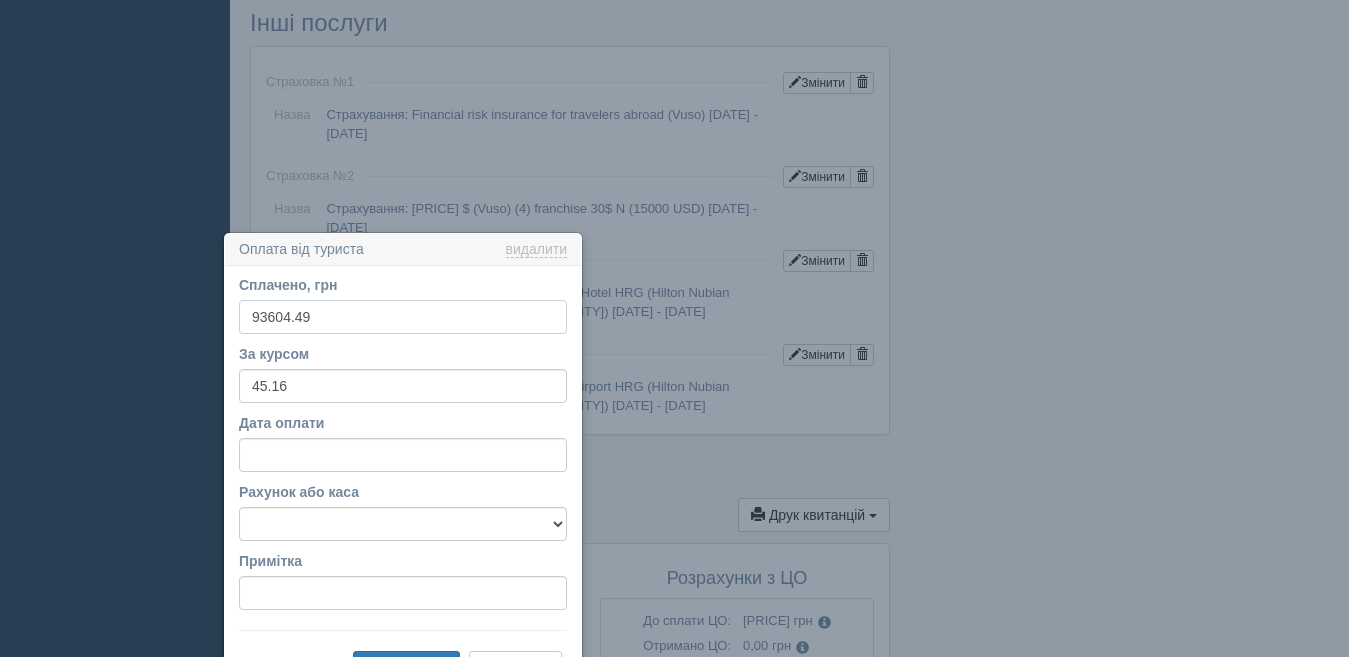 scroll, scrollTop: 2221, scrollLeft: 0, axis: vertical 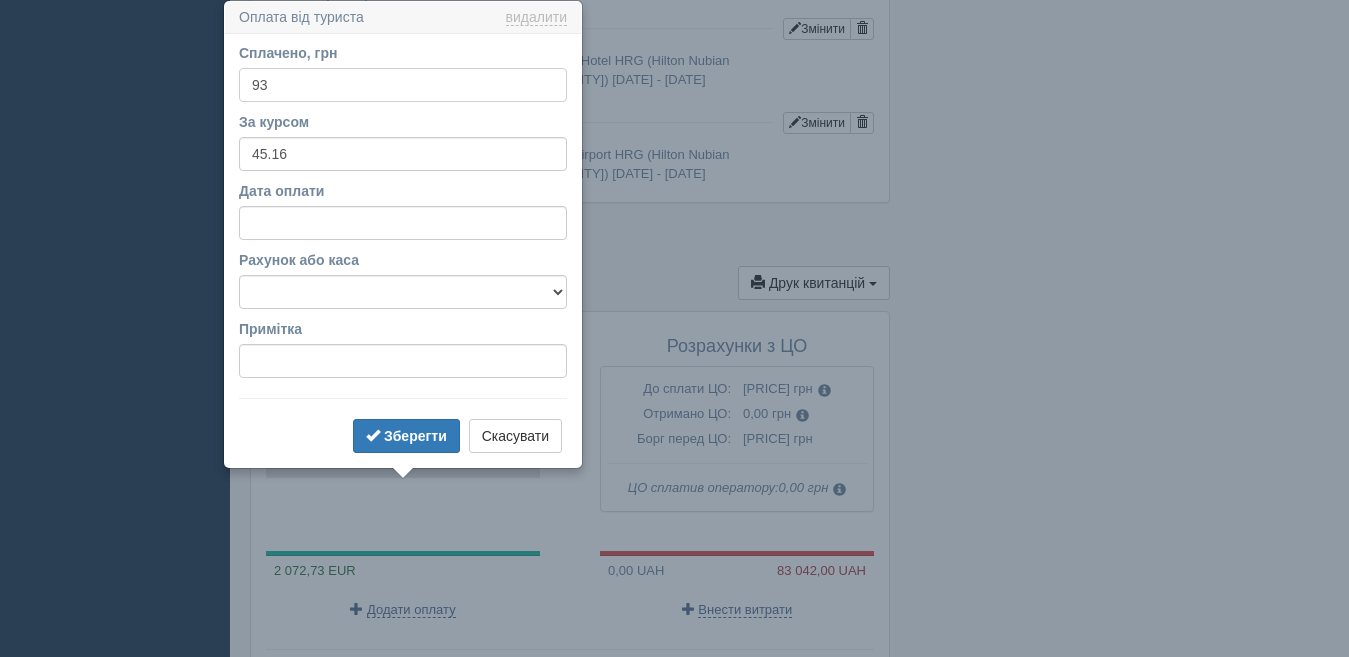 type on "9" 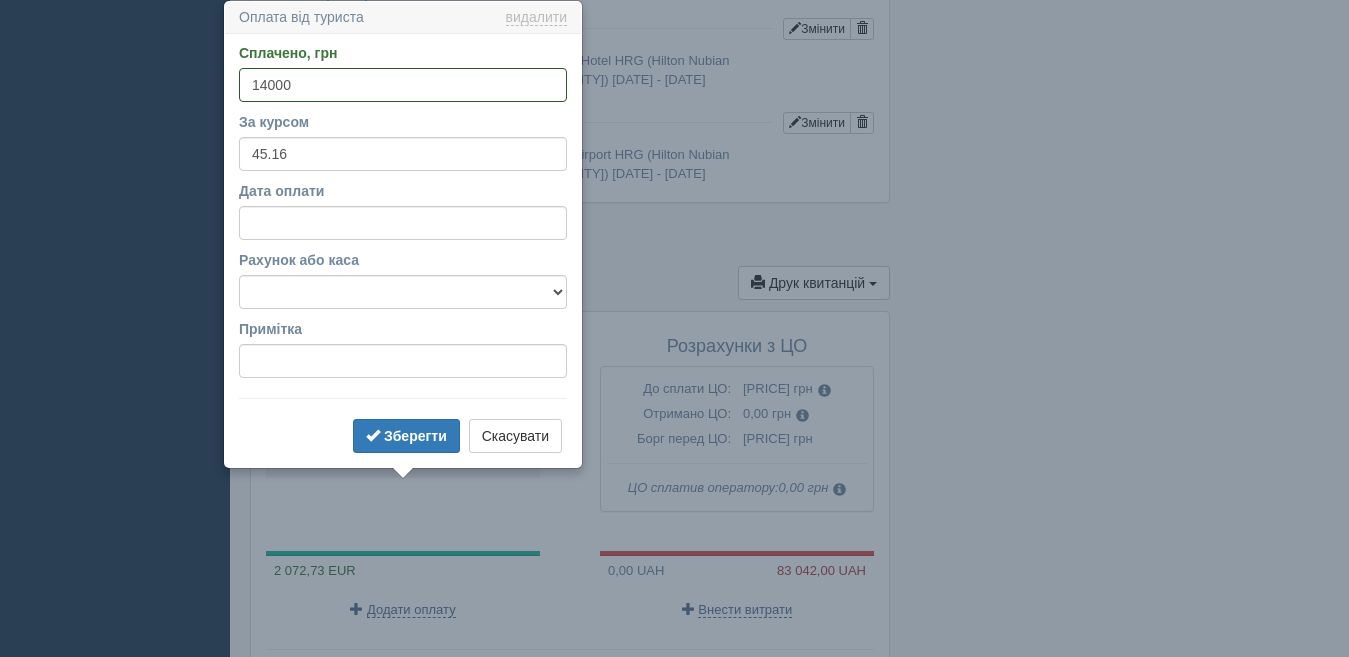 type on "14000" 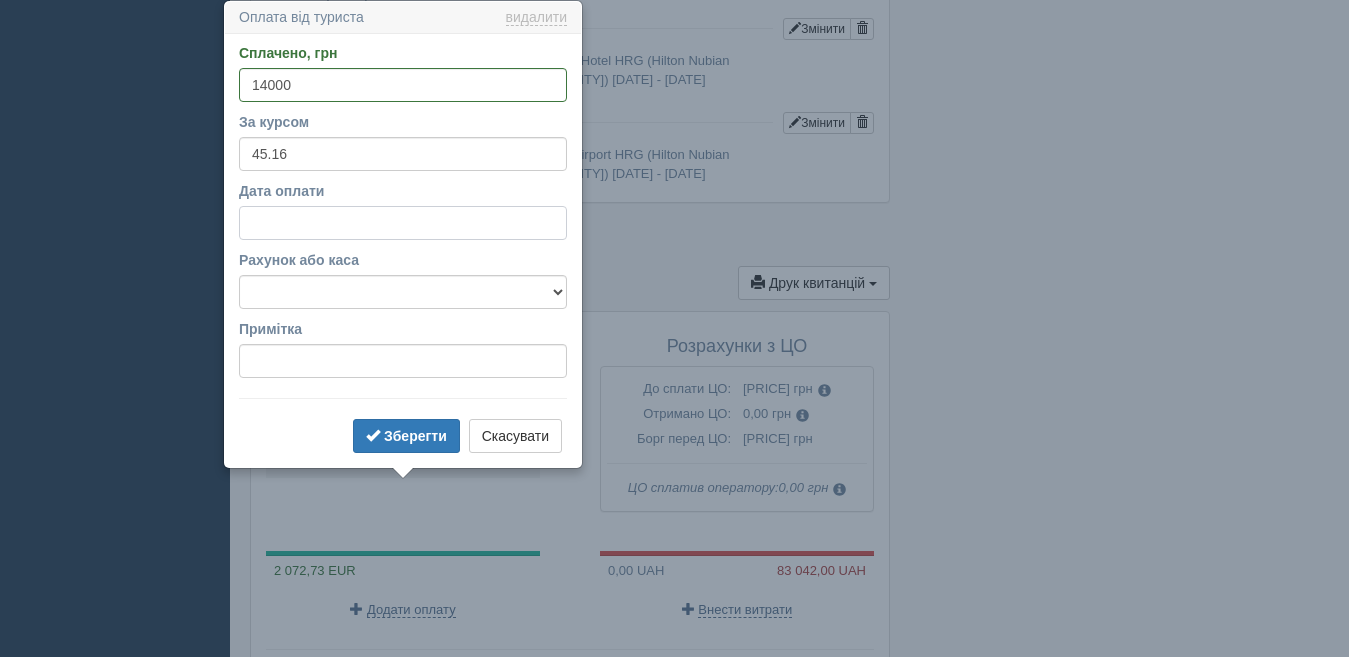 click on "Дата оплати" at bounding box center [403, 223] 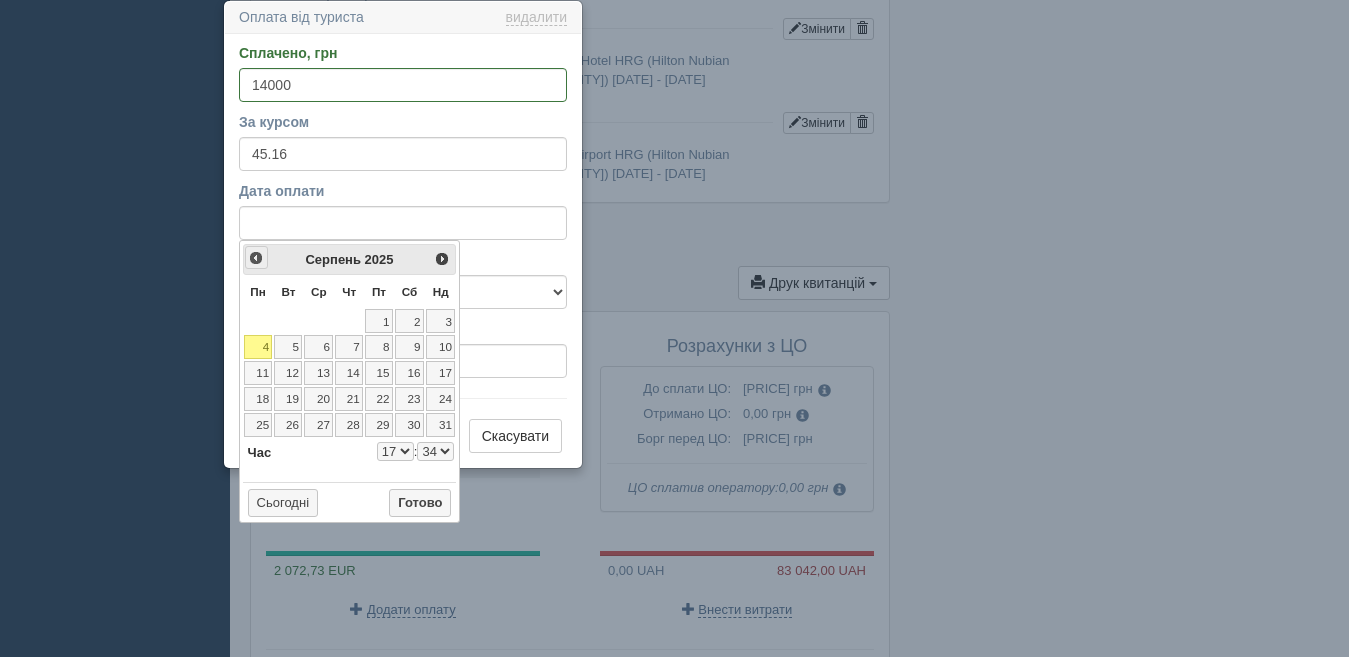 click on "<Попер" at bounding box center [256, 258] 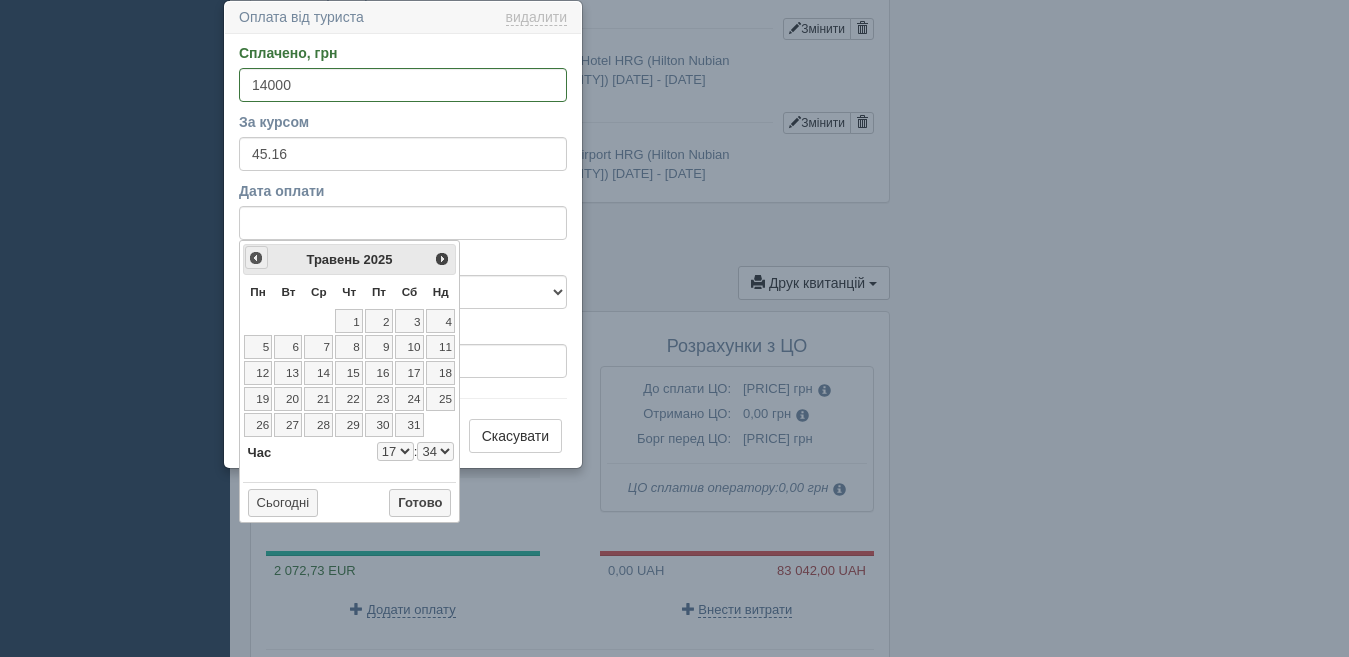 click on "<Попер" at bounding box center (256, 258) 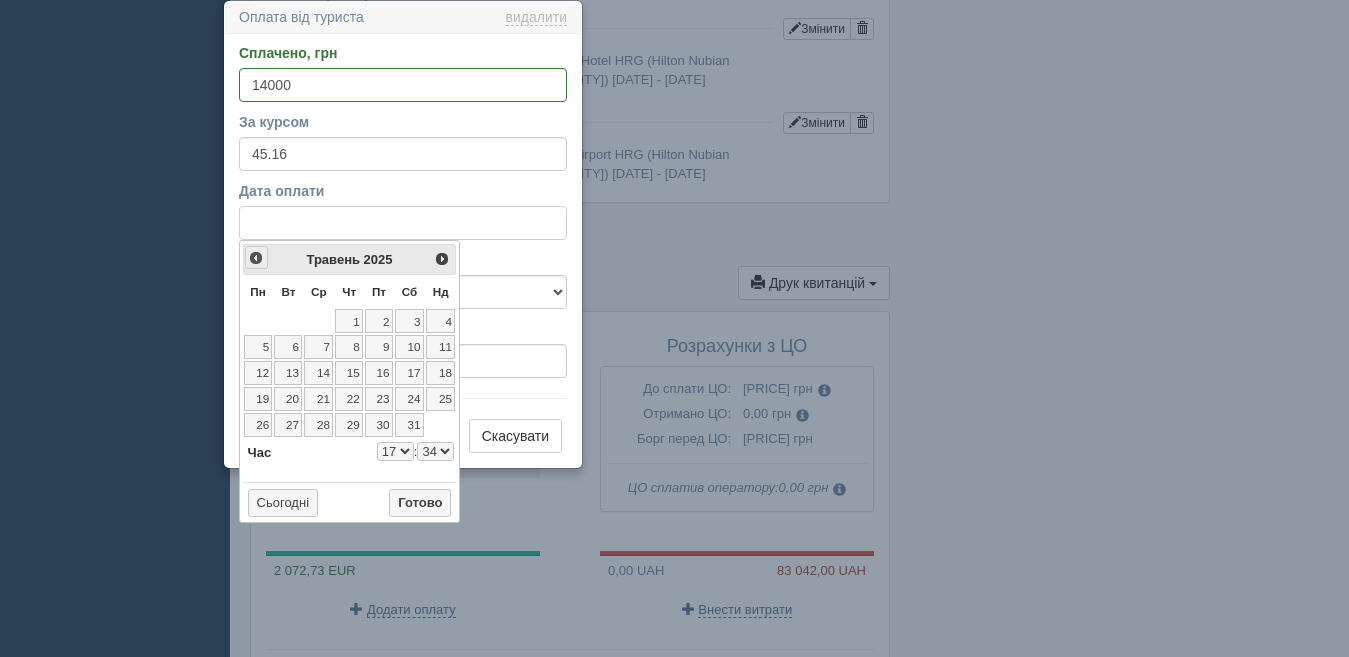 select on "17" 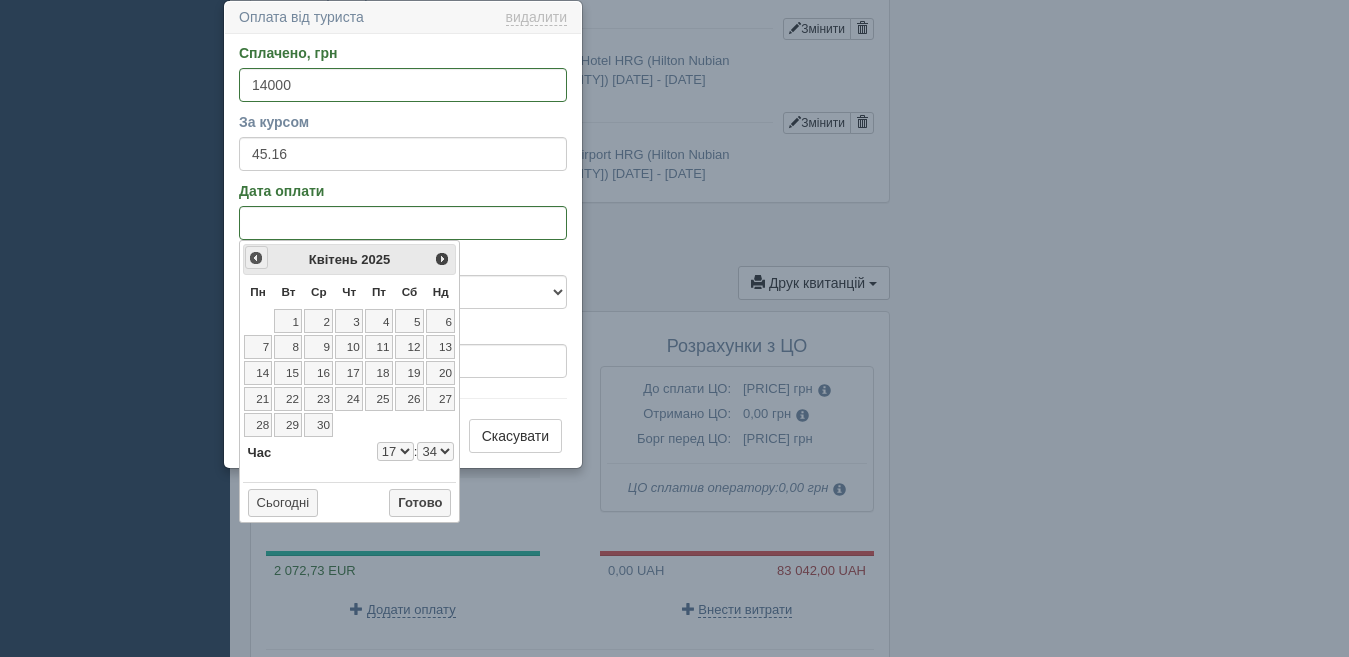 click on "<Попер" at bounding box center [256, 258] 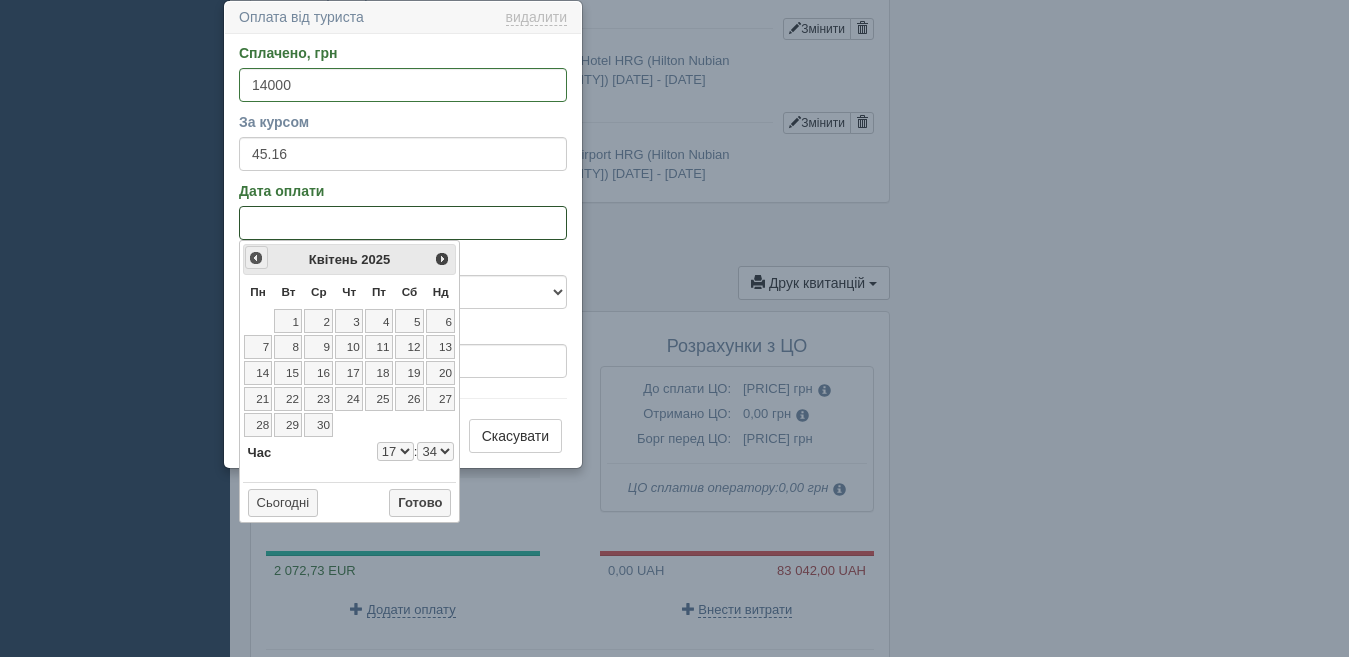 select on "17" 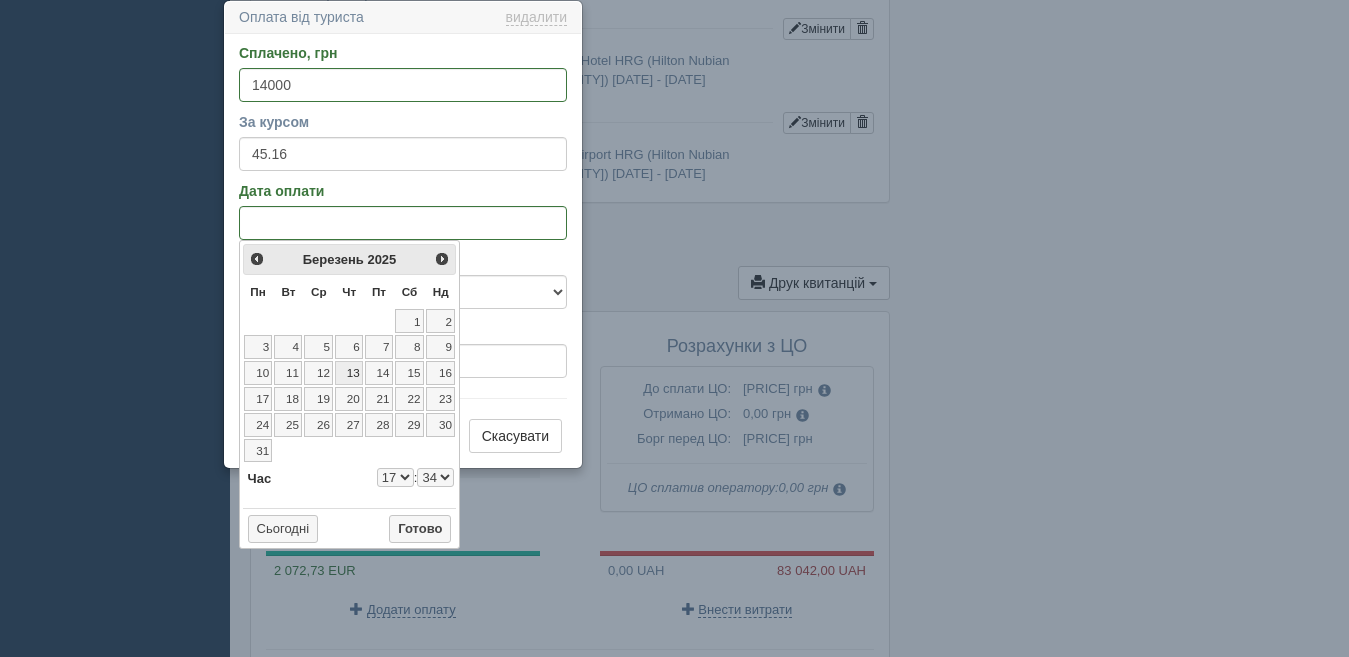 click on "13" at bounding box center [349, 373] 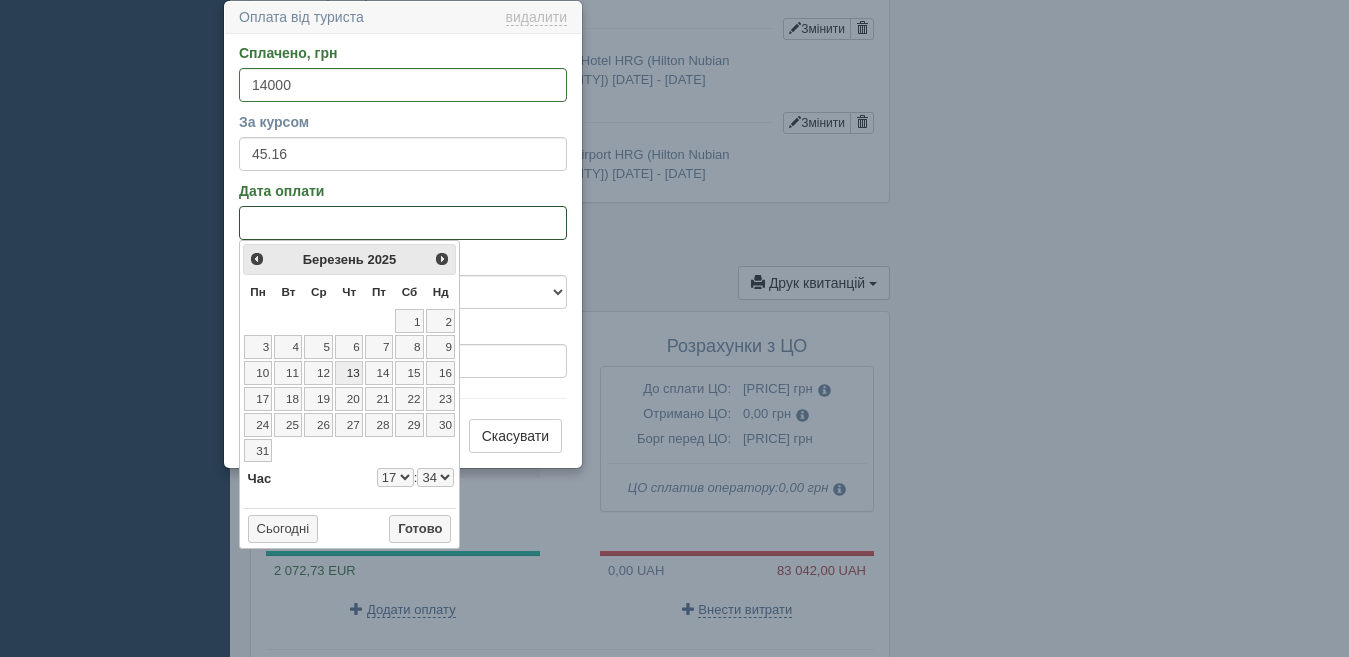 select on "17" 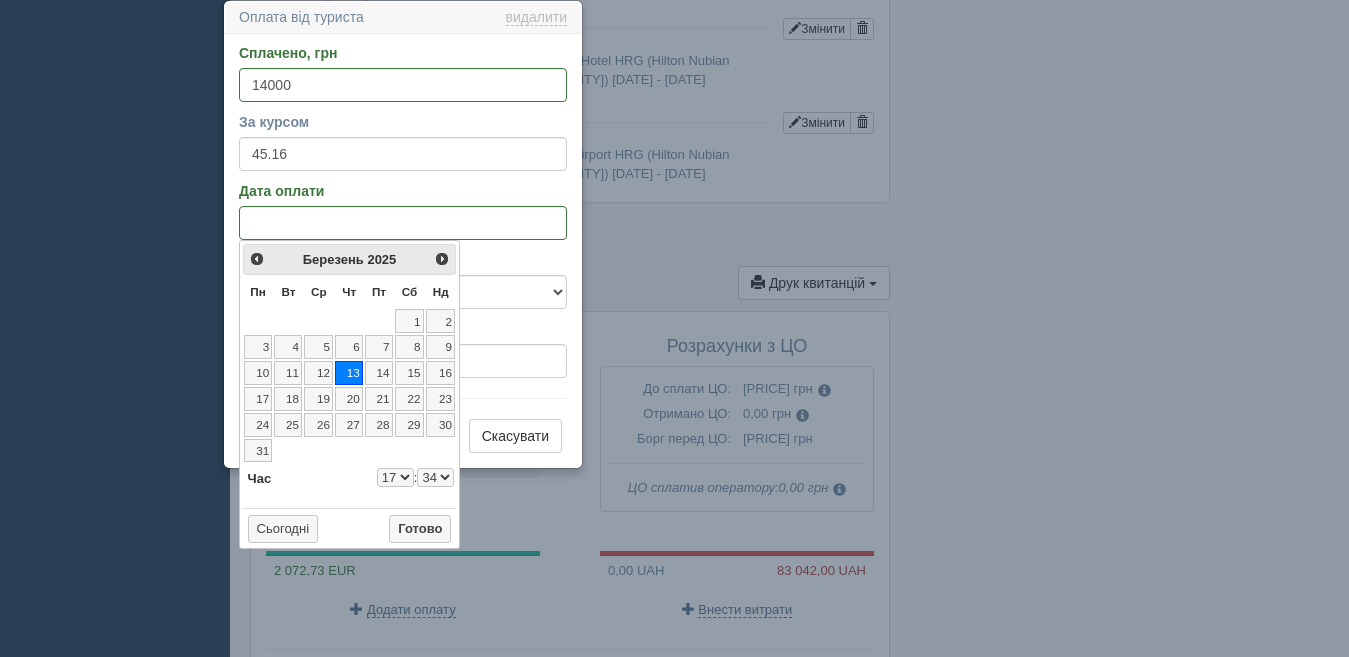 click on "0 1 2 3 4 5 6 7 8 9 10 11 12 13 14 15 16 17 18 19 20 21 22 23" at bounding box center [395, 477] 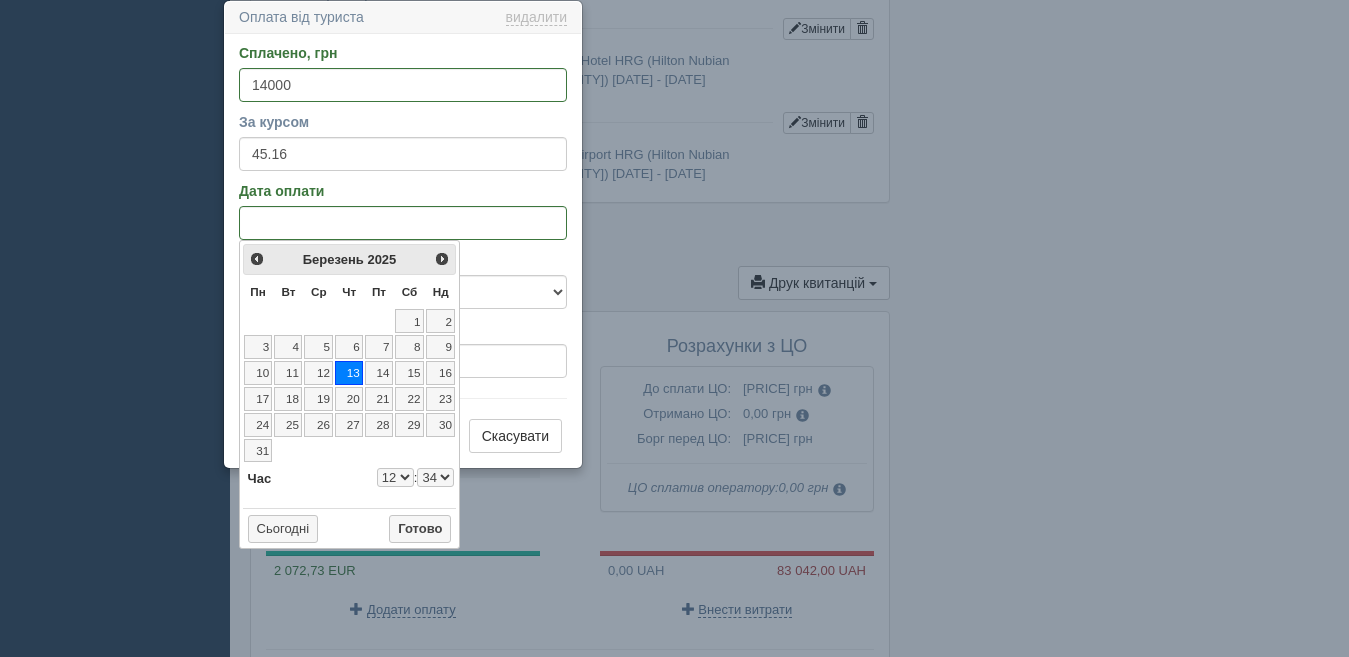 select on "12" 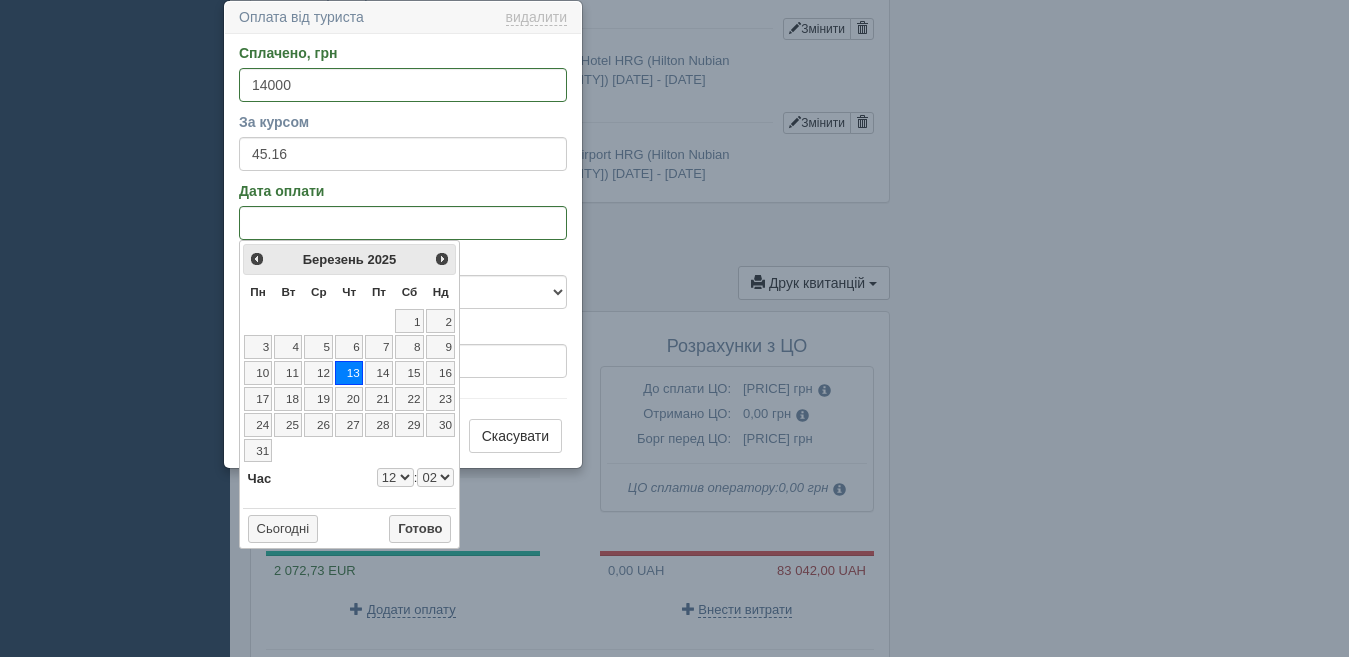 select on "12" 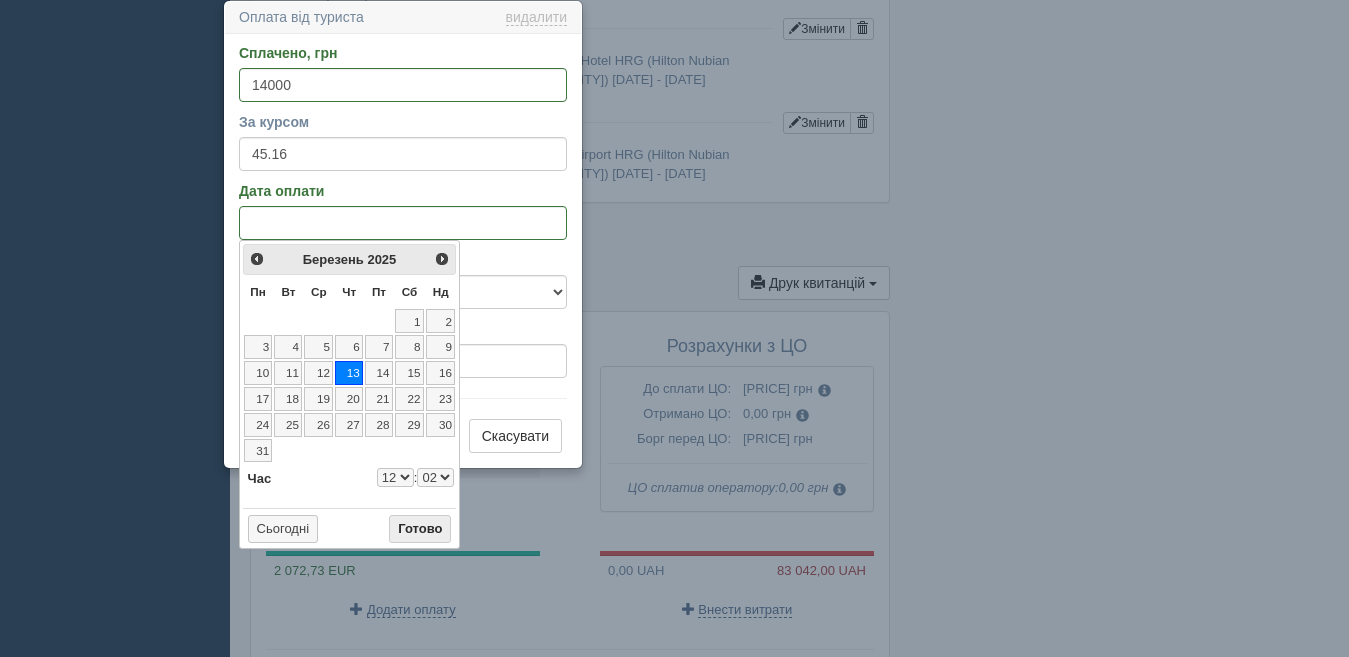 click on "Готово" at bounding box center (420, 529) 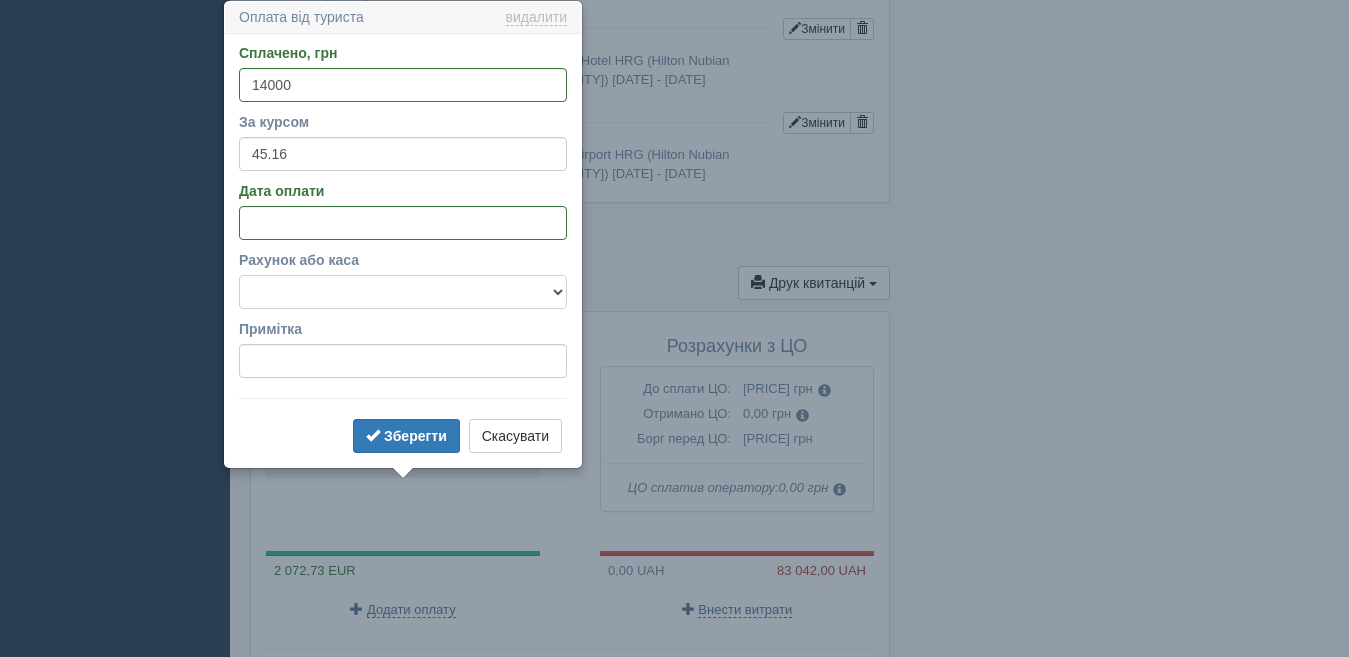click on "Готівка
Картка
Рахунок у банку" at bounding box center (403, 292) 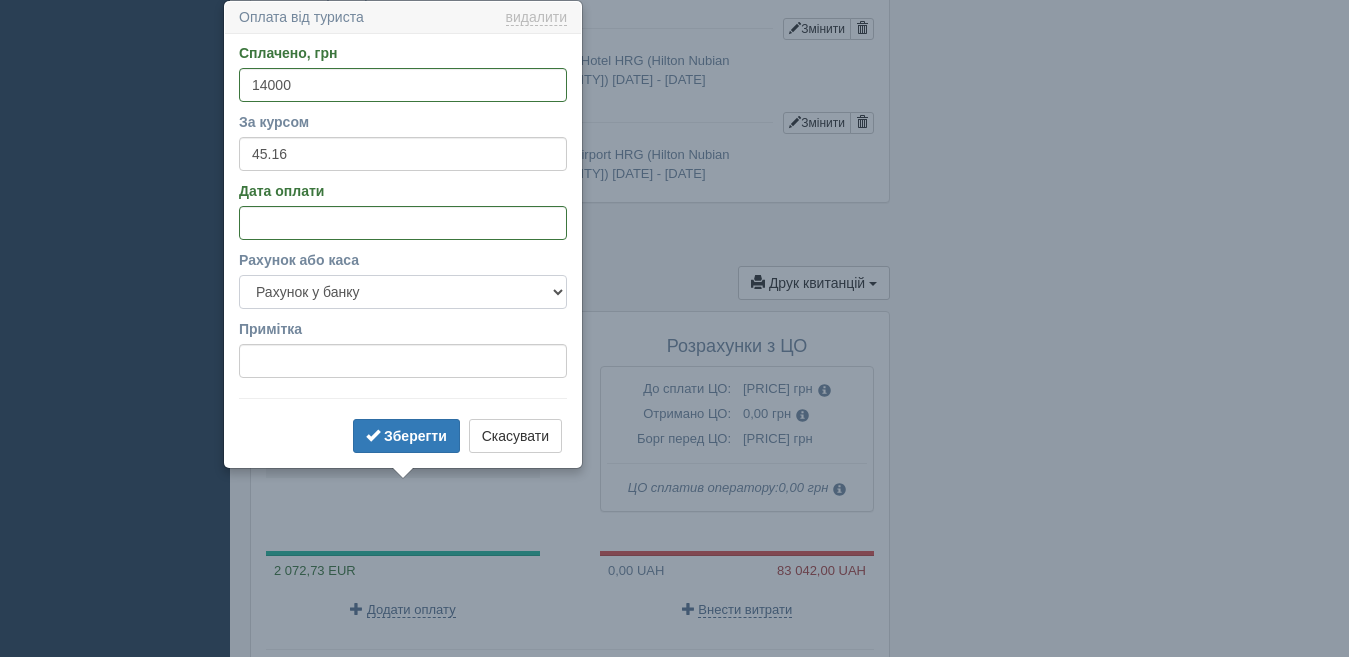 click on "Готівка
Картка
Рахунок у банку" at bounding box center [403, 292] 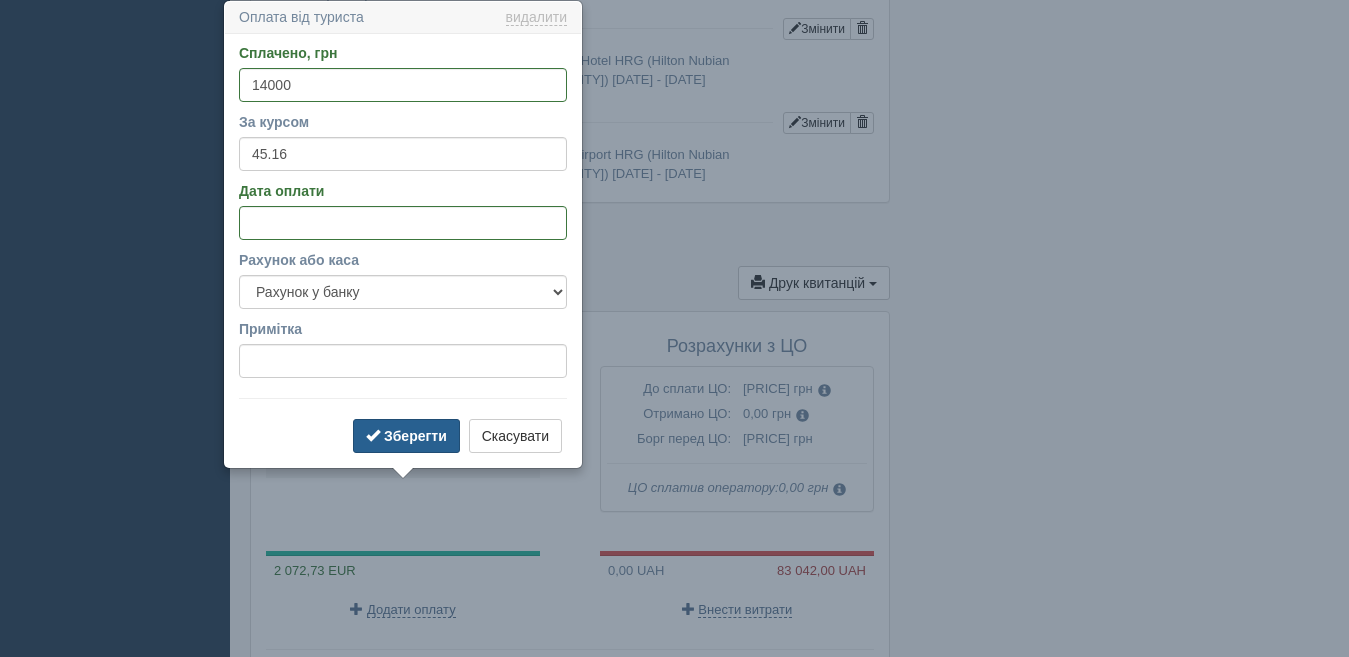 click on "Зберегти" at bounding box center (415, 436) 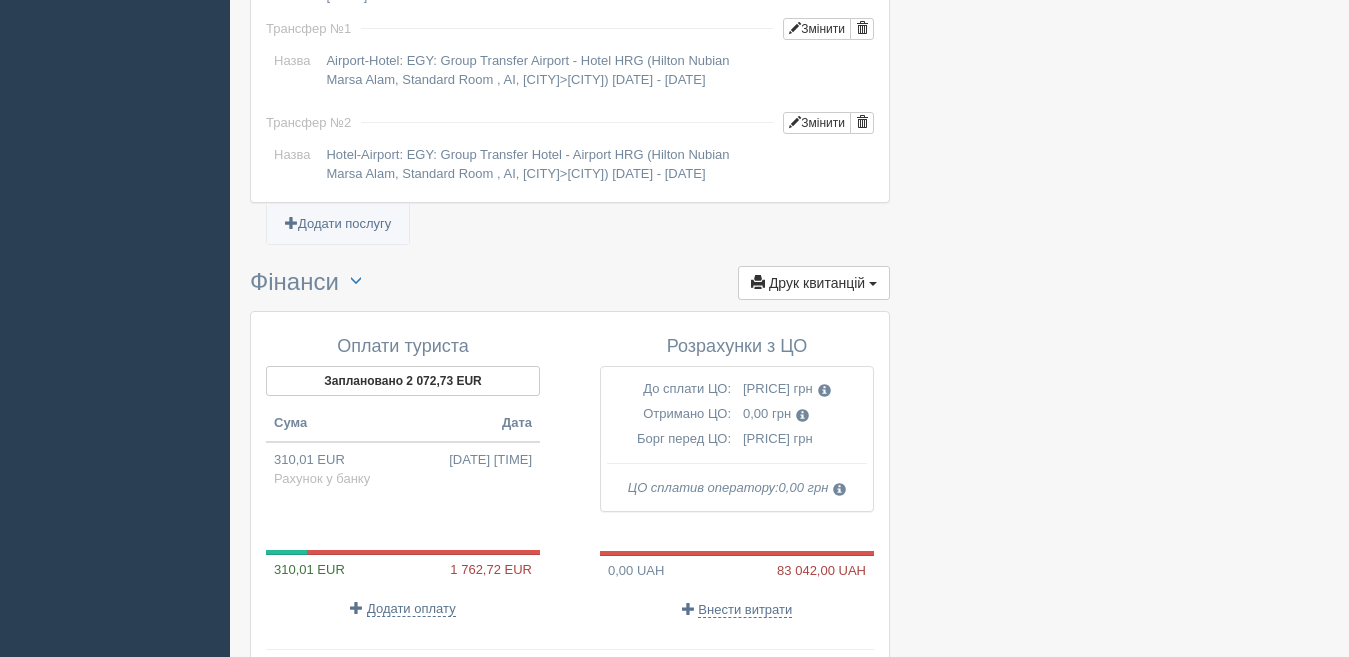 scroll, scrollTop: 2321, scrollLeft: 0, axis: vertical 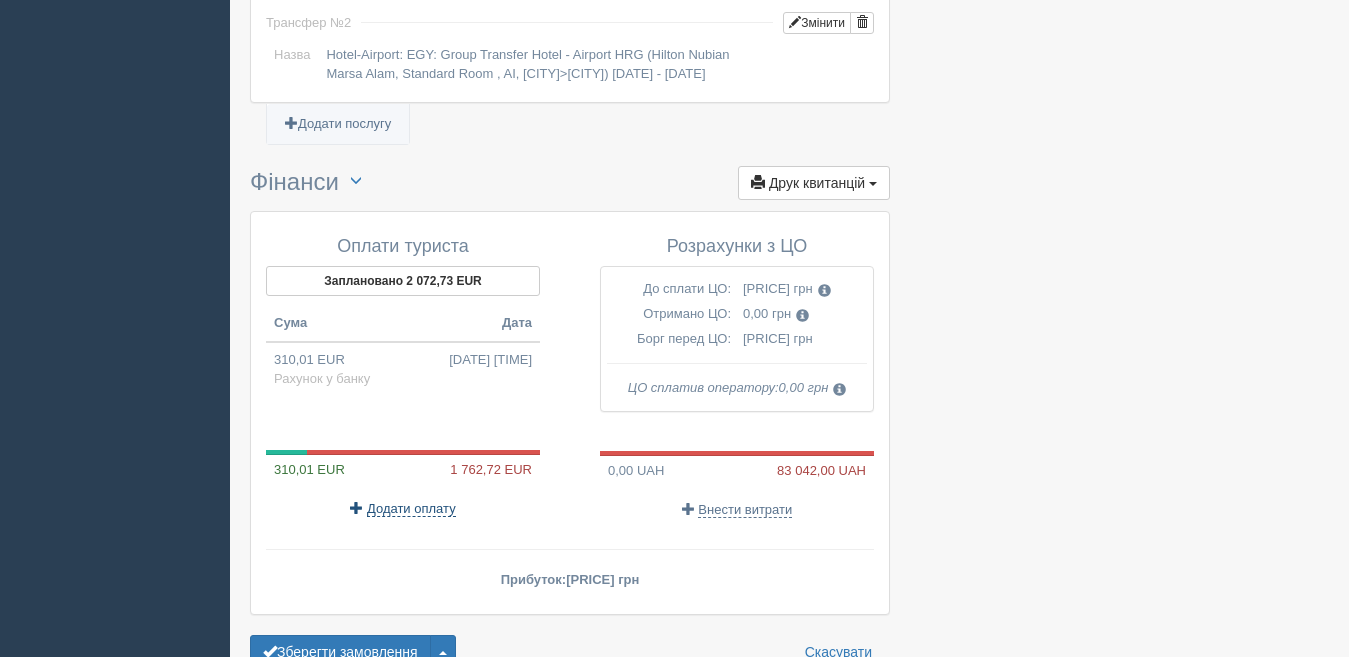 click on "Додати оплату" at bounding box center [411, 509] 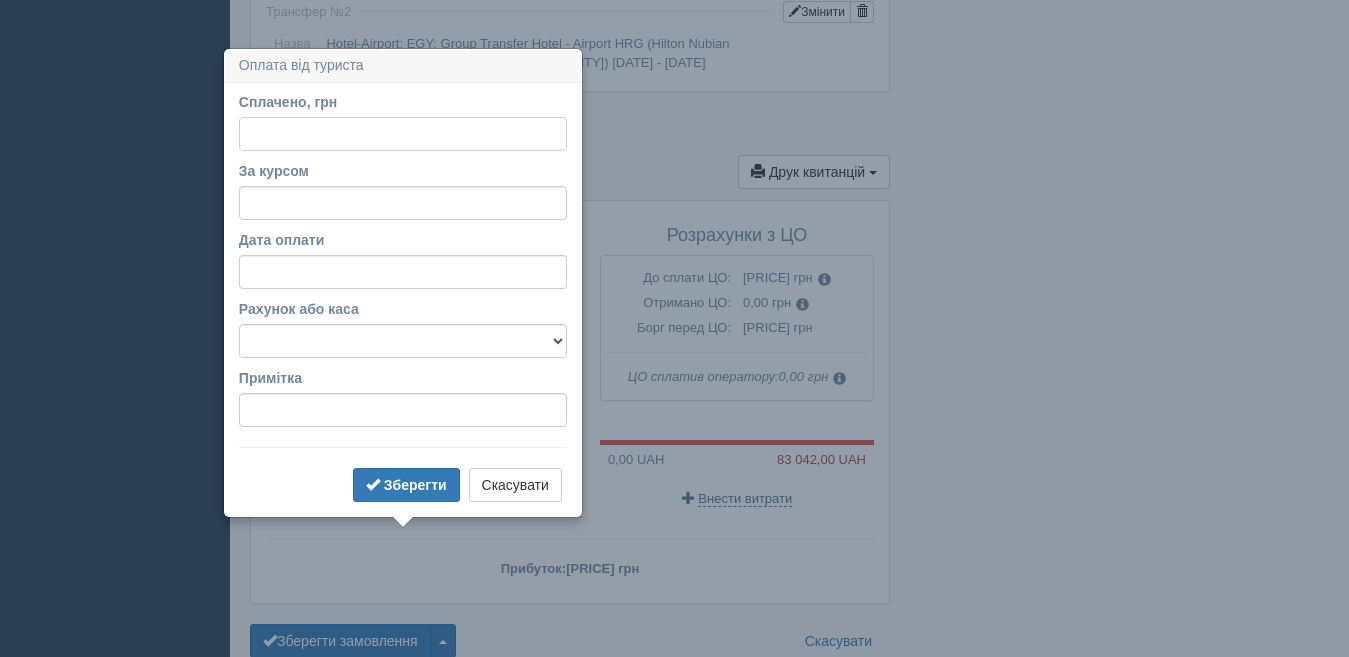 scroll, scrollTop: 2380, scrollLeft: 0, axis: vertical 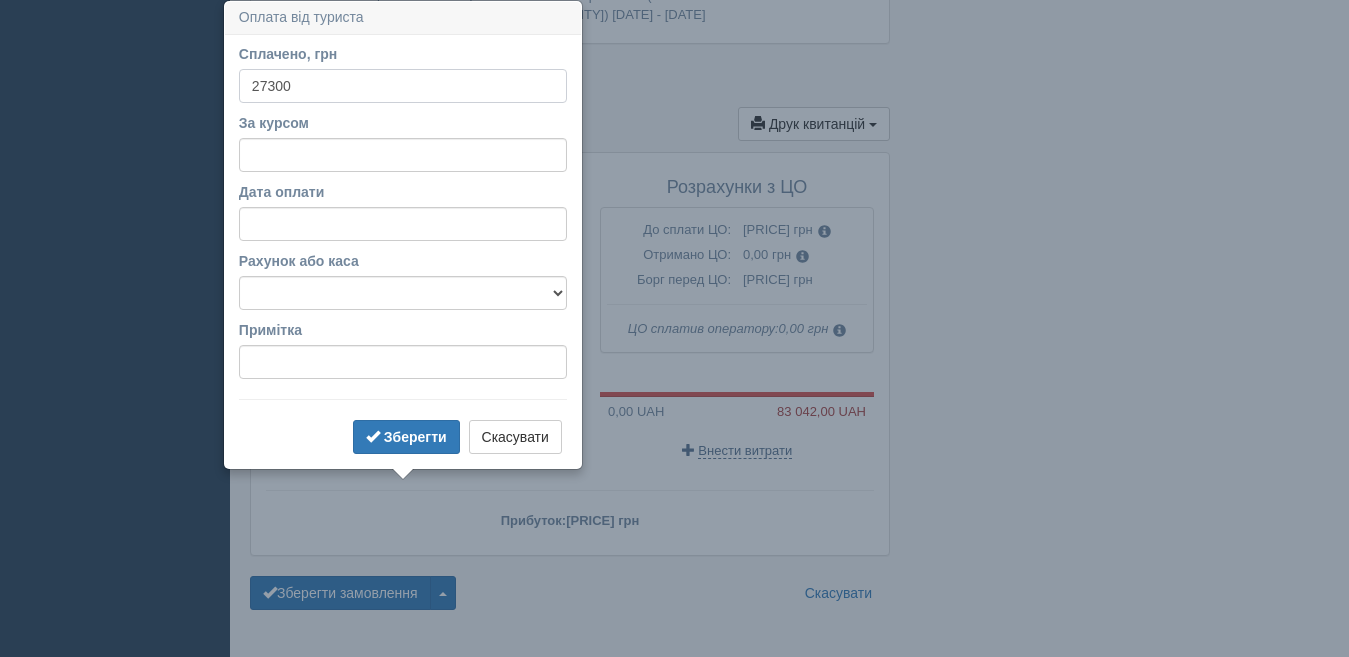 type on "27300" 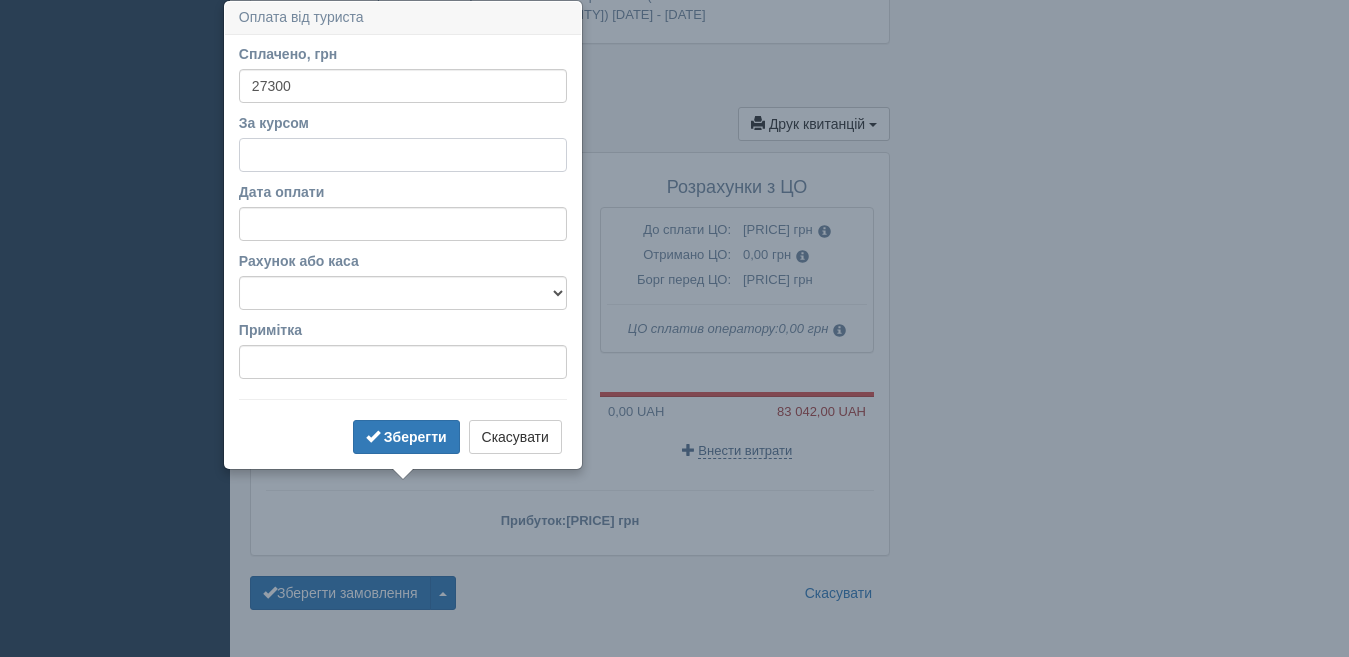 click on "За курсом" at bounding box center (403, 155) 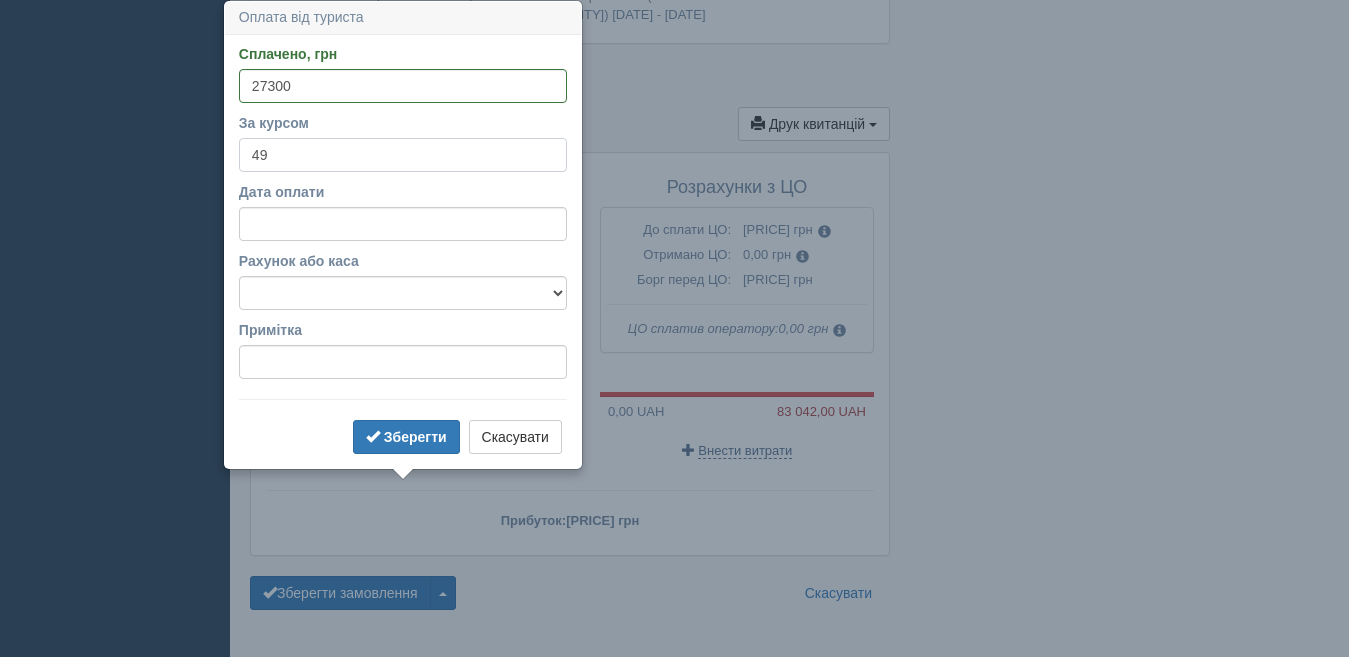 type on "49" 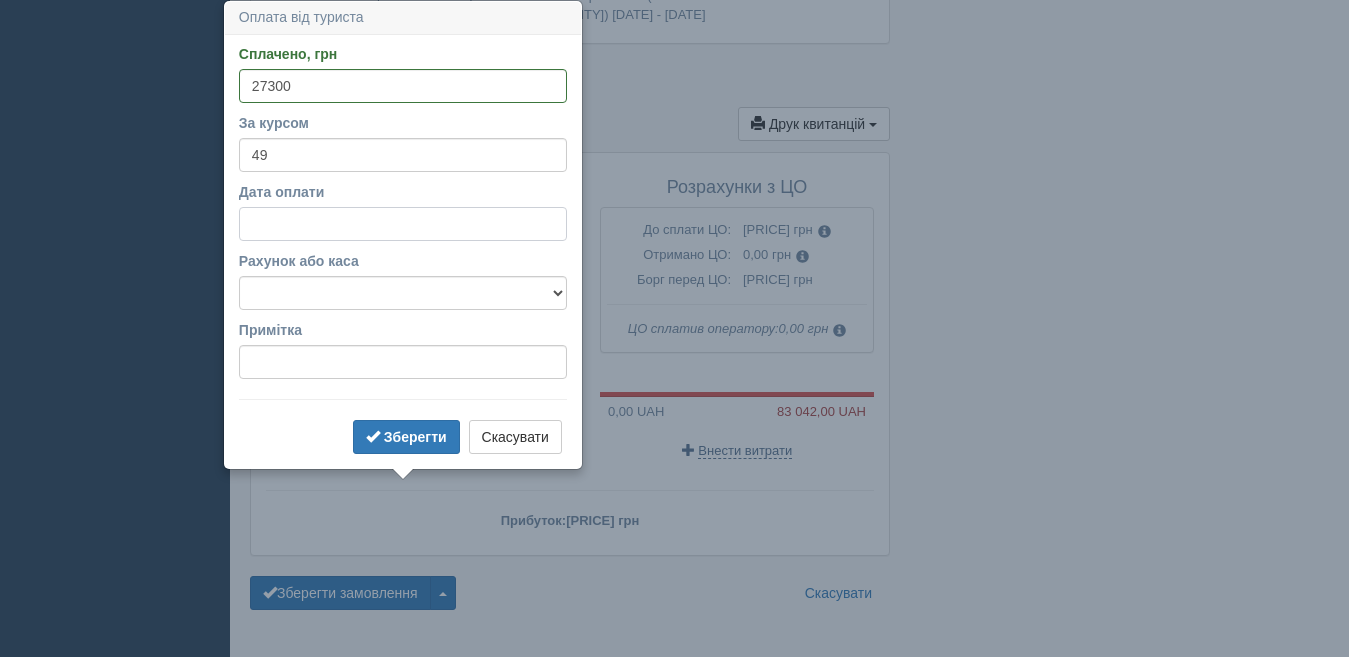 click on "Дата оплати" at bounding box center [403, 224] 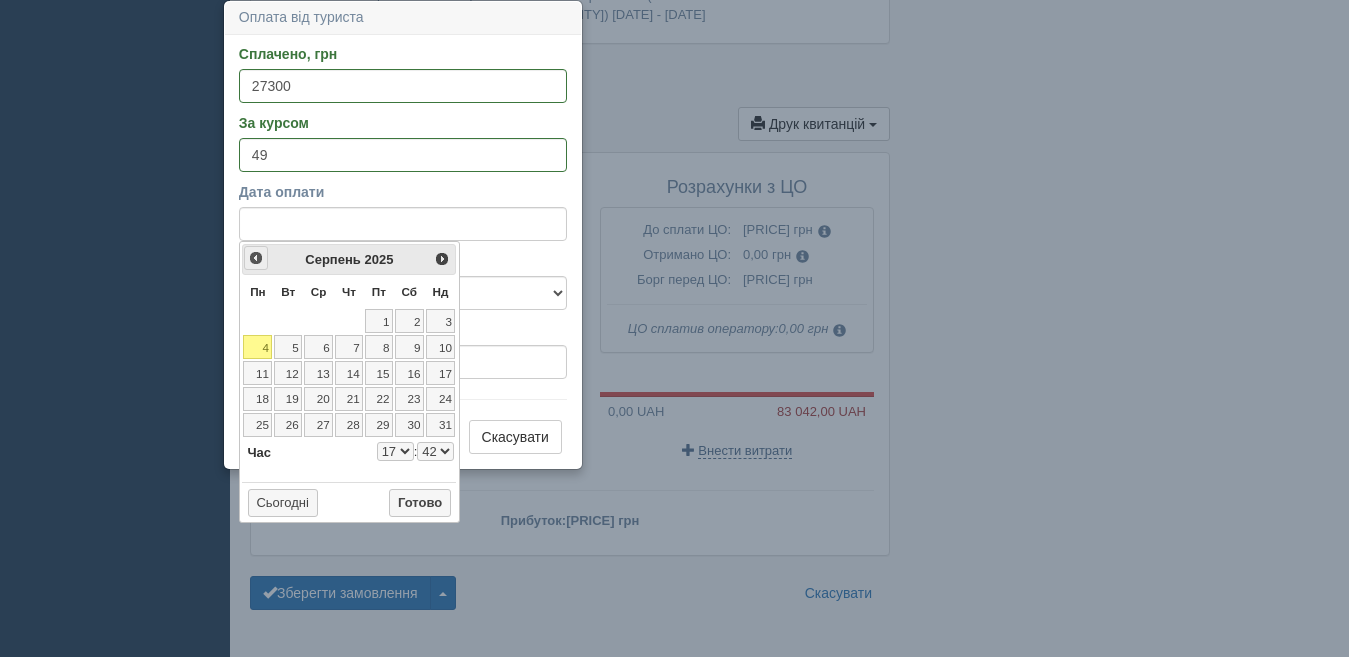 click on "<Попер" at bounding box center (256, 258) 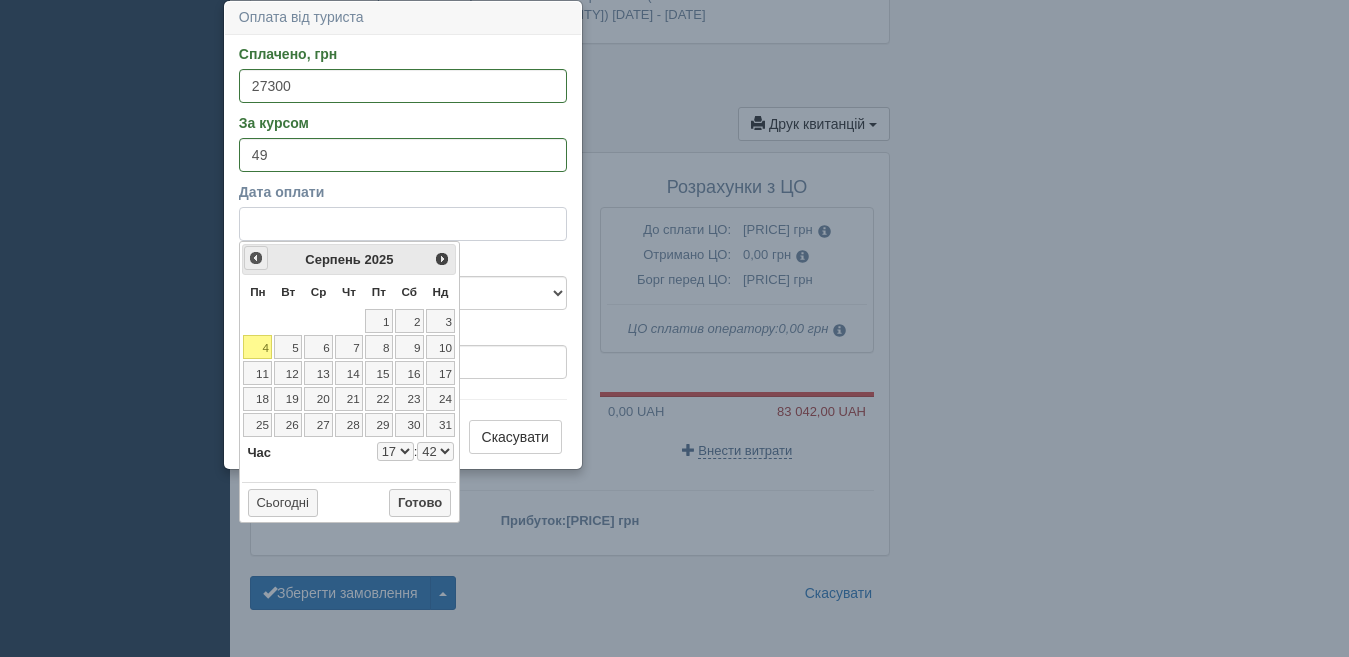 select on "17" 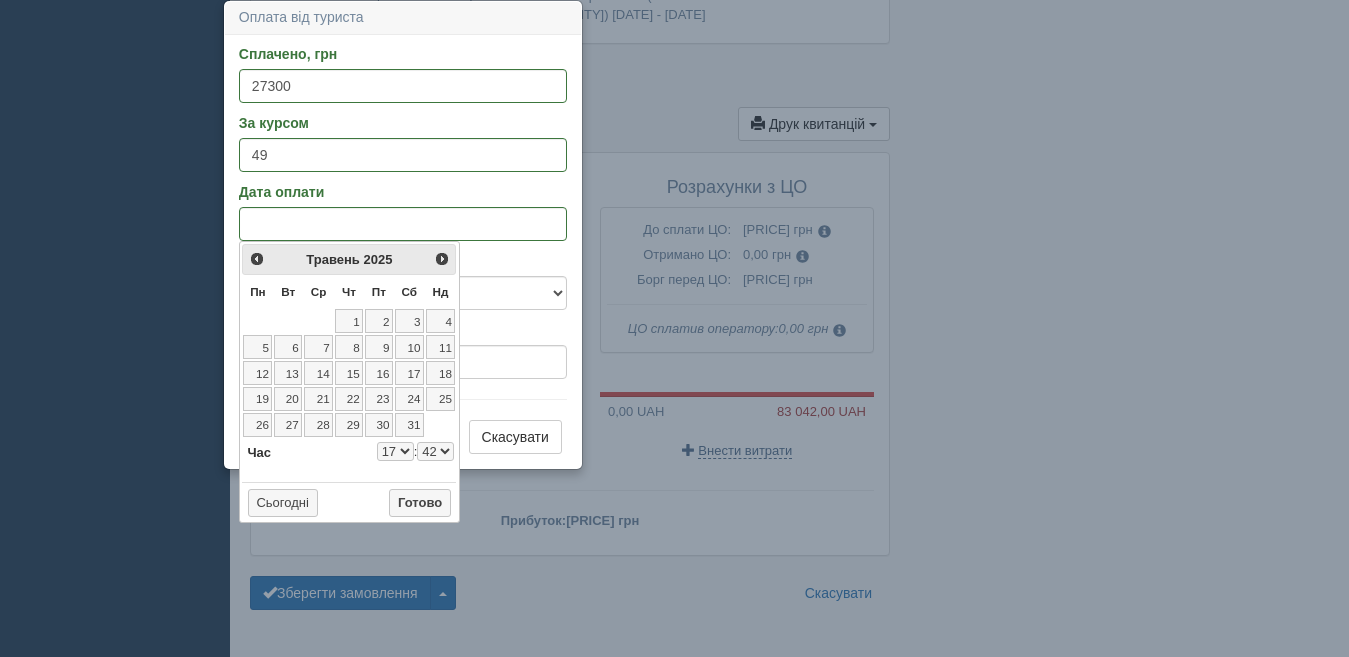 click on "0 1 2 3 4 5 6 7 8 9 10 11 12 13 14 15 16 17 18 19 20 21 22 23" at bounding box center [395, 451] 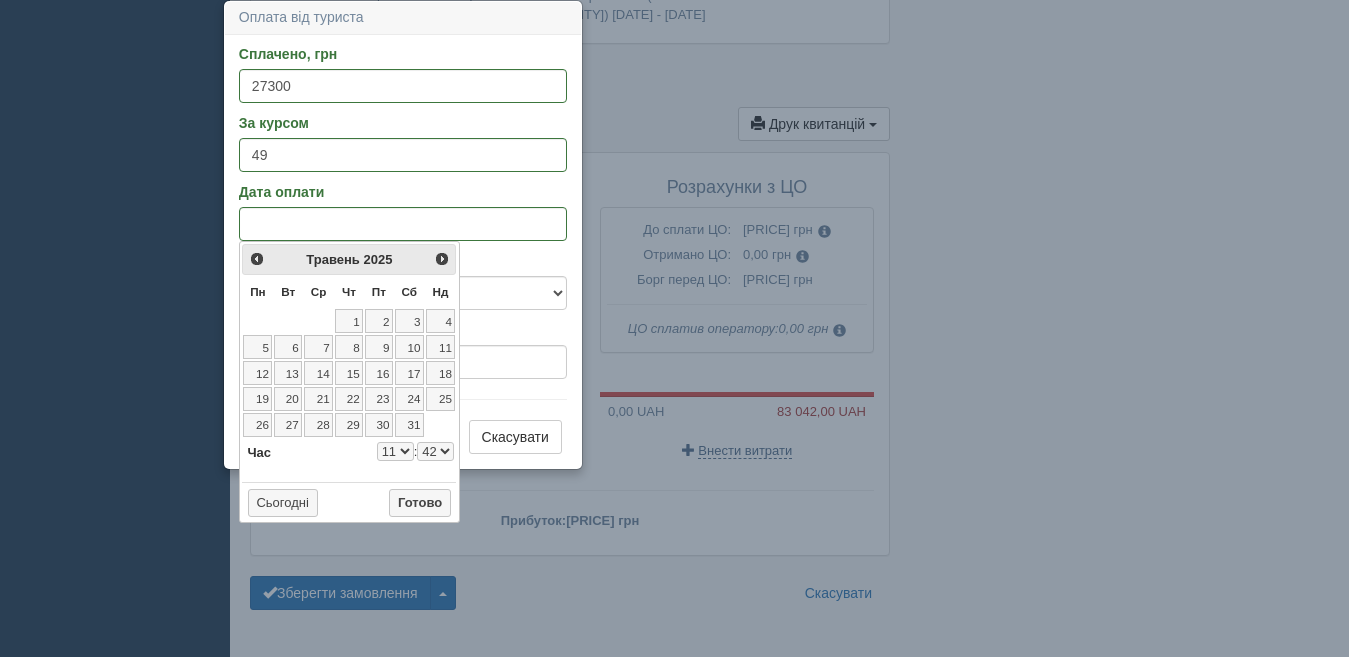 select on "11" 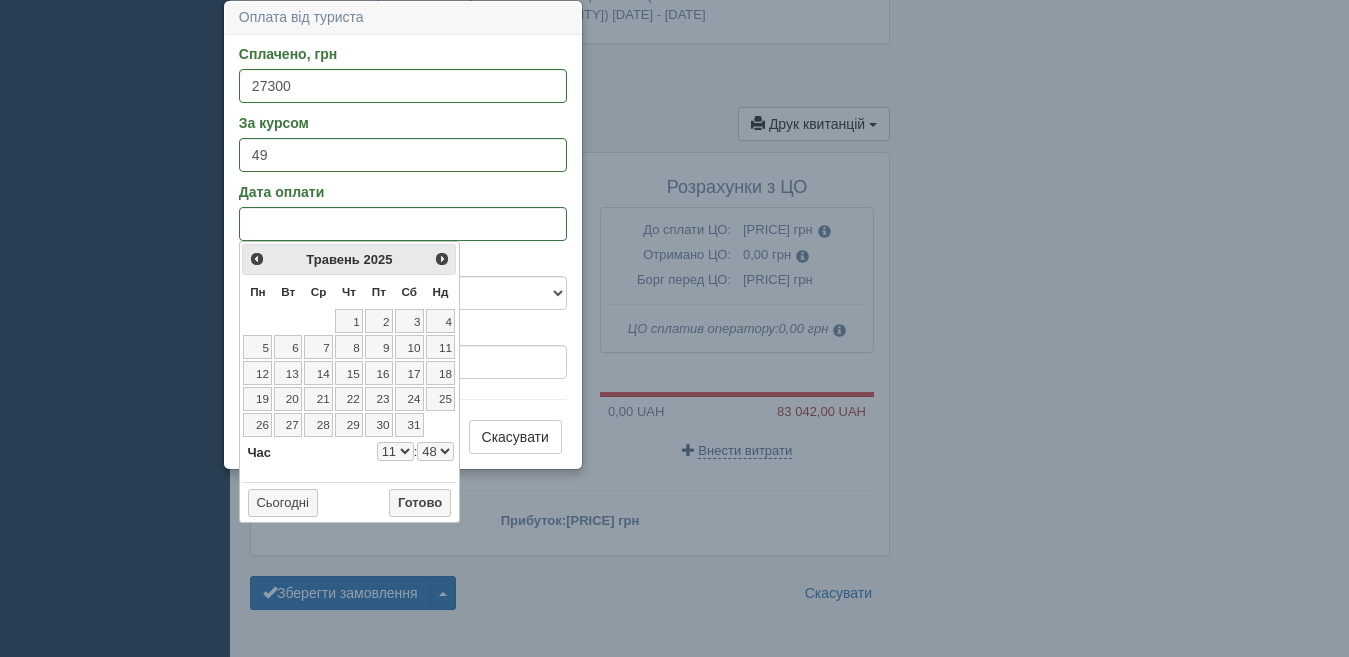 select on "11" 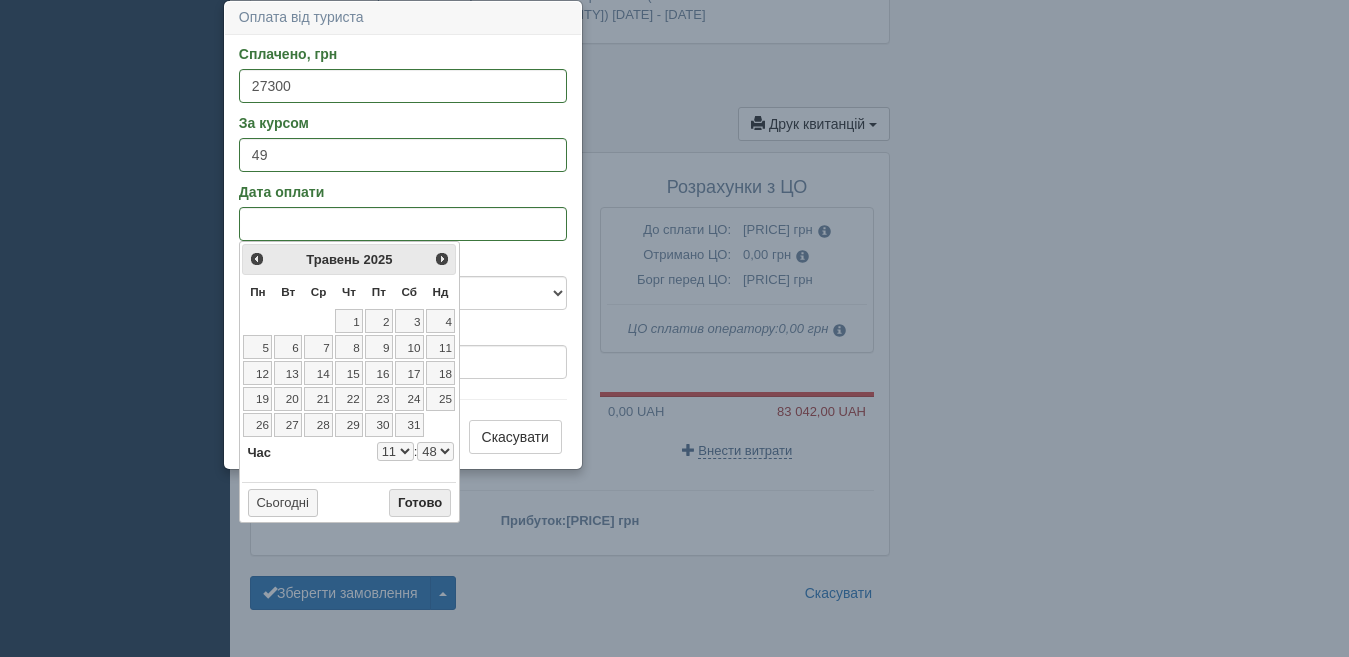 click on "Готово" at bounding box center (420, 503) 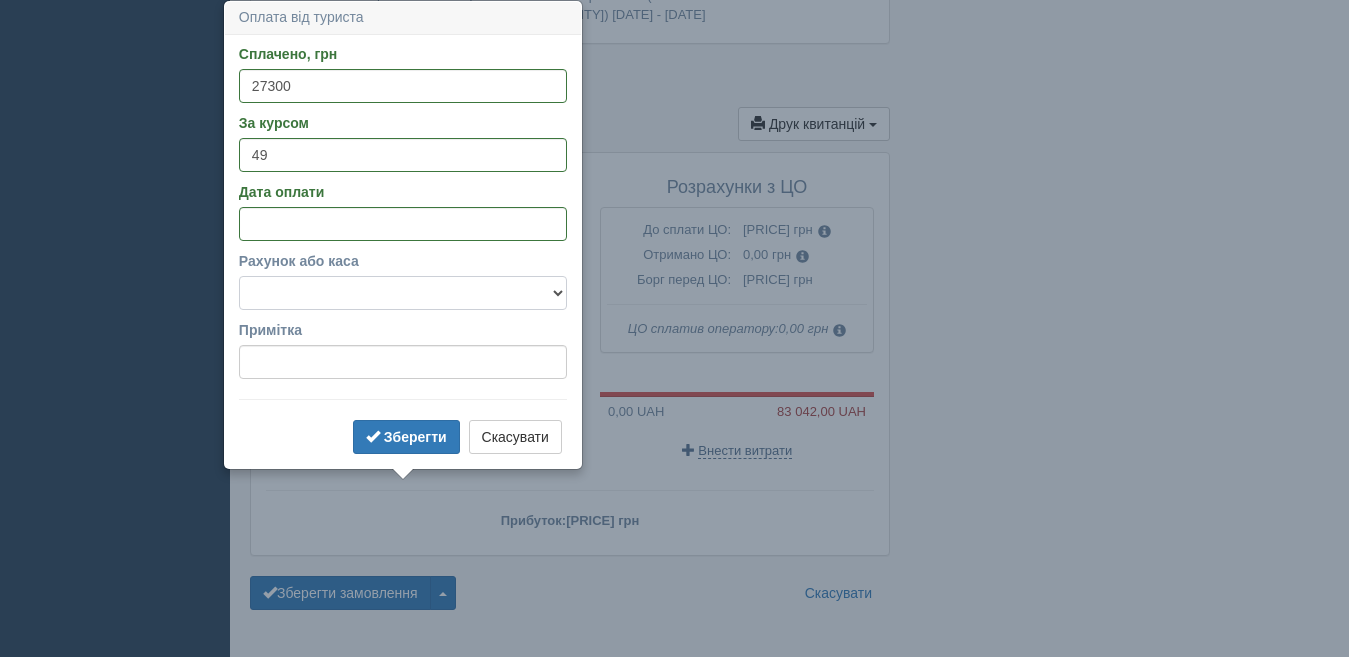 click on "Готівка
Картка
Рахунок у банку" at bounding box center (403, 293) 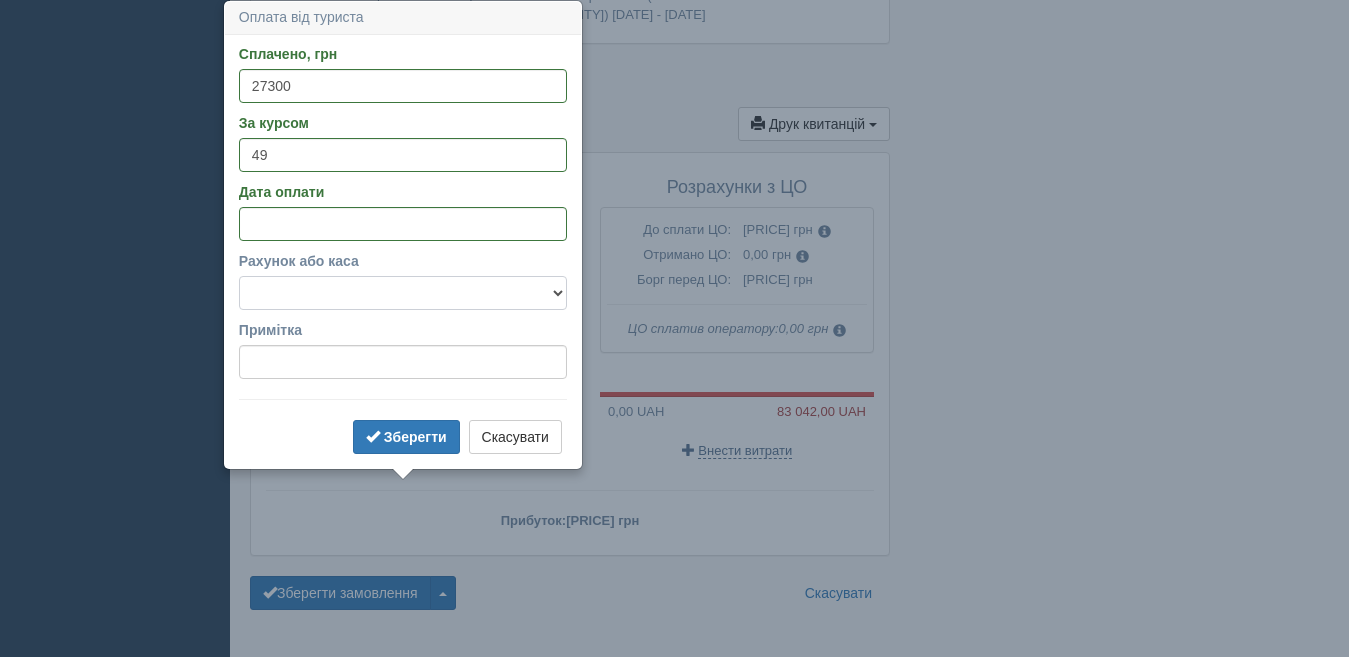 select on "1165" 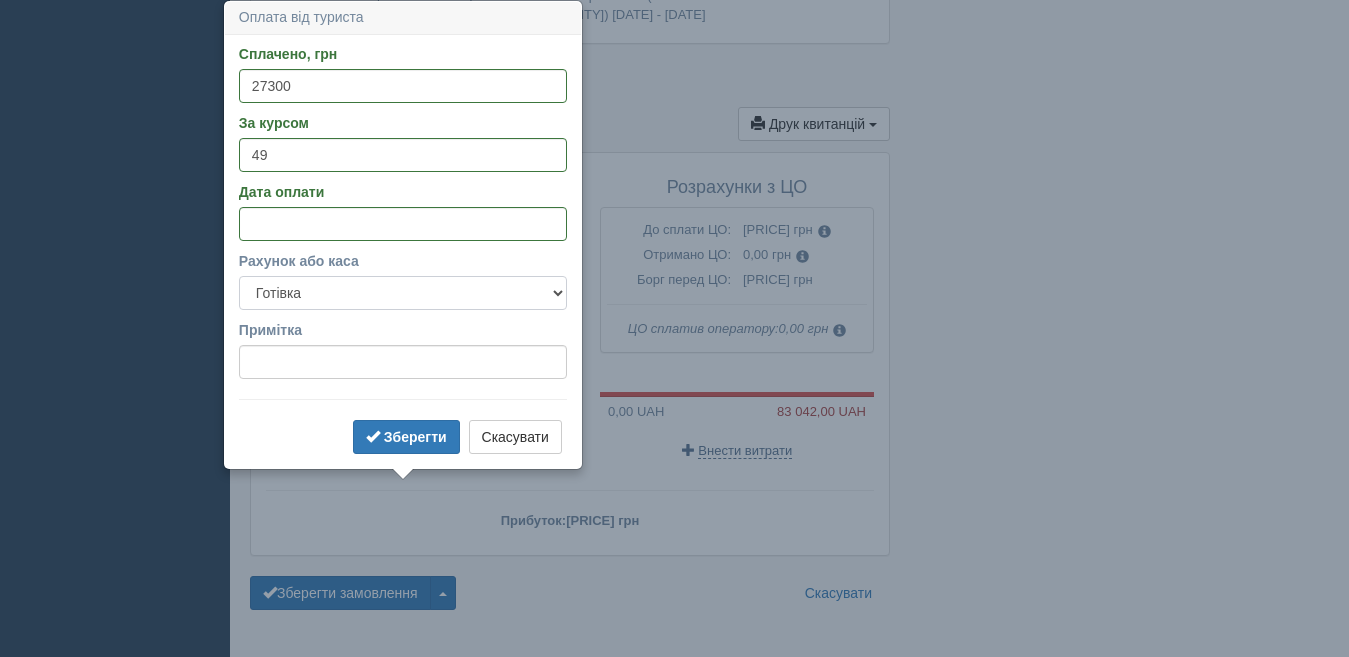 click on "Готівка
Картка
Рахунок у банку" at bounding box center [403, 293] 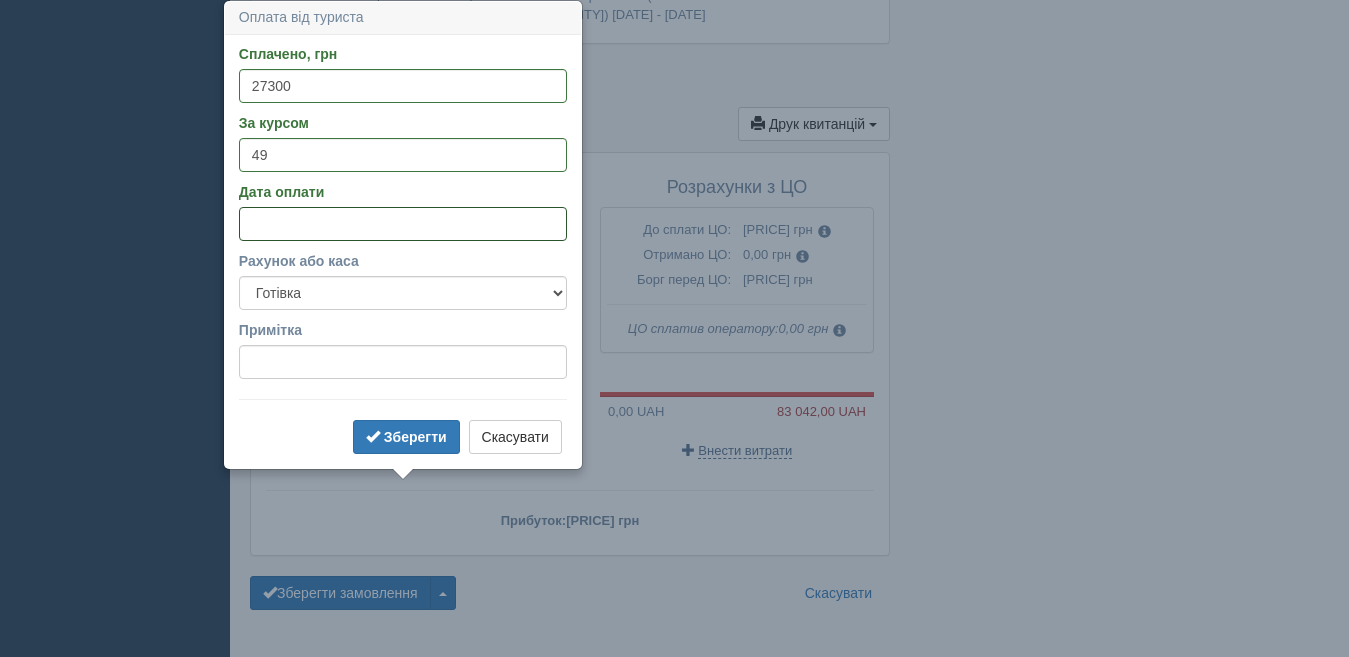 click on "Дата оплати" at bounding box center (403, 224) 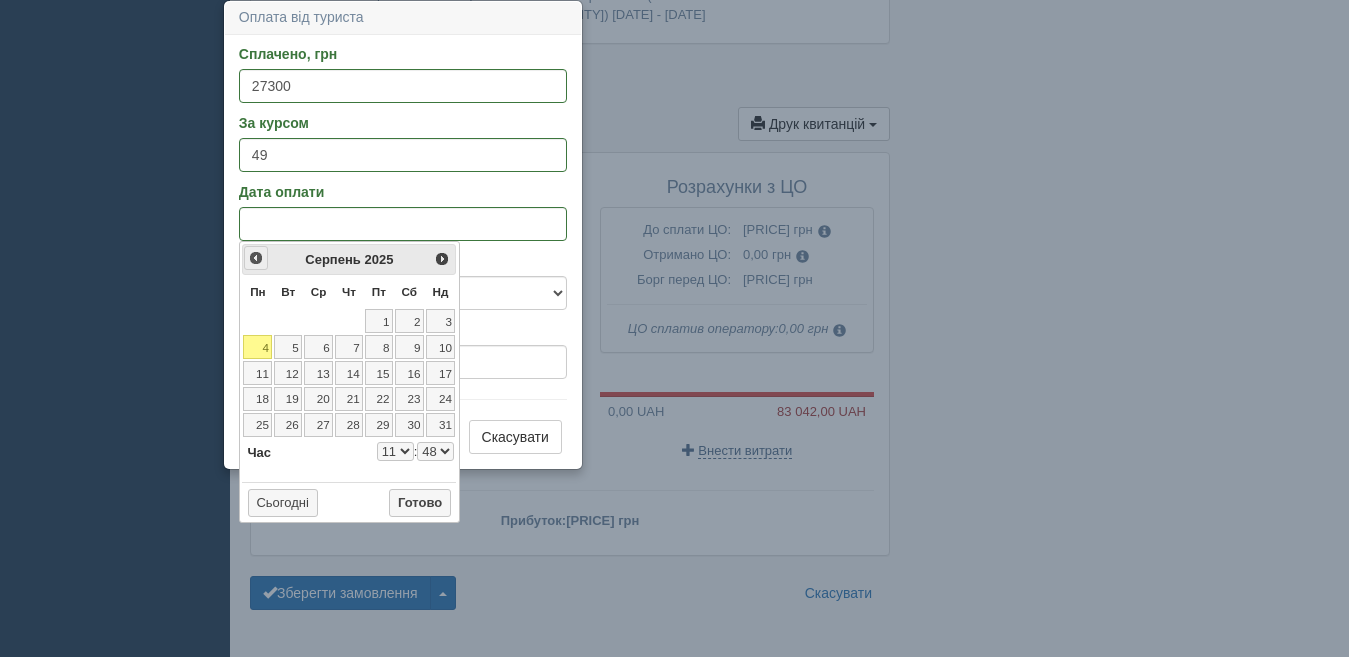 click on "<Попер" at bounding box center [256, 258] 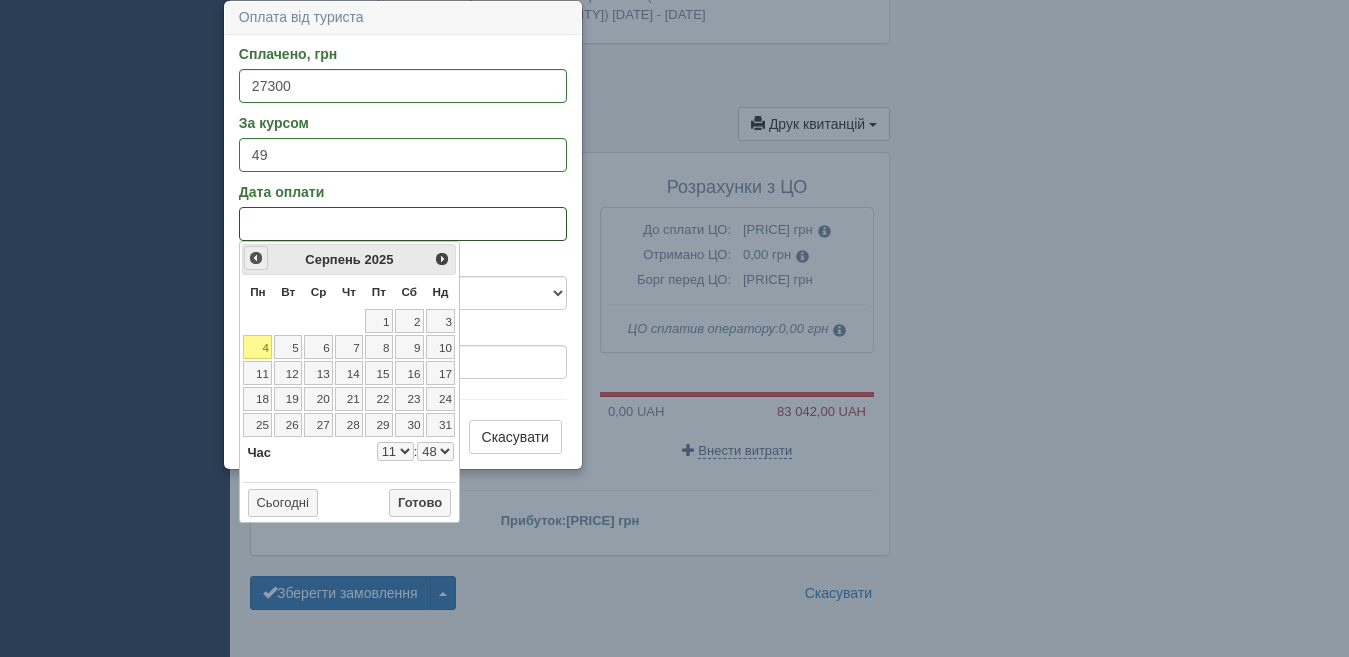 select on "11" 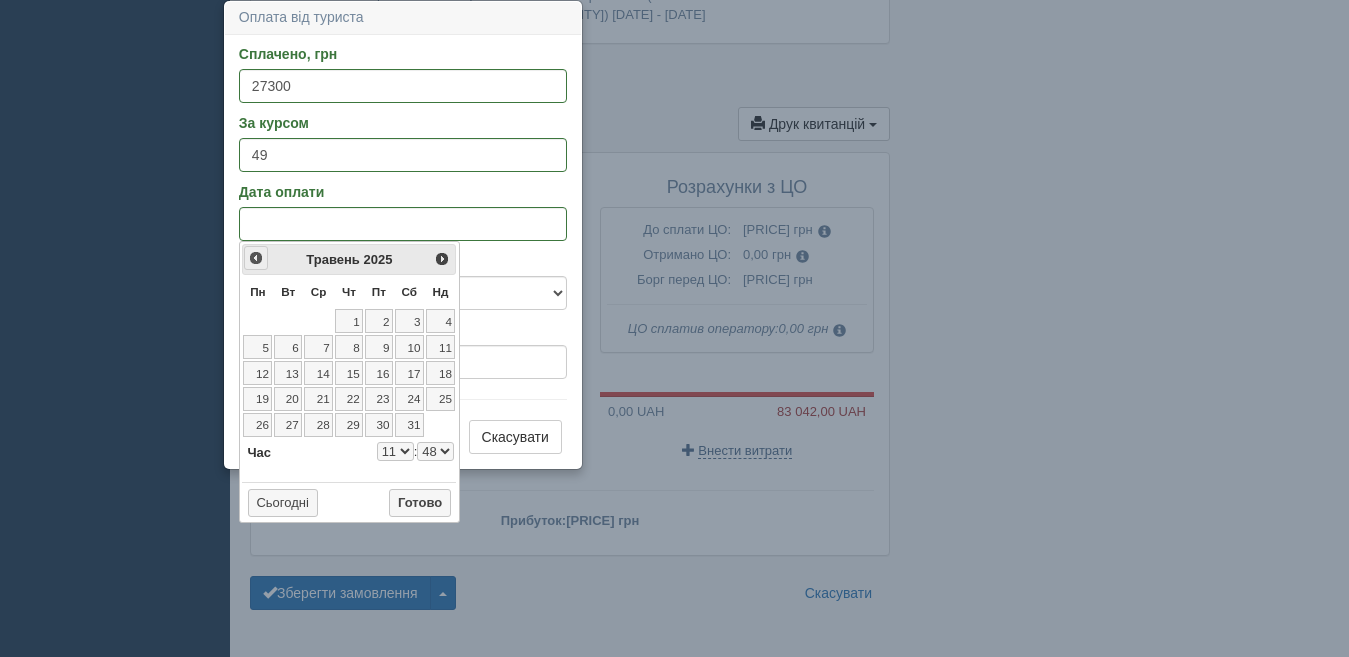 click on "<Попер" at bounding box center (256, 258) 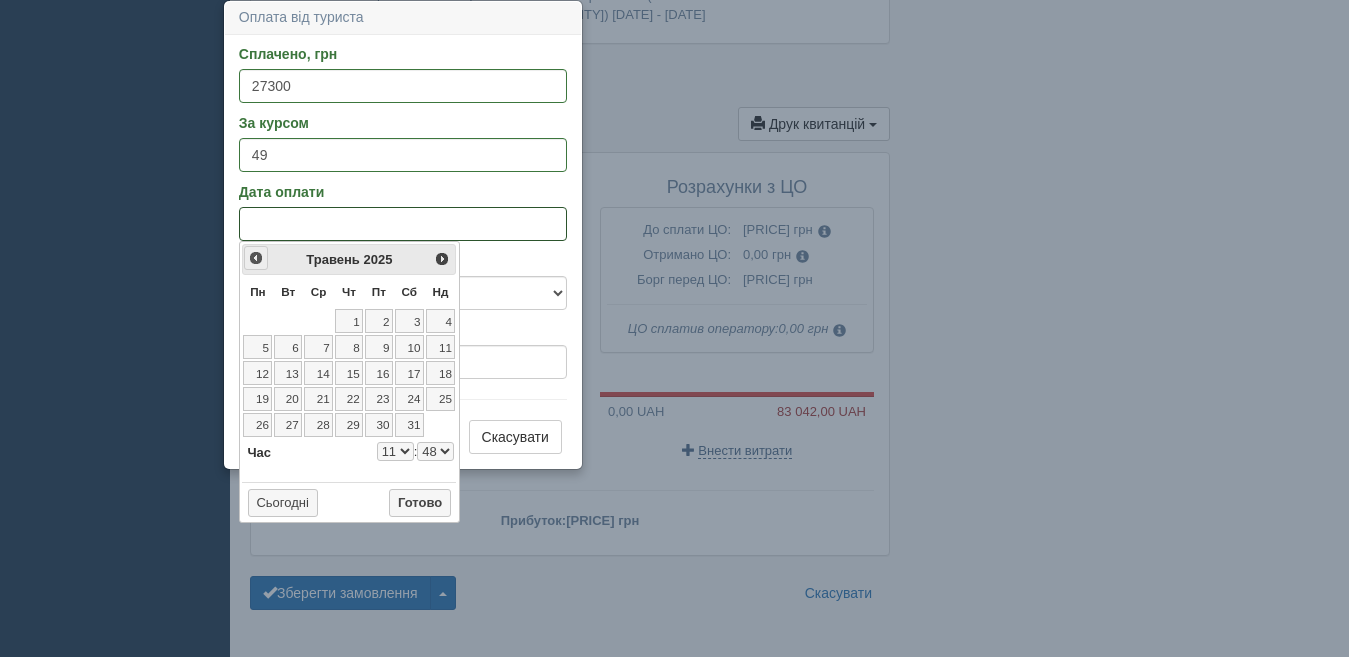 select on "11" 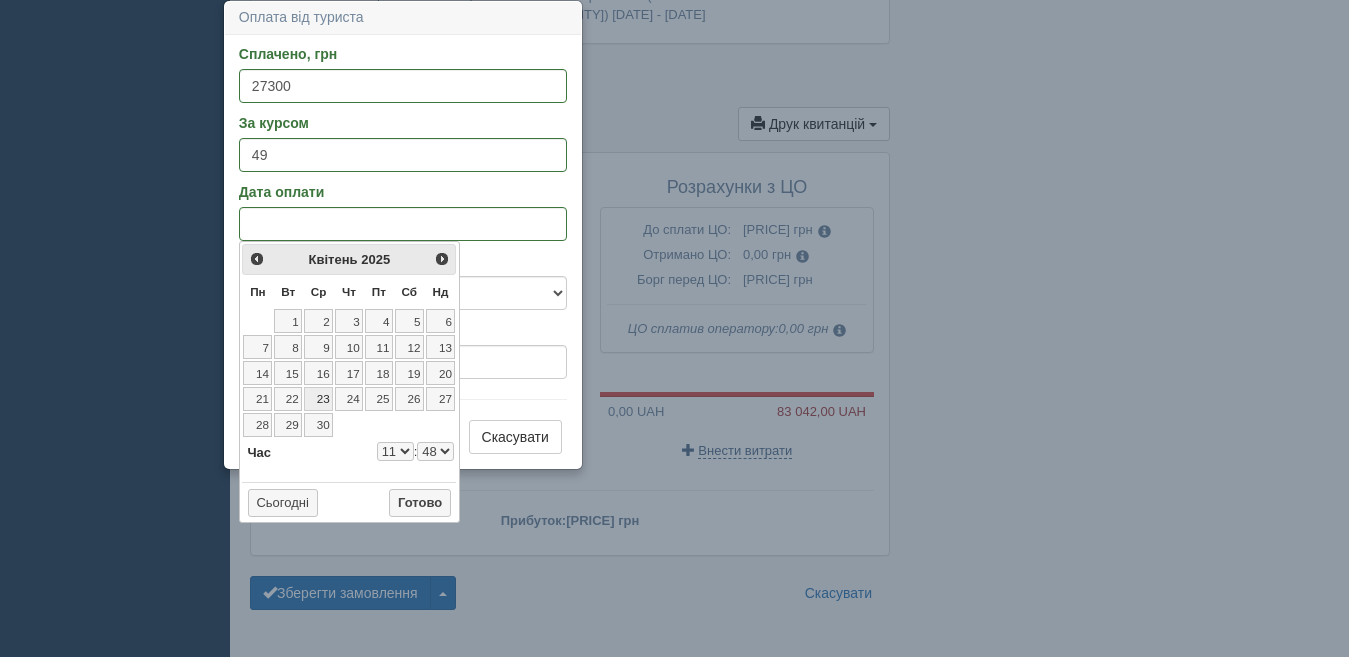 click on "23" at bounding box center (318, 399) 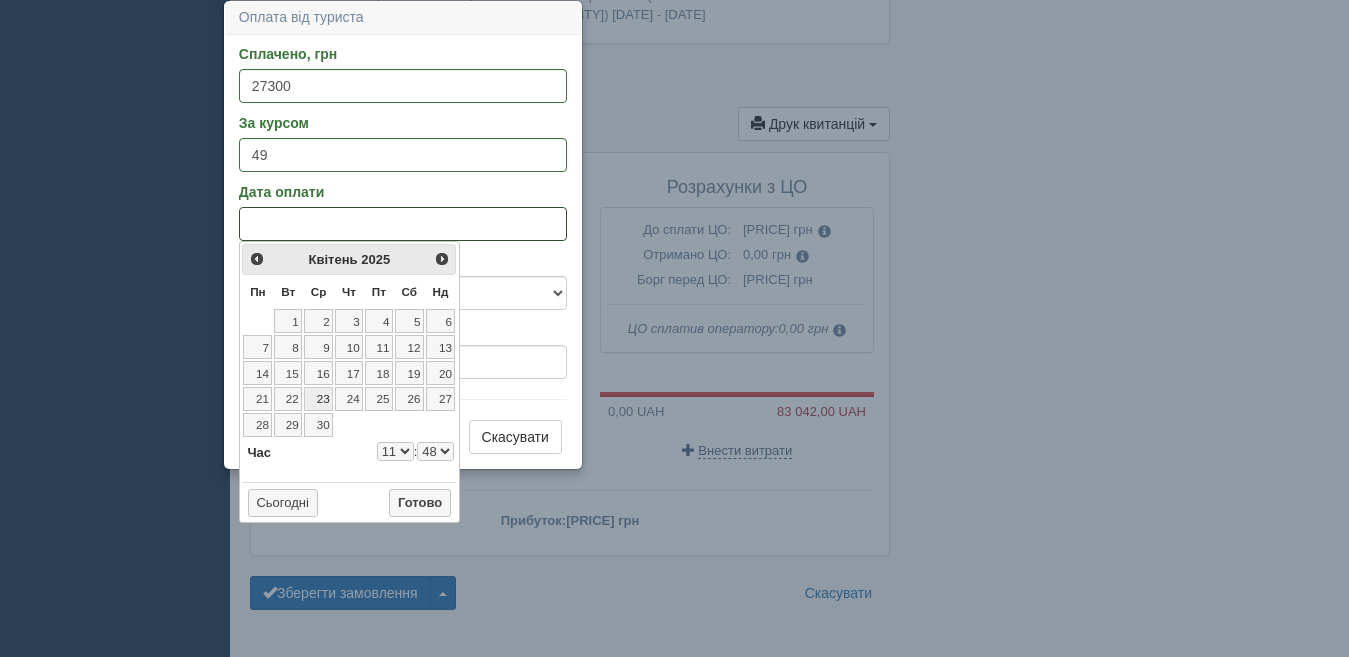 select on "11" 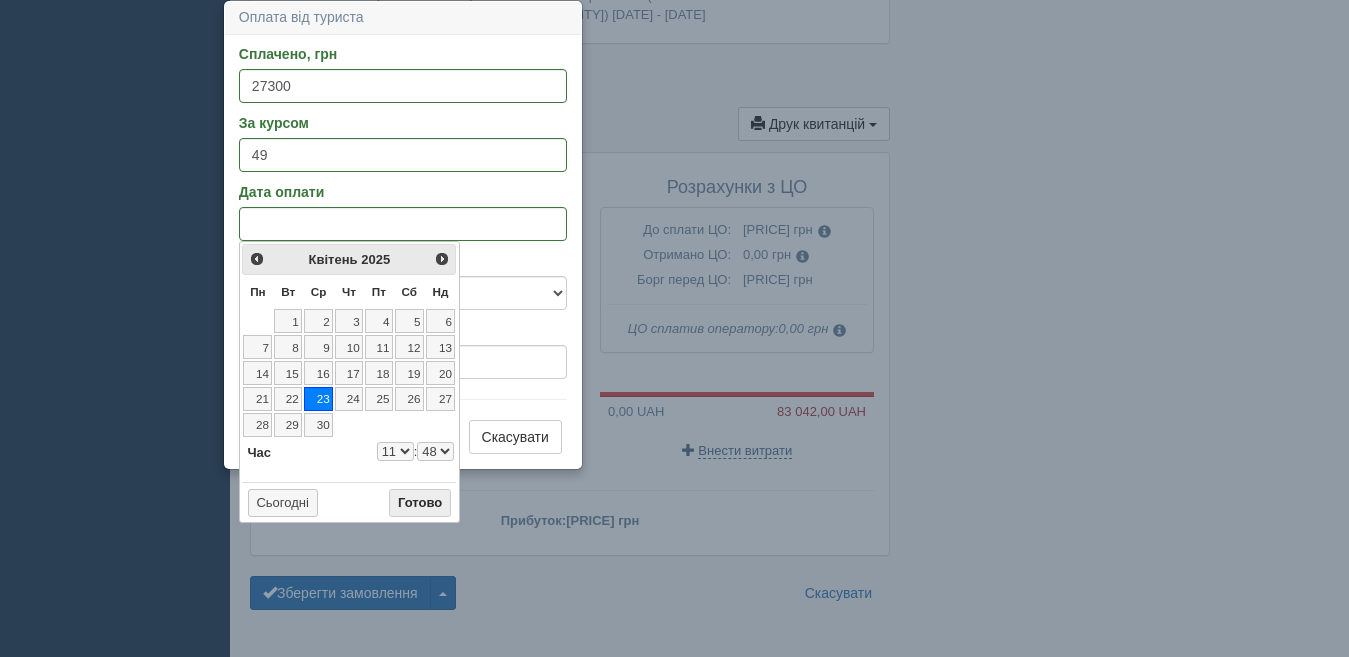click on "Готово" at bounding box center (420, 503) 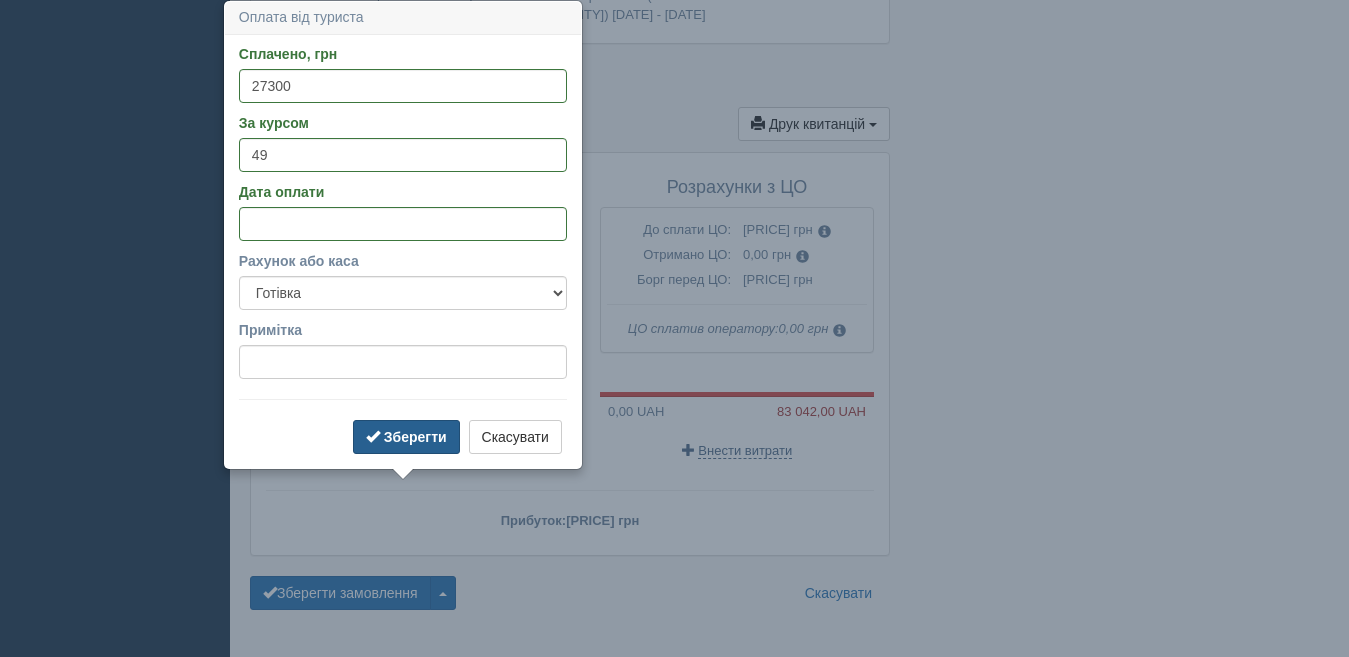 click on "Зберегти" at bounding box center (406, 437) 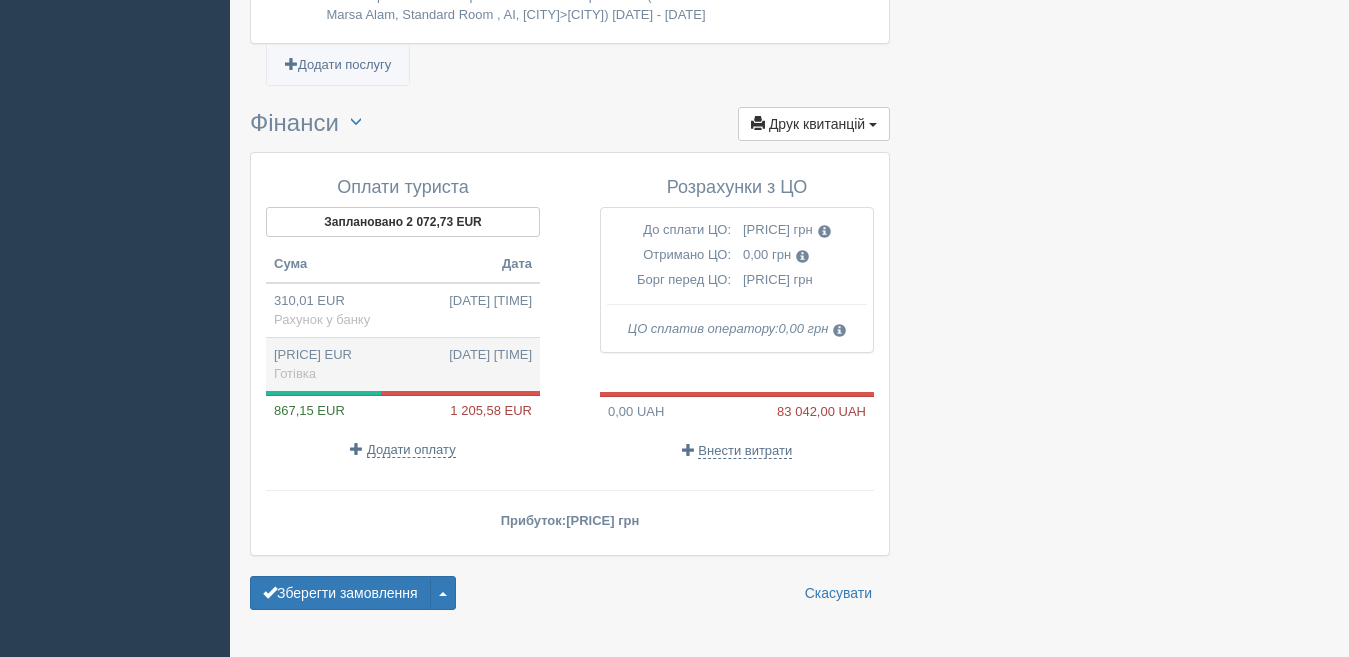 click on "557,14 EUR
23.04.2025 11:48
Готівка" at bounding box center [403, 365] 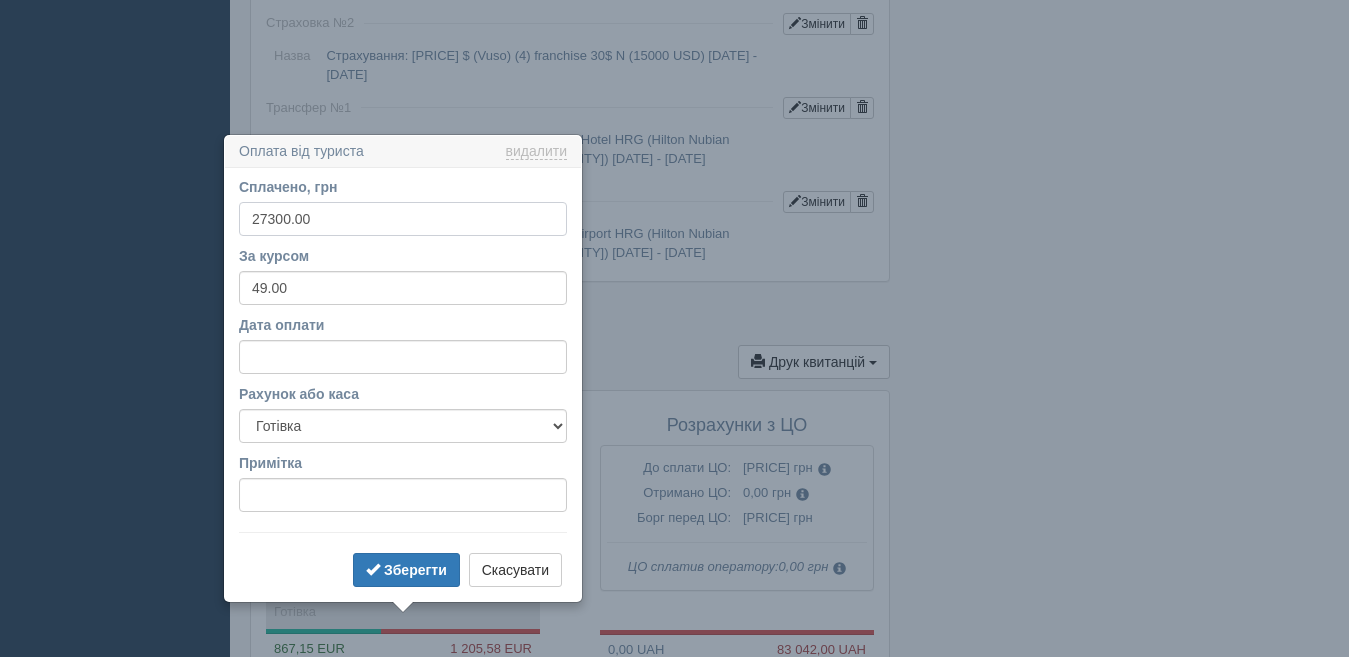 scroll, scrollTop: 2276, scrollLeft: 0, axis: vertical 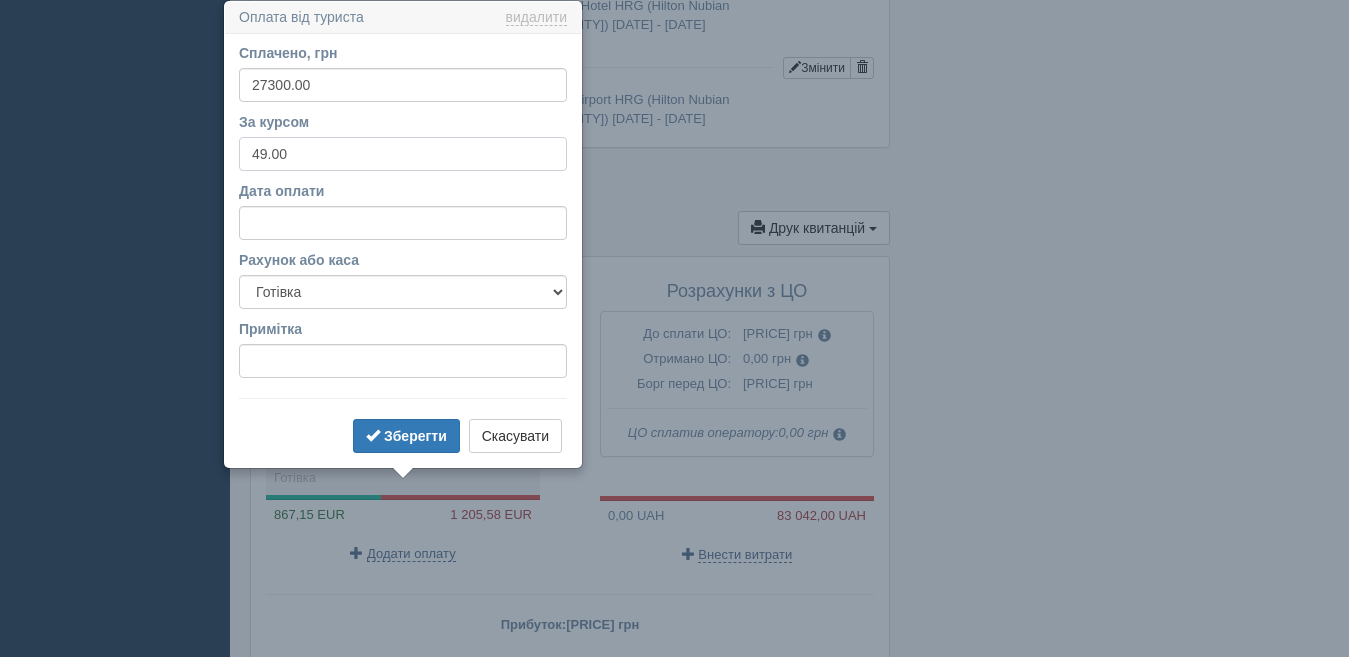 drag, startPoint x: 358, startPoint y: 159, endPoint x: 185, endPoint y: 154, distance: 173.07224 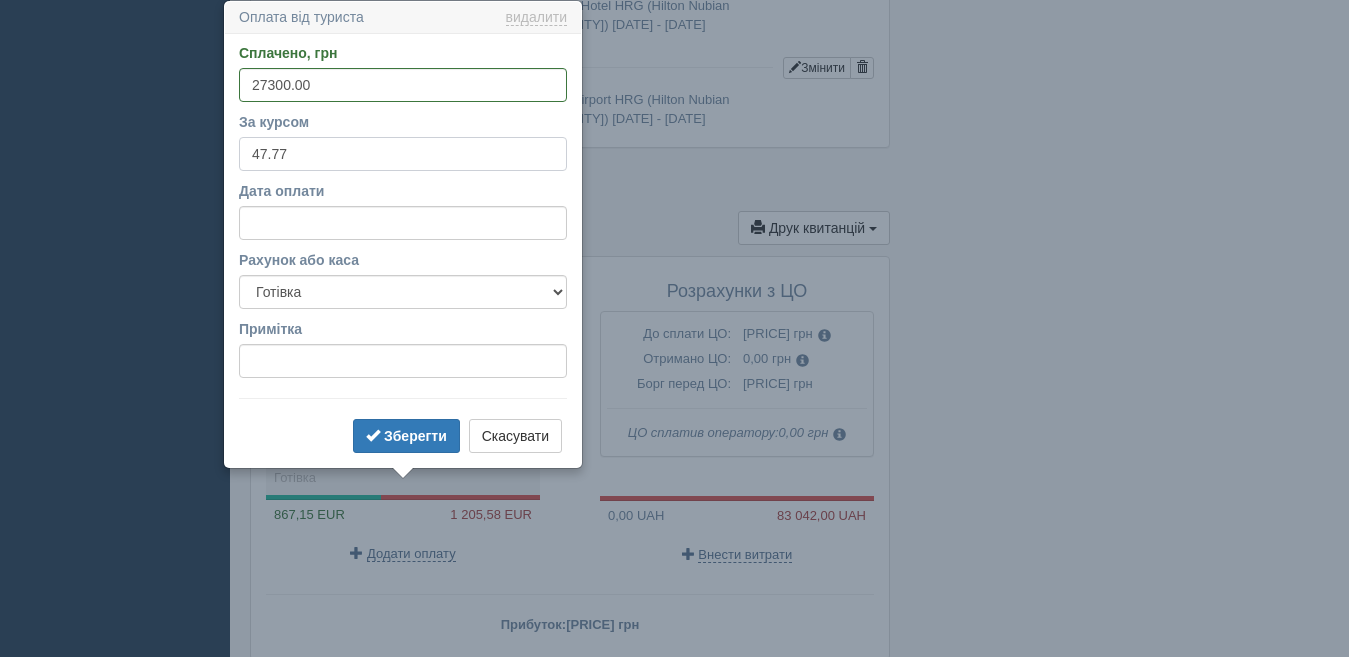 type on "47.77" 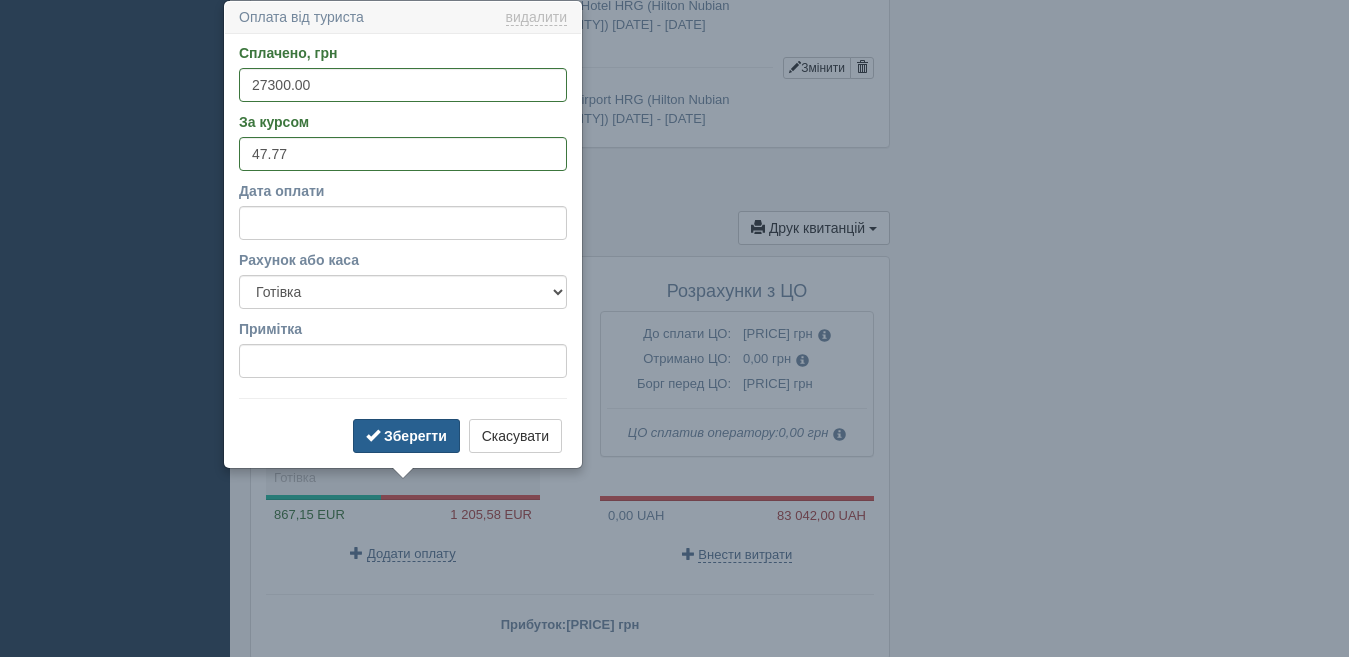 click on "Зберегти" at bounding box center (415, 436) 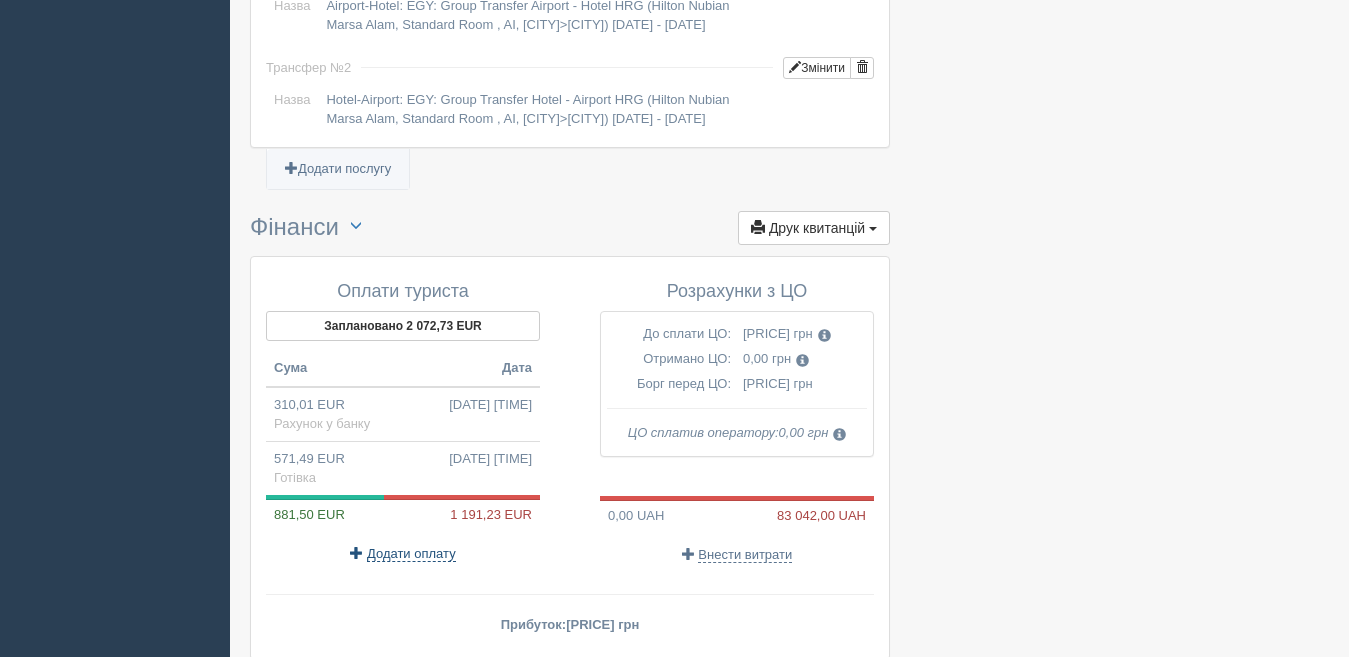 click on "Додати оплату" at bounding box center [411, 554] 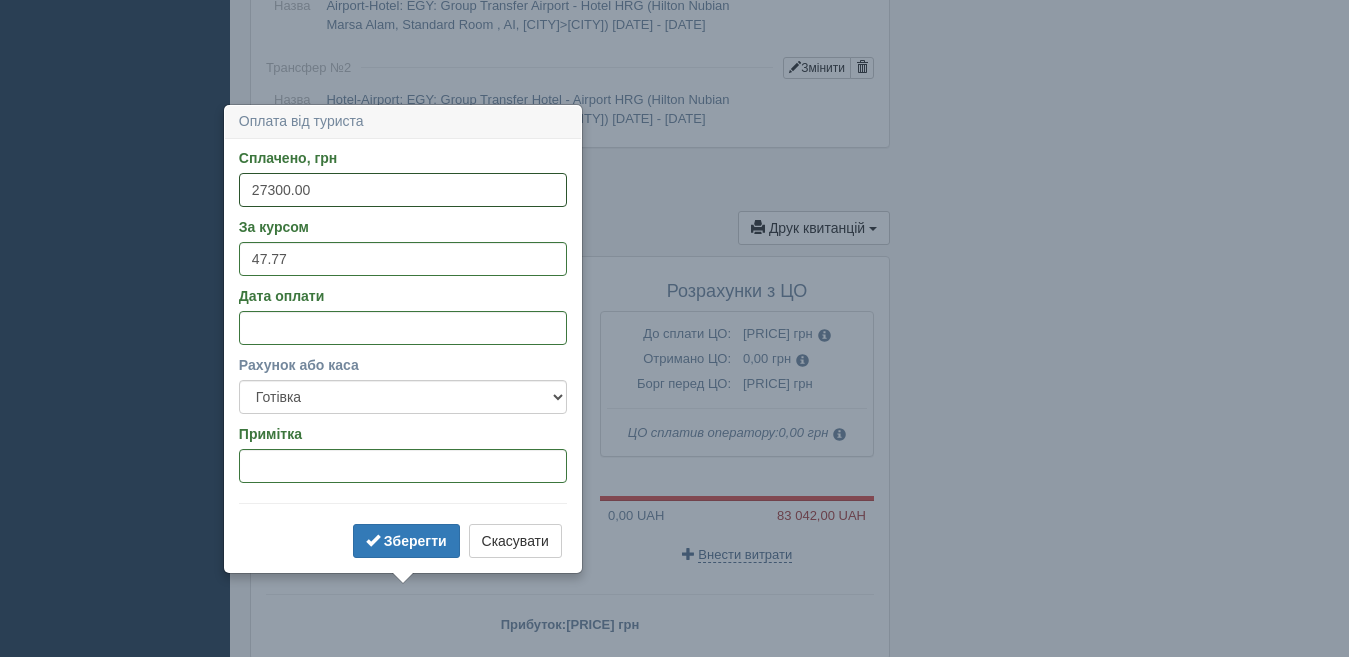 type 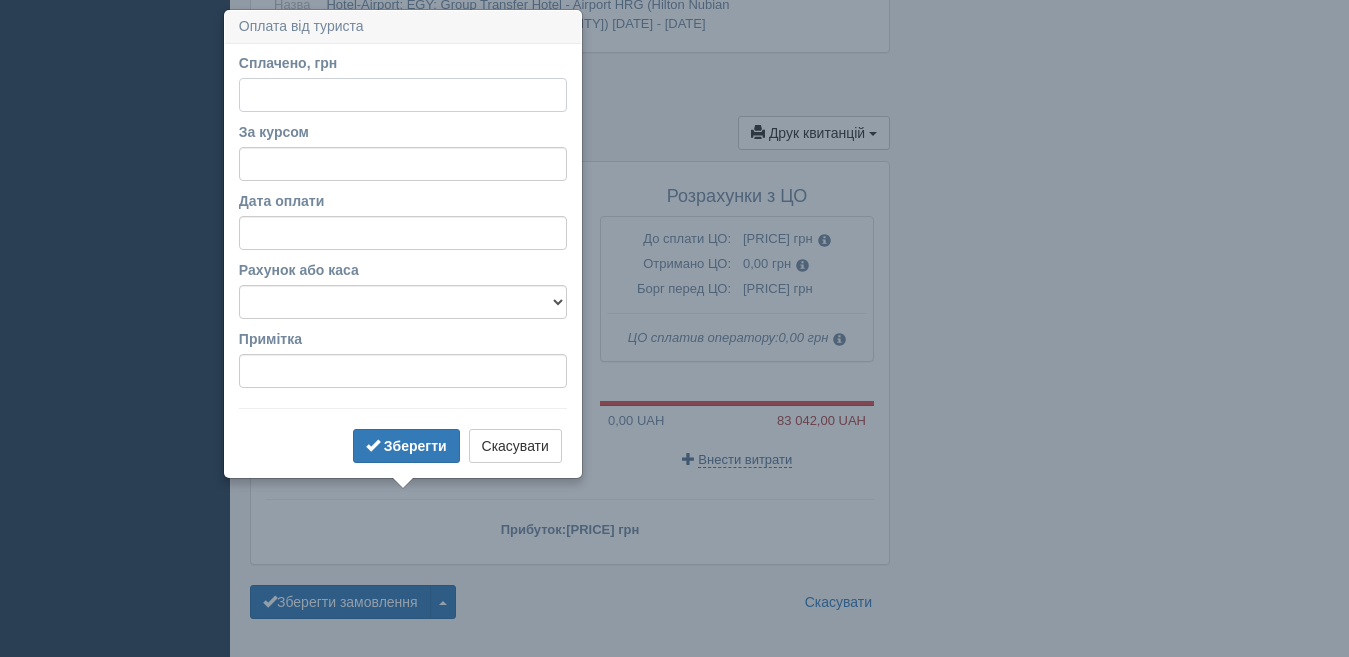 scroll, scrollTop: 2380, scrollLeft: 0, axis: vertical 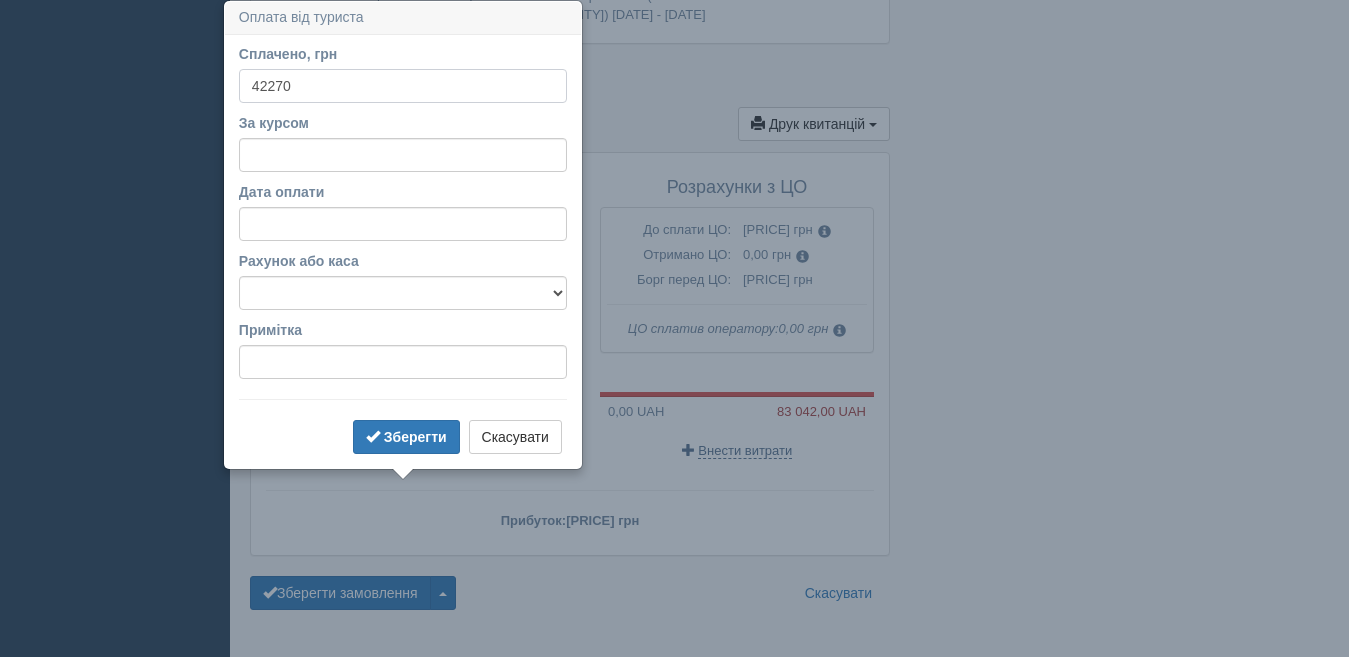 type on "42270" 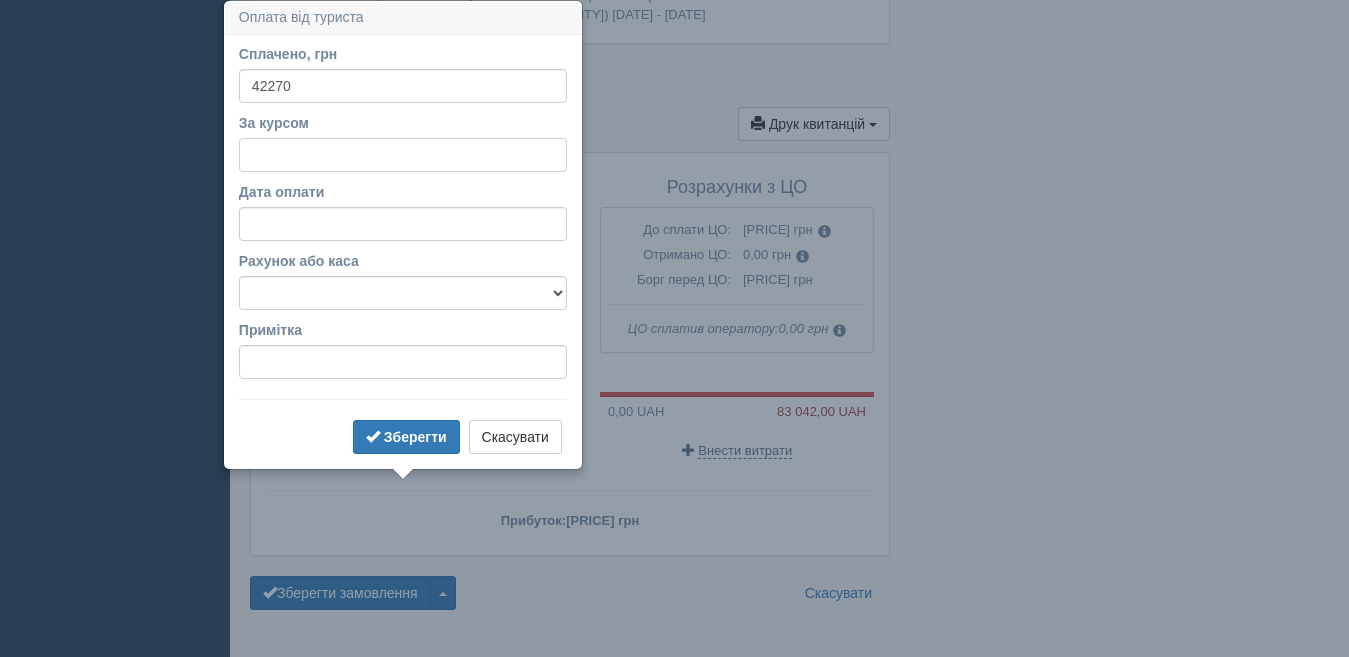 click on "За курсом" at bounding box center (403, 155) 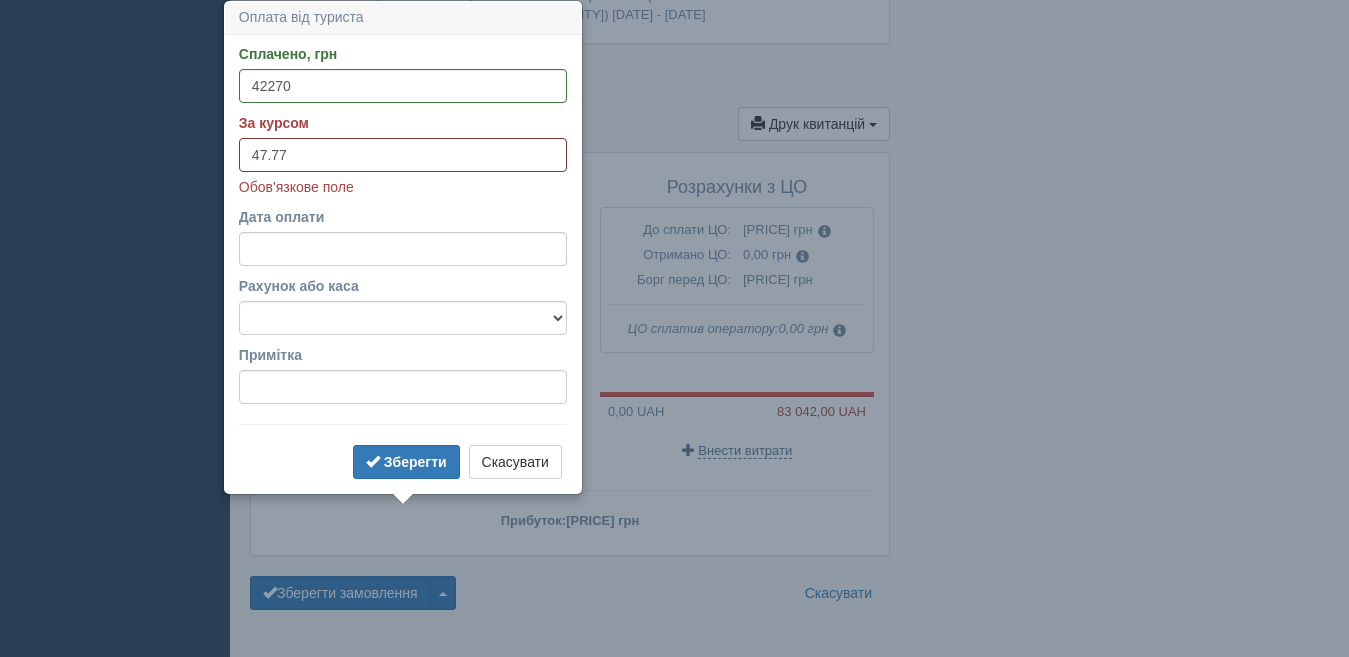 type on "47.77" 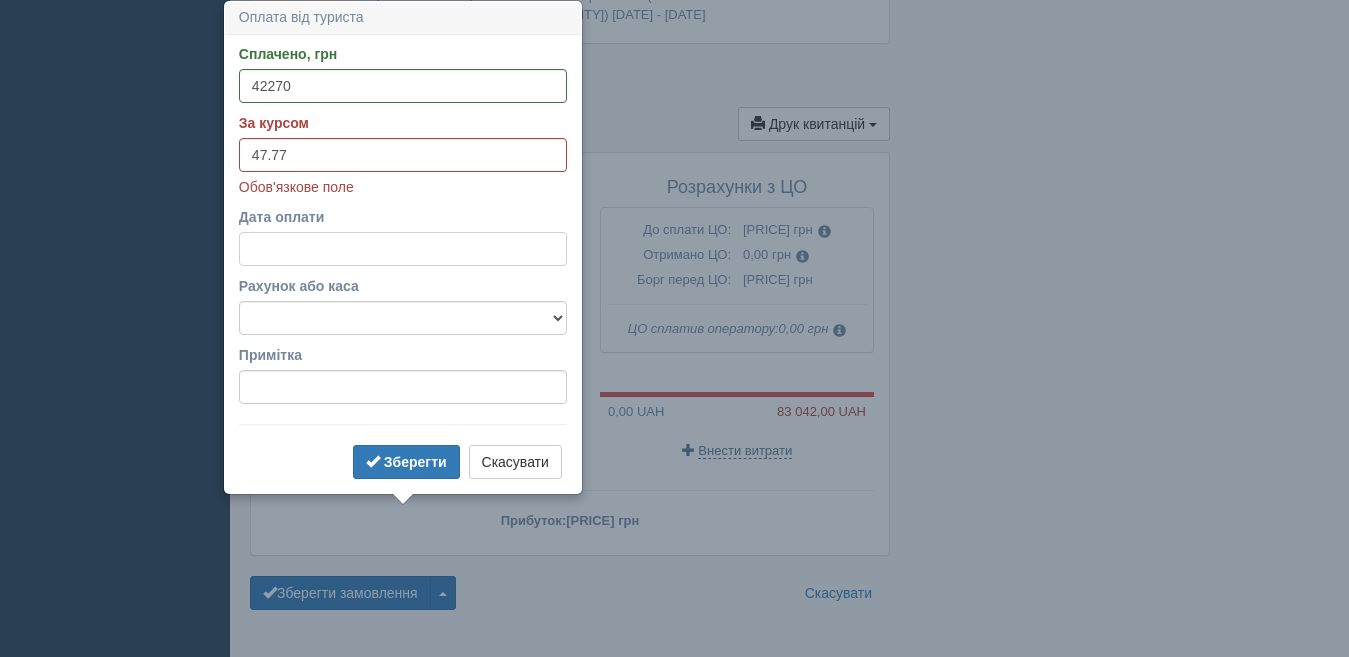 click on "Дата оплати" at bounding box center (403, 249) 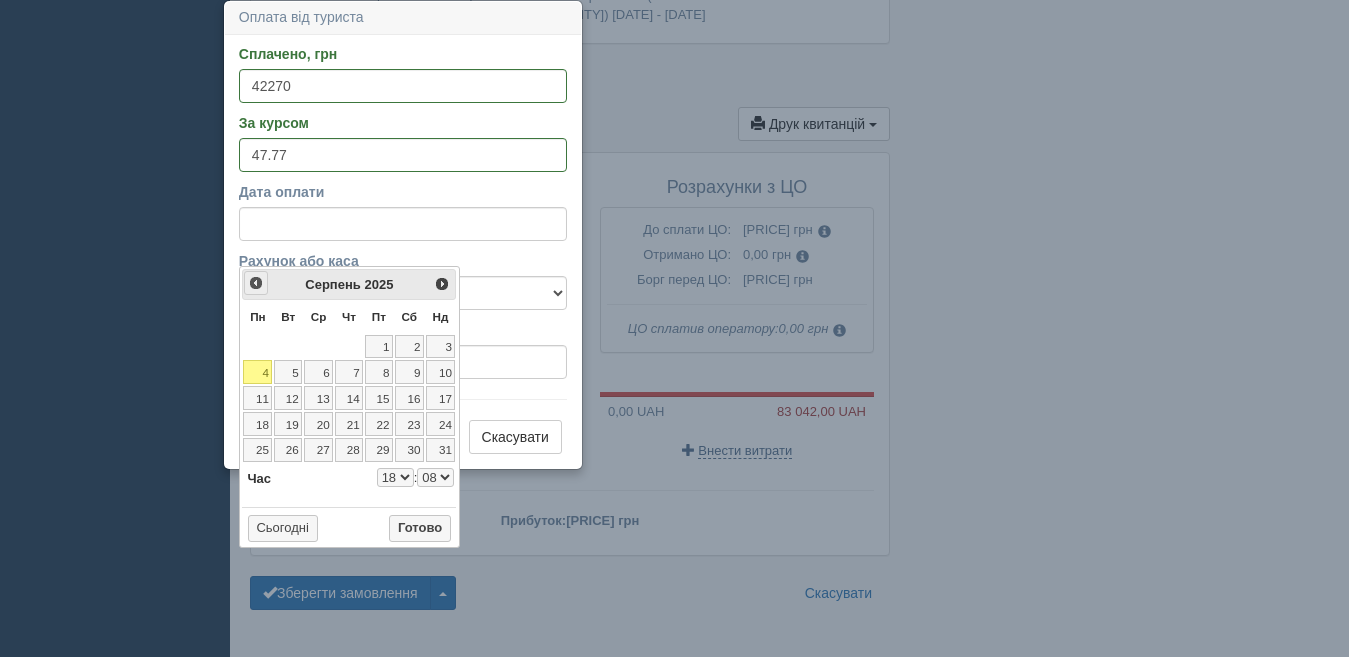 click on "<Попер" at bounding box center (256, 283) 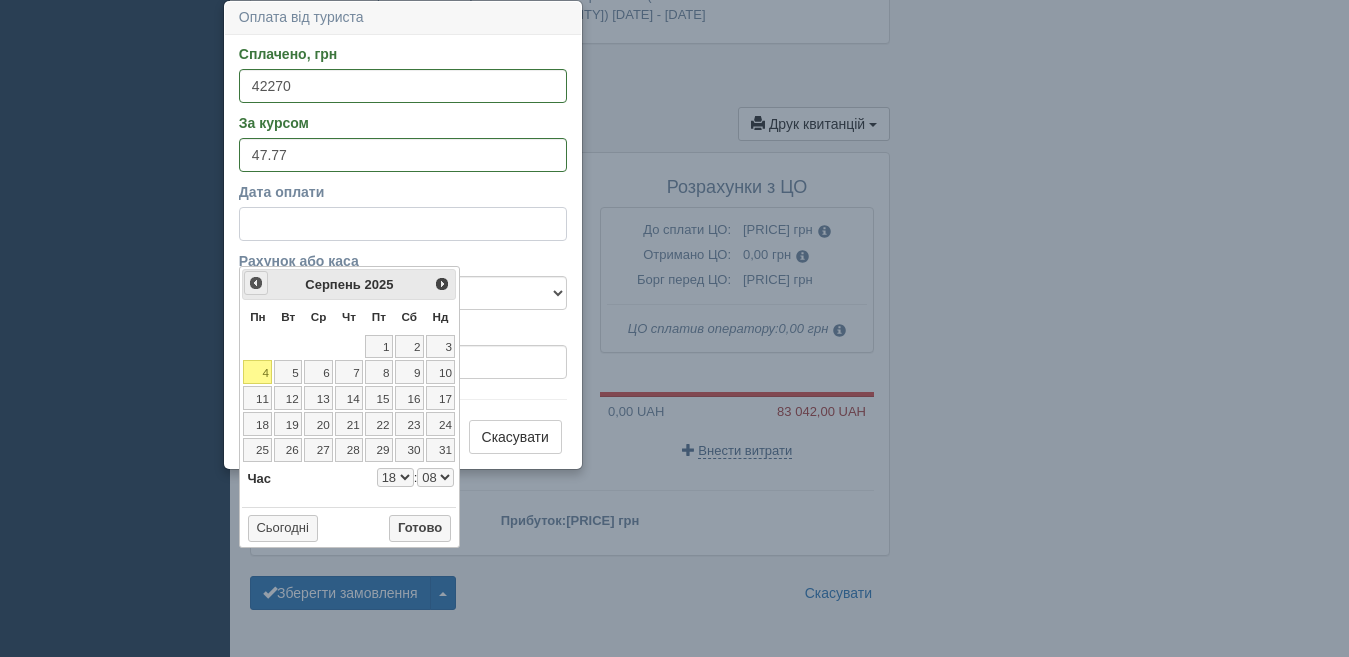select on "18" 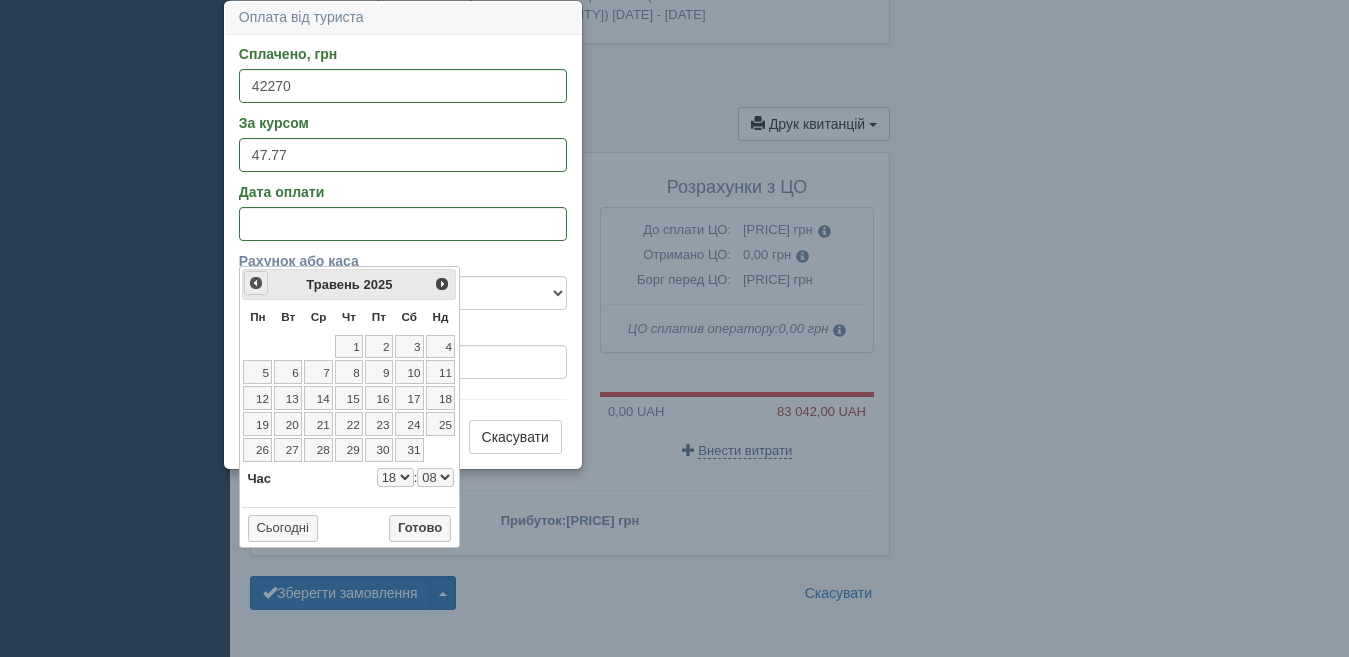 click on "<Попер" at bounding box center [256, 283] 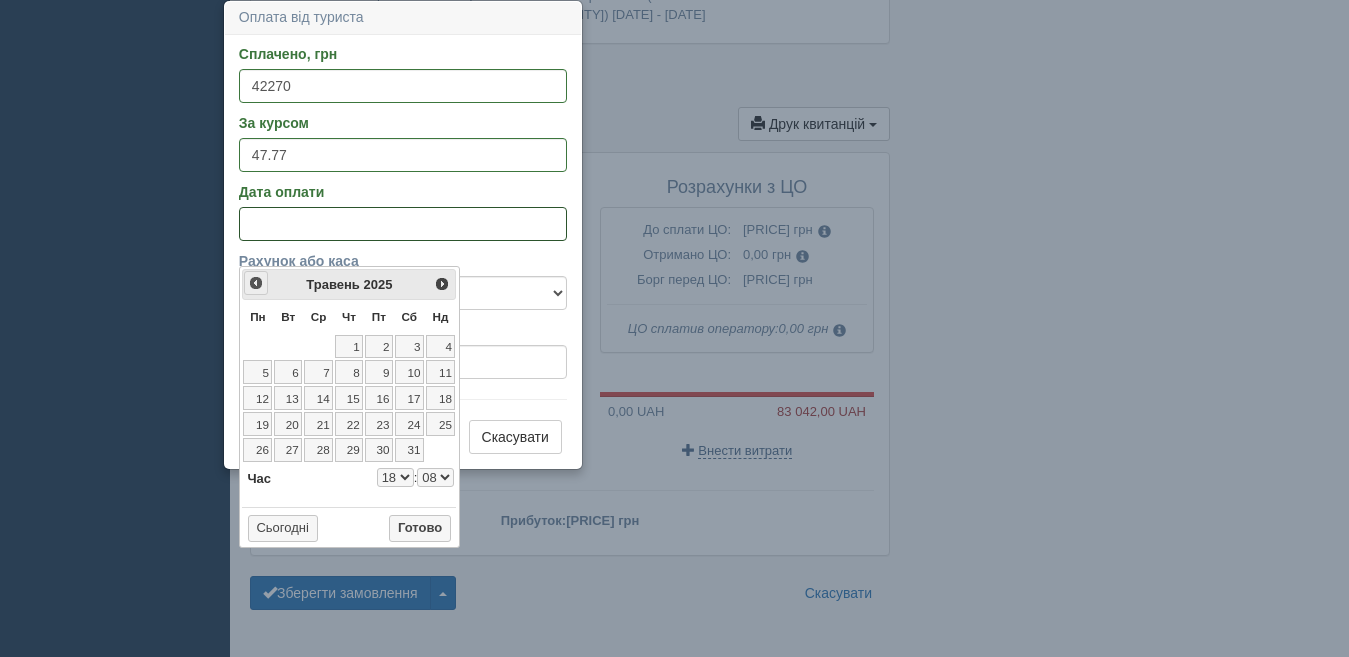 select on "18" 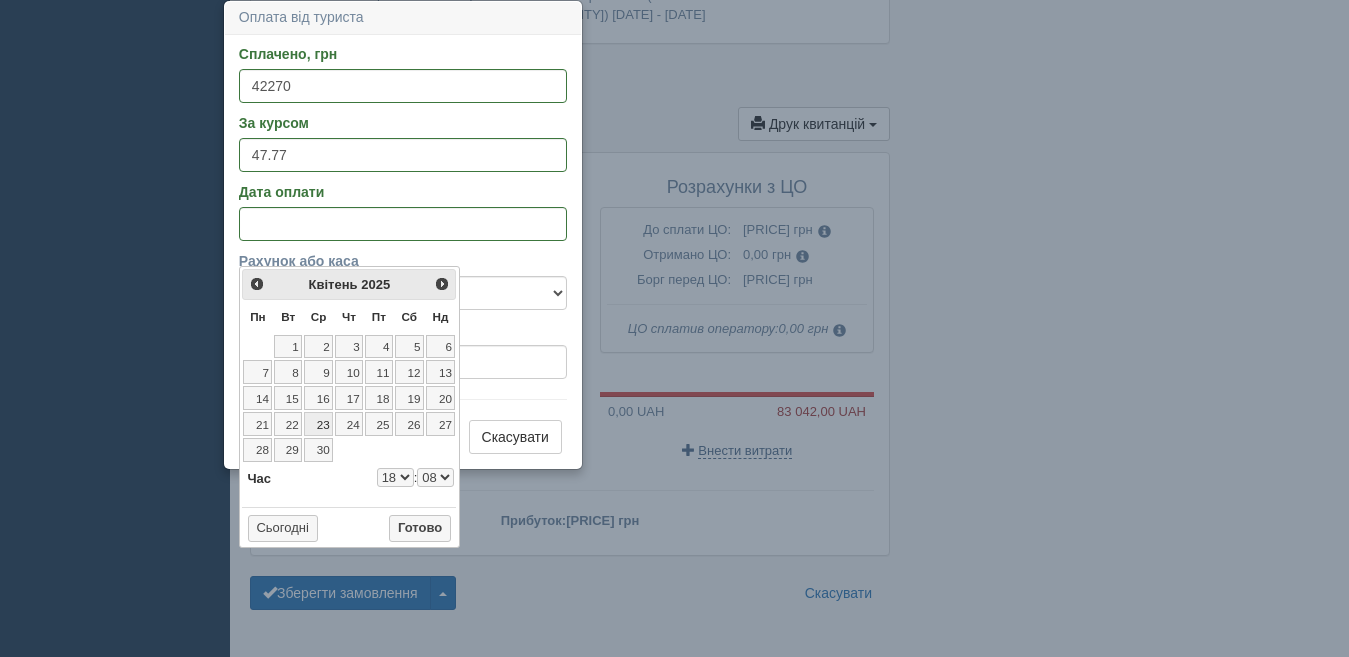 click on "23" at bounding box center [318, 424] 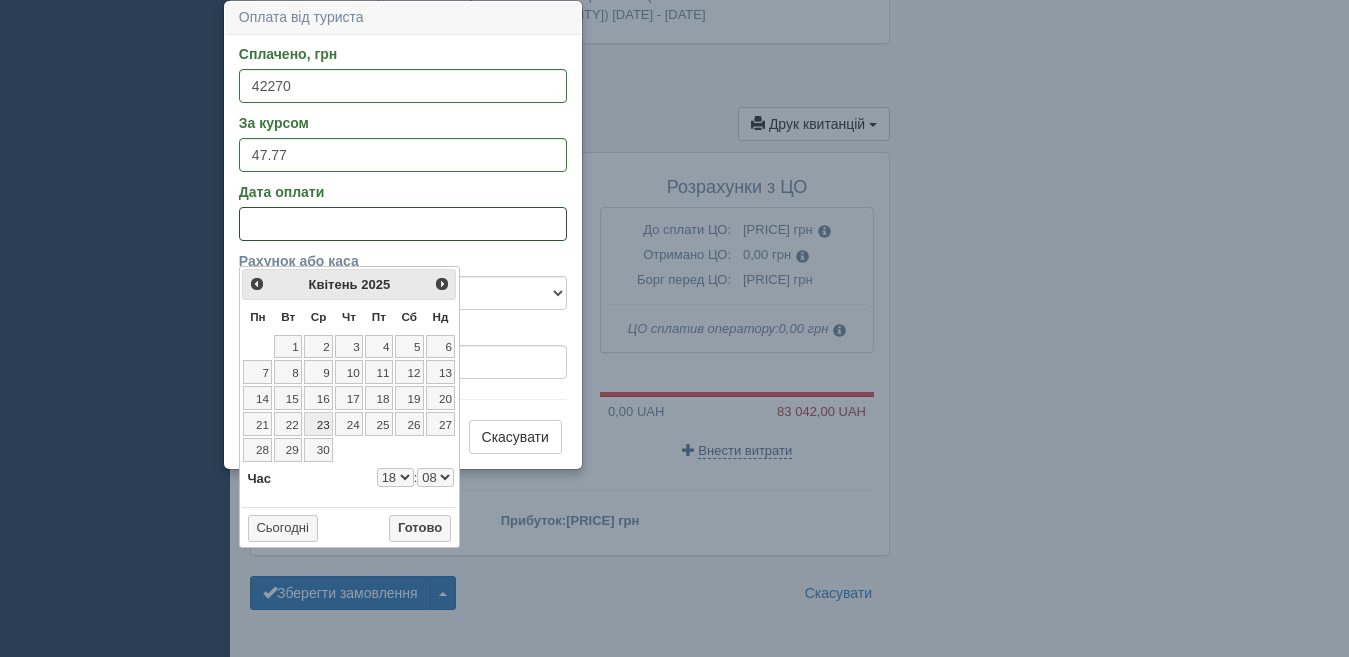 select on "18" 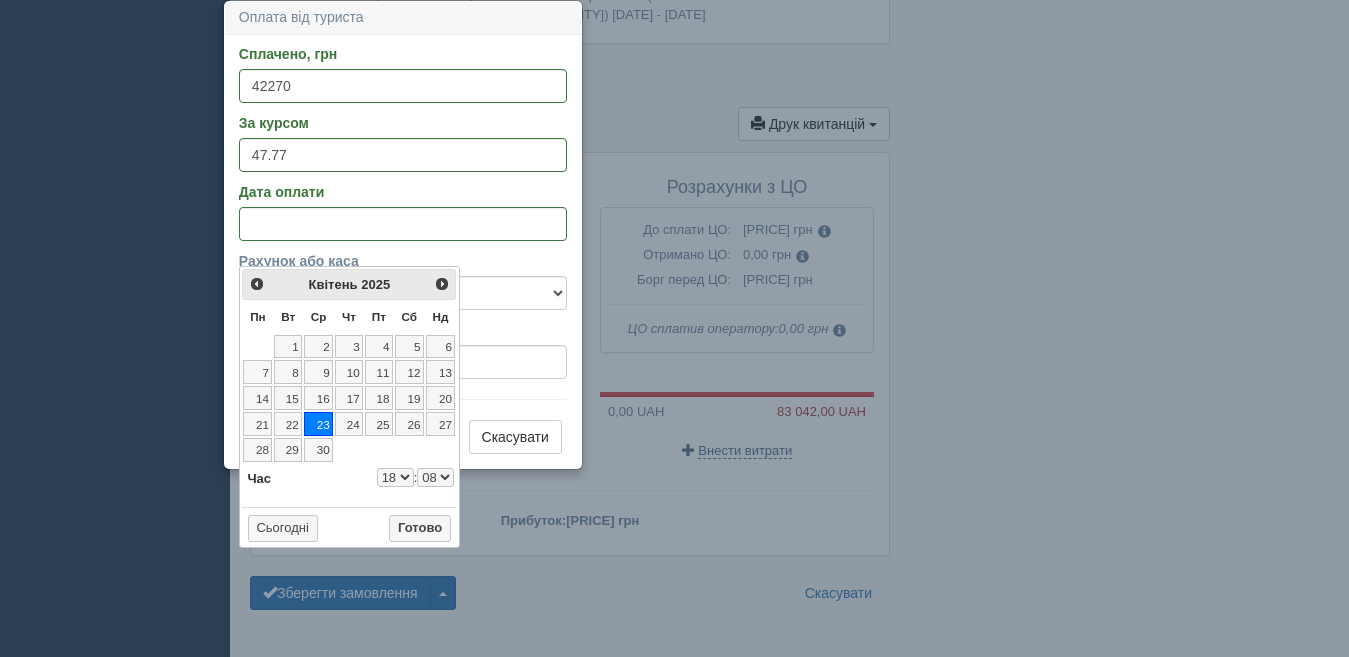 click on "0 1 2 3 4 5 6 7 8 9 10 11 12 13 14 15 16 17 18 19 20 21 22 23" at bounding box center (395, 477) 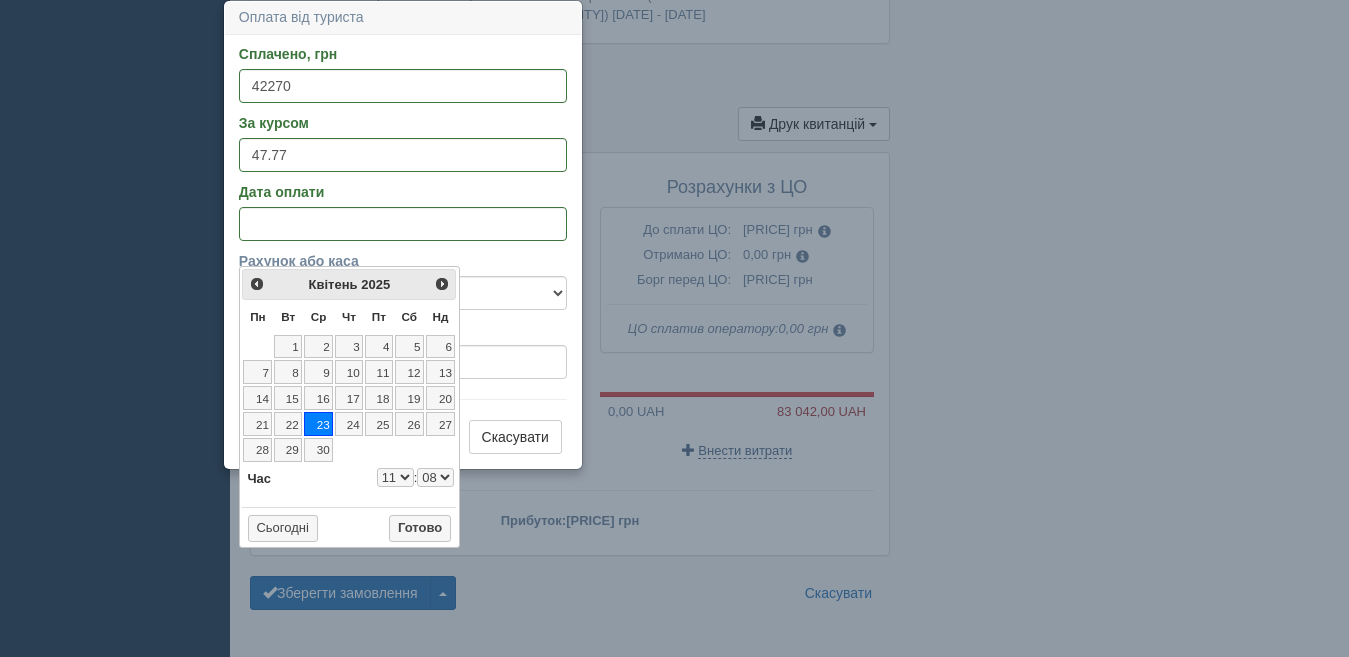 select on "11" 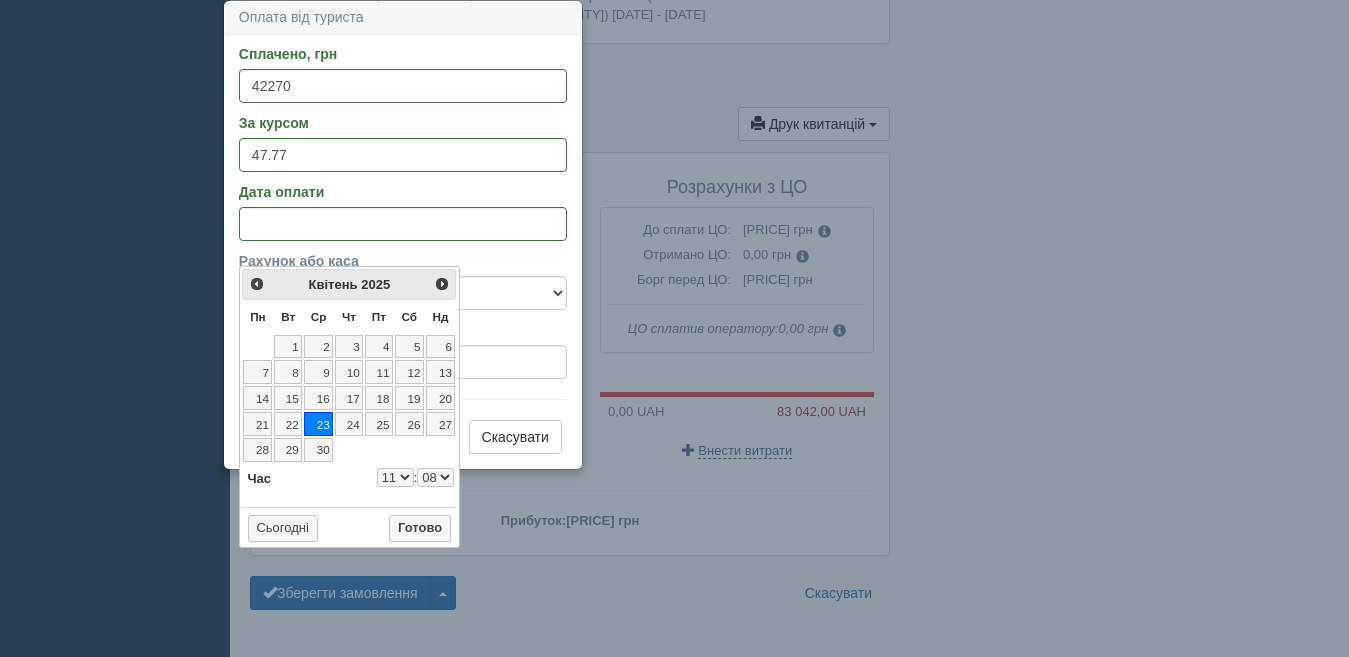 click on "00 01 02 03 04 05 06 07 08 09 10 11 12 13 14 15 16 17 18 19 20 21 22 23 24 25 26 27 28 29 30 31 32 33 34 35 36 37 38 39 40 41 42 43 44 45 46 47 48 49 50 51 52 53 54 55 56 57 58 59" at bounding box center [435, 477] 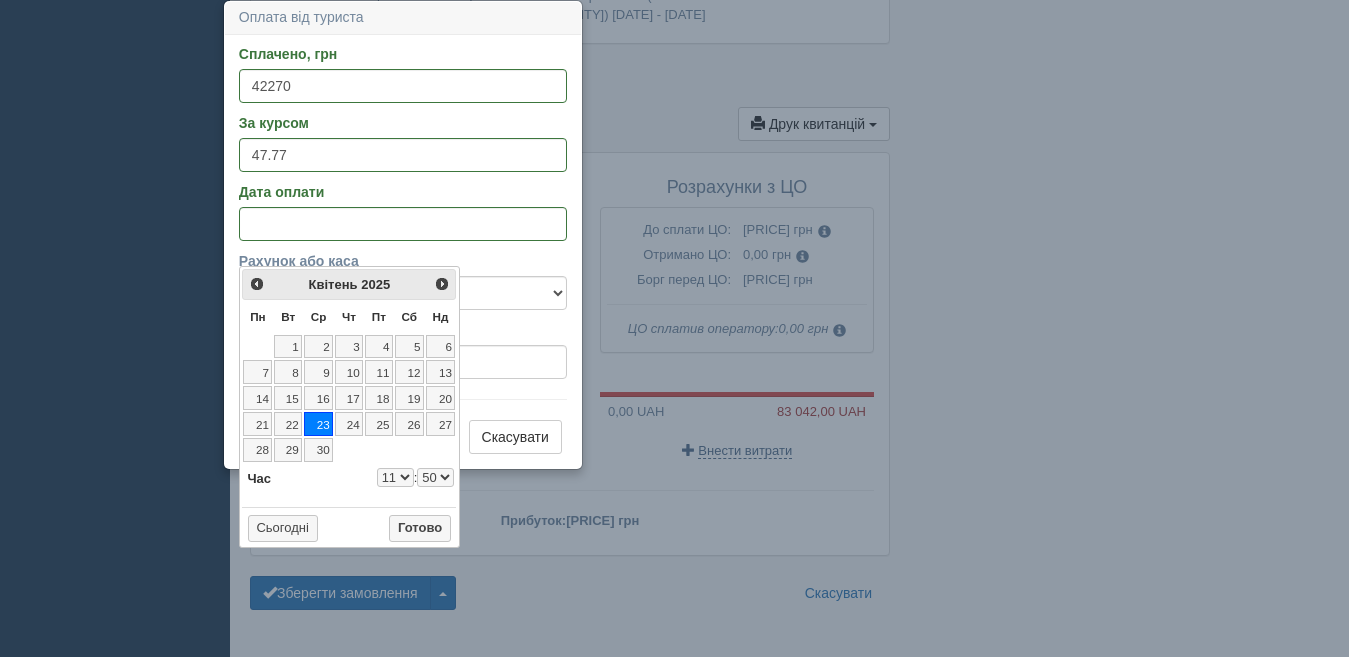 select on "11" 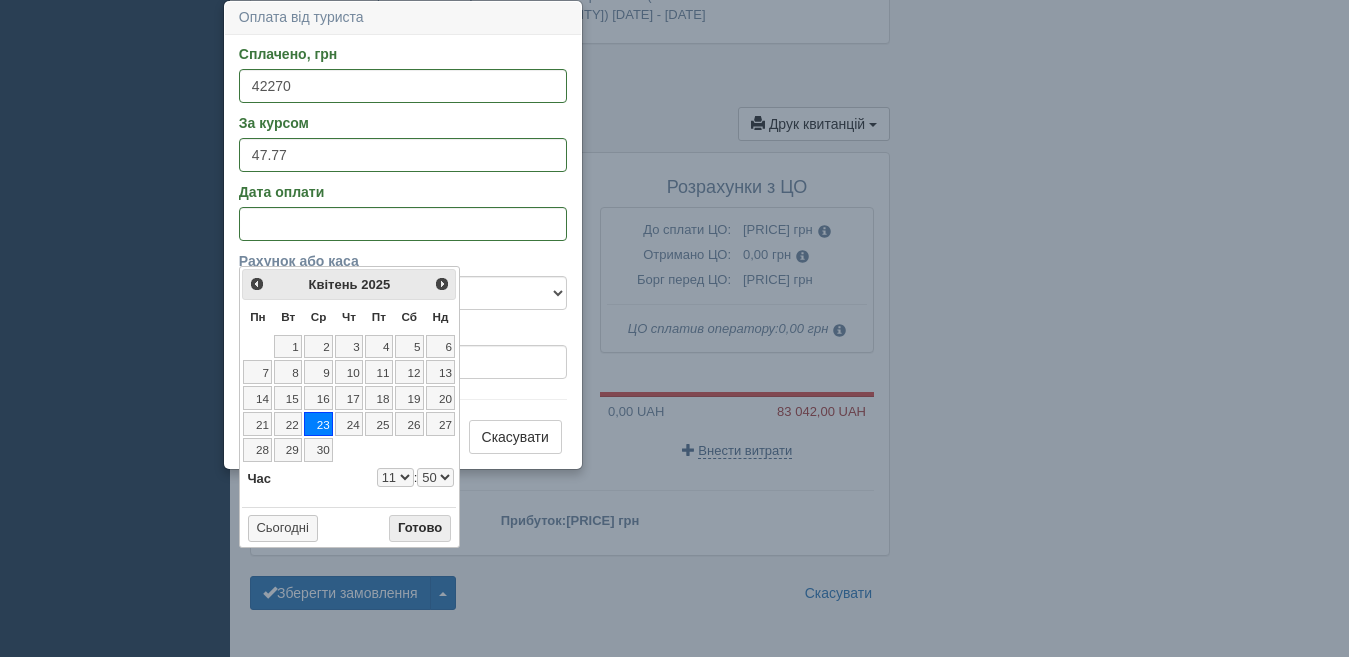 click on "Готово" at bounding box center [420, 529] 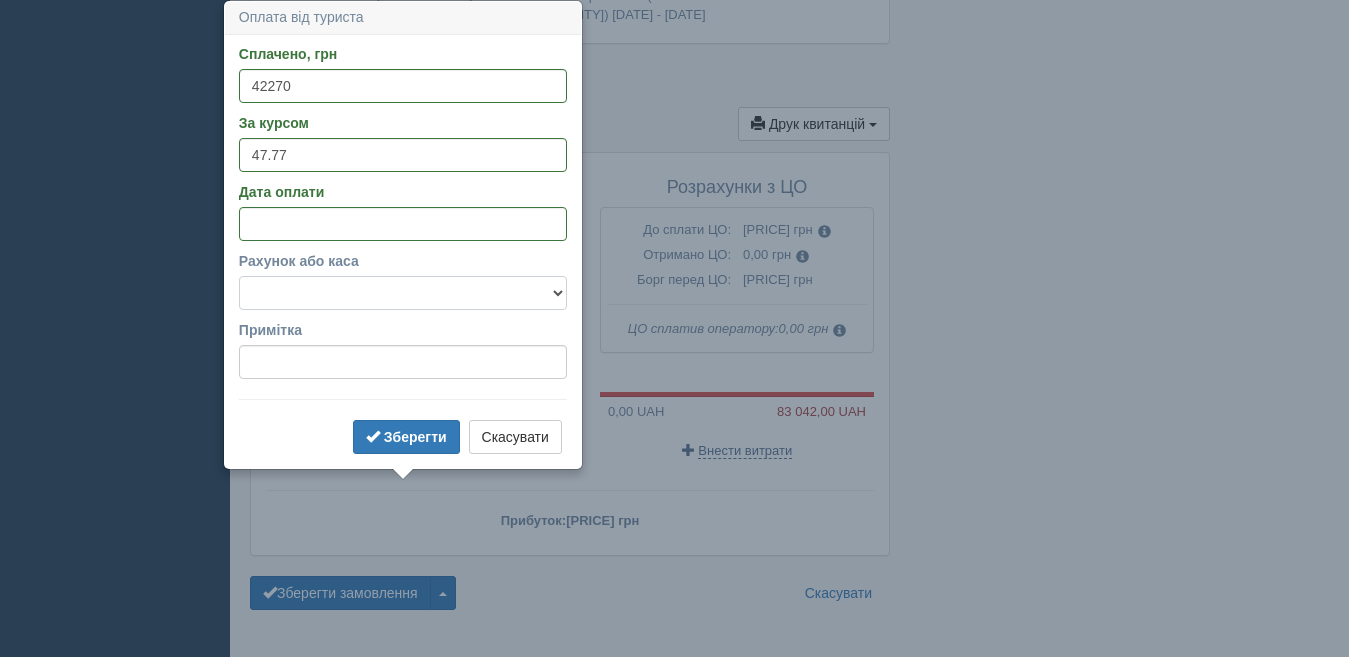 click on "Готівка
Картка
Рахунок у банку" at bounding box center [403, 293] 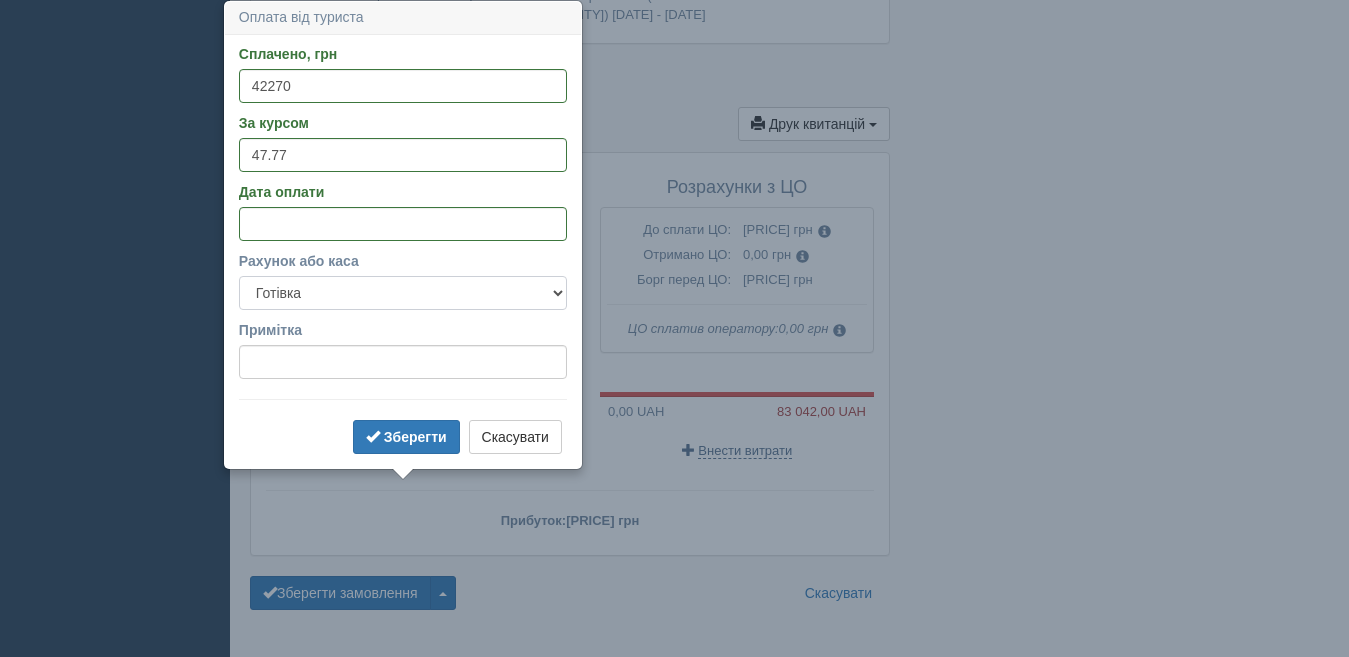 click on "Готівка
Картка
Рахунок у банку" at bounding box center [403, 293] 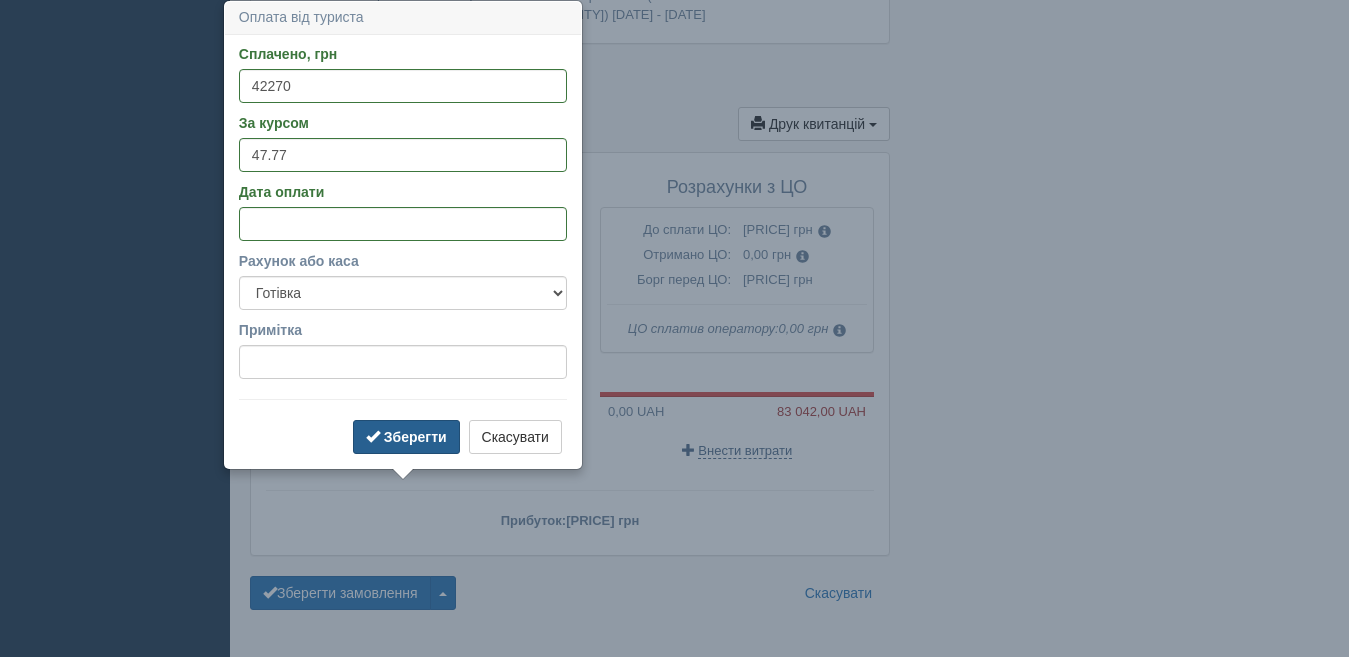 click on "Зберегти" at bounding box center (415, 437) 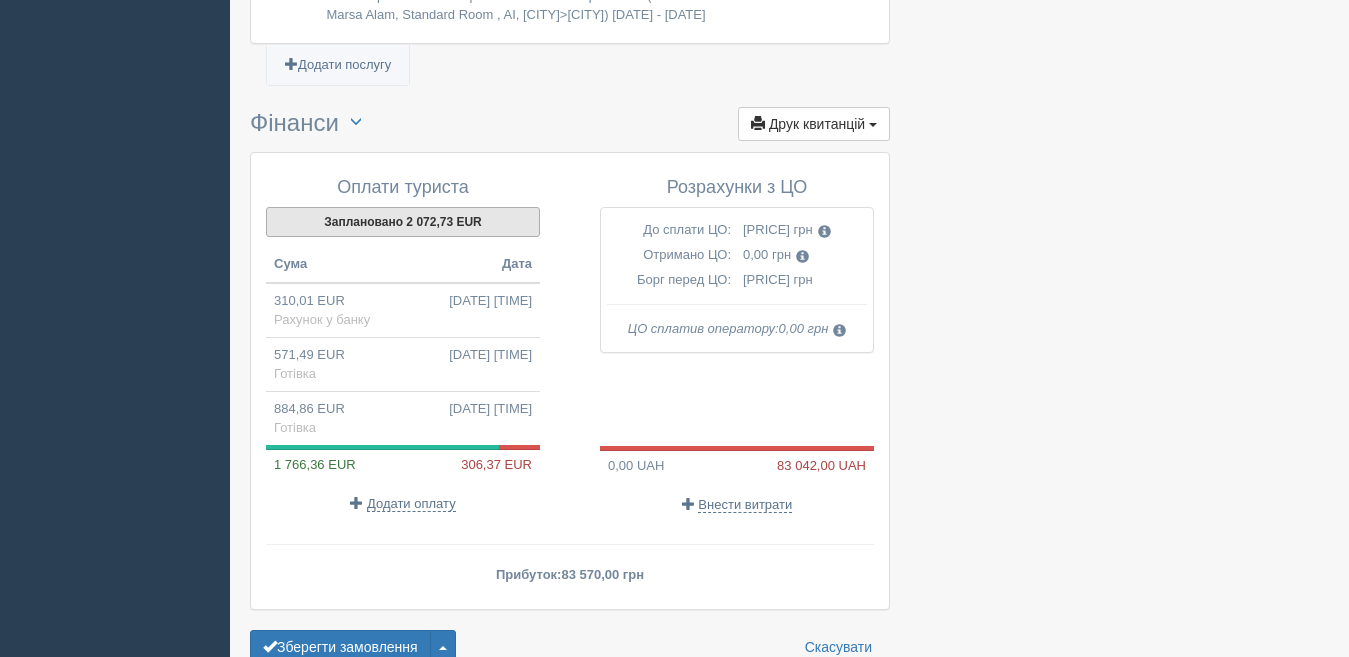click on "Заплановано 2 072,73 EUR" at bounding box center [403, 222] 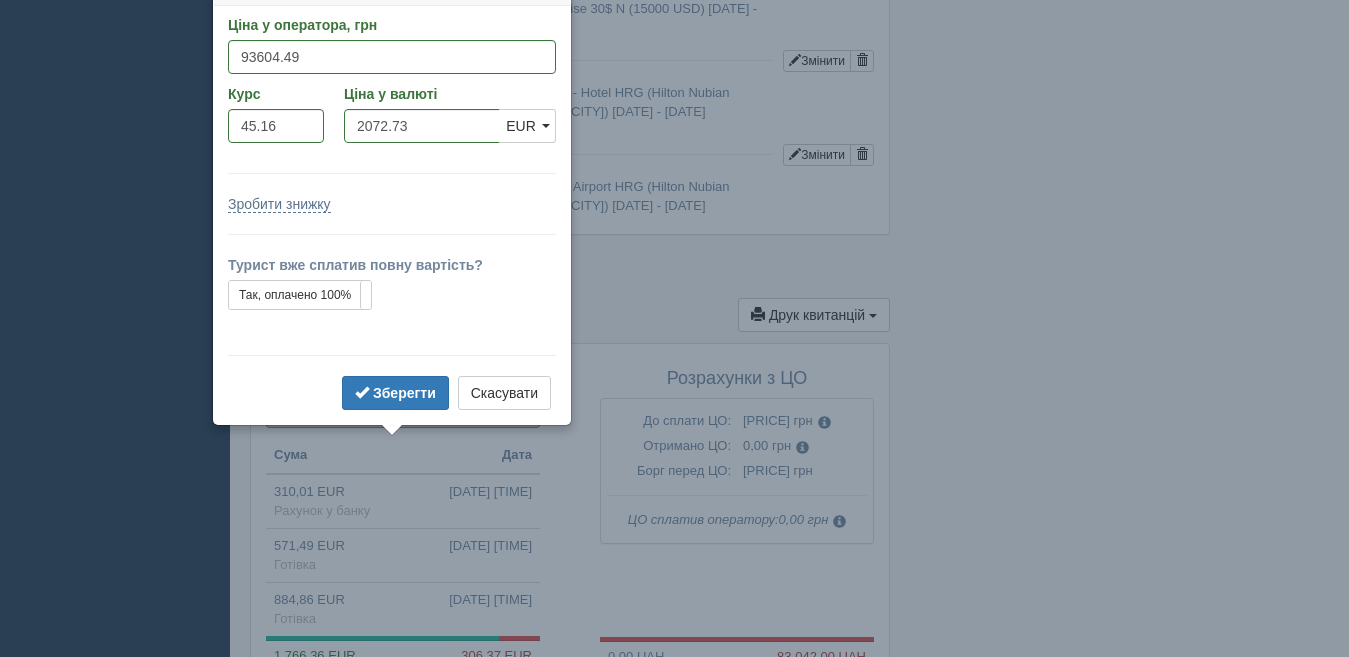 scroll, scrollTop: 2161, scrollLeft: 0, axis: vertical 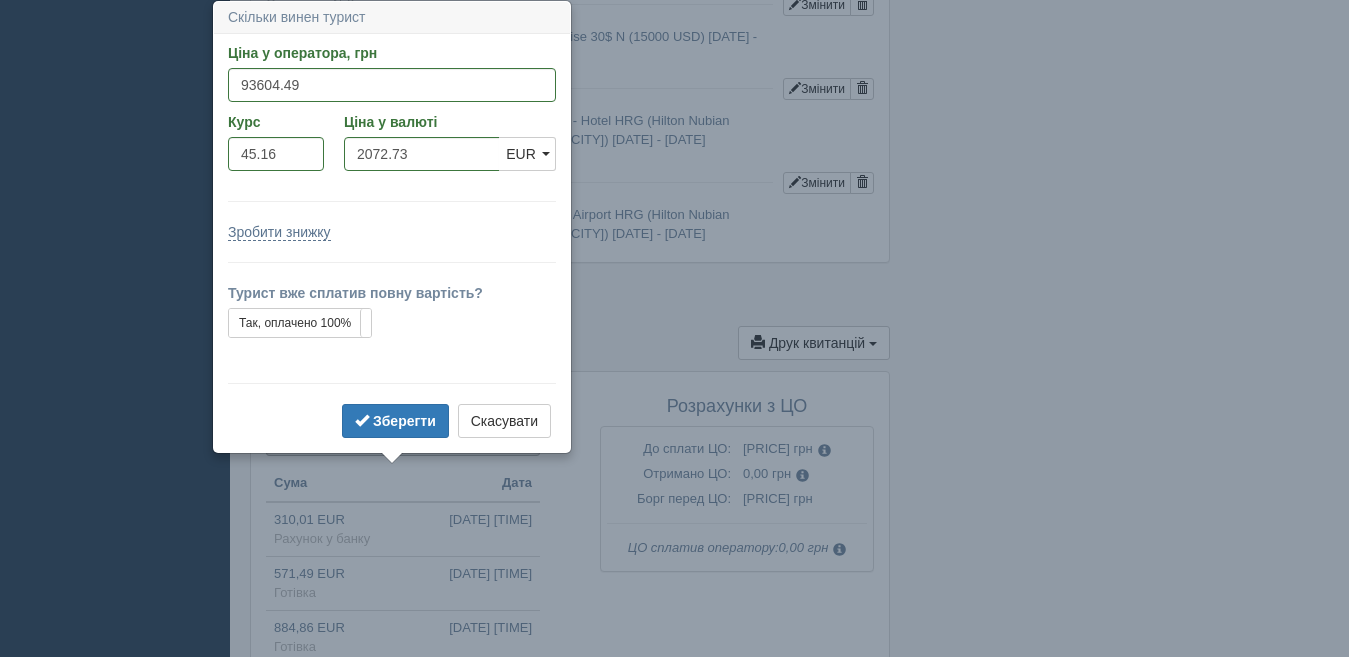 click on "All-Inclusive CRM
XO
Нагадування
Замовлення
Активні
Завершені" at bounding box center (674, -591) 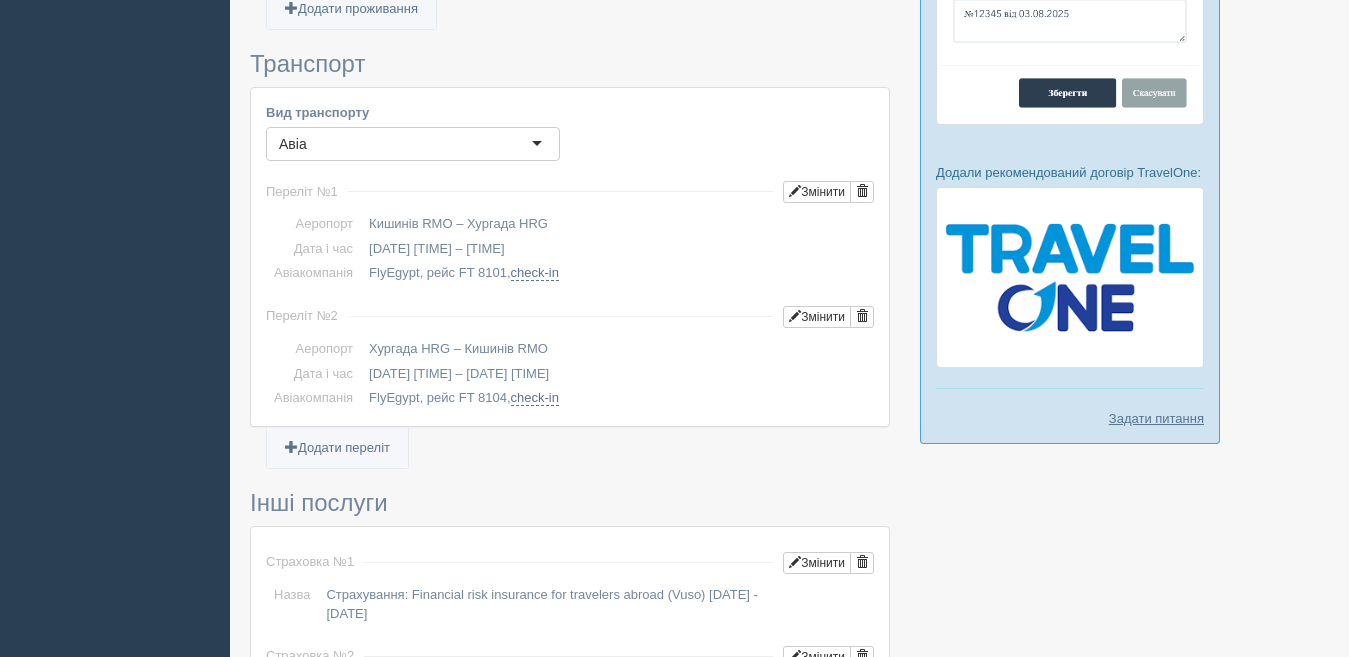 scroll, scrollTop: 1461, scrollLeft: 0, axis: vertical 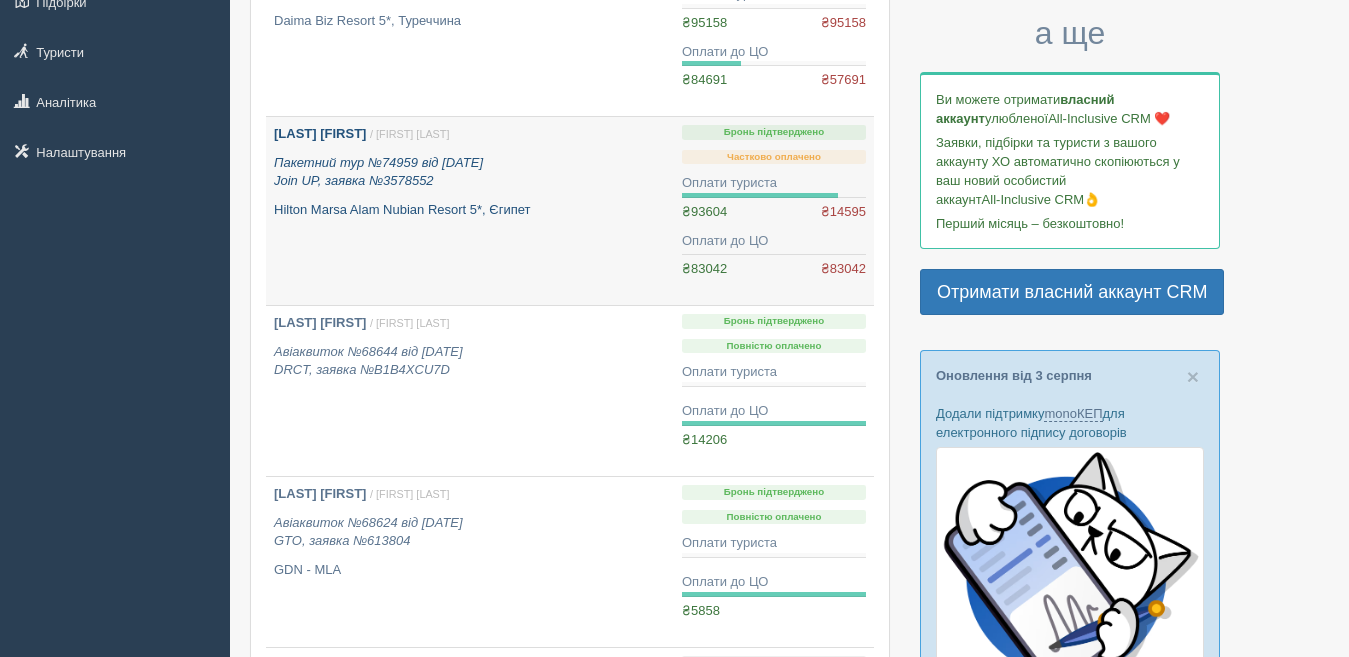click on "[FIRST] [LAST]
/ [FIRST] [LAST].
Пакетний тур №74959 від [DATE]
Join UP, заявка №3578552
Hilton Marsa Alam Nubian Resort 5*, Єгипет" at bounding box center (470, 211) 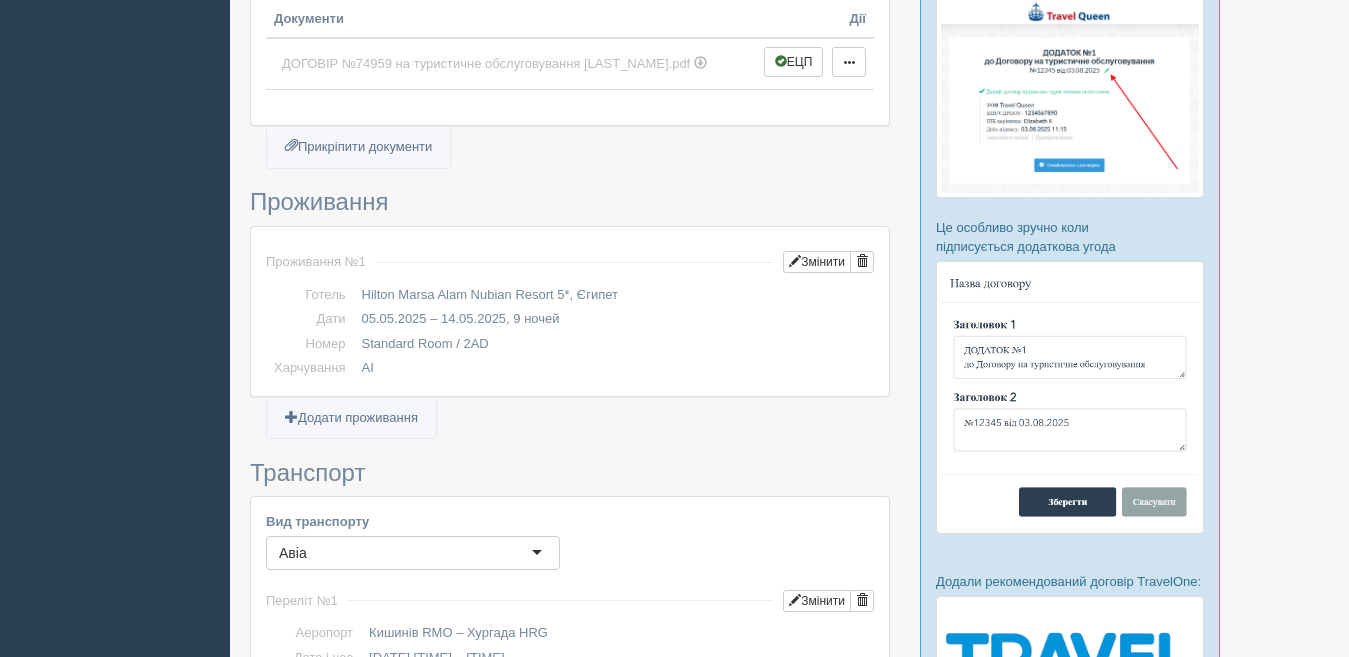 scroll, scrollTop: 1100, scrollLeft: 0, axis: vertical 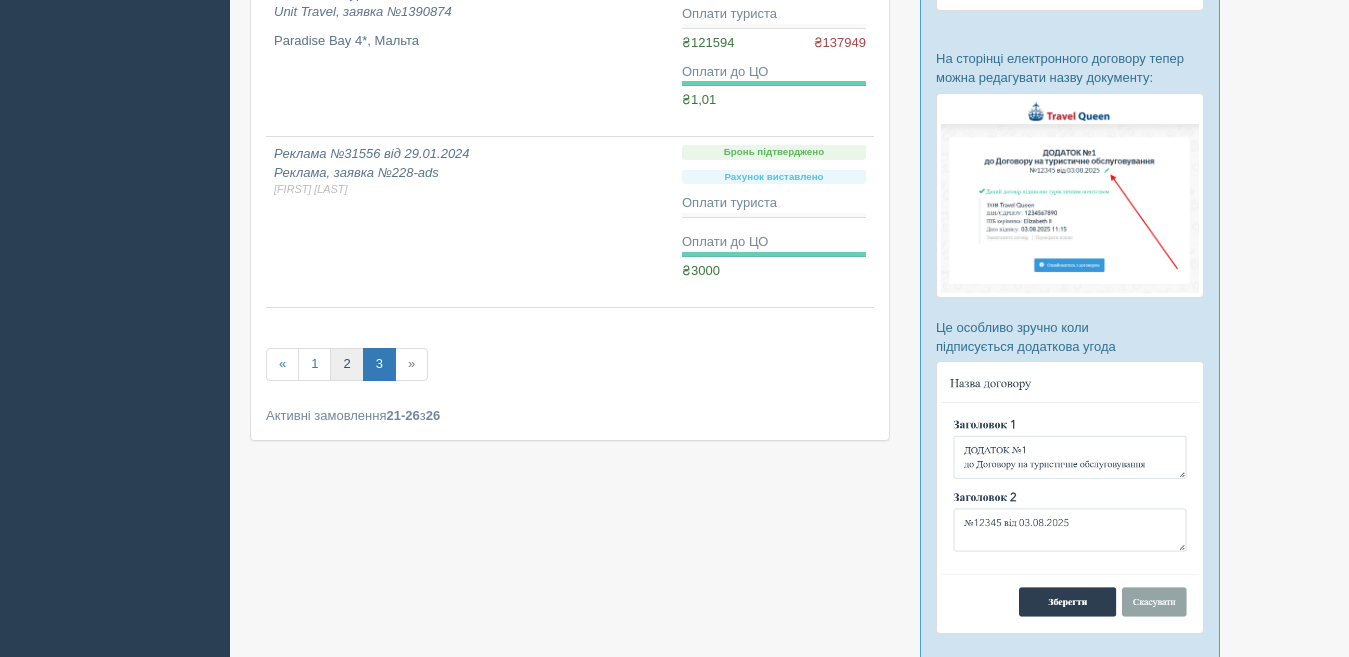 click on "2" at bounding box center [346, 364] 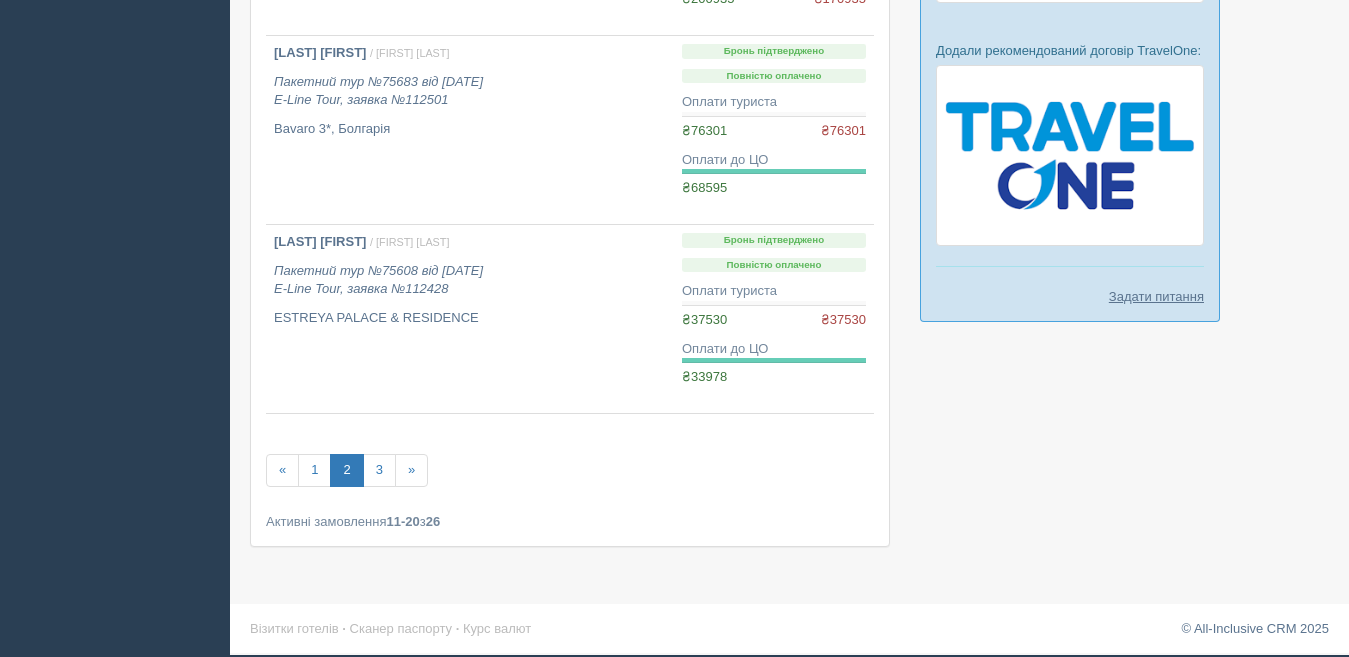 scroll, scrollTop: 1532, scrollLeft: 0, axis: vertical 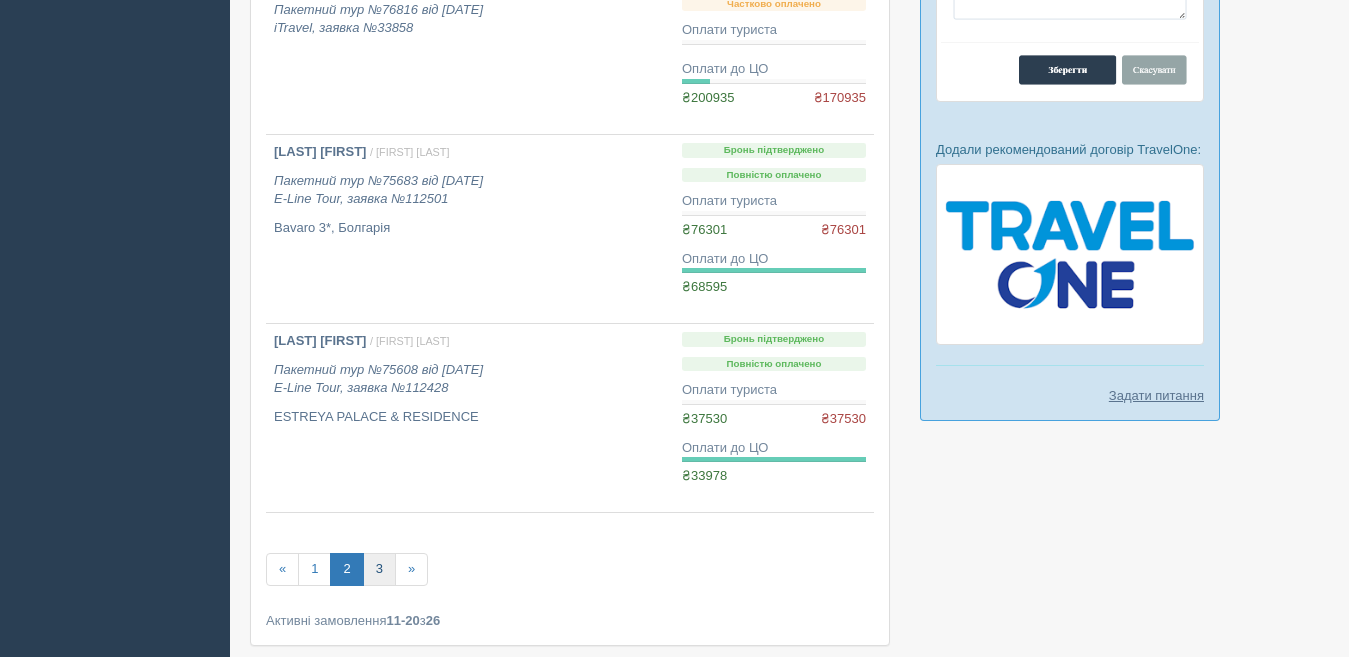 click on "3" at bounding box center [379, 569] 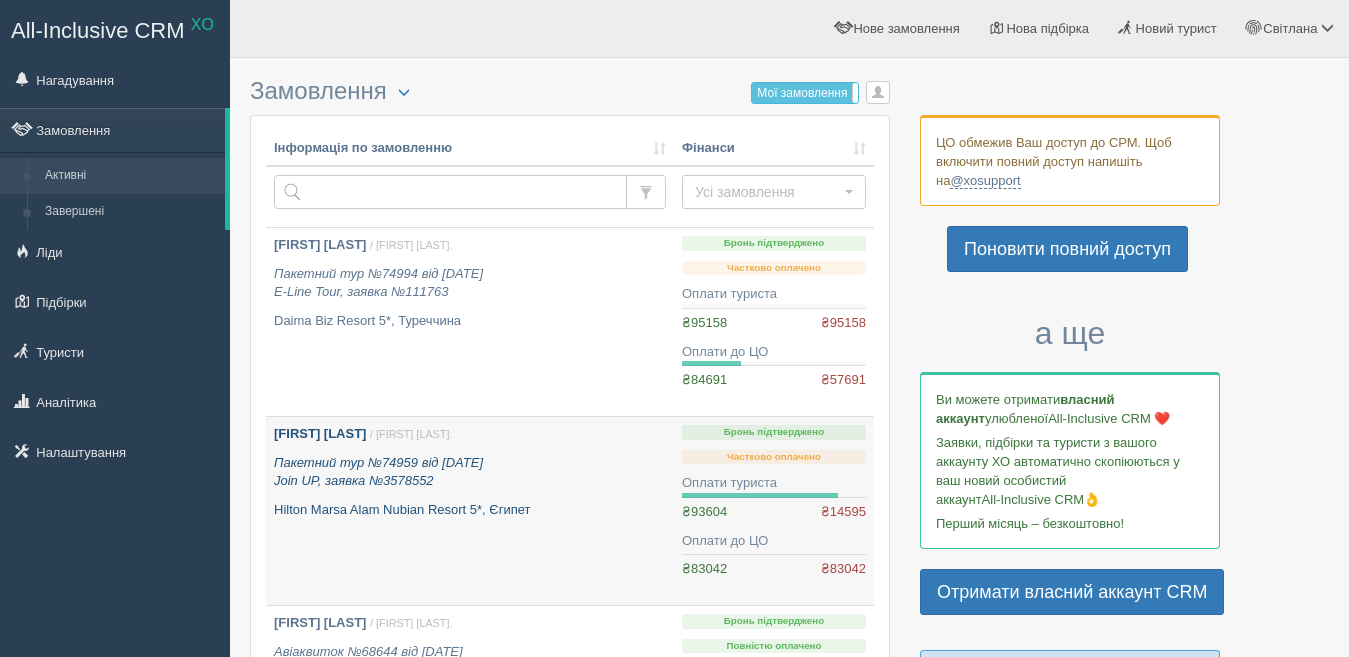 scroll, scrollTop: 0, scrollLeft: 0, axis: both 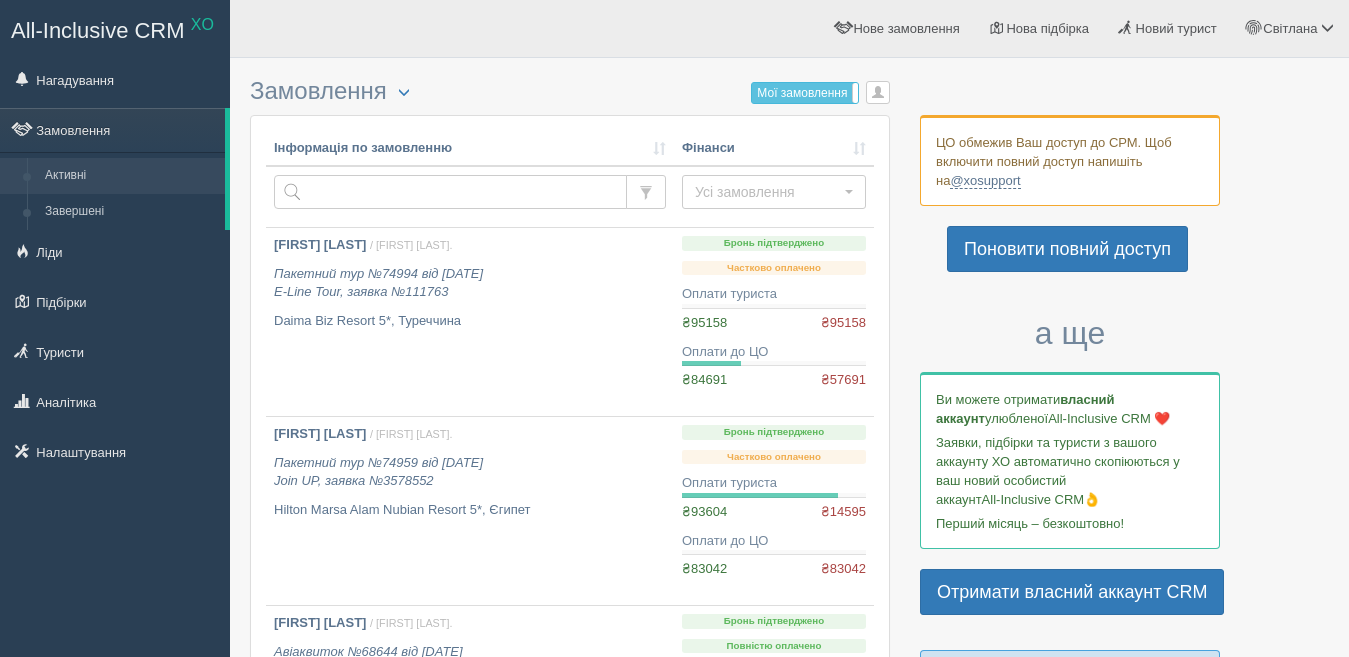 click on "Інформація по замовленню Фінанси
Усі замовлення   Усі замовлення Повністю оплачено Частково оплачено Розширений пошук...
Усі замовлення
Повністю оплачено
Частково оплачено
Розширений пошук...
[FIRST] [LAST]
/ [FIRST] [LAST].
Пакетний тур №74994 від [DATE]
E-Line Tour, заявка №111763
Hilton Marsa Alam Nubian Resort 5*, Єгипет
Бронь підтверджено
Частково оплачено
Оплати туриста" at bounding box center (570, 778) 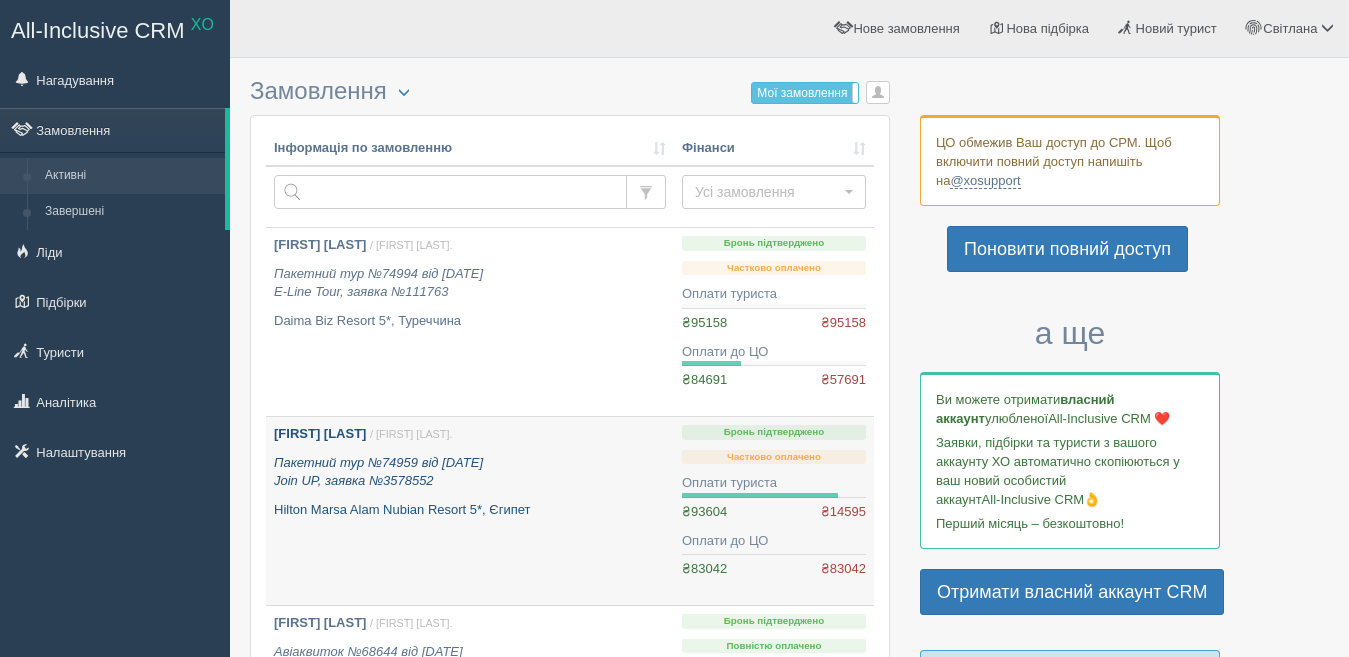 click on "Пакетний тур №74959 від [DATE]
Join UP, заявка №3578552" at bounding box center [378, 472] 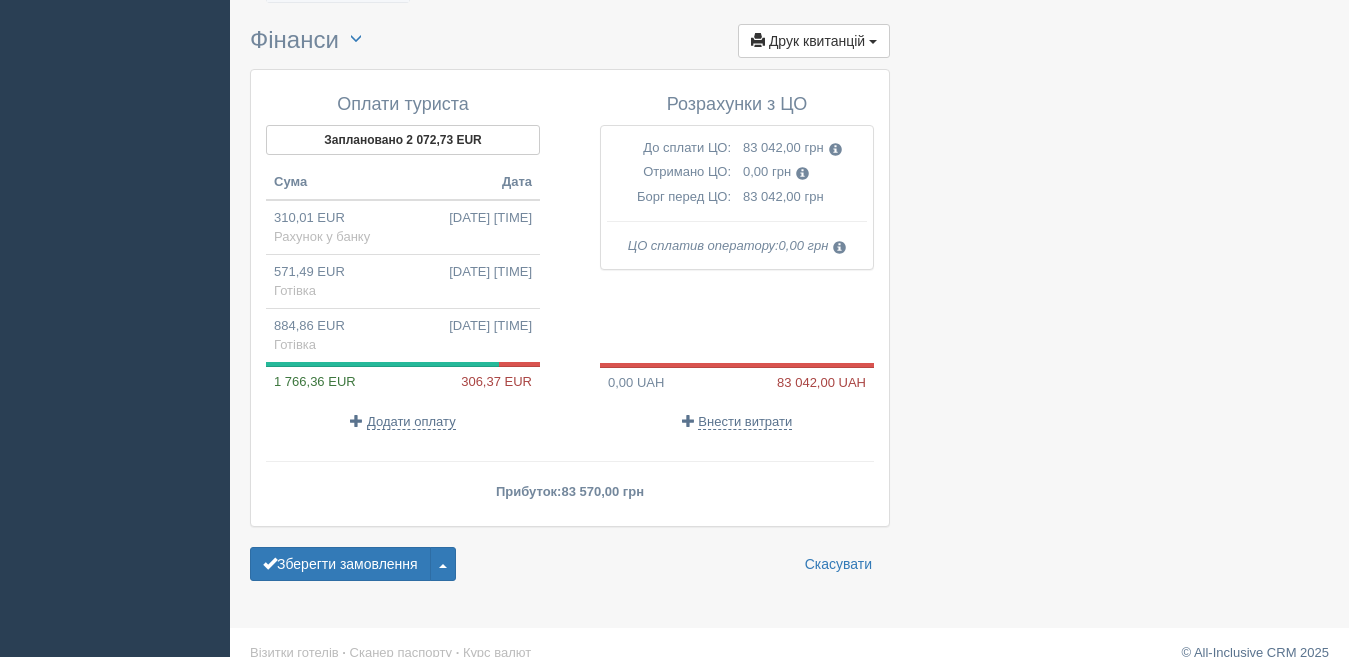 scroll, scrollTop: 2500, scrollLeft: 0, axis: vertical 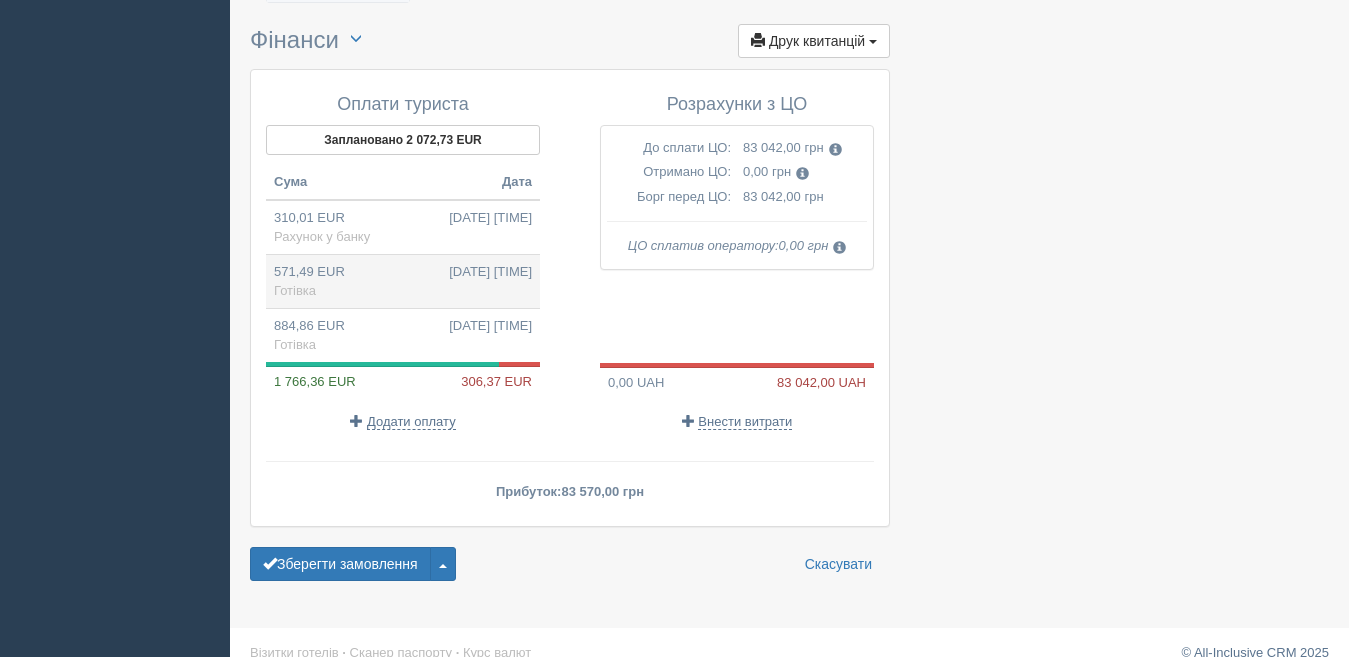 drag, startPoint x: 341, startPoint y: 270, endPoint x: 289, endPoint y: 284, distance: 53.851646 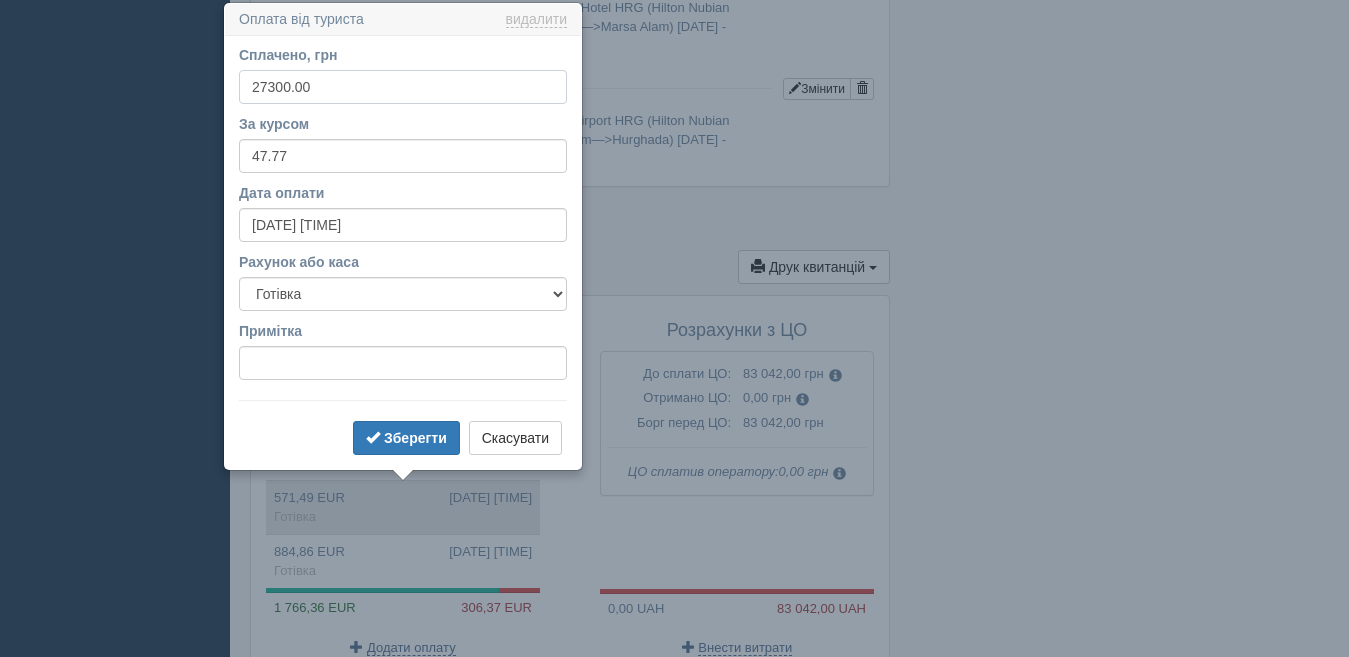 scroll, scrollTop: 2276, scrollLeft: 0, axis: vertical 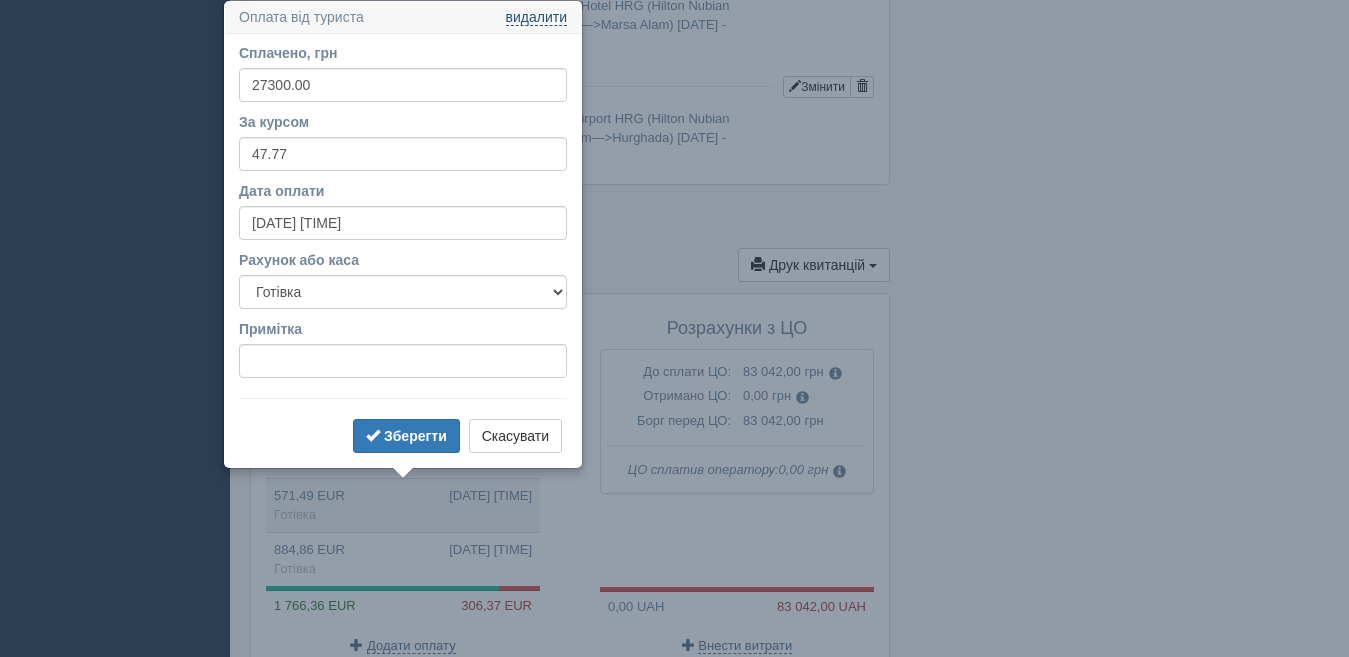 click on "видалити" at bounding box center (536, 18) 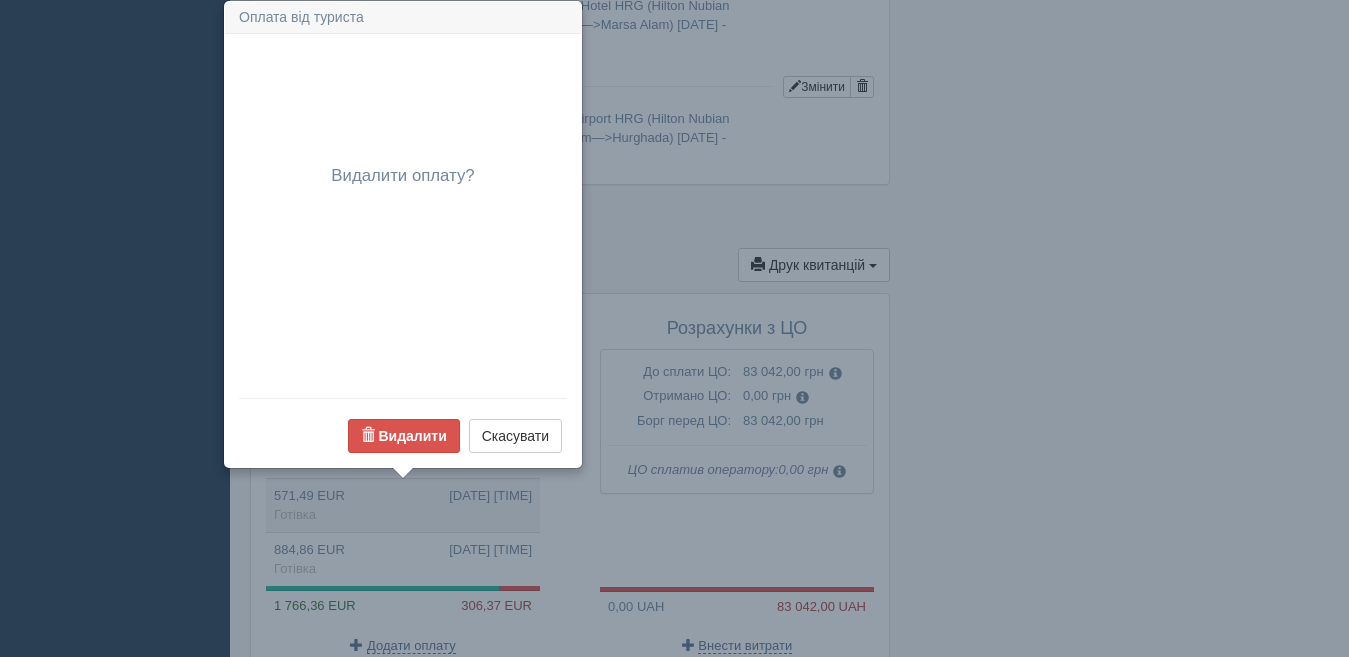 click on "Видалити
Скасувати" at bounding box center (403, 418) 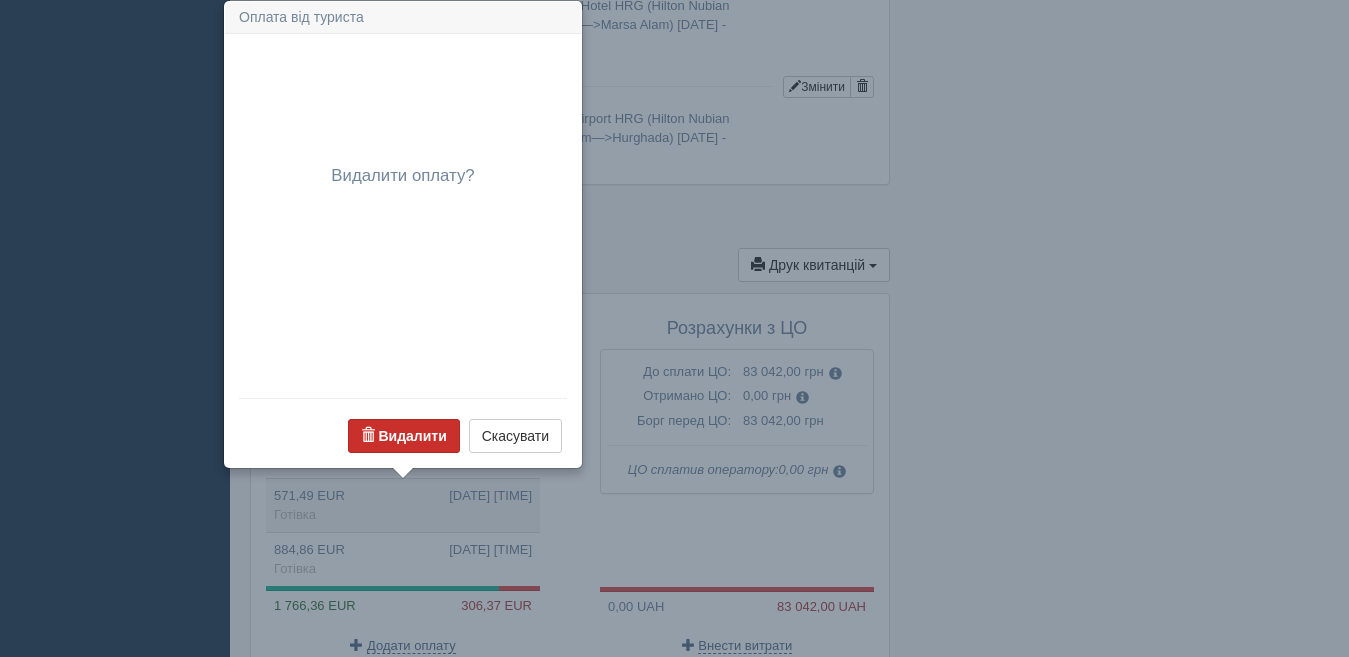 click on "Видалити" at bounding box center (412, 436) 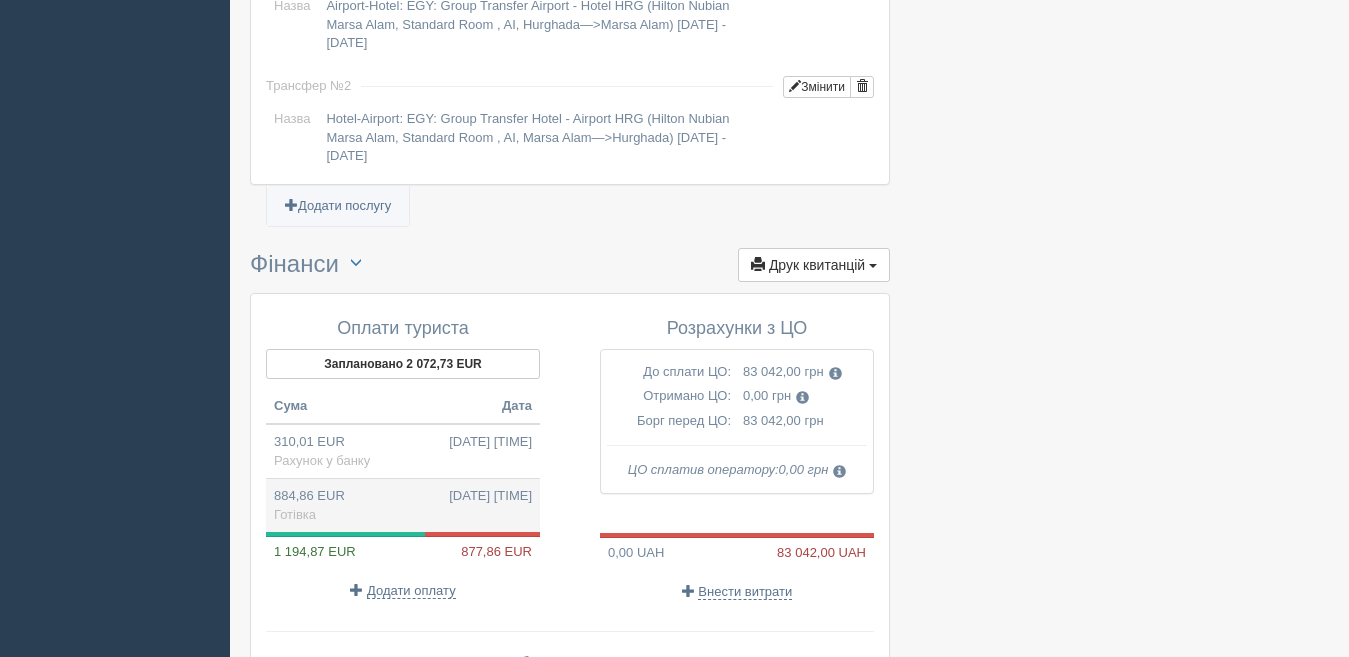 drag, startPoint x: 318, startPoint y: 485, endPoint x: 314, endPoint y: 512, distance: 27.294687 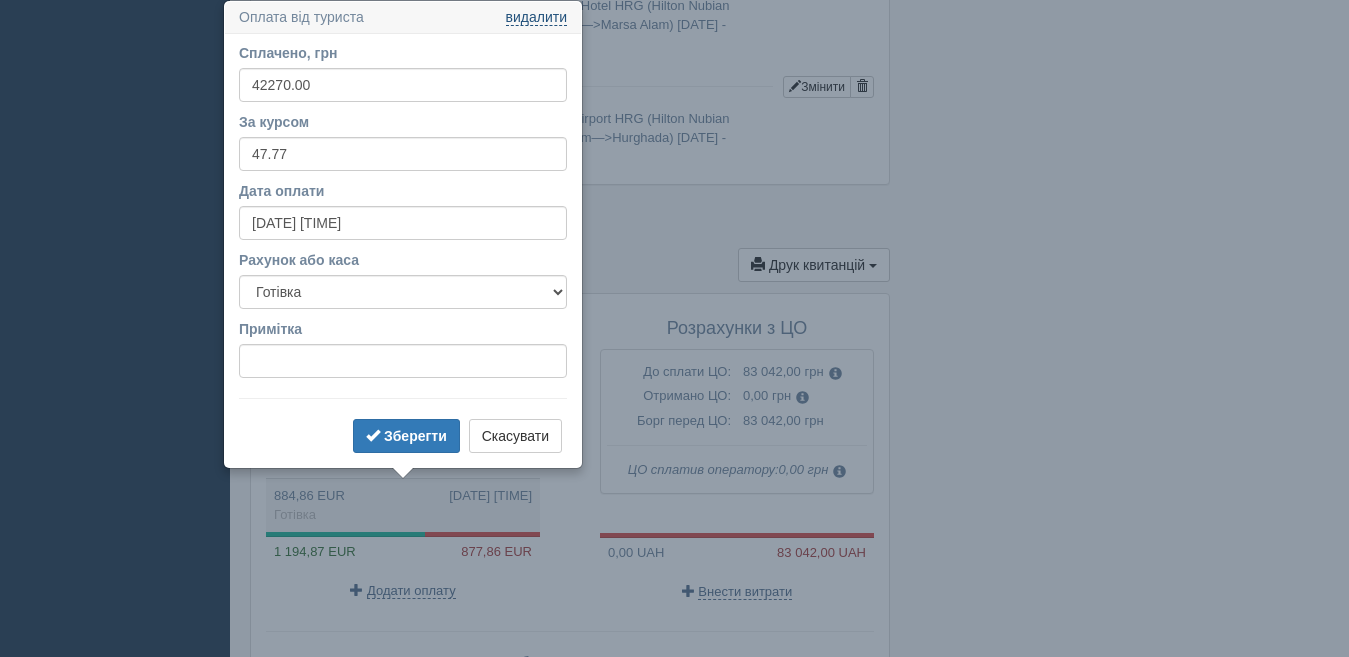 click on "видалити" at bounding box center [536, 18] 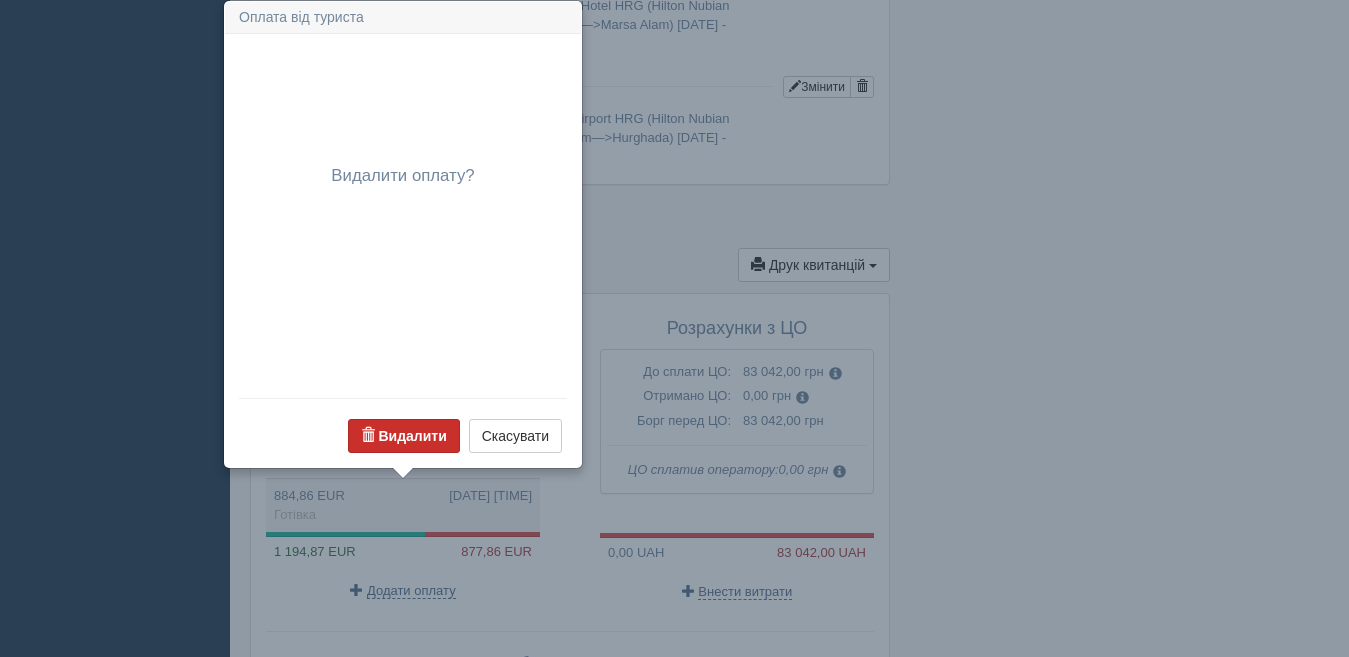 click on "Видалити" at bounding box center (412, 436) 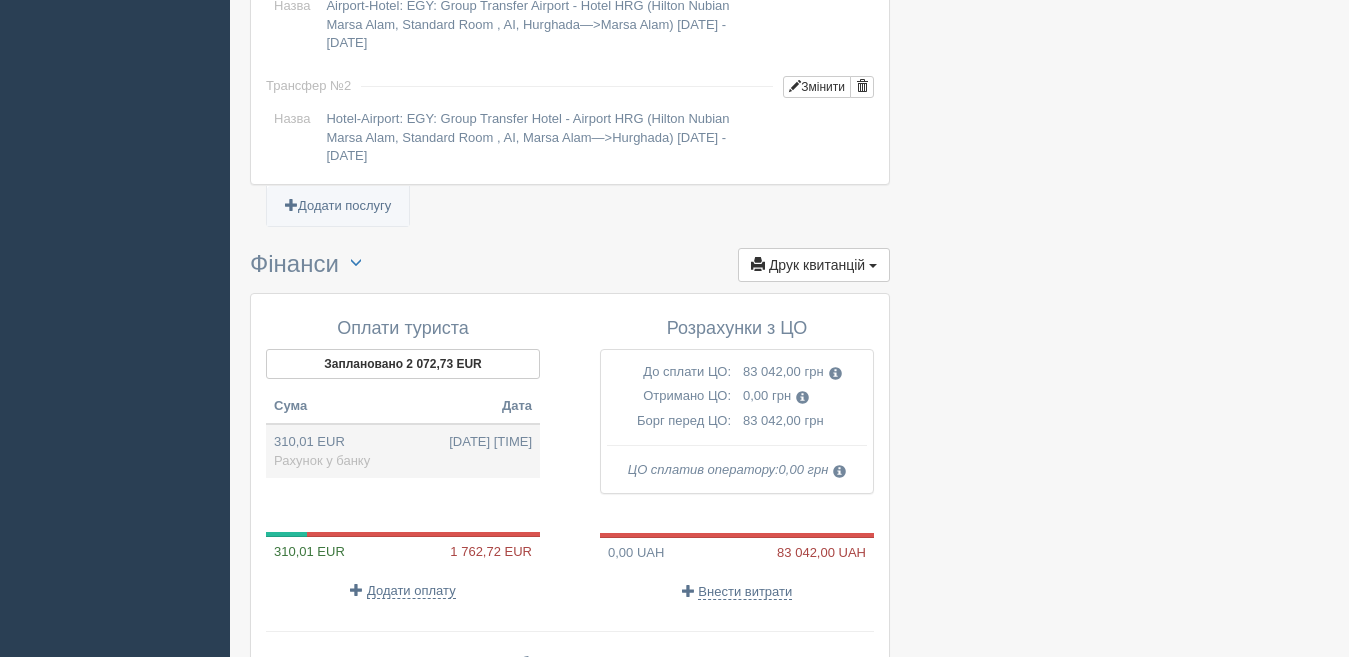 drag, startPoint x: 360, startPoint y: 431, endPoint x: 364, endPoint y: 450, distance: 19.416489 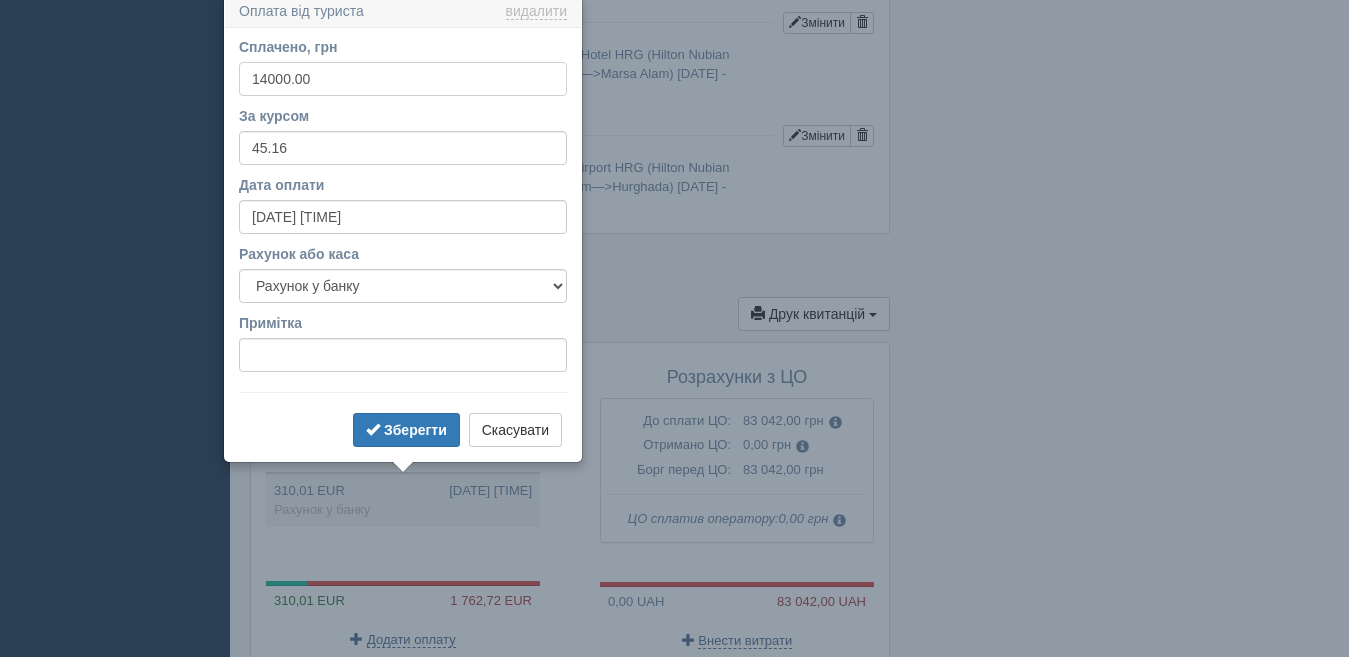 scroll, scrollTop: 2221, scrollLeft: 0, axis: vertical 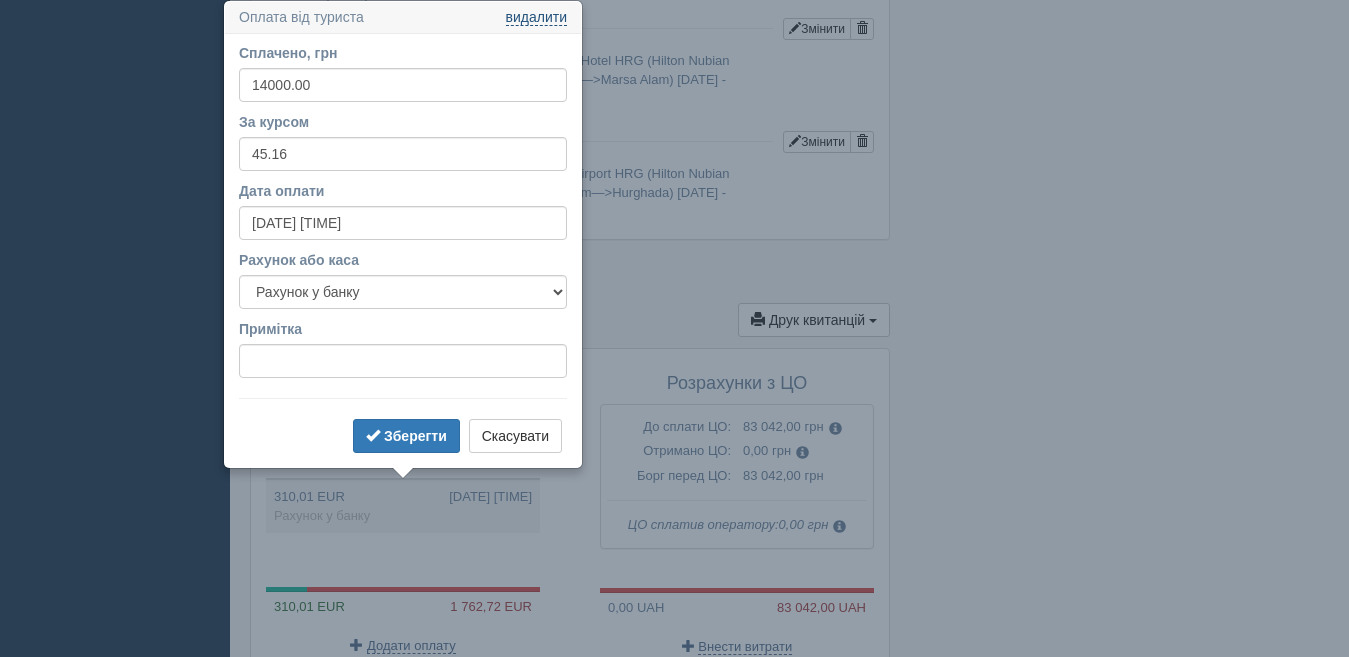 click on "видалити" at bounding box center [536, 18] 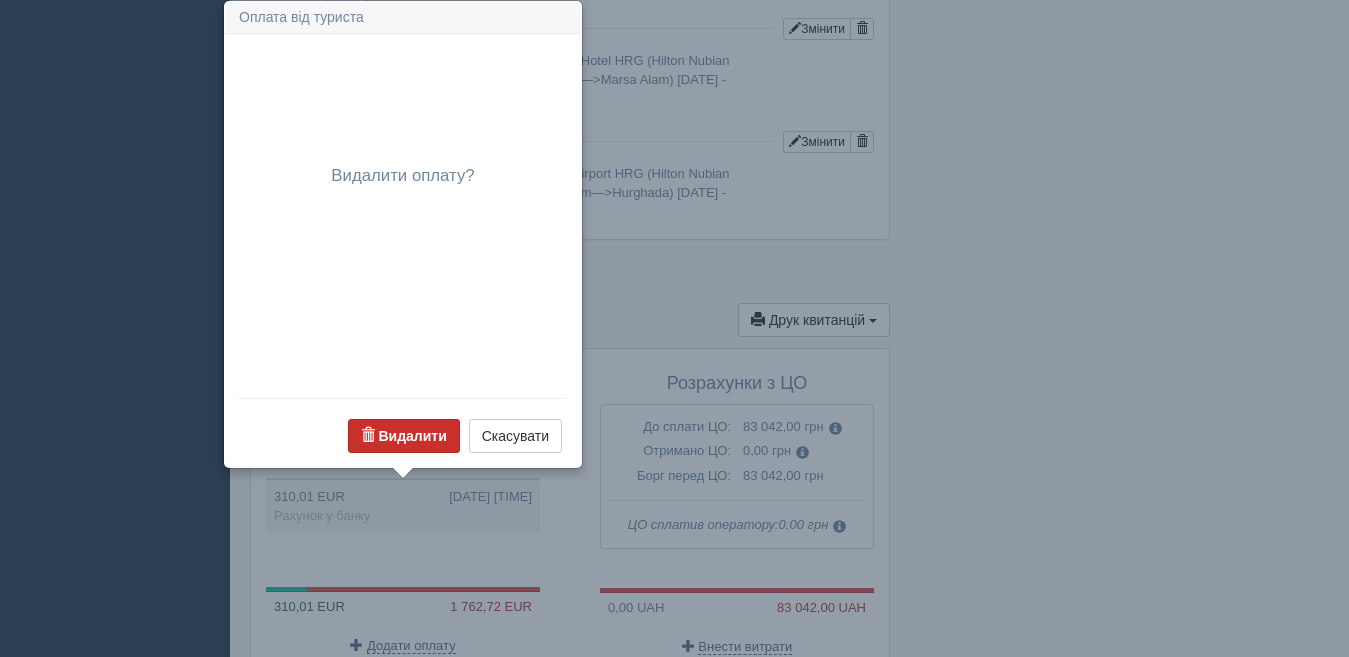 click on "Видалити" at bounding box center [404, 436] 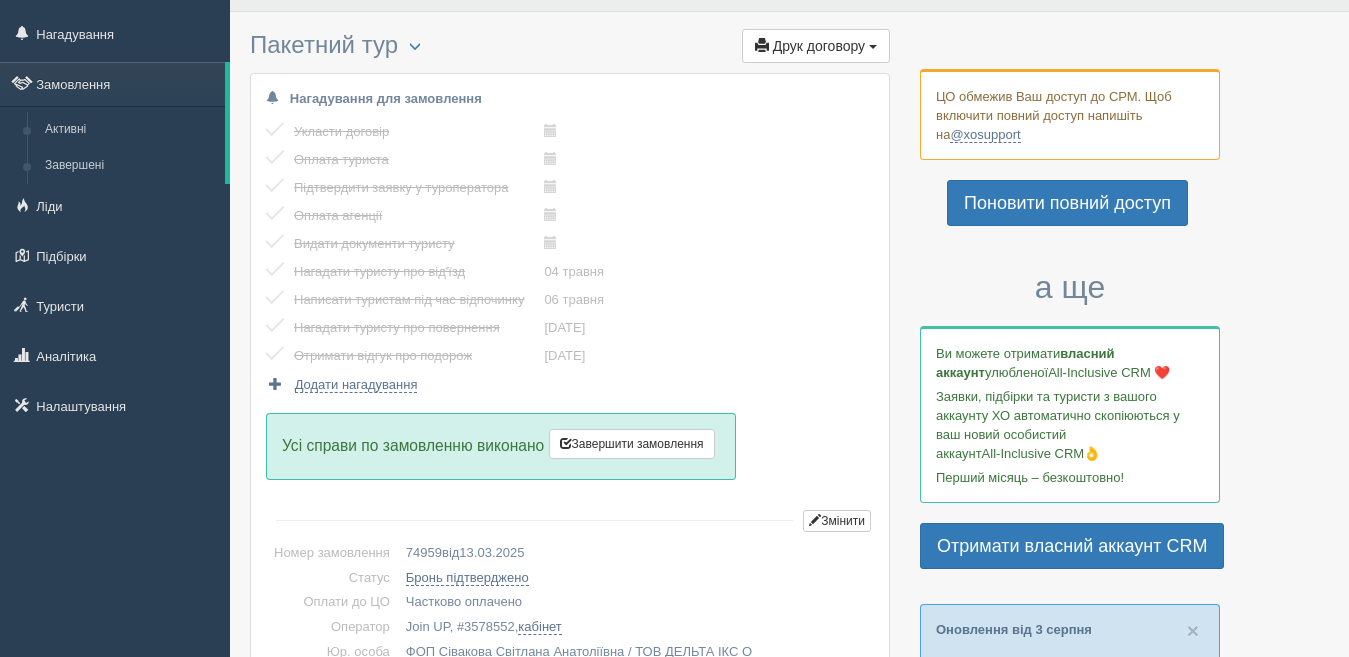 scroll, scrollTop: 11, scrollLeft: 0, axis: vertical 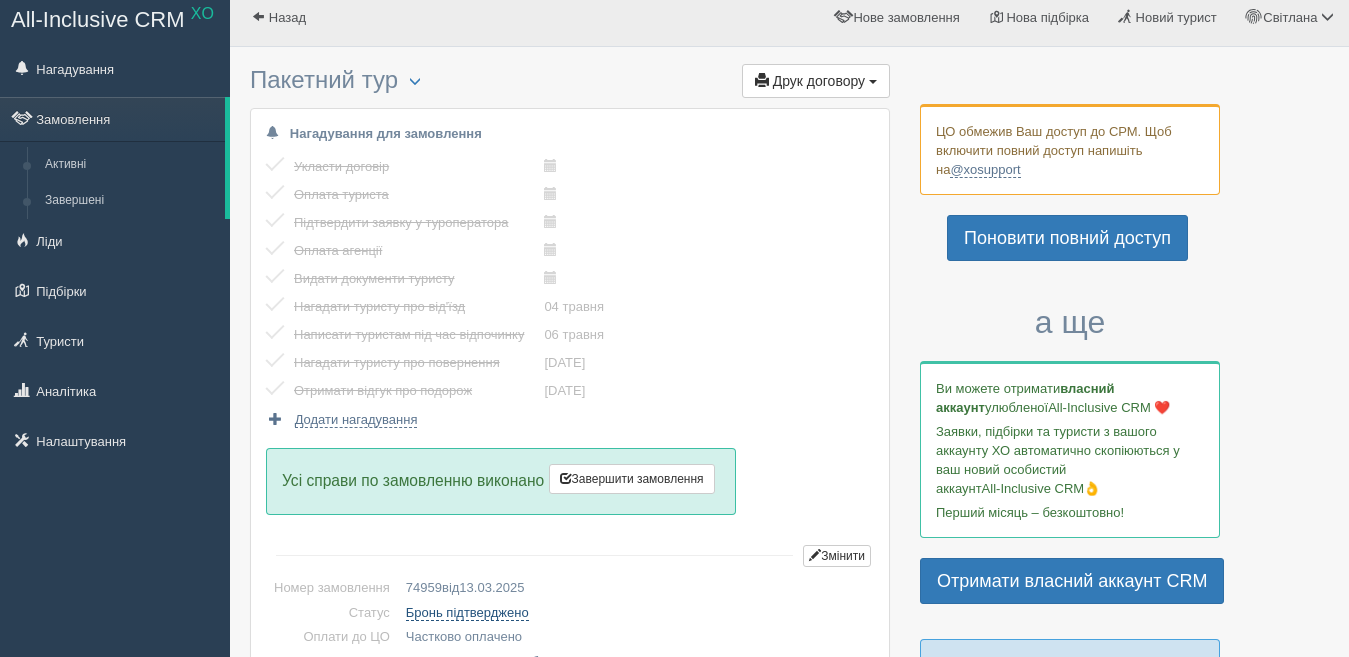 click on "Бронь підтверджено" at bounding box center (467, 613) 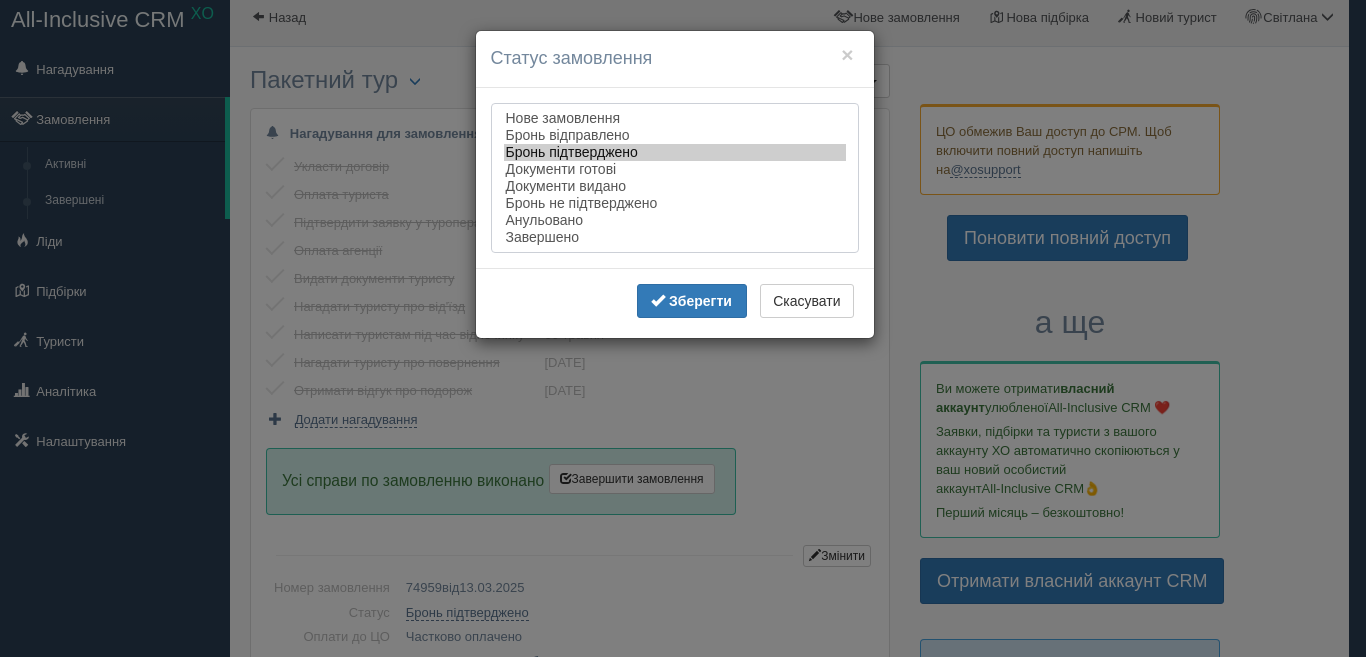 select on "cancelled" 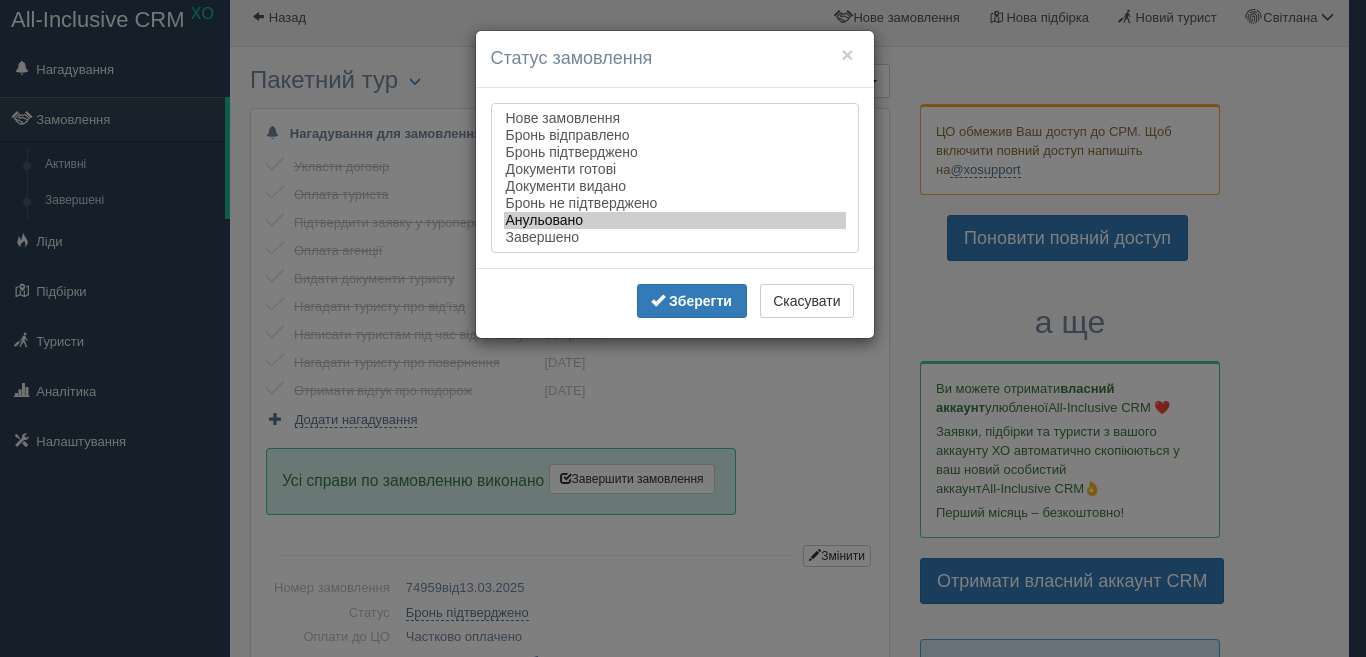 click on "Анульовано" at bounding box center [675, 220] 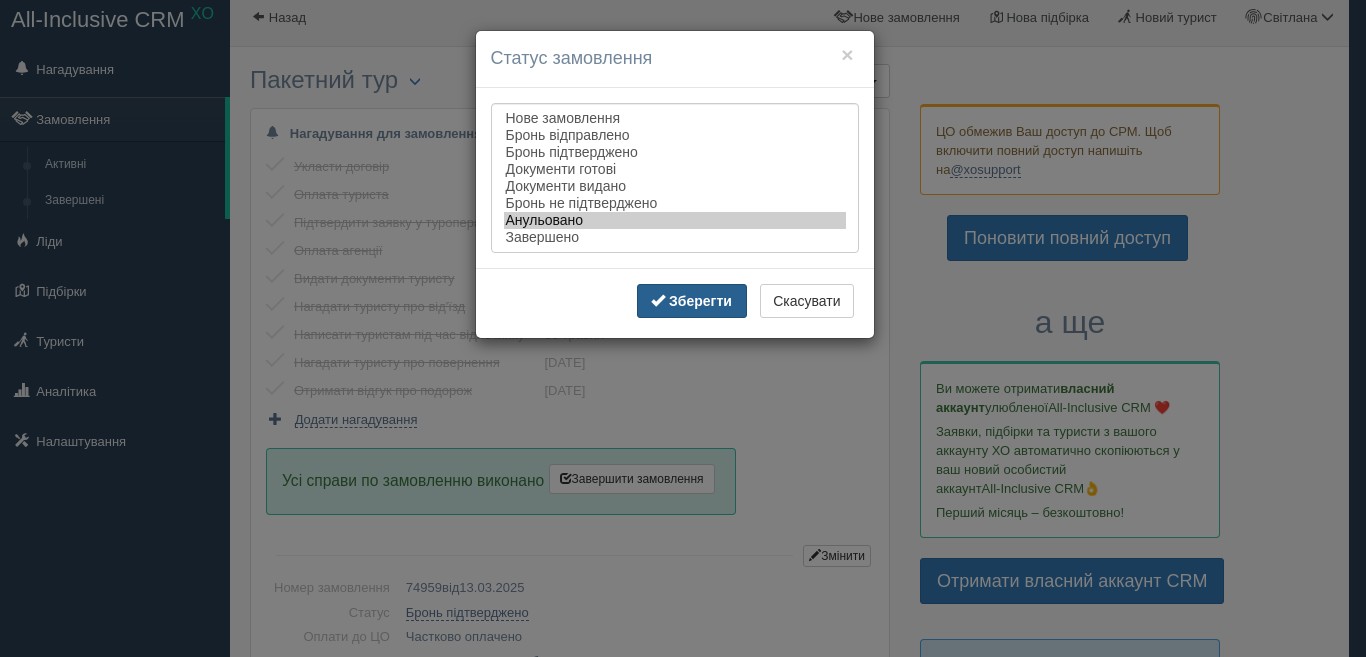 click on "Зберегти" at bounding box center (700, 301) 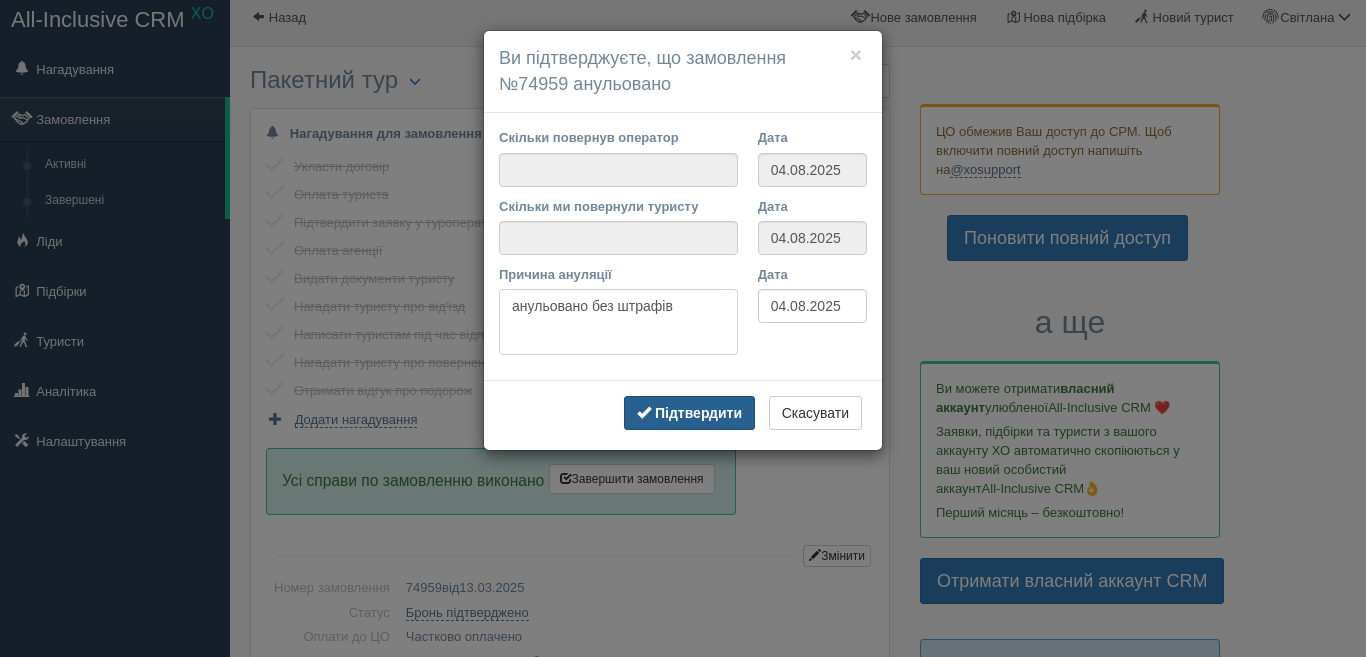 type on "анульовано без штрафів" 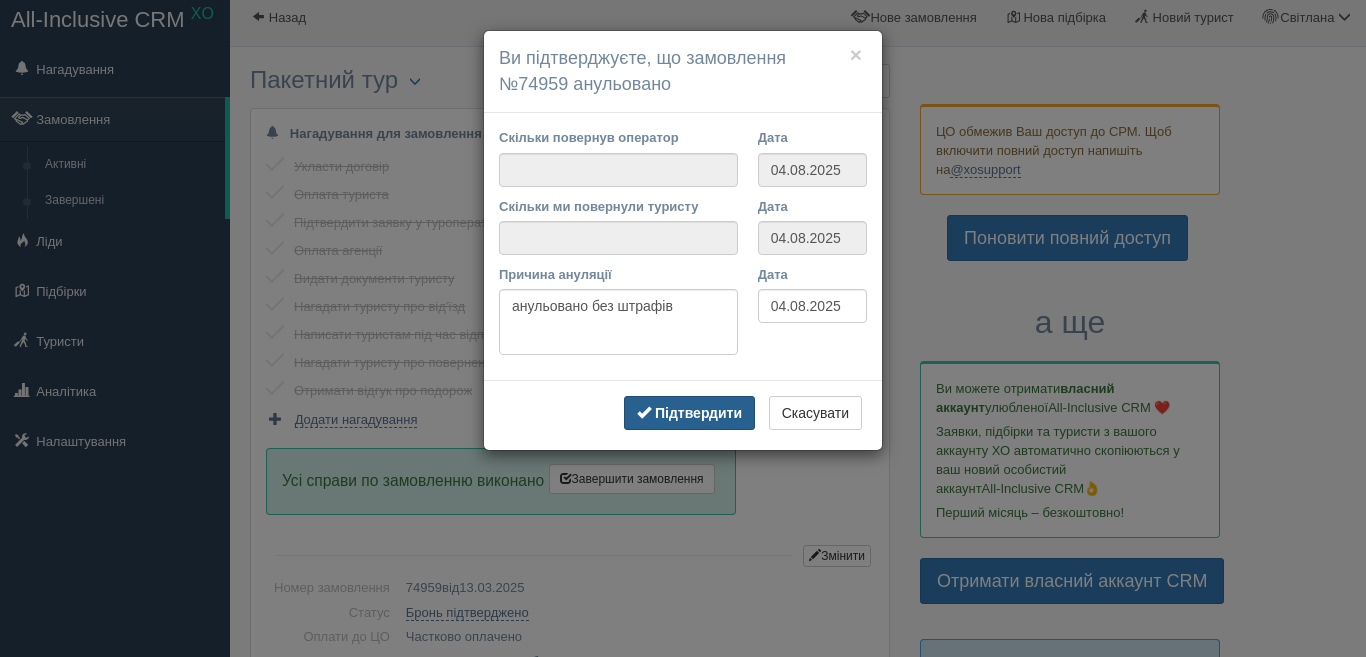 click on "Підтвердити" at bounding box center [689, 413] 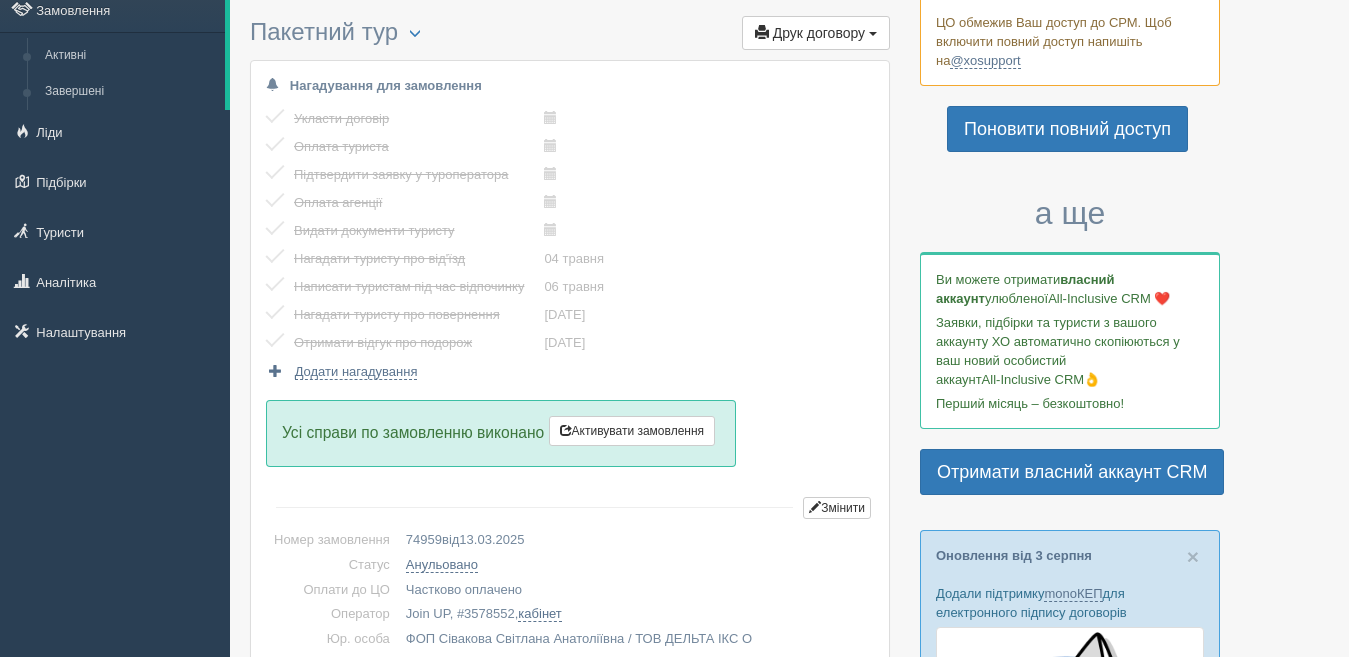 scroll, scrollTop: 0, scrollLeft: 0, axis: both 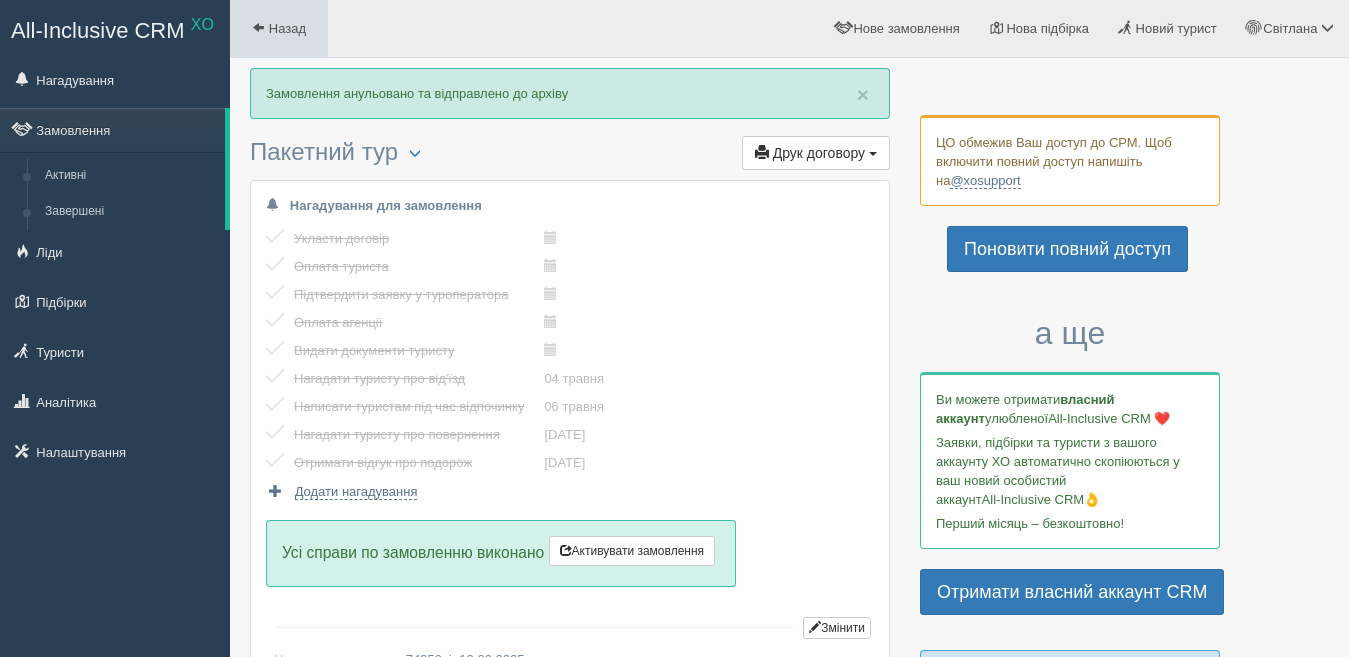 click on "Назад" at bounding box center (279, 28) 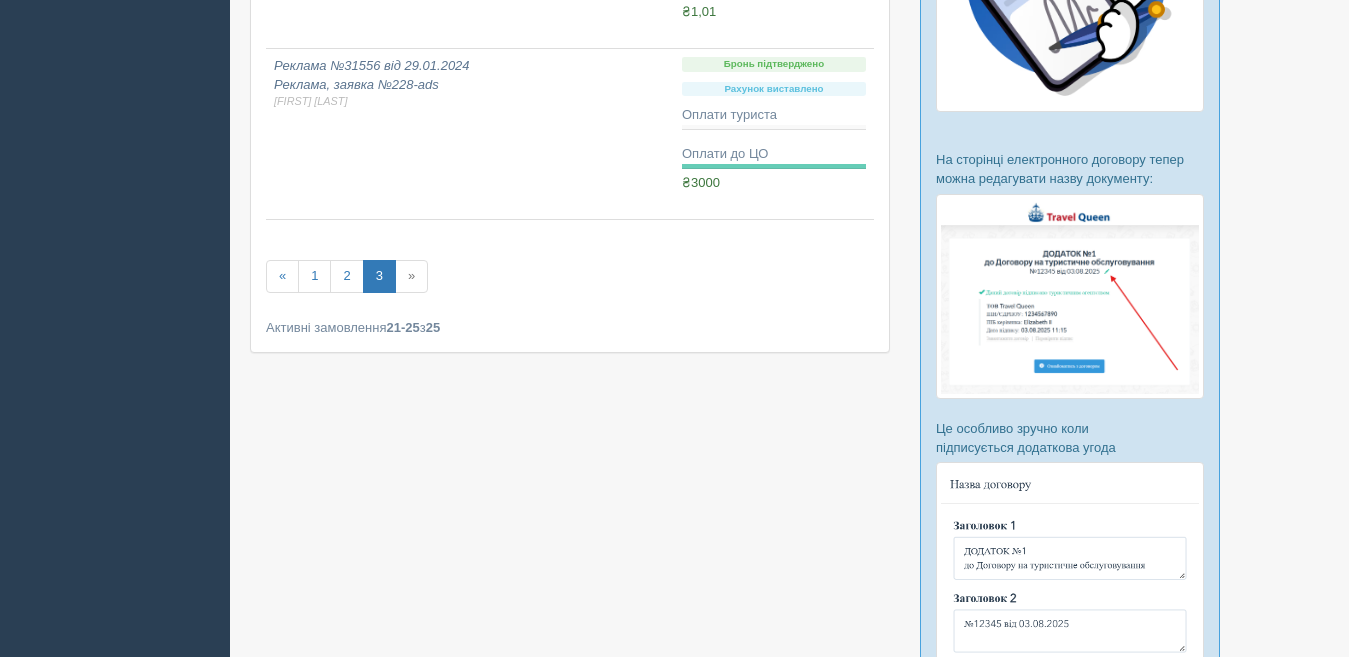 scroll, scrollTop: 900, scrollLeft: 0, axis: vertical 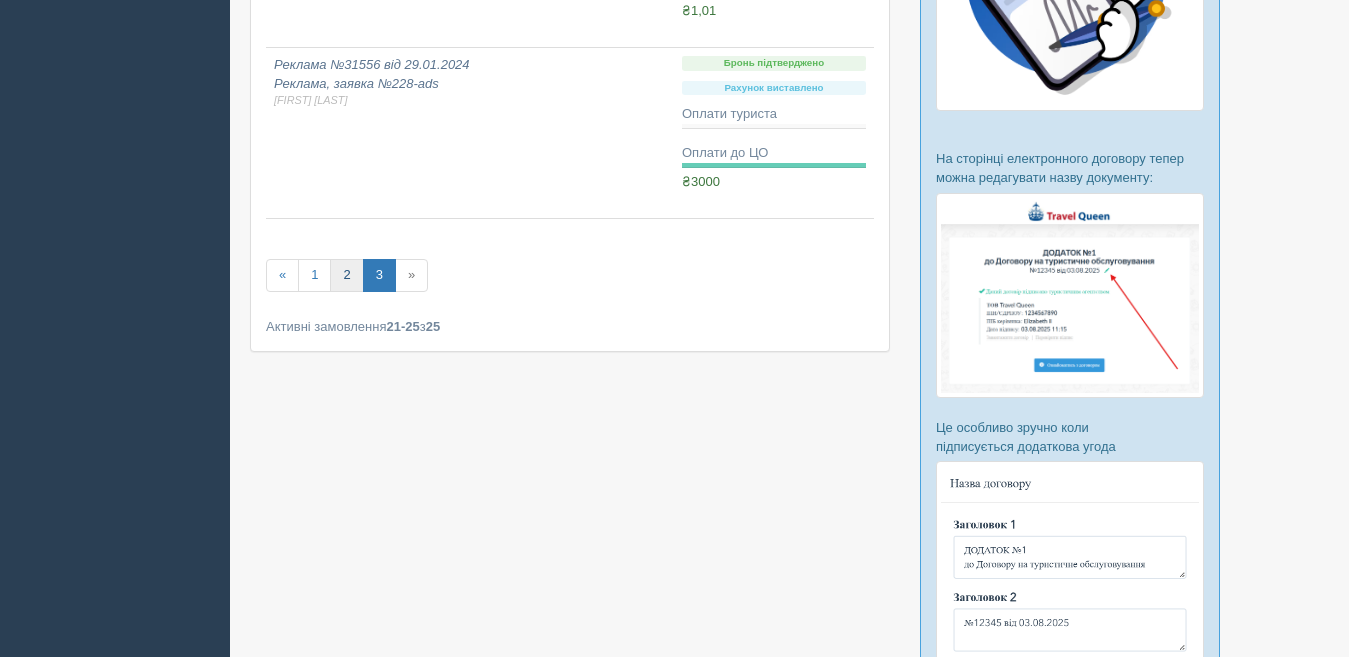 click on "2" at bounding box center (346, 275) 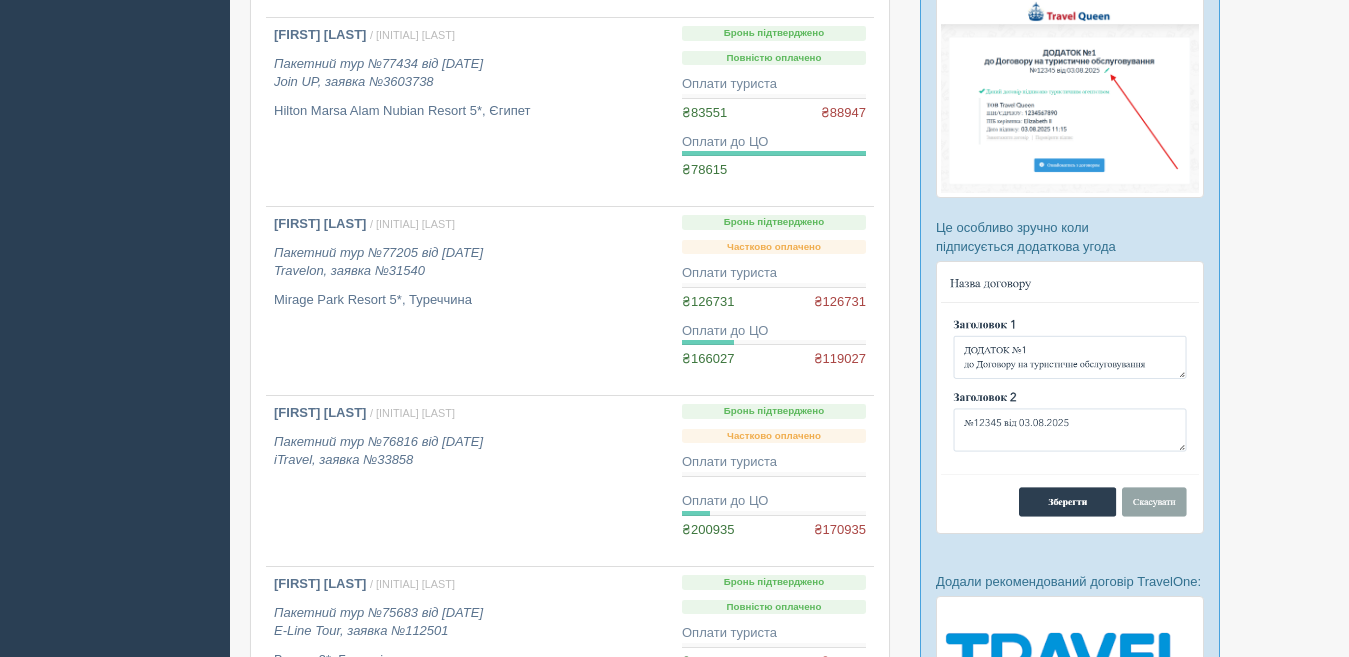 scroll, scrollTop: 1000, scrollLeft: 0, axis: vertical 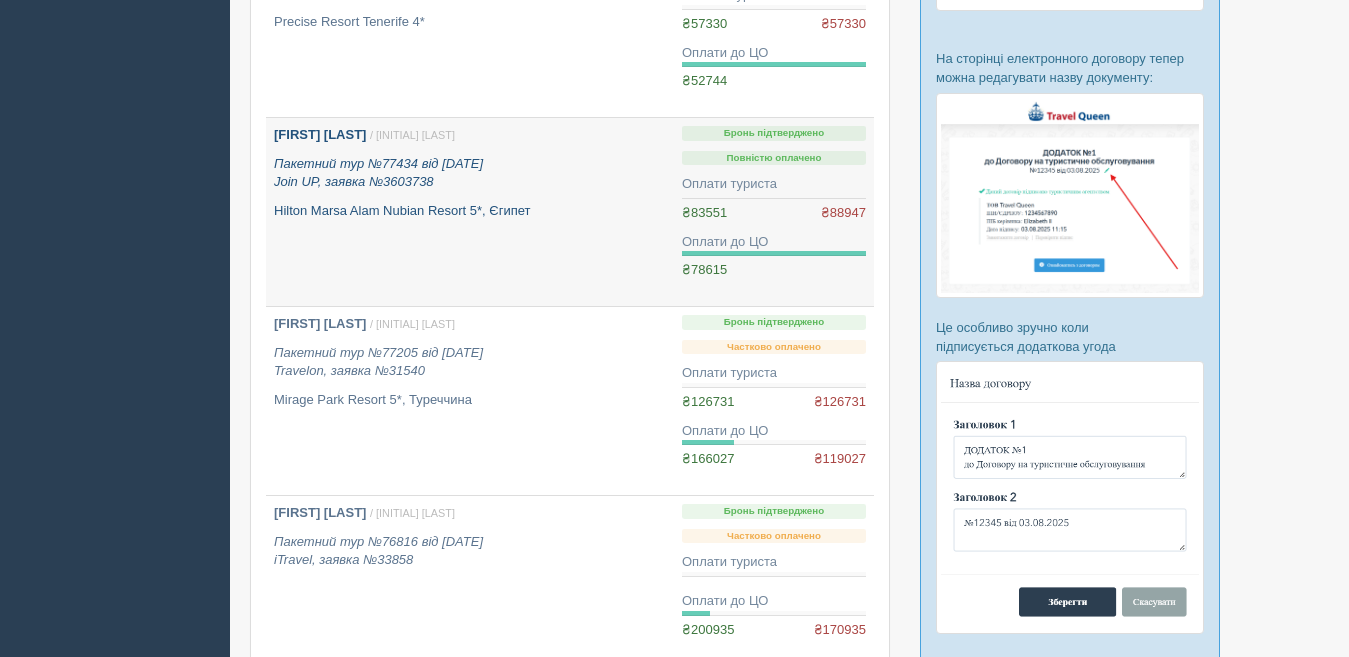 click on "Пакетний тур №77434 від 31.03.2025
Join UP, заявка №3603738" at bounding box center (378, 173) 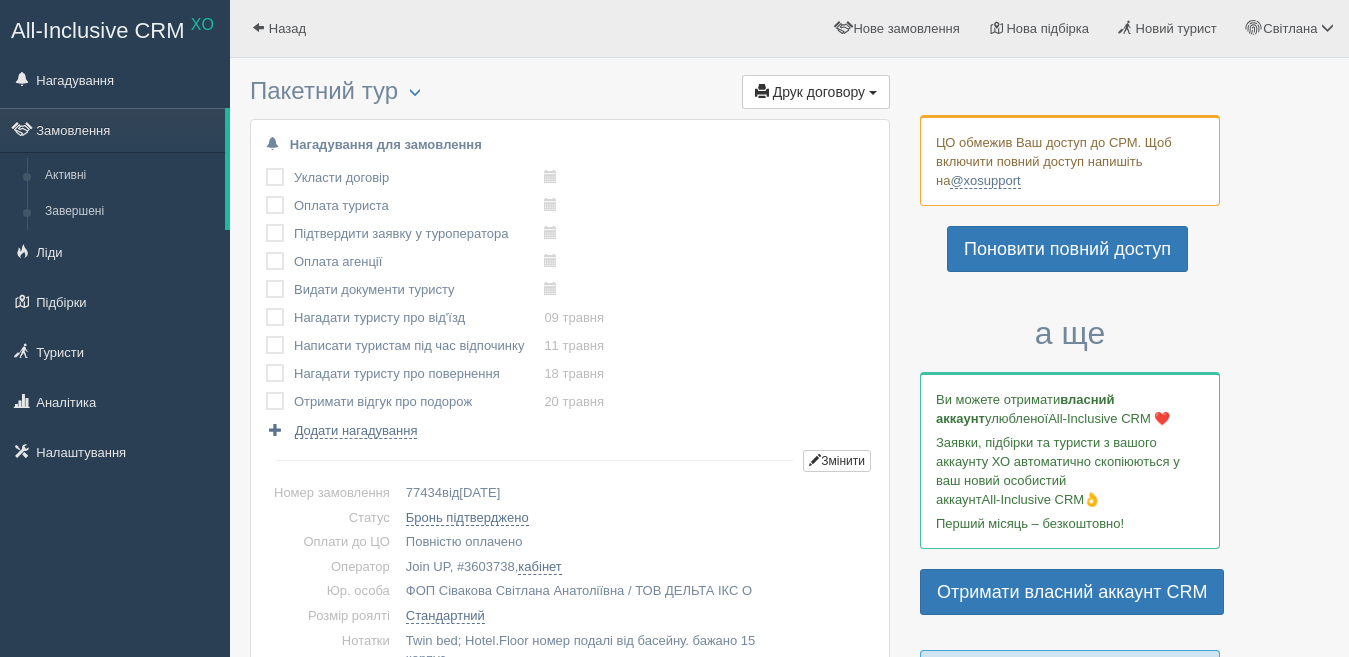 scroll, scrollTop: 0, scrollLeft: 0, axis: both 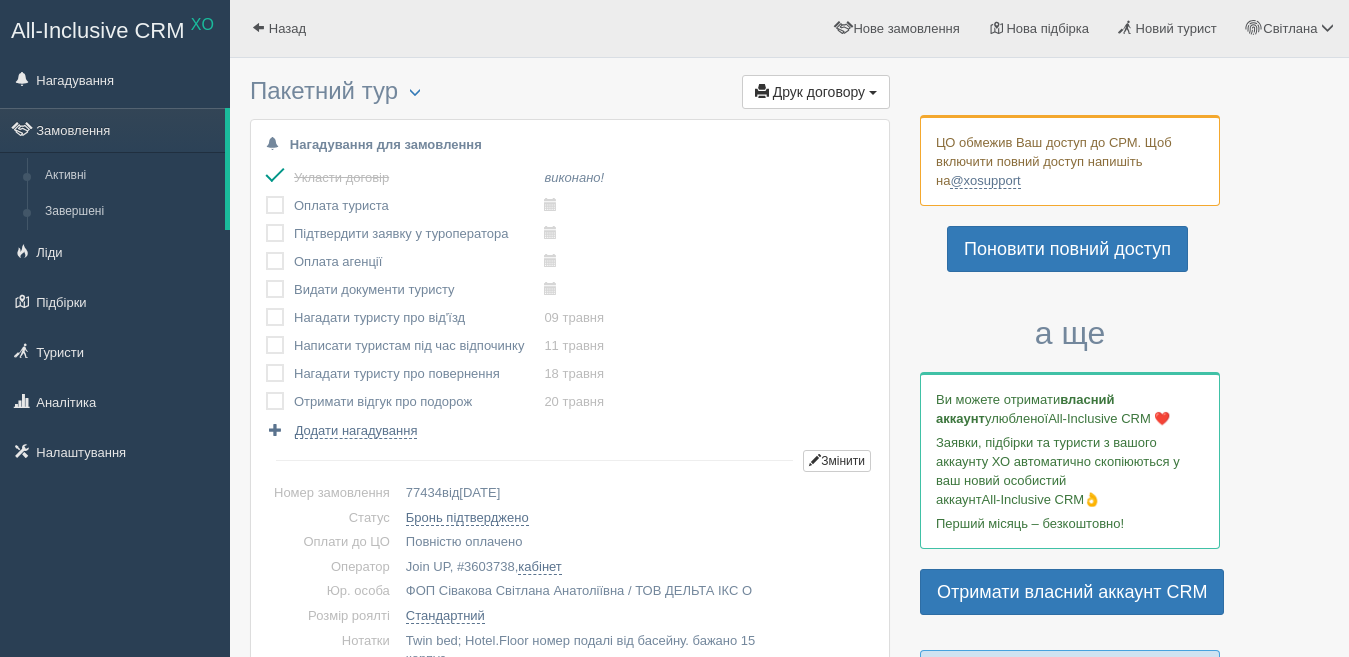 click at bounding box center (266, 196) 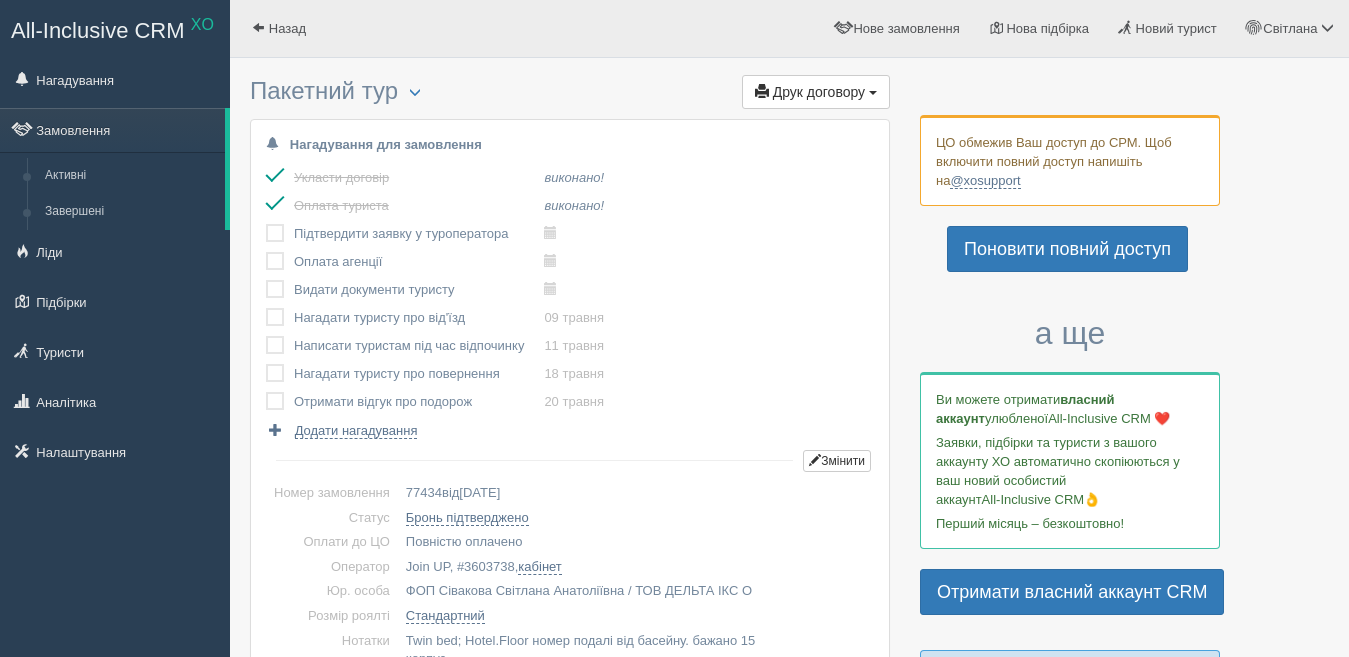 click at bounding box center (266, 224) 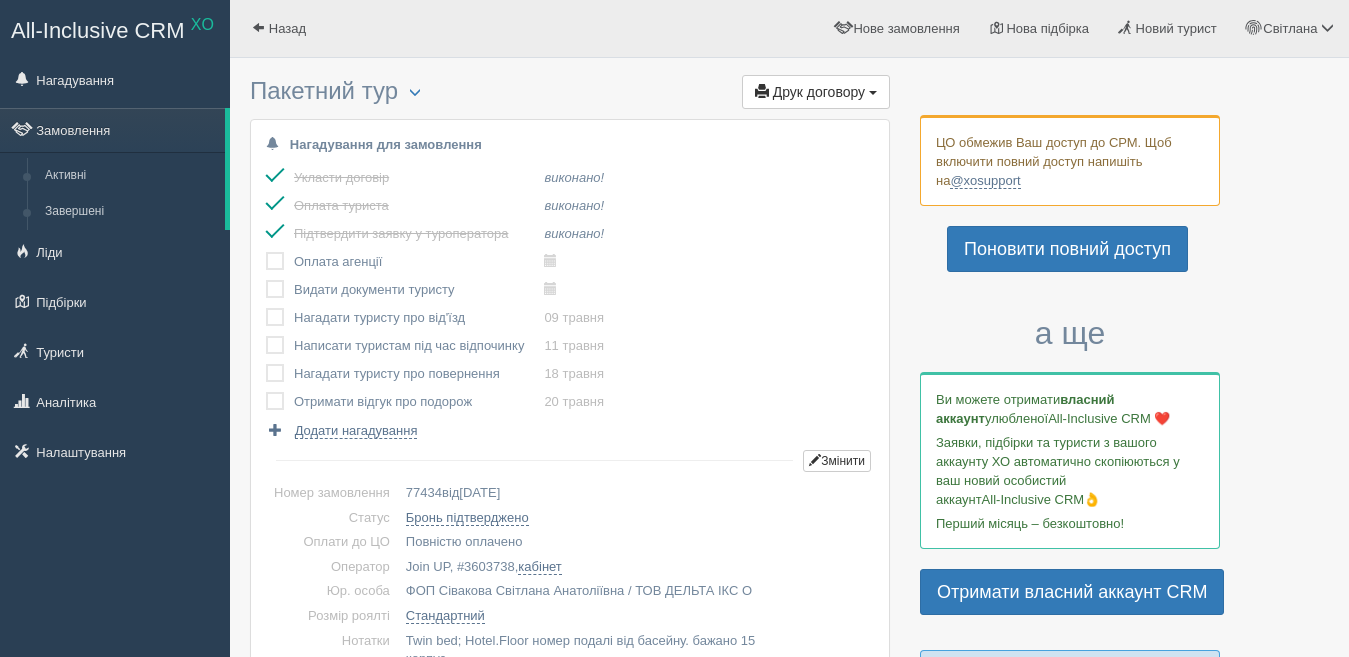 click at bounding box center (266, 252) 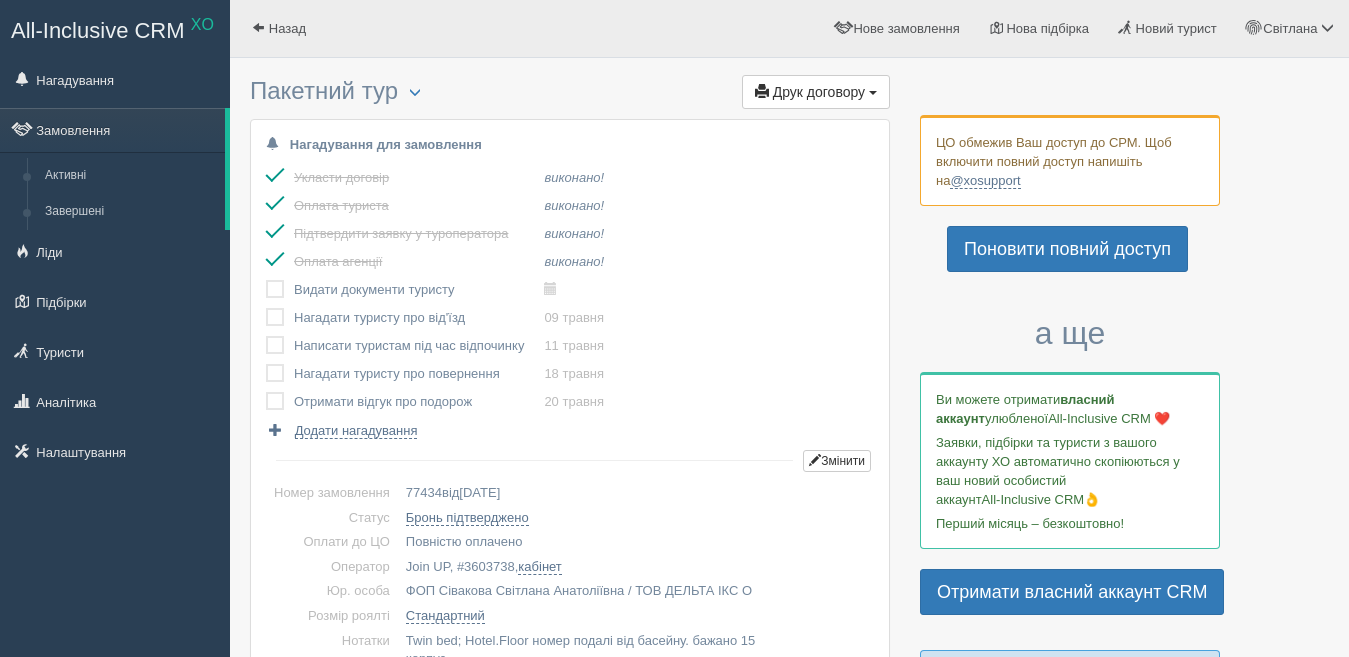 click at bounding box center (266, 280) 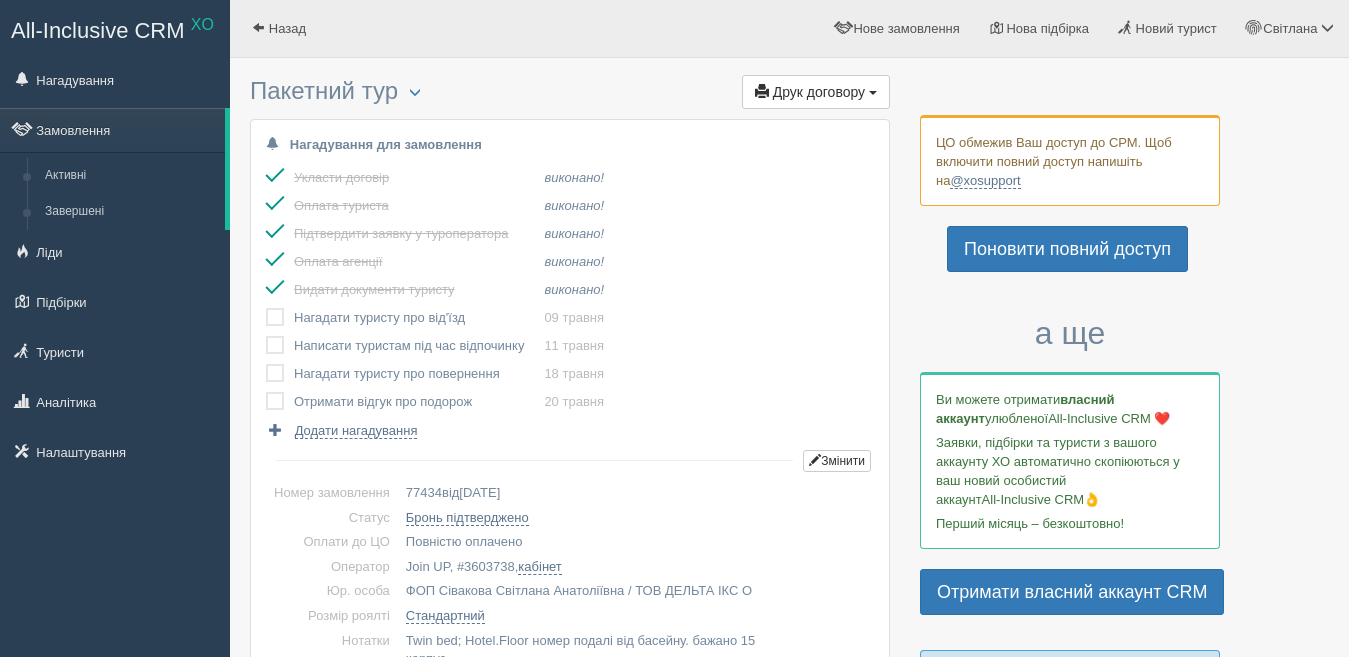 click at bounding box center [266, 308] 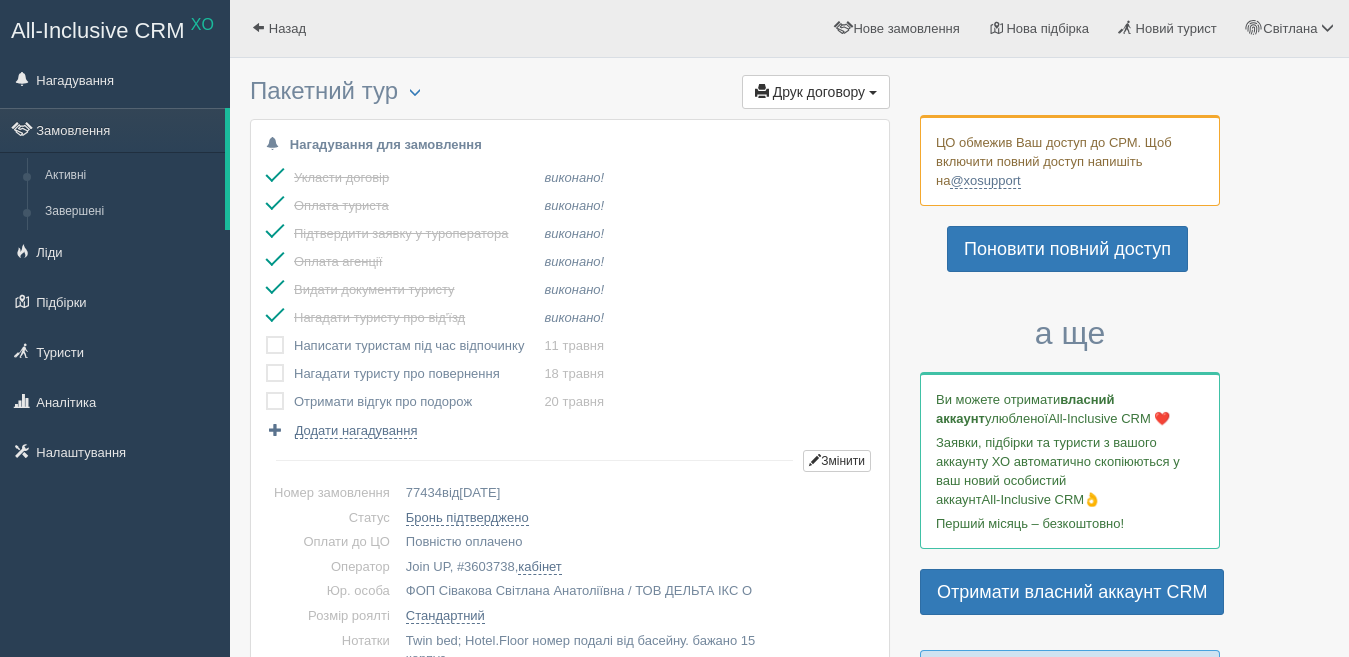 click at bounding box center [266, 336] 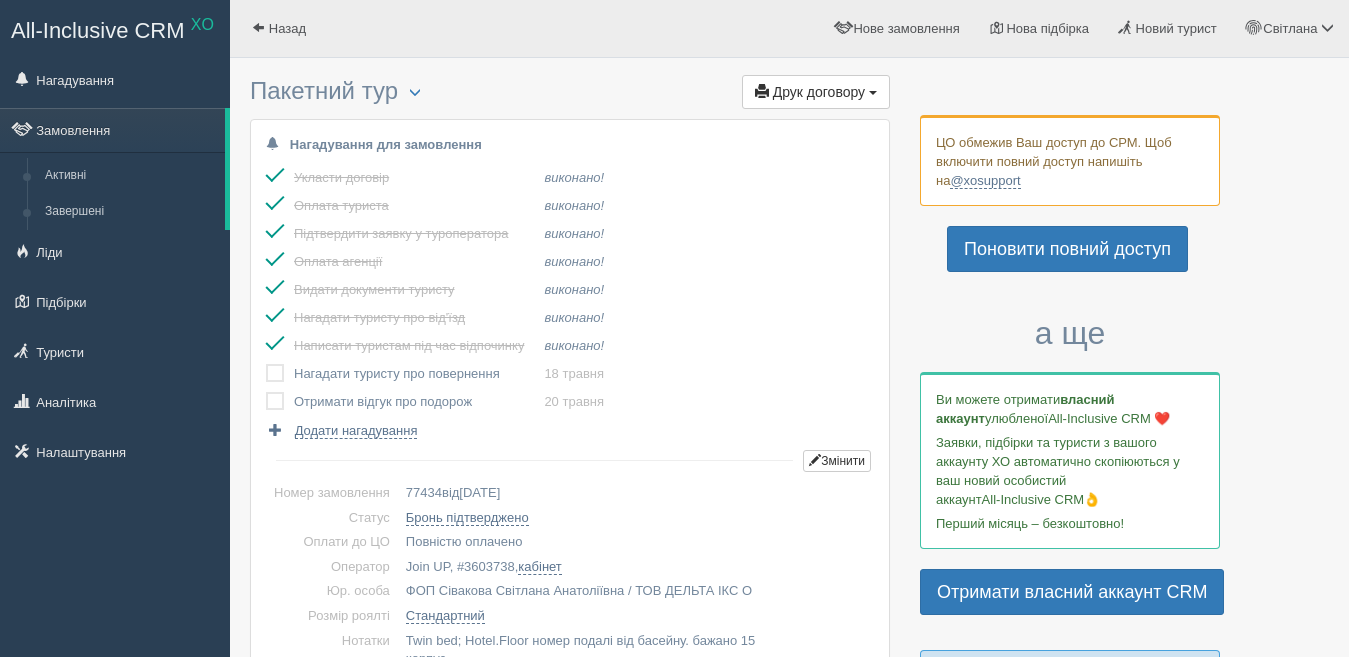 click at bounding box center (266, 364) 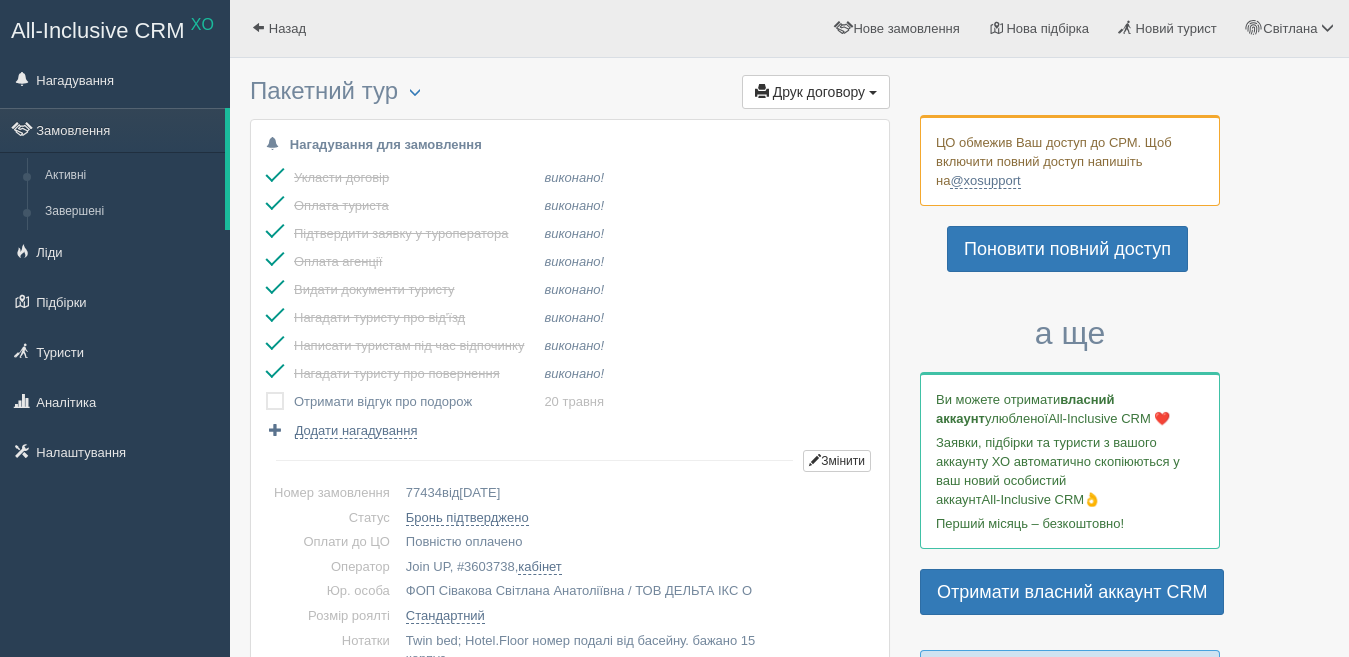 click at bounding box center (266, 392) 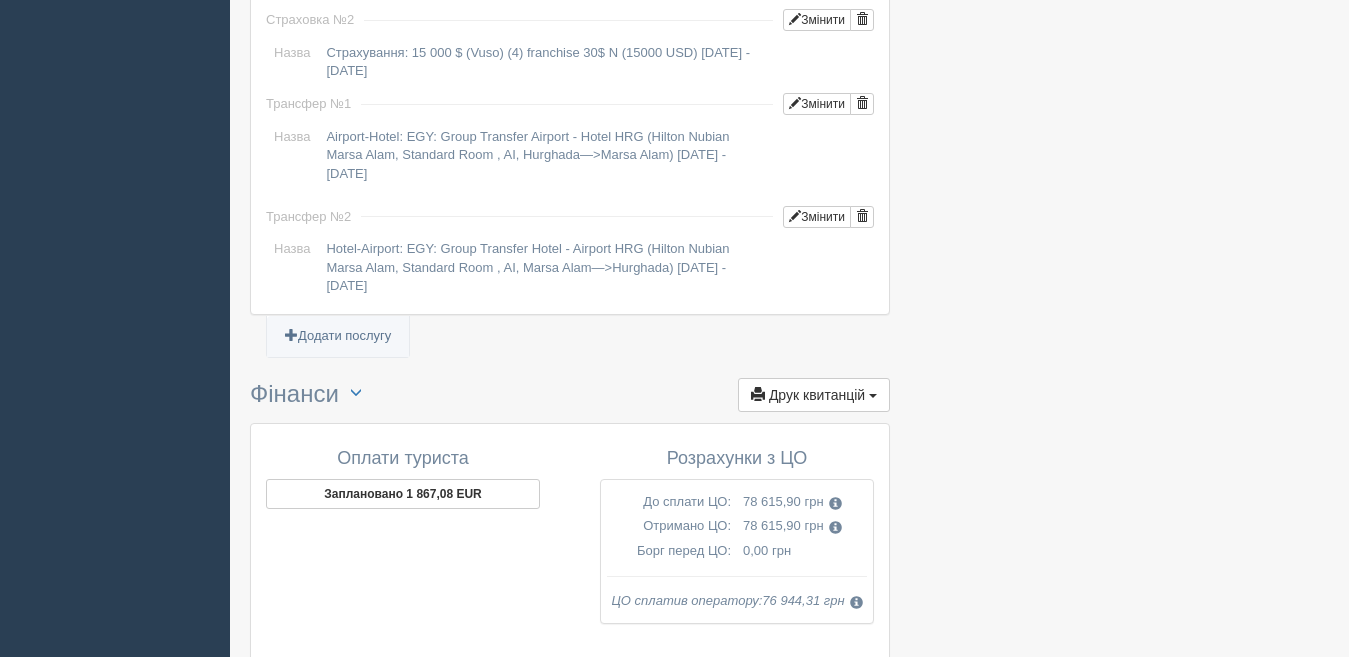 scroll, scrollTop: 2200, scrollLeft: 0, axis: vertical 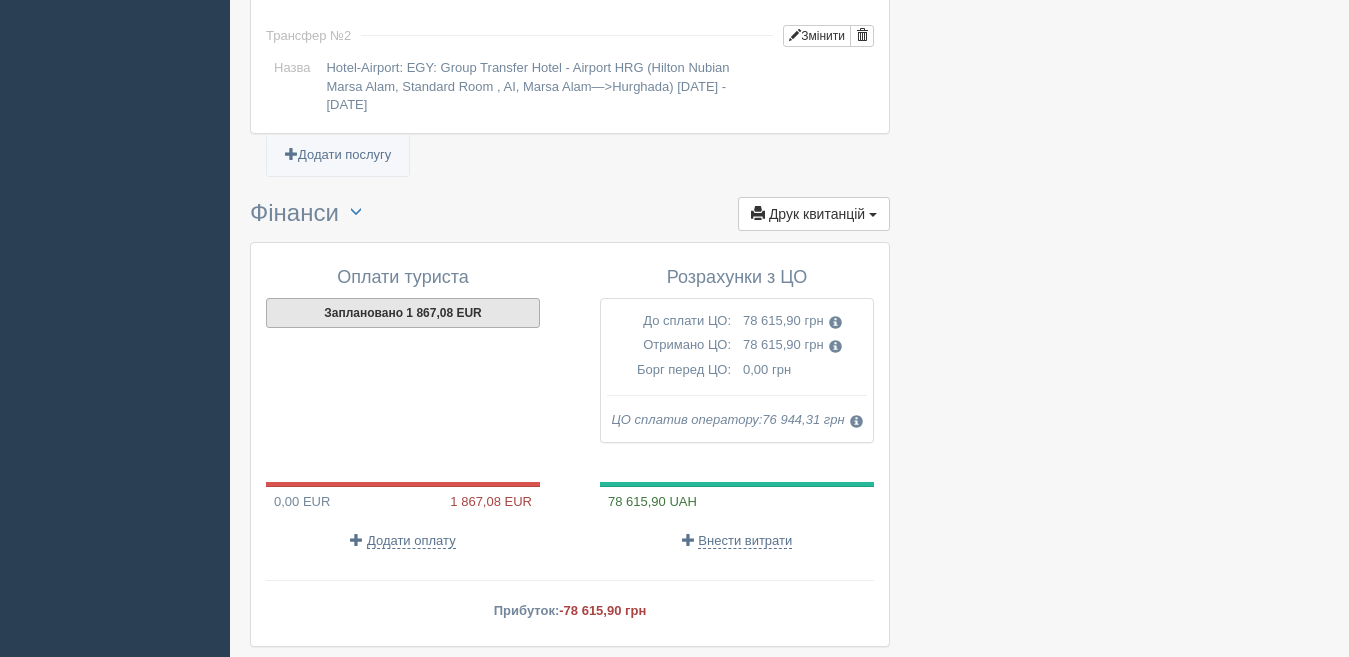 click on "Заплановано 1 867,08 EUR" at bounding box center [403, 313] 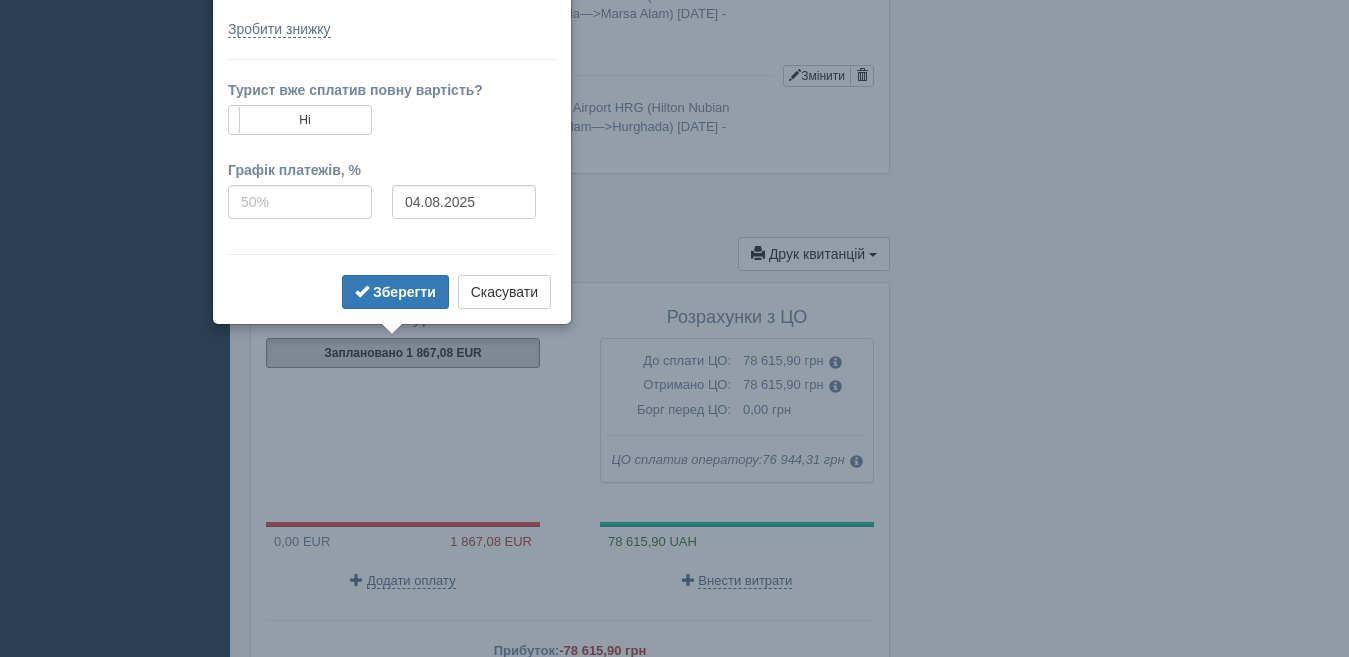 scroll, scrollTop: 1957, scrollLeft: 0, axis: vertical 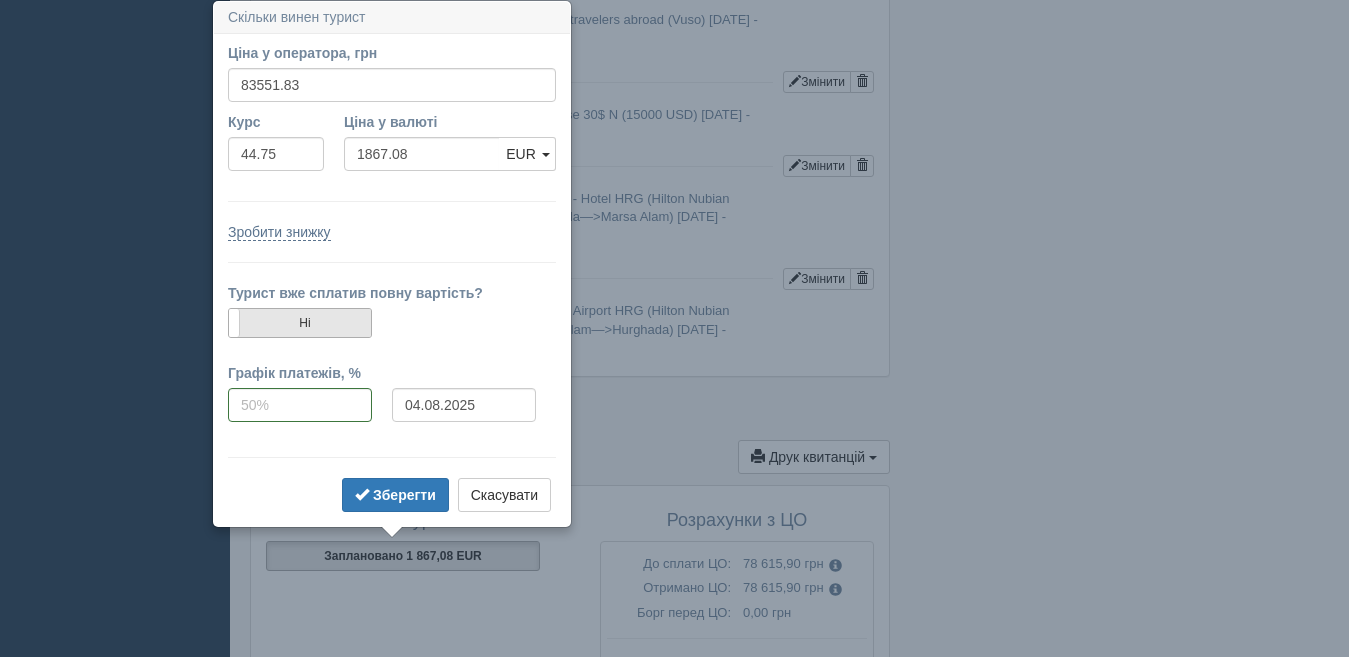 click on "Ні" at bounding box center [300, 323] 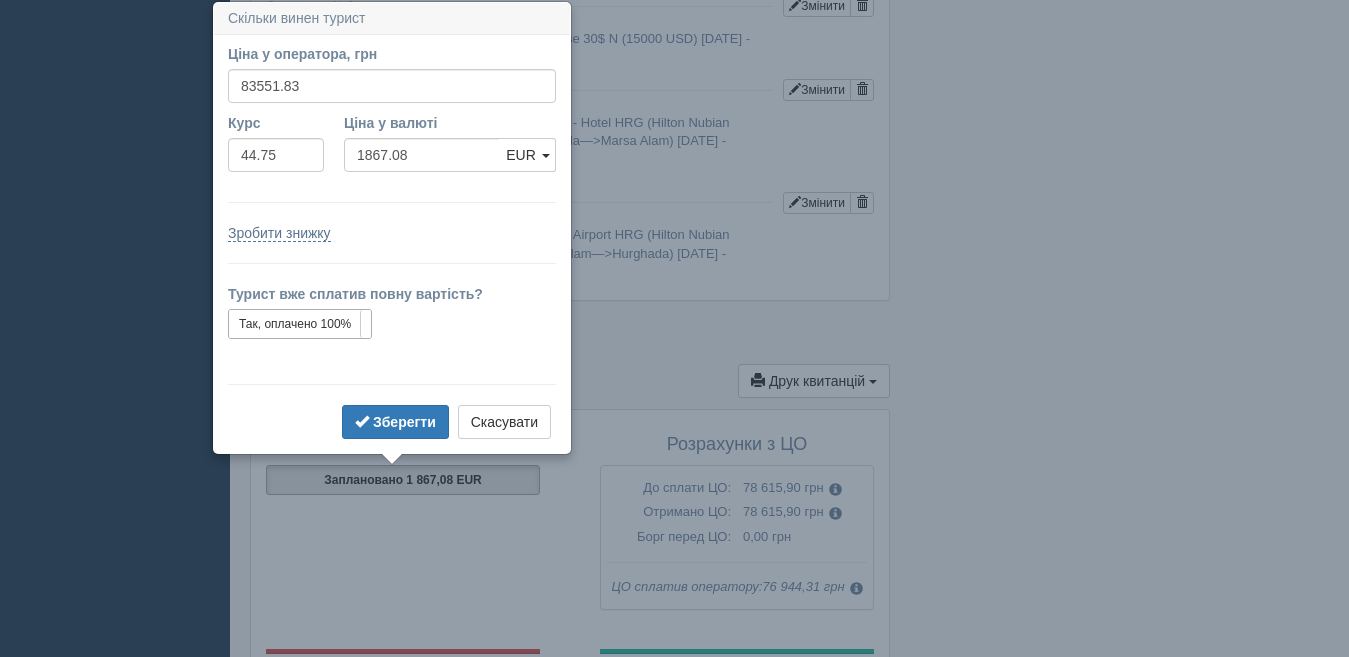 scroll, scrollTop: 2034, scrollLeft: 0, axis: vertical 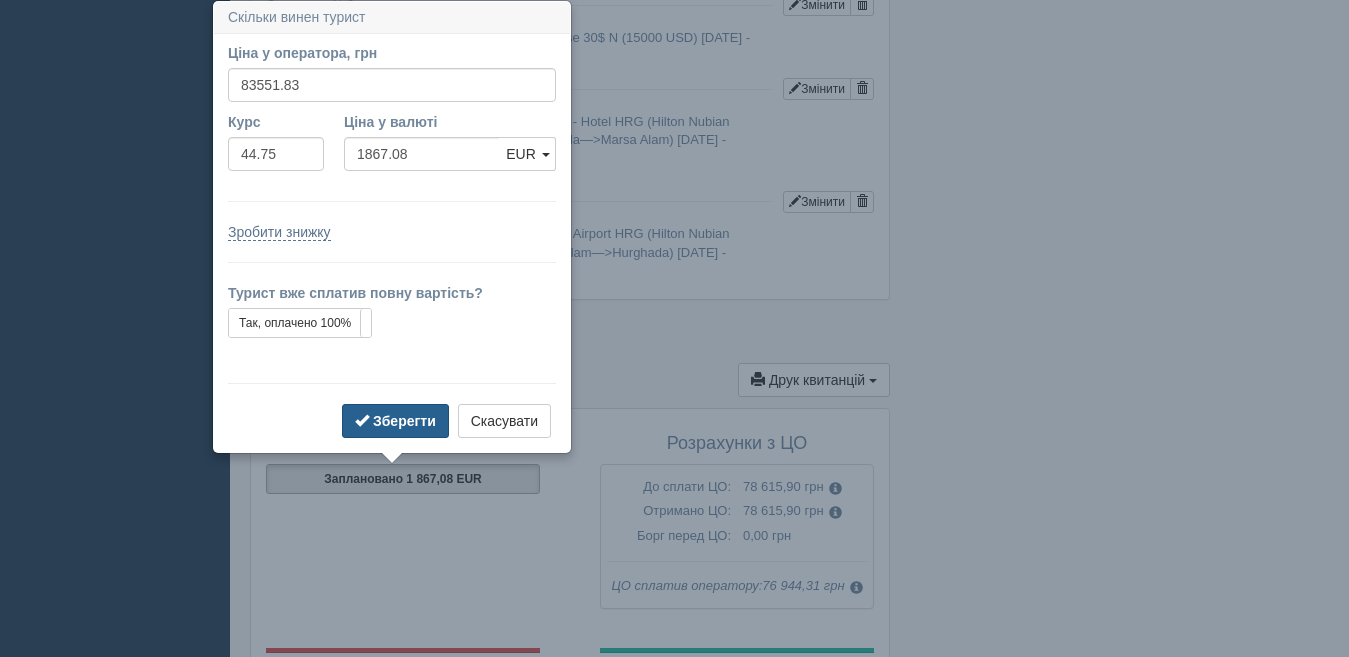 click on "Зберегти" at bounding box center [404, 421] 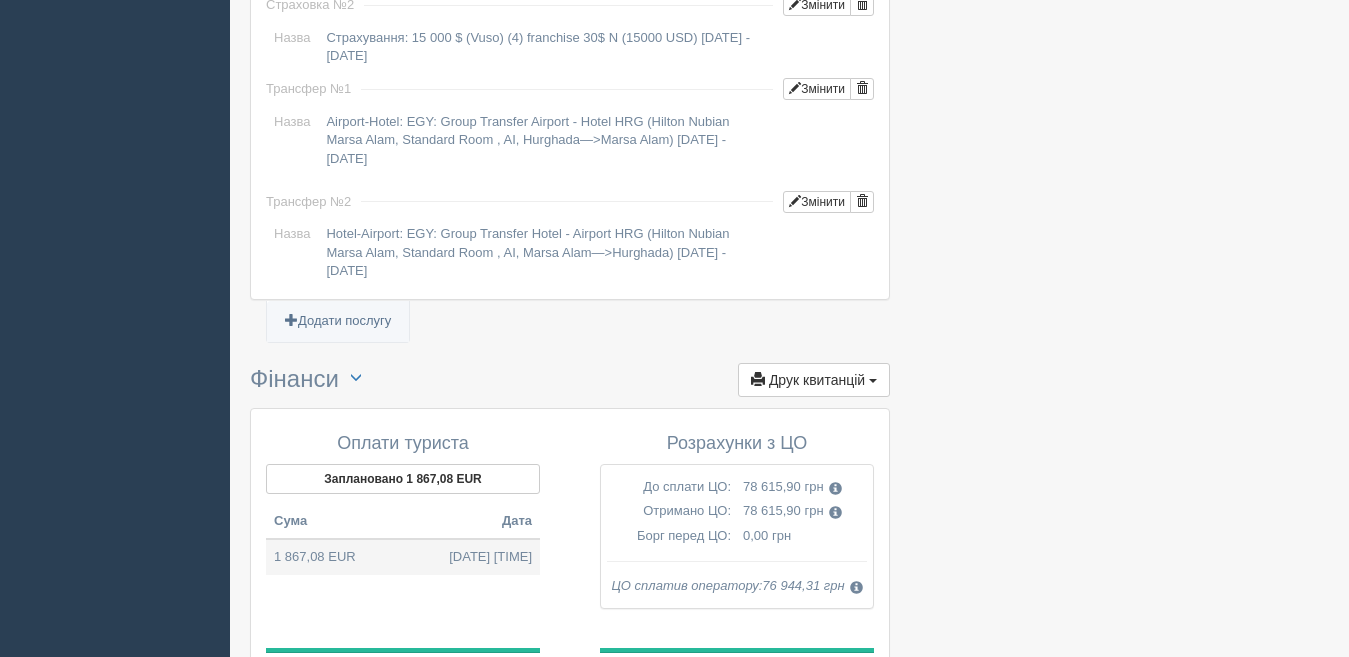click on "1 867,08 EUR
04.08.2025 18:15" at bounding box center [403, 557] 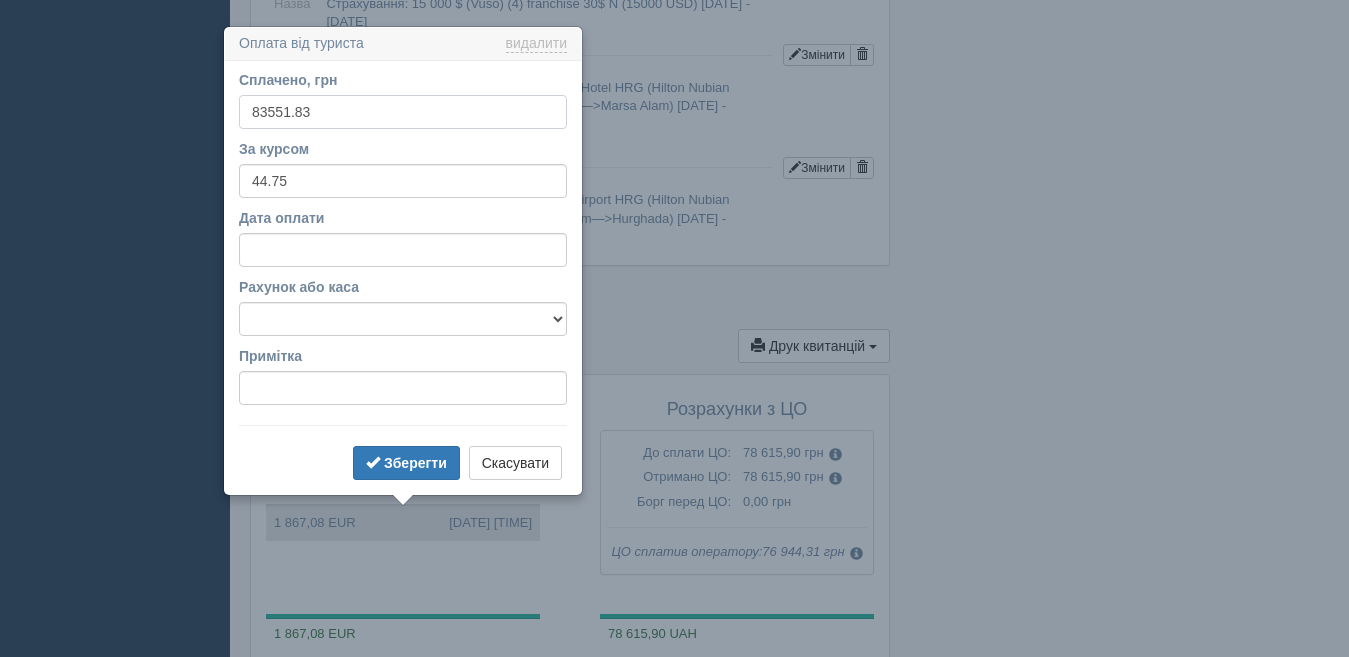 scroll, scrollTop: 2094, scrollLeft: 0, axis: vertical 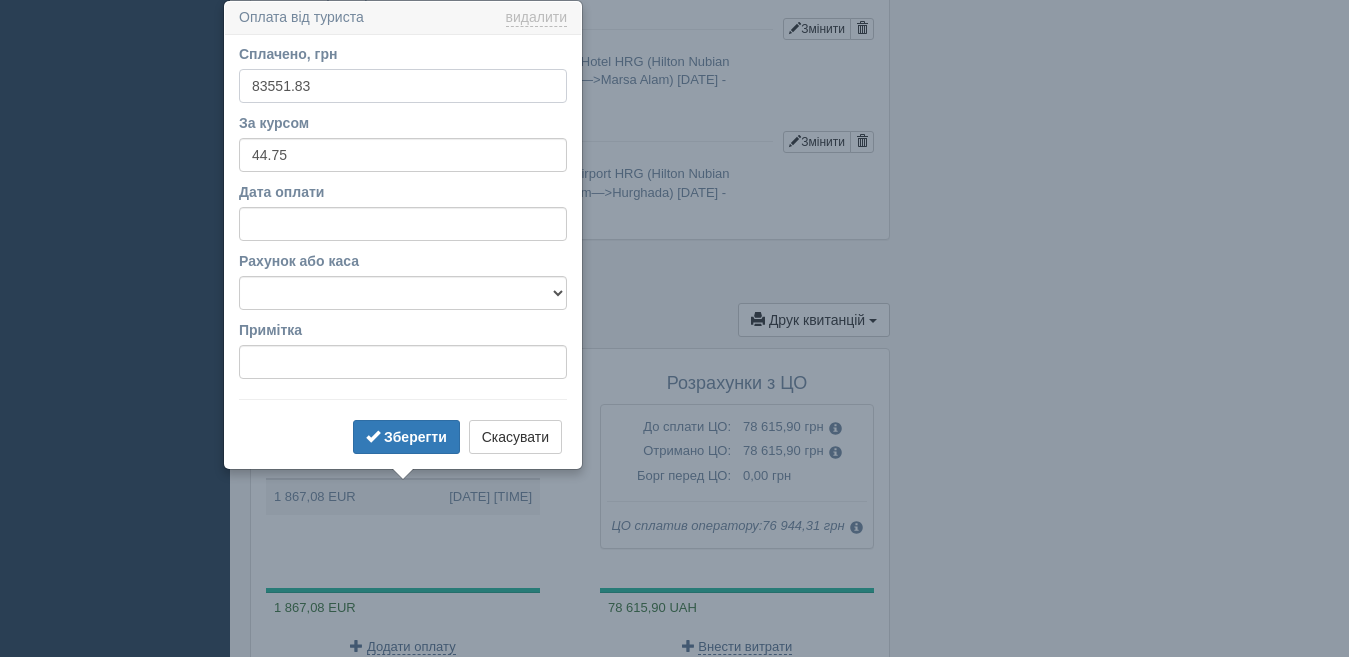 drag, startPoint x: 380, startPoint y: 95, endPoint x: 219, endPoint y: 96, distance: 161.00311 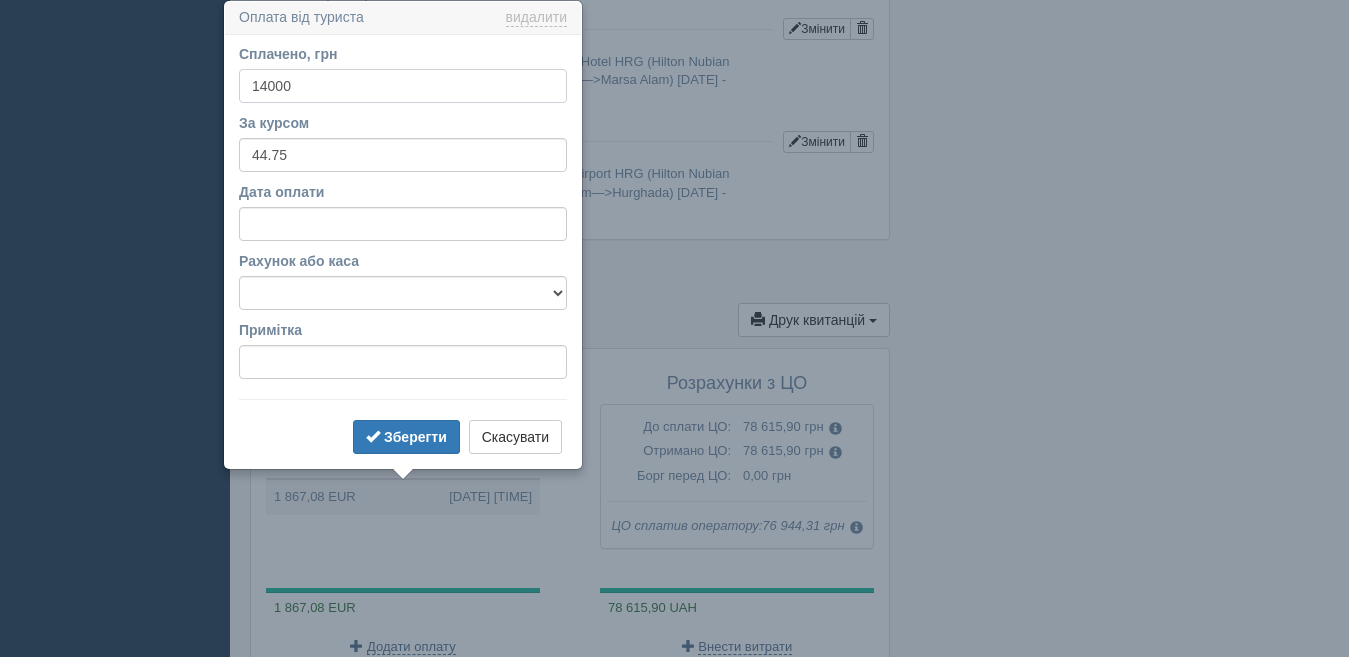 type on "14000" 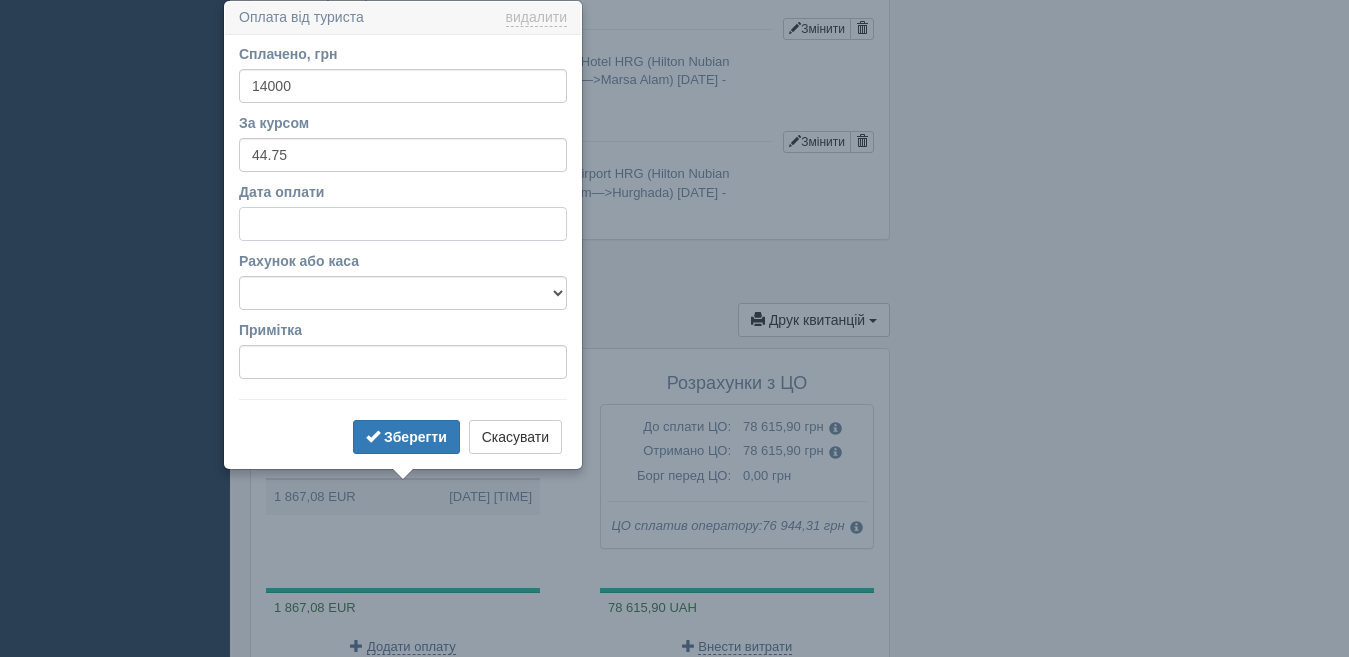 click on "Дата оплати" at bounding box center (403, 224) 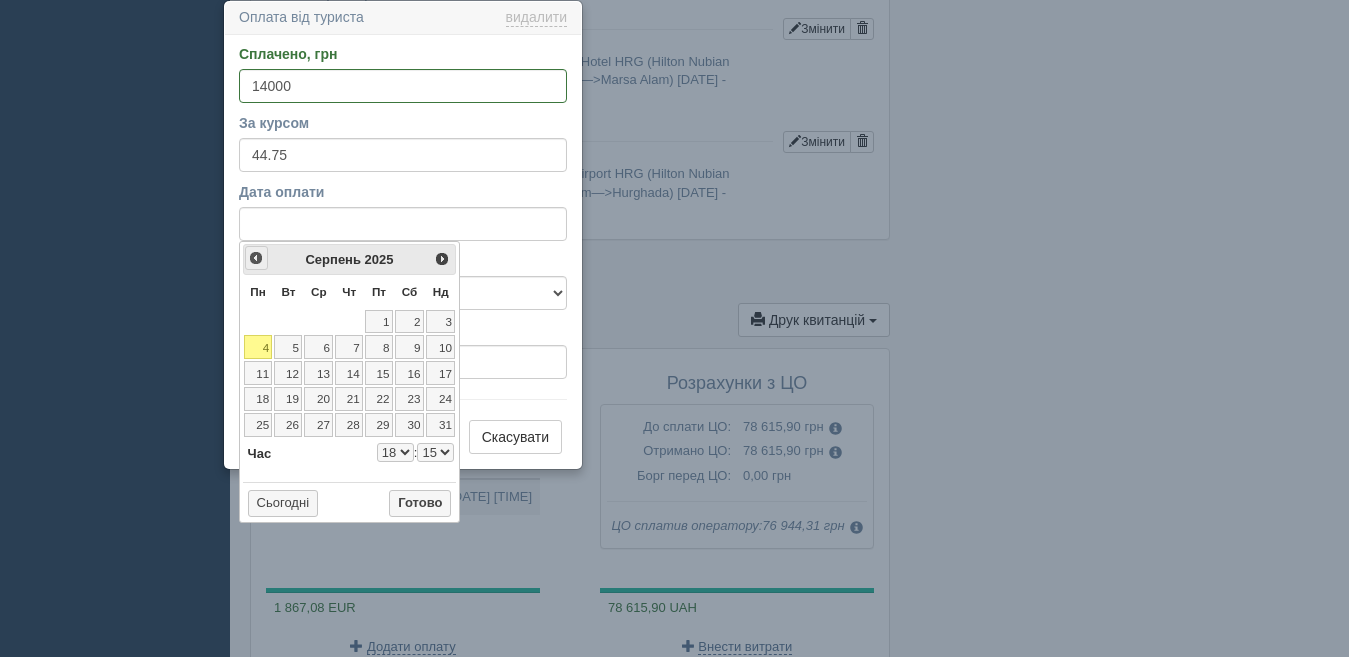 click on "<Попер" at bounding box center [256, 258] 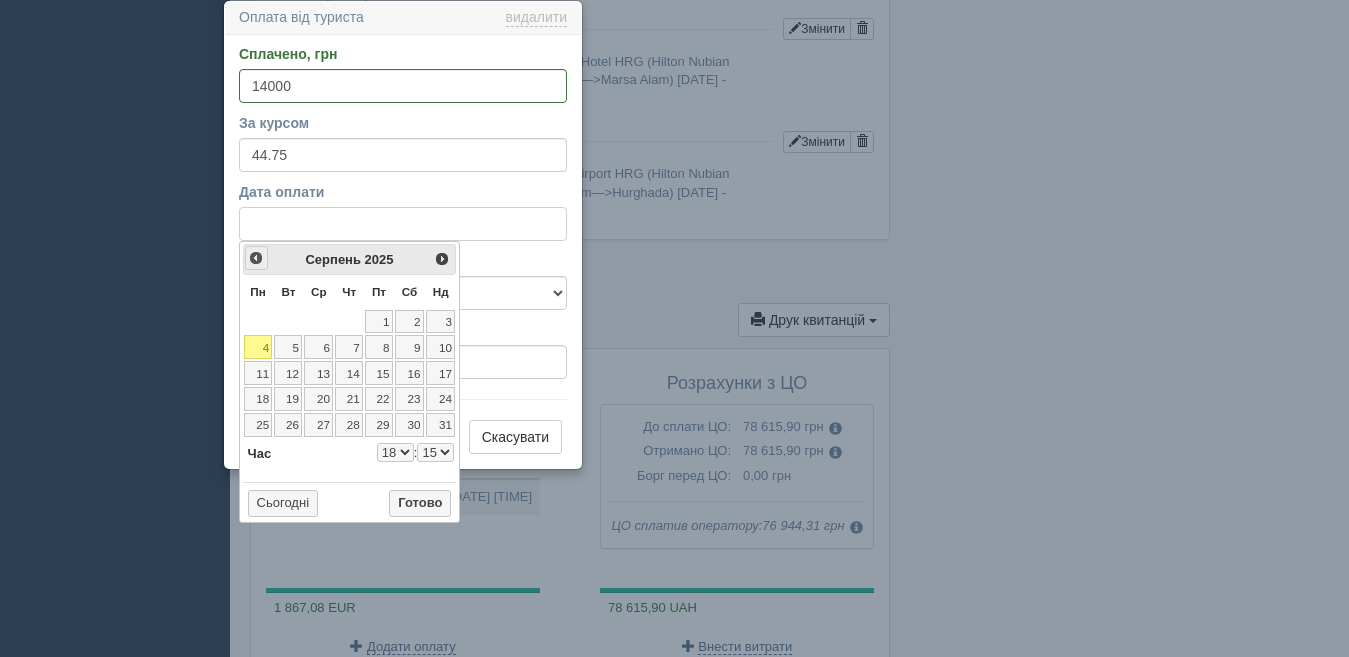 select on "18" 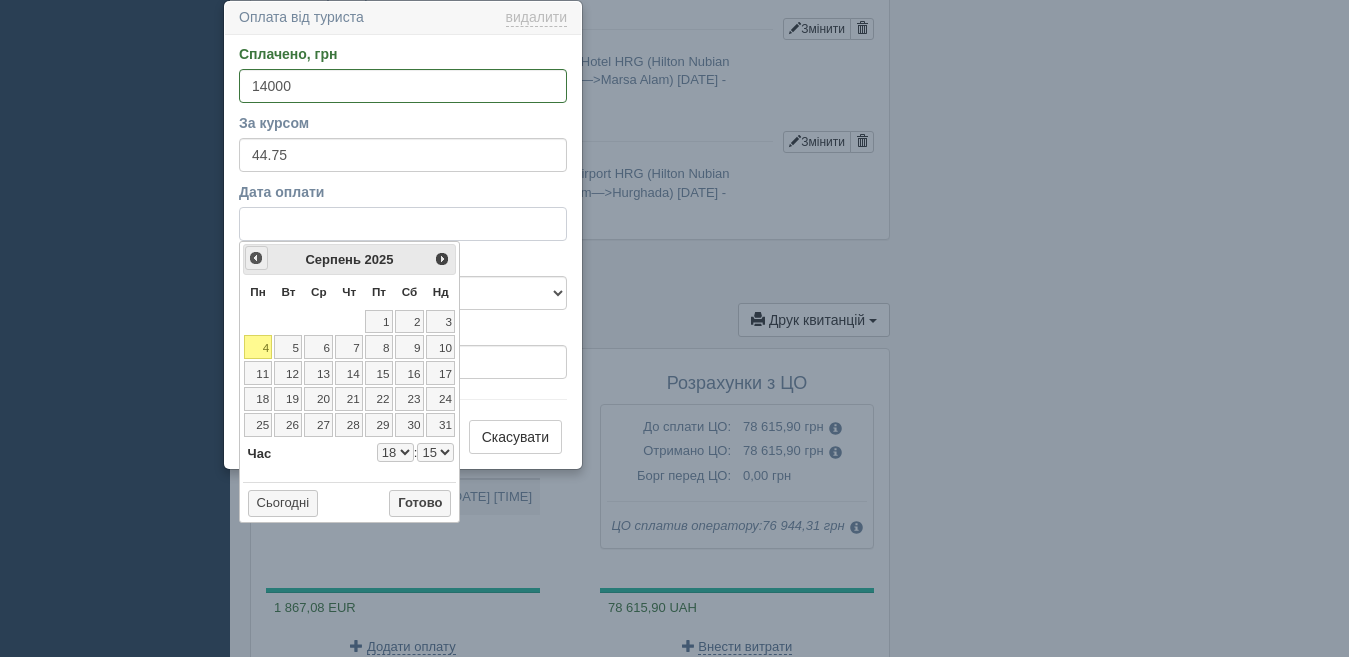 select on "15" 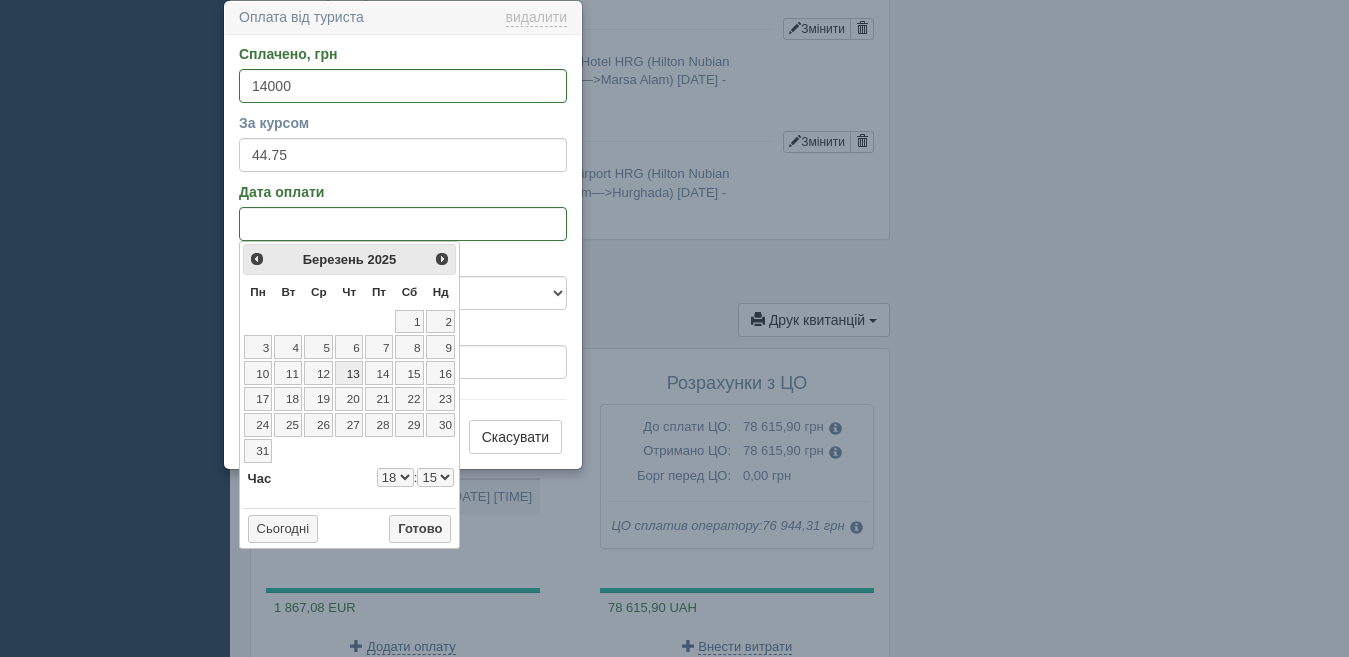 click on "13" at bounding box center (349, 373) 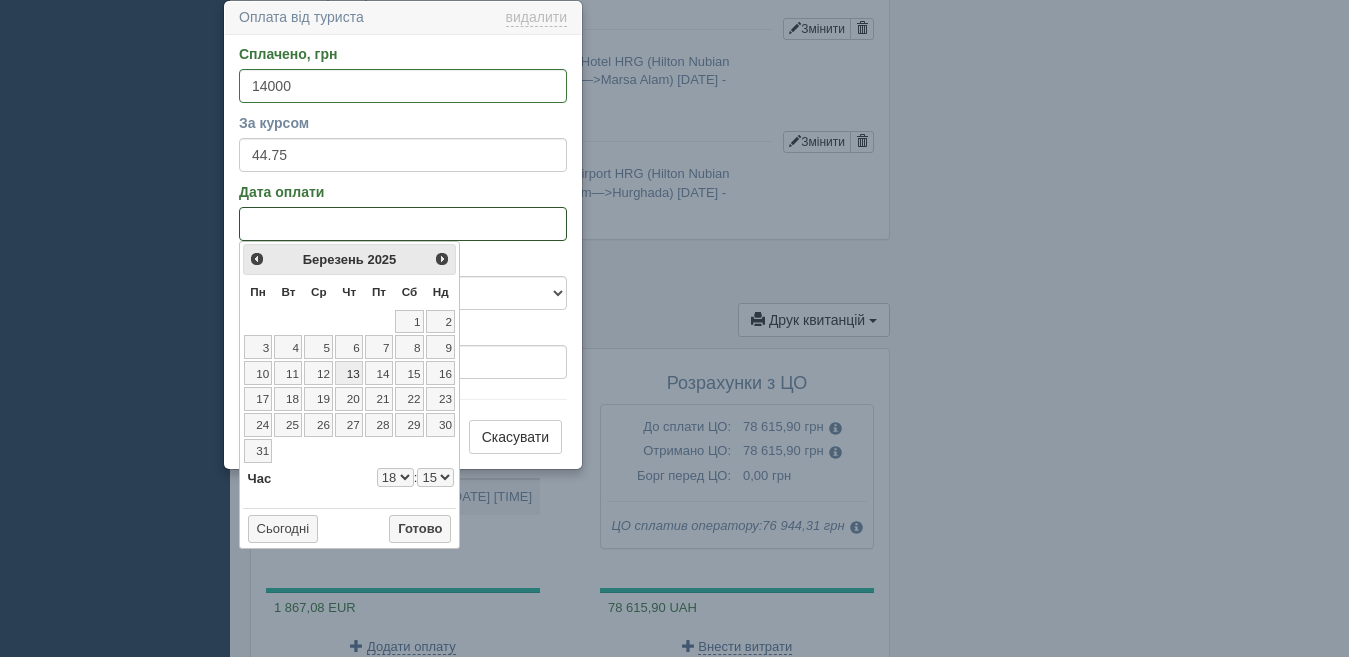 select on "18" 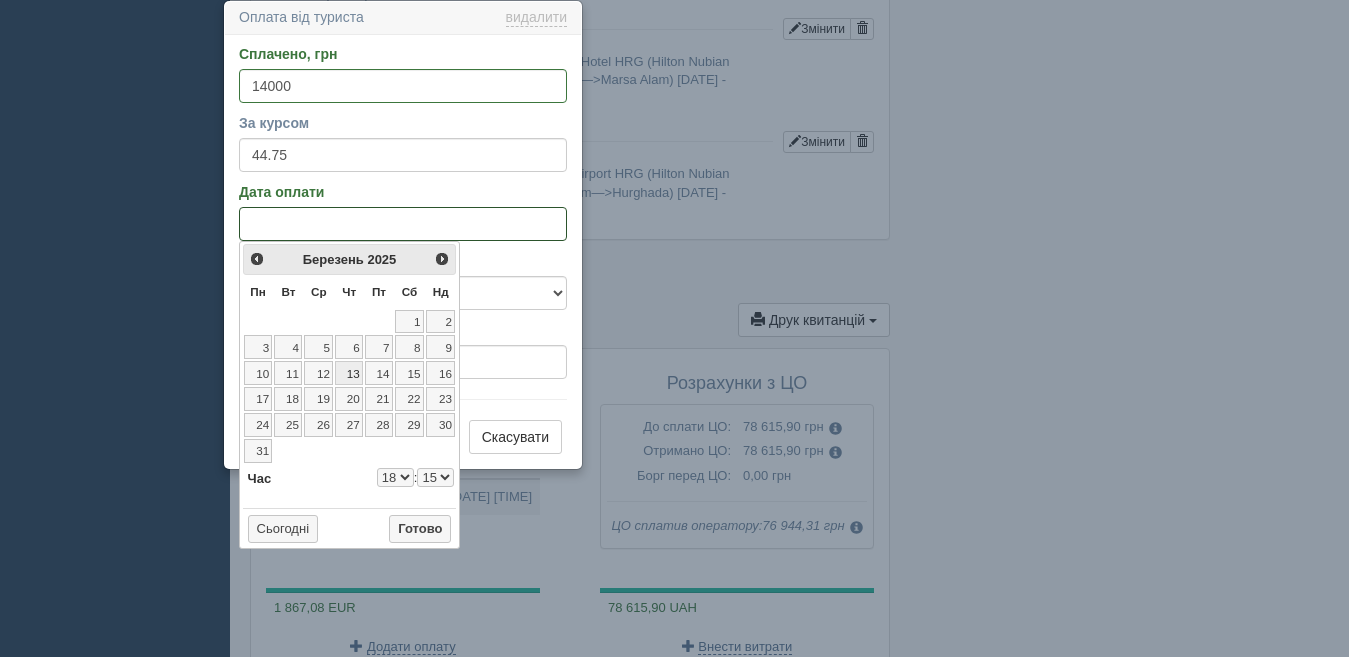 select on "15" 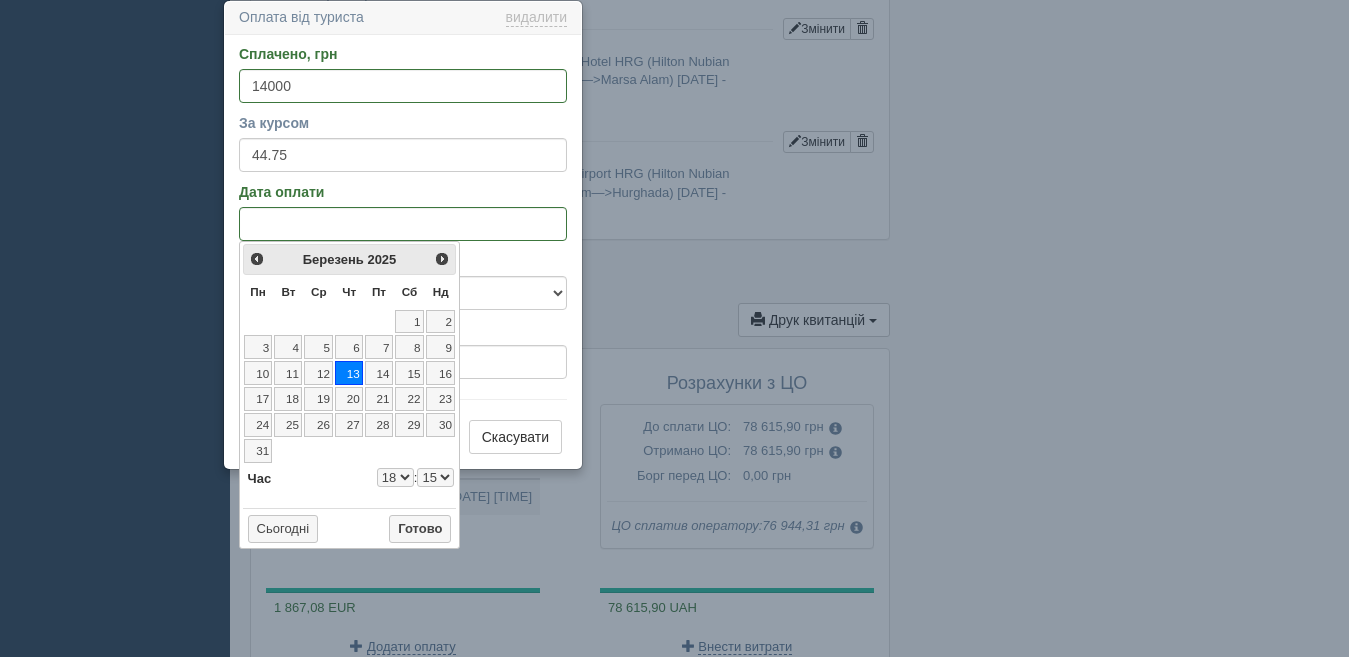 click on "0 1 2 3 4 5 6 7 8 9 10 11 12 13 14 15 16 17 18 19 20 21 22 23" at bounding box center (395, 477) 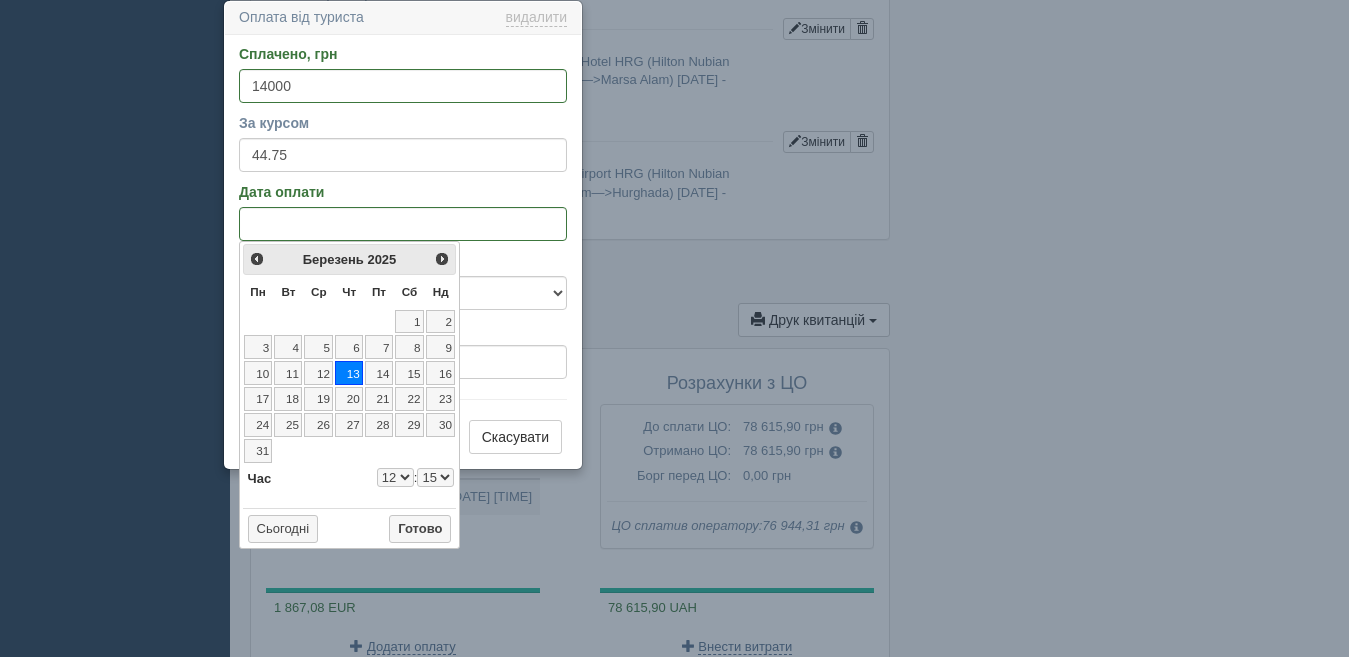 select on "12" 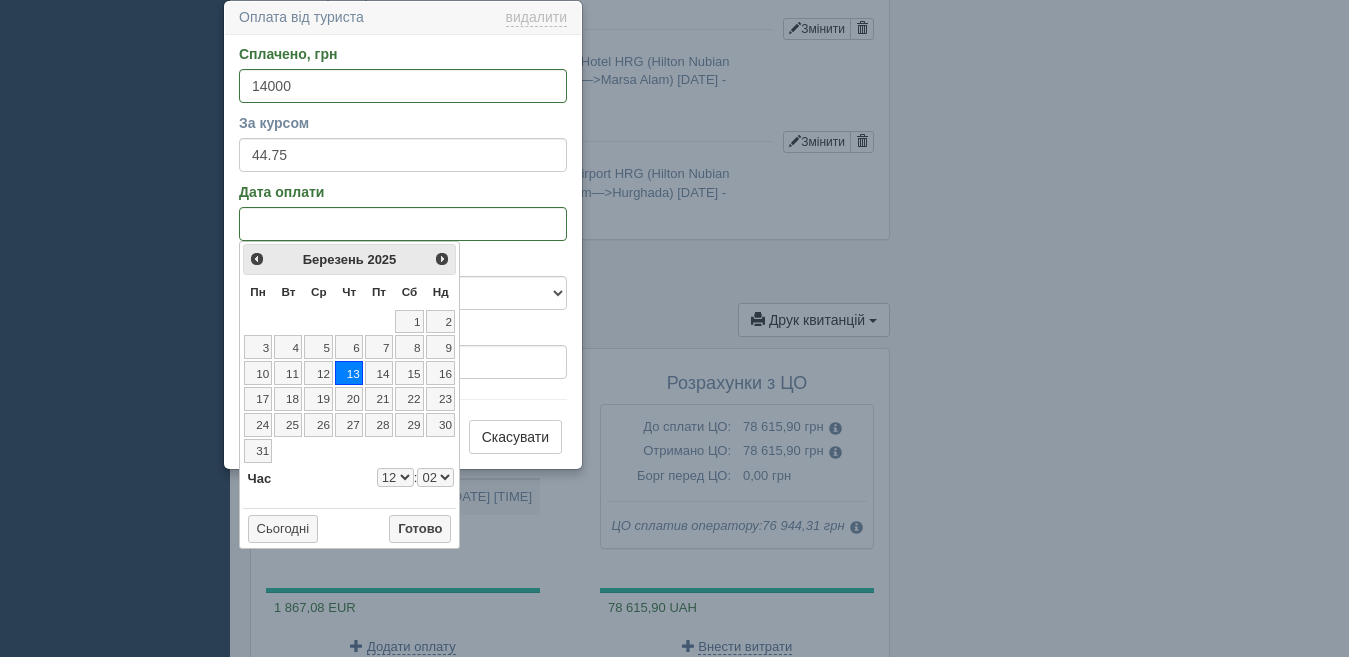 select on "12" 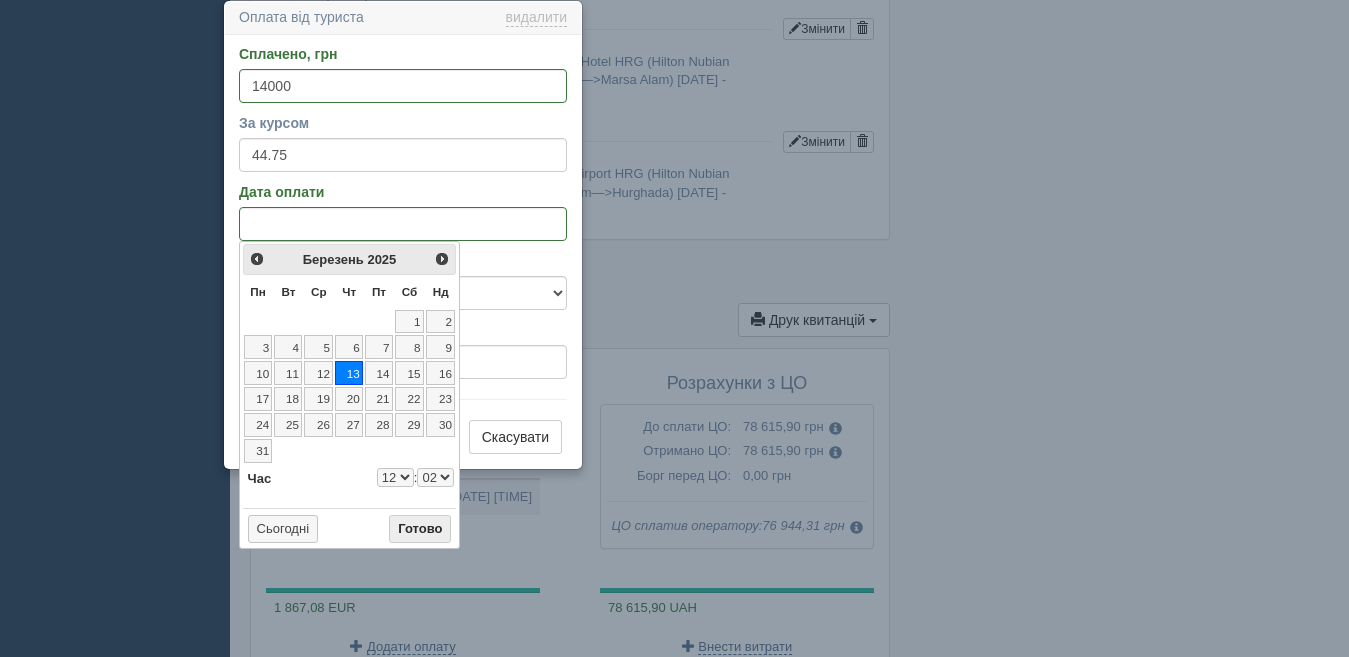 click on "Готово" at bounding box center (420, 529) 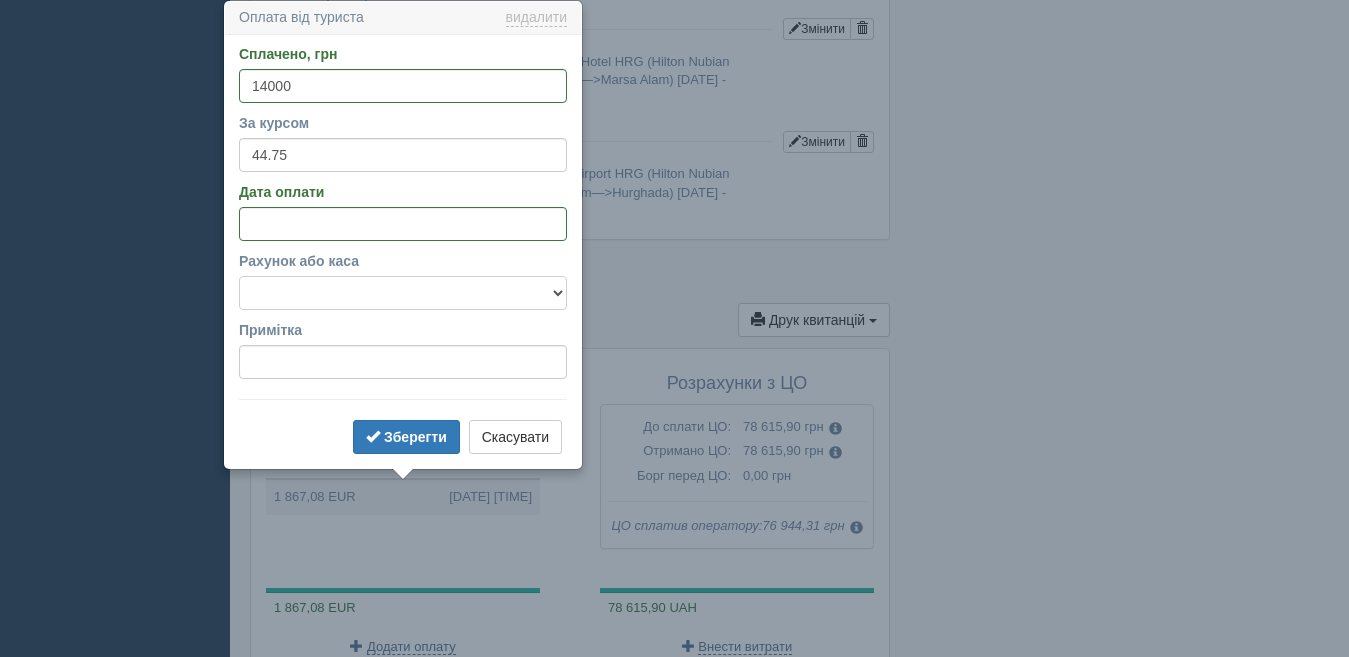 click on "Готівка
Картка
Рахунок у банку" at bounding box center [403, 293] 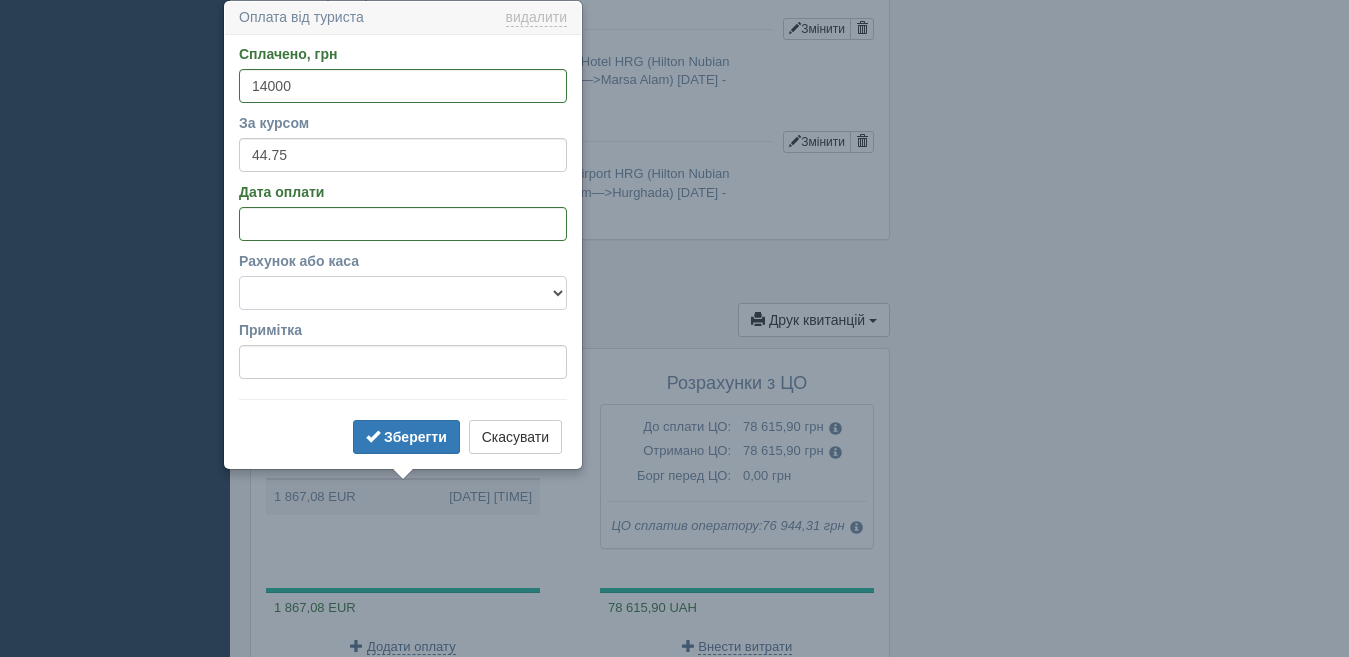 select on "1166" 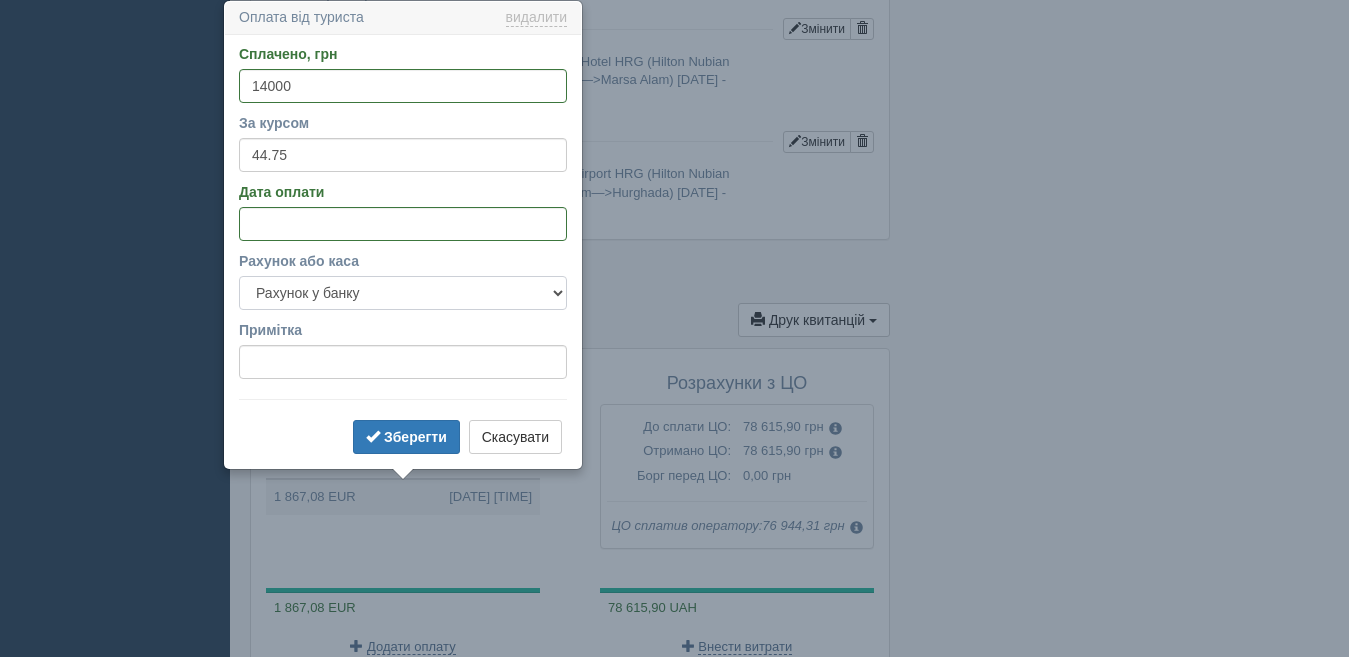 click on "Готівка
Картка
Рахунок у банку" at bounding box center (403, 293) 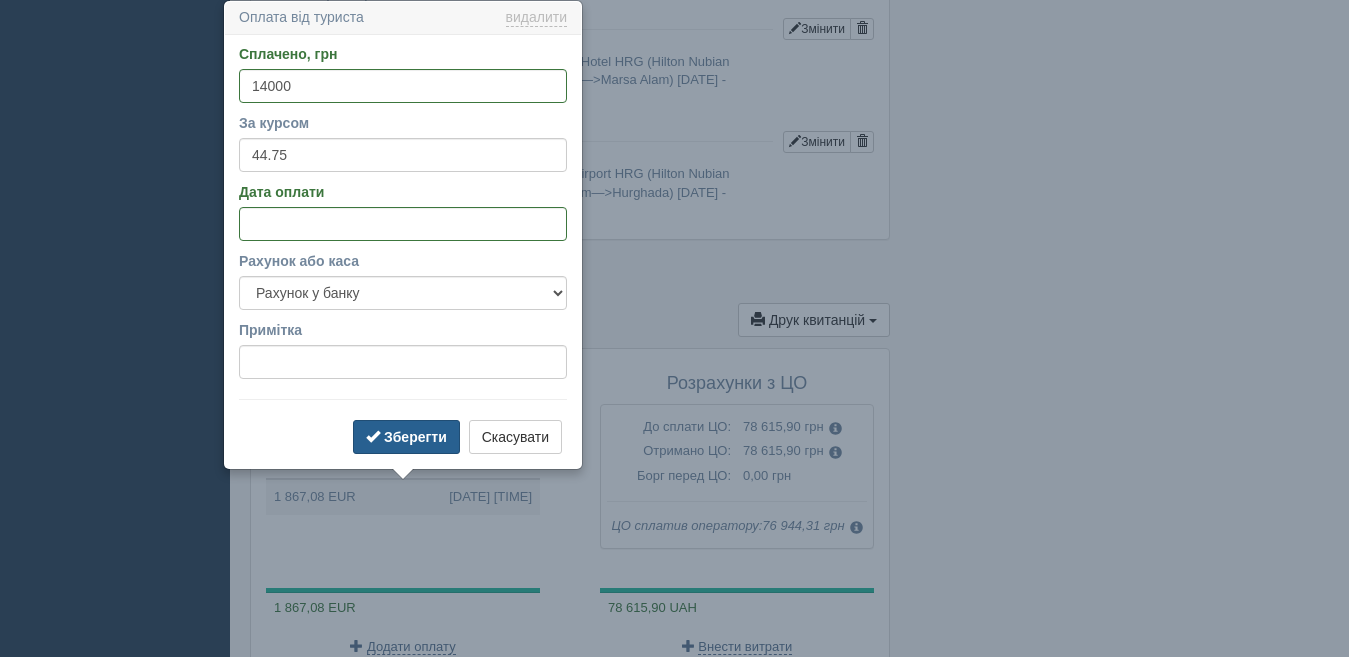 click on "Зберегти" at bounding box center [406, 437] 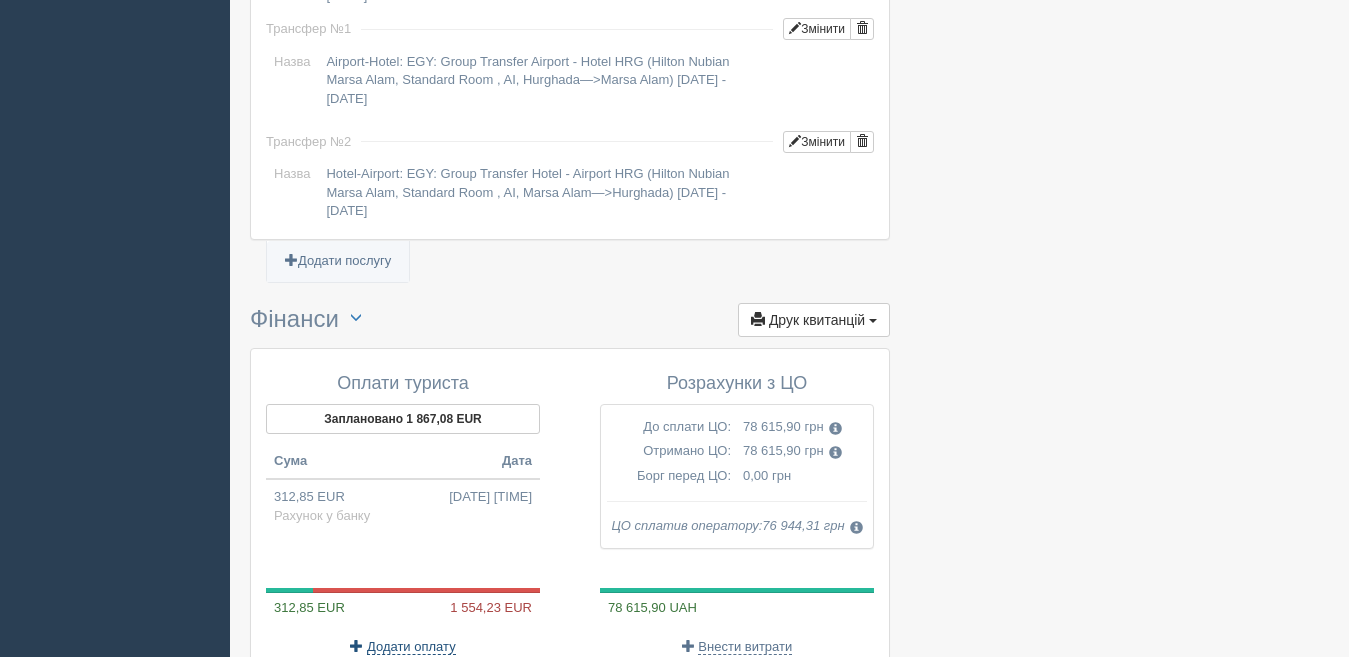 click on "Додати оплату" at bounding box center (411, 647) 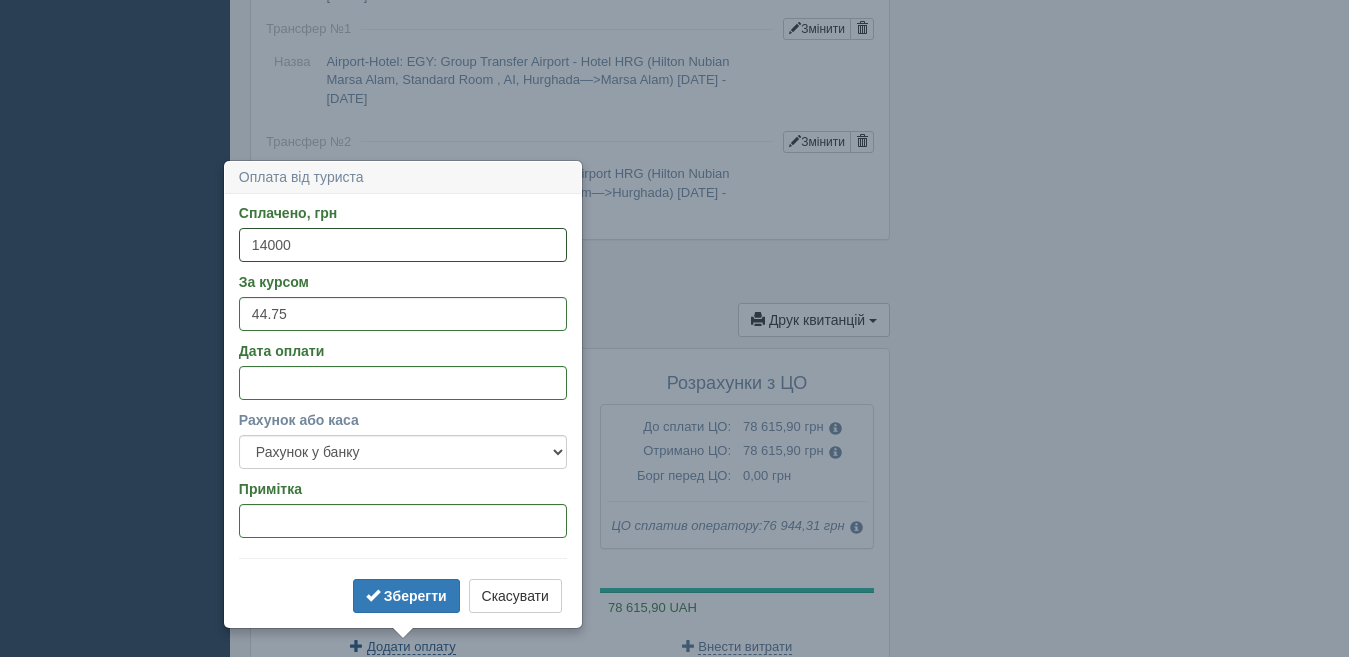 type 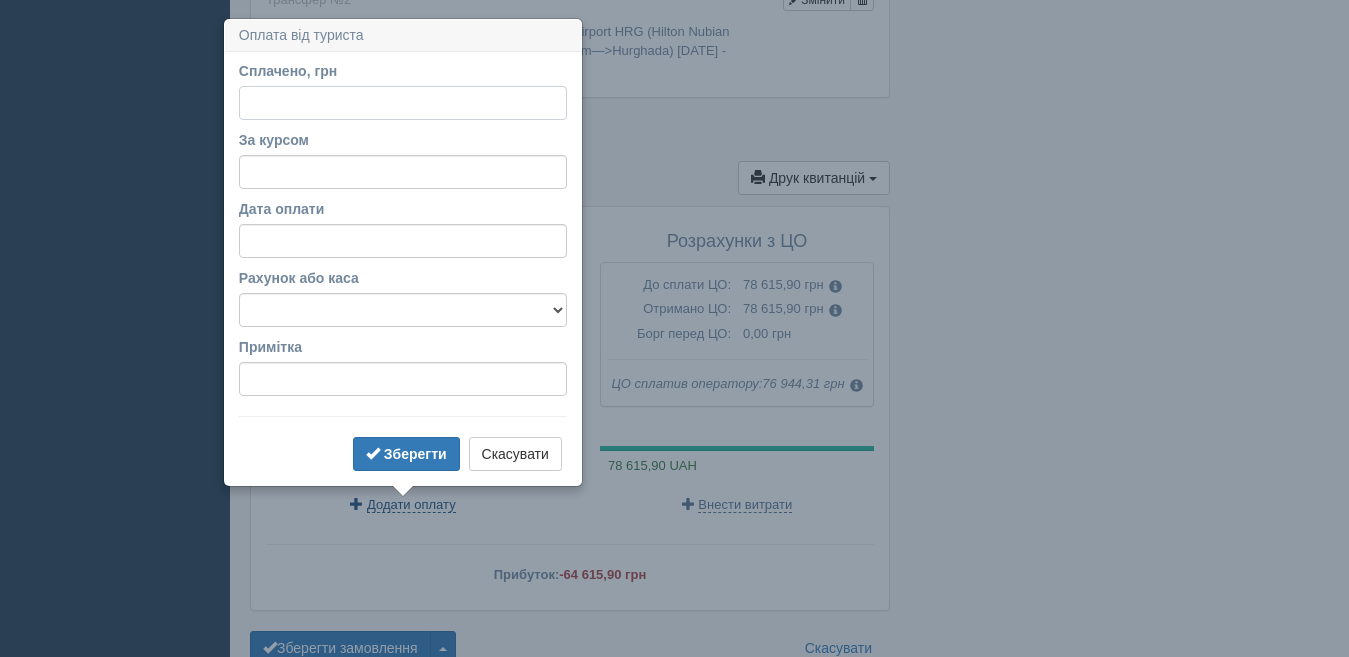 scroll, scrollTop: 2254, scrollLeft: 0, axis: vertical 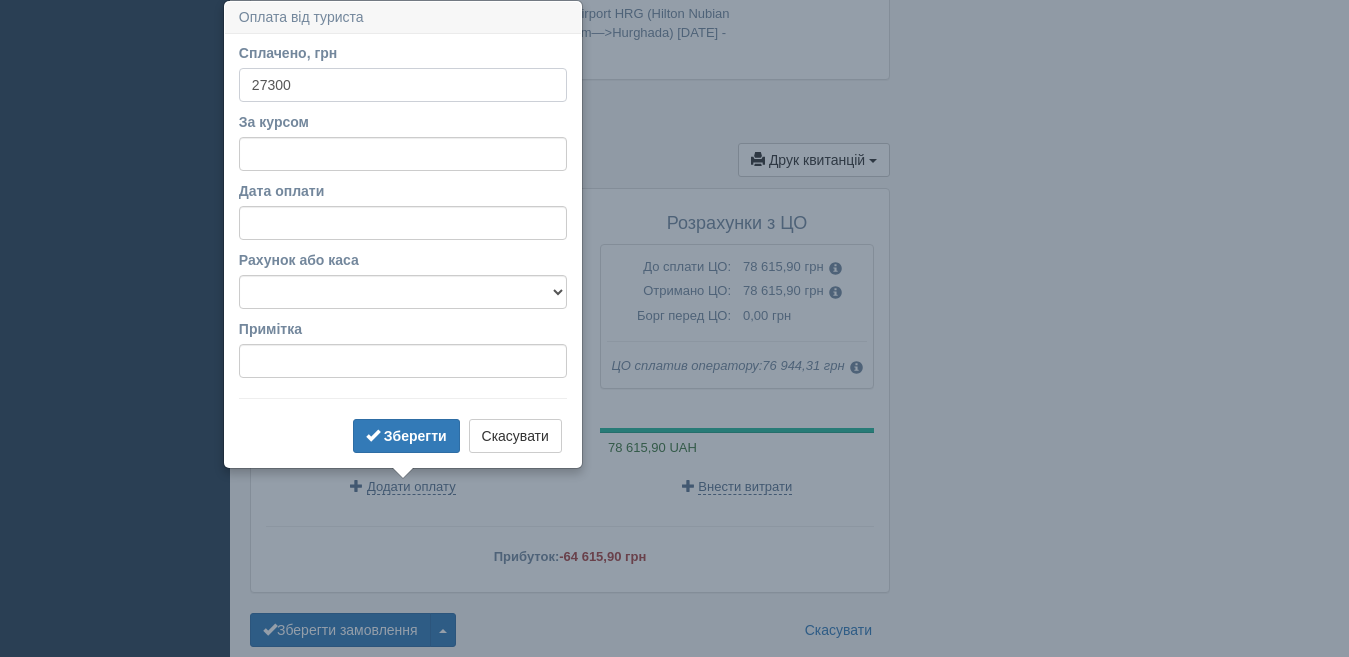type on "27300" 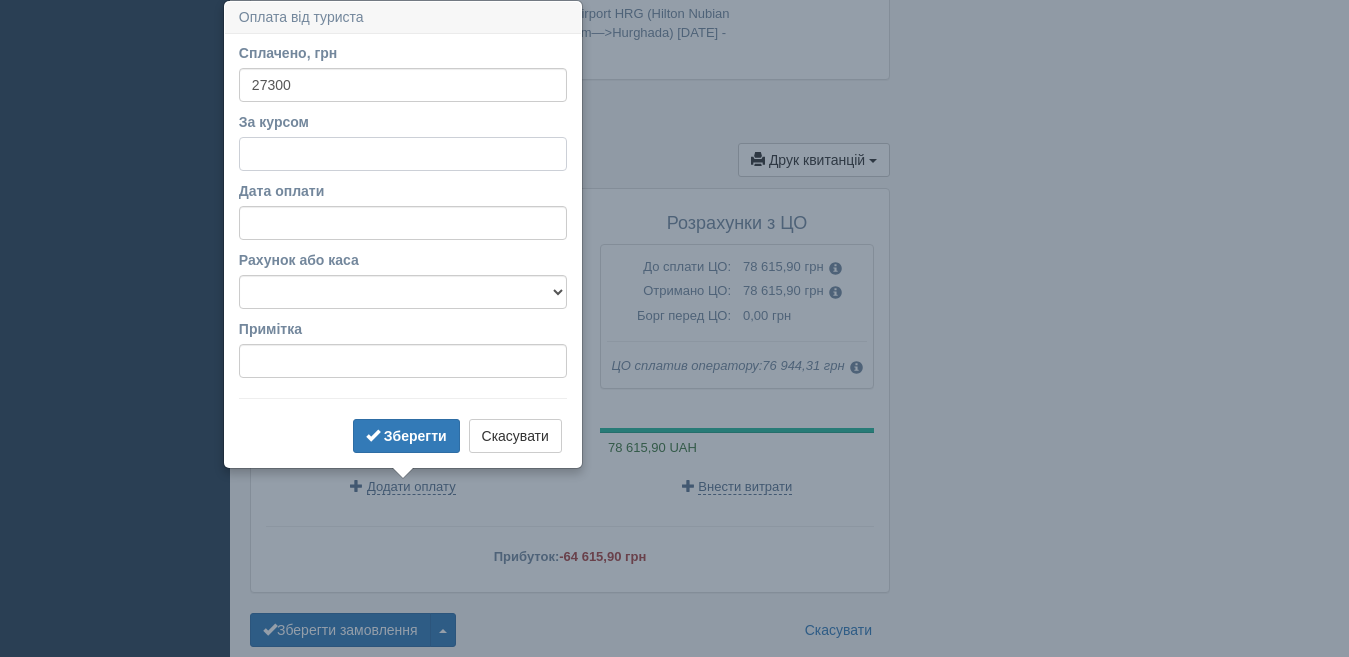 click on "За курсом" at bounding box center (403, 154) 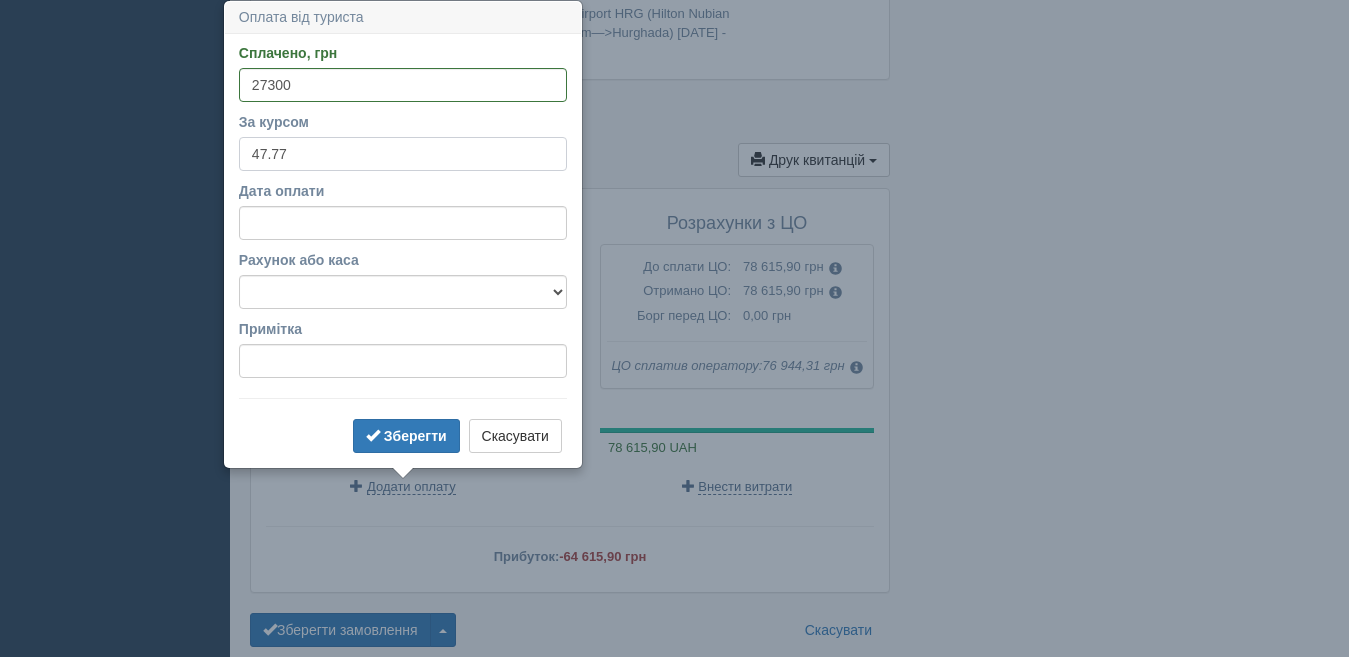 type on "47.77" 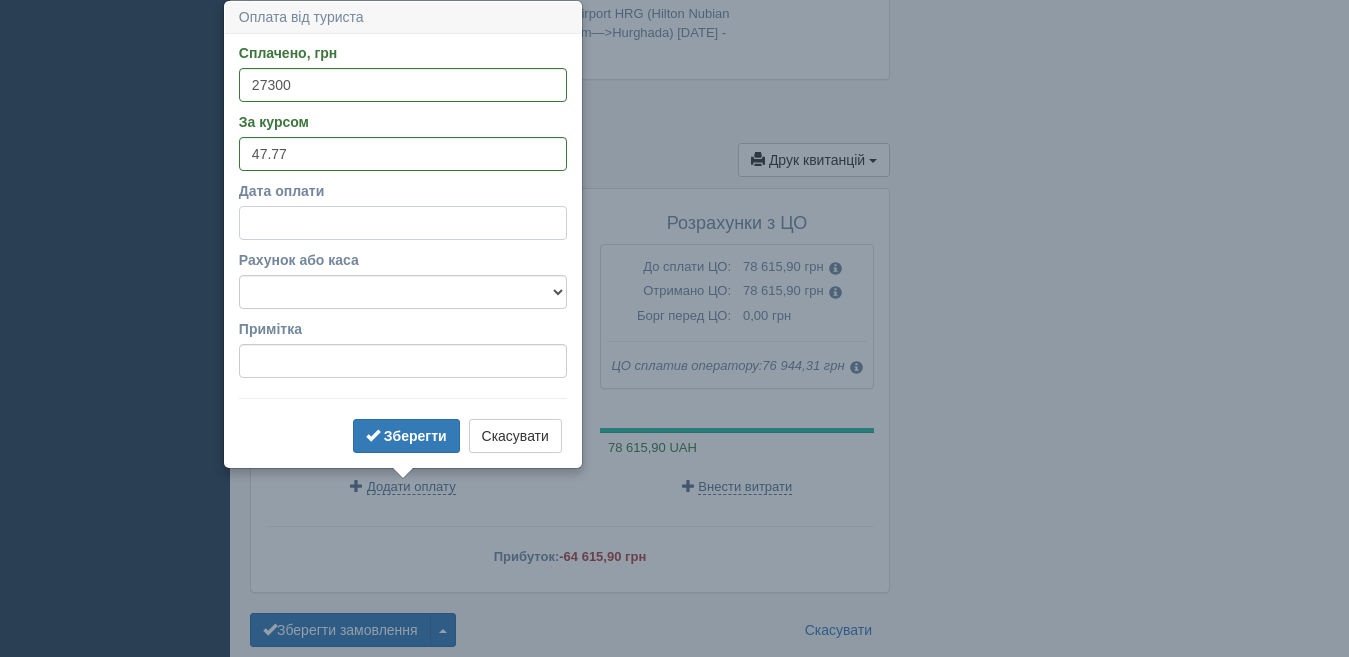 click on "Дата оплати" at bounding box center [403, 223] 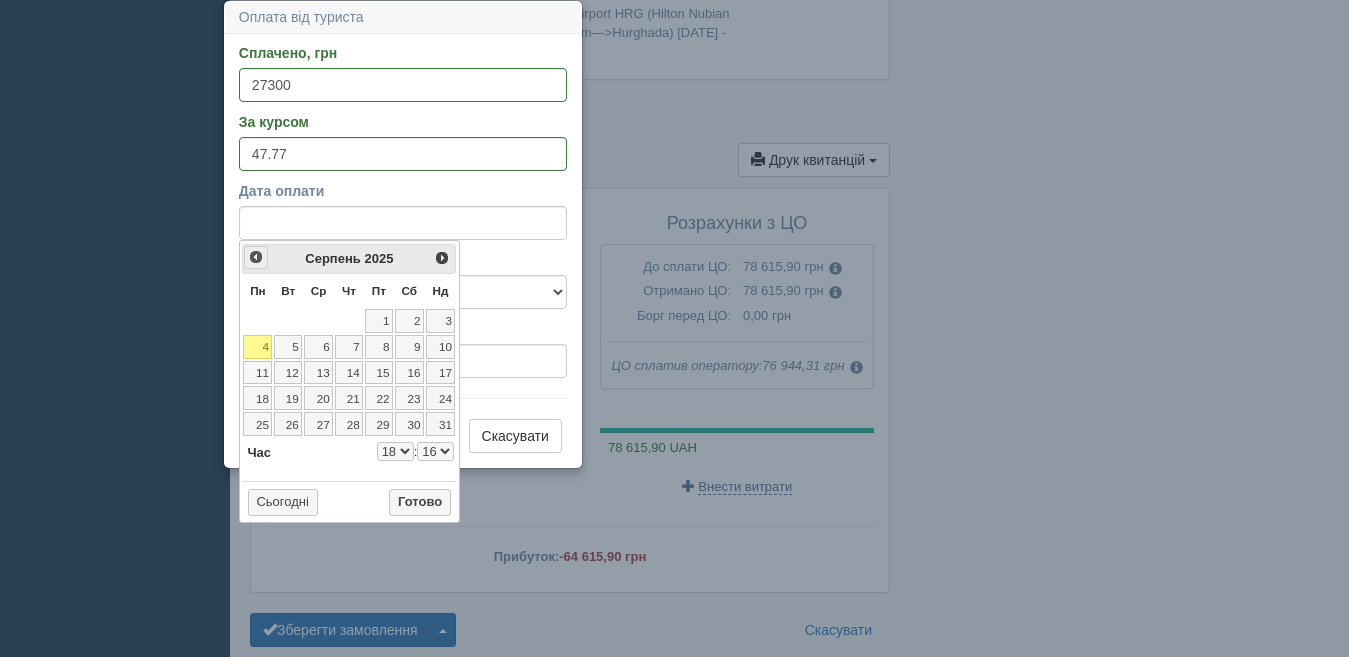 click on "<Попер" at bounding box center [256, 257] 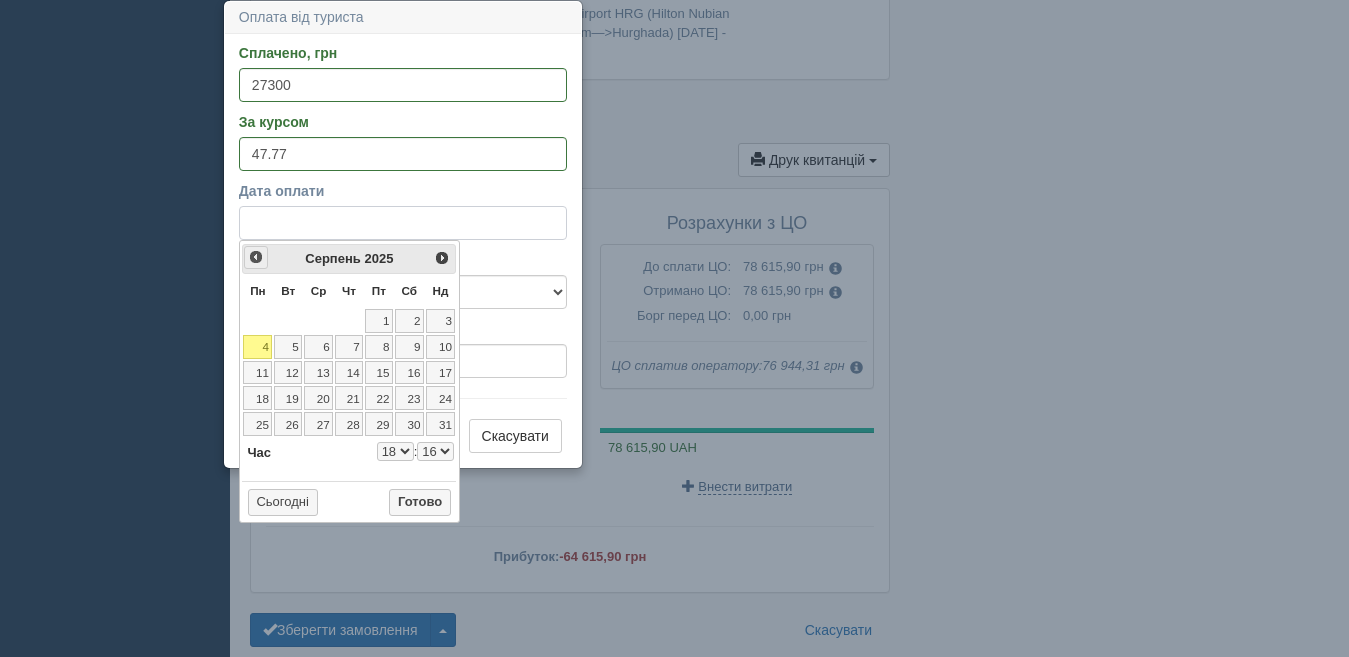 select on "18" 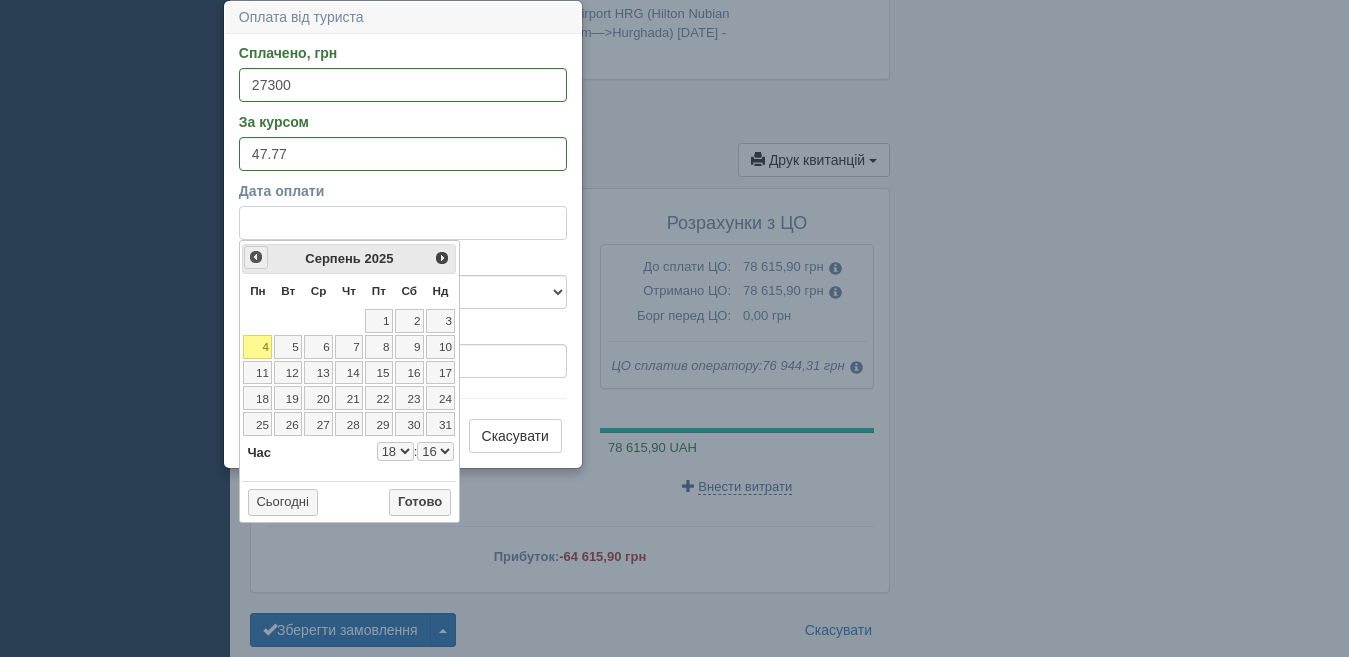 select on "16" 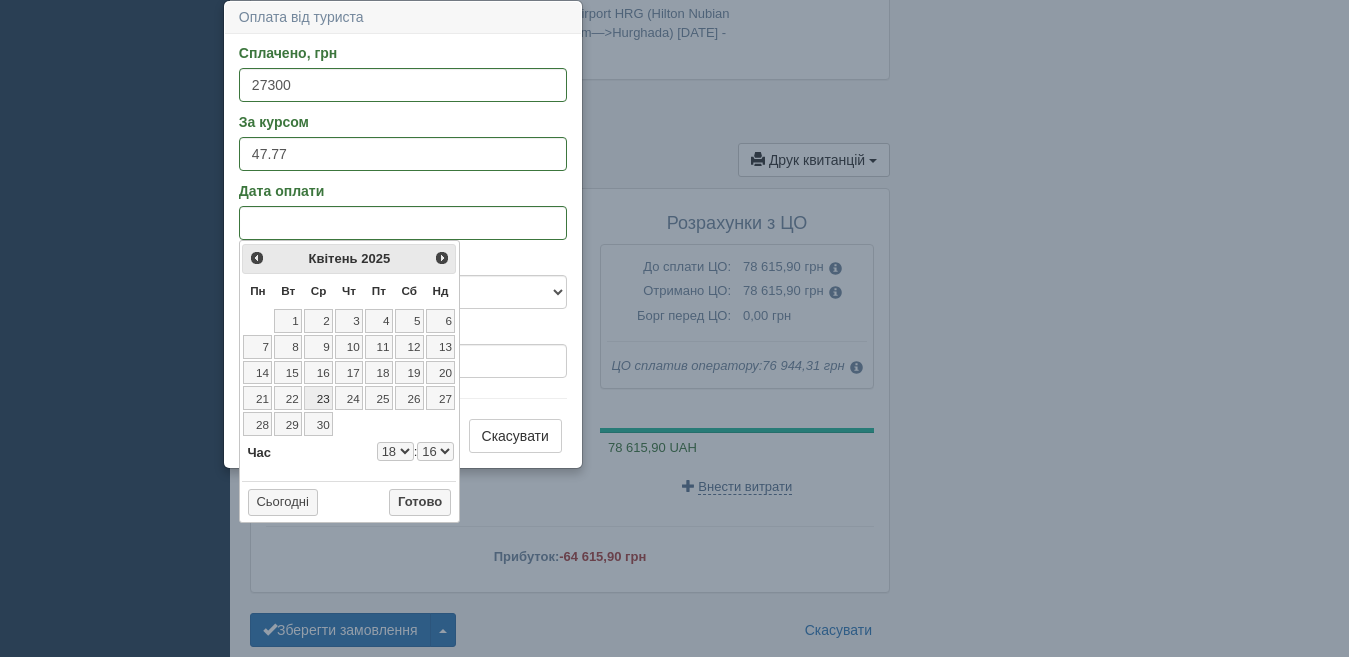 drag, startPoint x: 327, startPoint y: 400, endPoint x: 400, endPoint y: 462, distance: 95.77578 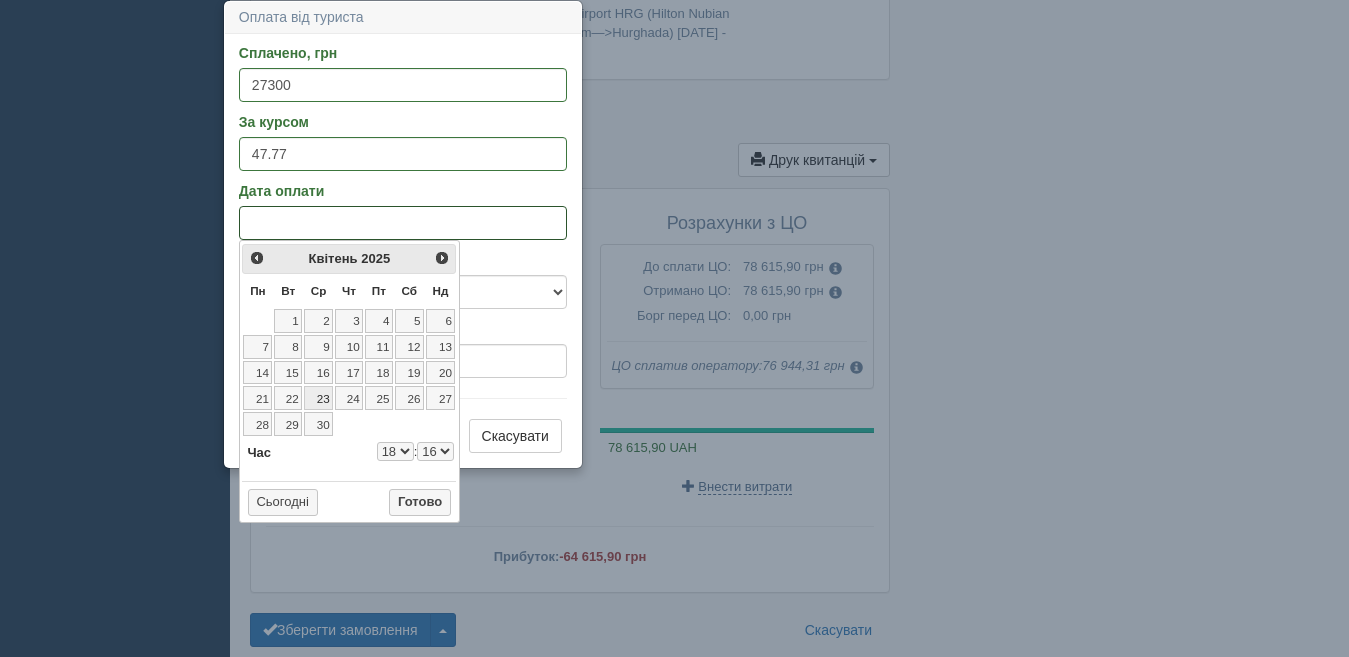 select on "18" 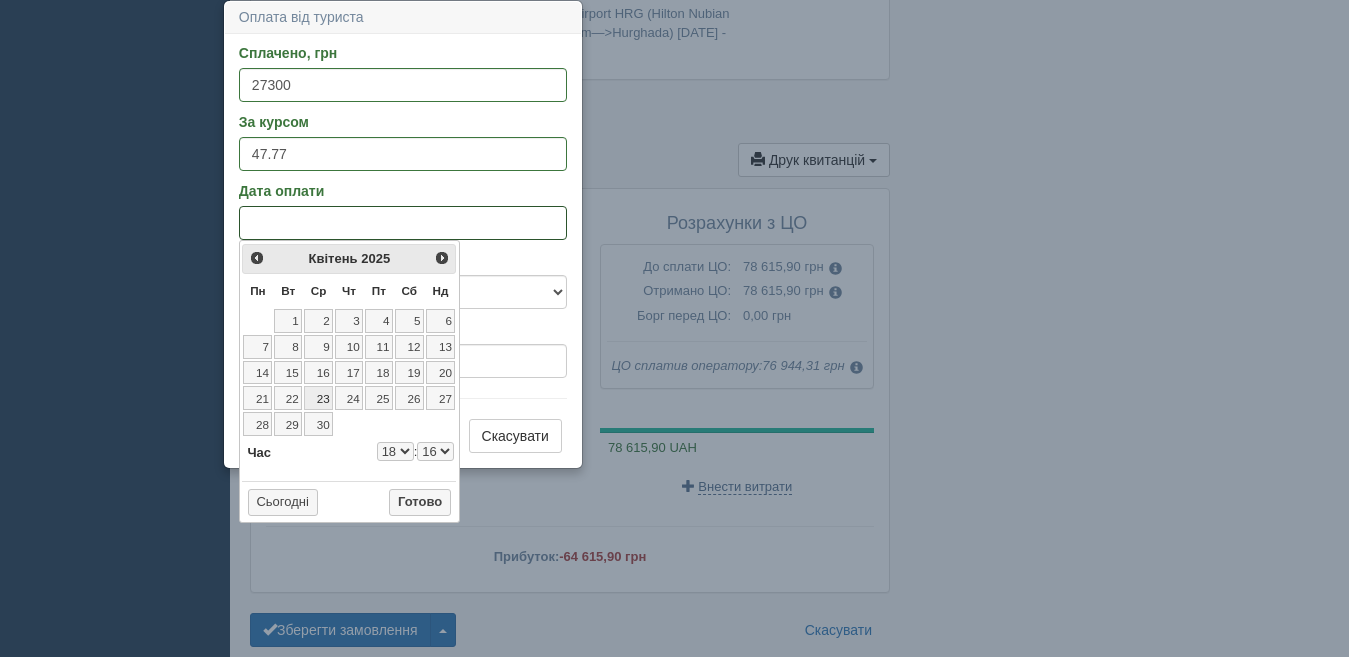 select on "16" 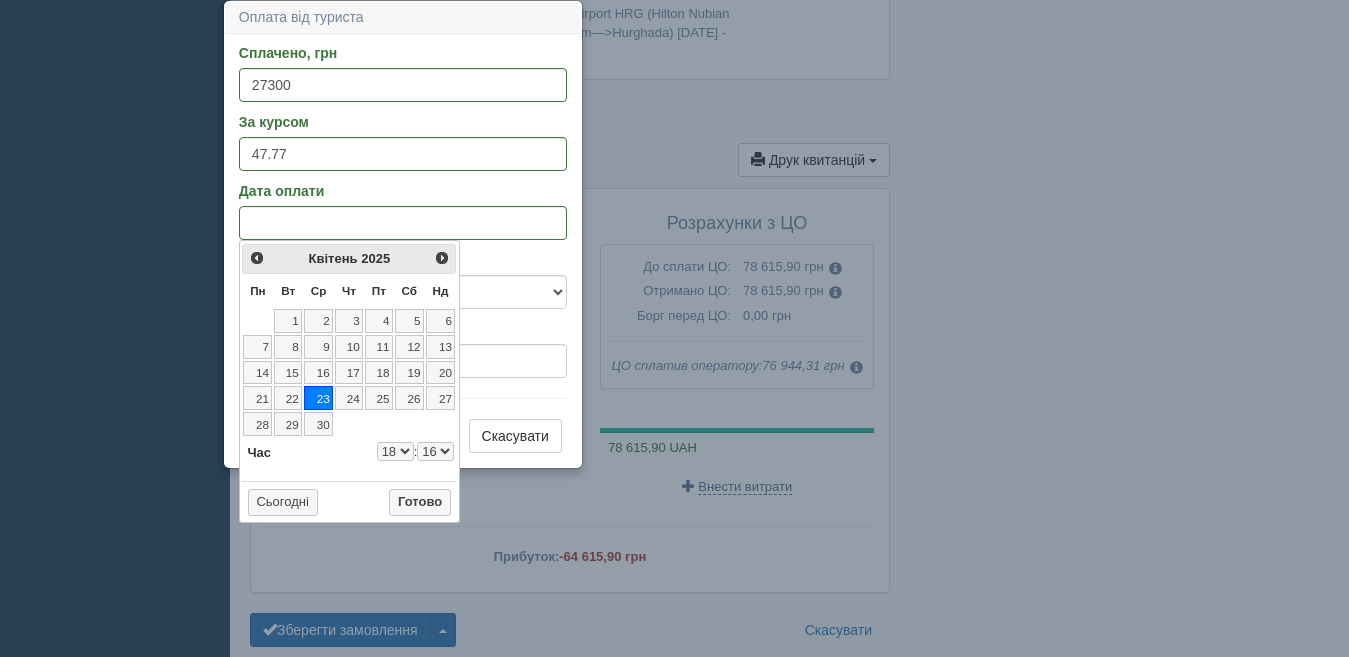 click on "0 1 2 3 4 5 6 7 8 9 10 11 12 13 14 15 16 17 18 19 20 21 22 23" at bounding box center (395, 451) 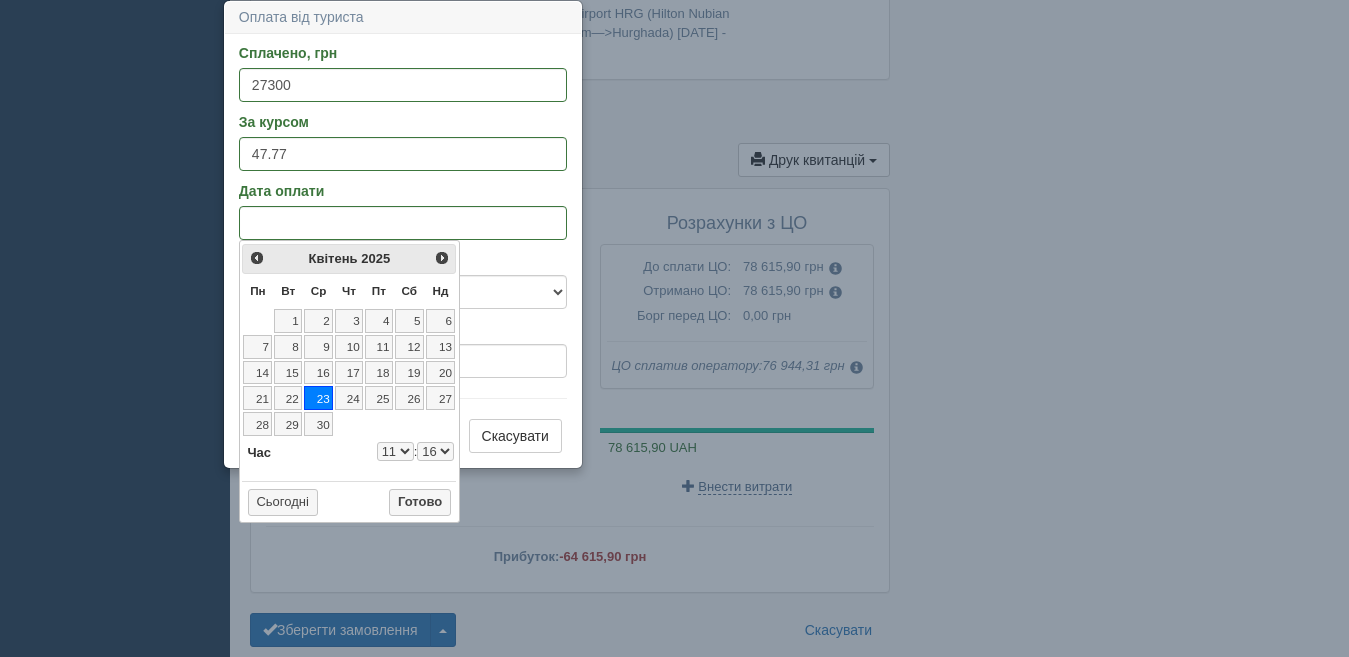 select on "11" 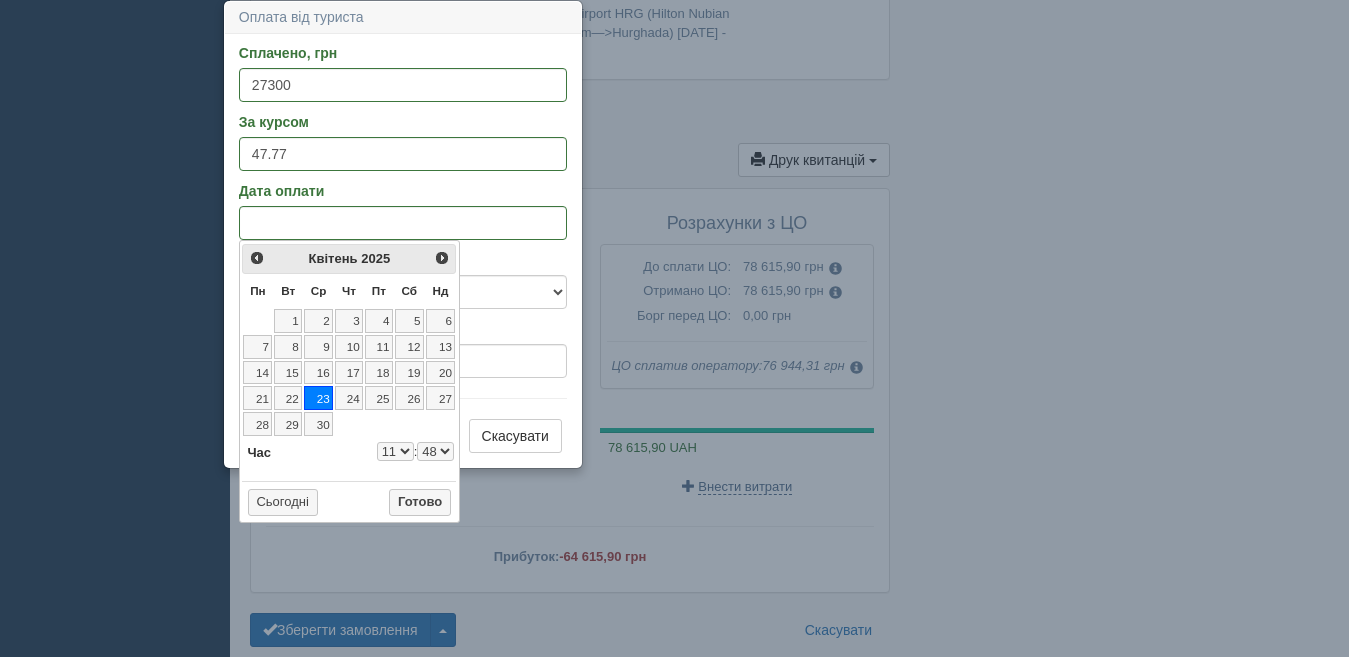 select on "11" 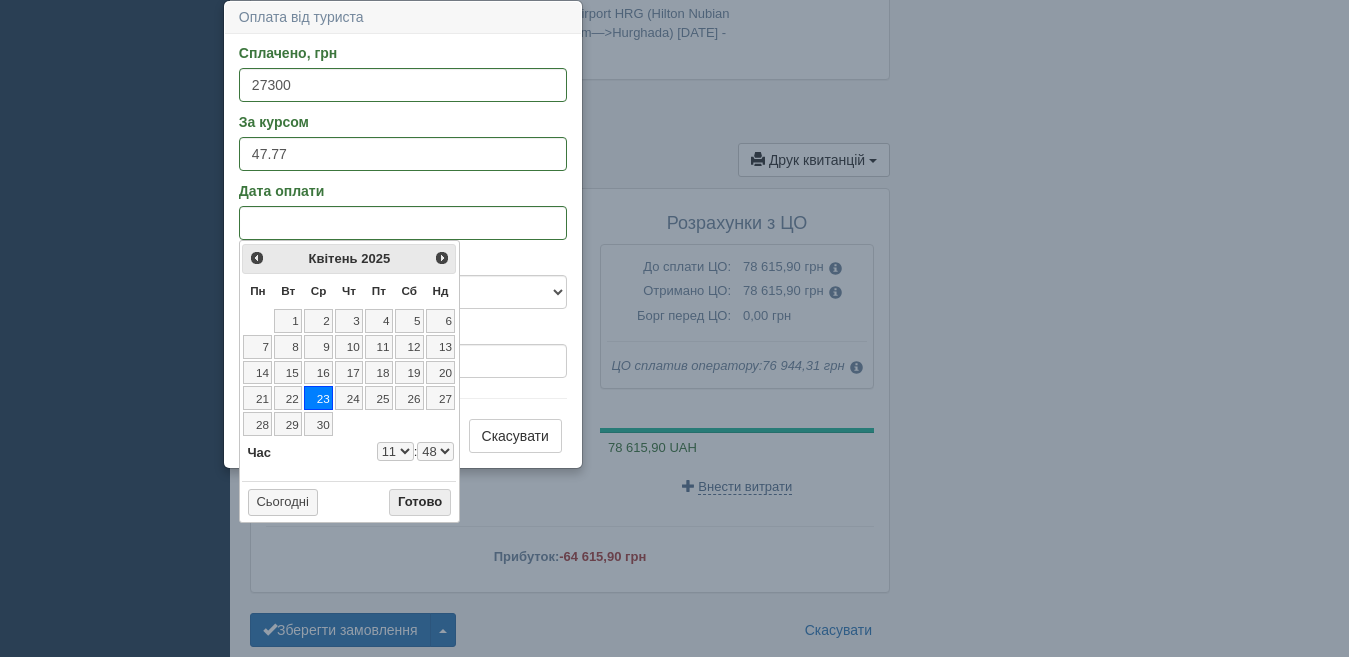 click on "Готово" at bounding box center [420, 503] 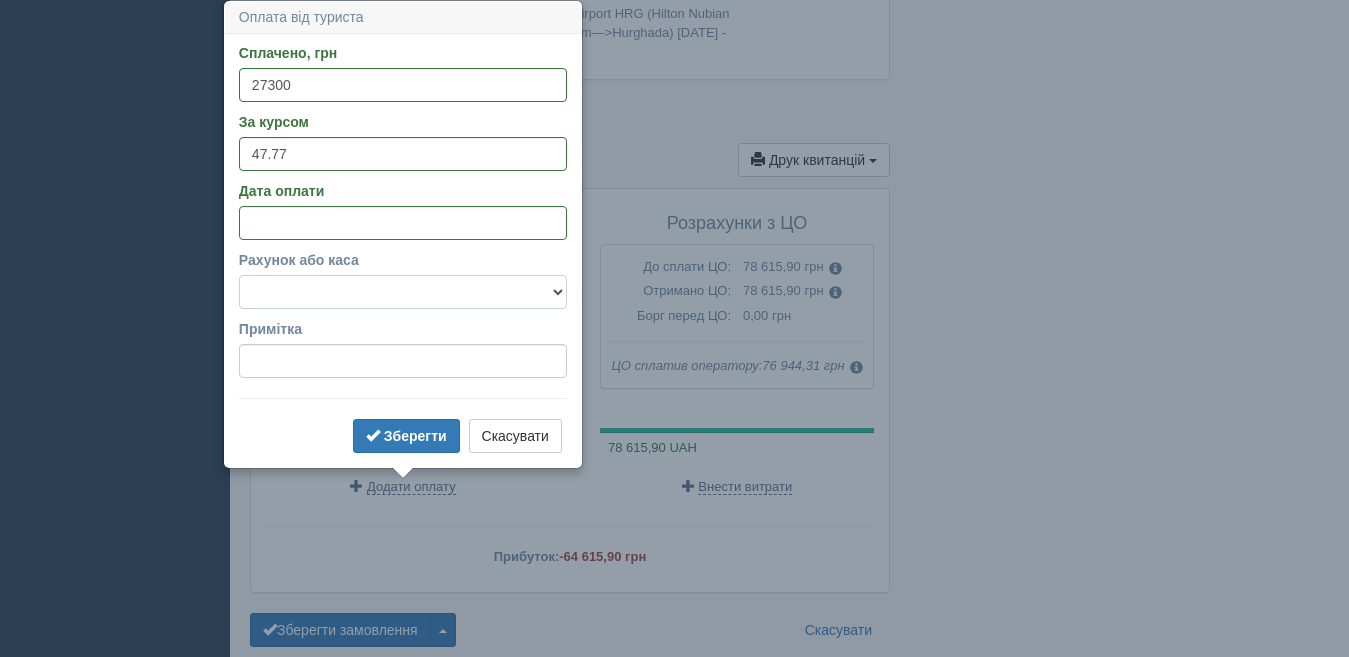 click on "Готівка
Картка
Рахунок у банку" at bounding box center (403, 292) 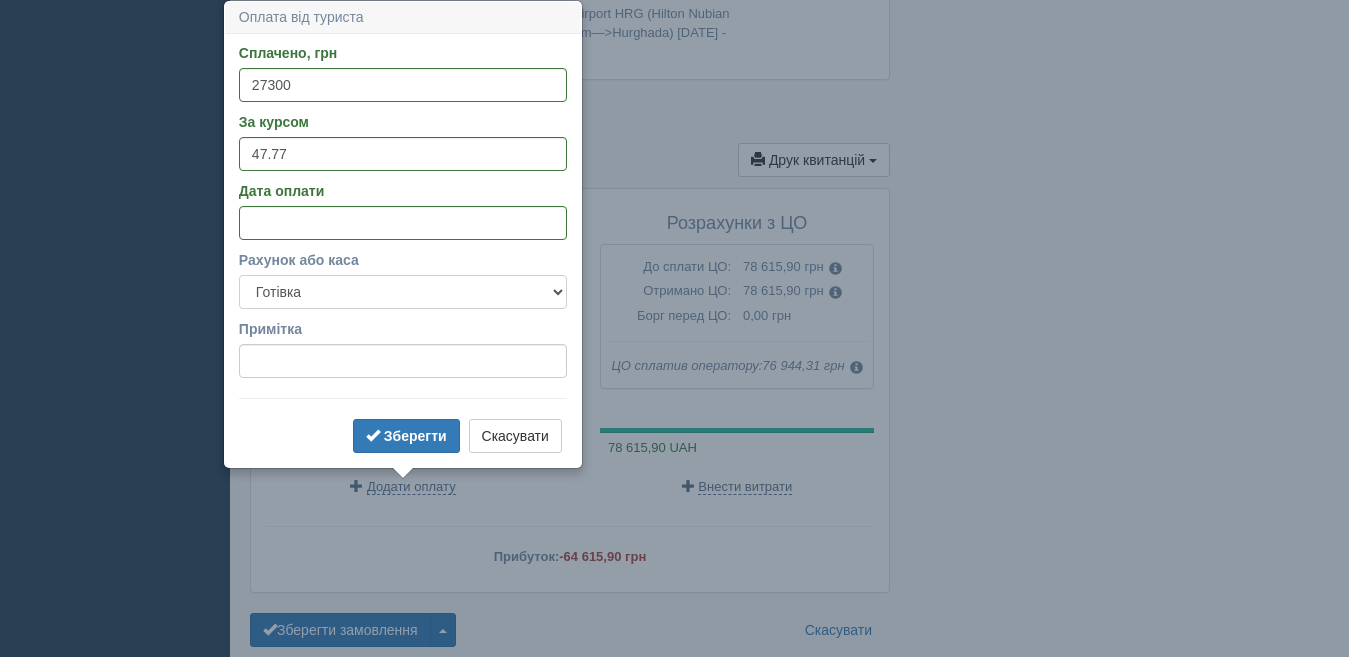 click on "Готівка
Картка
Рахунок у банку" at bounding box center (403, 292) 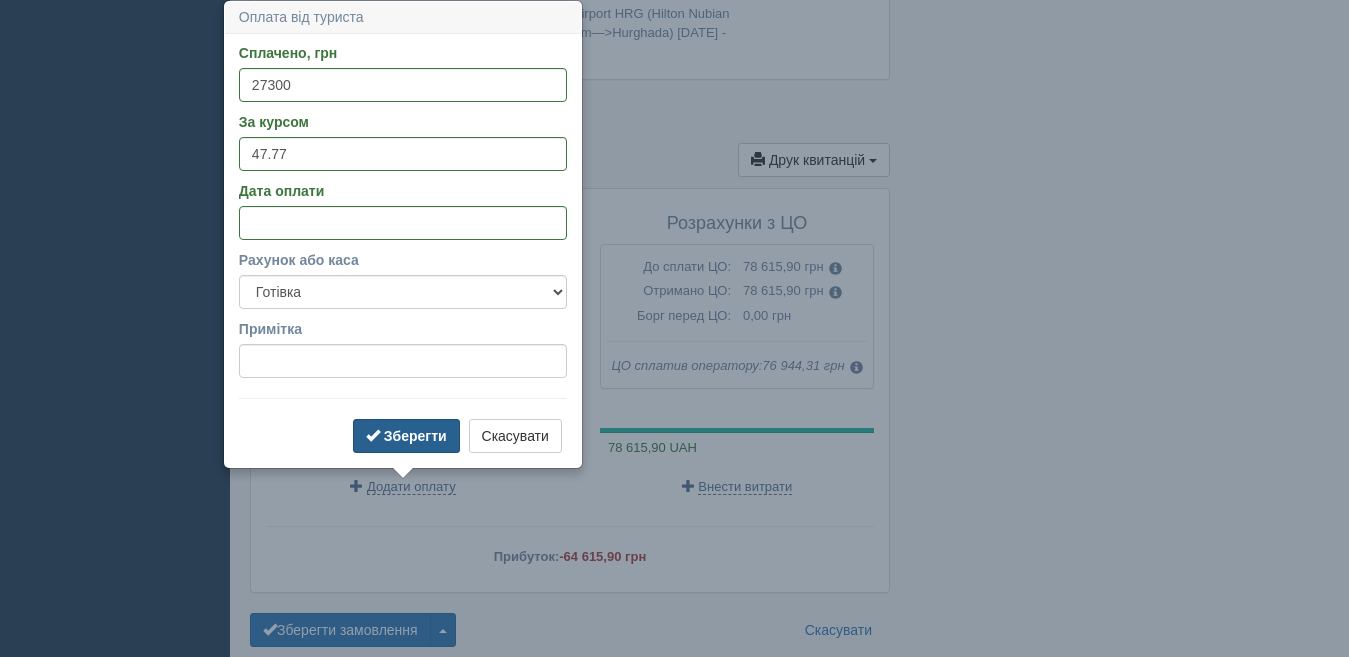 click on "Зберегти" at bounding box center (406, 436) 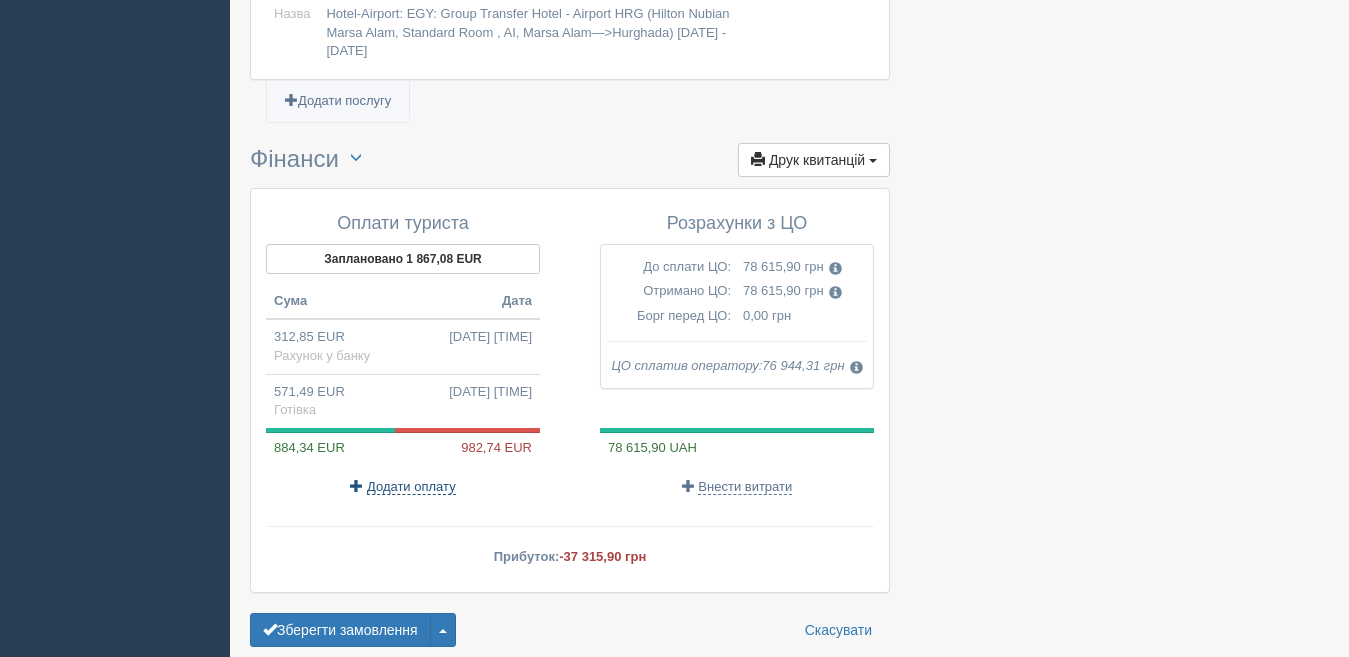 click on "Додати оплату" at bounding box center (411, 487) 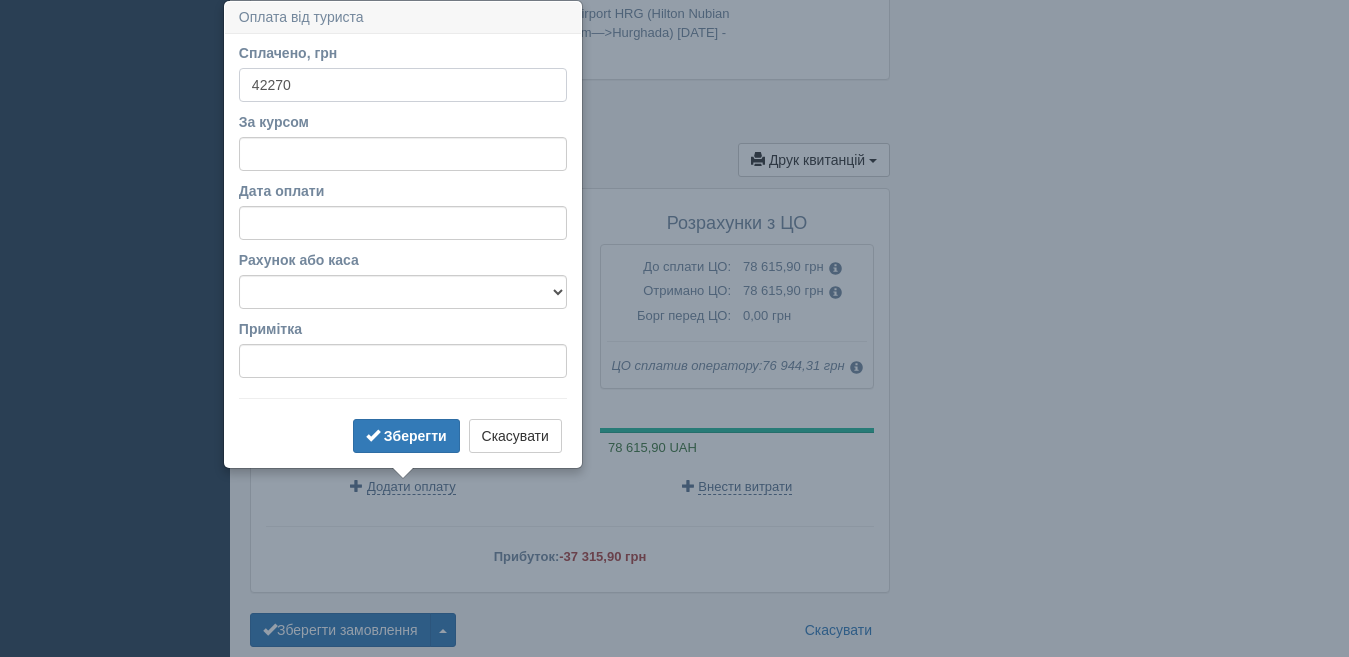type on "42270" 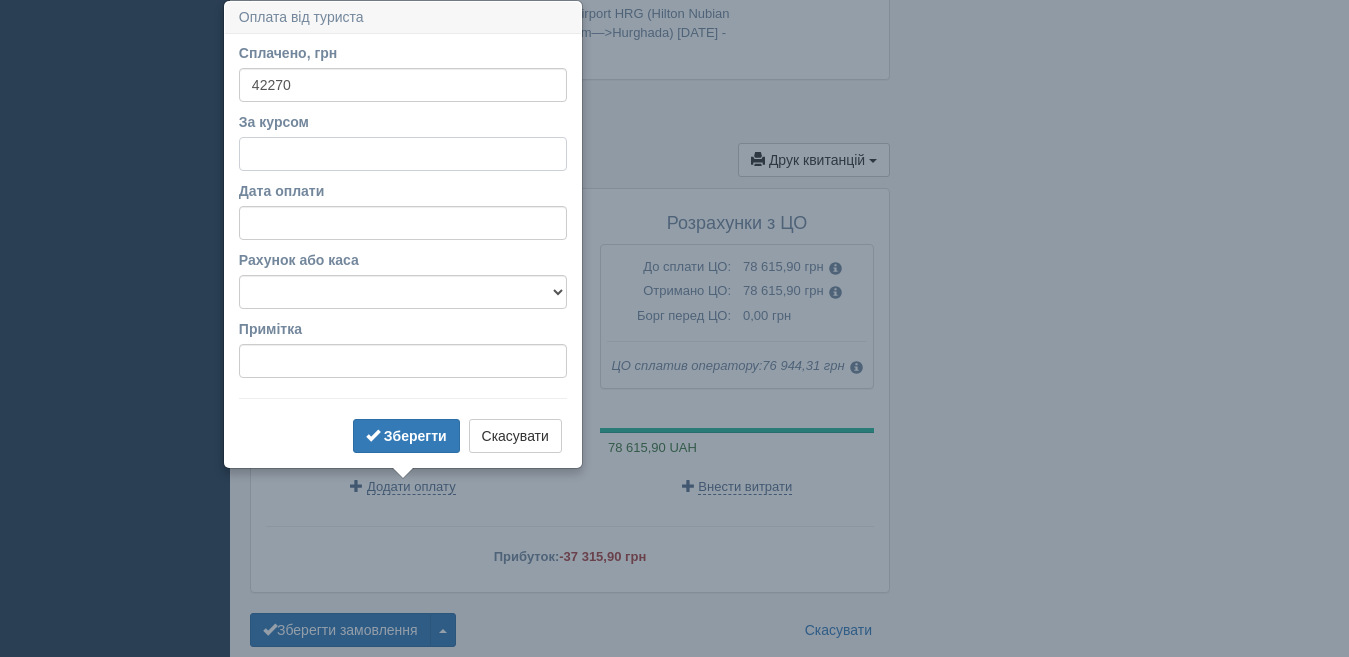 click on "За курсом" at bounding box center (403, 154) 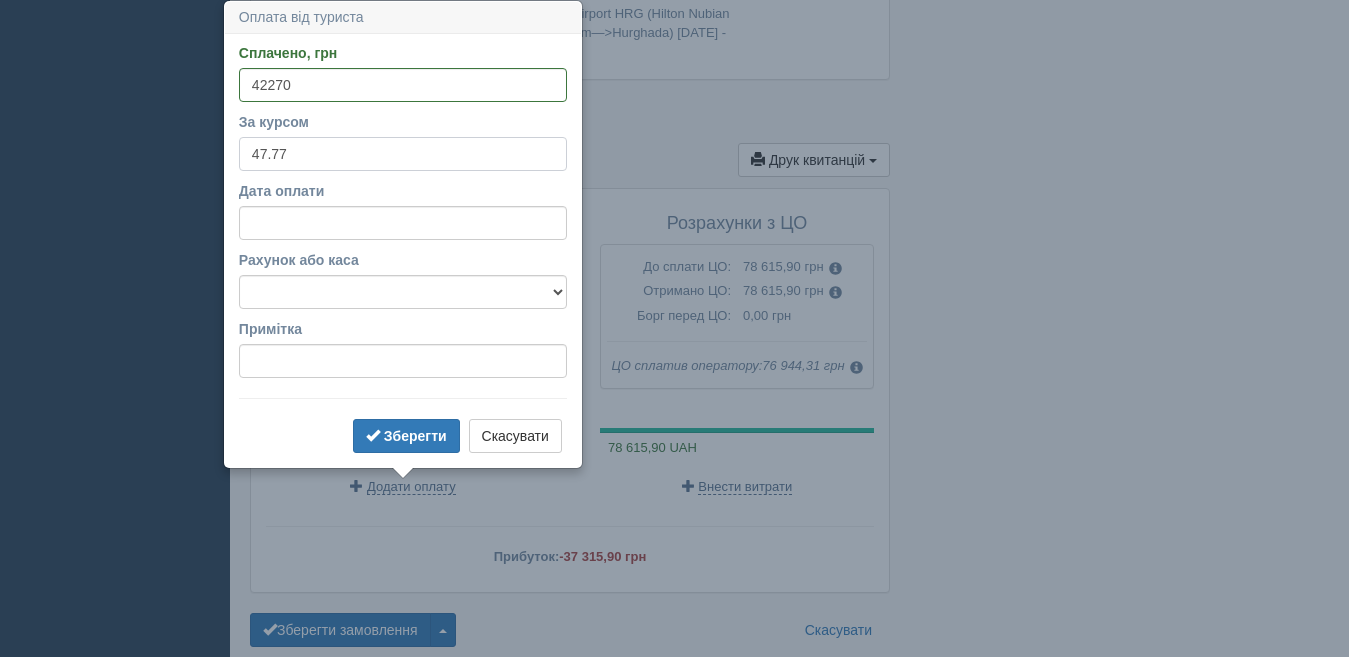 type on "47.77" 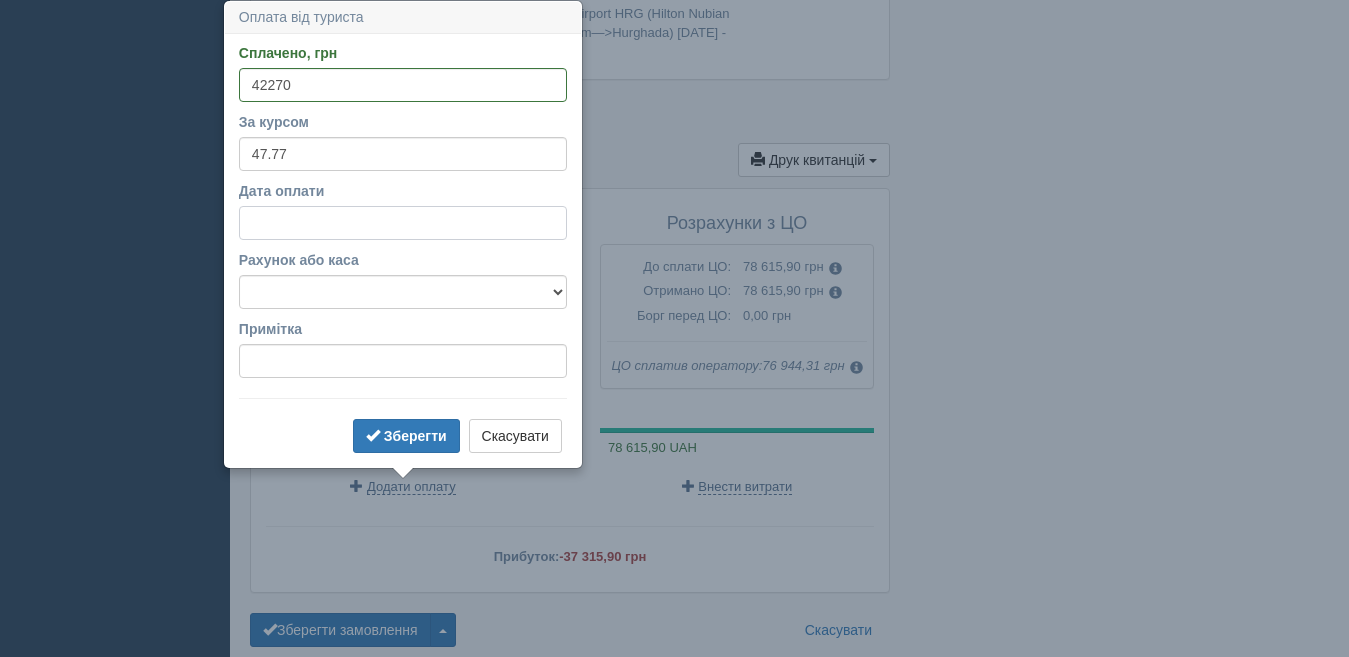 click on "Дата оплати" at bounding box center (403, 223) 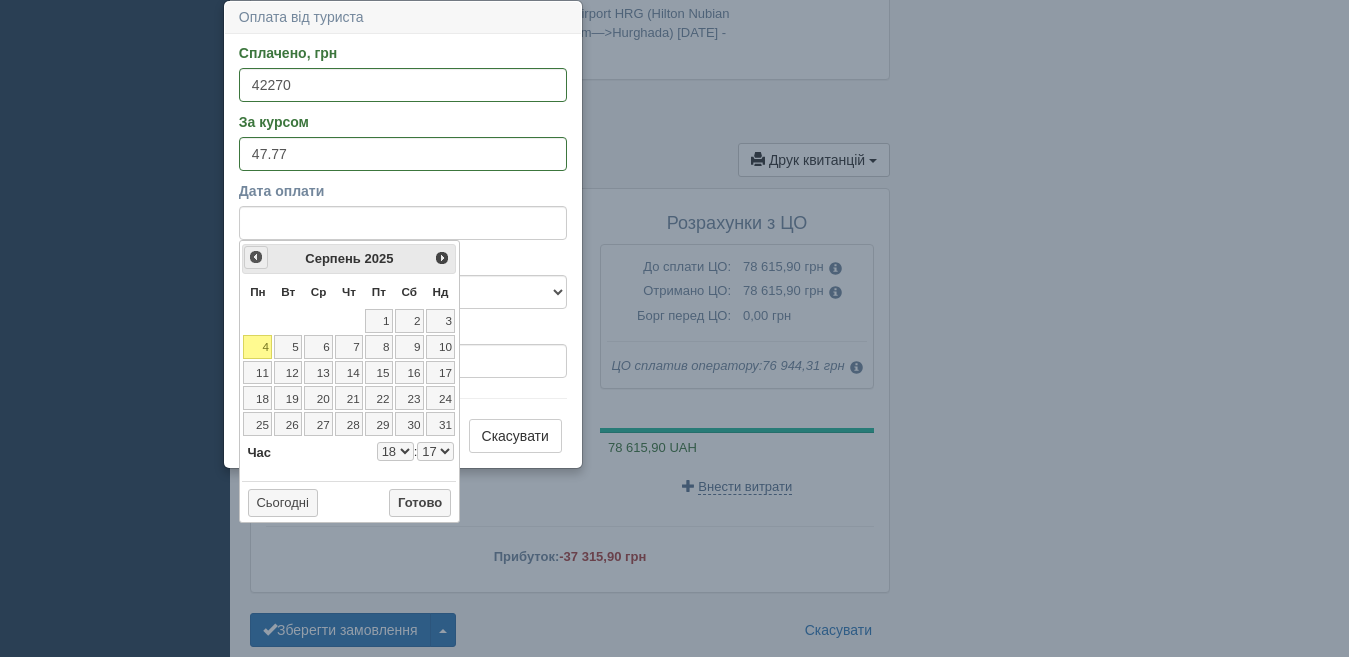click on "<Попер" at bounding box center [256, 257] 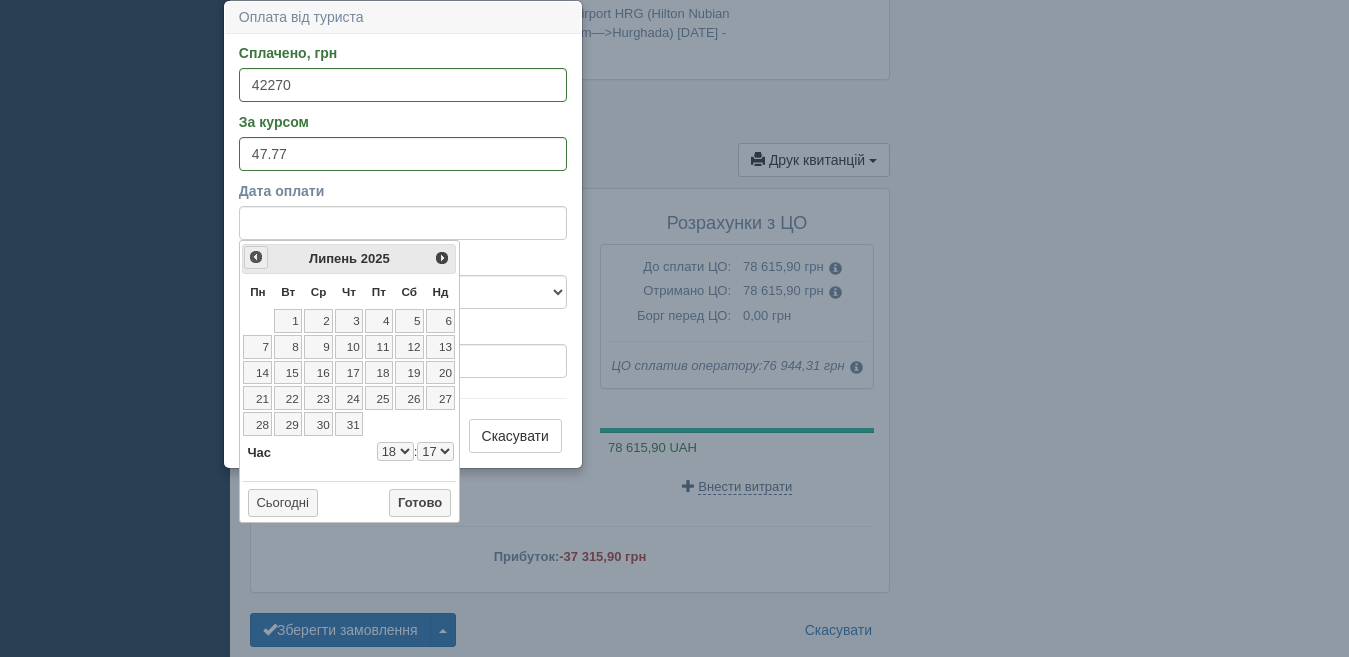 click on "<Попер" at bounding box center (256, 257) 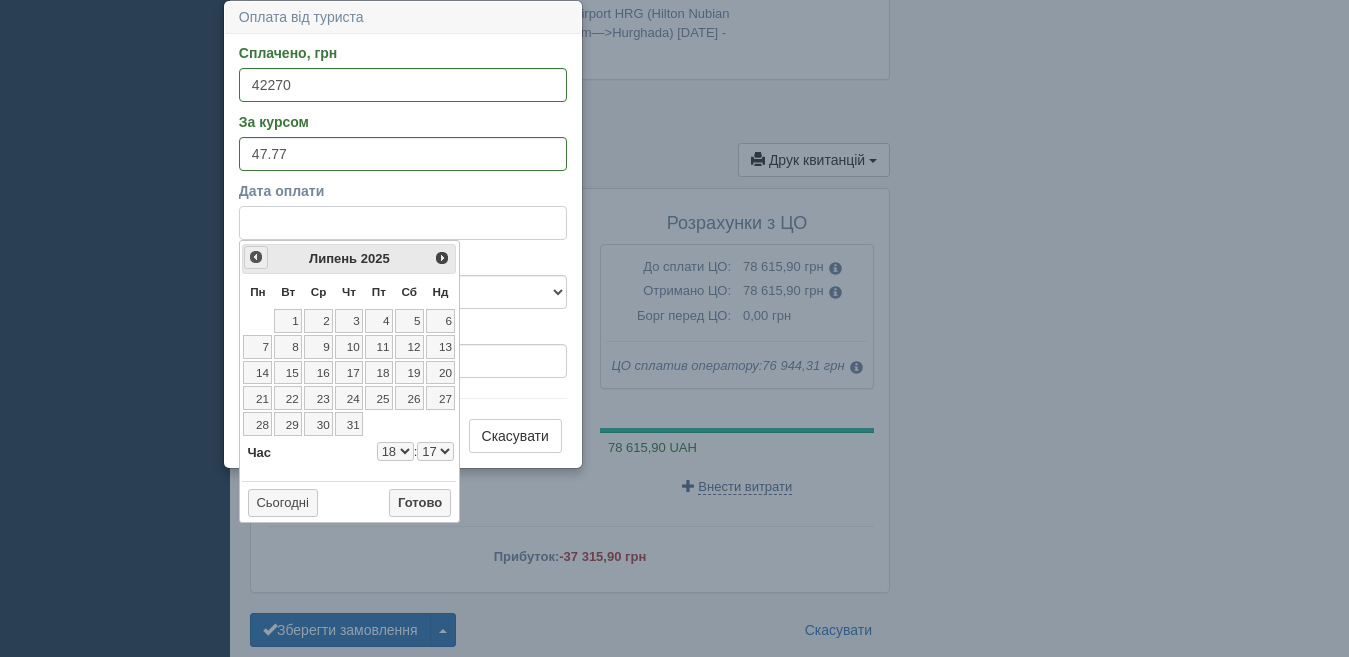 select on "18" 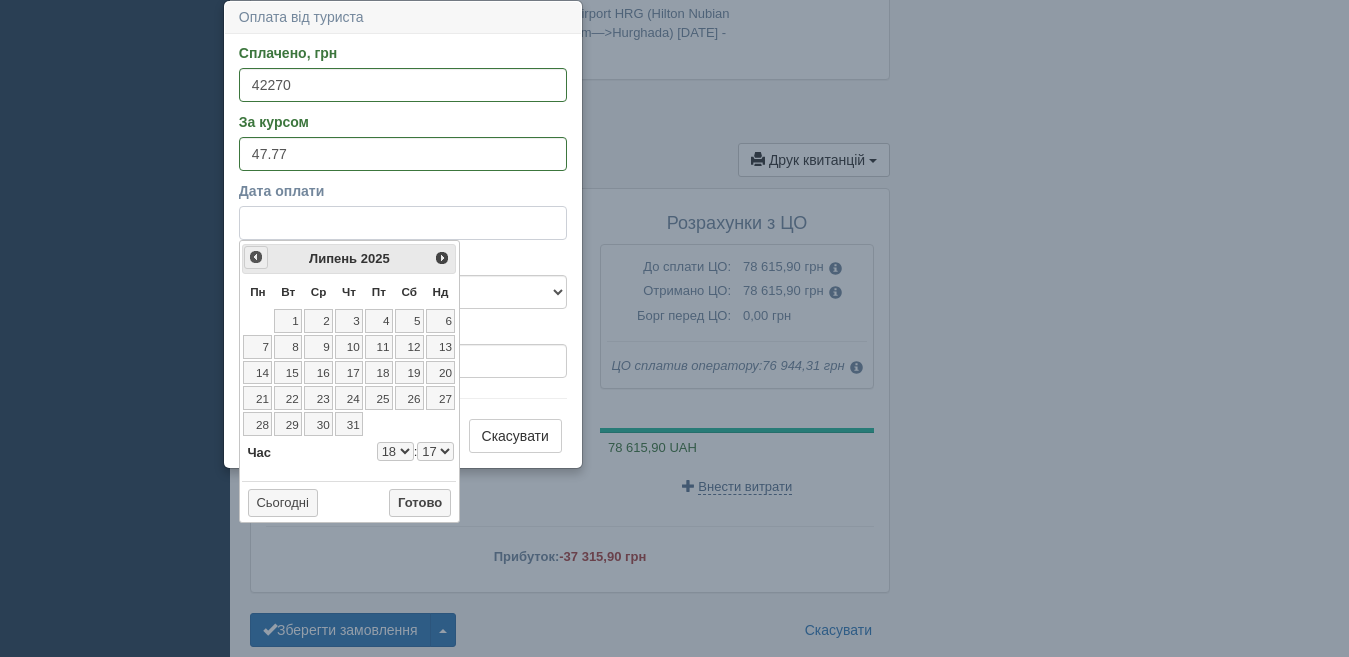 select on "17" 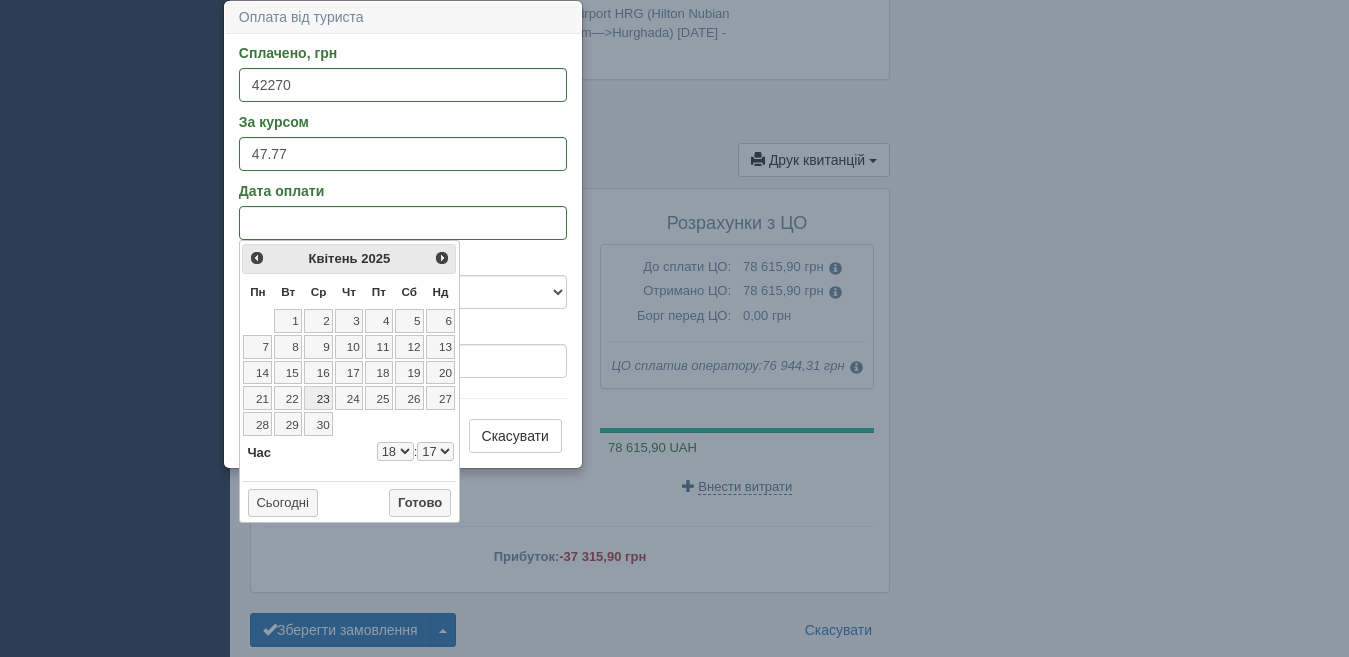click on "23" at bounding box center (318, 398) 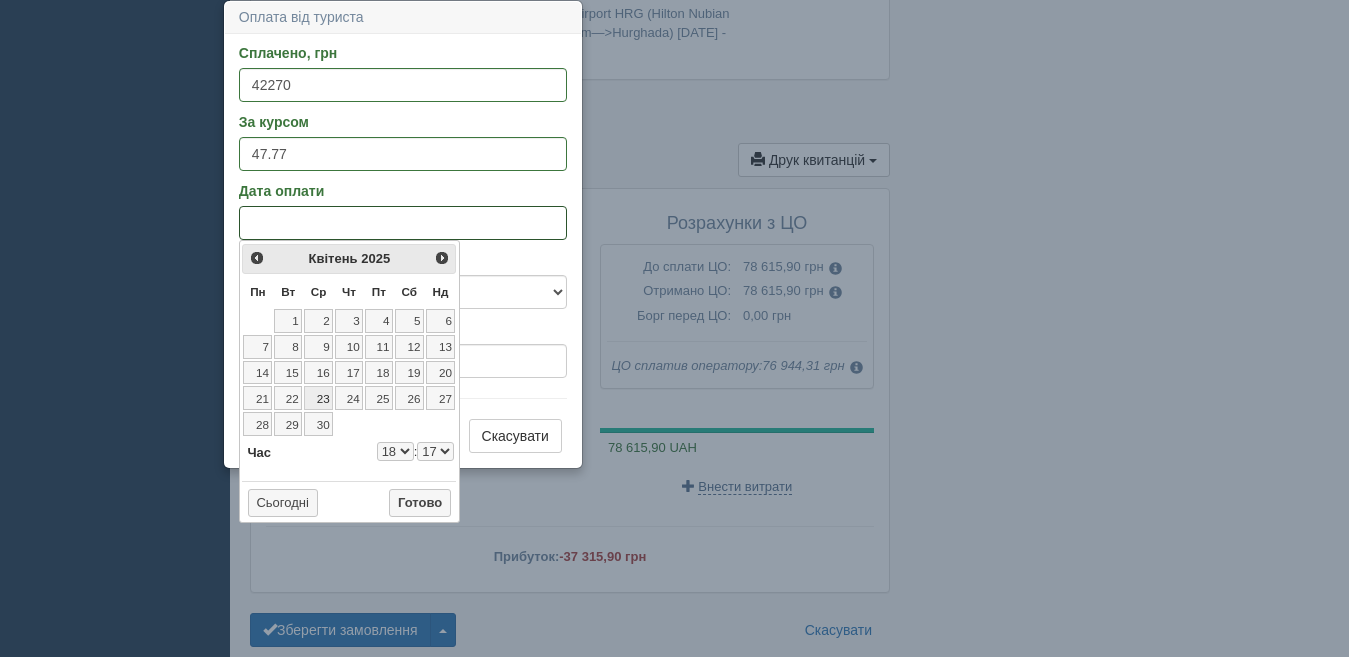 select on "18" 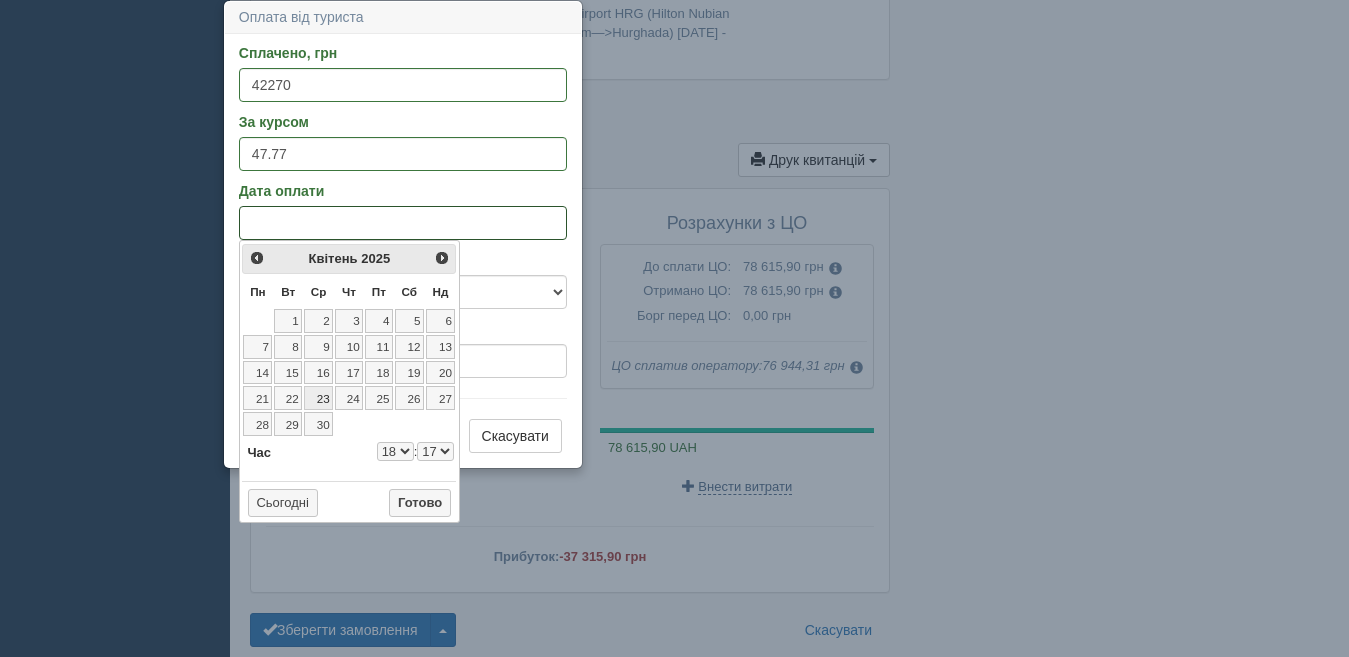 select on "17" 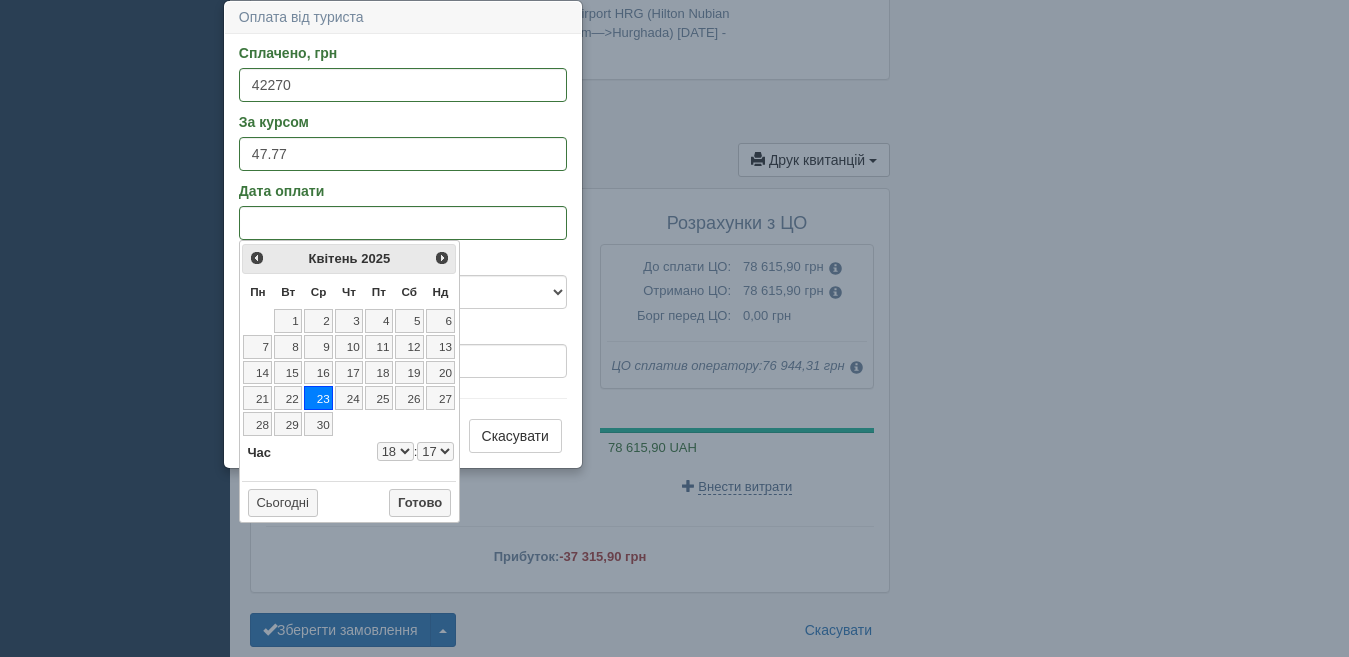 click on "0 1 2 3 4 5 6 7 8 9 10 11 12 13 14 15 16 17 18 19 20 21 22 23" at bounding box center [395, 451] 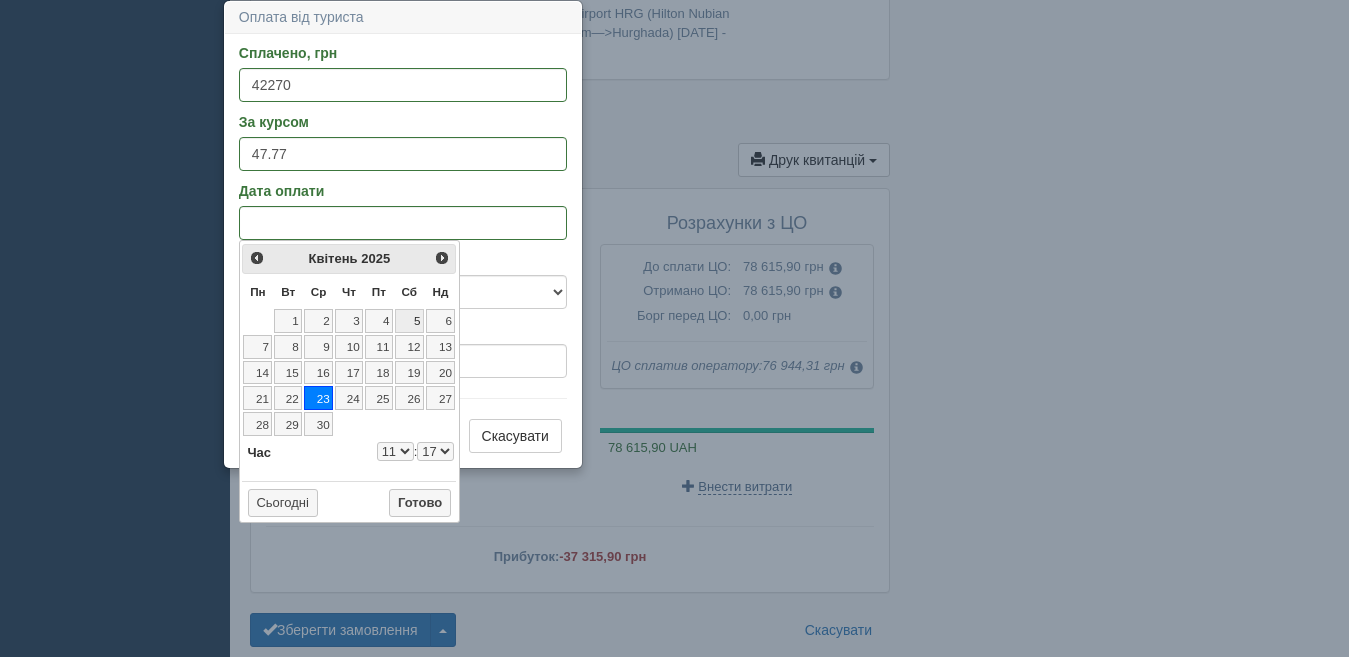 select on "11" 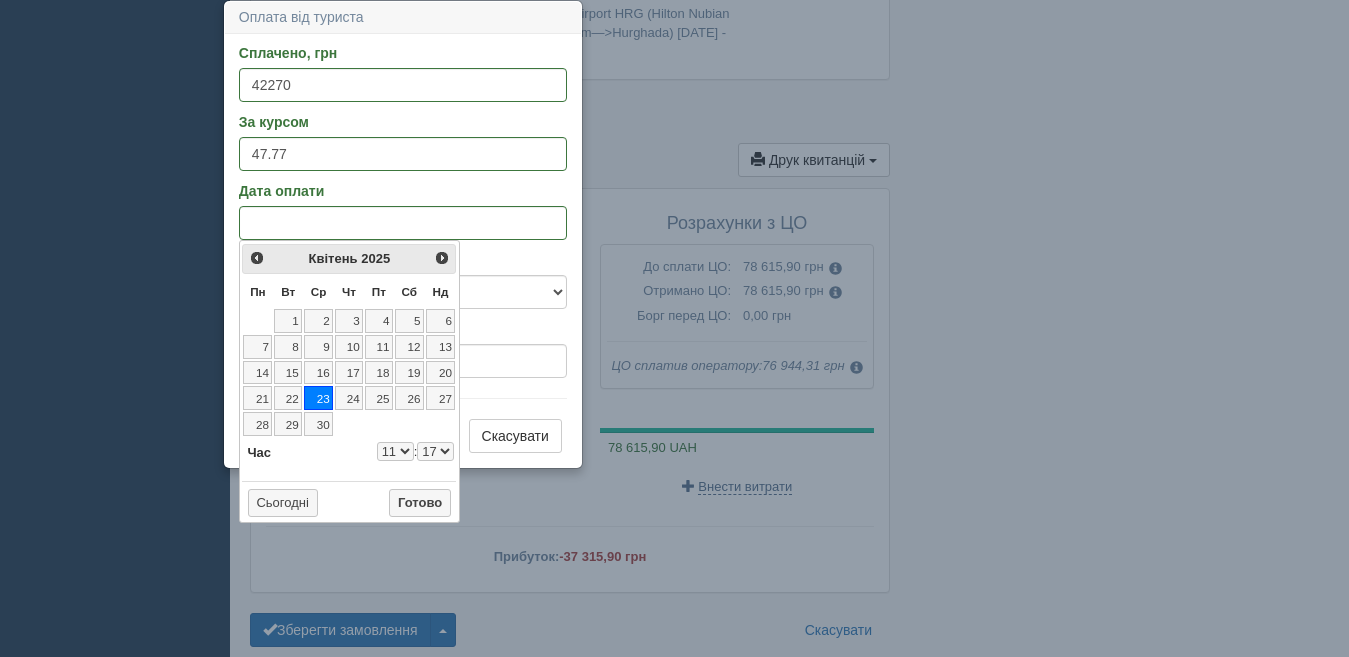 click on "00 01 02 03 04 05 06 07 08 09 10 11 12 13 14 15 16 17 18 19 20 21 22 23 24 25 26 27 28 29 30 31 32 33 34 35 36 37 38 39 40 41 42 43 44 45 46 47 48 49 50 51 52 53 54 55 56 57 58 59" at bounding box center [435, 451] 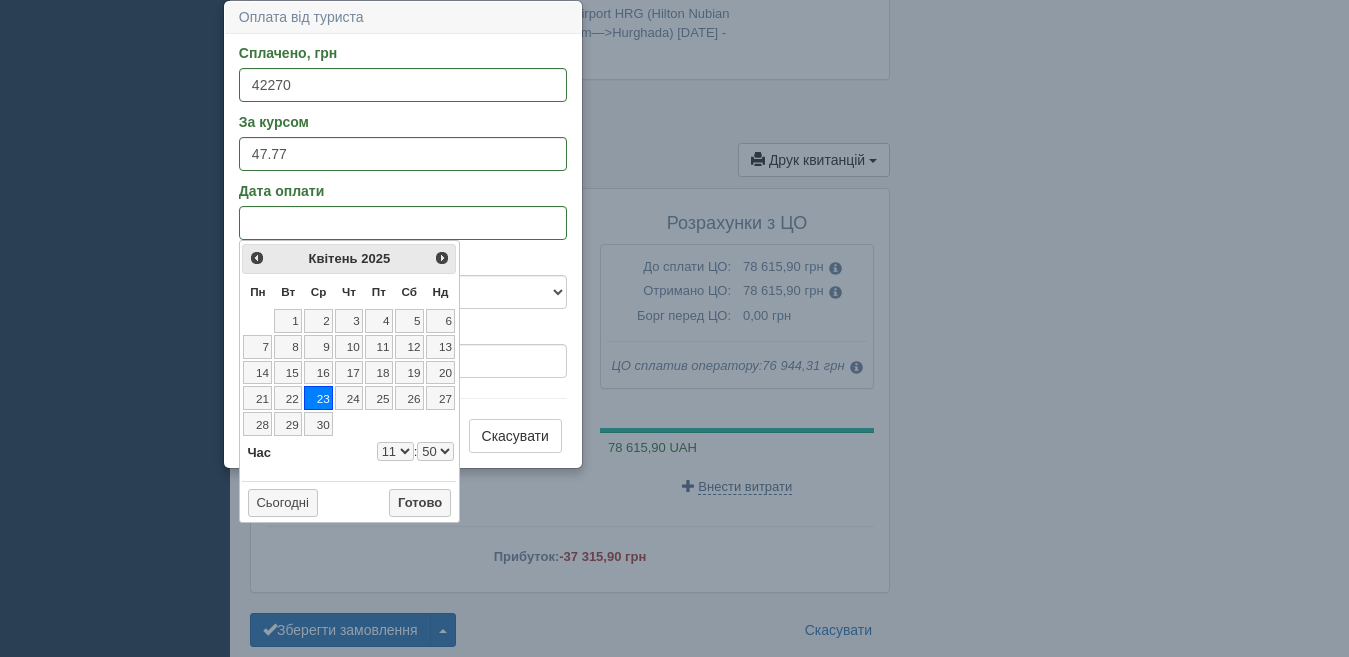 select on "11" 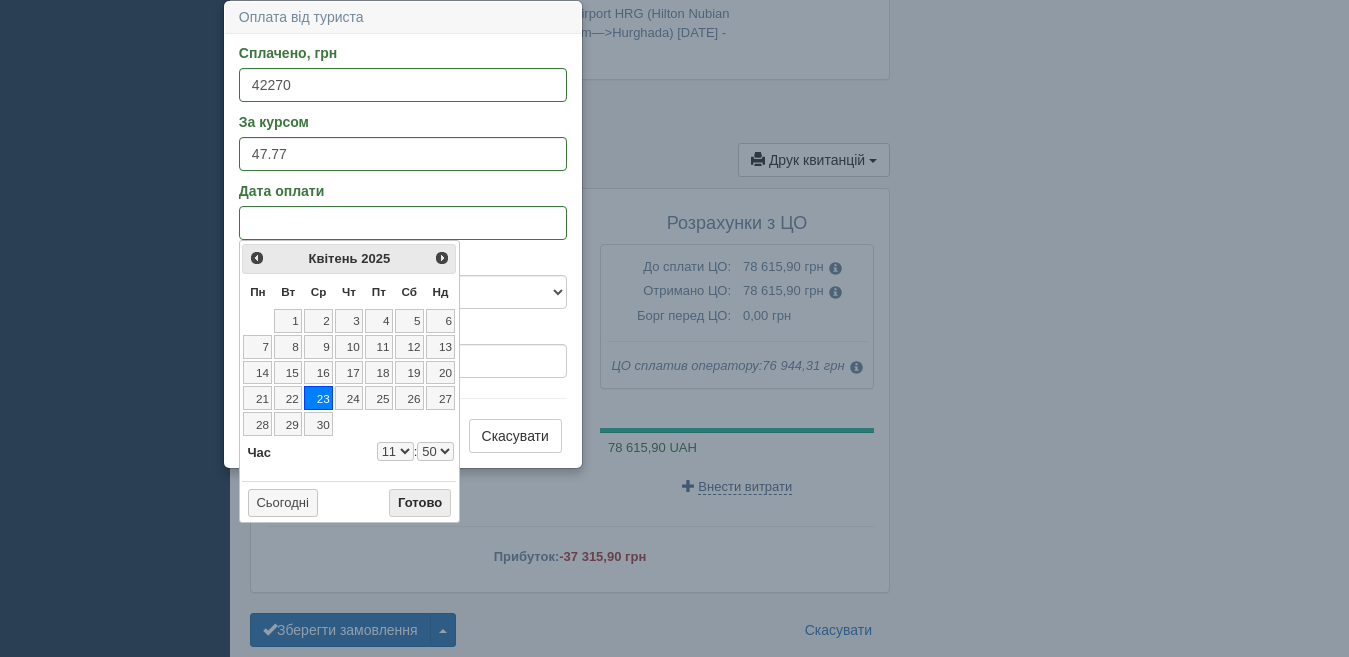 click on "Готово" at bounding box center [420, 503] 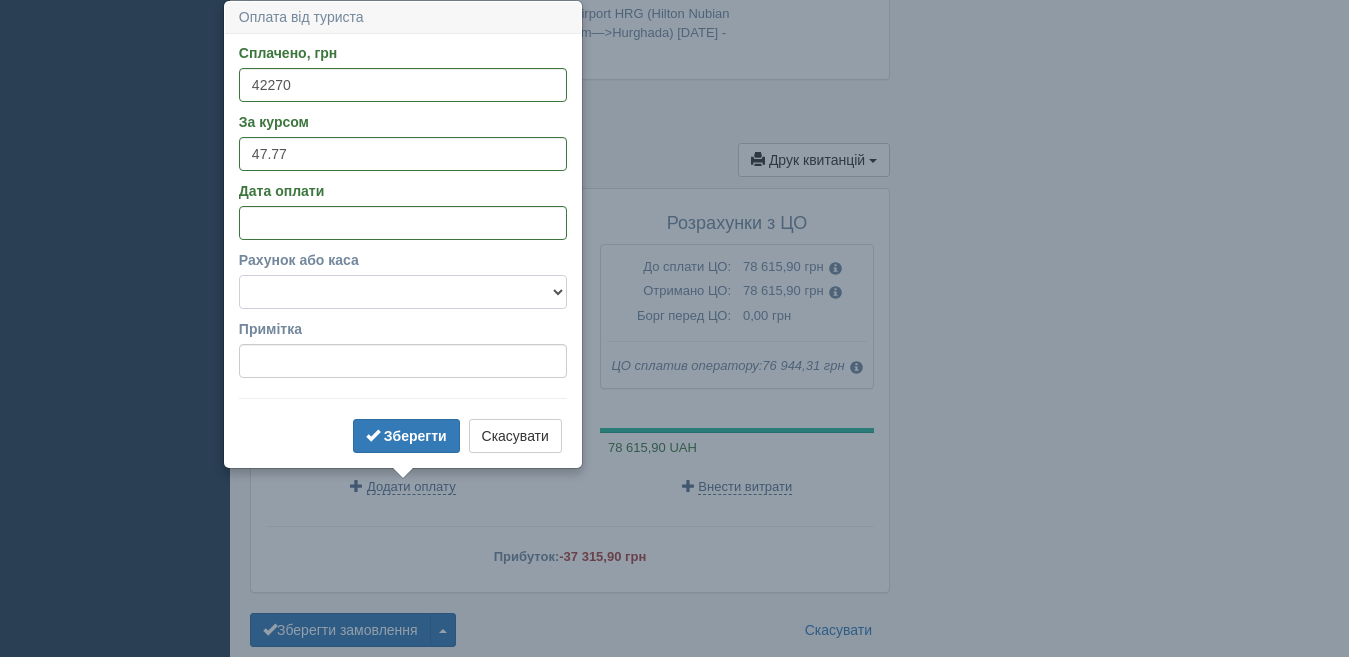 click on "Готівка
Картка
Рахунок у банку" at bounding box center (403, 292) 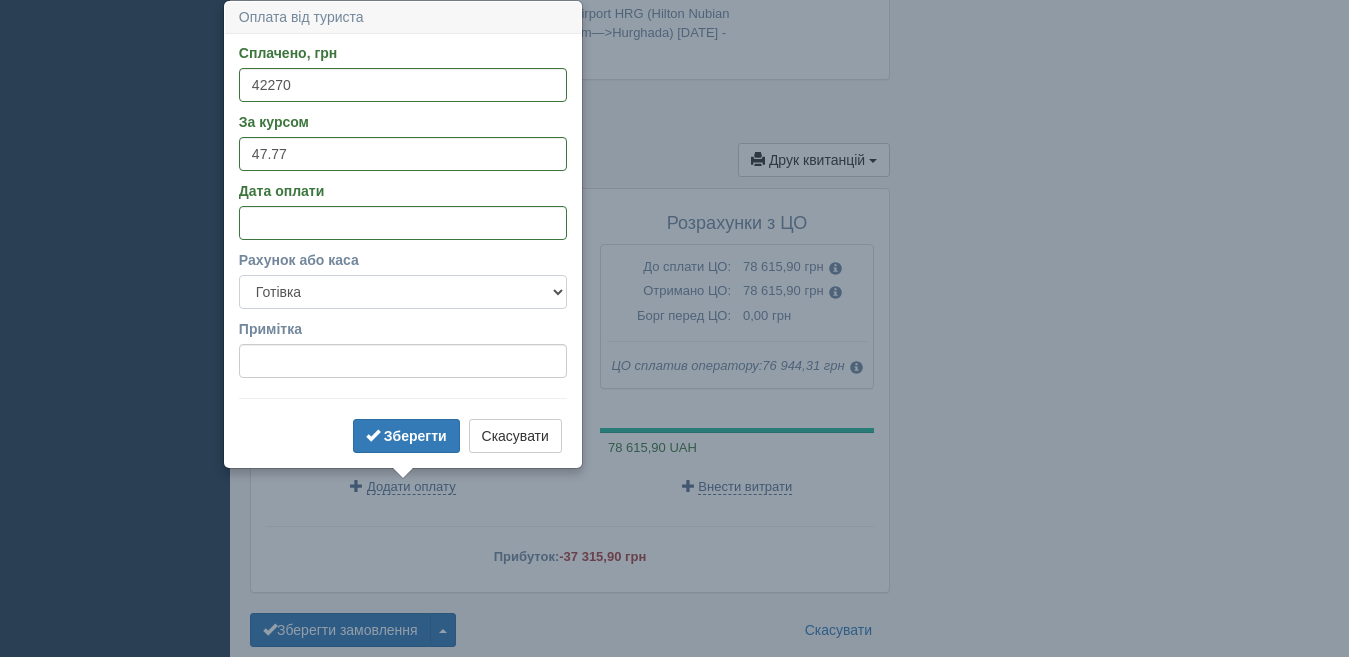 click on "Готівка
Картка
Рахунок у банку" at bounding box center [403, 292] 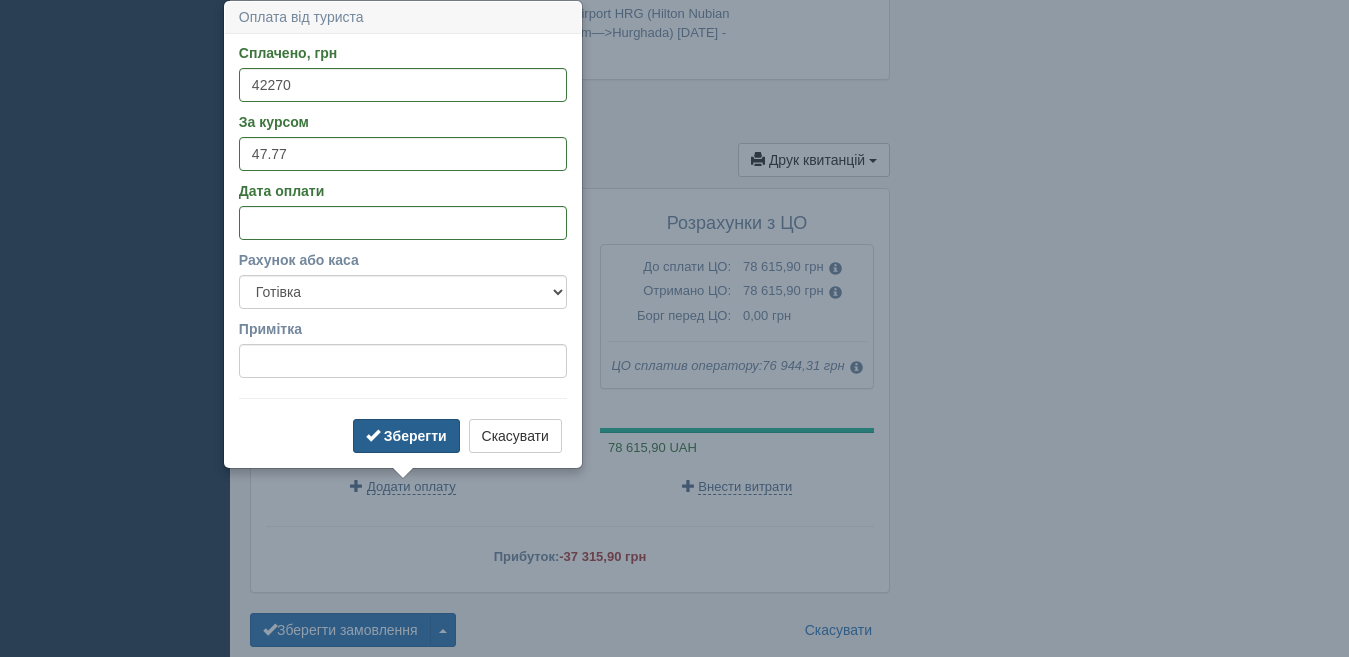 click on "Зберегти" at bounding box center (415, 436) 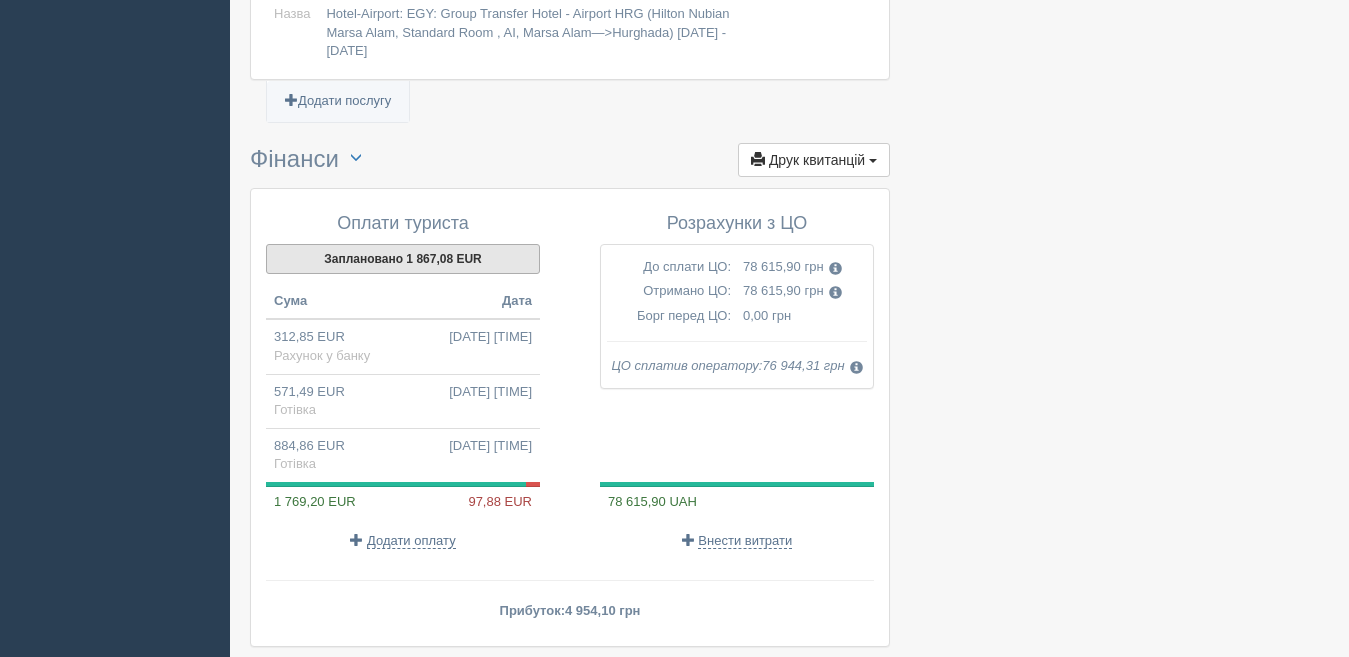 click on "Заплановано 1 867,08 EUR" at bounding box center [403, 259] 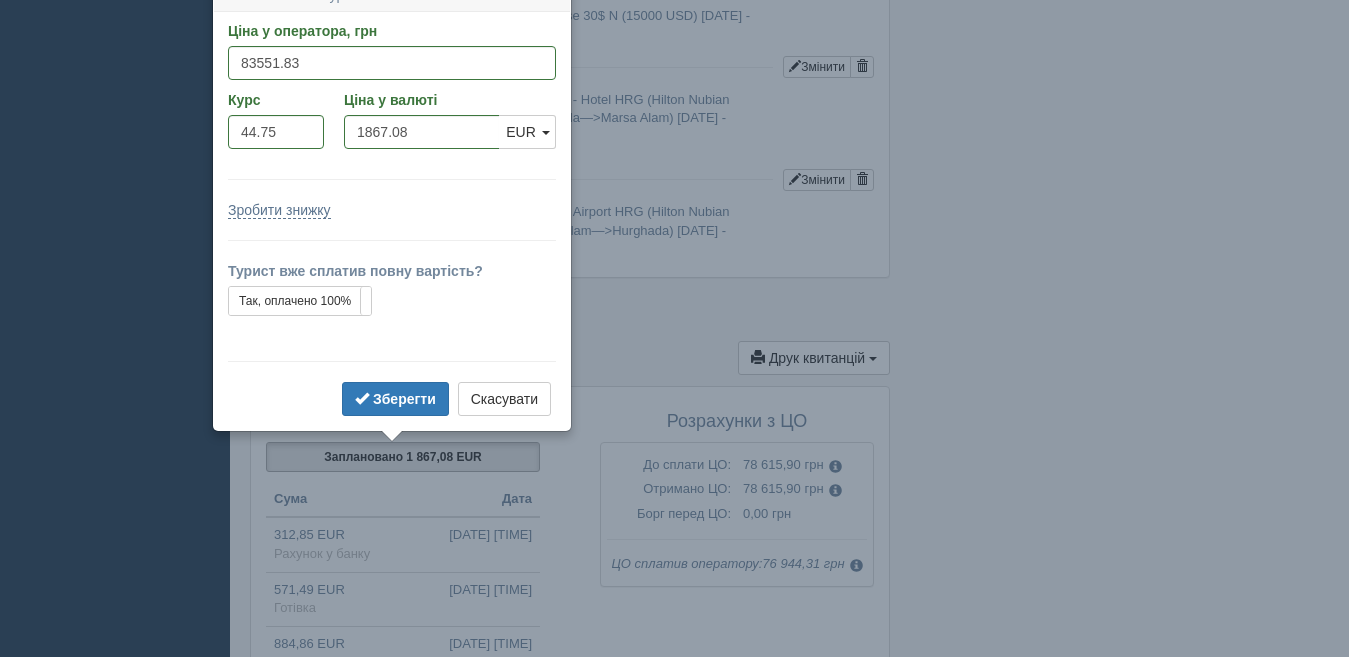 scroll, scrollTop: 2034, scrollLeft: 0, axis: vertical 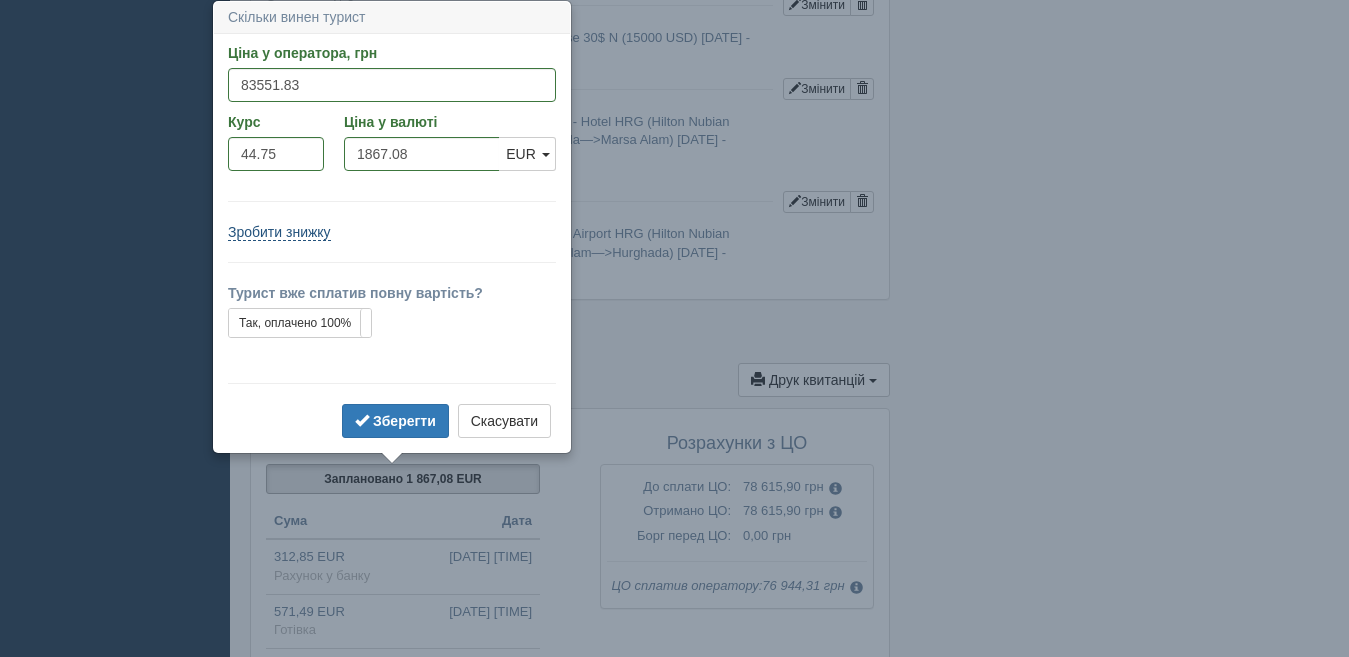 click on "Зробити знижку" at bounding box center [279, 232] 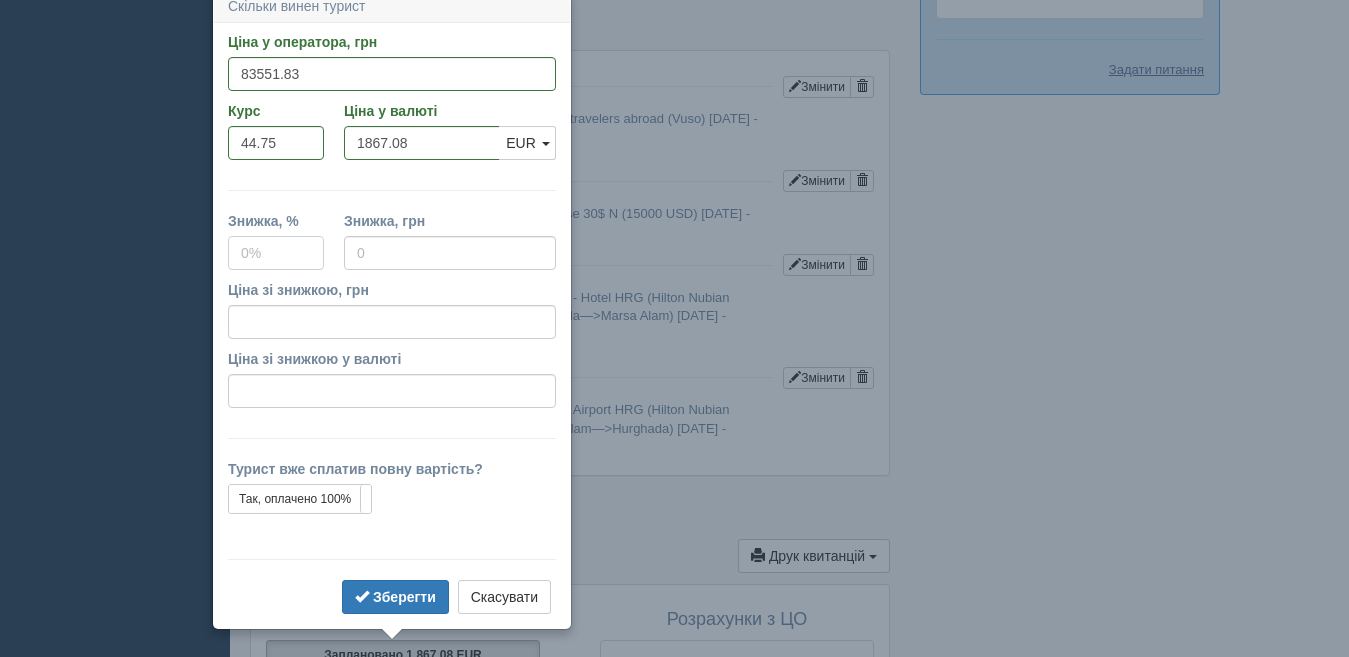 scroll, scrollTop: 1847, scrollLeft: 0, axis: vertical 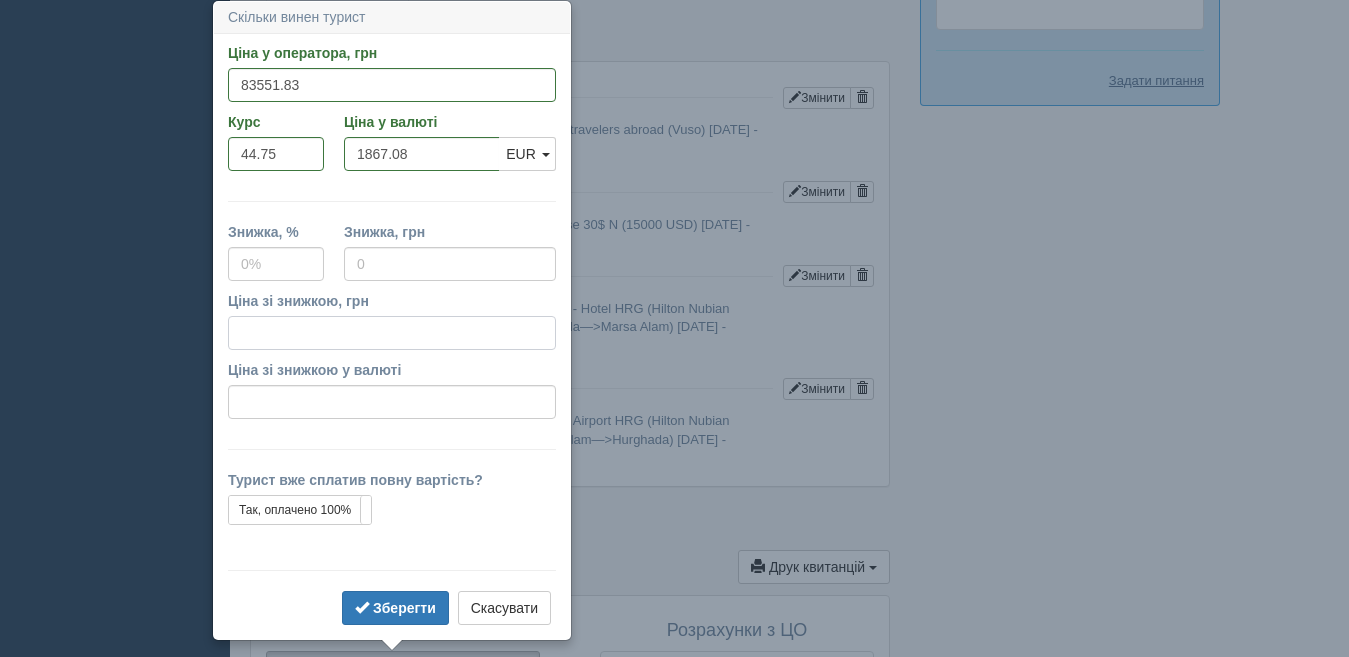 click on "Ціна зі знижкою, грн" at bounding box center (392, 333) 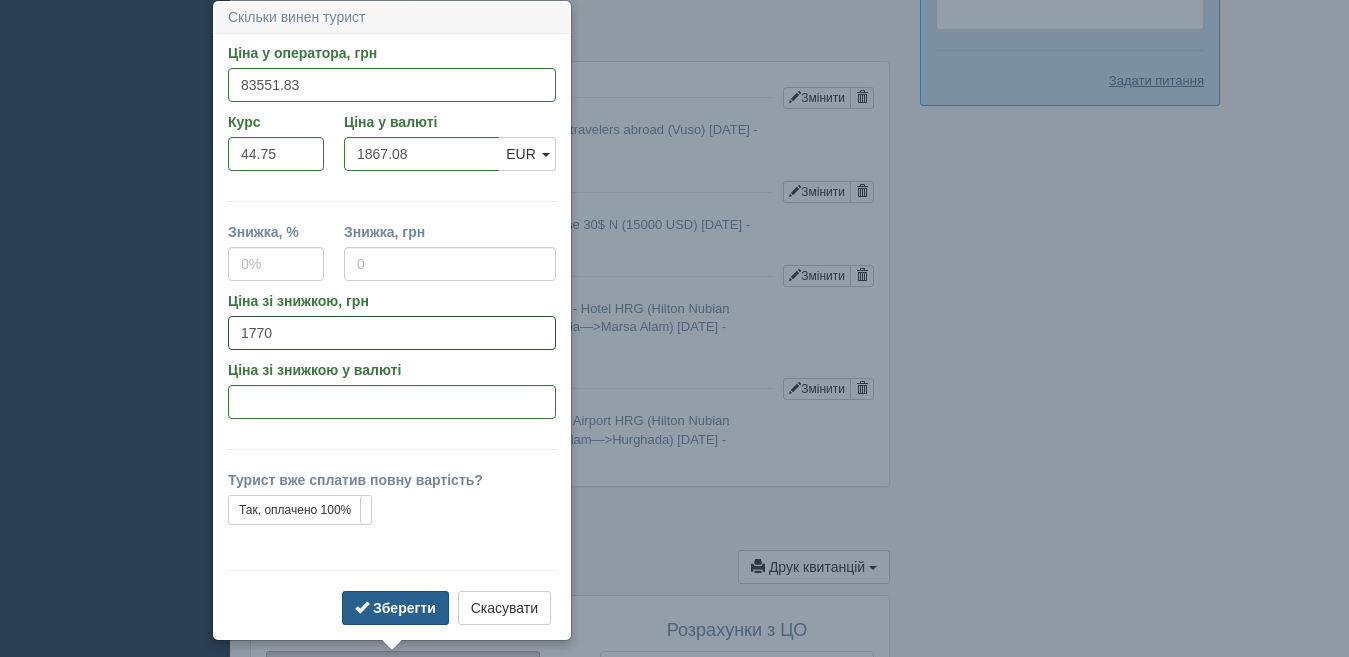 type on "1770" 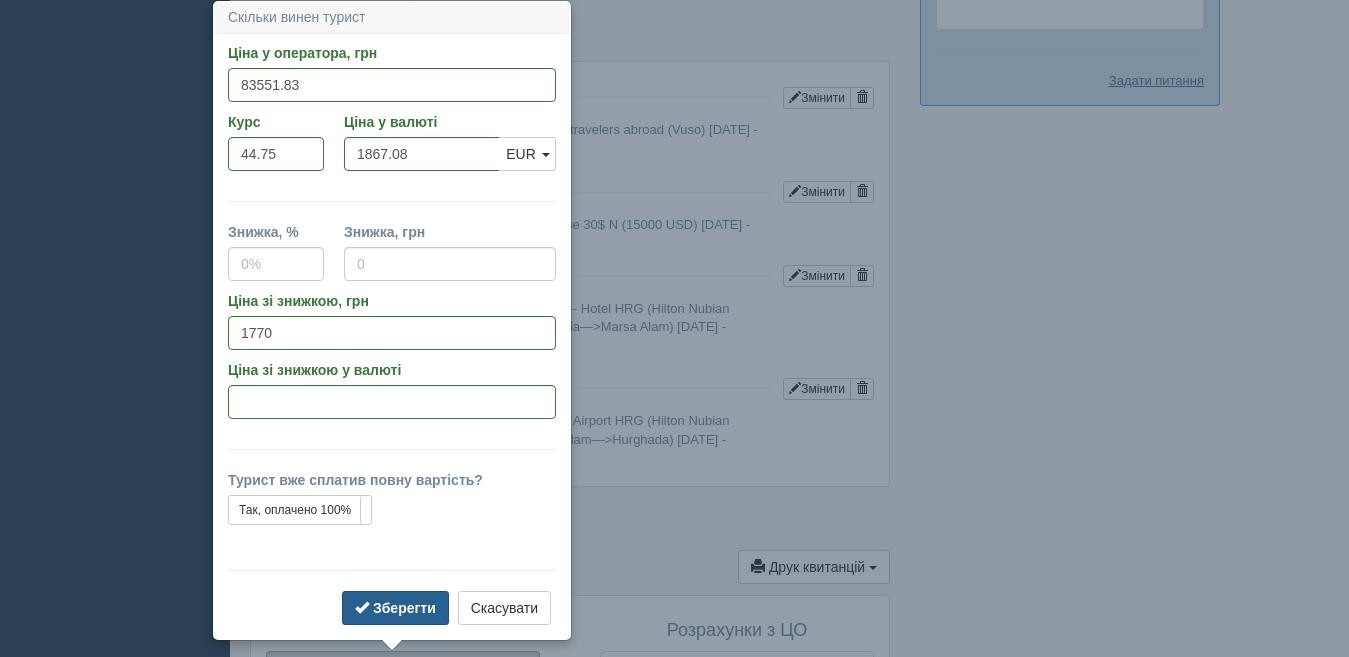 type on "98" 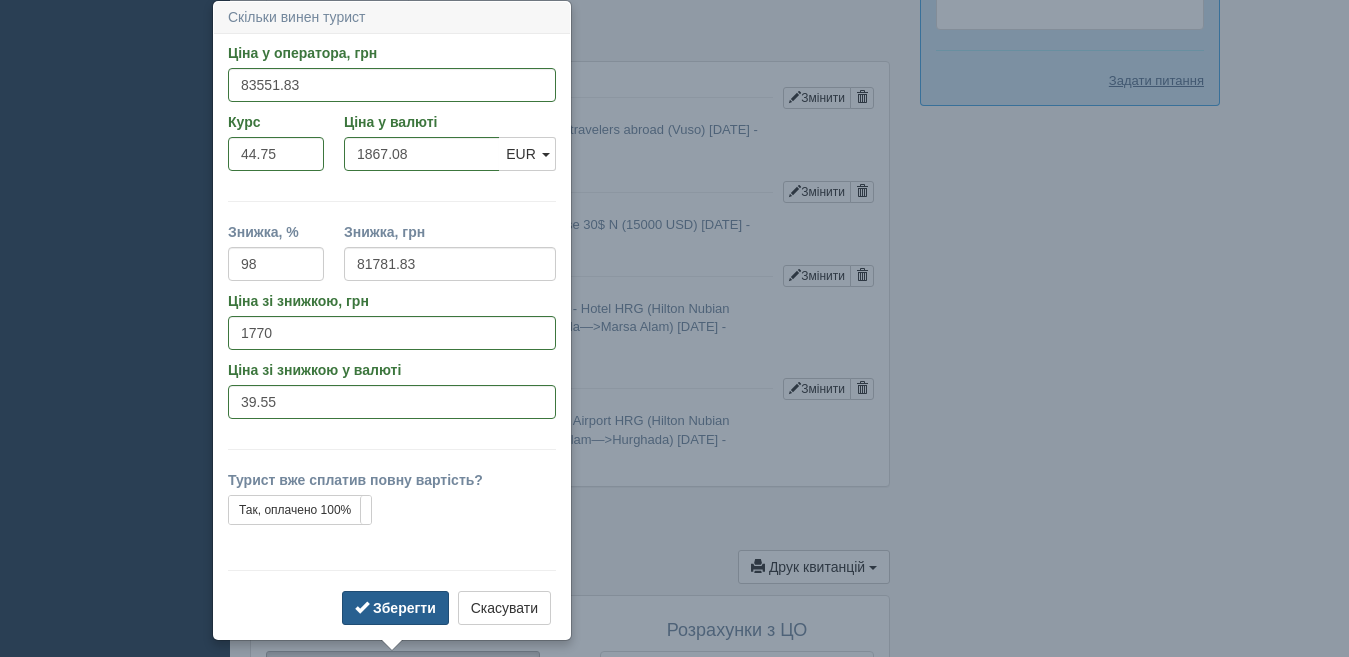 click on "Зберегти" at bounding box center [404, 608] 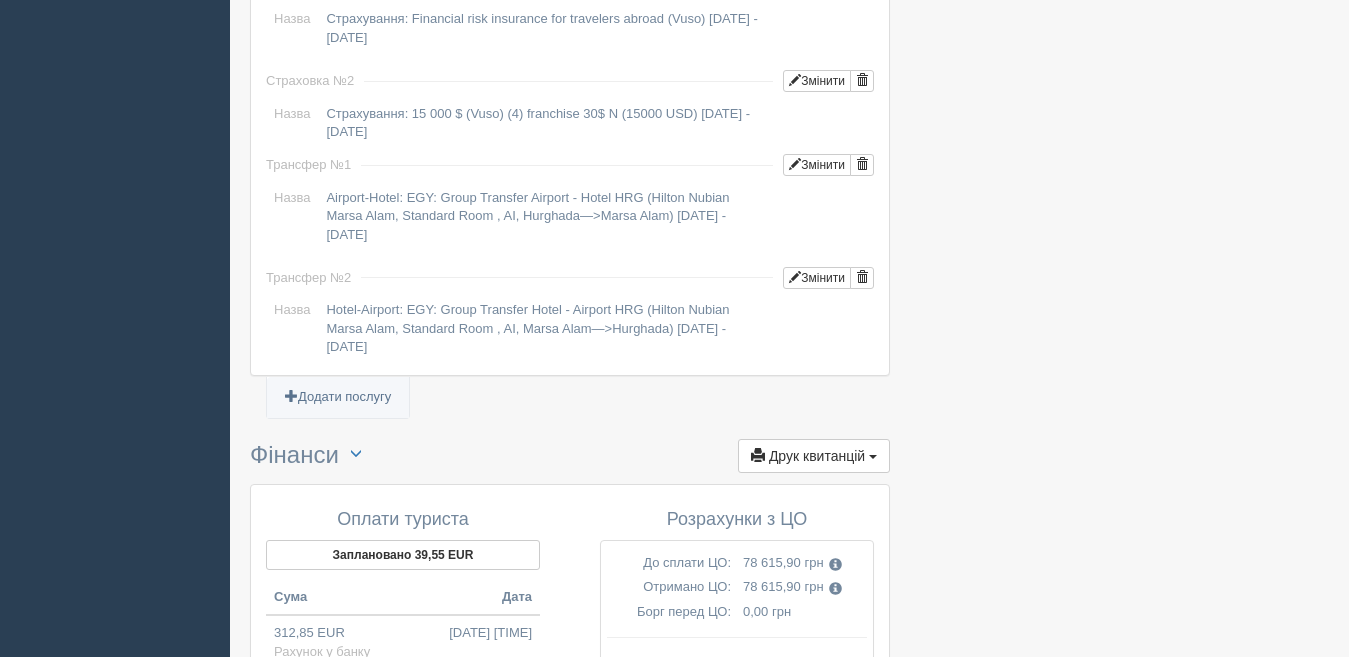 scroll, scrollTop: 2247, scrollLeft: 0, axis: vertical 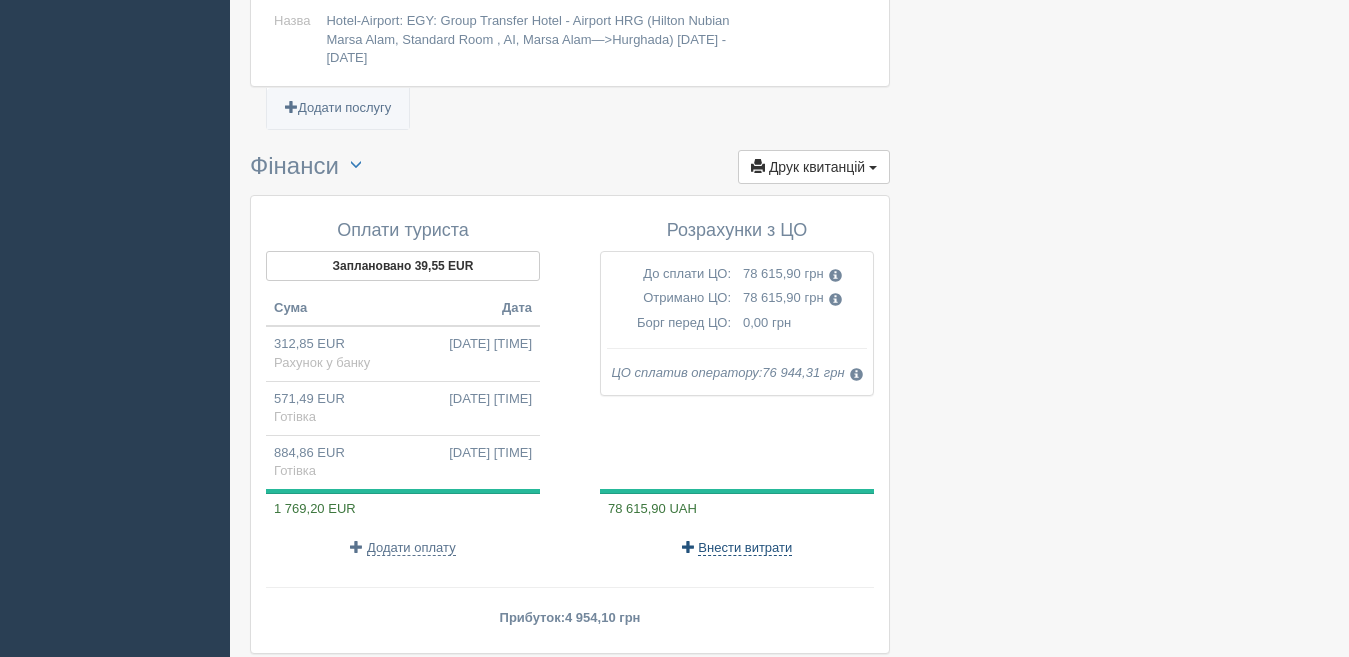 click on "Внести витрати" at bounding box center [745, 548] 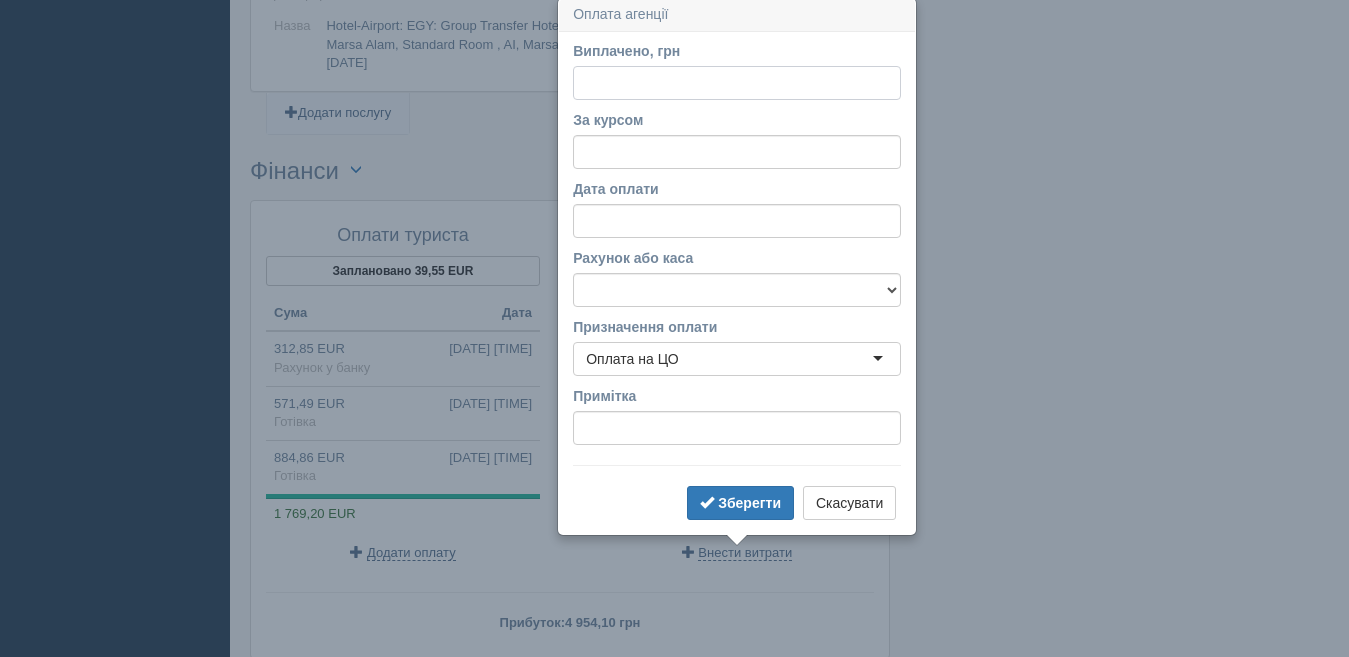 scroll, scrollTop: 2239, scrollLeft: 0, axis: vertical 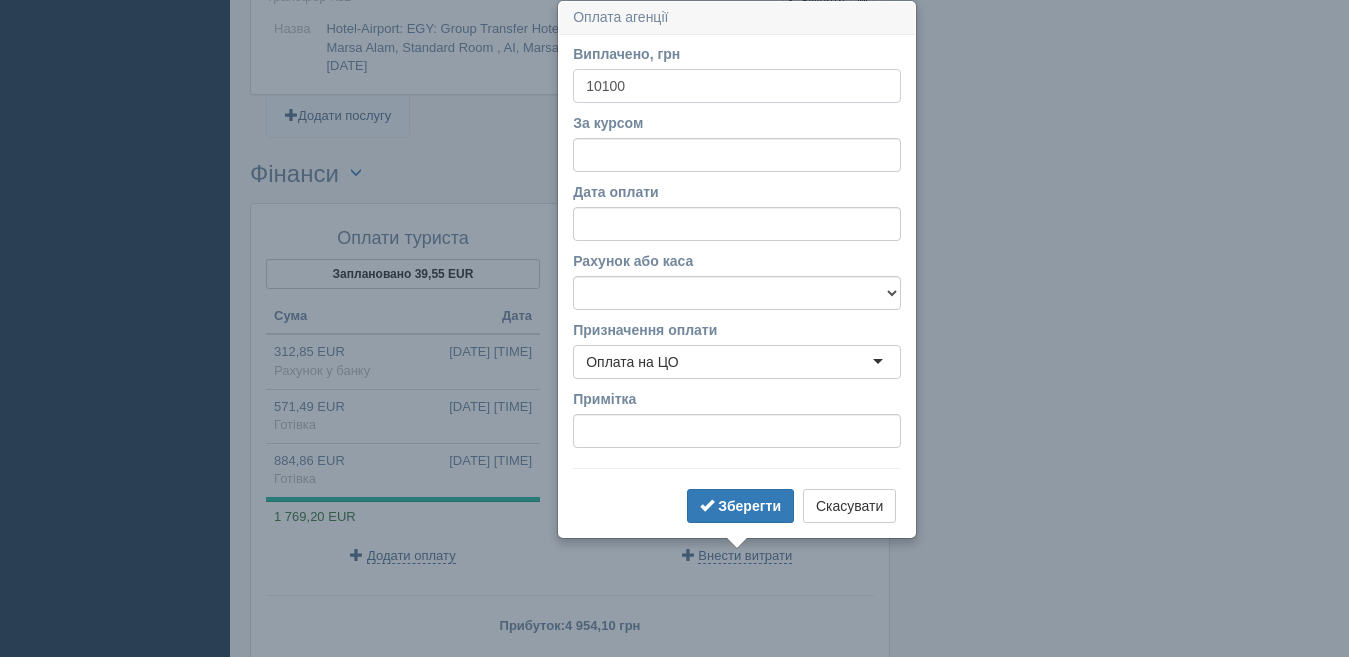 type on "10100" 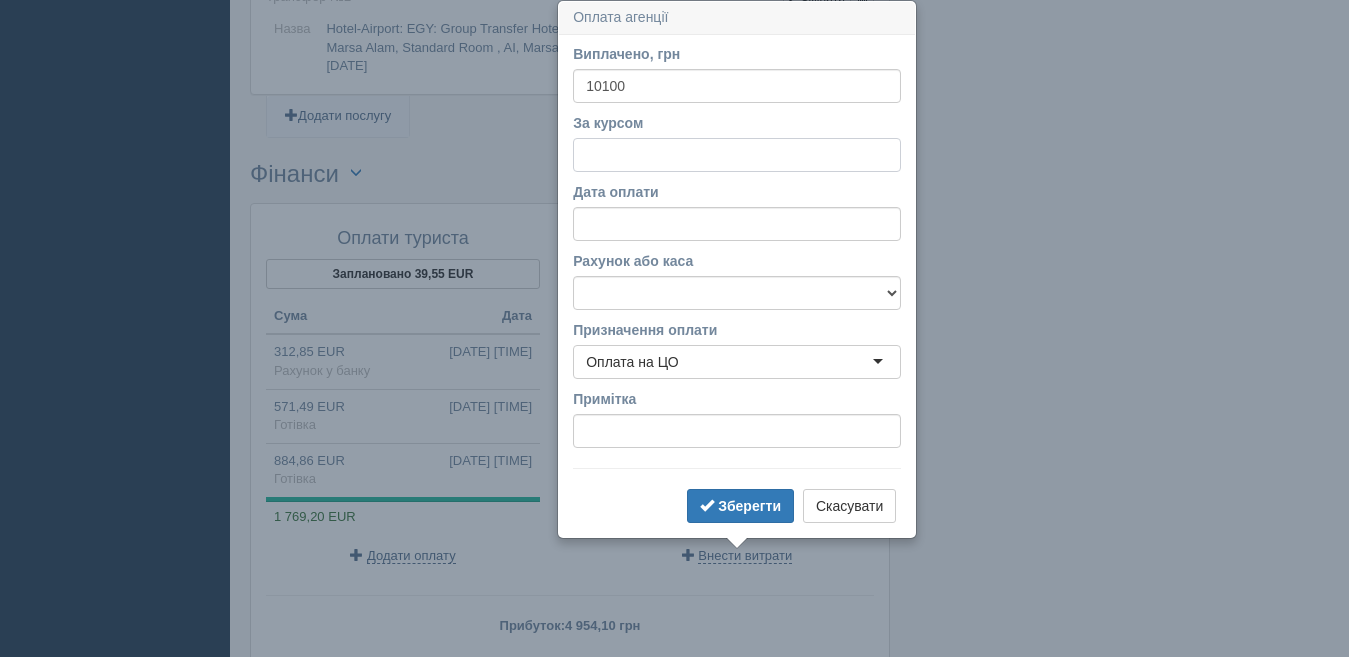 click on "За курсом" at bounding box center (737, 155) 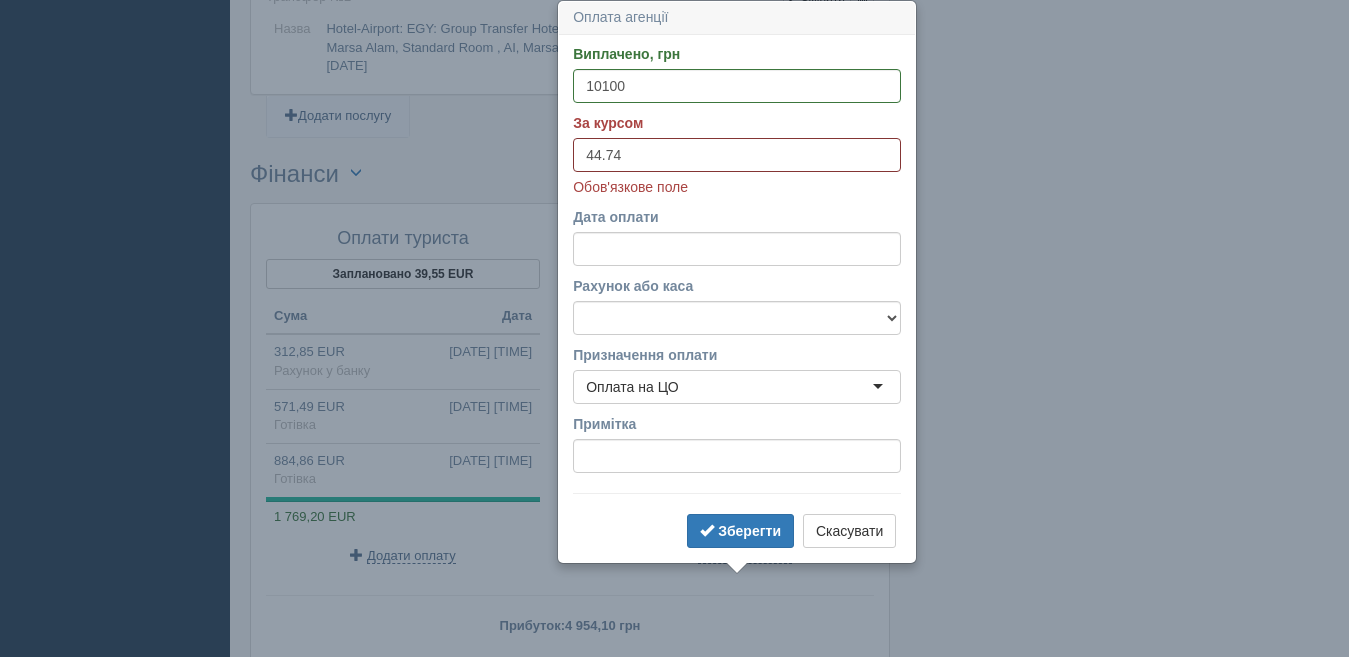 type on "44.74" 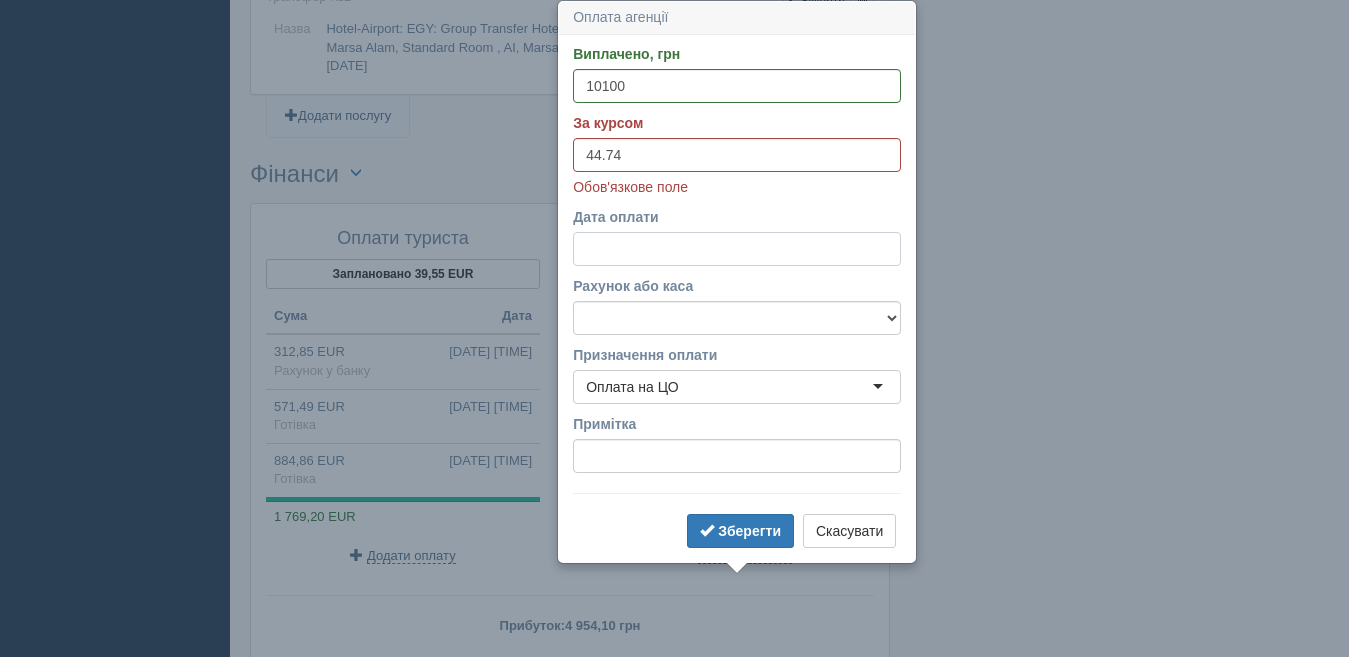 click on "Дата оплати" at bounding box center (737, 249) 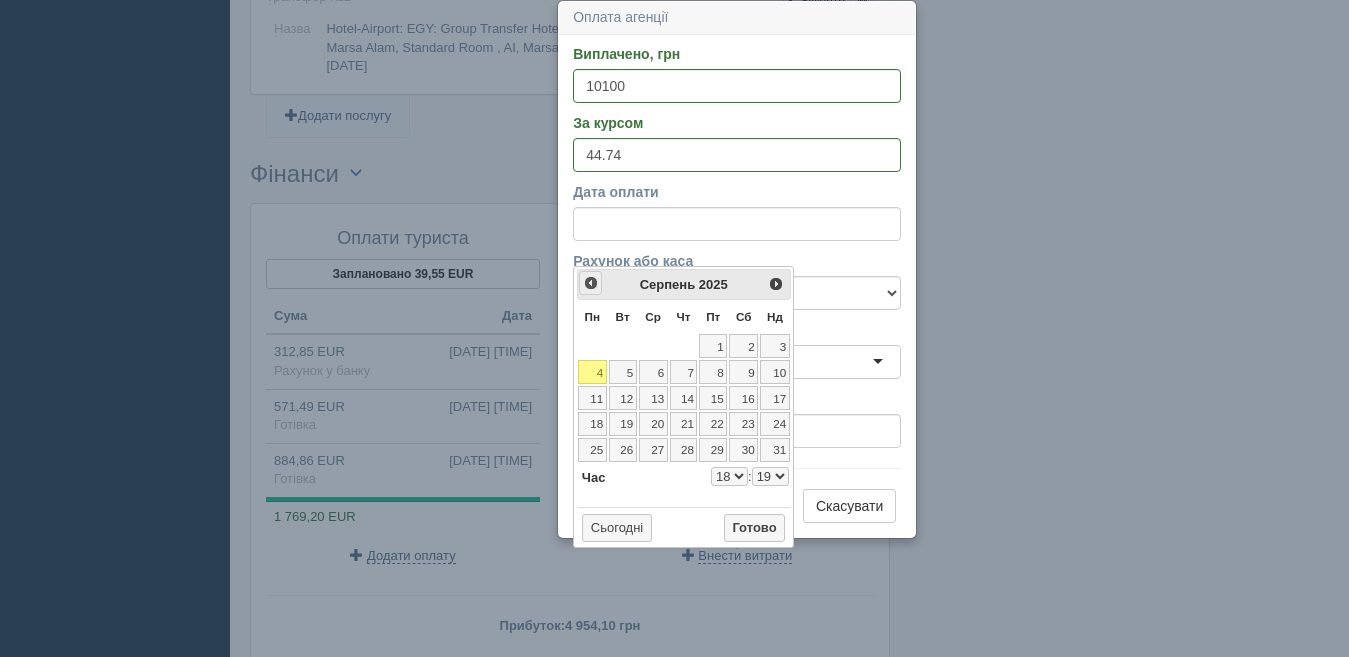 click on "<Попер" at bounding box center [591, 283] 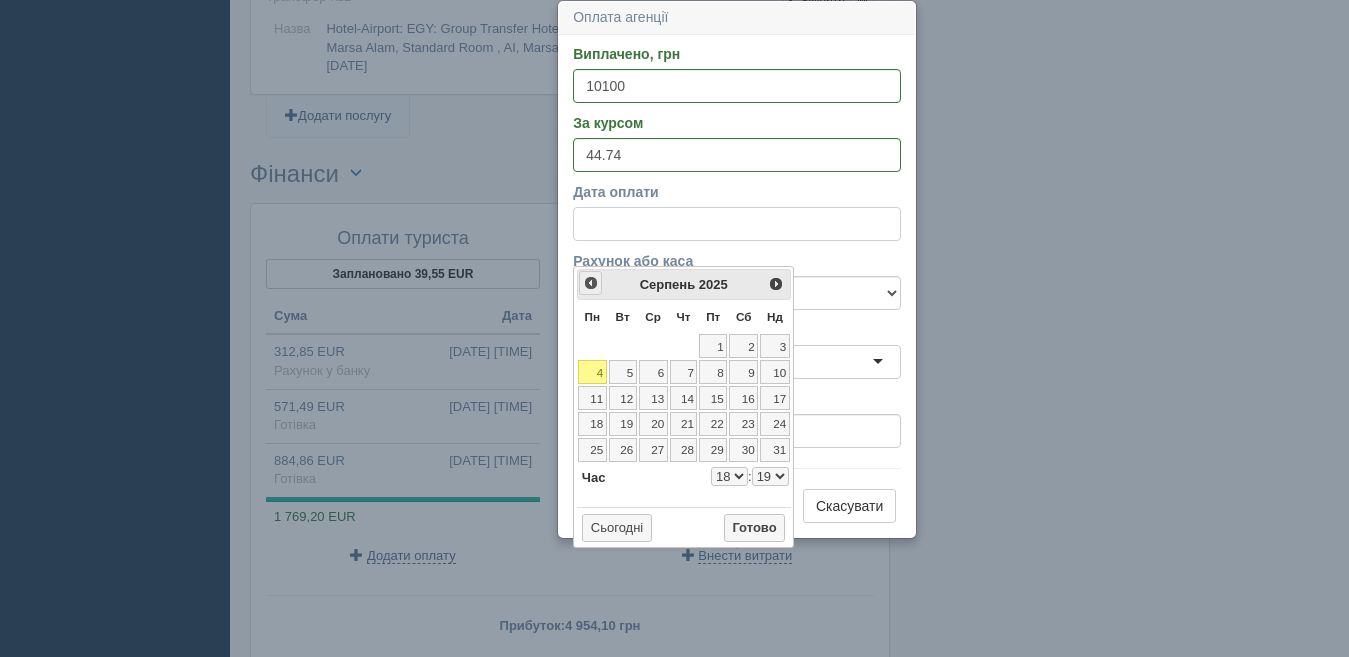 select on "18" 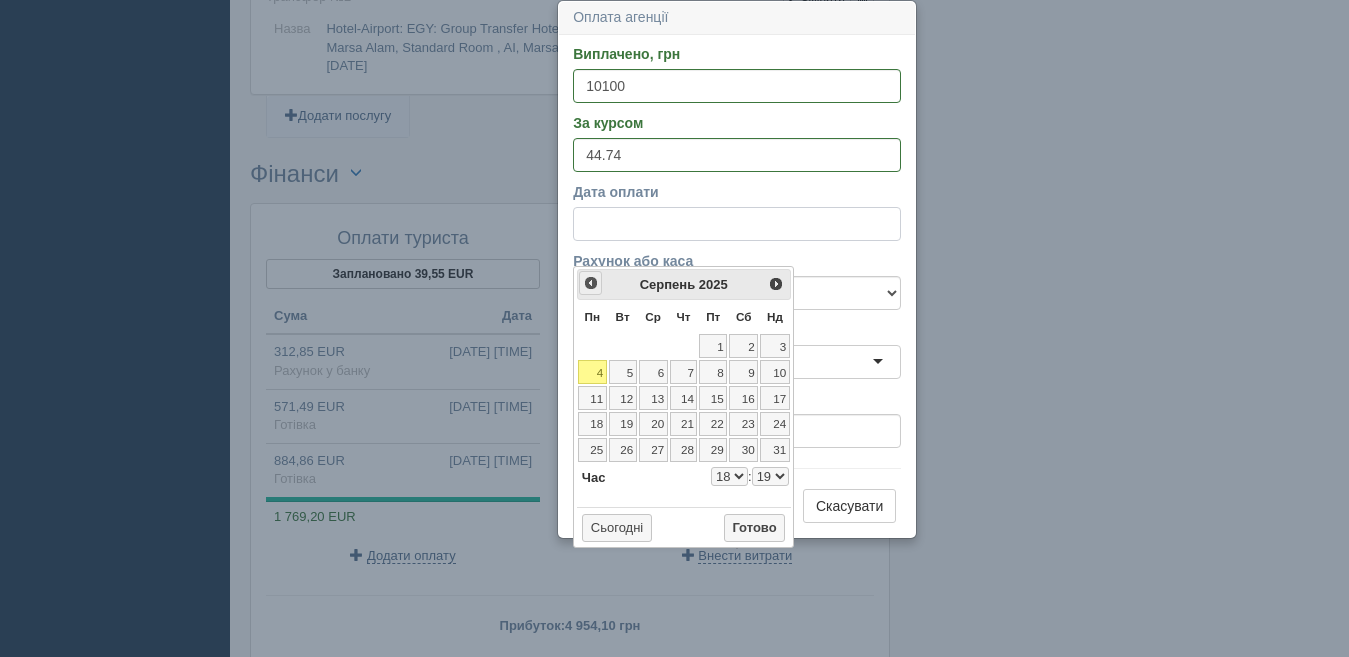 select on "19" 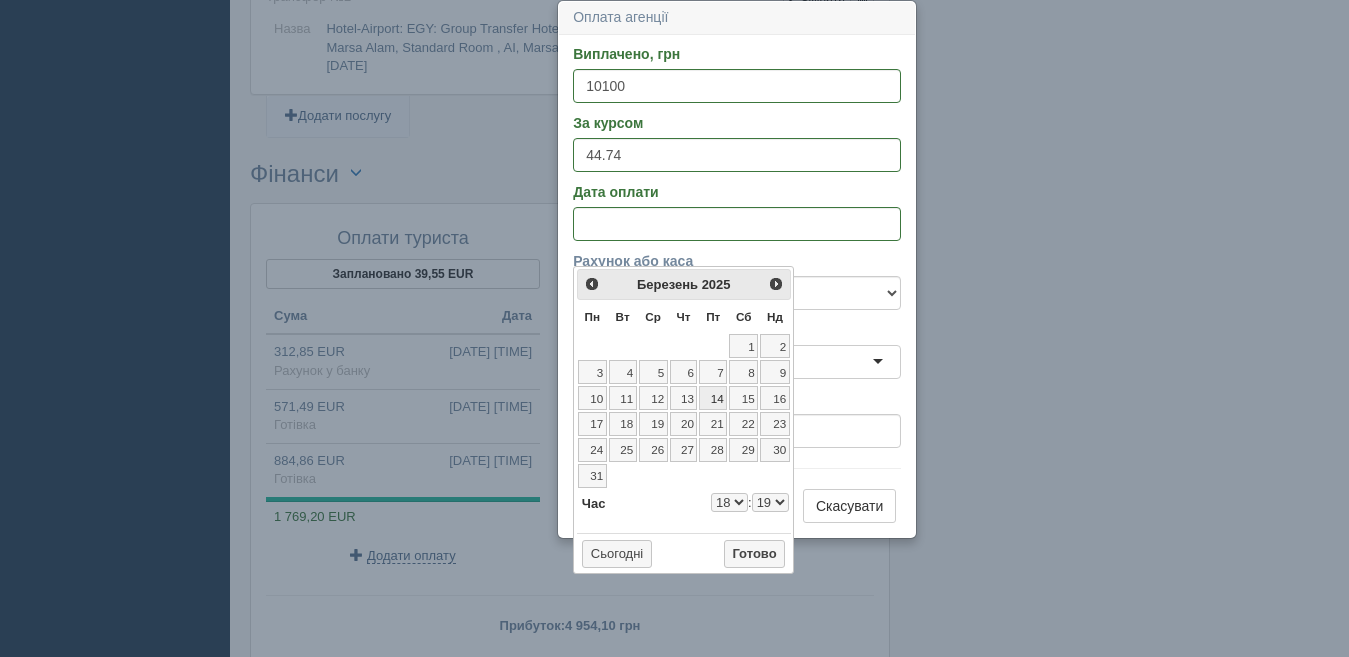 click on "14" at bounding box center [713, 398] 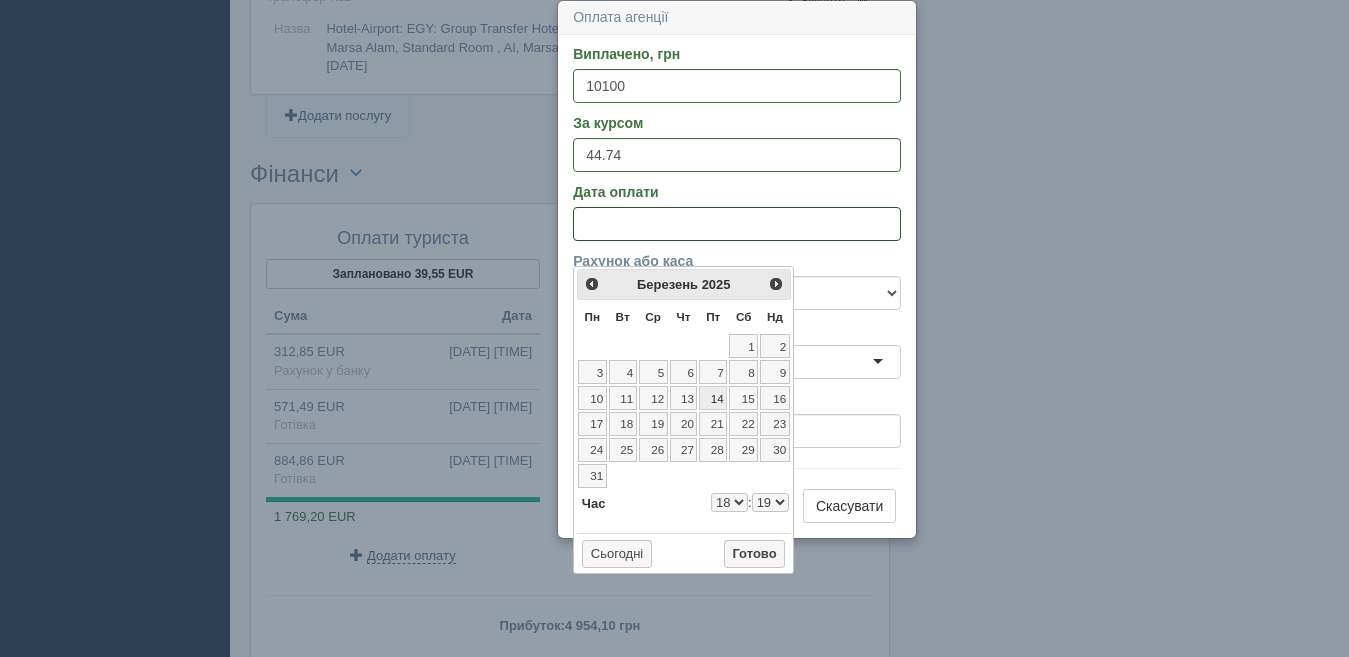 select on "18" 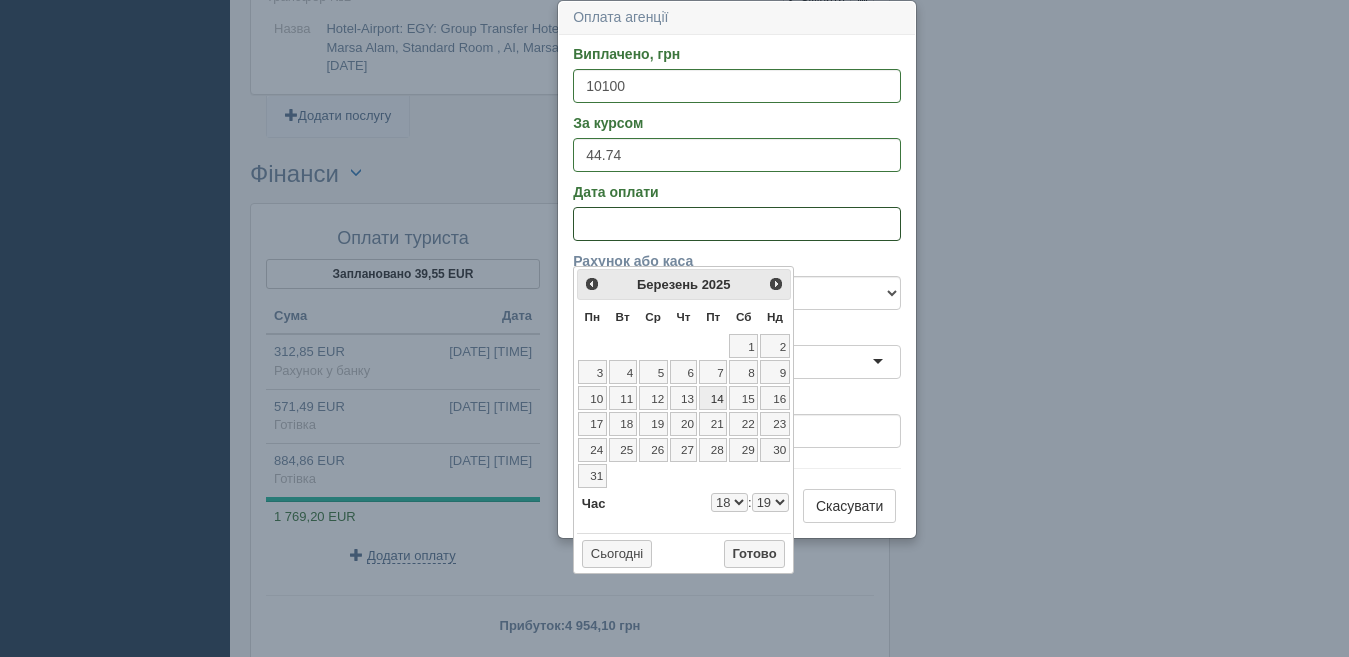 select on "19" 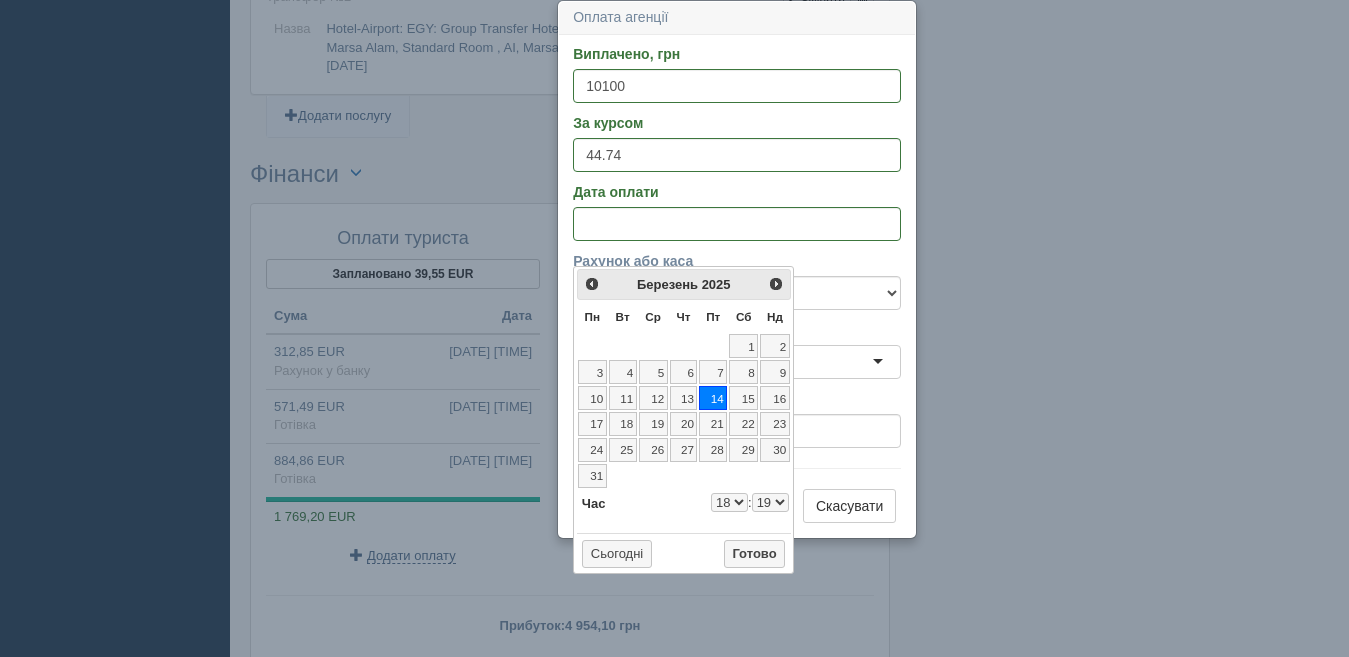 drag, startPoint x: 714, startPoint y: 402, endPoint x: 742, endPoint y: 501, distance: 102.88343 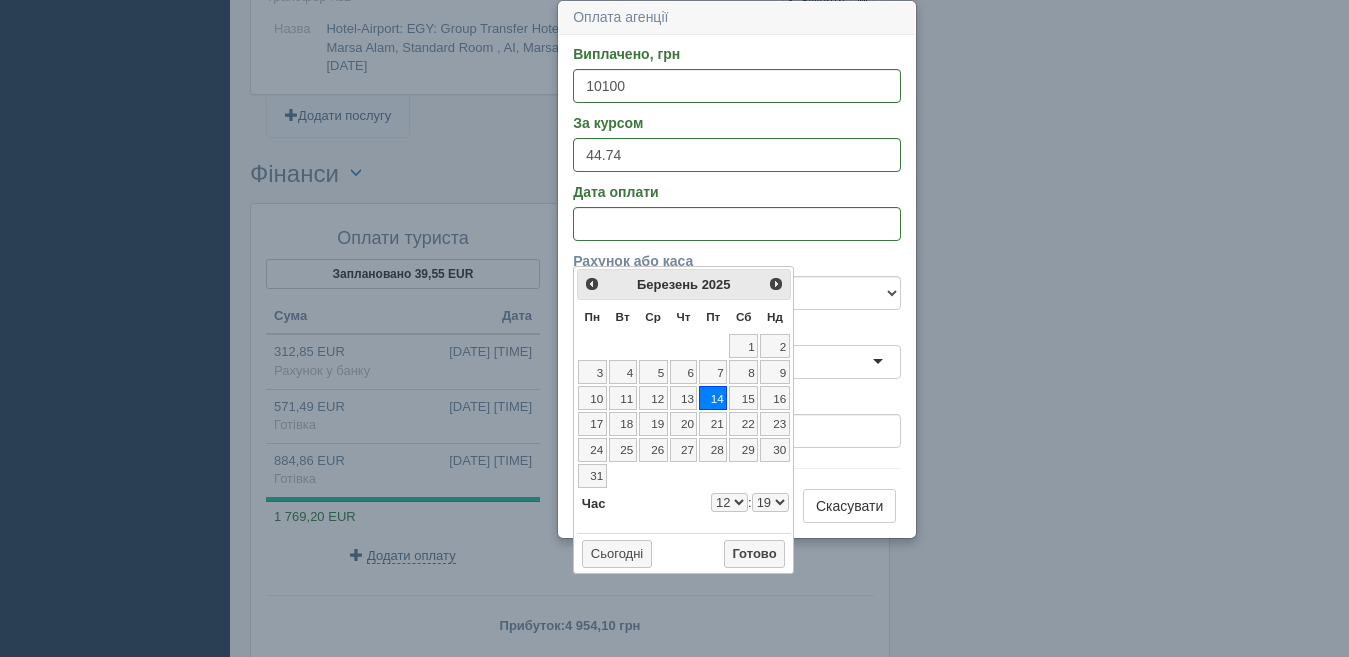 select on "12" 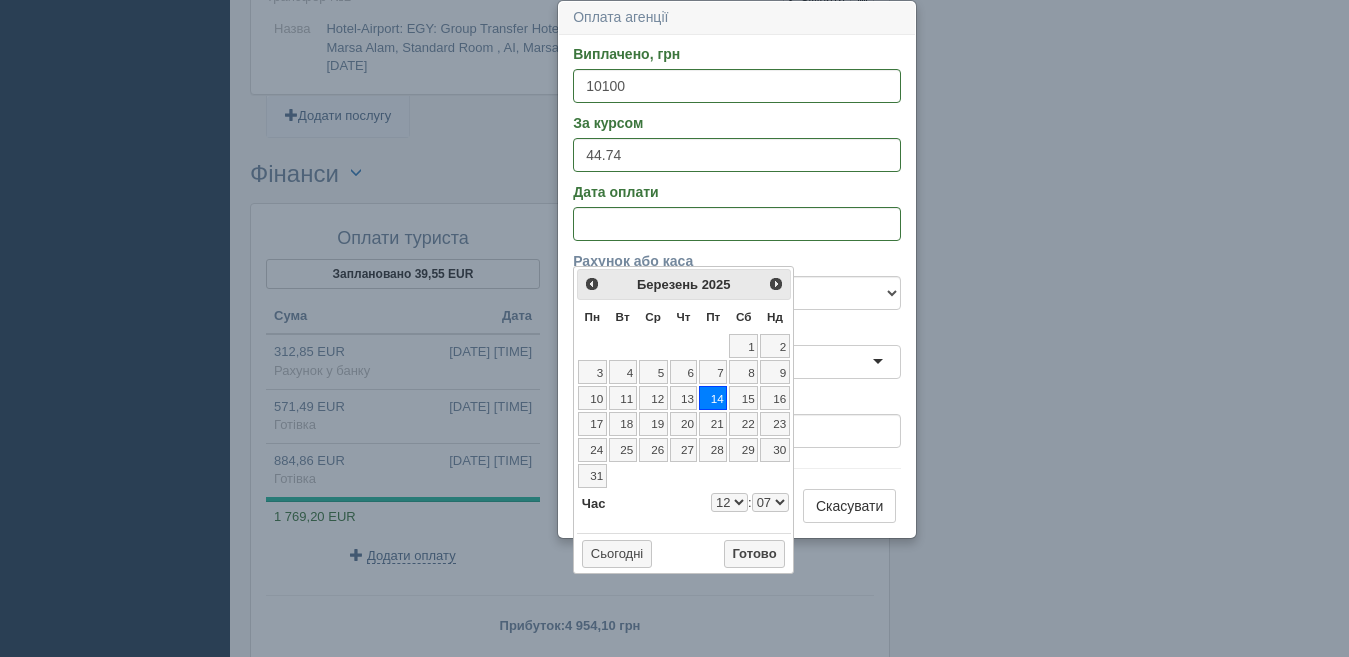select on "12" 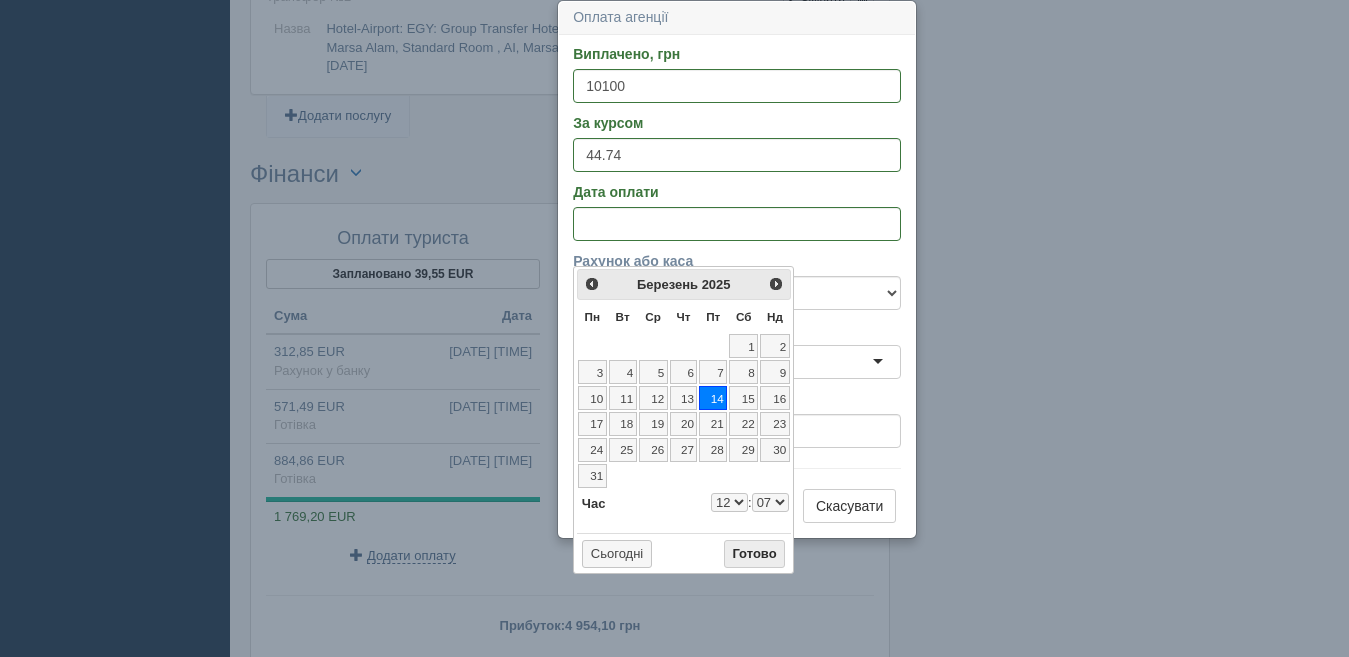 click on "Готово" at bounding box center [755, 554] 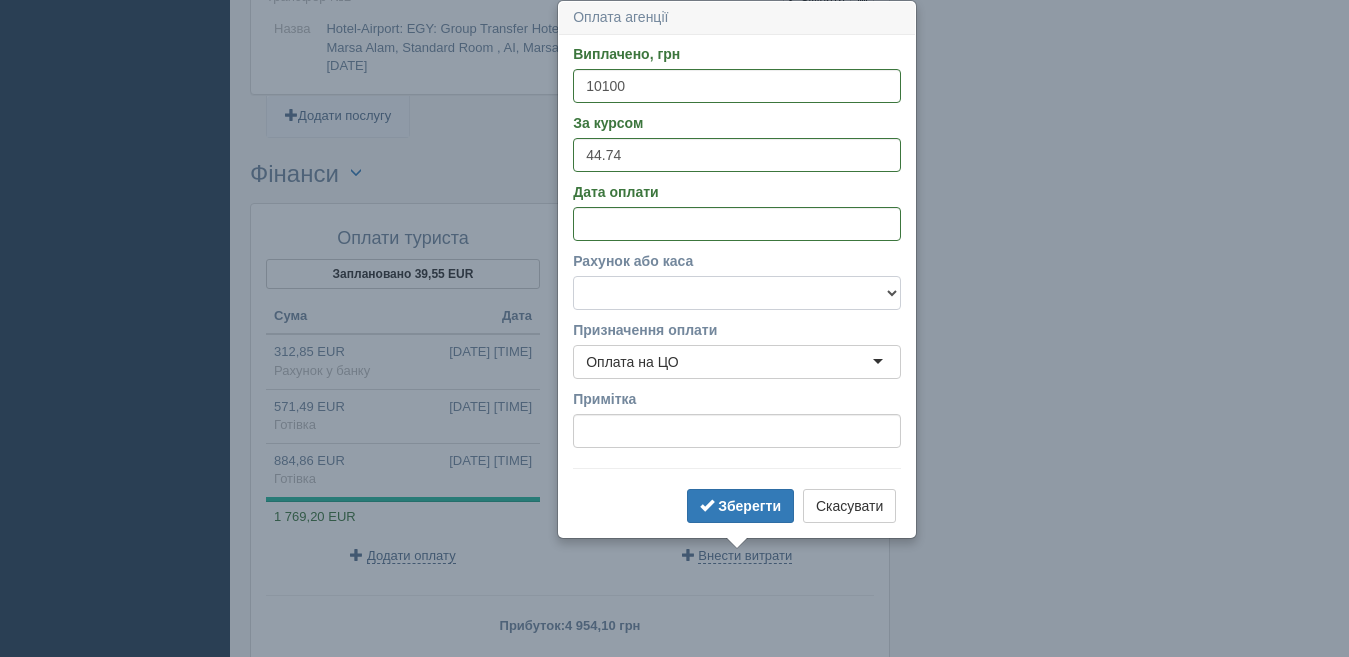 click on "Готівка
Картка
Рахунок у банку" at bounding box center [737, 293] 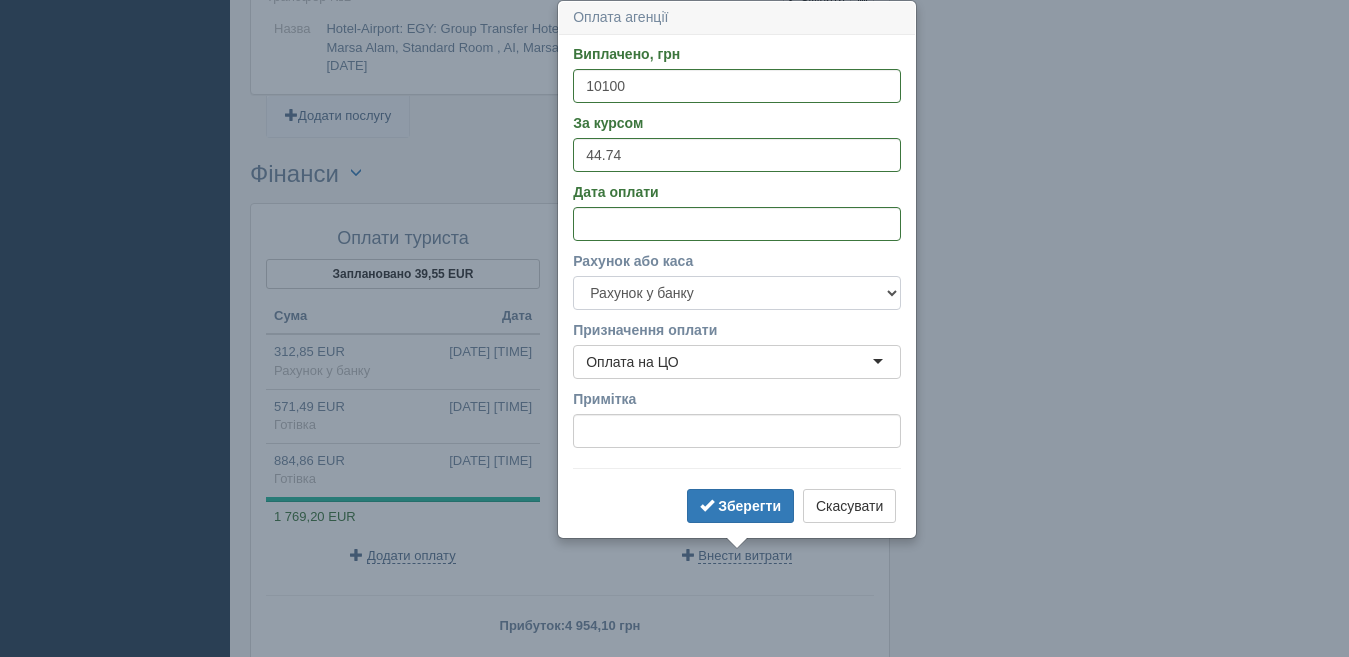 click on "Готівка
Картка
Рахунок у банку" at bounding box center (737, 293) 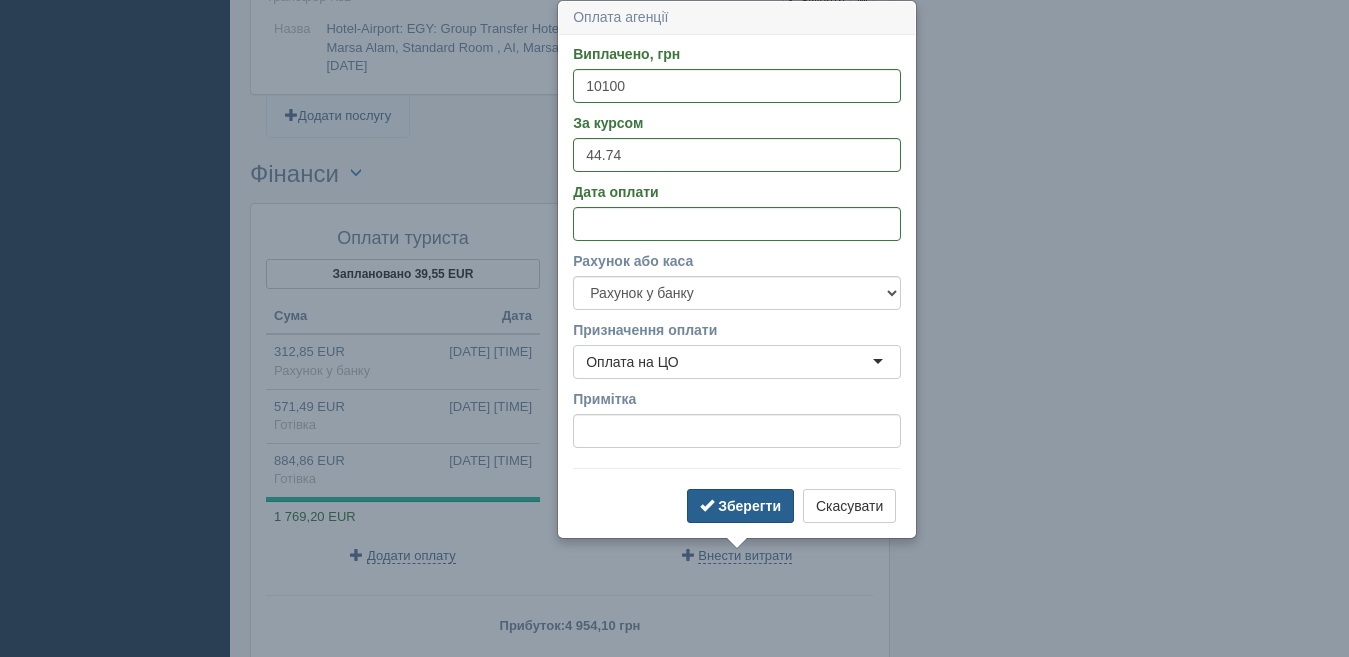 click on "Зберегти" at bounding box center (749, 506) 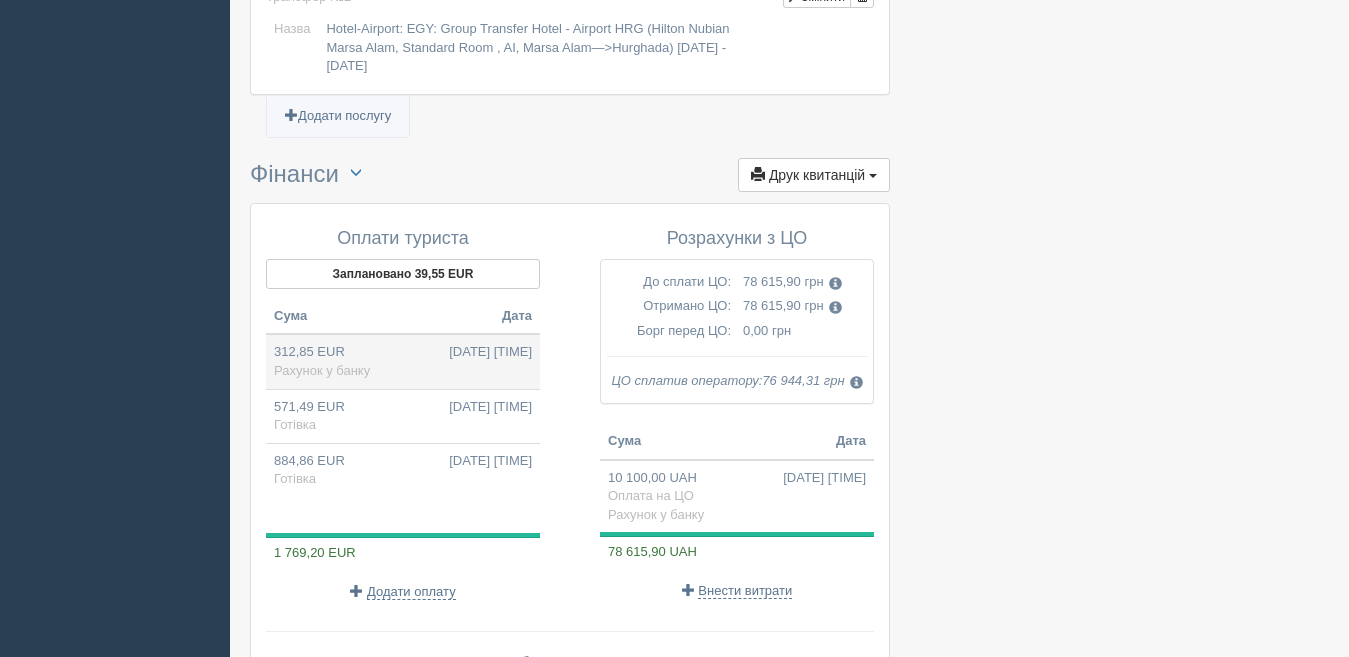 click on "Рахунок у банку" at bounding box center [322, 370] 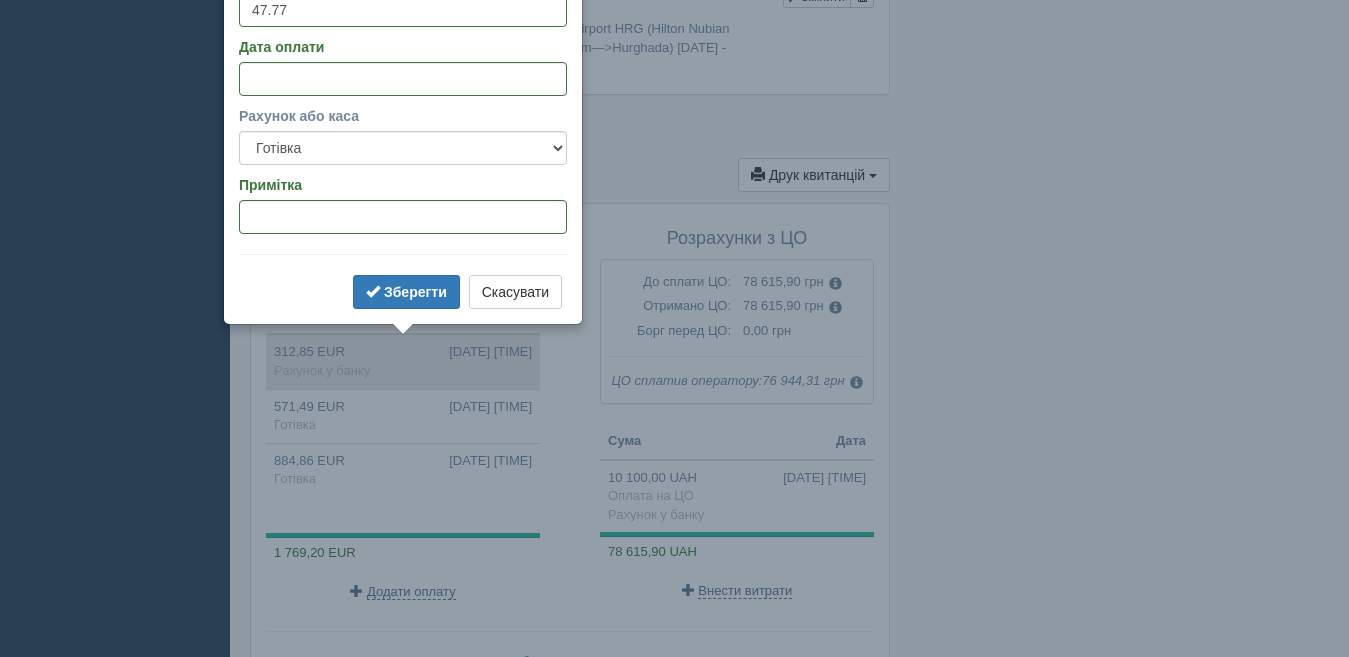 type on "14000.00" 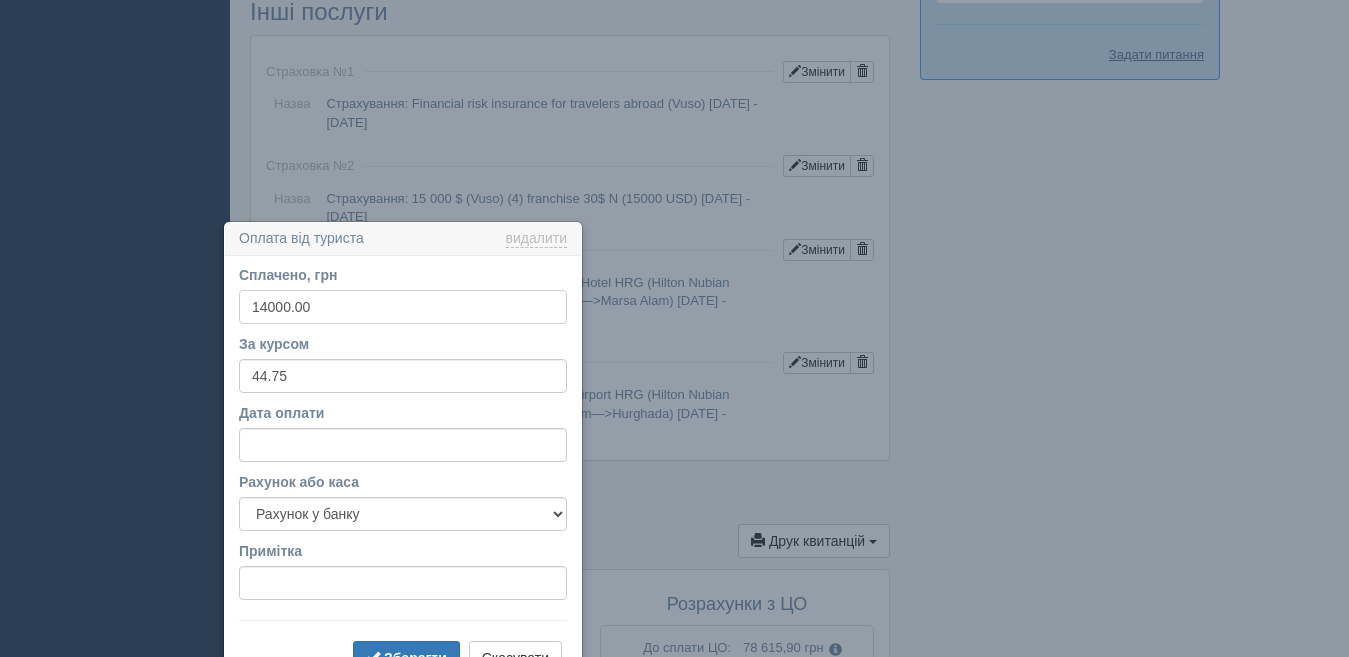scroll, scrollTop: 2094, scrollLeft: 0, axis: vertical 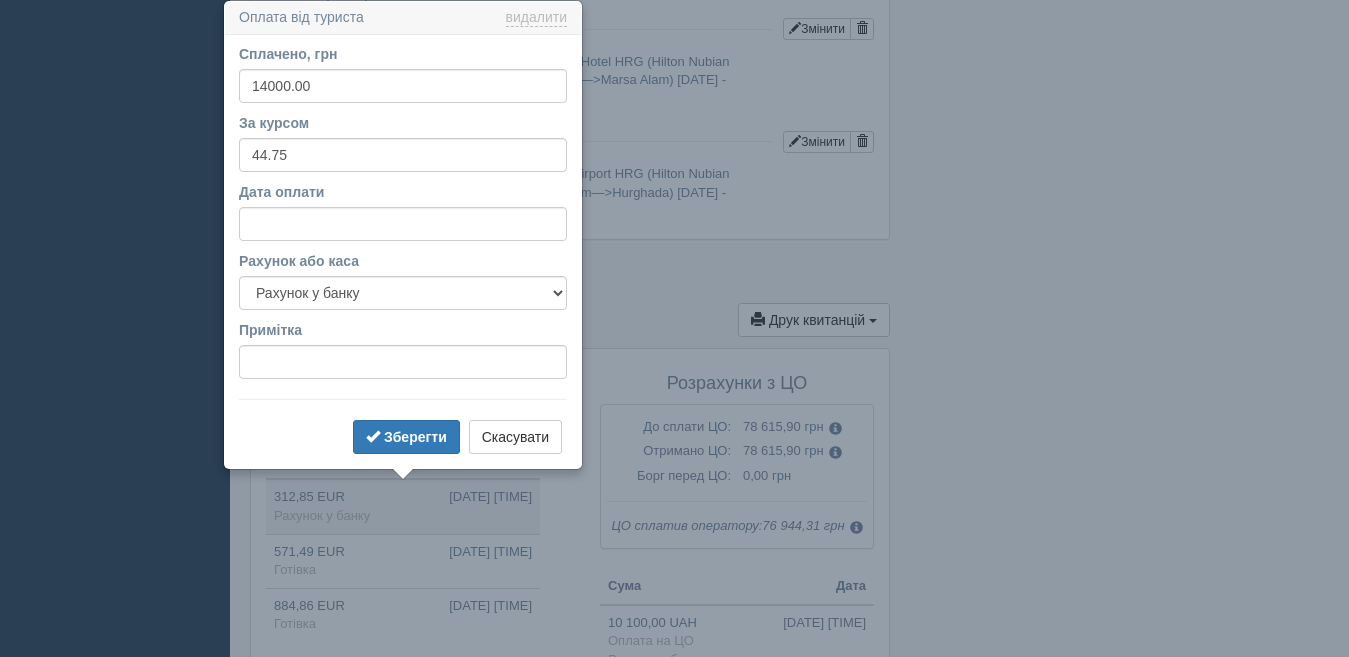 click on "All-Inclusive CRM
XO
Нагадування
Замовлення
Активні
Завершені" at bounding box center (674, -551) 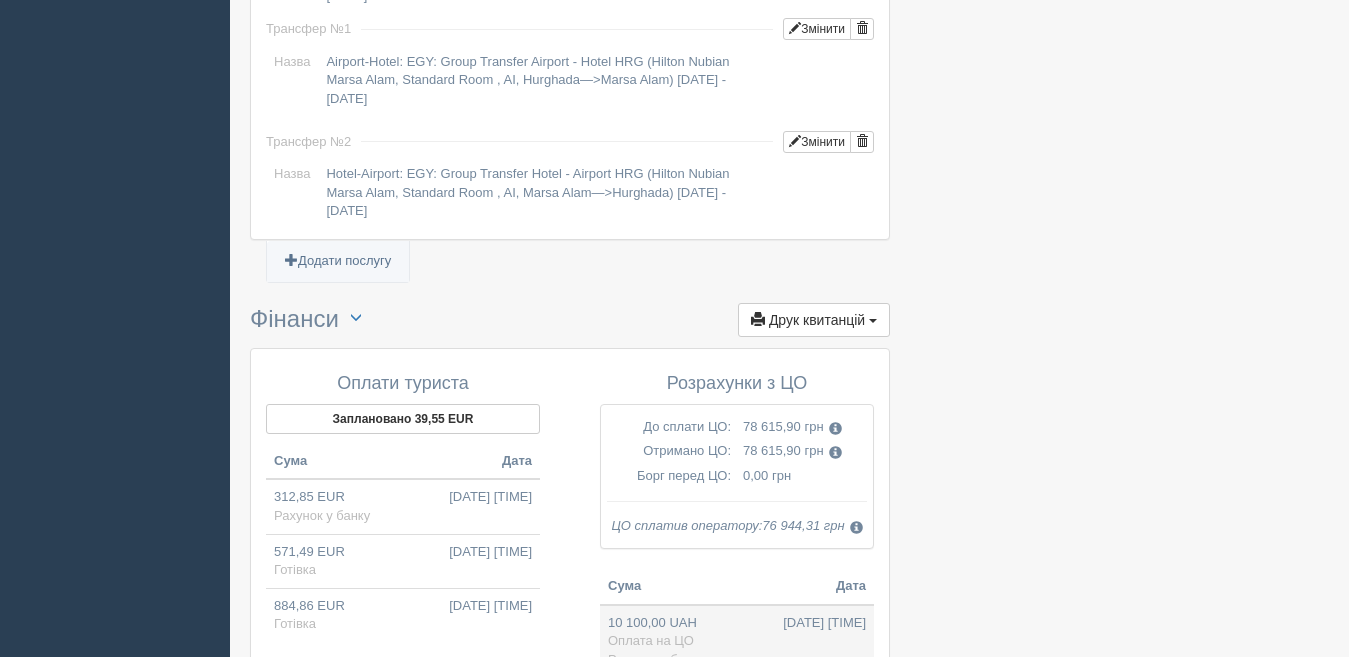 click on "10 100,00 UAH
14.03.2025 12:07
Оплата на ЦО
Рахунок у банку" at bounding box center [737, 641] 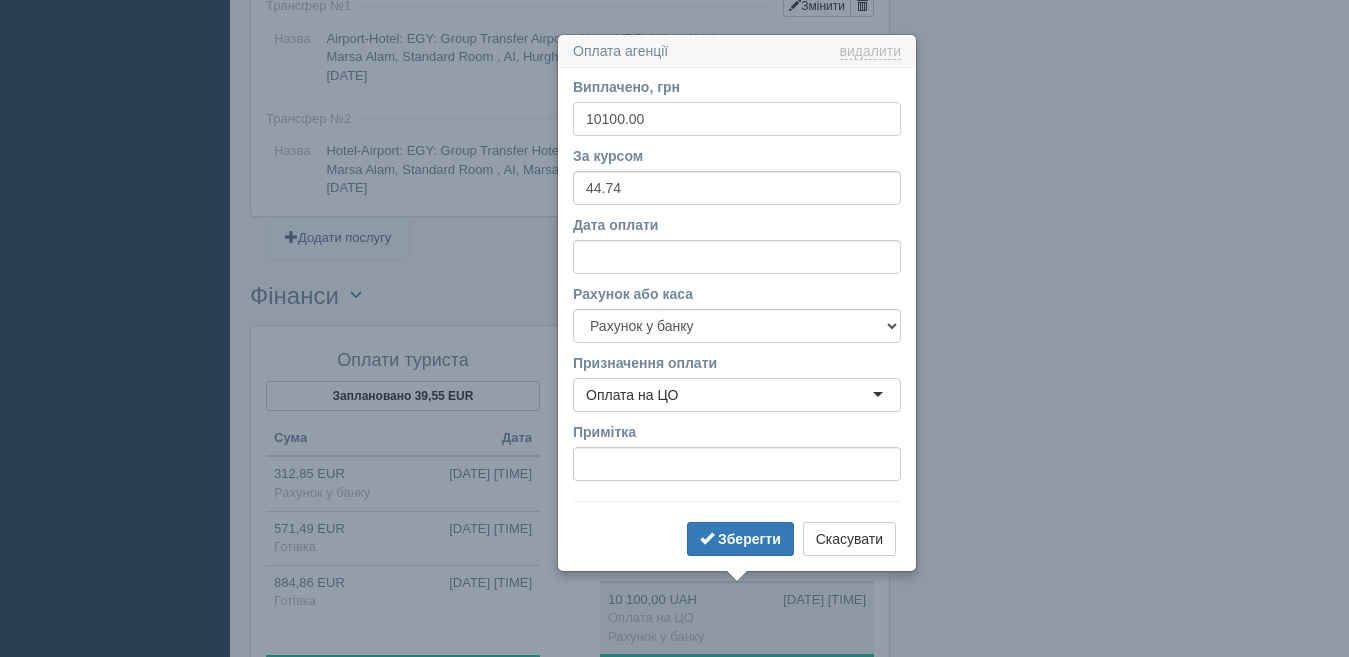 scroll, scrollTop: 2151, scrollLeft: 0, axis: vertical 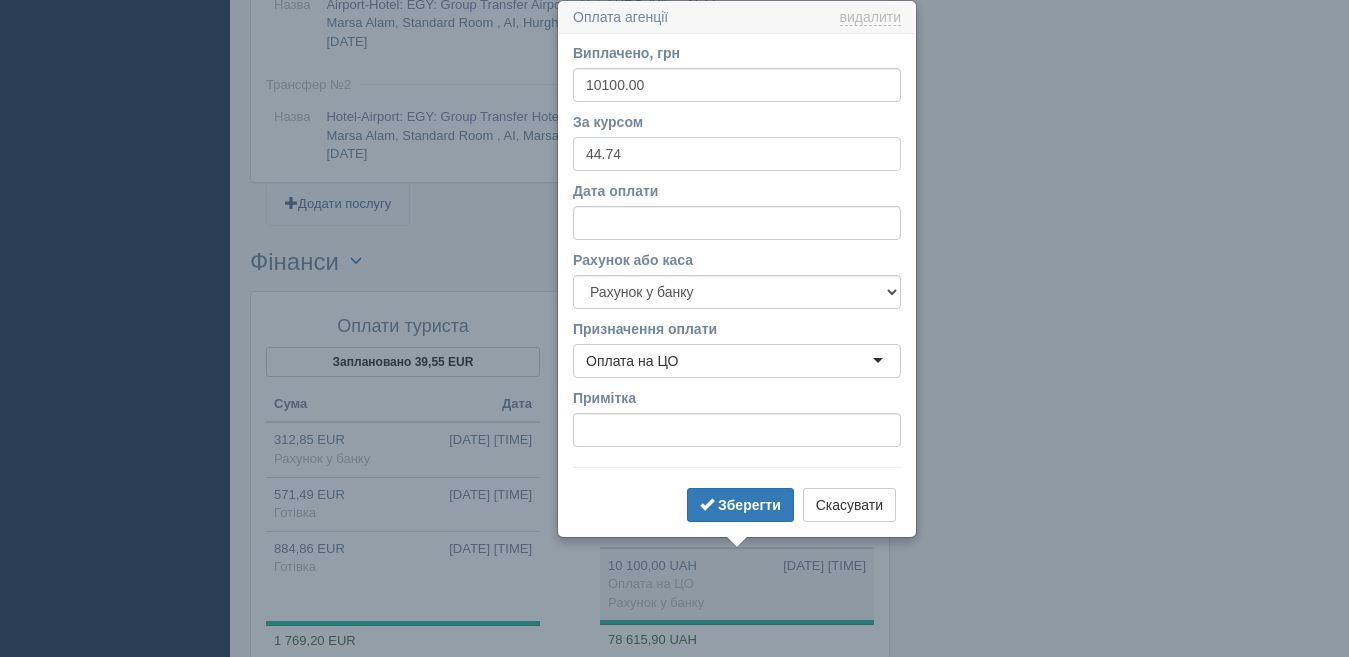 click on "44.74" at bounding box center (737, 154) 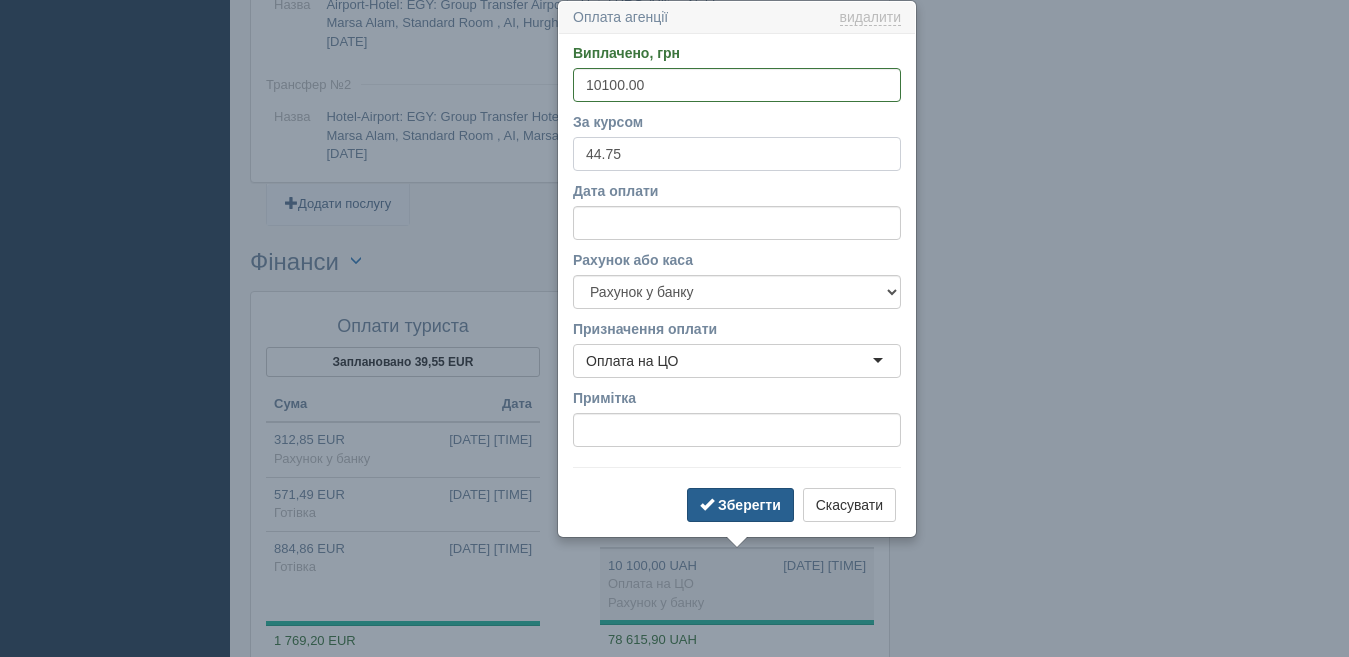 type on "44.75" 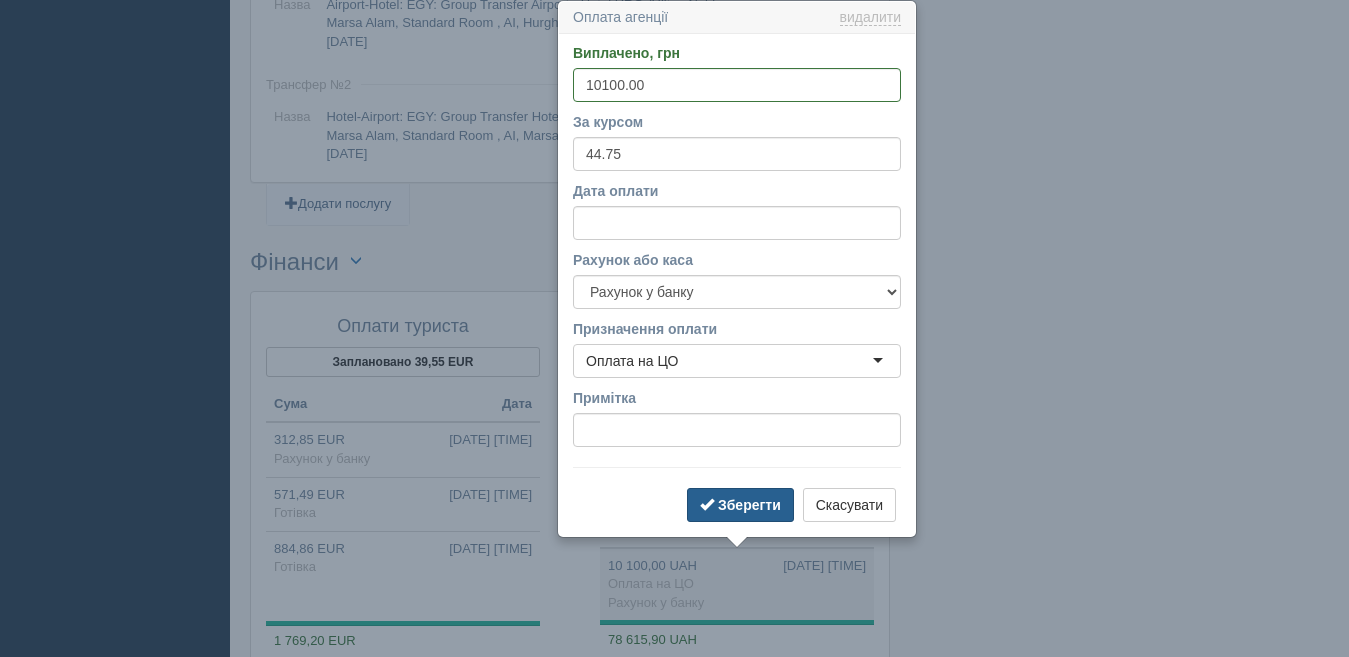 click on "Зберегти" at bounding box center (740, 505) 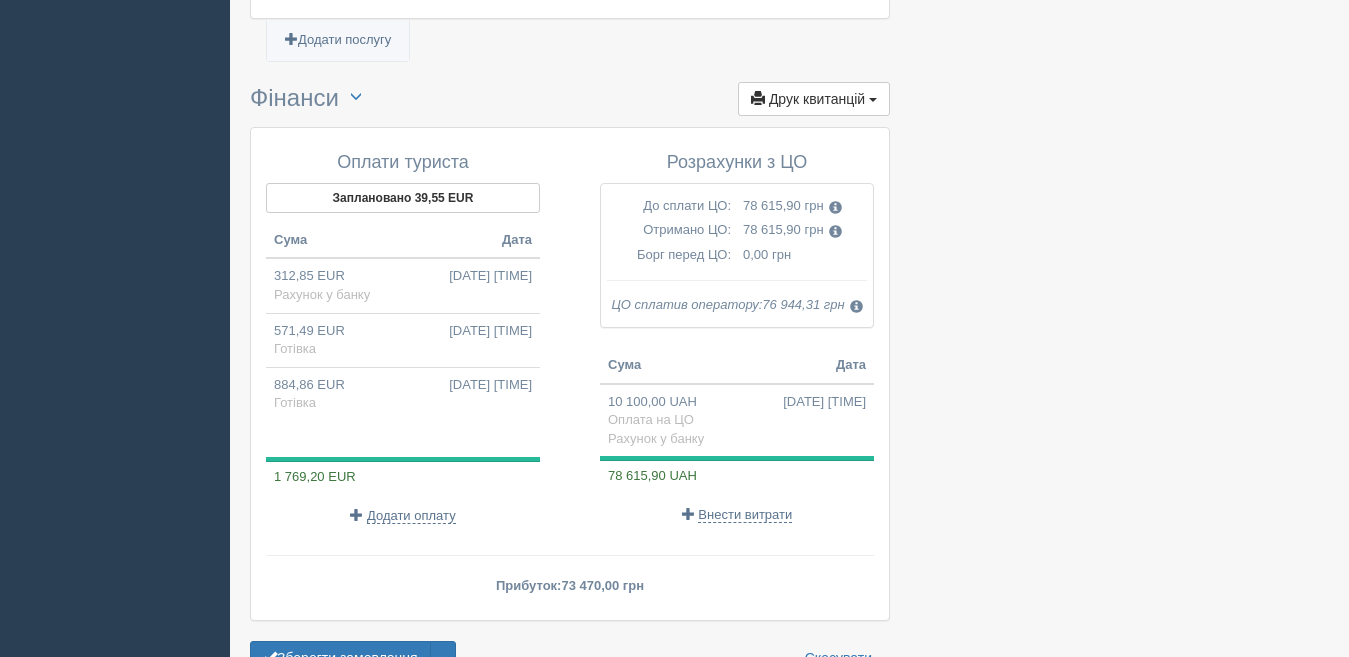 scroll, scrollTop: 2351, scrollLeft: 0, axis: vertical 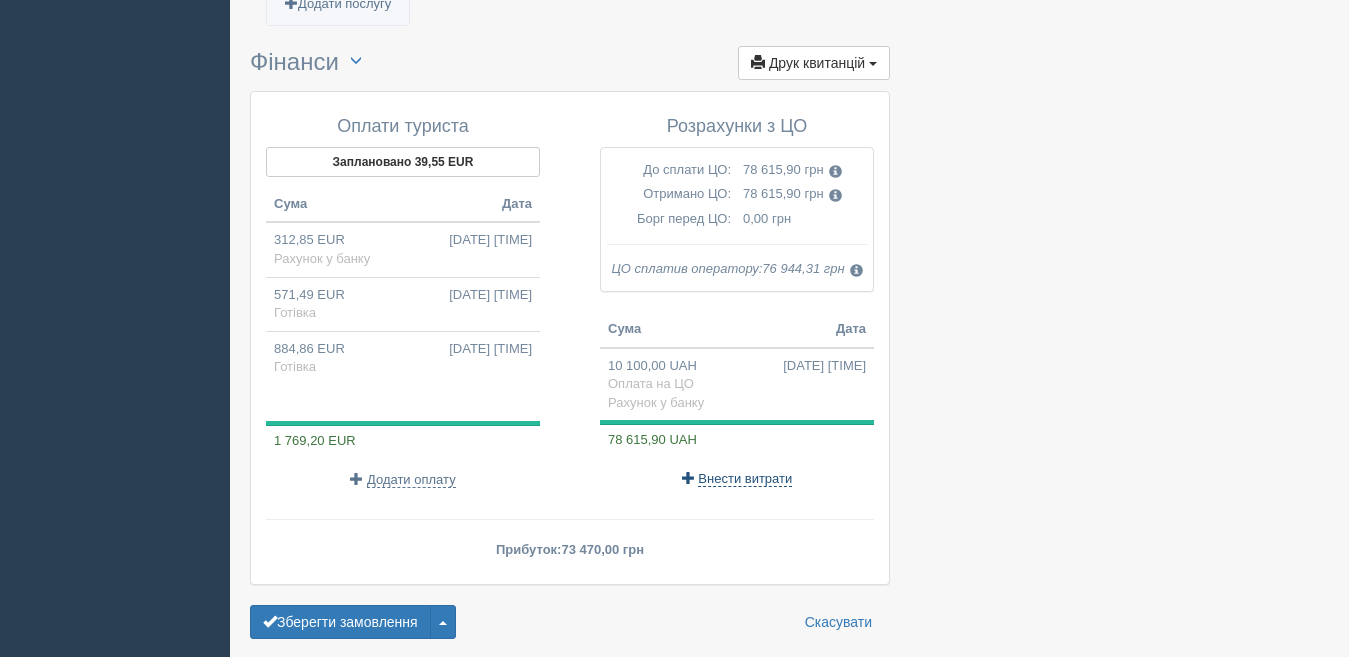click on "Внести витрати" at bounding box center (745, 479) 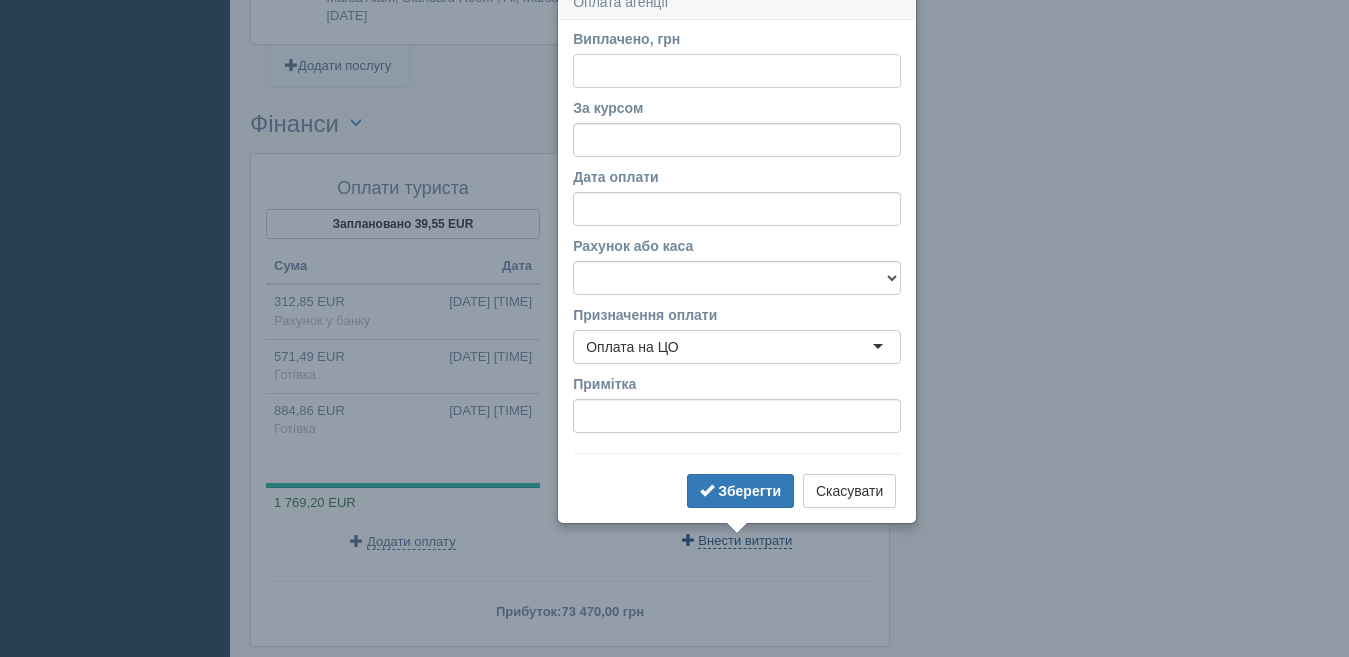 scroll, scrollTop: 2274, scrollLeft: 0, axis: vertical 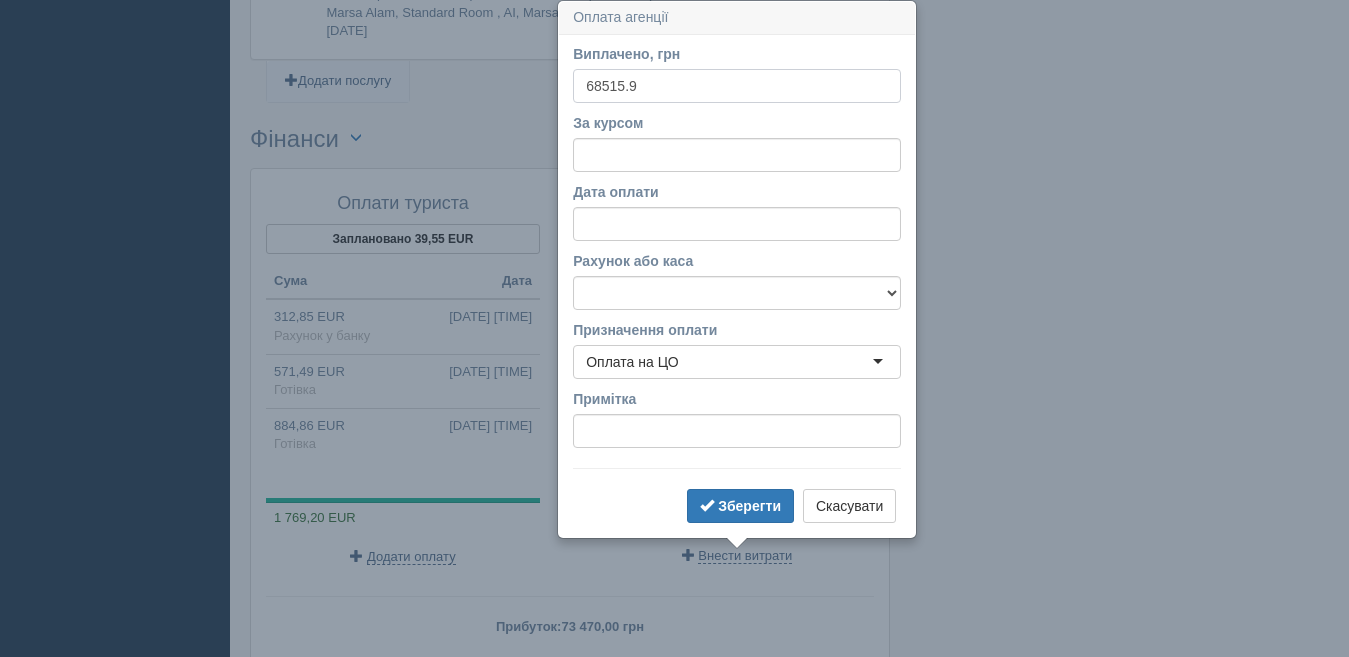 type on "68515.9" 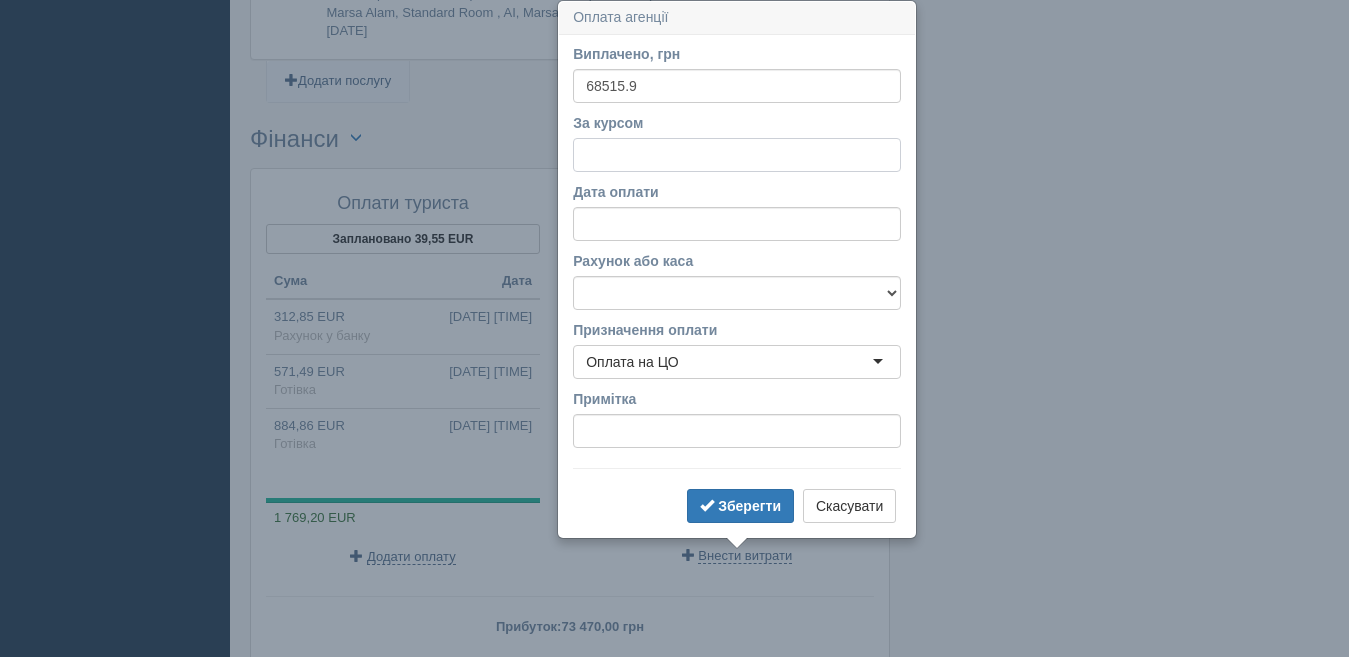 click on "За курсом" at bounding box center [737, 155] 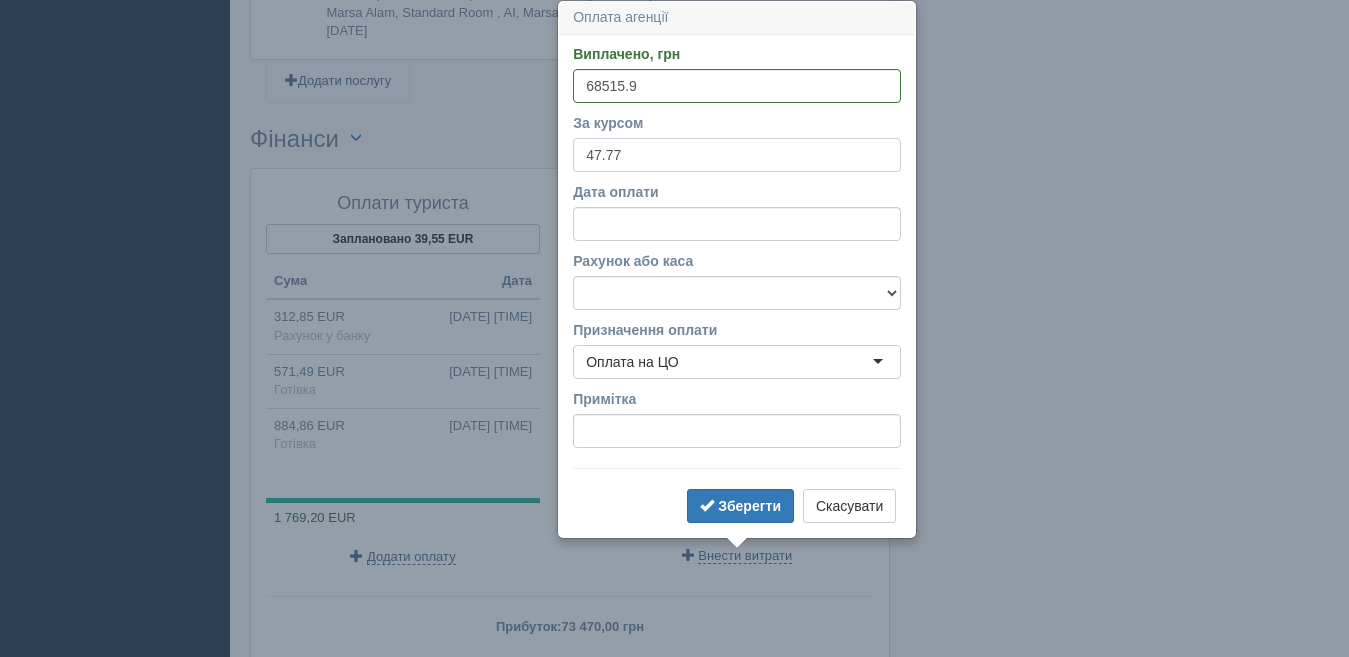 type on "47.77" 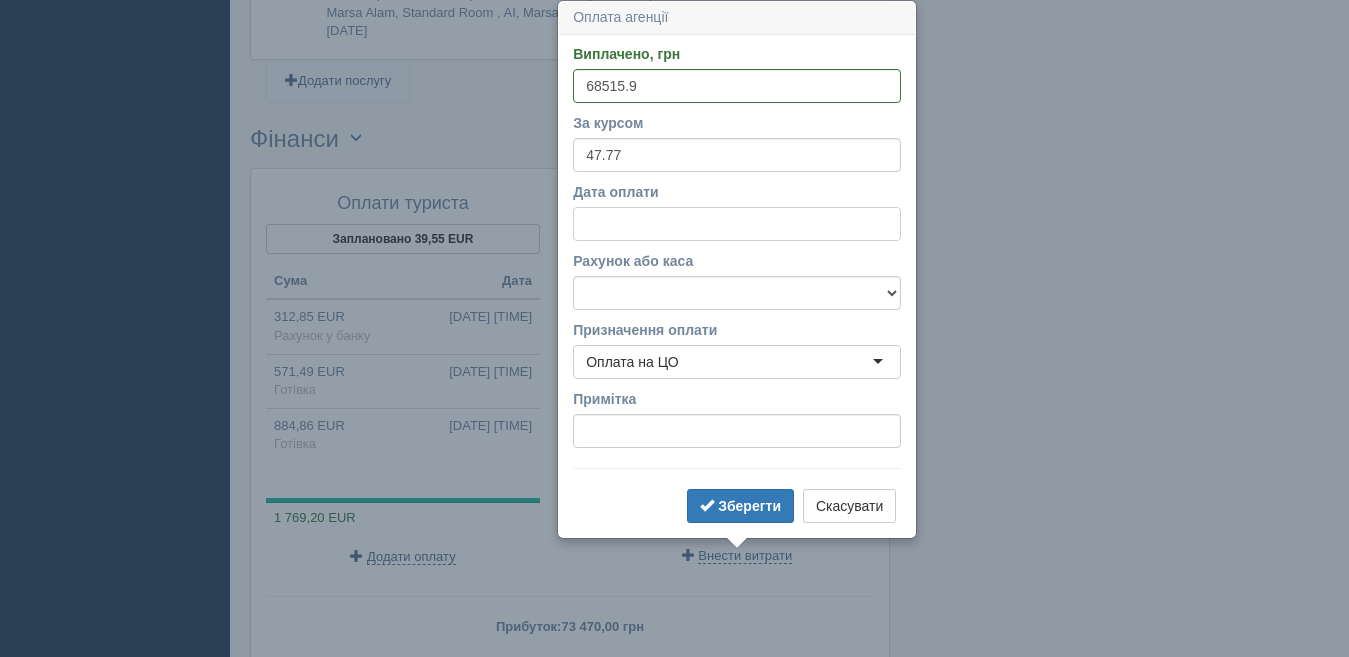 click on "Дата оплати" at bounding box center [737, 224] 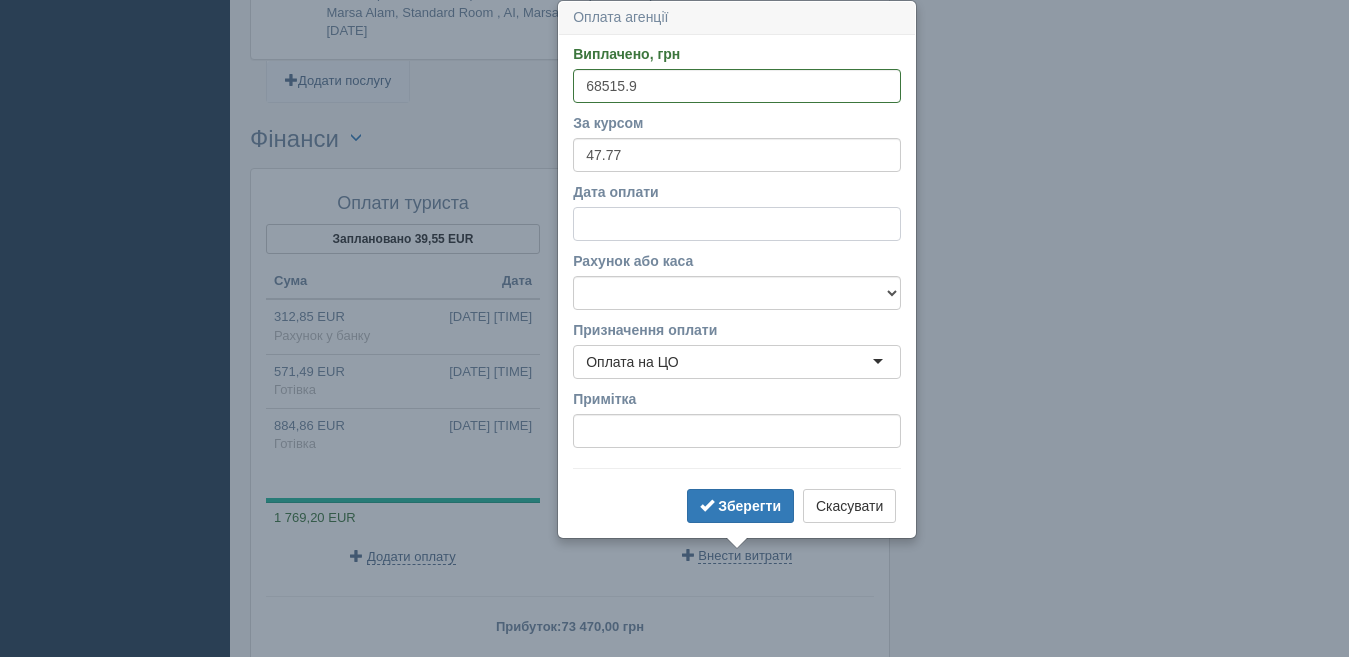 select on "18" 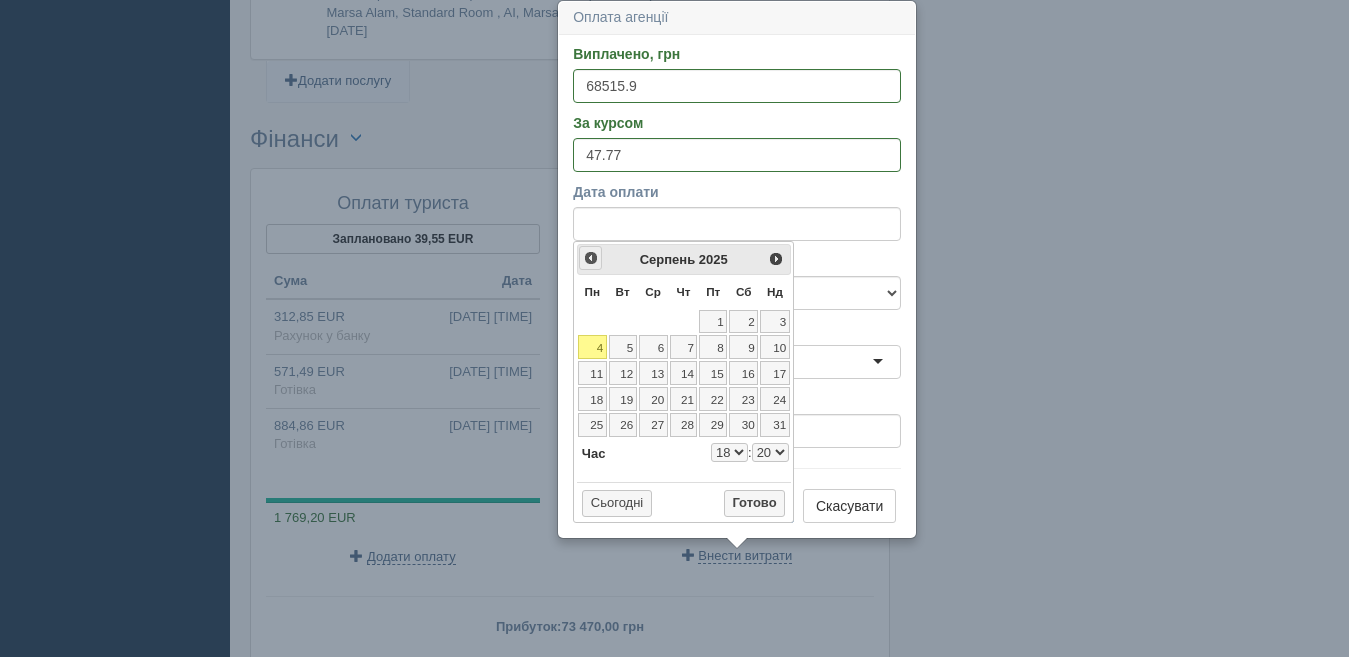 click on "<Попер" at bounding box center (591, 258) 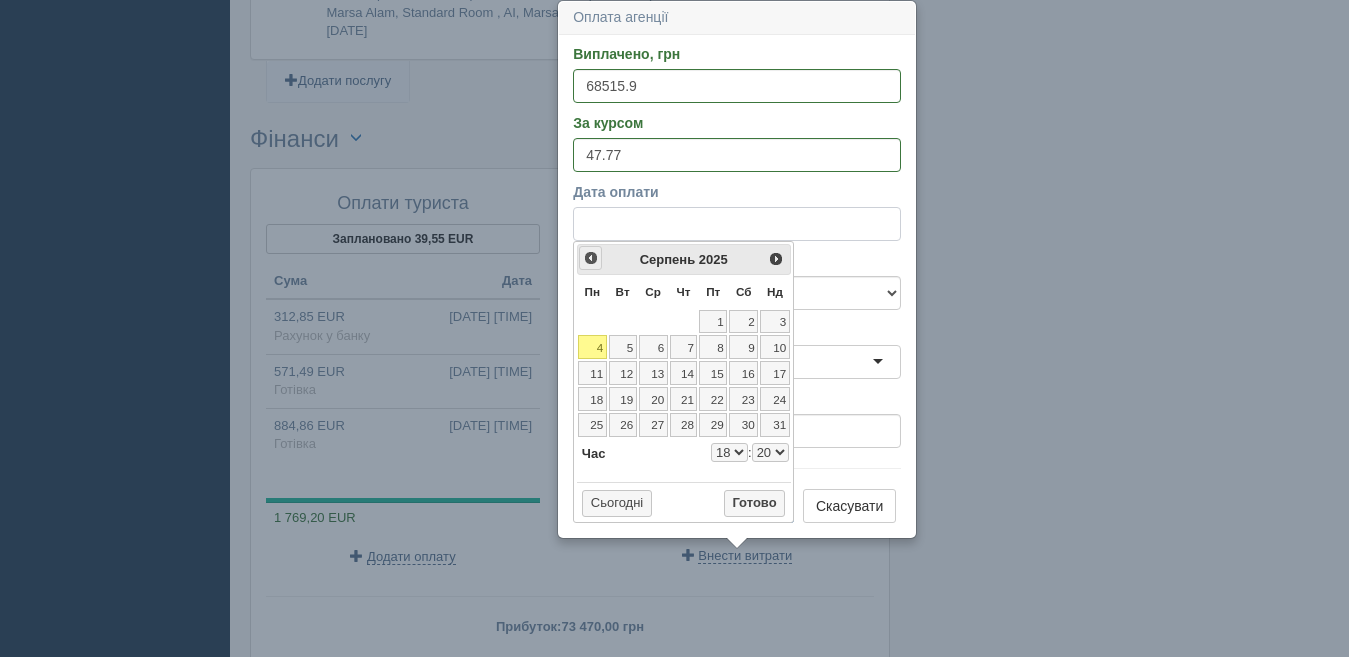 select on "18" 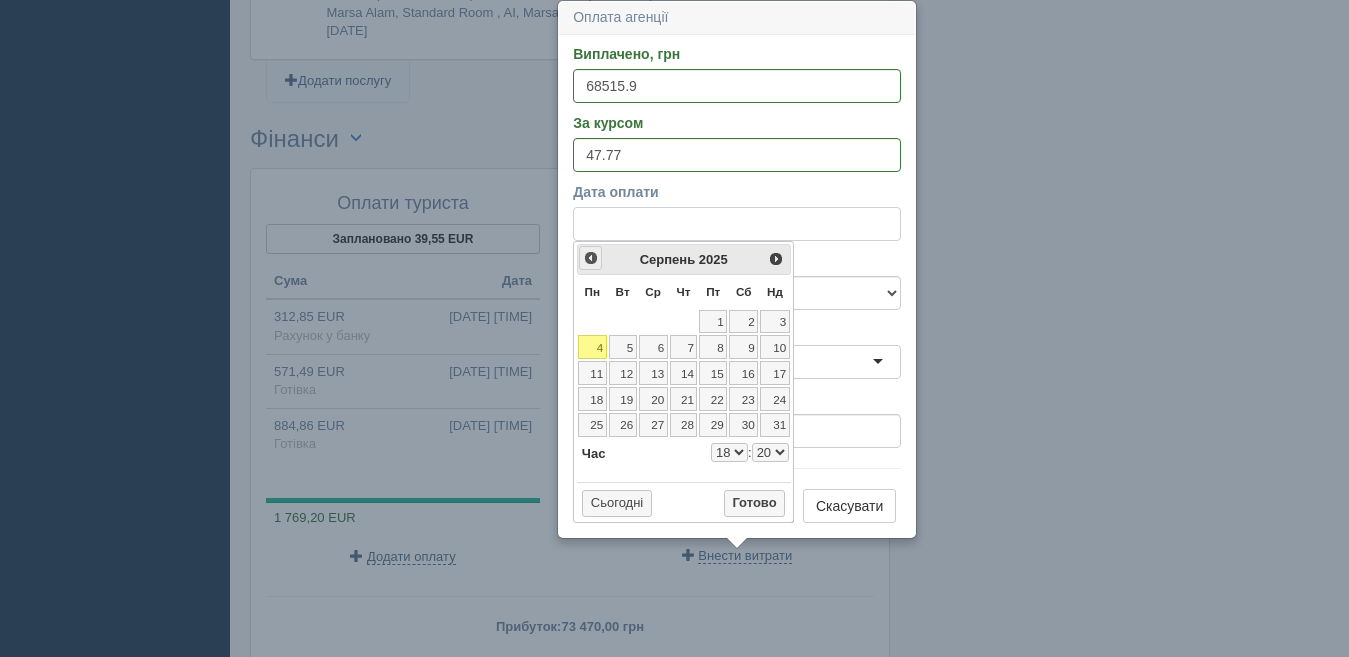 select on "20" 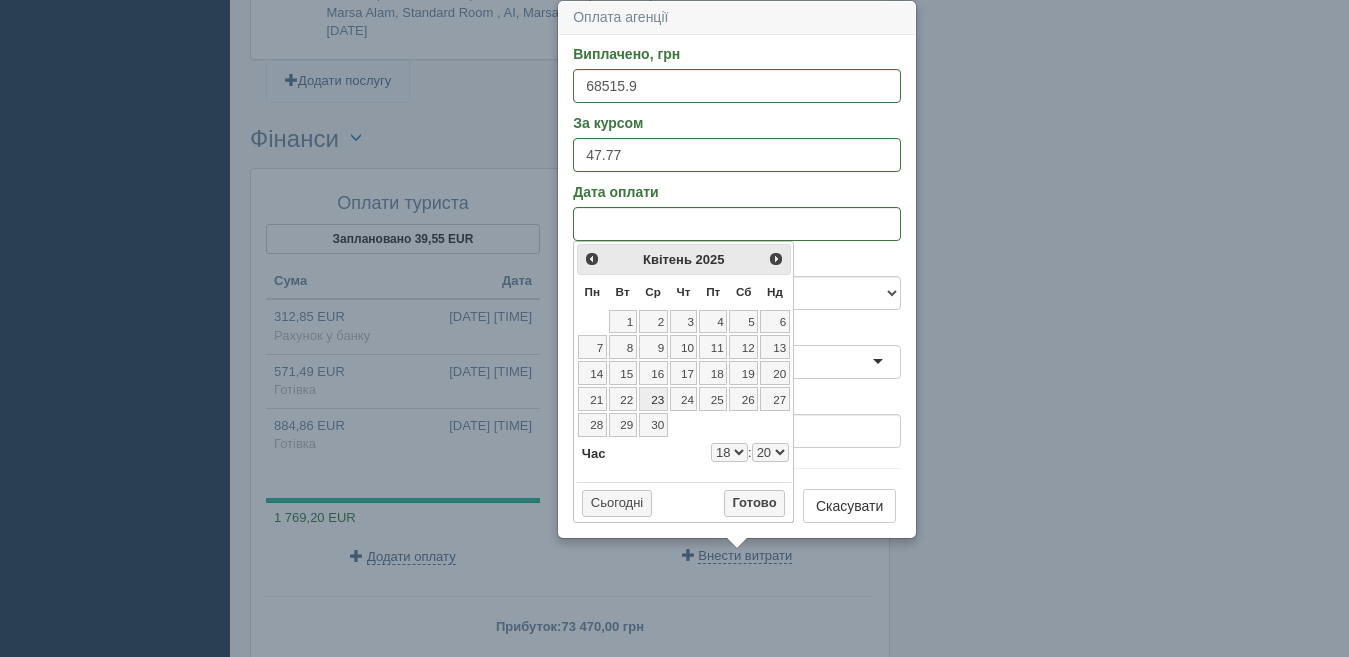 click on "23" at bounding box center [653, 399] 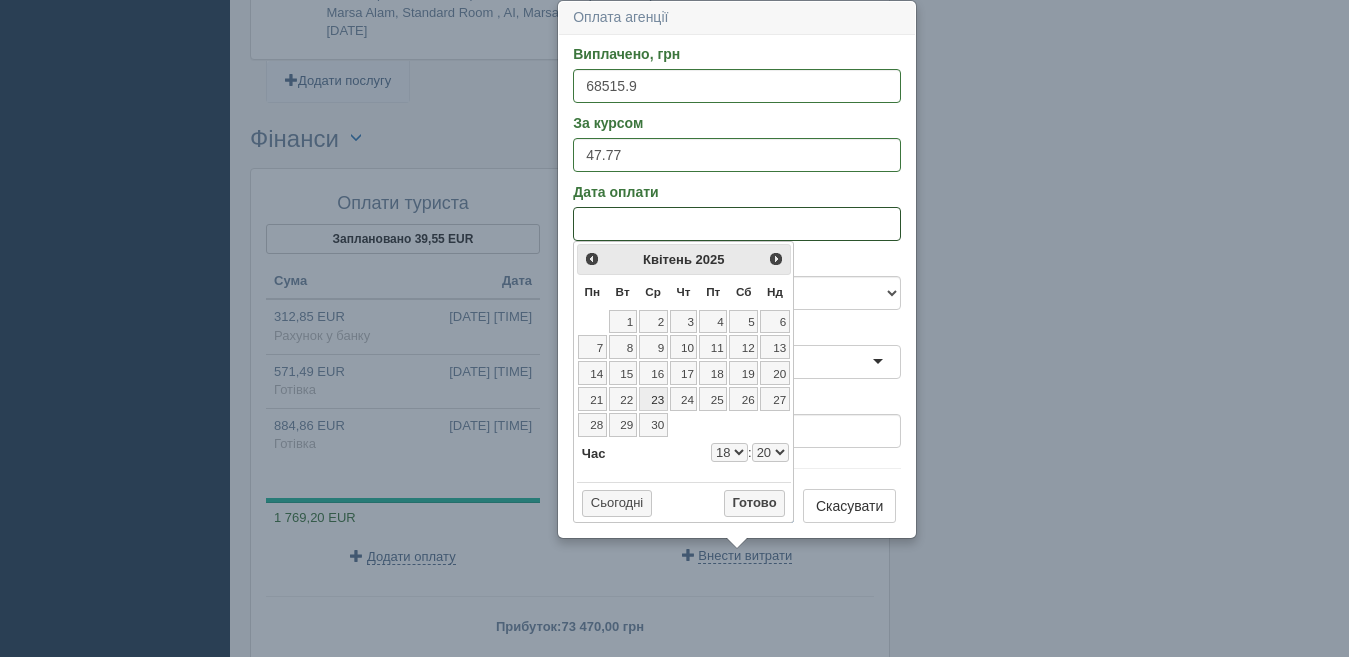 select on "18" 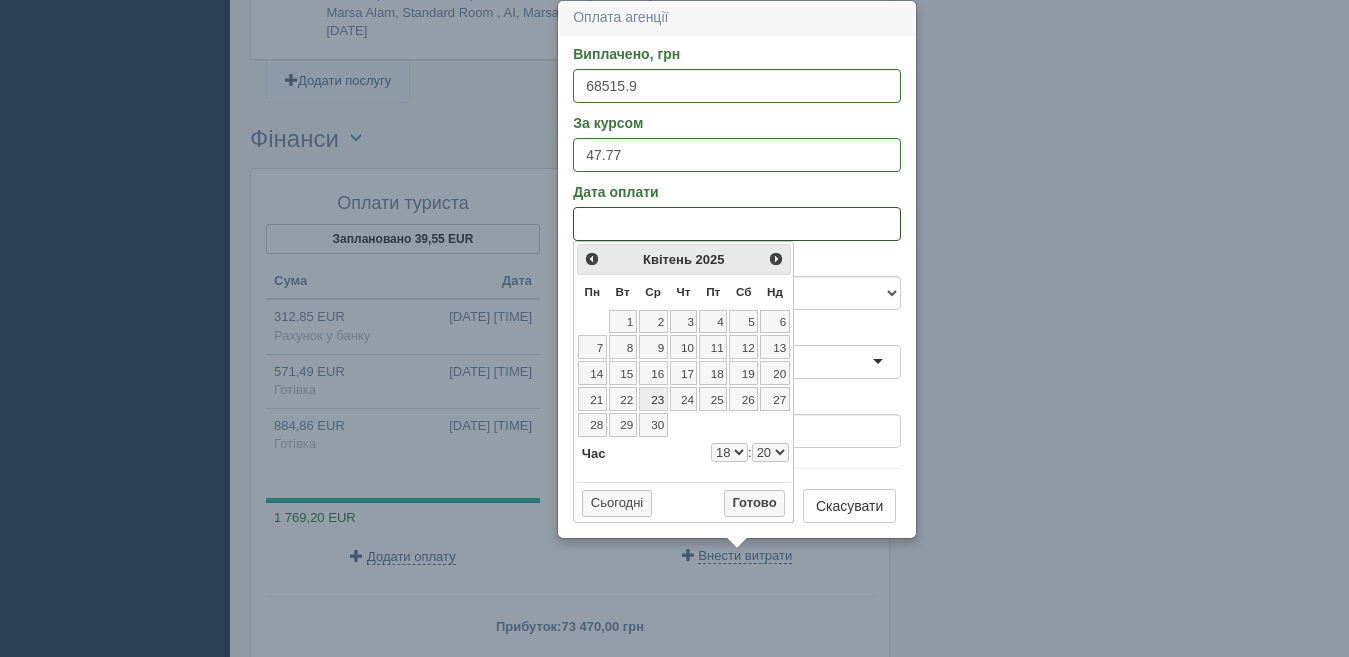 select on "20" 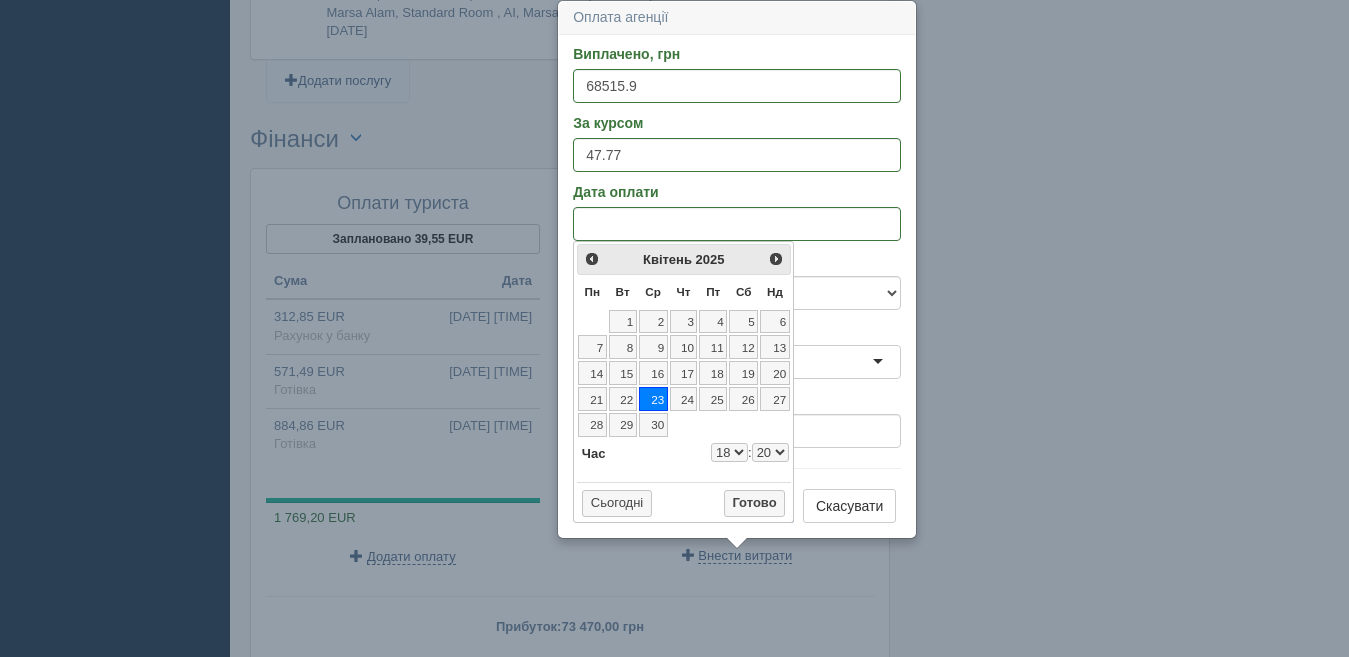 drag, startPoint x: 658, startPoint y: 398, endPoint x: 726, endPoint y: 450, distance: 85.60374 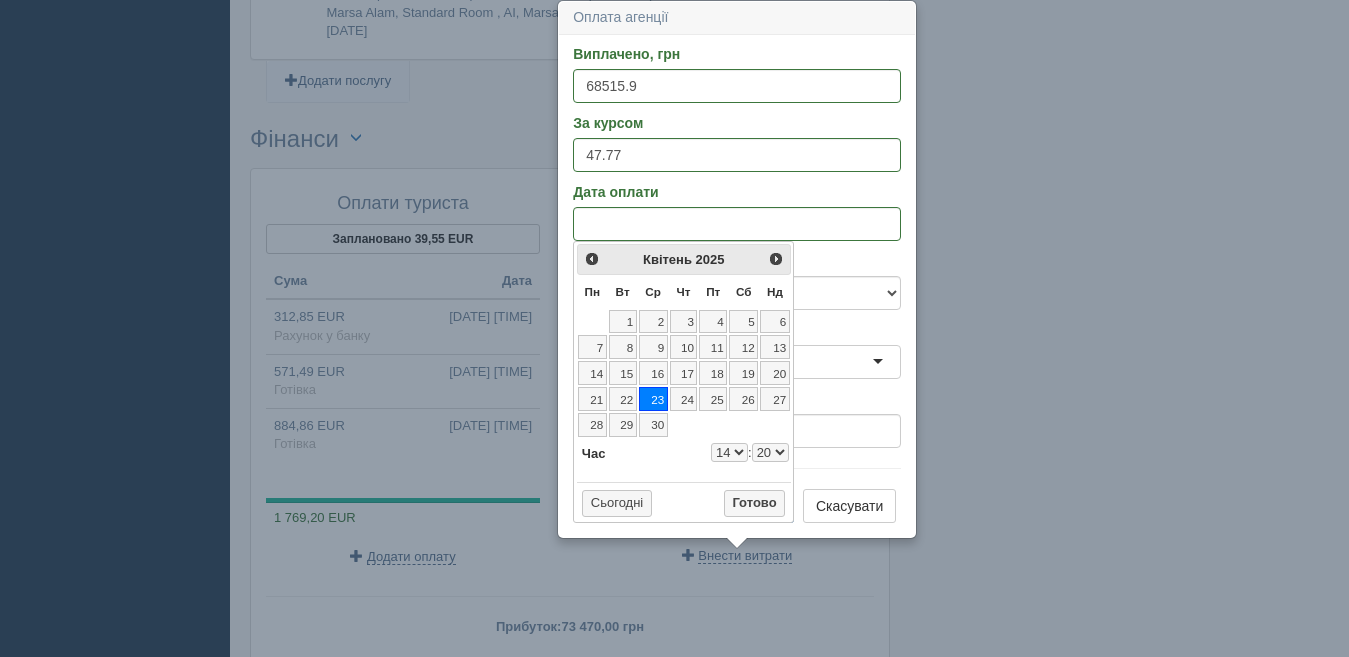 select on "14" 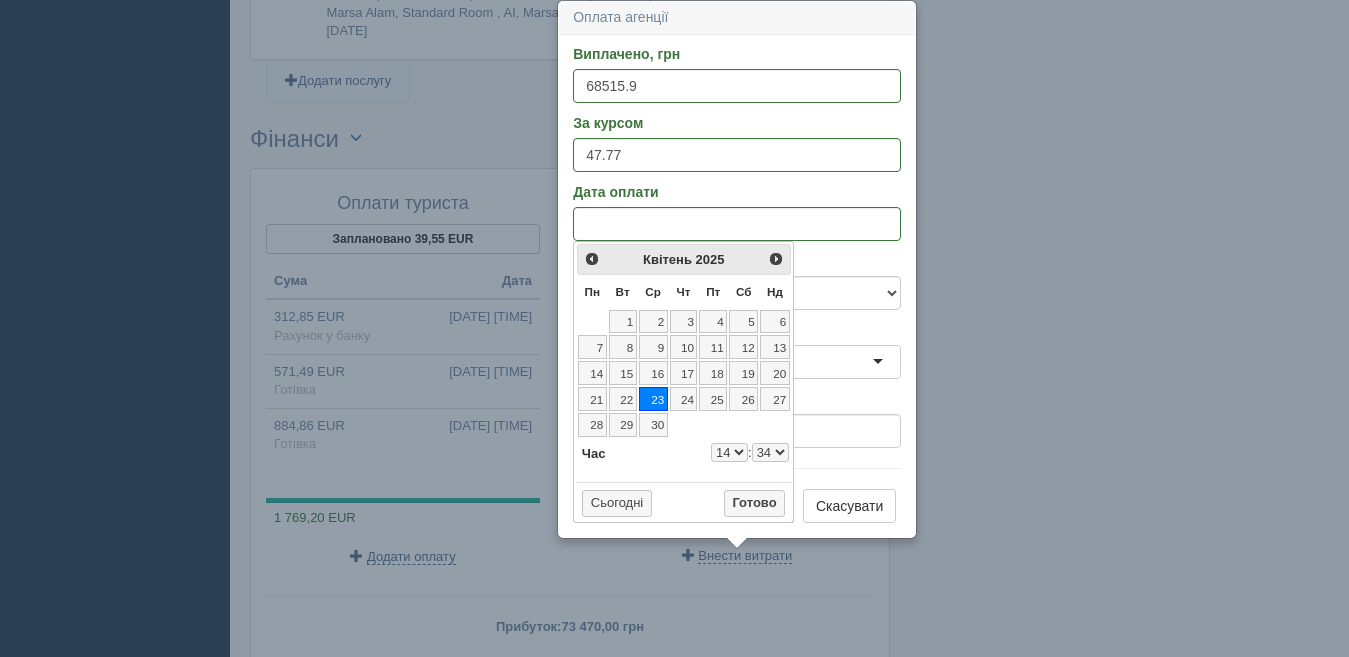 select on "14" 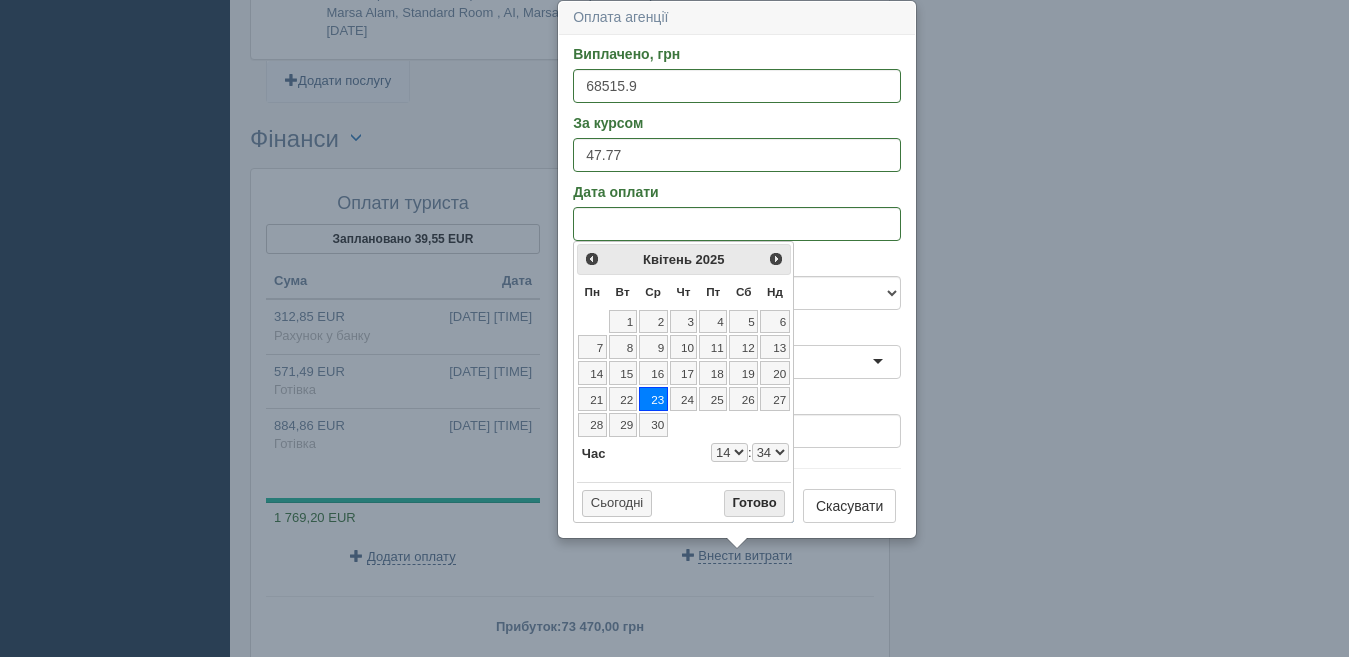 click on "Готово" at bounding box center [755, 504] 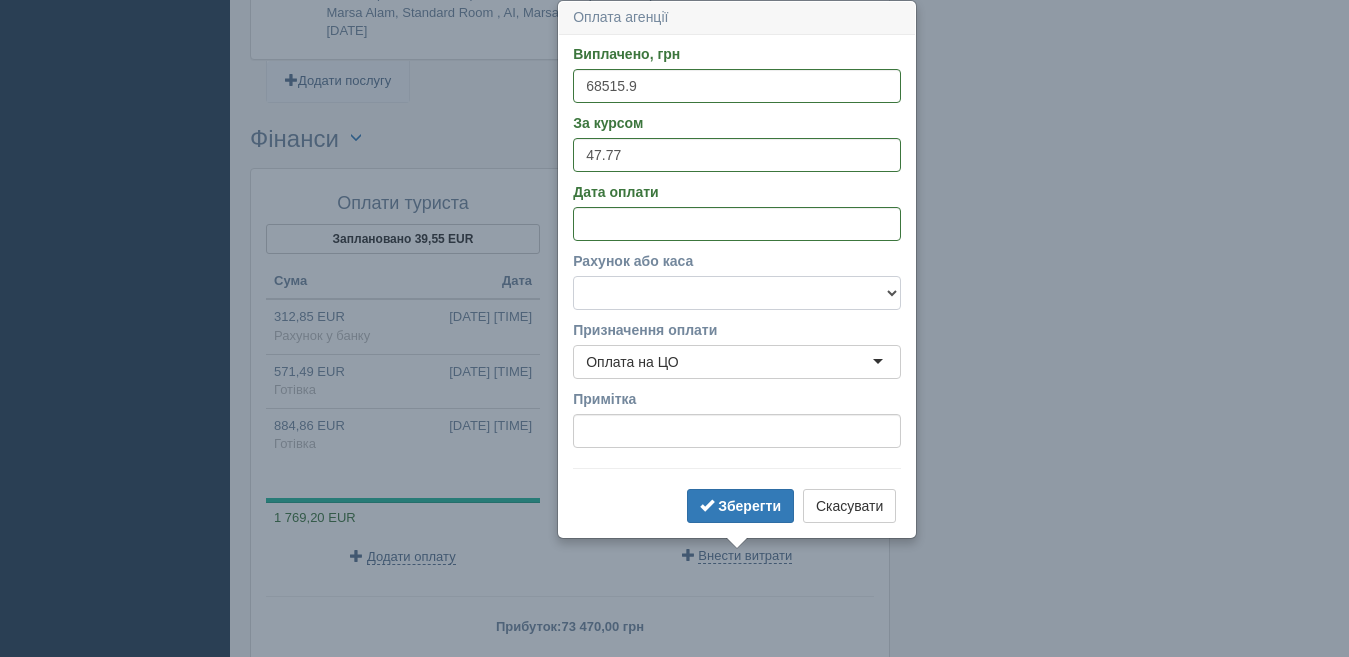 click on "Готівка
Картка
Рахунок у банку" at bounding box center [737, 293] 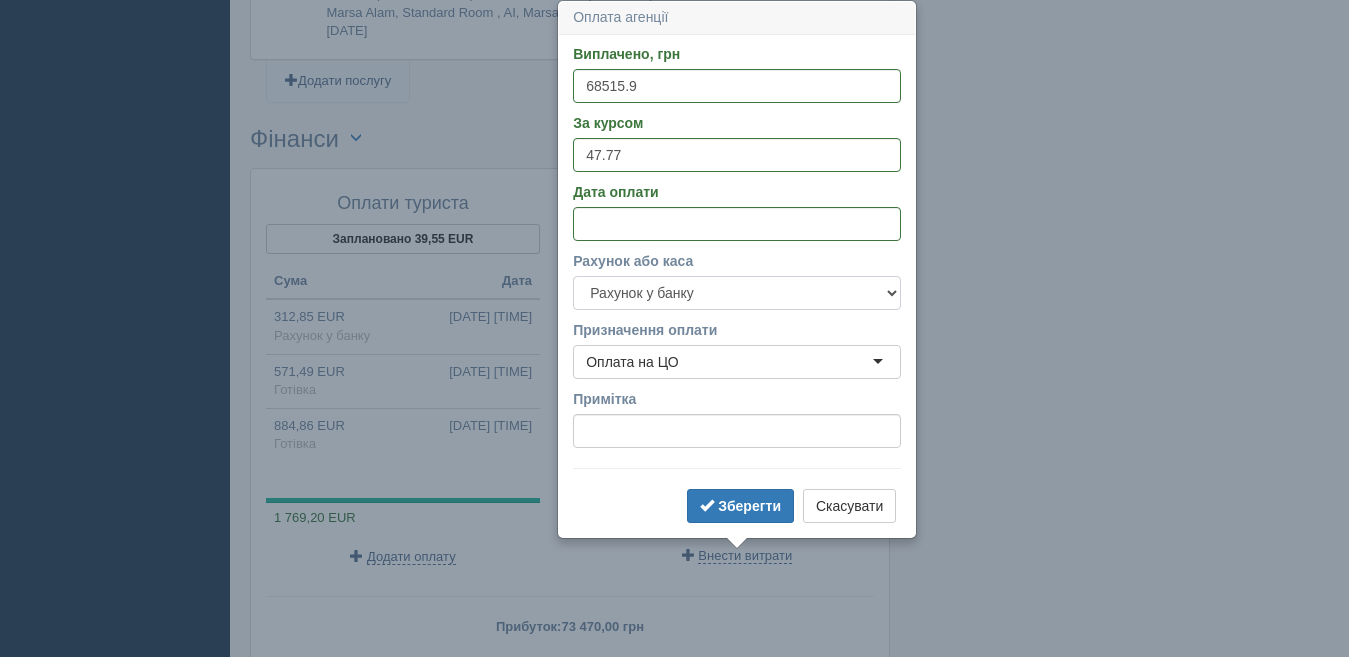 click on "Готівка
Картка
Рахунок у банку" at bounding box center [737, 293] 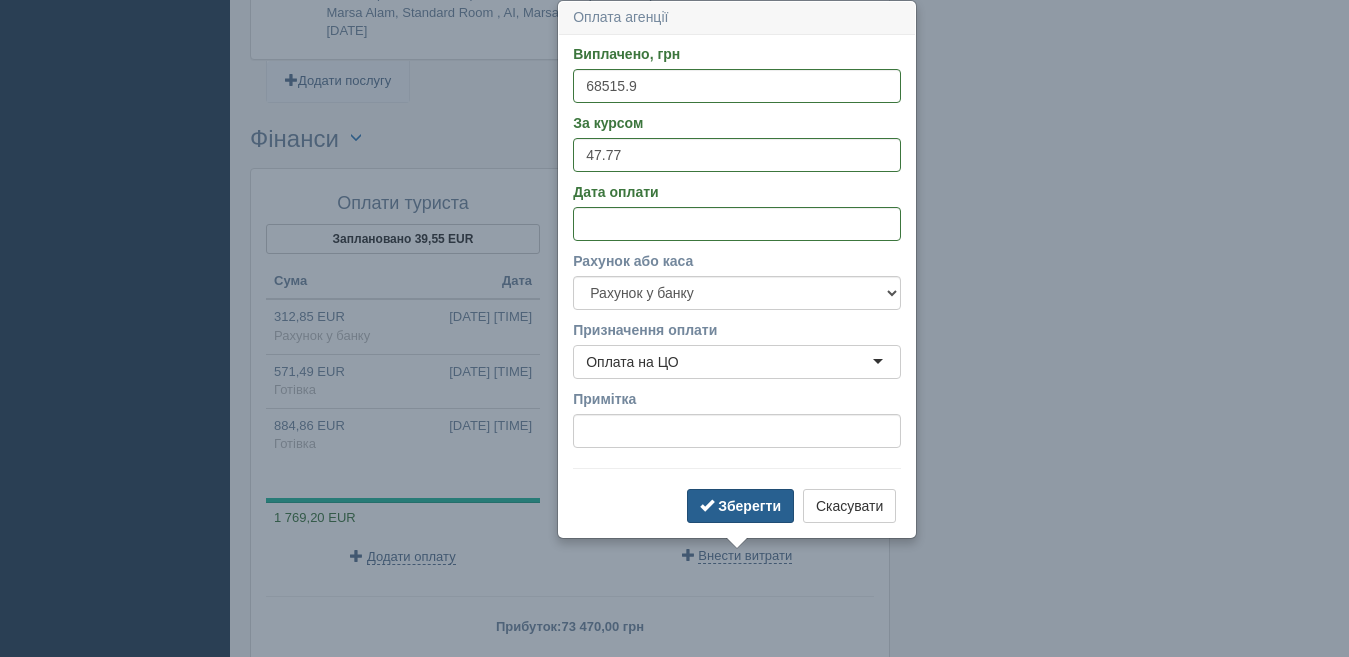 click on "Зберегти" at bounding box center (749, 506) 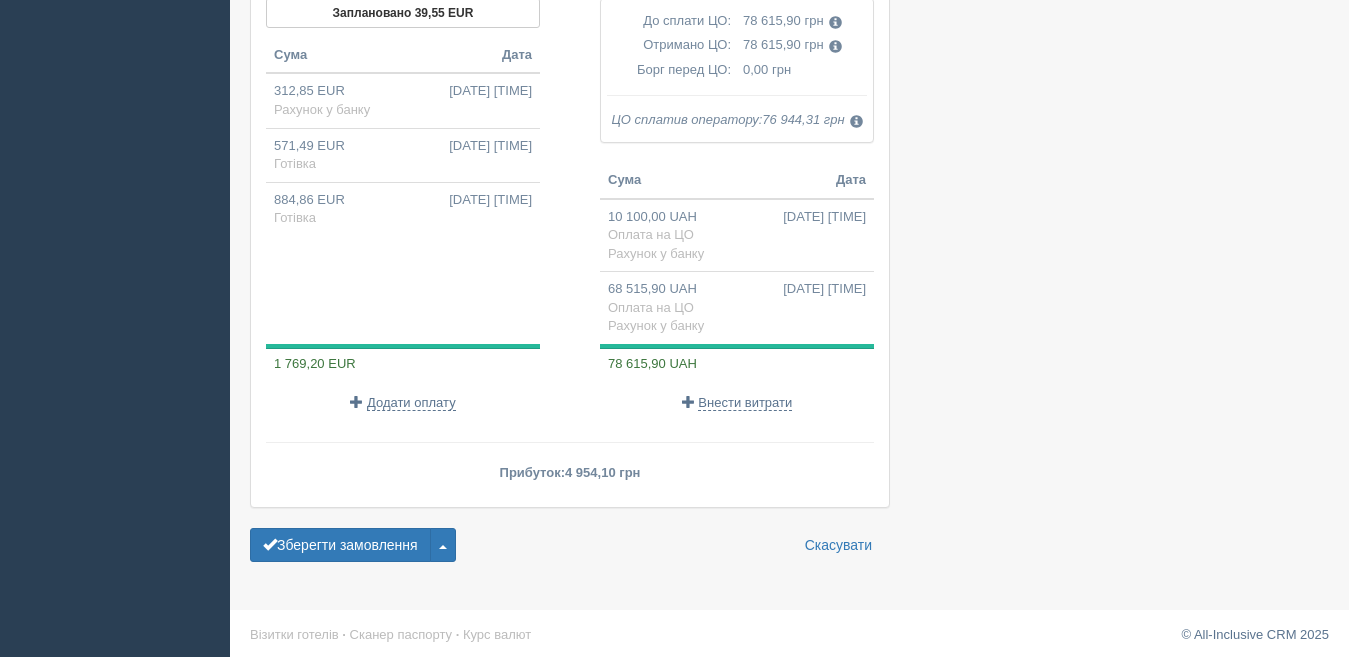 scroll, scrollTop: 2506, scrollLeft: 0, axis: vertical 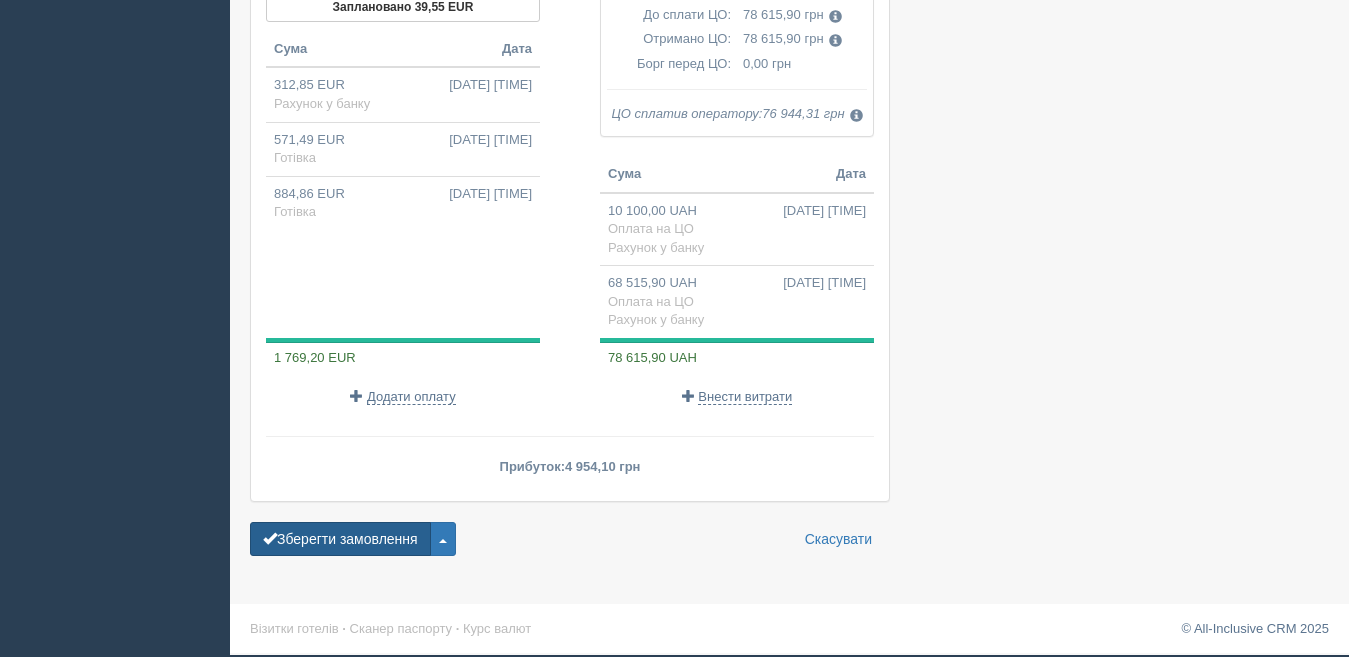click on "Зберегти замовлення" at bounding box center [340, 539] 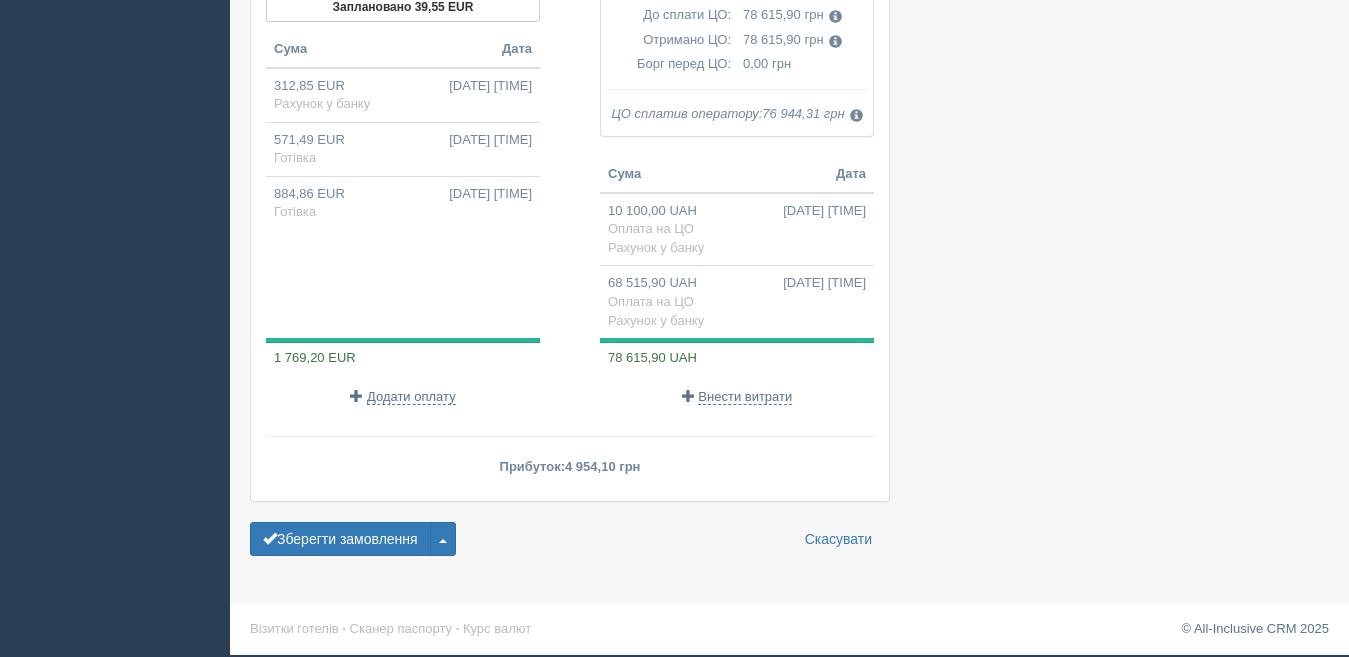 scroll, scrollTop: 2367, scrollLeft: 0, axis: vertical 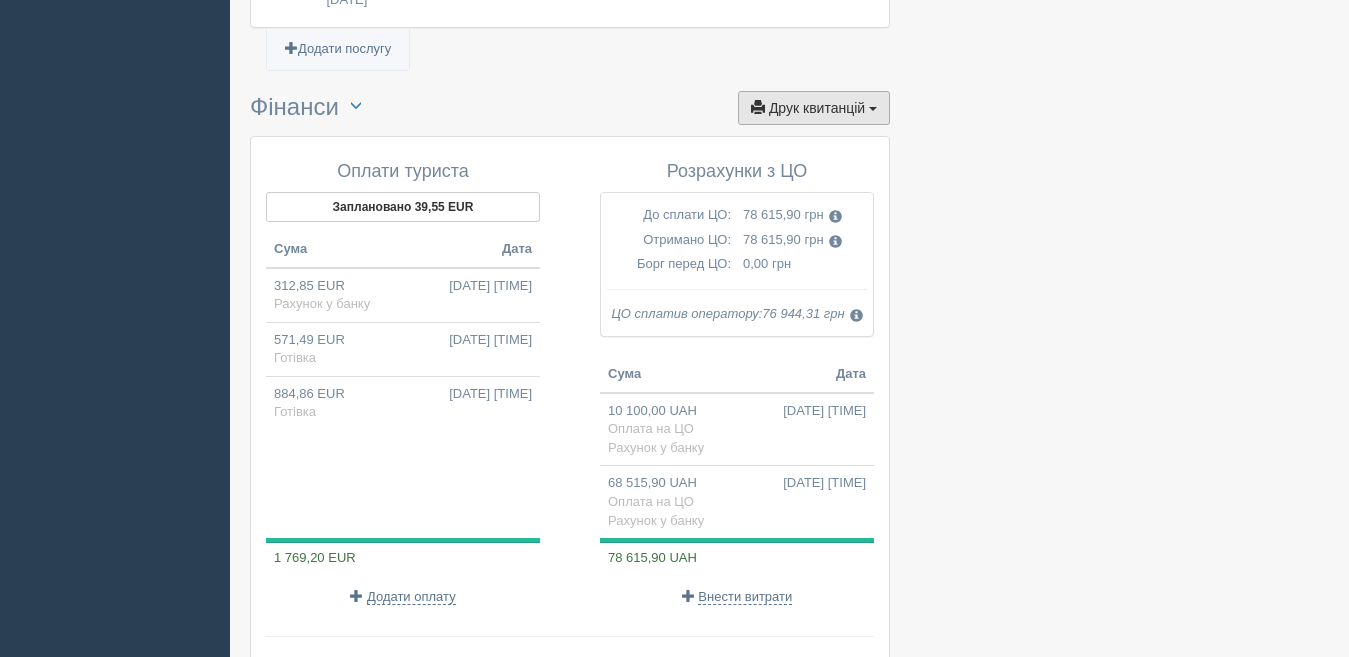 click on "Друк квитанцій
Друк" at bounding box center (814, 108) 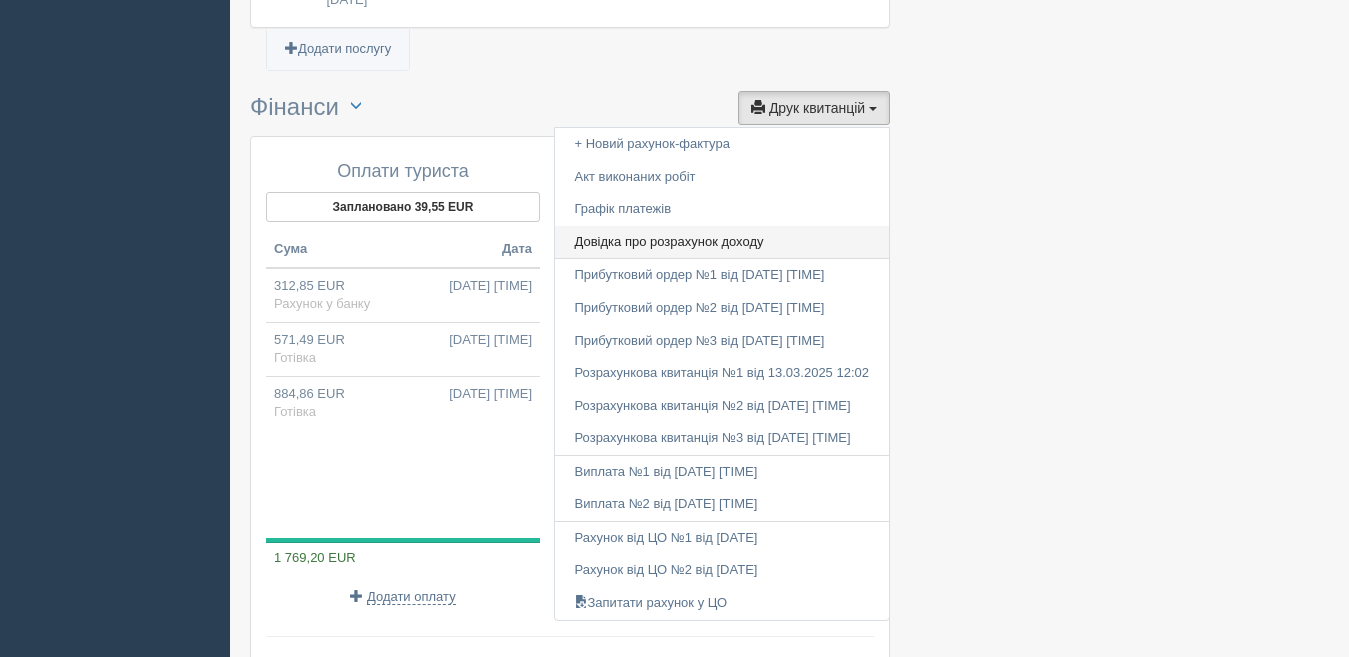 click on "Довідка про розрахунок доходу" at bounding box center [722, 242] 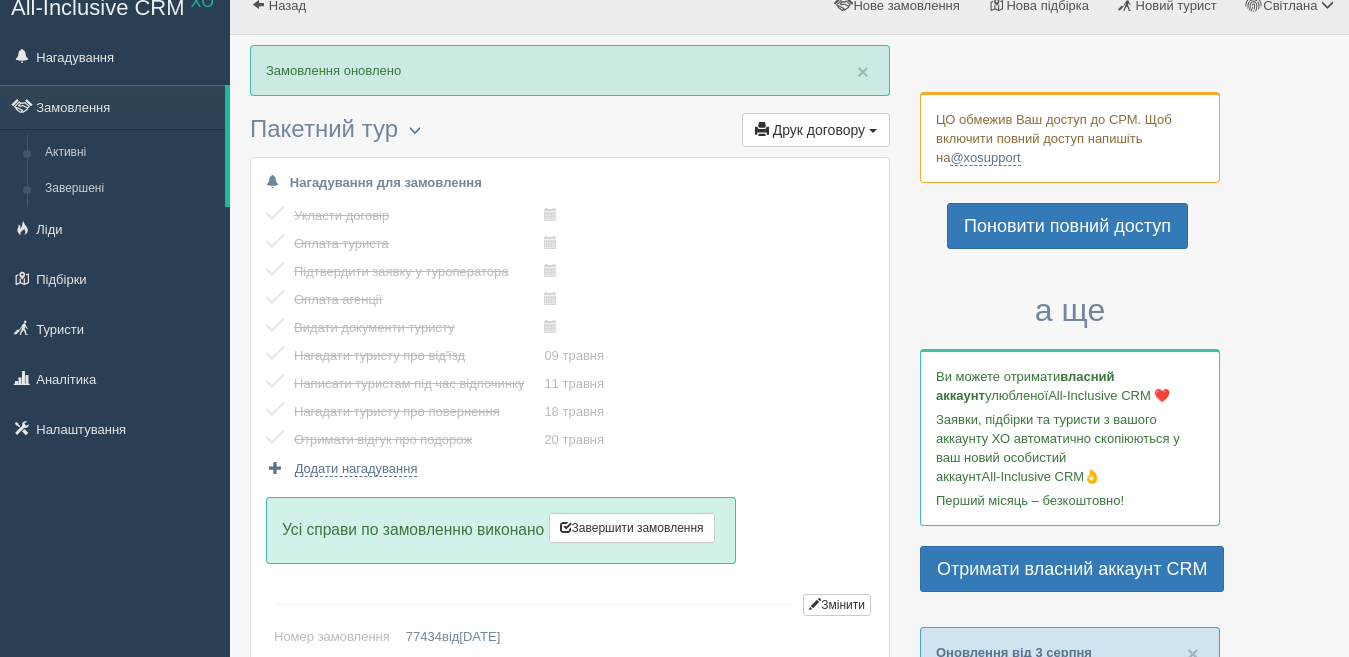 scroll, scrollTop: 0, scrollLeft: 0, axis: both 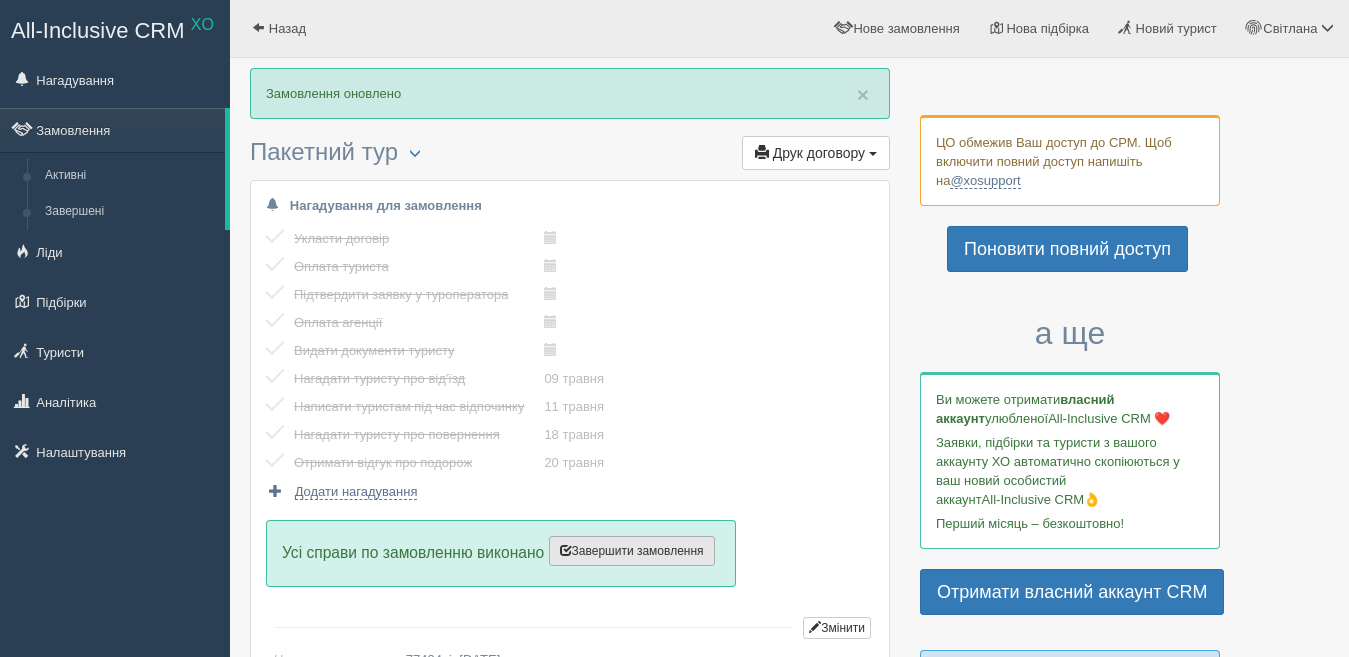 click on "Завершити замовлення" at bounding box center [632, 551] 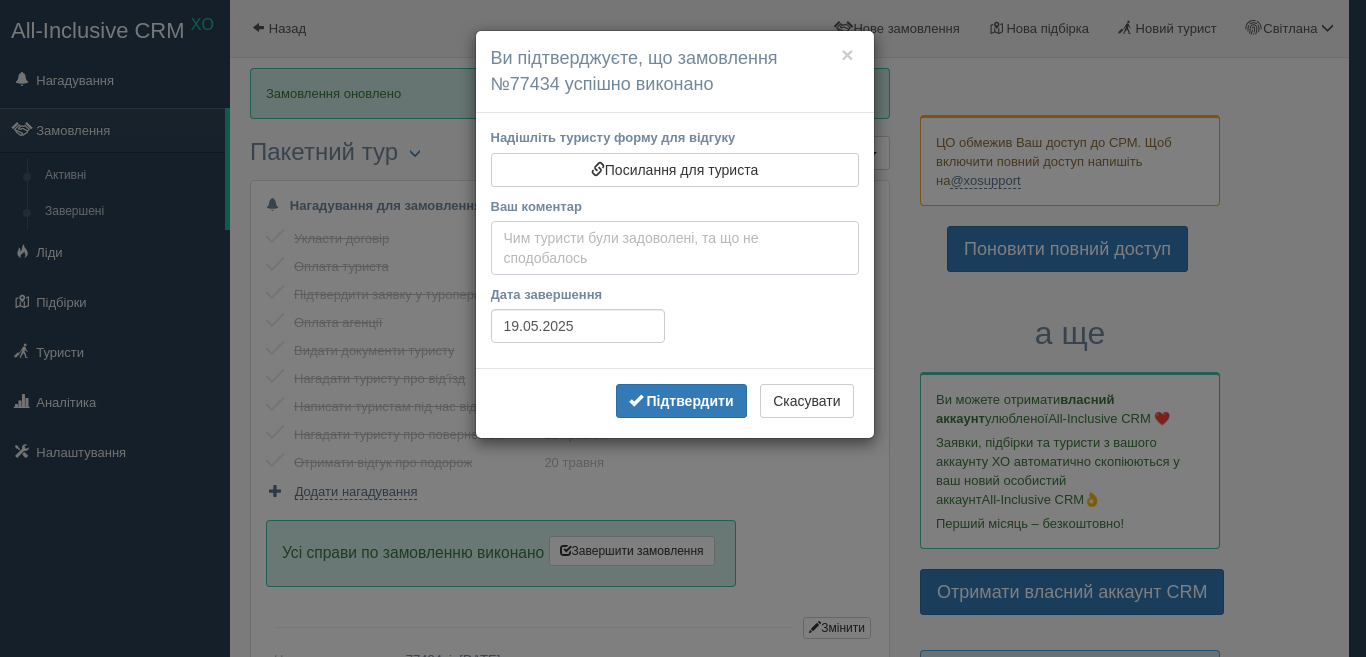 click on "Ваш коментар" at bounding box center (675, 248) 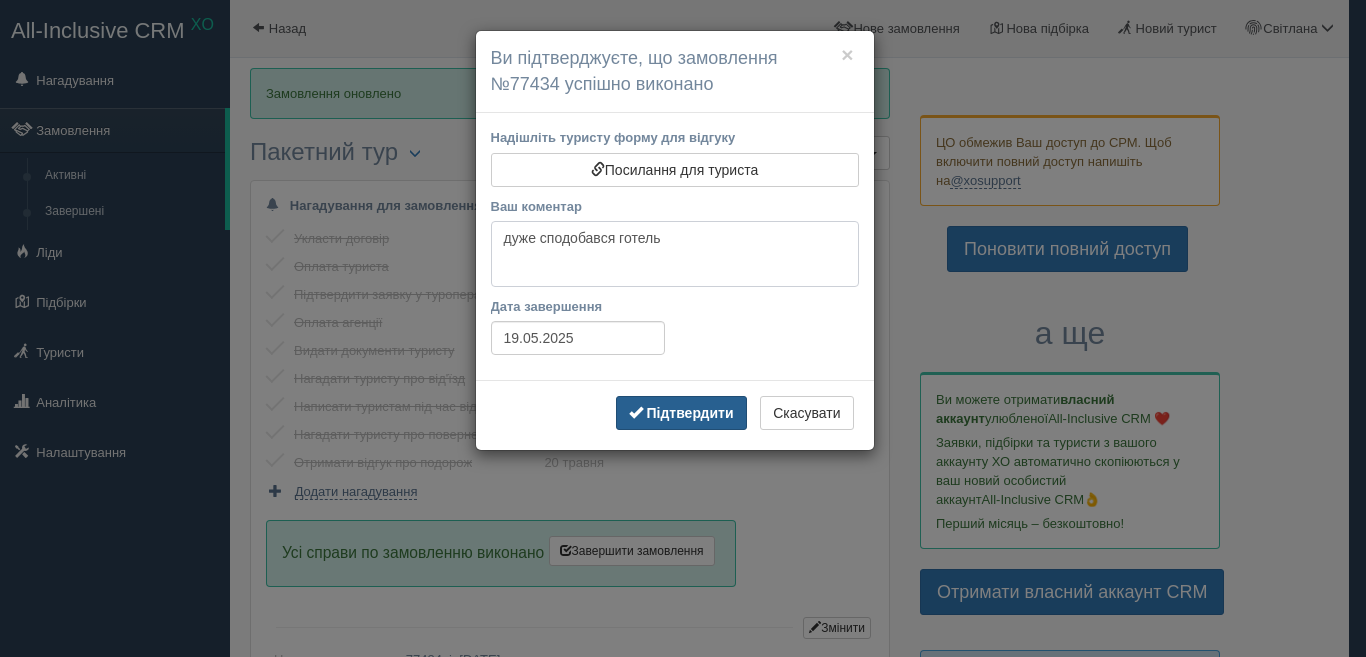 type on "дуже сподобався готель" 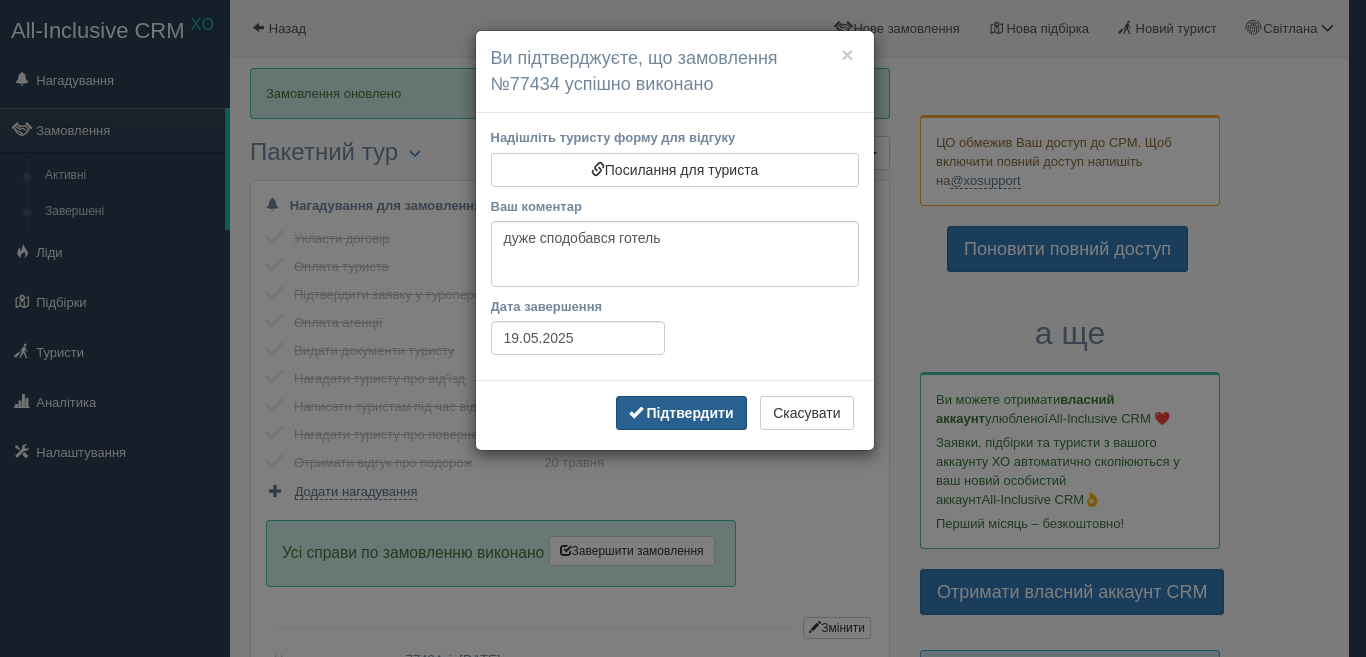 click on "Підтвердити" at bounding box center (689, 413) 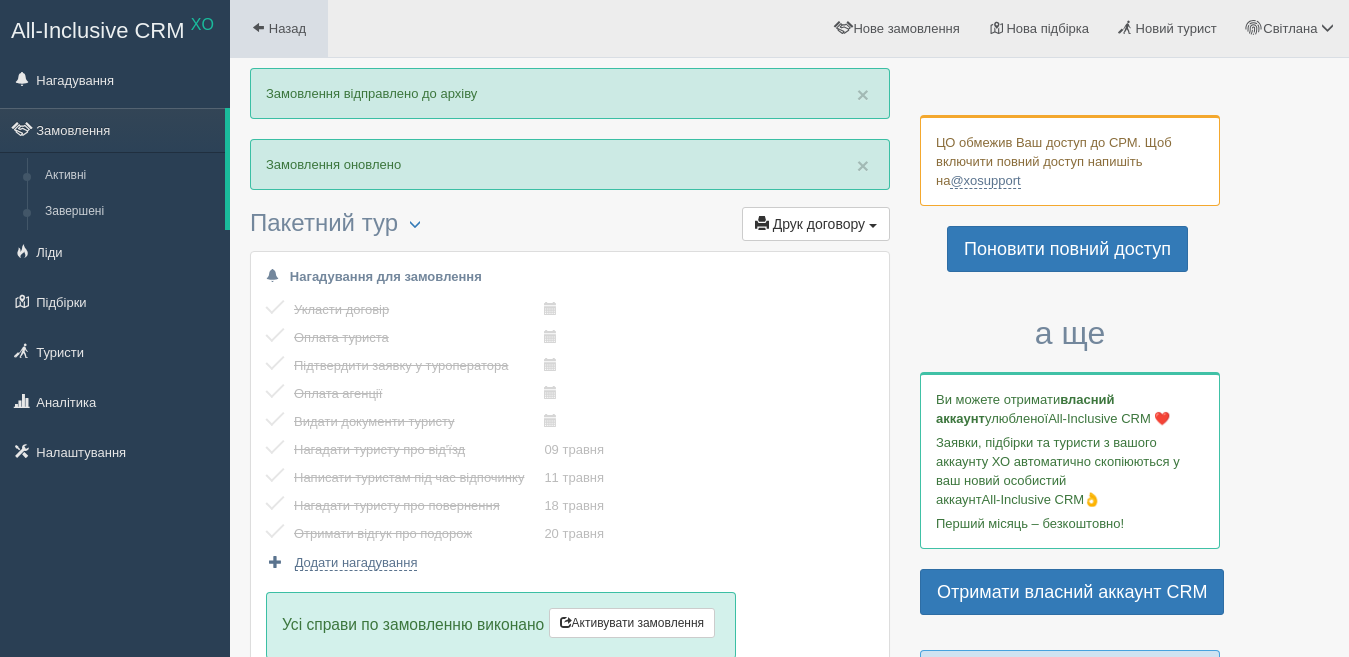 click on "Назад" at bounding box center (279, 28) 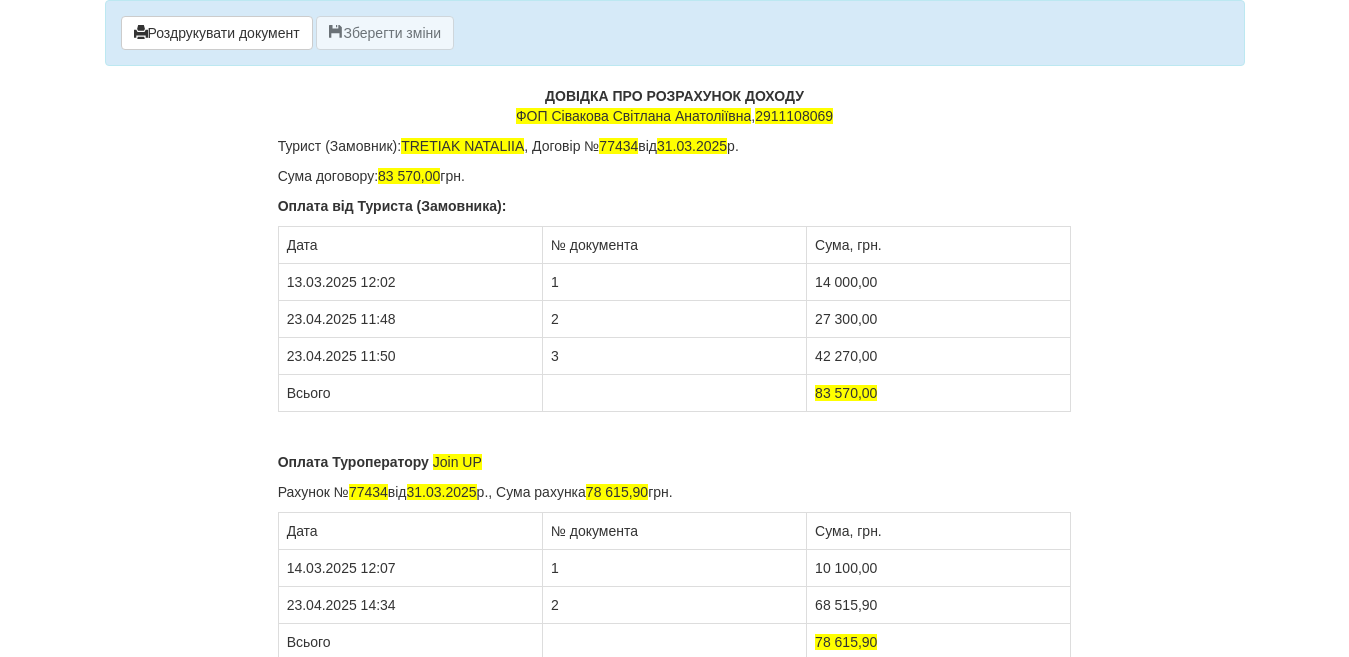 scroll, scrollTop: 0, scrollLeft: 0, axis: both 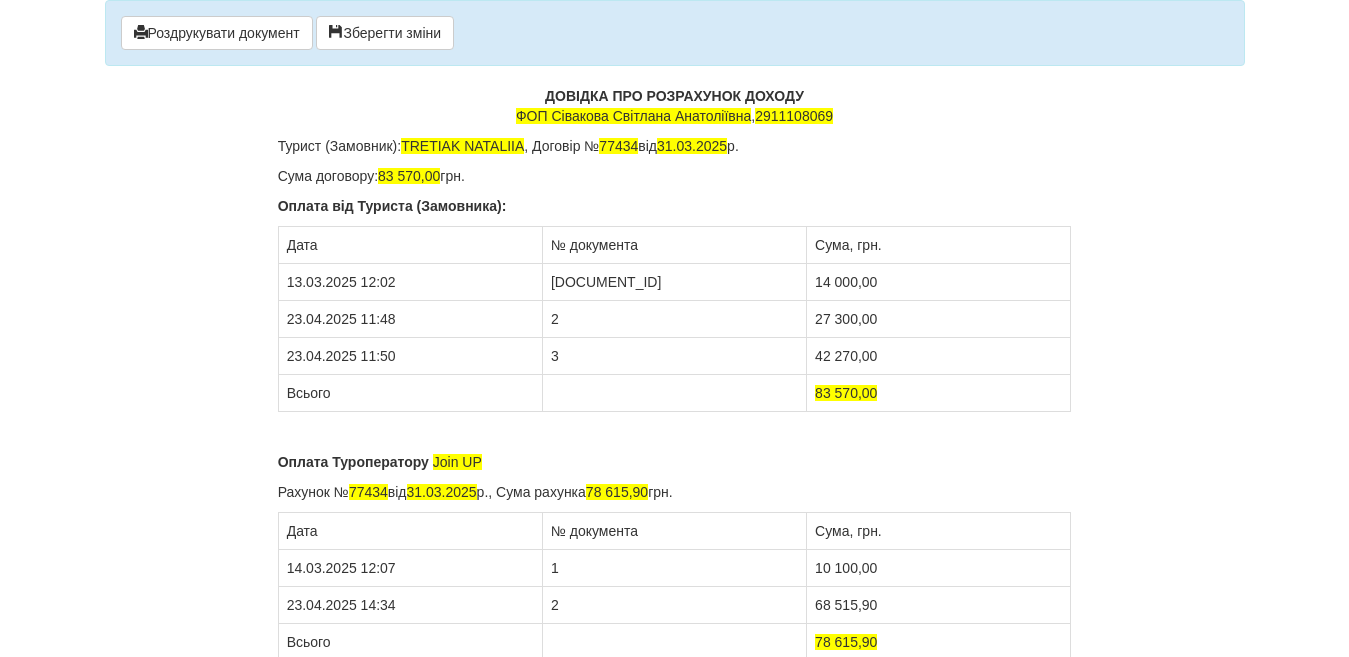 click on "2" at bounding box center (674, 319) 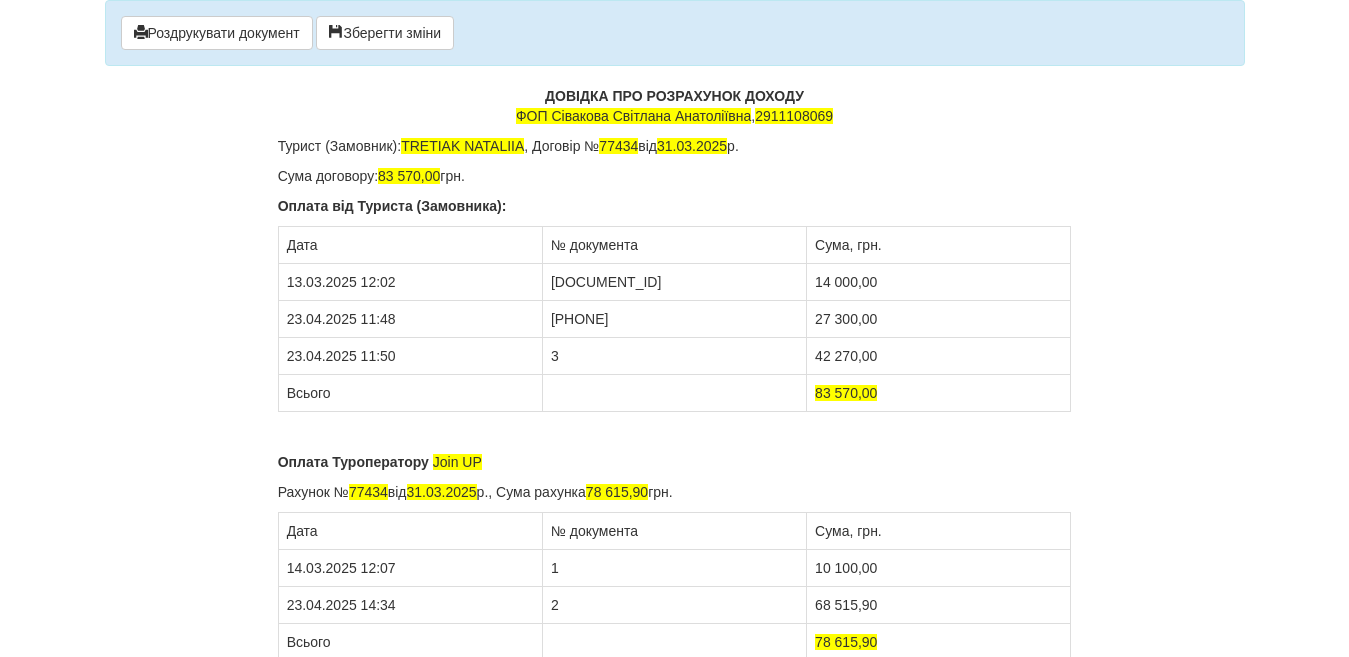 click on "3" at bounding box center (674, 356) 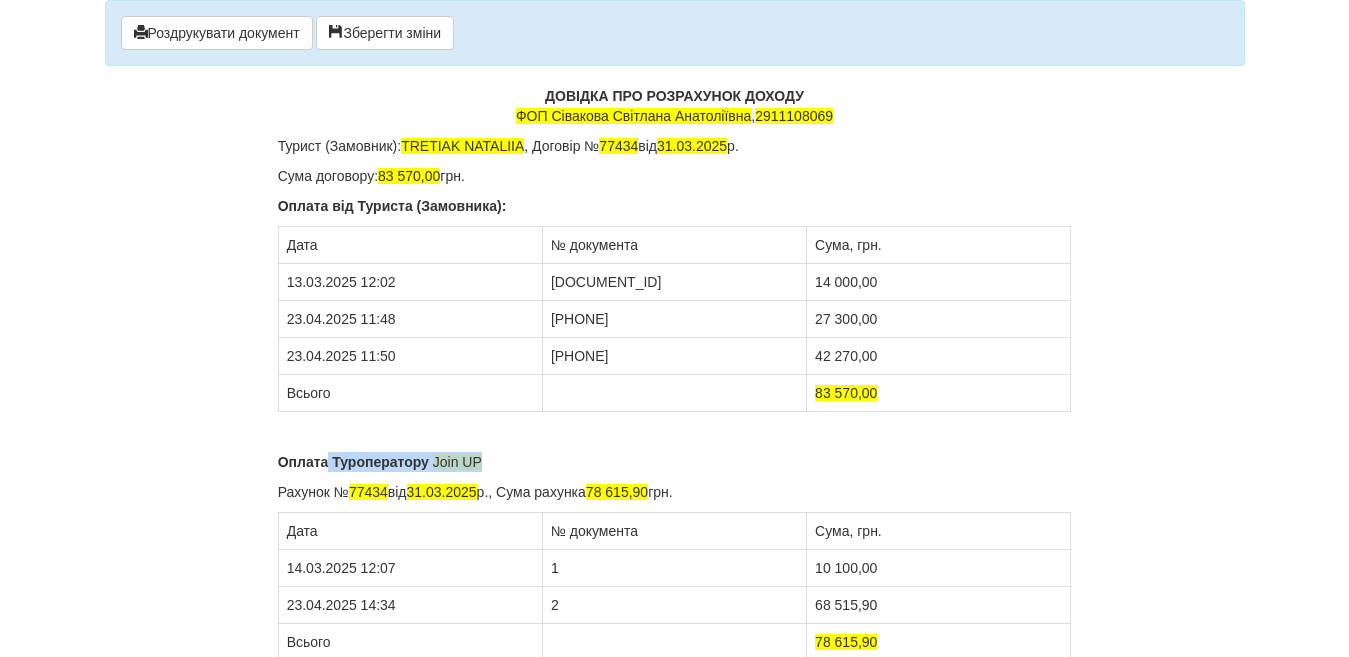 drag, startPoint x: 330, startPoint y: 460, endPoint x: 505, endPoint y: 457, distance: 175.02571 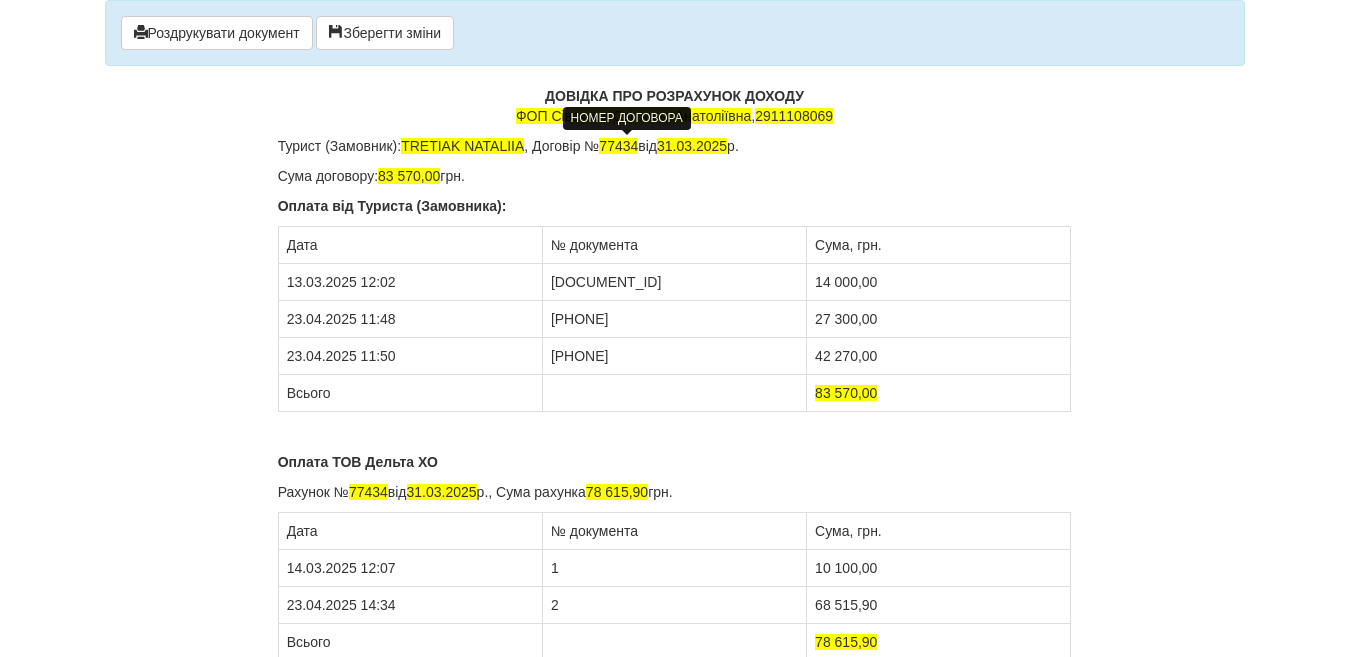 click on "77434" at bounding box center [618, 146] 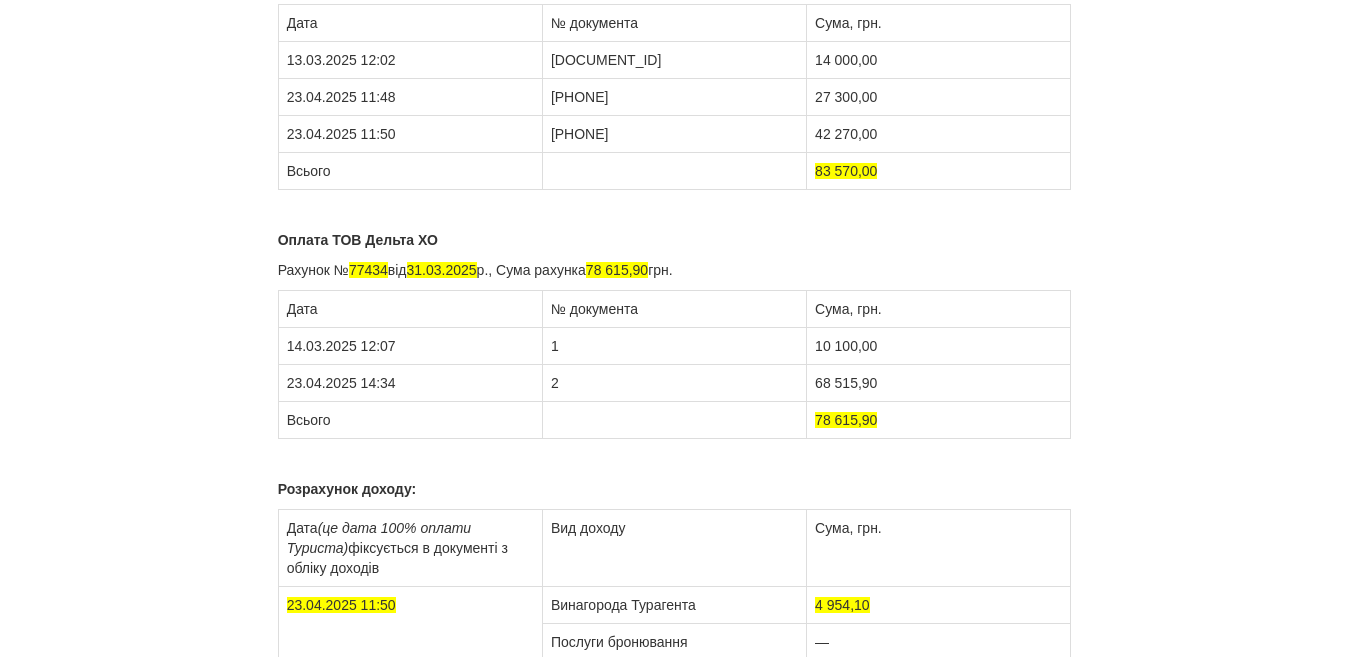 scroll, scrollTop: 400, scrollLeft: 0, axis: vertical 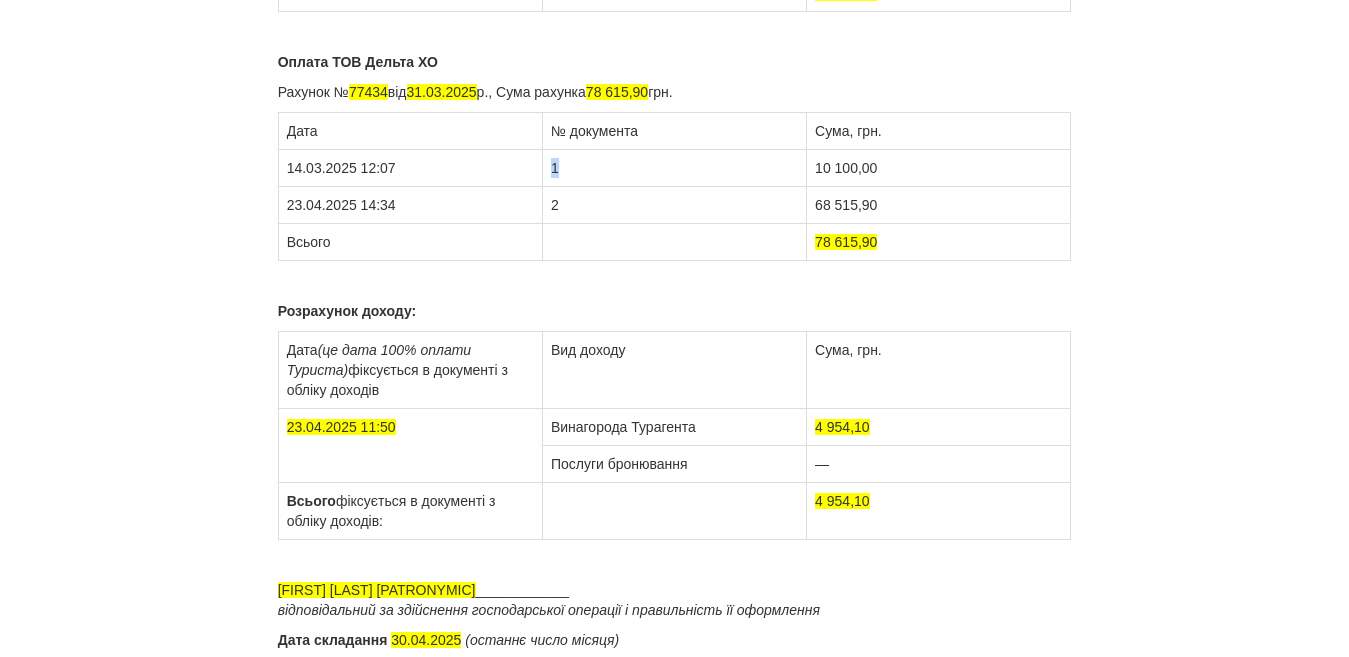 drag, startPoint x: 549, startPoint y: 171, endPoint x: 576, endPoint y: 176, distance: 27.45906 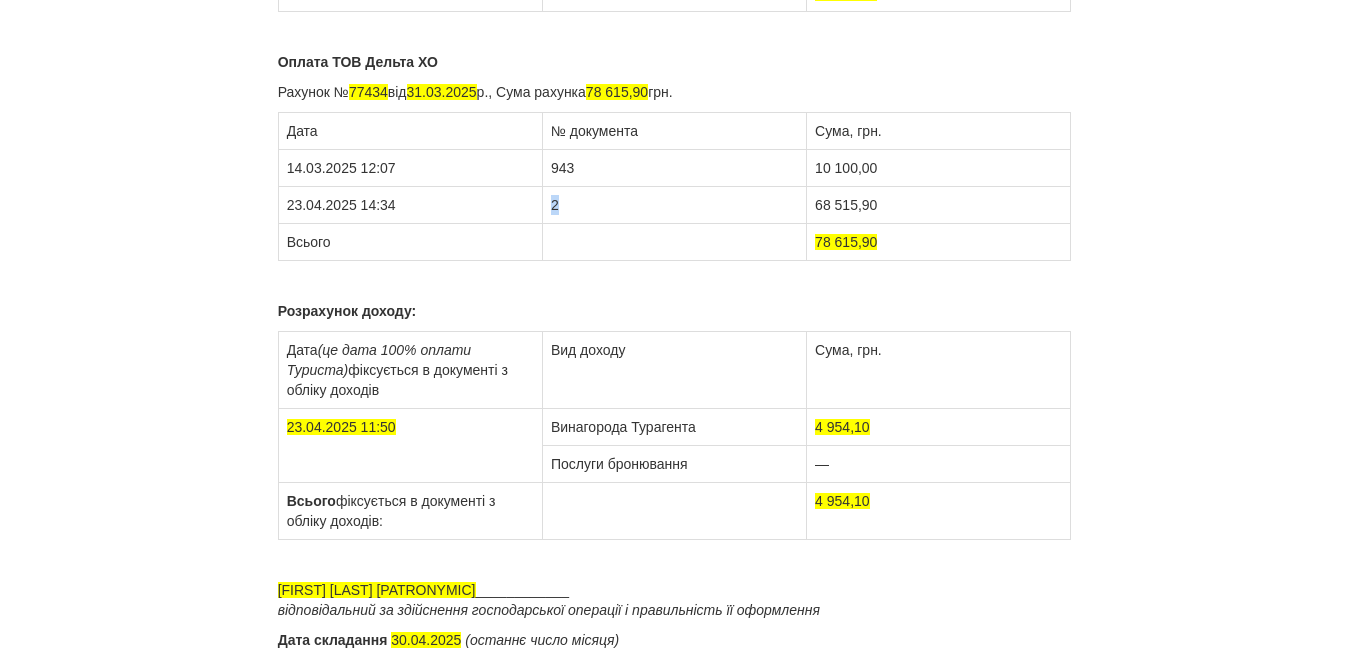 drag, startPoint x: 547, startPoint y: 206, endPoint x: 583, endPoint y: 215, distance: 37.107952 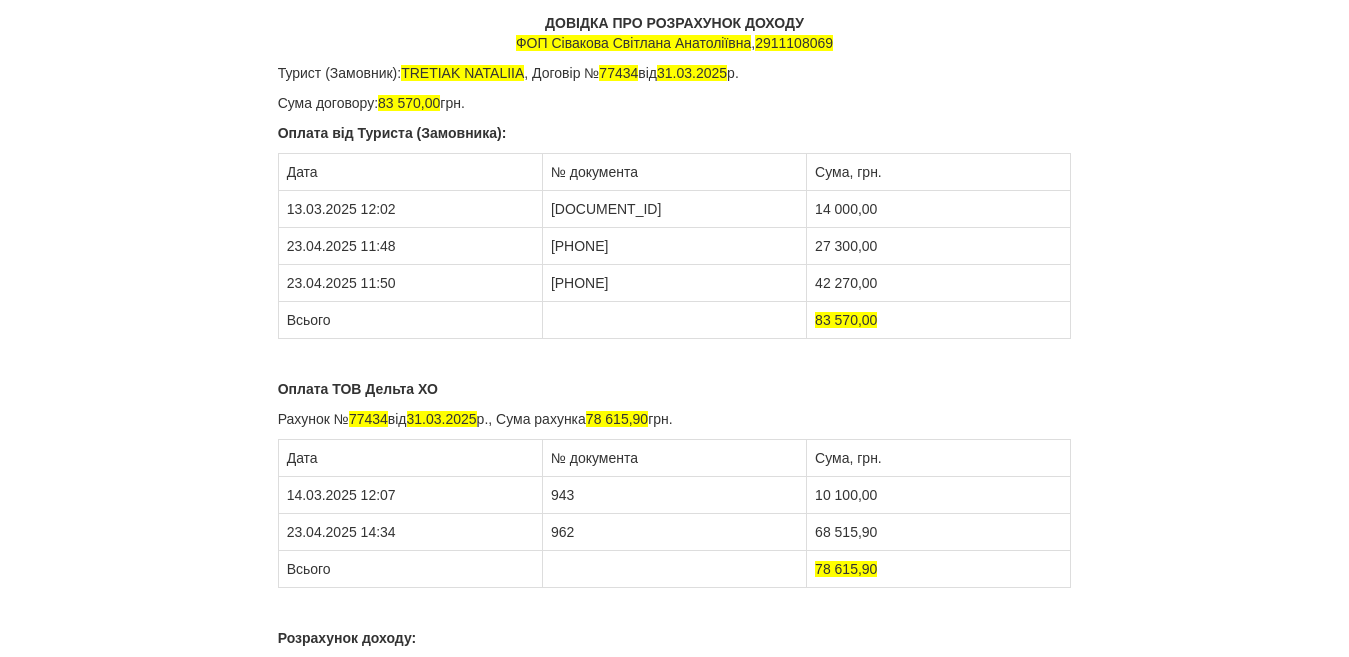 scroll, scrollTop: 0, scrollLeft: 0, axis: both 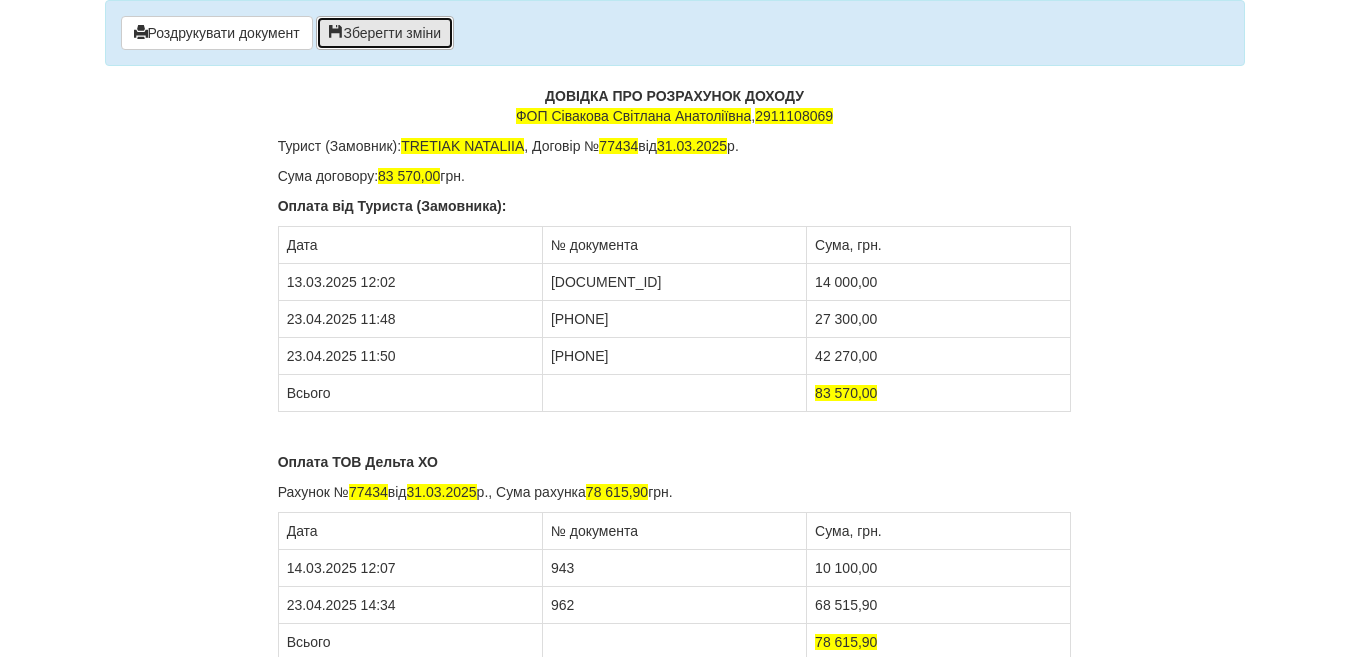 click on "Зберегти зміни" at bounding box center [385, 33] 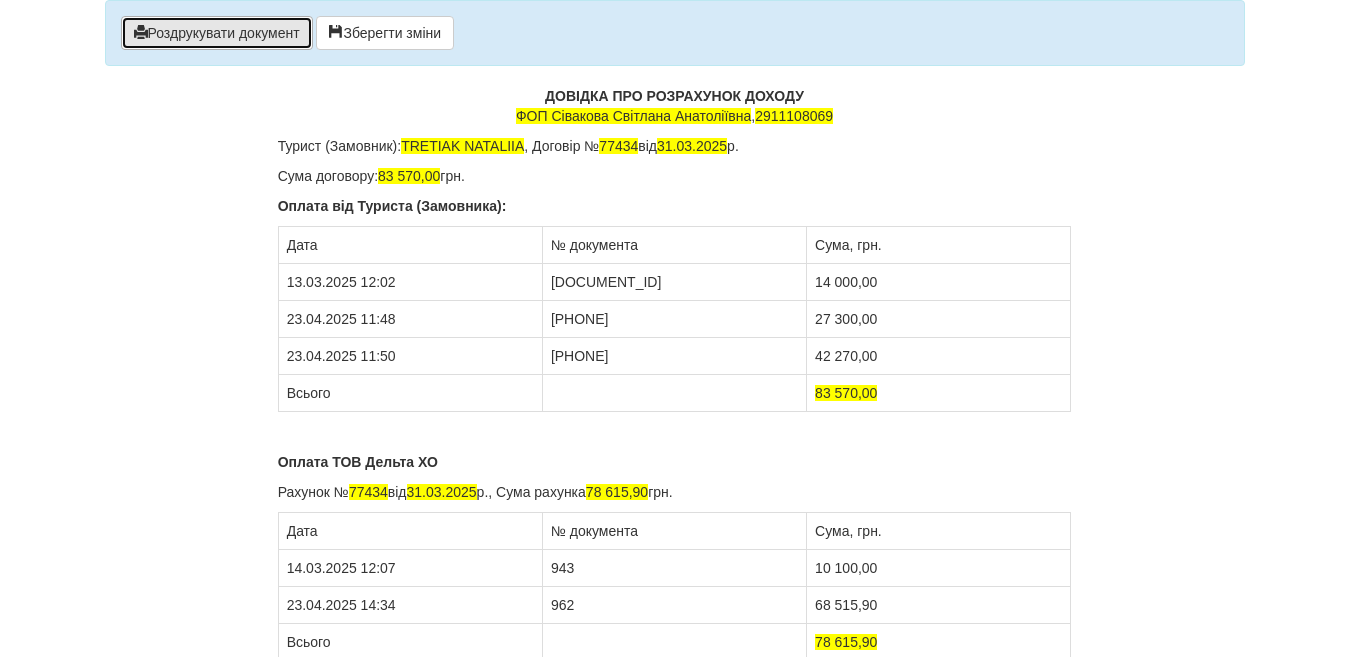 click on "Роздрукувати документ" at bounding box center (217, 33) 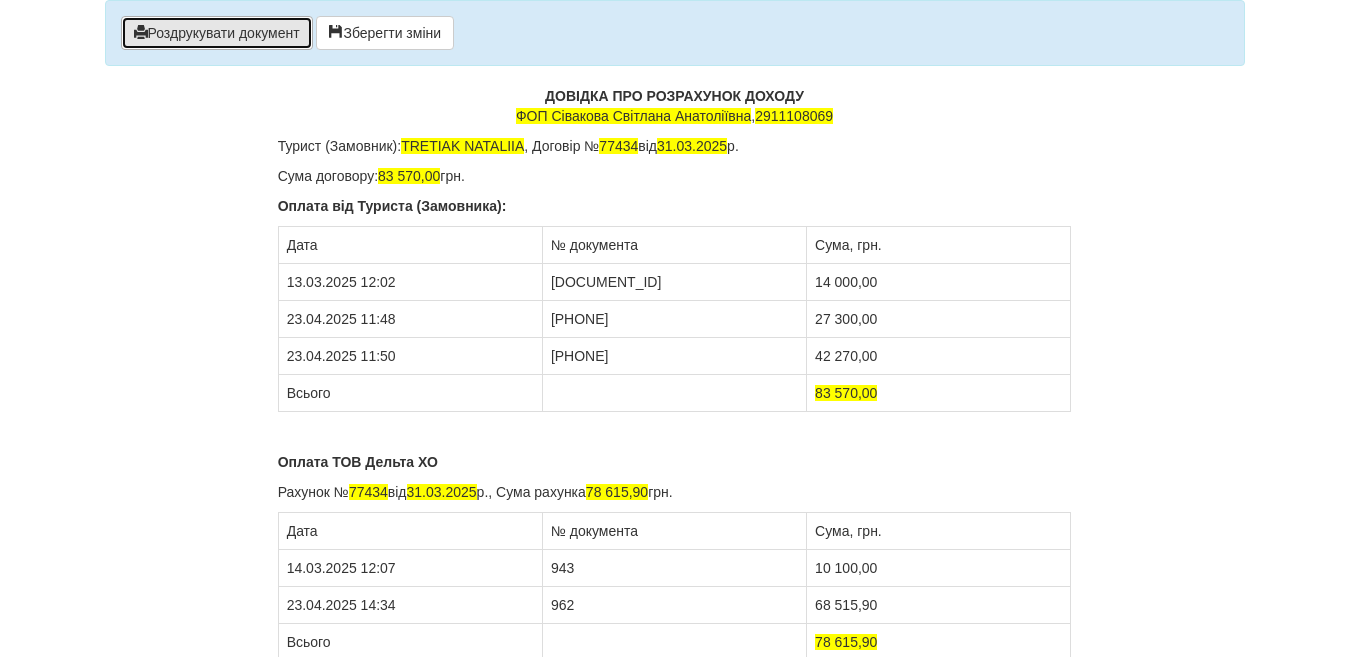 click on "Роздрукувати документ" at bounding box center (217, 33) 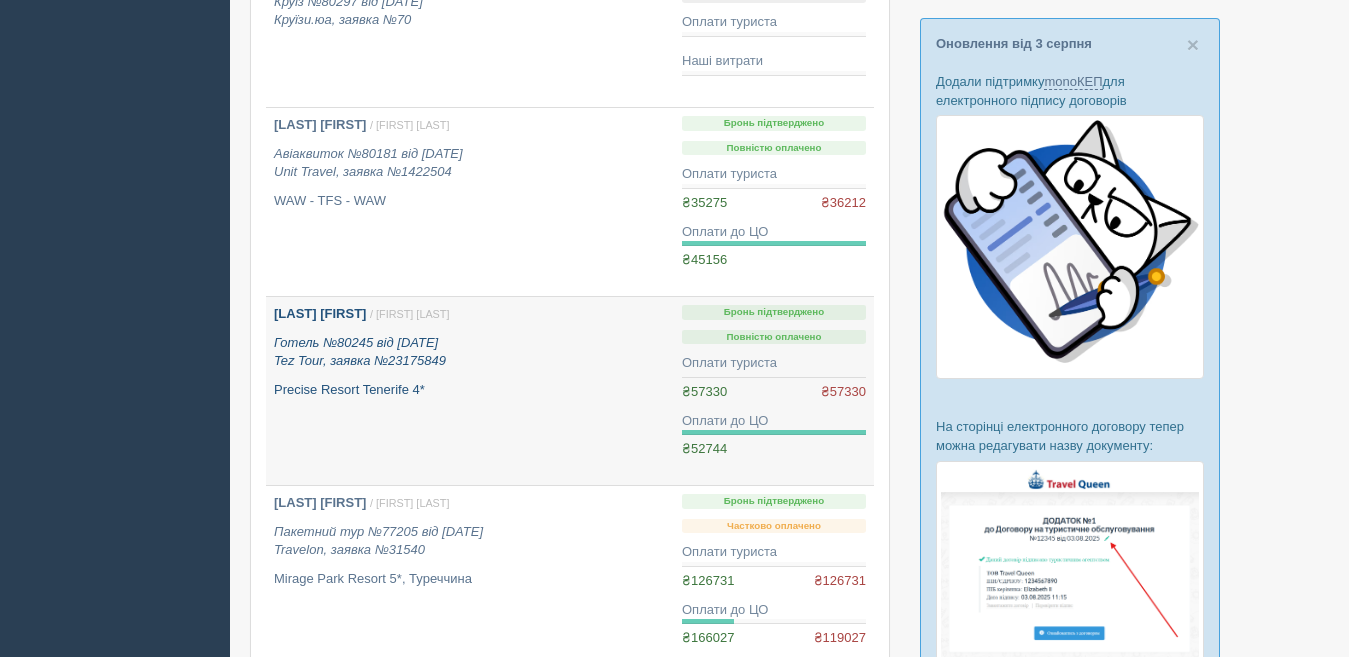 scroll, scrollTop: 532, scrollLeft: 0, axis: vertical 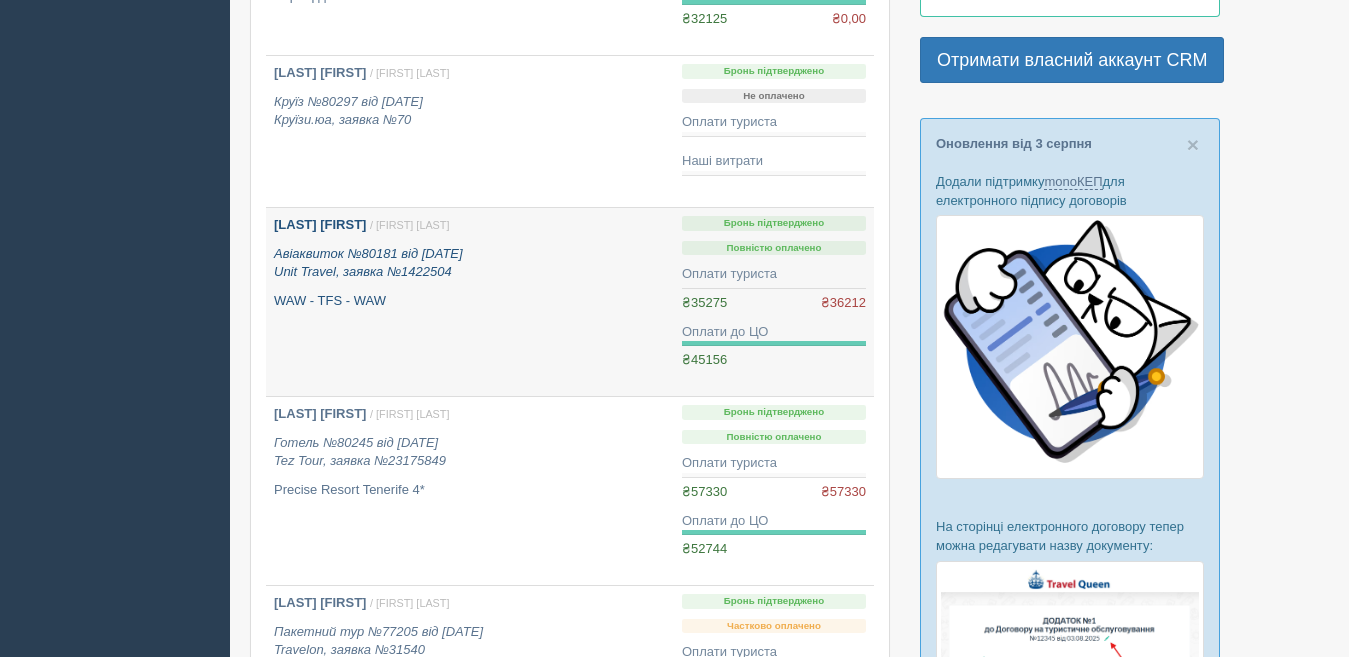 click on "[LAST] [FIRST]" at bounding box center [320, 224] 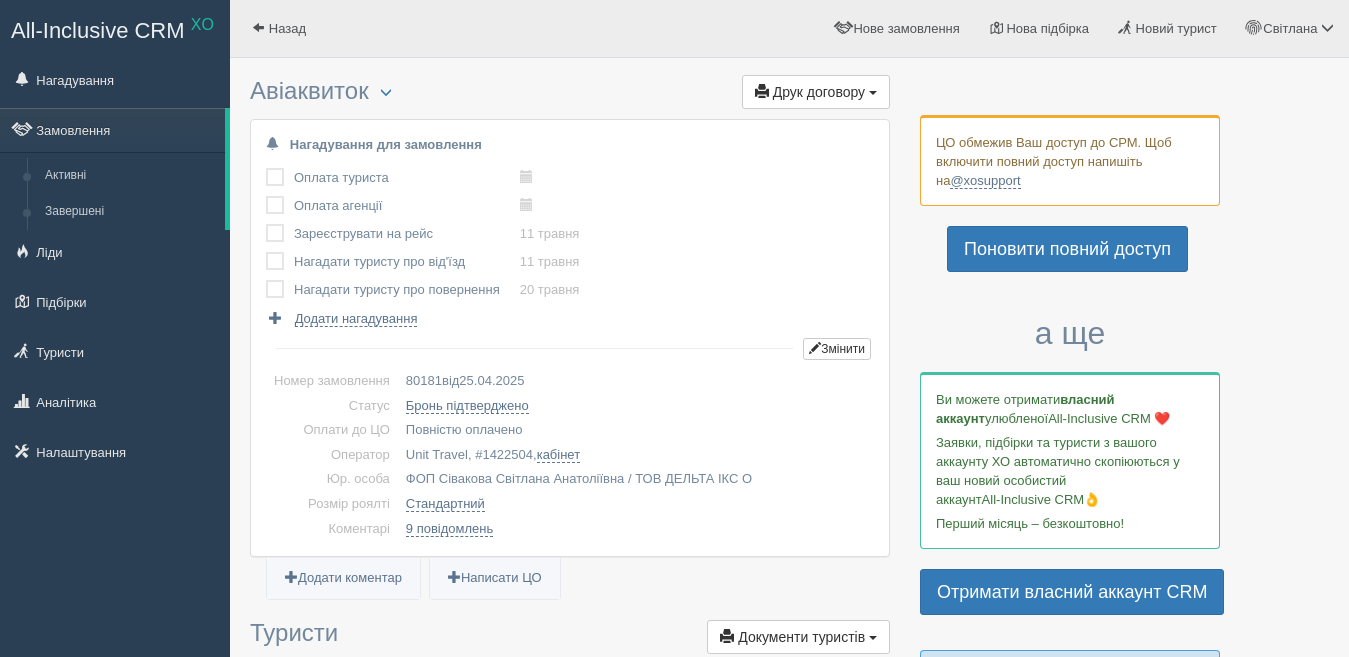 scroll, scrollTop: 0, scrollLeft: 0, axis: both 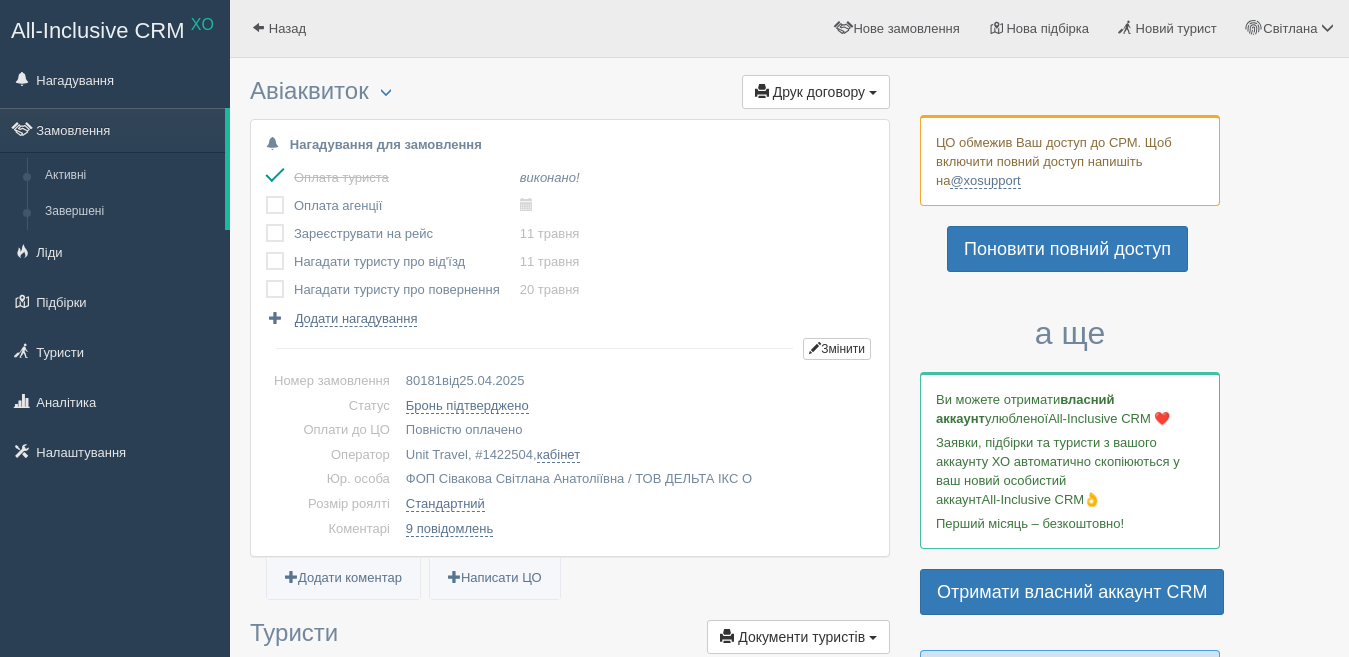 click at bounding box center [266, 196] 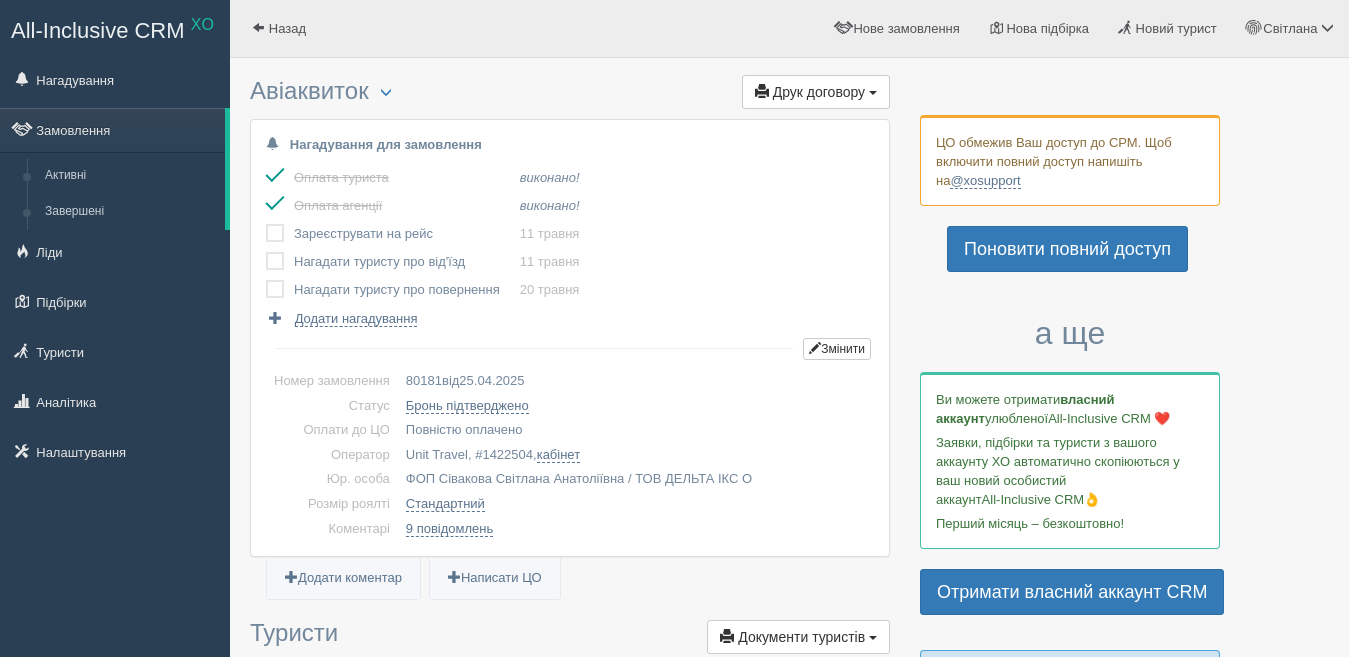 click at bounding box center (266, 224) 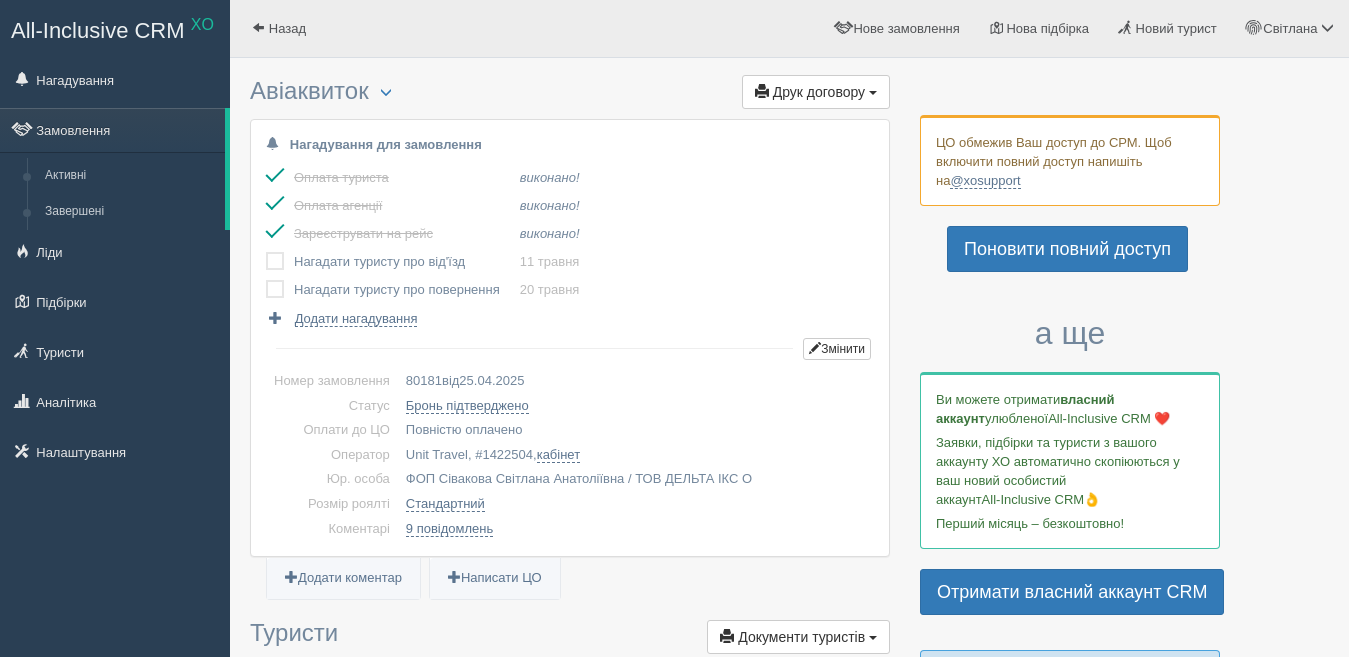 click at bounding box center [266, 252] 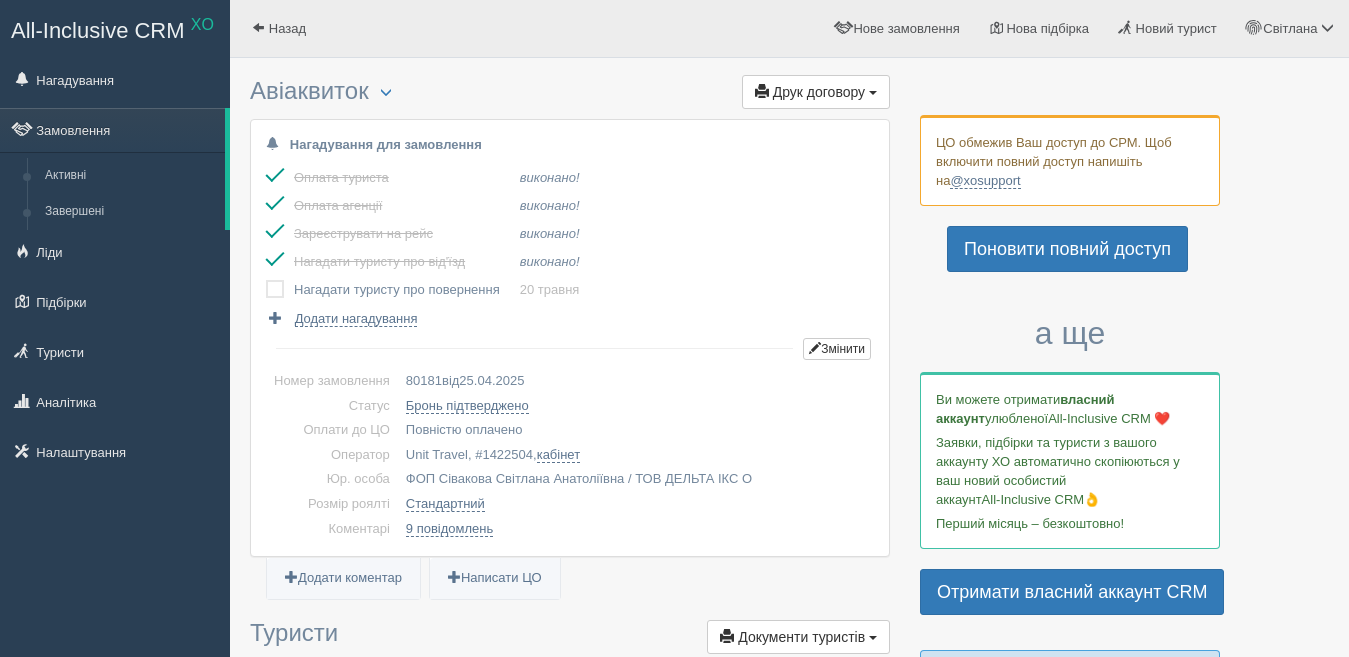 click at bounding box center (266, 280) 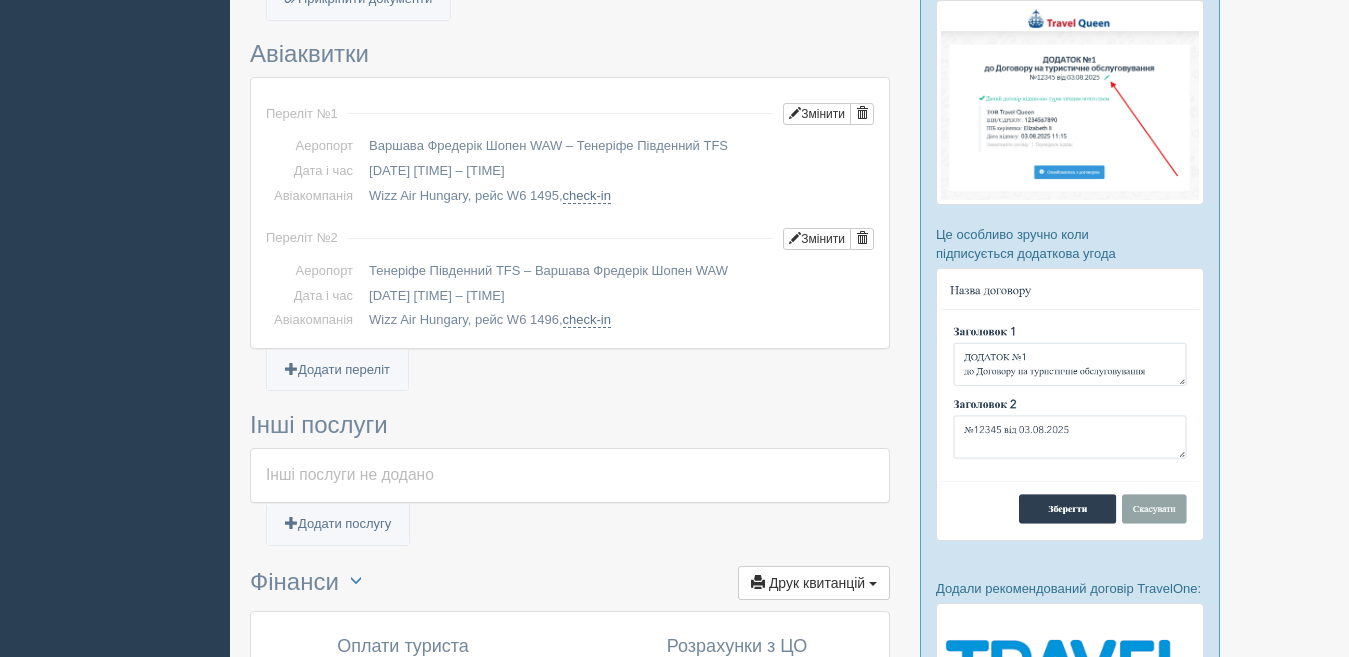 scroll, scrollTop: 1500, scrollLeft: 0, axis: vertical 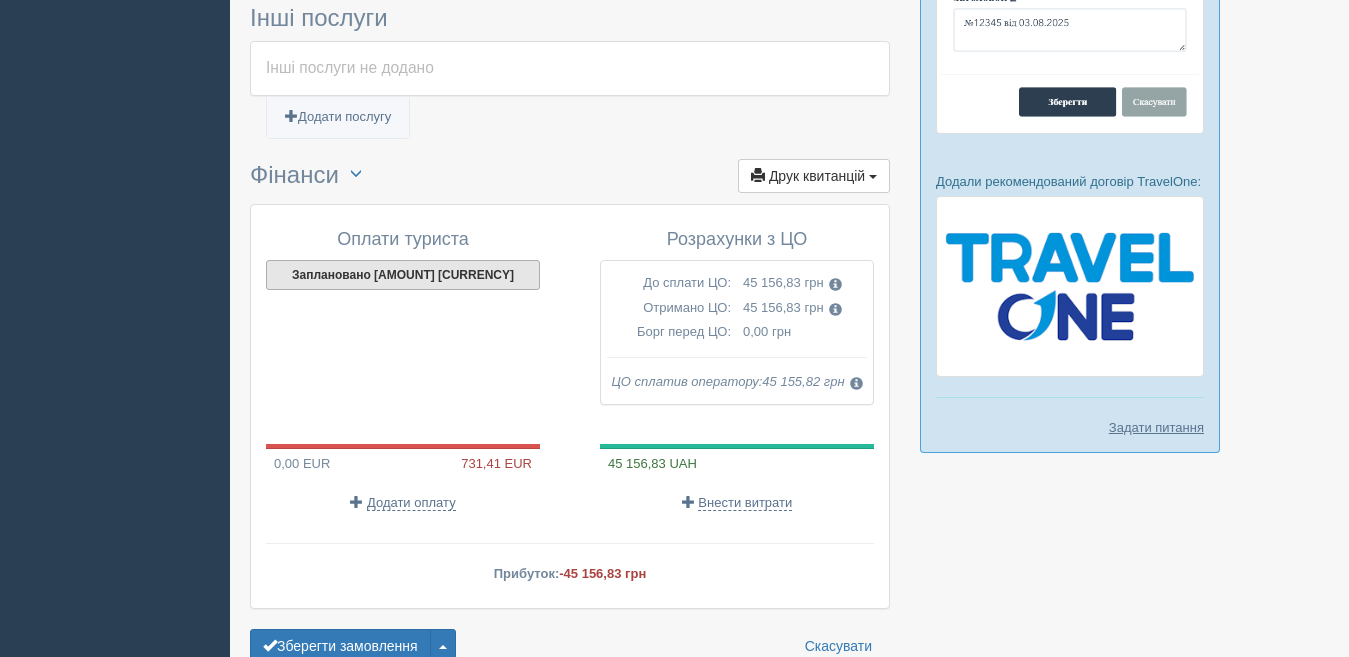 click on "Заплановано [AMOUNT] [CURRENCY]" at bounding box center [403, 275] 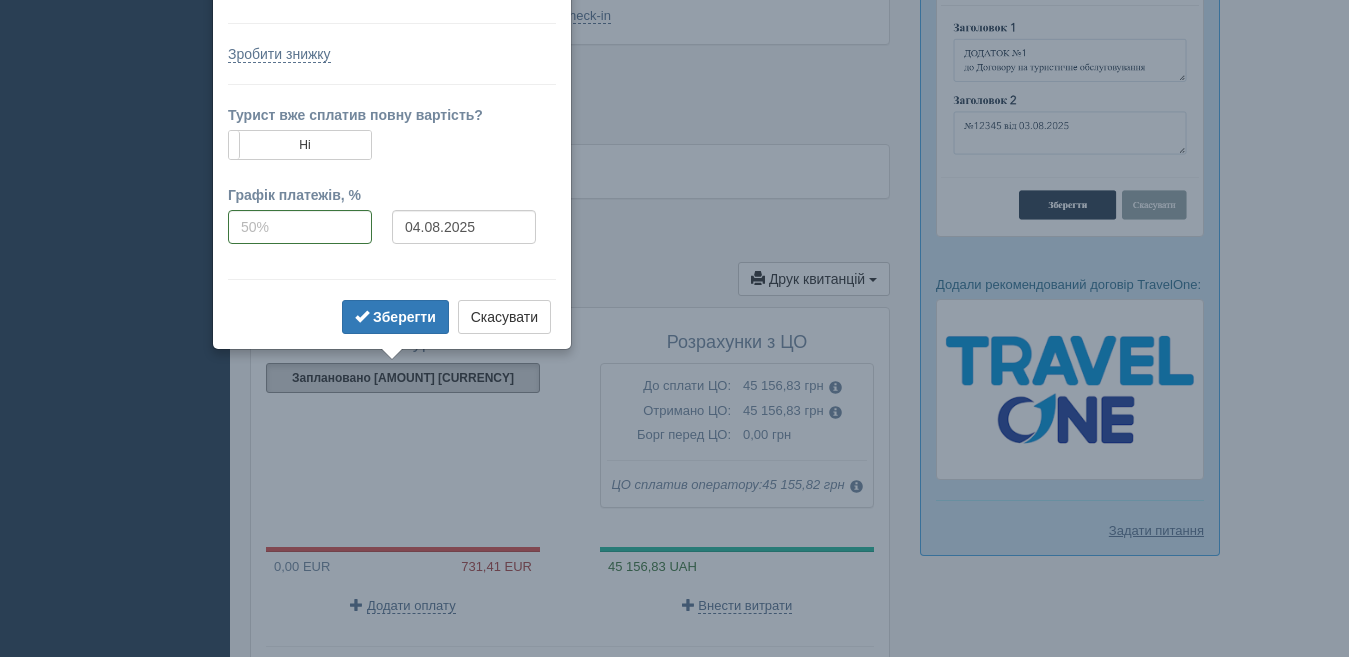 scroll, scrollTop: 1219, scrollLeft: 0, axis: vertical 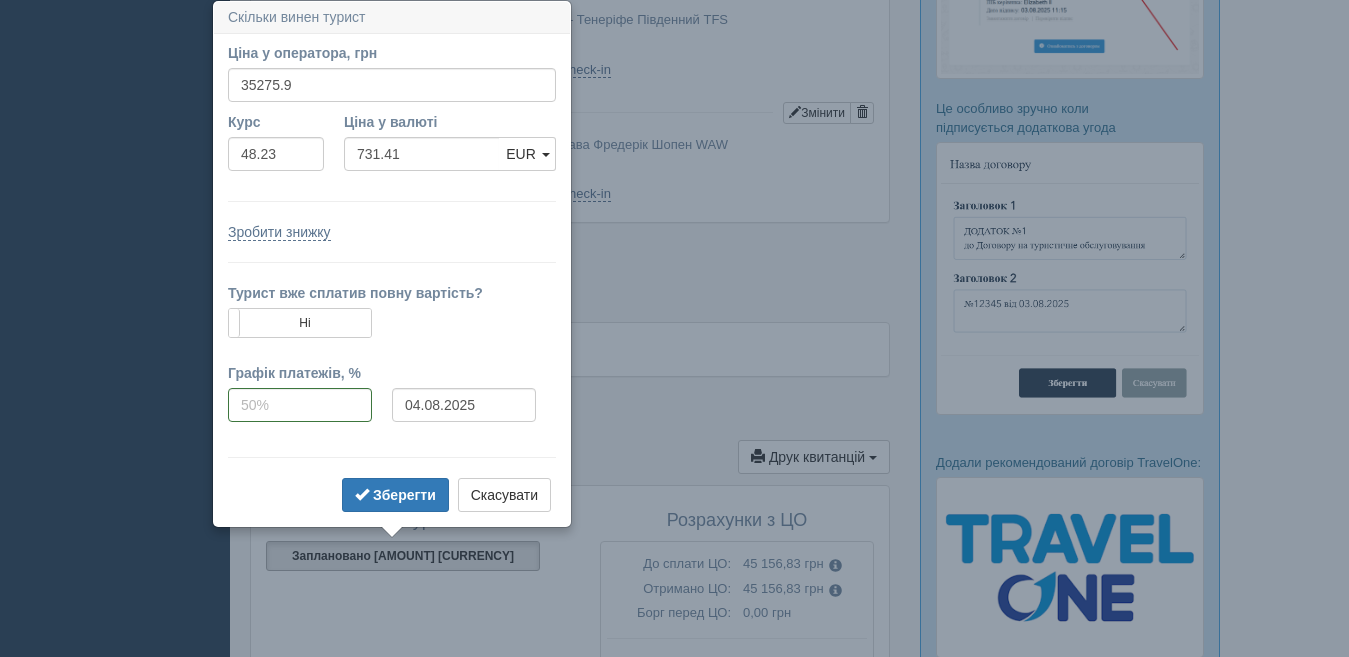 click on "Ні" at bounding box center (300, 323) 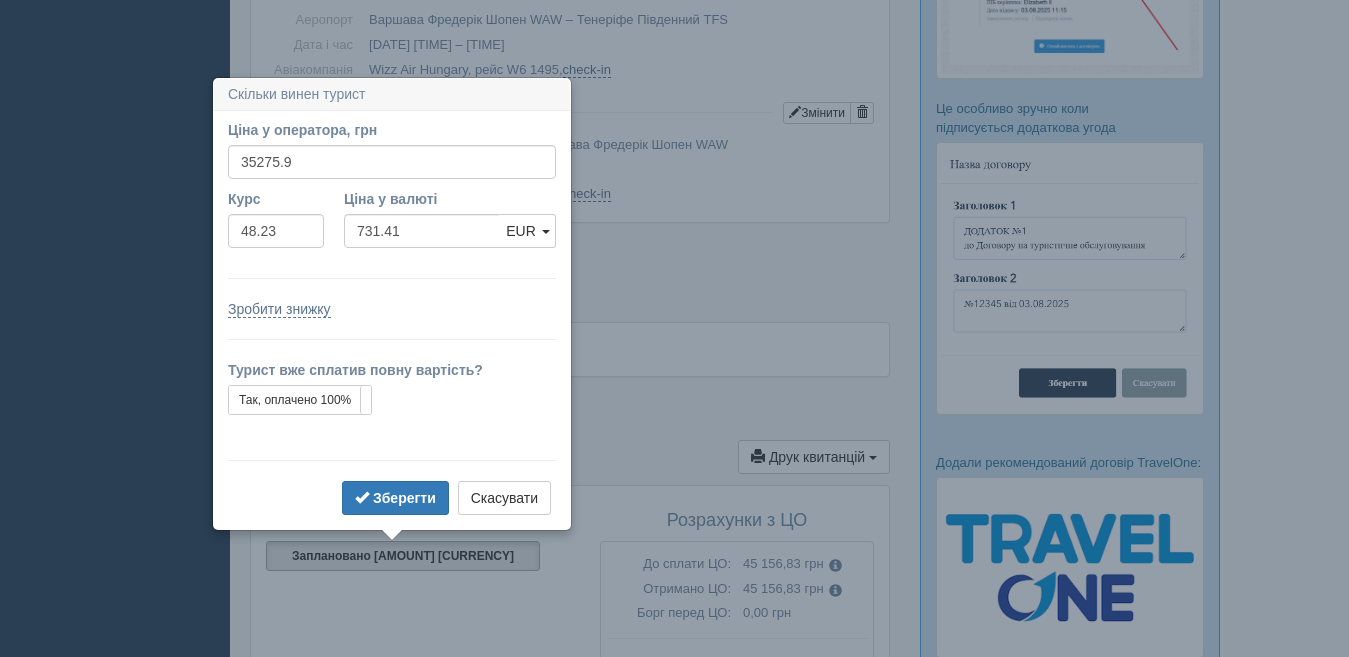 scroll, scrollTop: 1296, scrollLeft: 0, axis: vertical 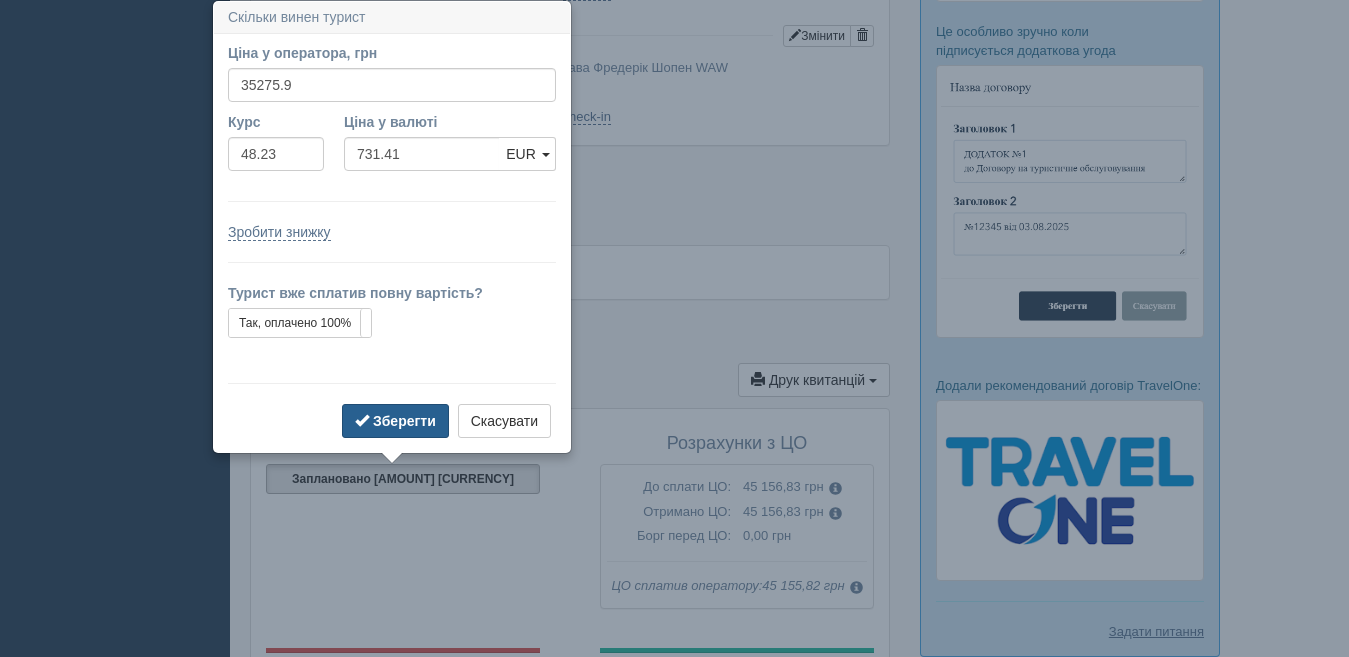 click on "Зберегти" at bounding box center (395, 421) 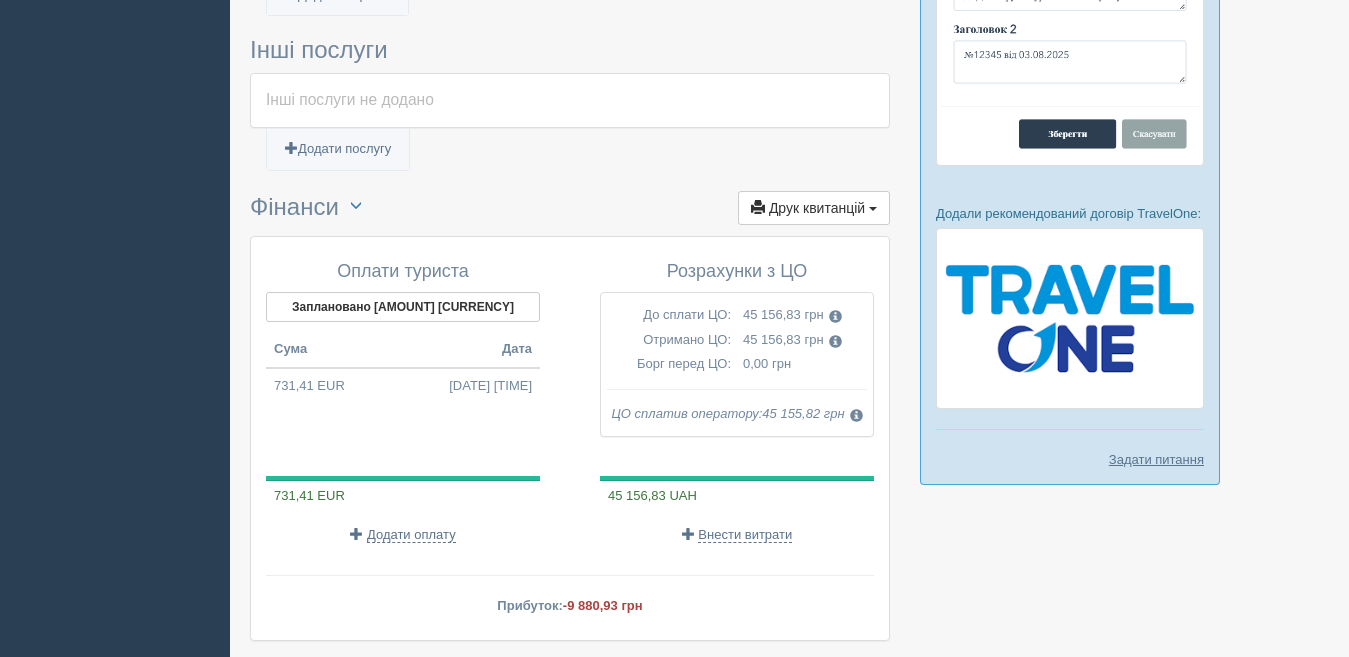 scroll, scrollTop: 1496, scrollLeft: 0, axis: vertical 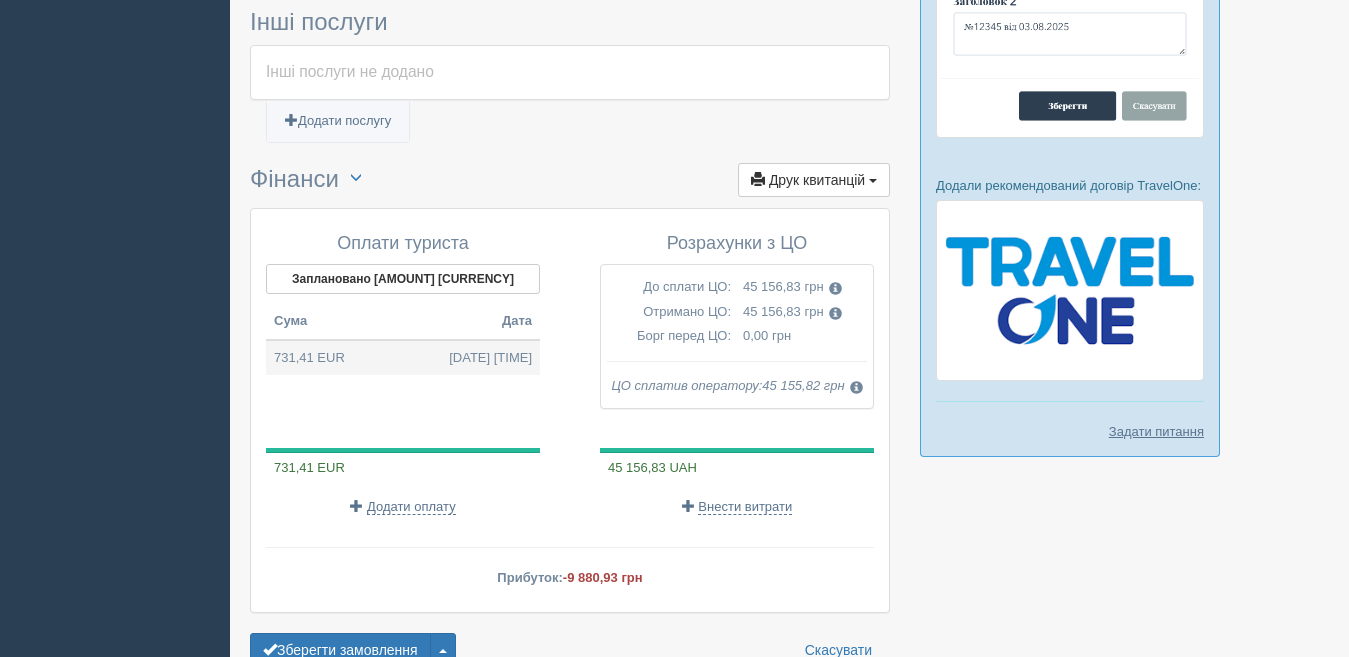 click on "[AMOUNT] [CURRENCY]
[DATE] [TIME]" at bounding box center [403, 358] 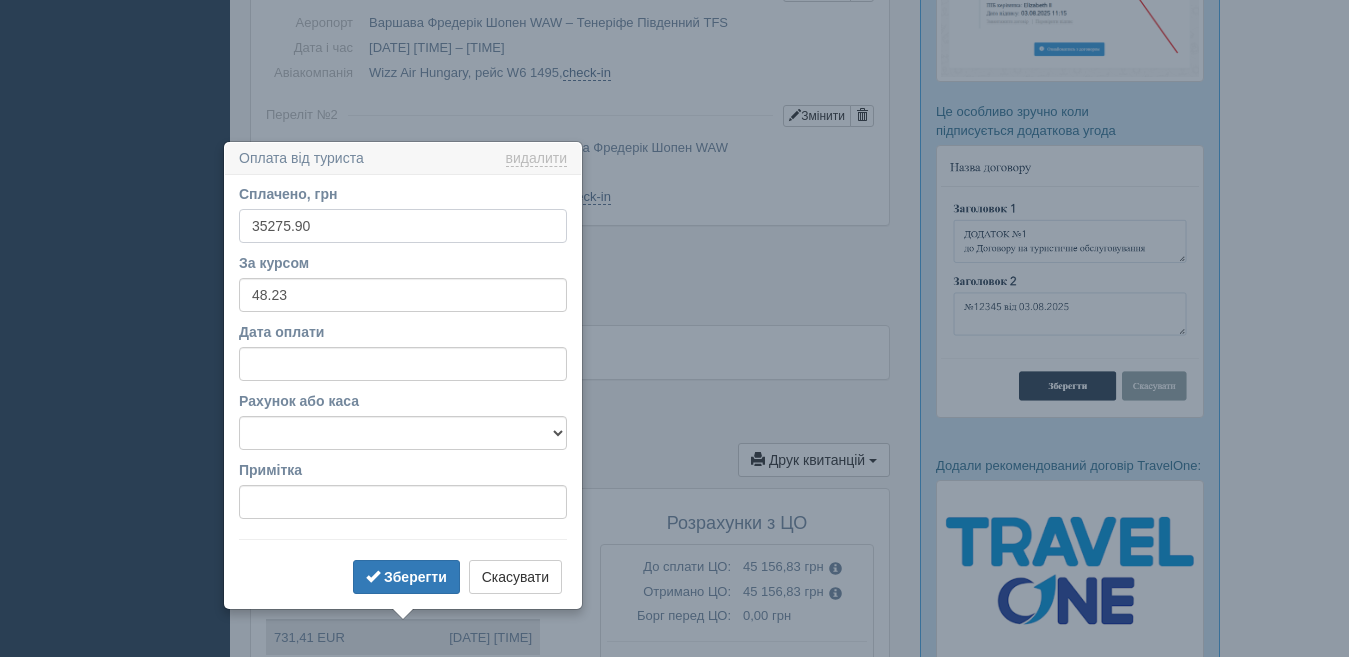 scroll, scrollTop: 1357, scrollLeft: 0, axis: vertical 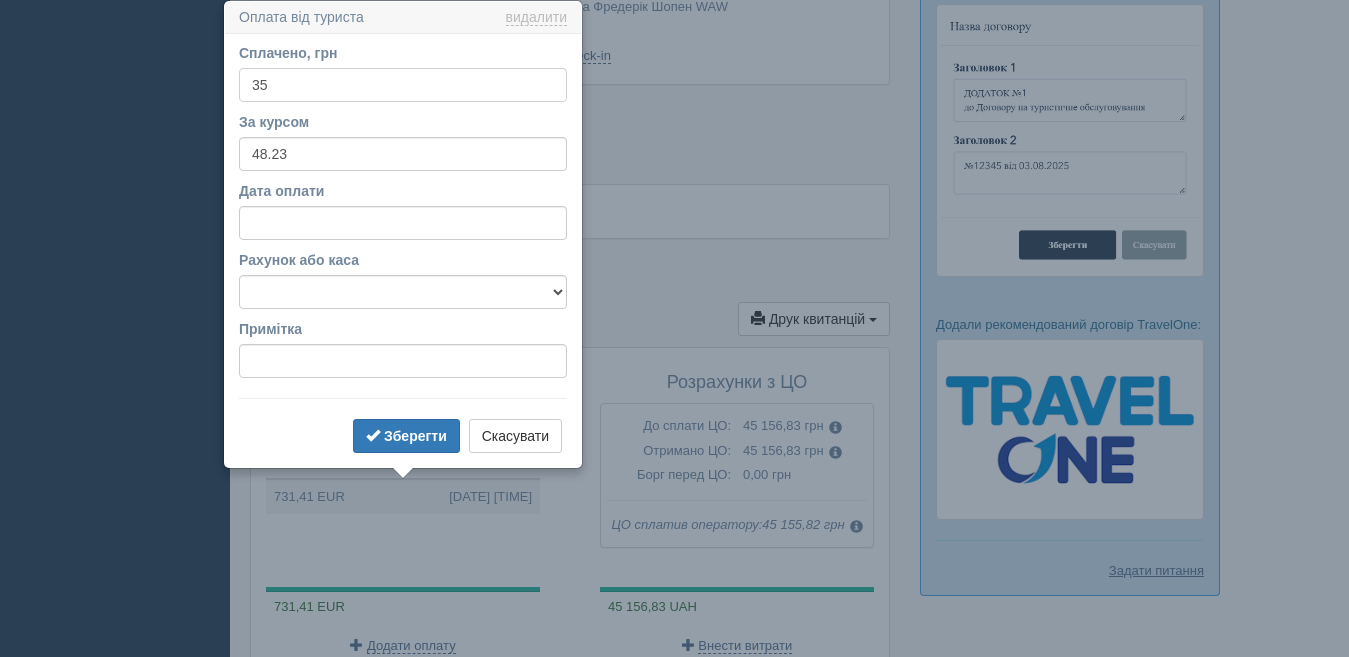 type on "3" 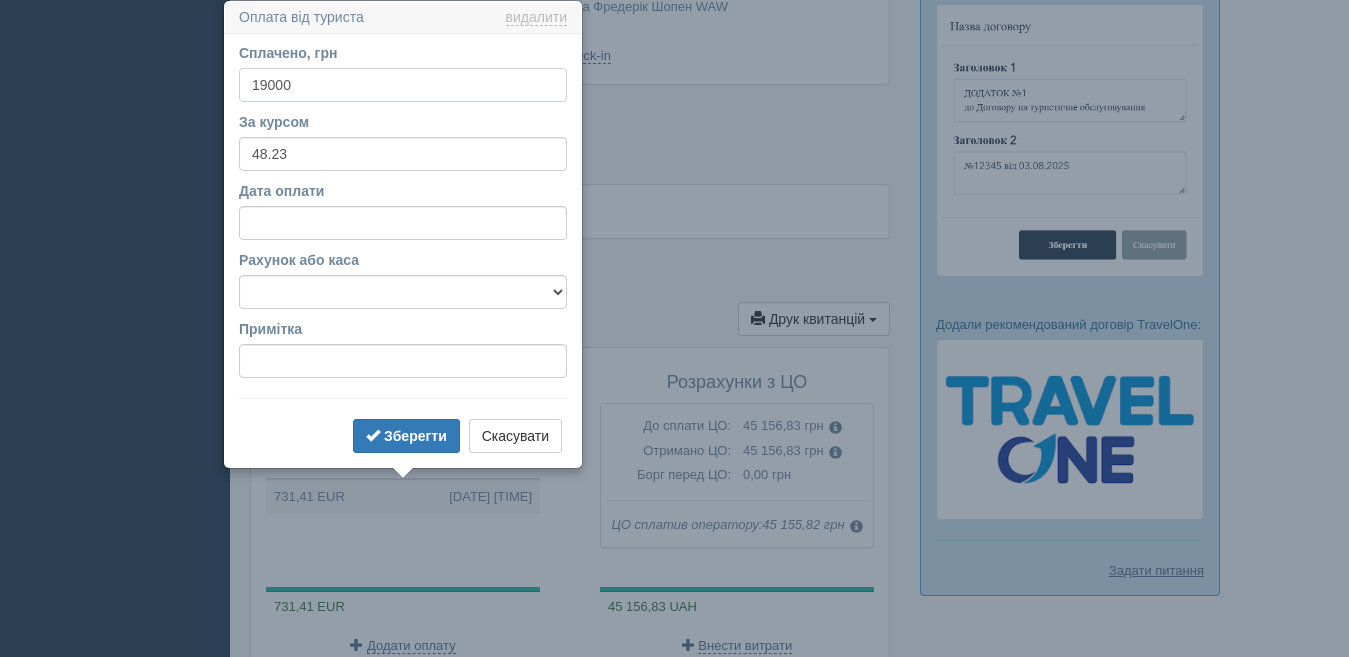 type on "19000" 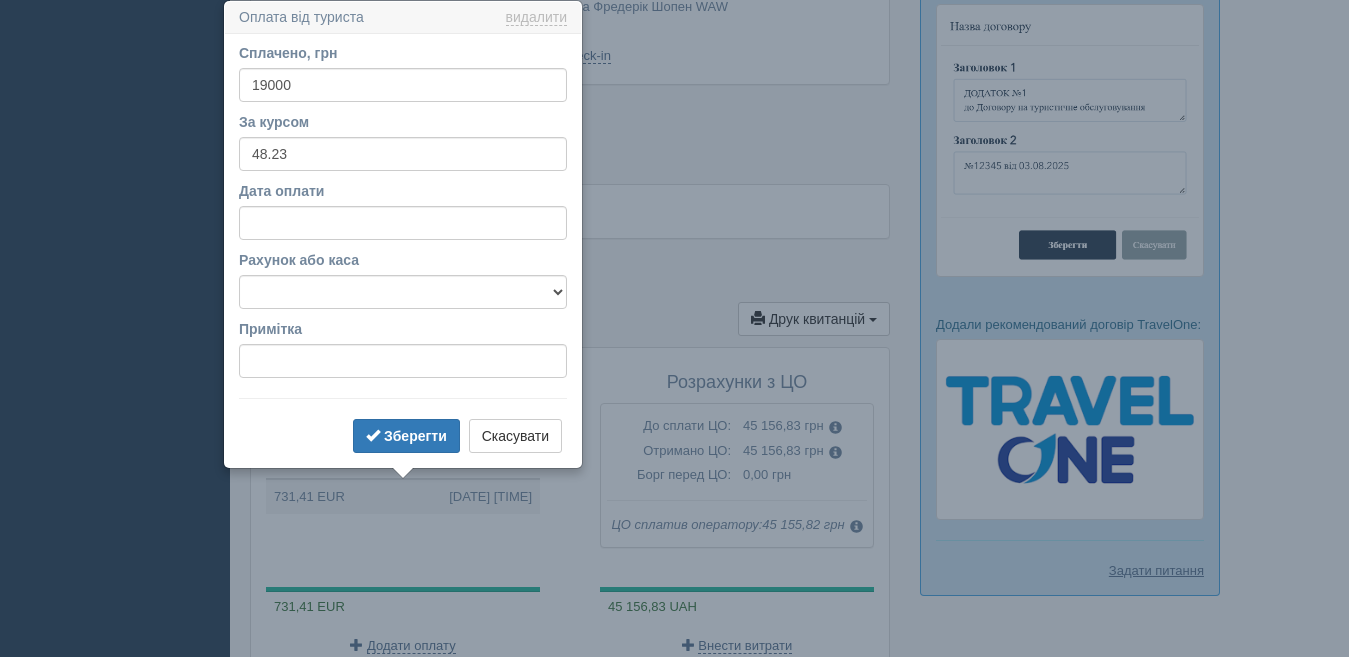 click on "Сплачено, грн
19000
За курсом
48.23
Дата оплати
Рахунок або каса
Готівка
Картка
Рахунок у банку
Примітка
Зберегти
Скасувати" at bounding box center (403, 250) 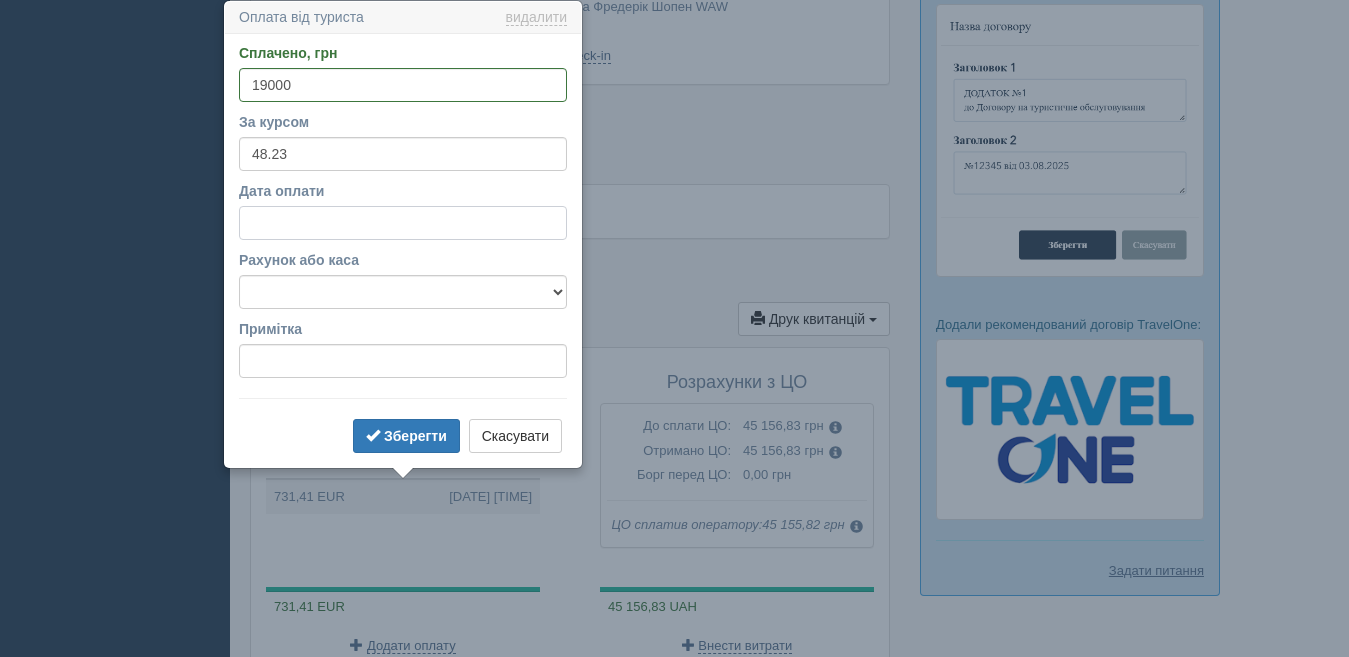 click on "Дата оплати" at bounding box center (403, 223) 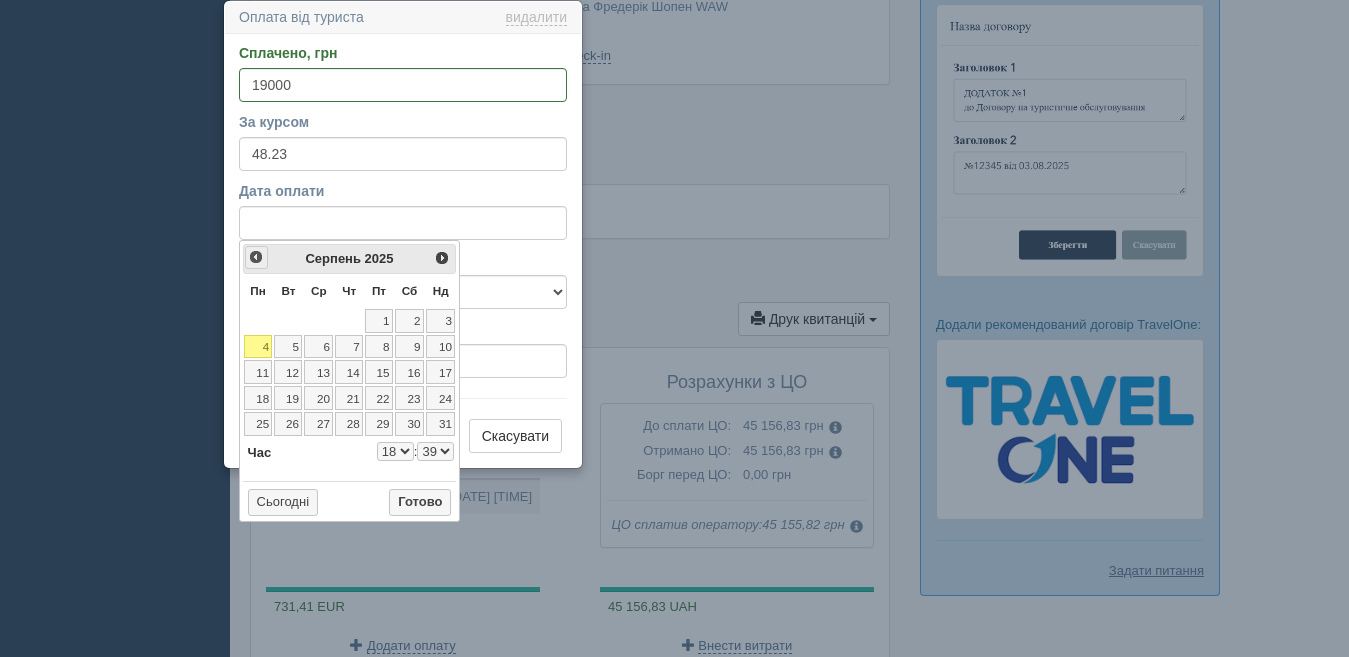 click on "<Попер" at bounding box center [256, 257] 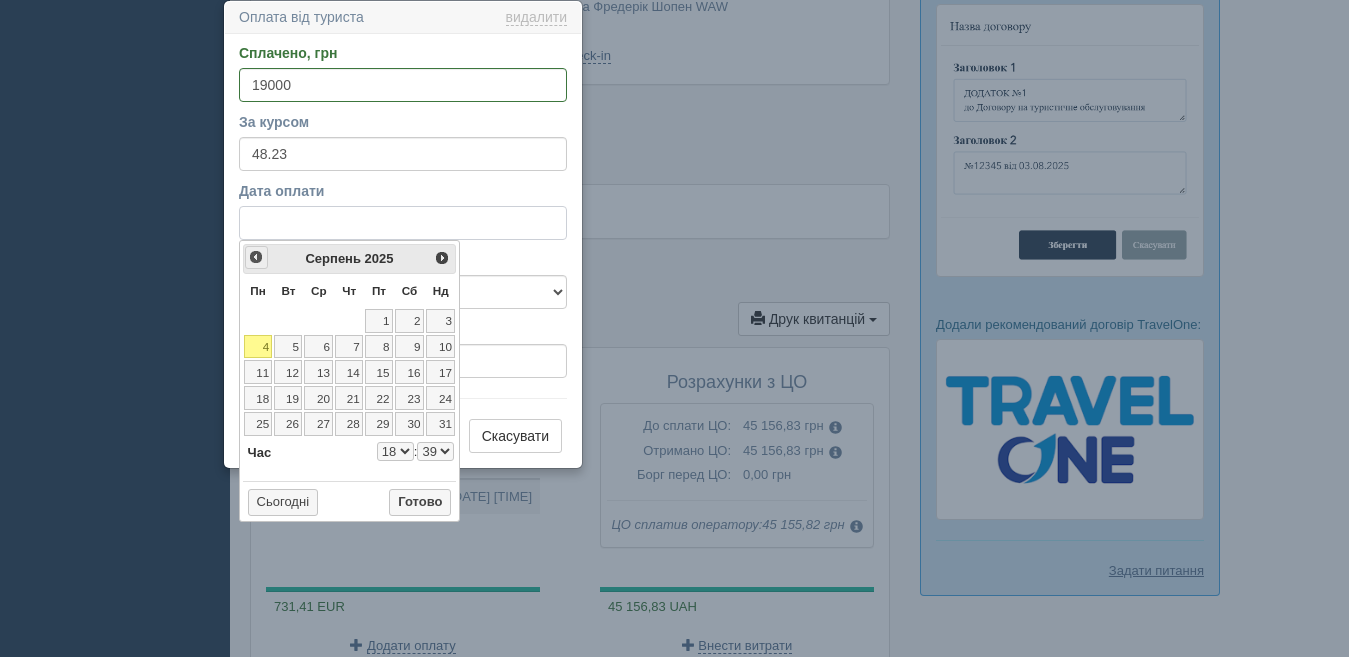 select on "18" 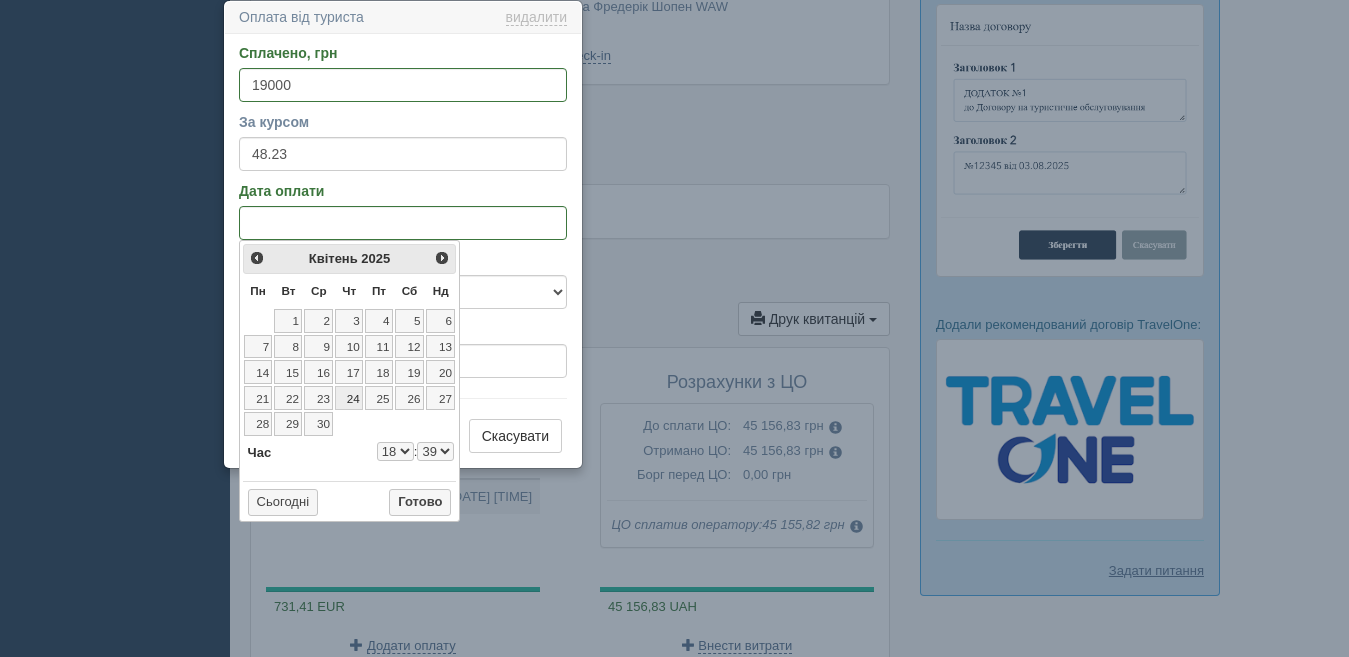 click on "24" at bounding box center [349, 398] 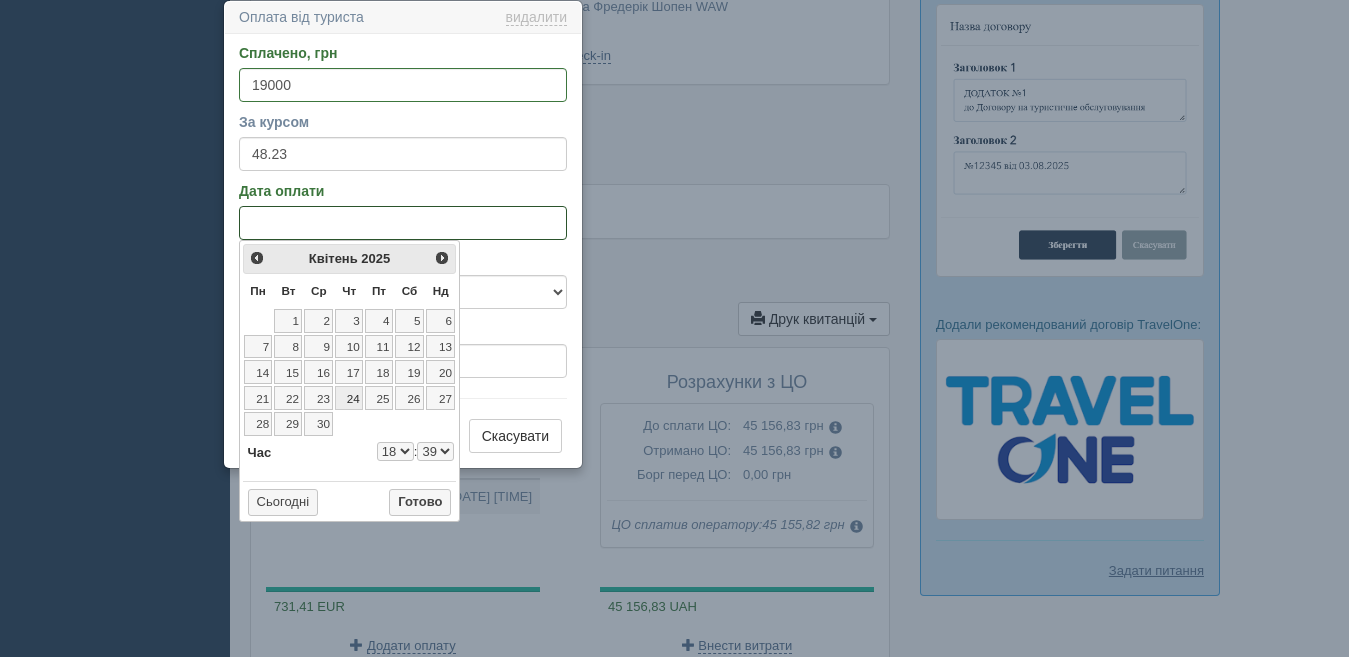 select on "18" 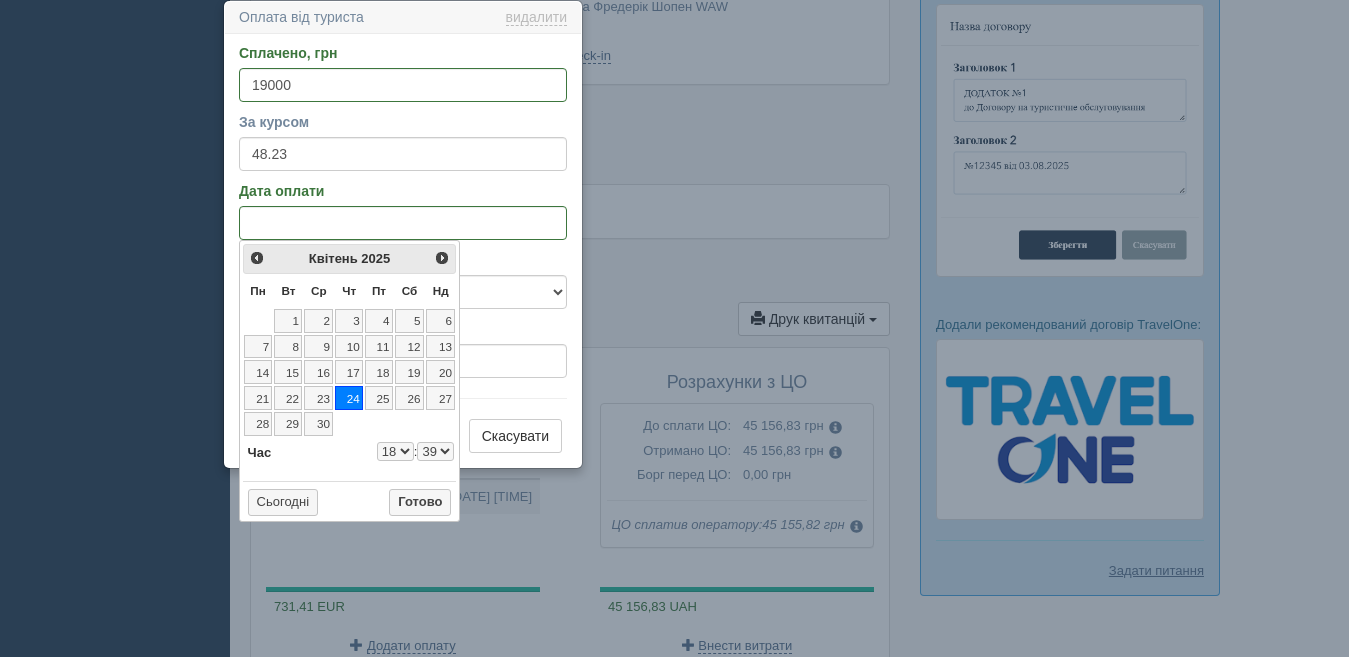 click on "0 1 2 3 4 5 6 7 8 9 10 11 12 13 14 15 16 17 18 19 20 21 22 23" at bounding box center [395, 451] 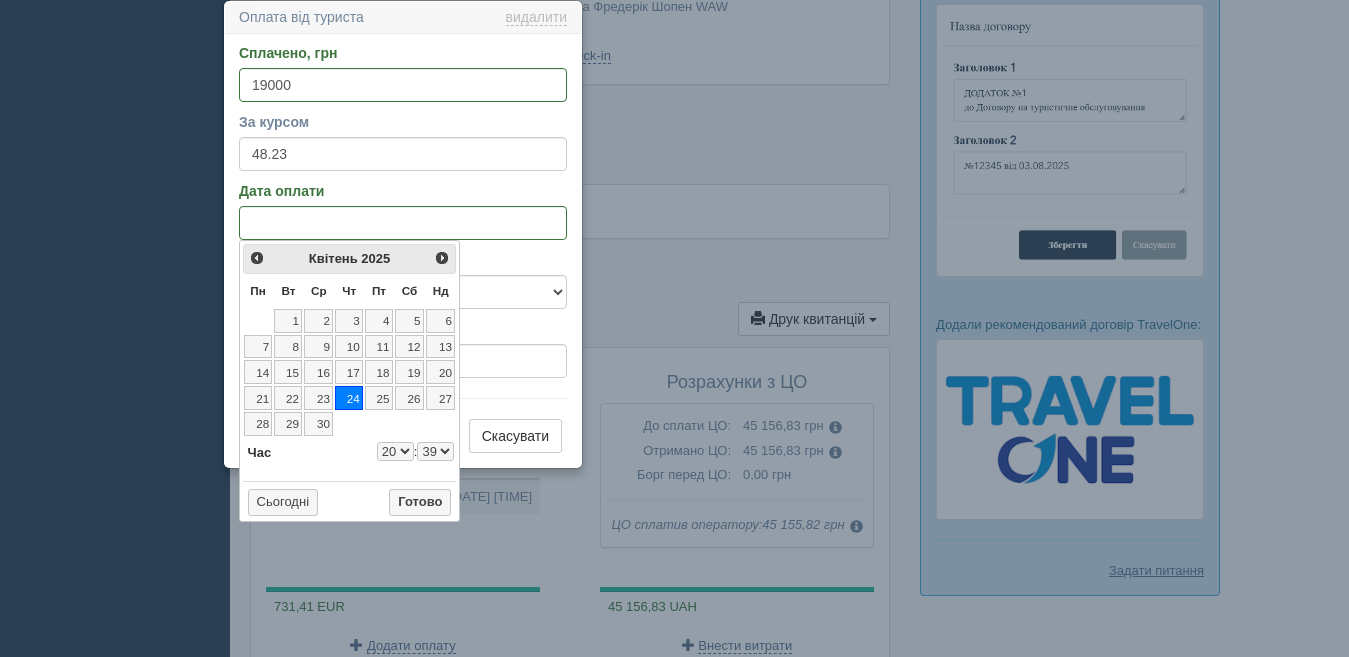 select on "20" 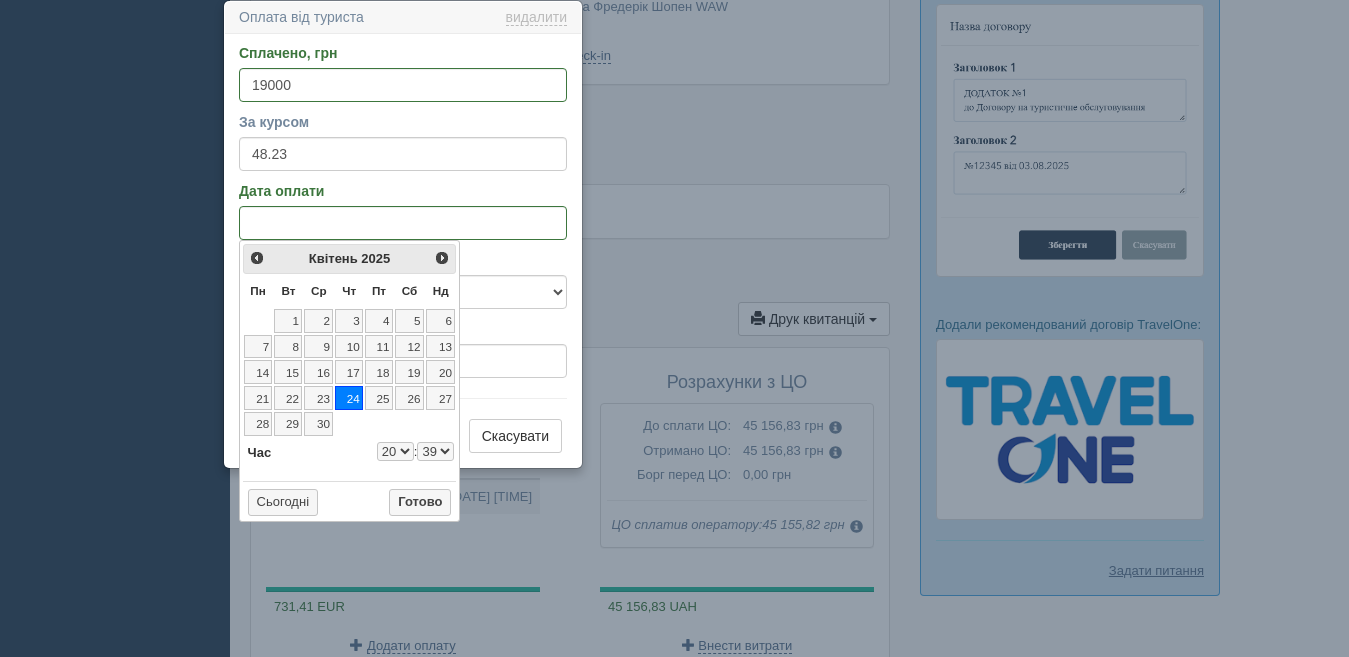 click on "00 01 02 03 04 05 06 07 08 09 10 11 12 13 14 15 16 17 18 19 20 21 22 23 24 25 26 27 28 29 30 31 32 33 34 35 36 37 38 39 40 41 42 43 44 45 46 47 48 49 50 51 52 53 54 55 56 57 58 59" at bounding box center [435, 451] 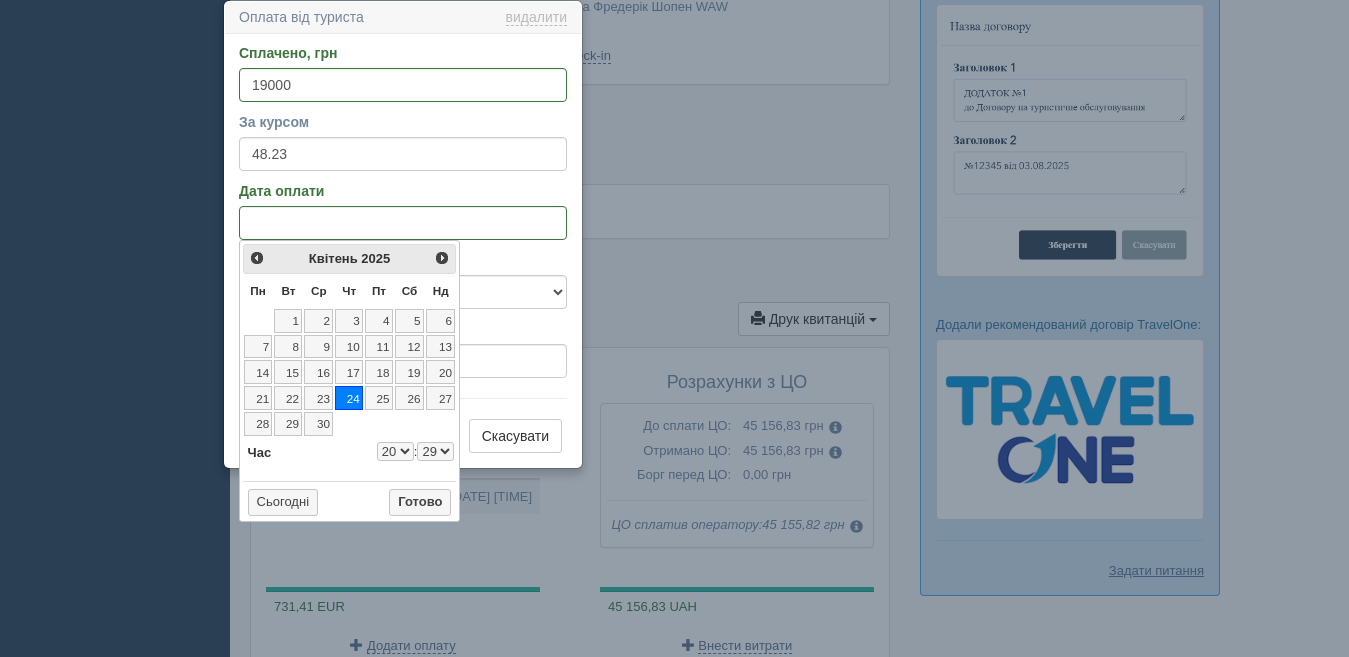 select on "20" 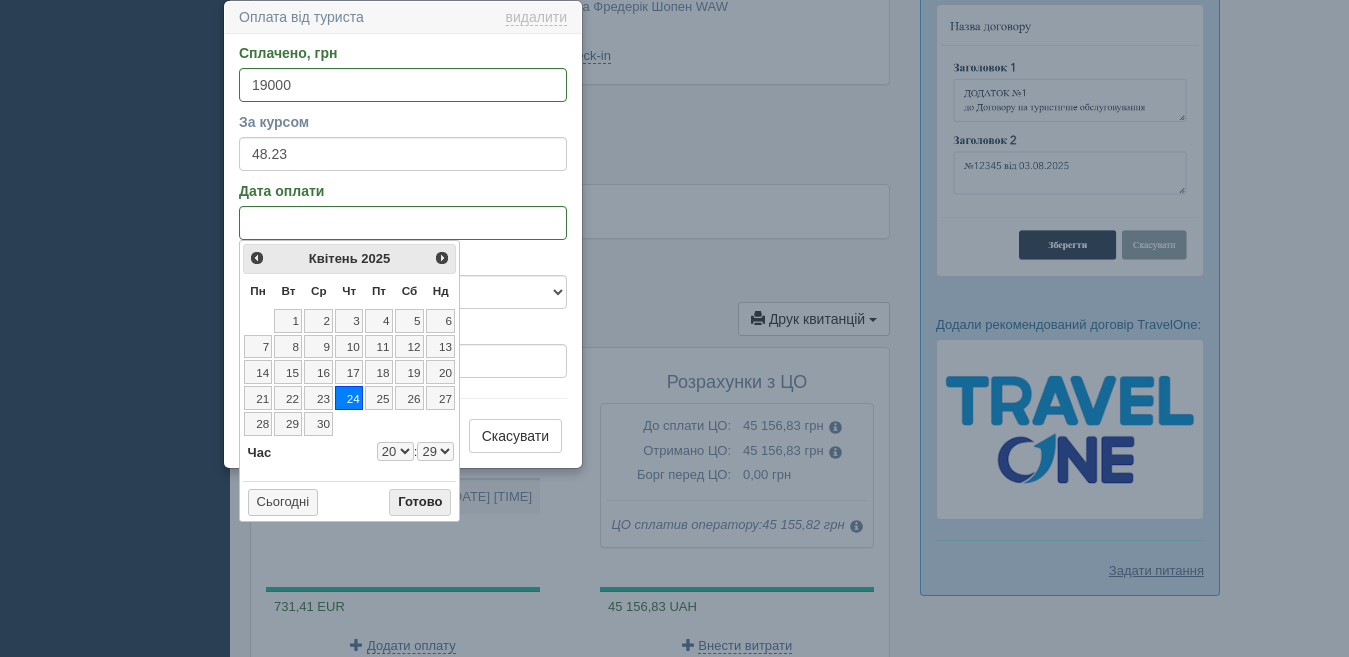 click on "Готово" at bounding box center [420, 503] 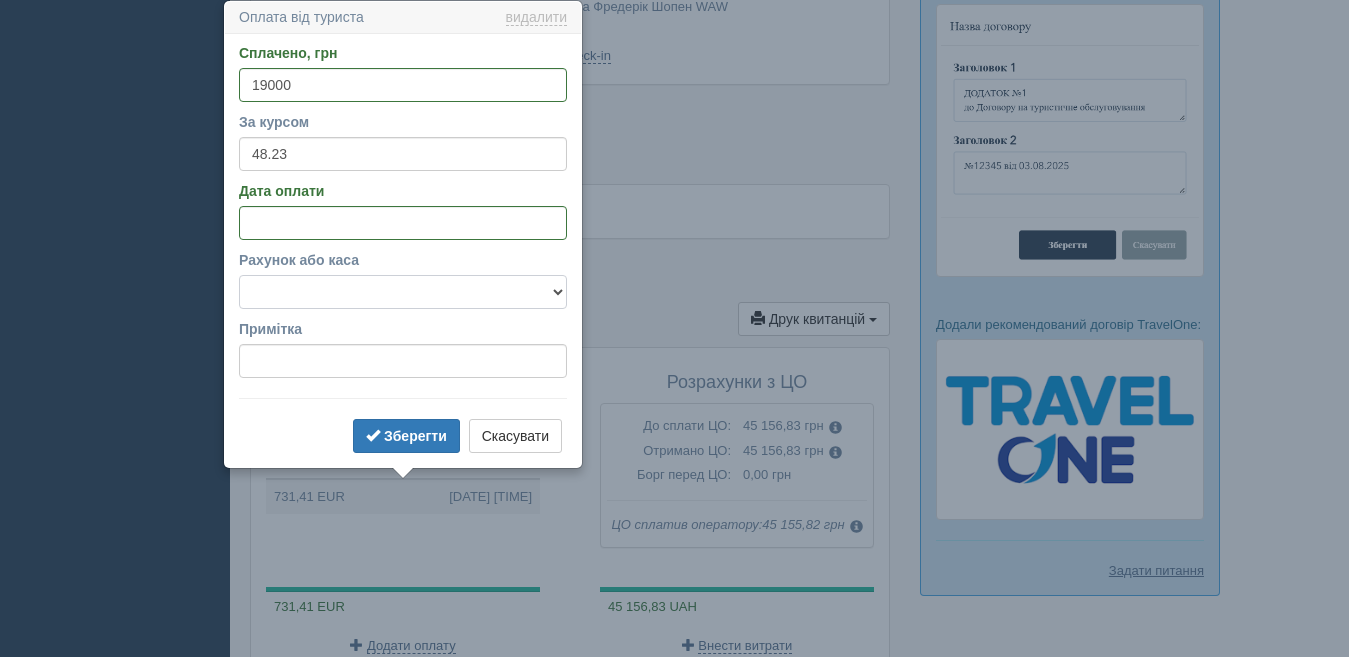 click on "Готівка
Картка
Рахунок у банку" at bounding box center [403, 292] 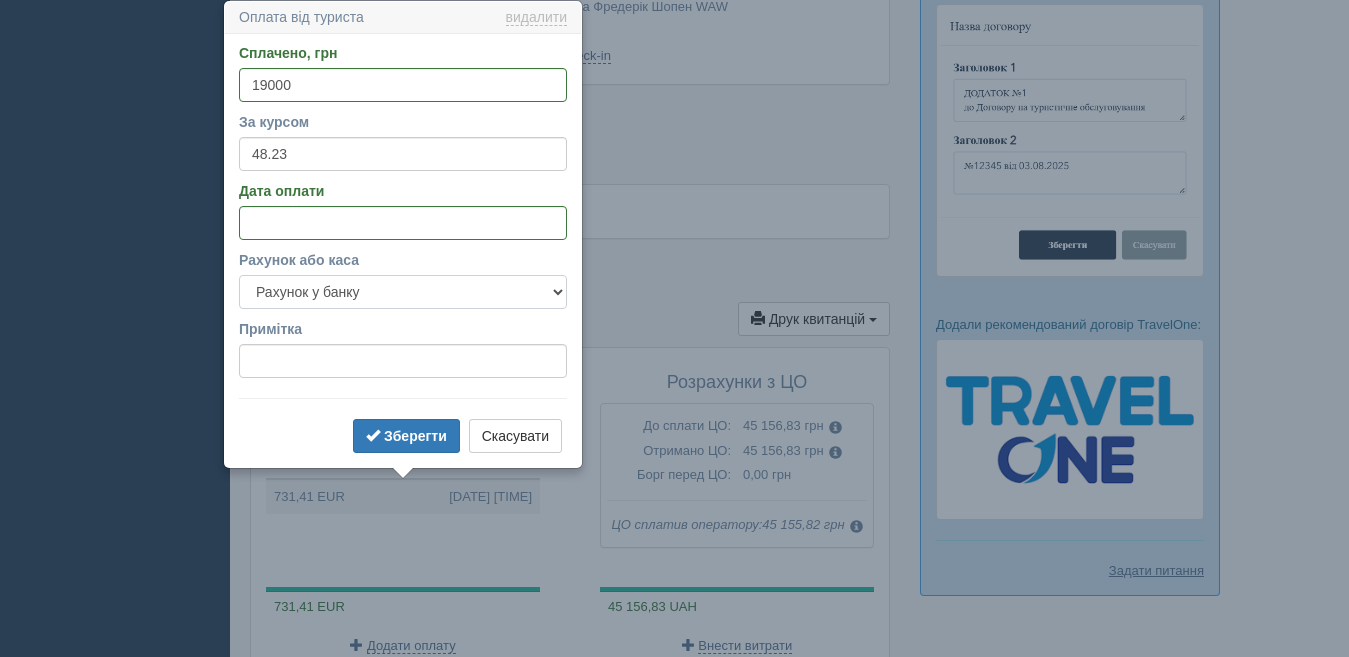 click on "Готівка
Картка
Рахунок у банку" at bounding box center (403, 292) 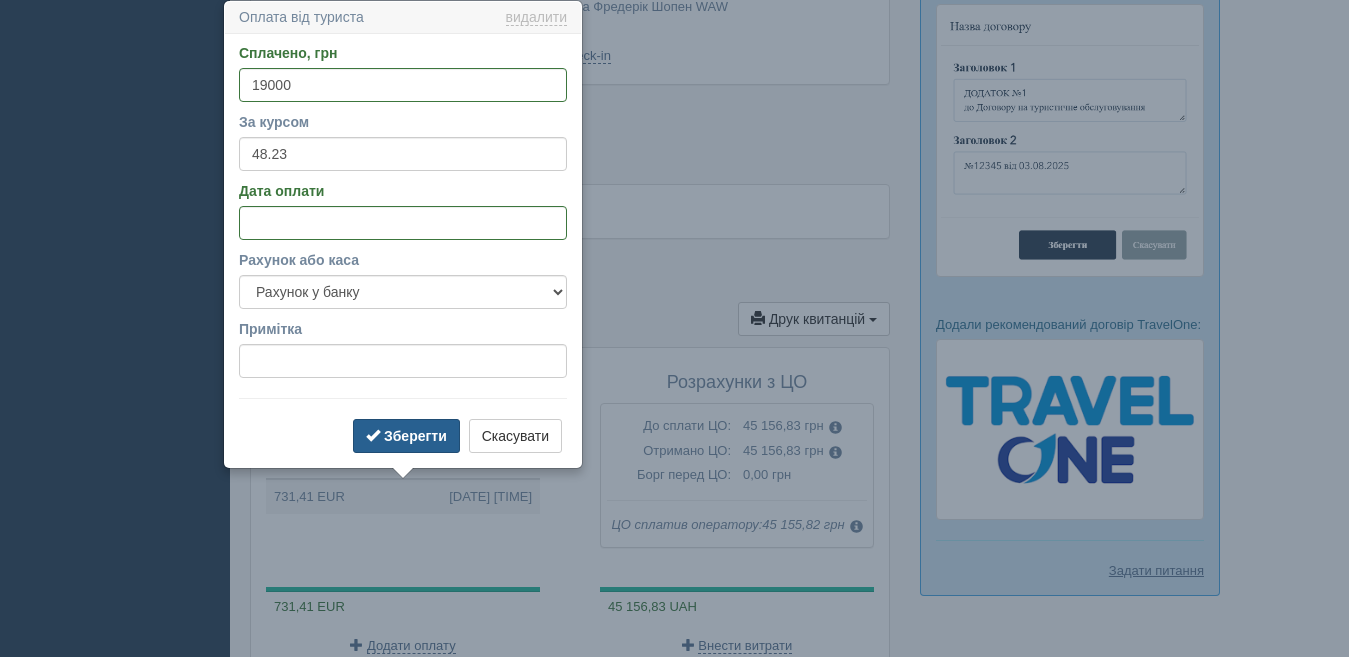 click on "Зберегти" at bounding box center [406, 436] 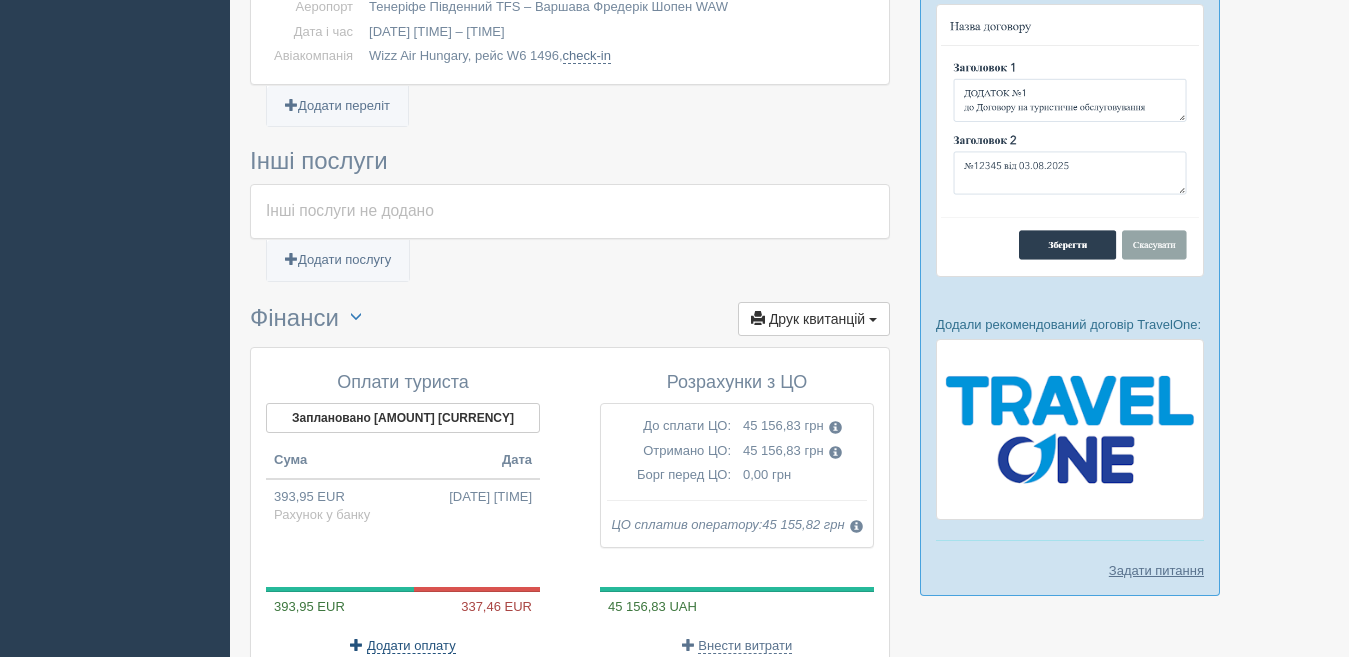 click on "Додати оплату" at bounding box center [411, 646] 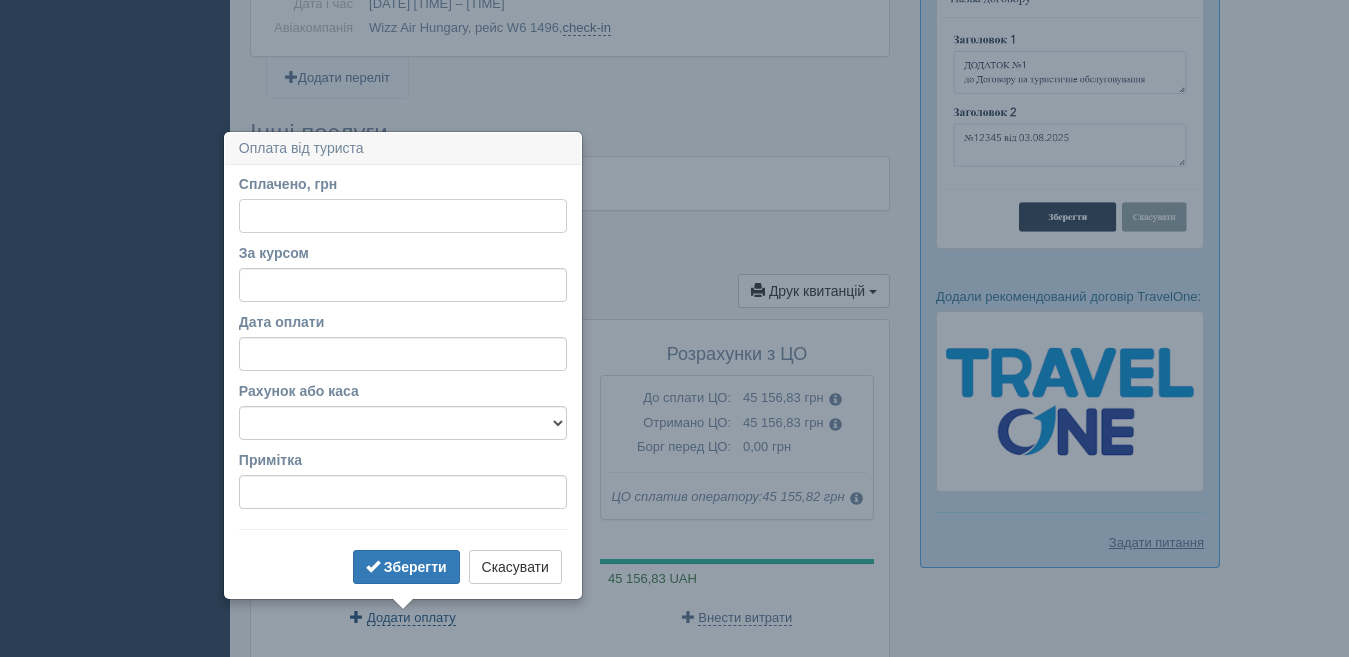 scroll, scrollTop: 1516, scrollLeft: 0, axis: vertical 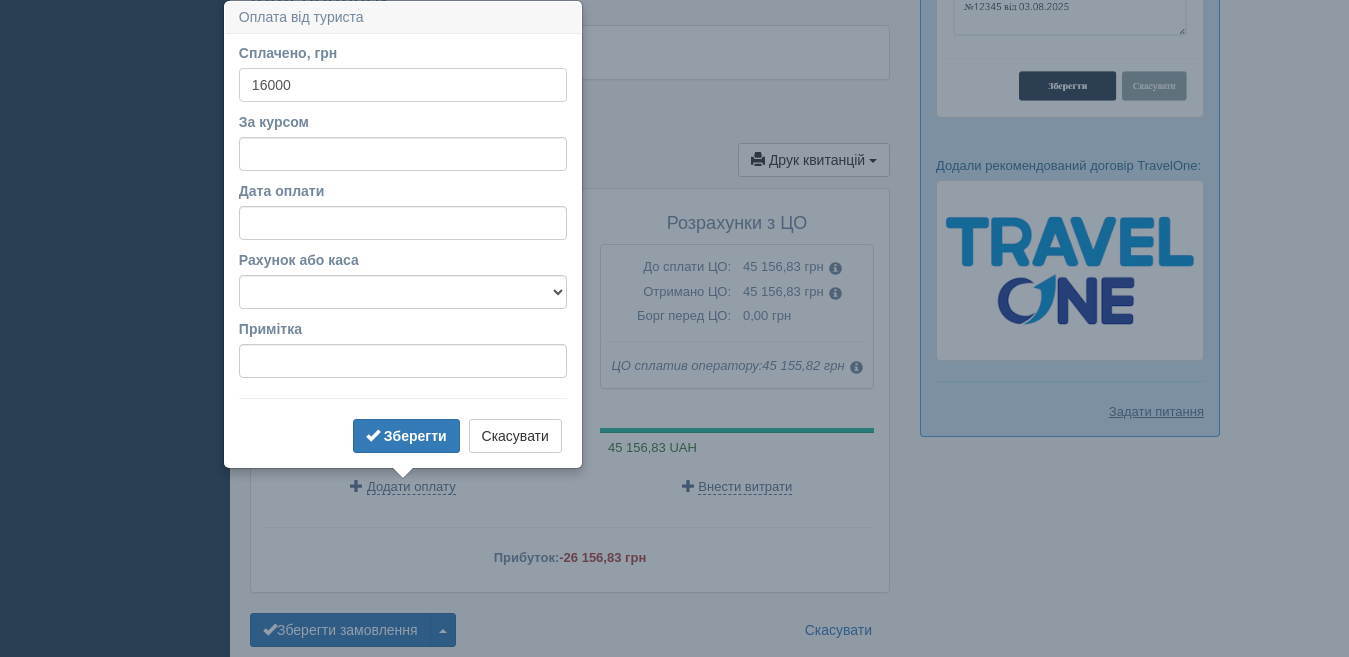 type on "16000" 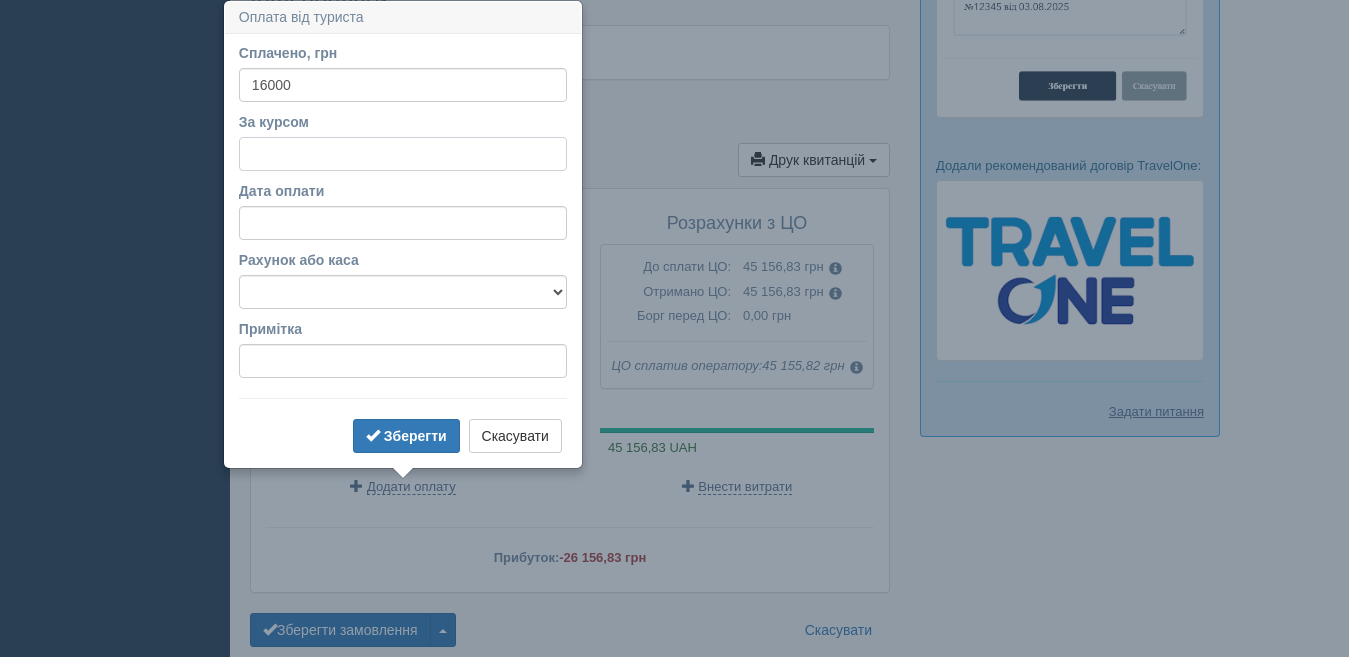 click on "За курсом" at bounding box center [403, 154] 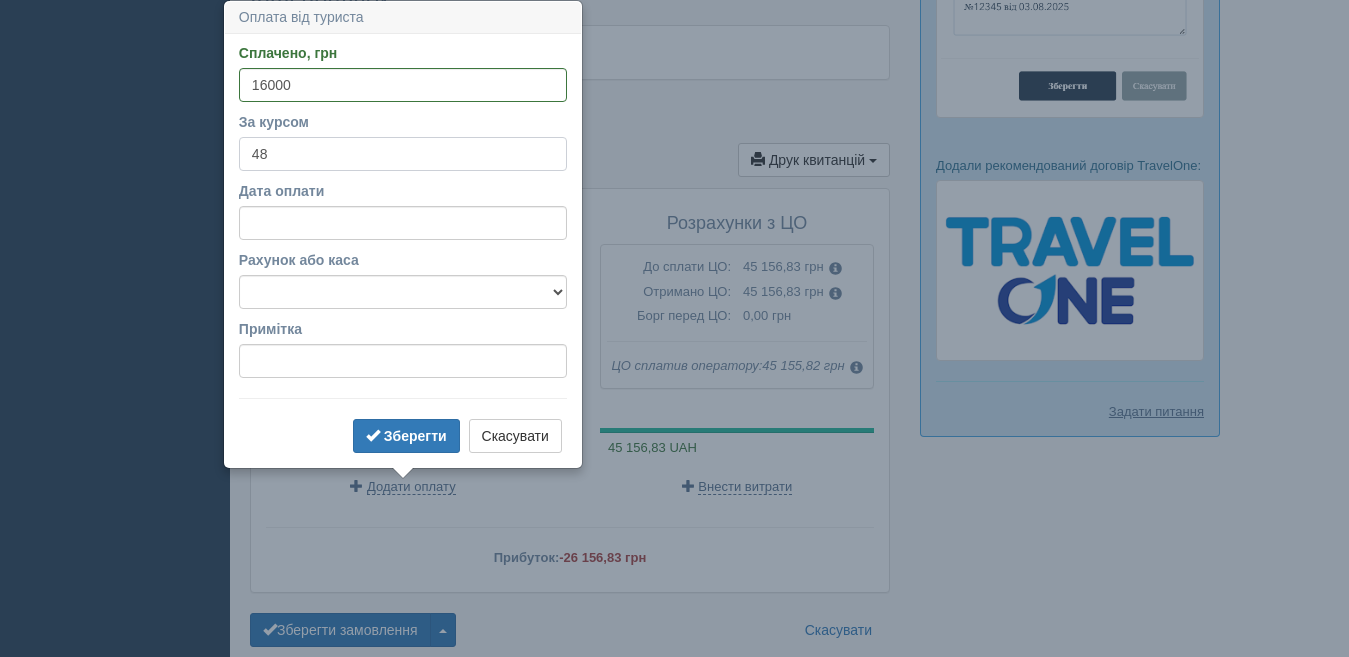 type on "48" 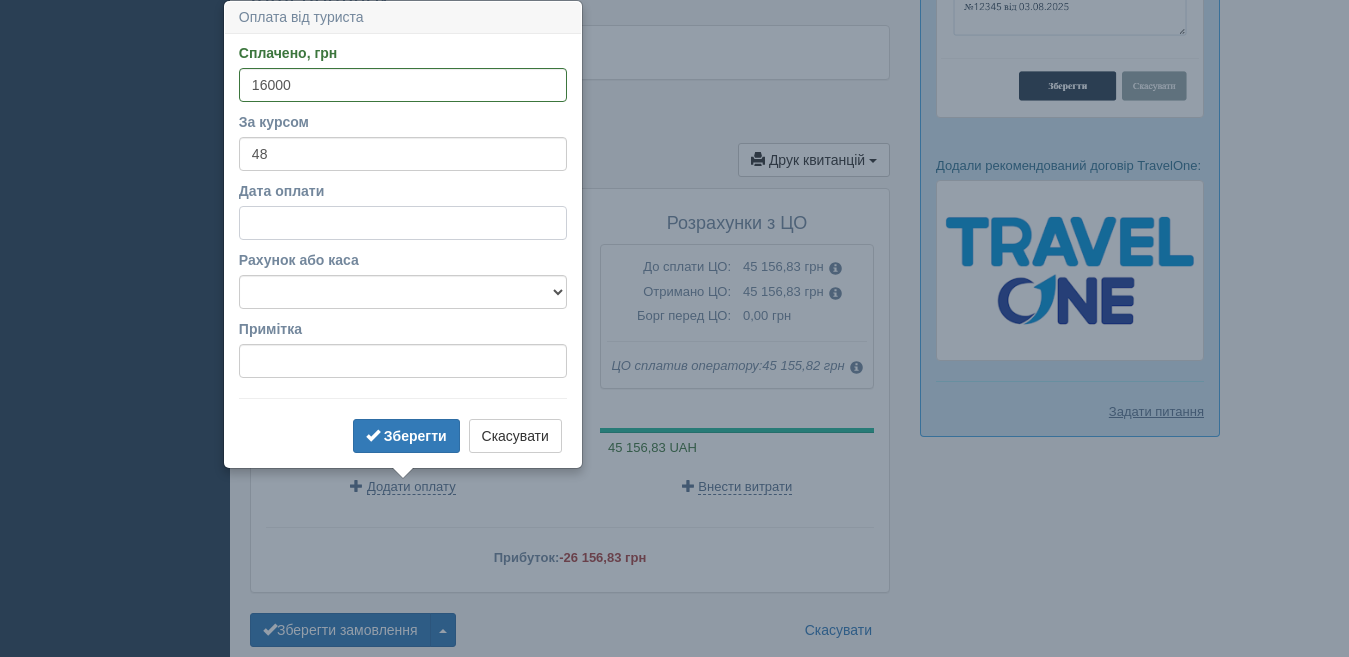 click on "Дата оплати" at bounding box center (403, 223) 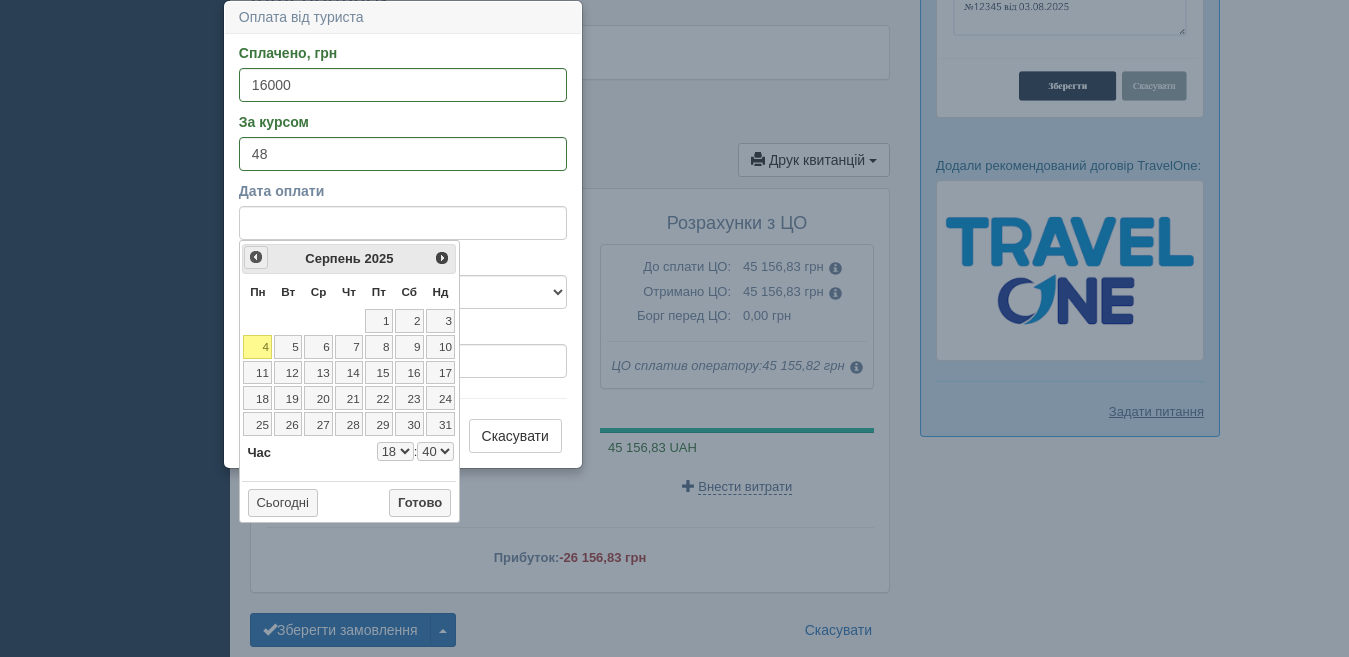 click on "<Попер" at bounding box center (256, 257) 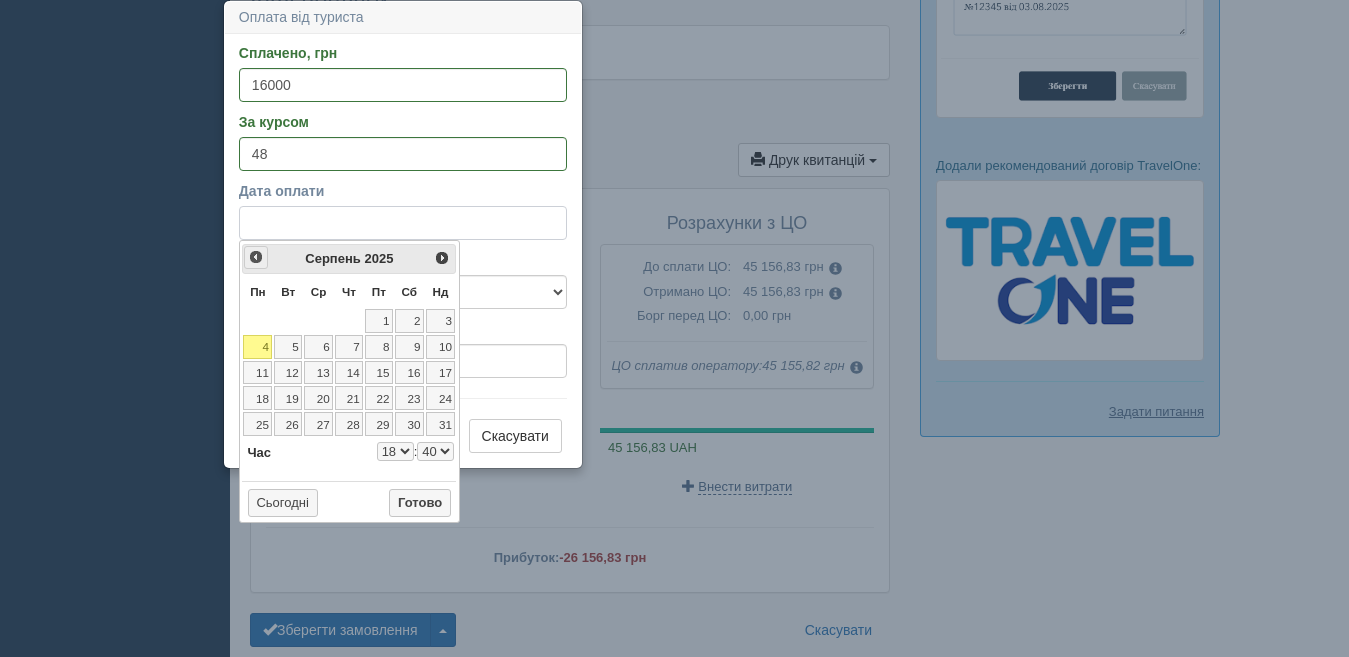 select on "18" 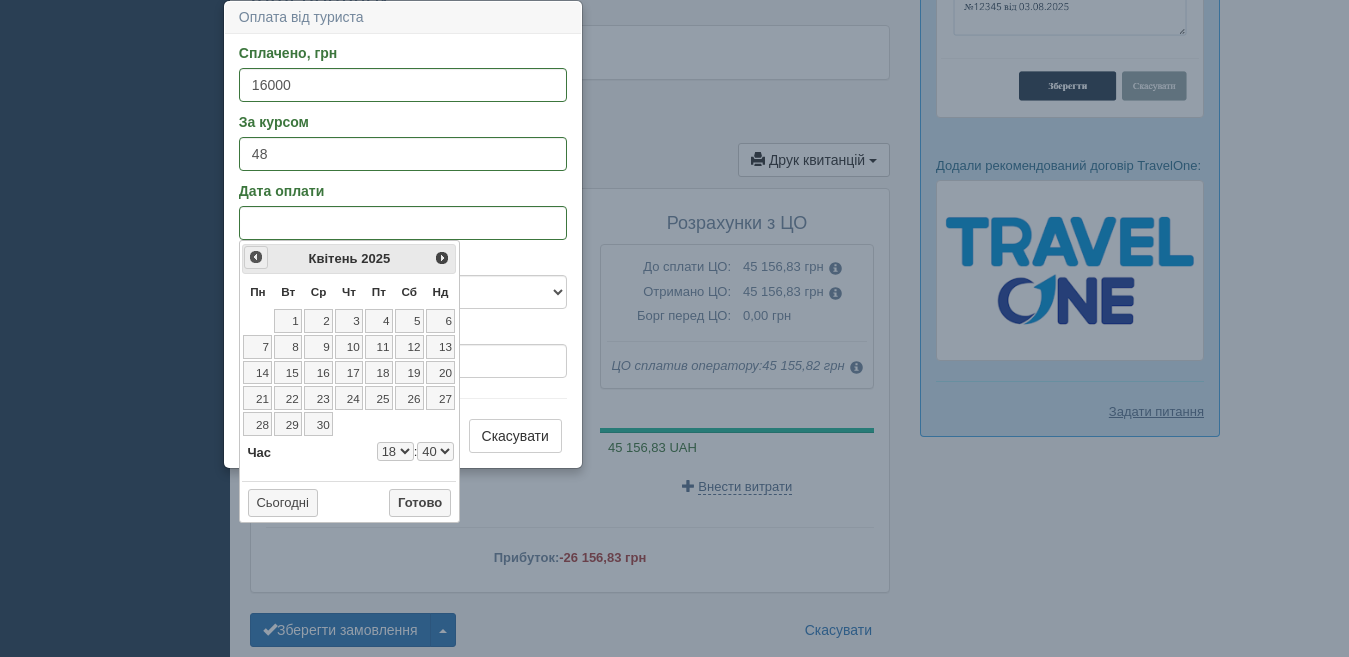 click on "24" at bounding box center [349, 398] 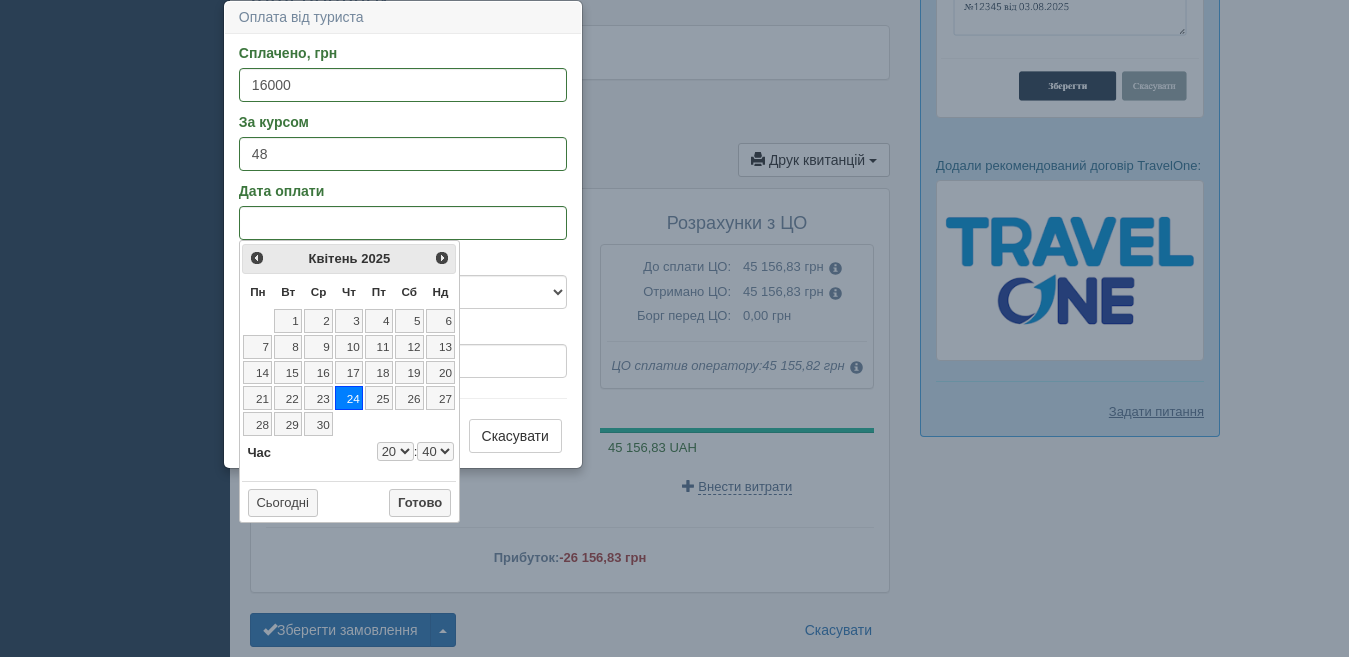 select on "20" 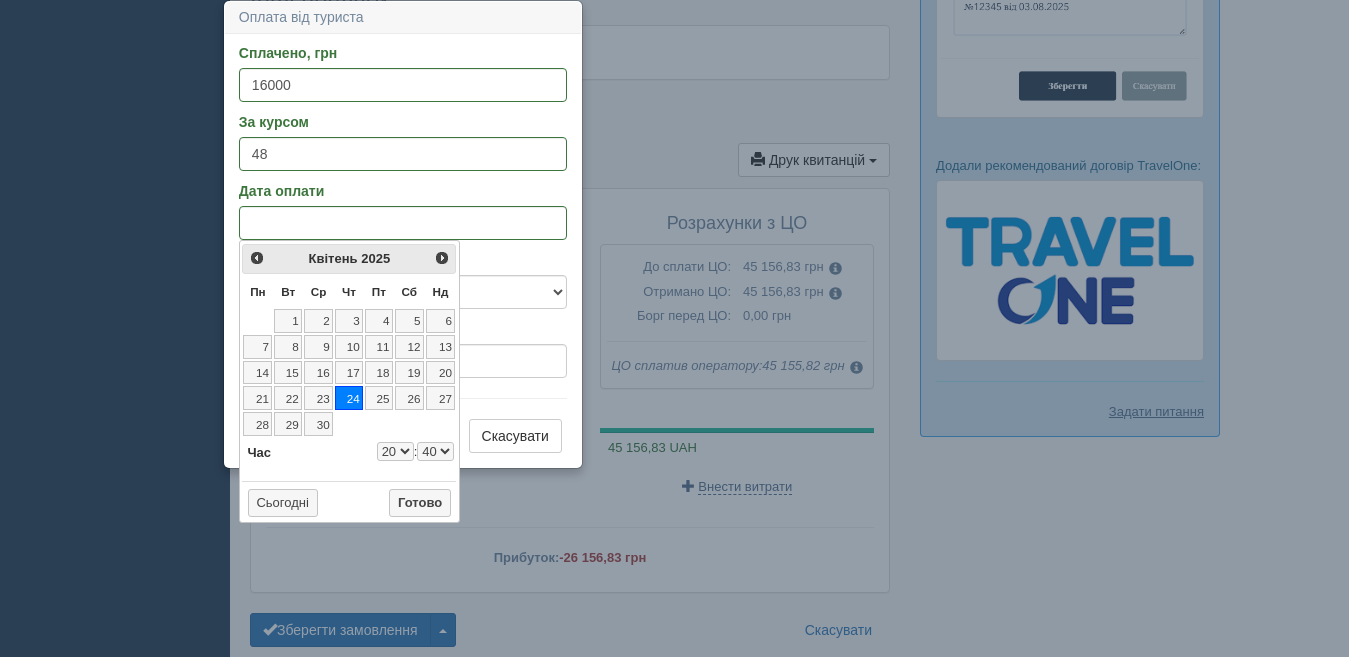 click on "00 01 02 03 04 05 06 07 08 09 10 11 12 13 14 15 16 17 18 19 20 21 22 23 24 25 26 27 28 29 30 31 32 33 34 35 36 37 38 39 40 41 42 43 44 45 46 47 48 49 50 51 52 53 54 55 56 57 58 59" at bounding box center [435, 451] 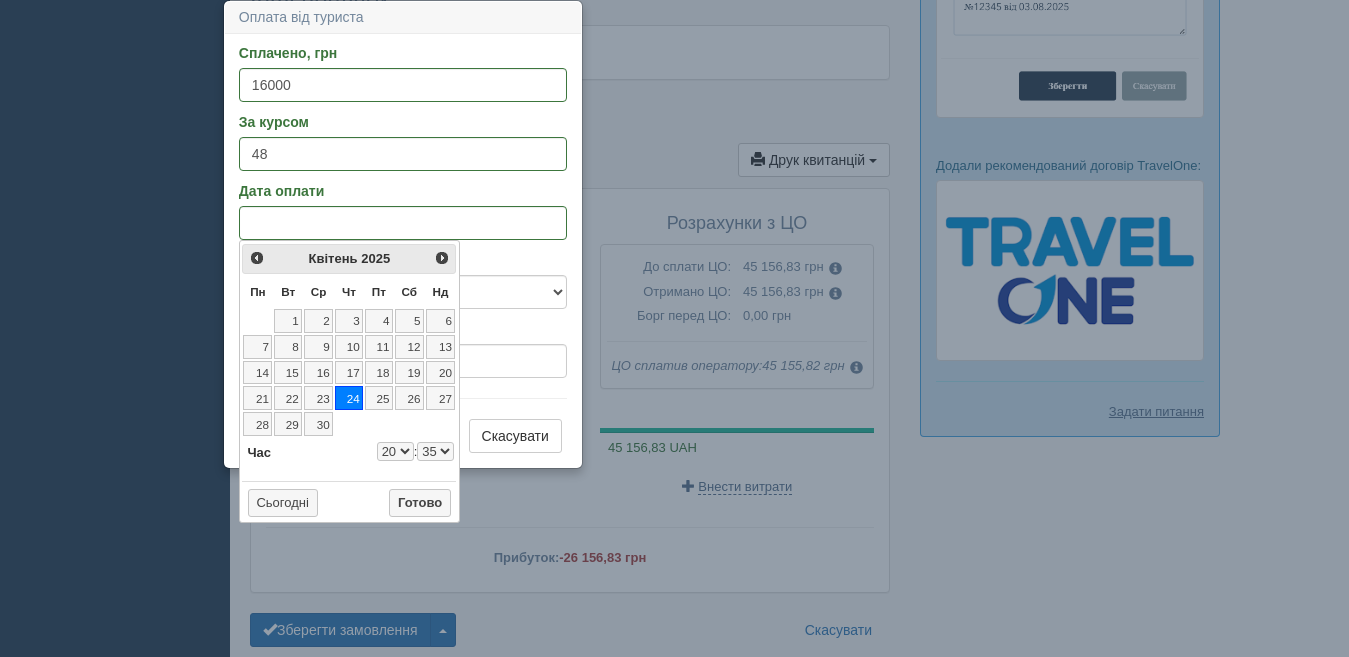 select on "20" 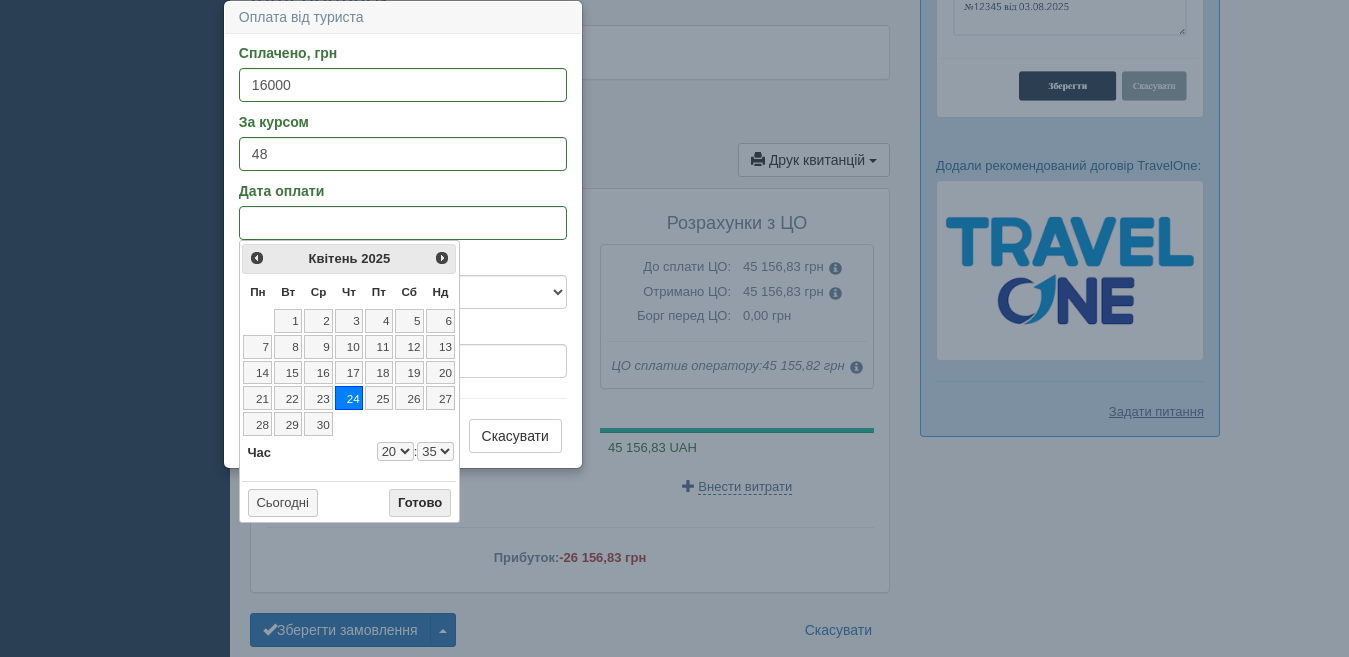 click on "Готово" at bounding box center (420, 503) 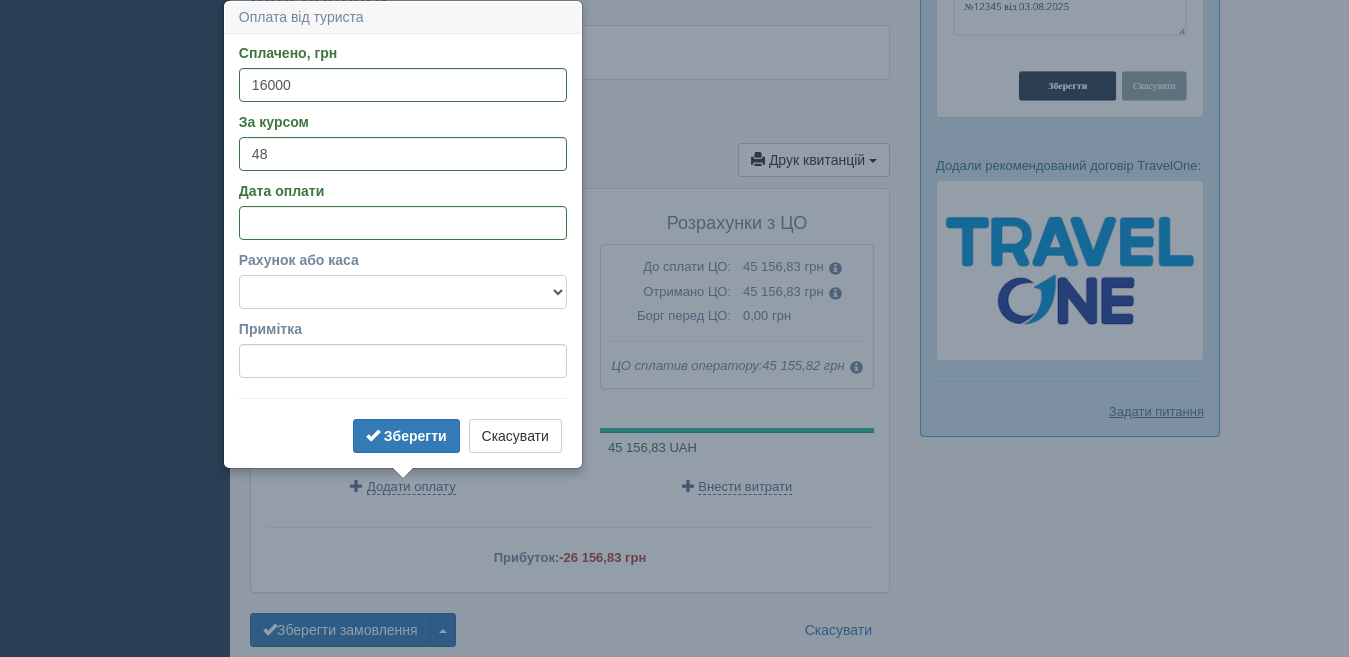 click on "Готівка
Картка
Рахунок у банку" at bounding box center (403, 292) 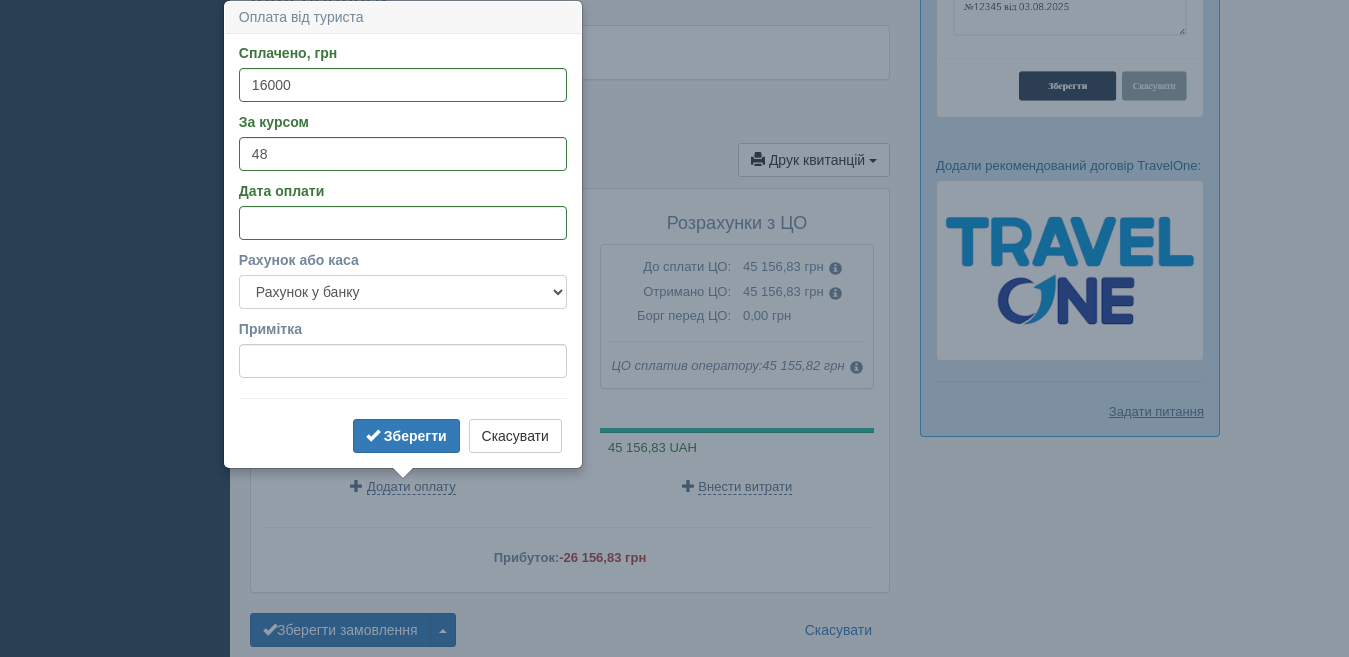 click on "Готівка
Картка
Рахунок у банку" at bounding box center [403, 292] 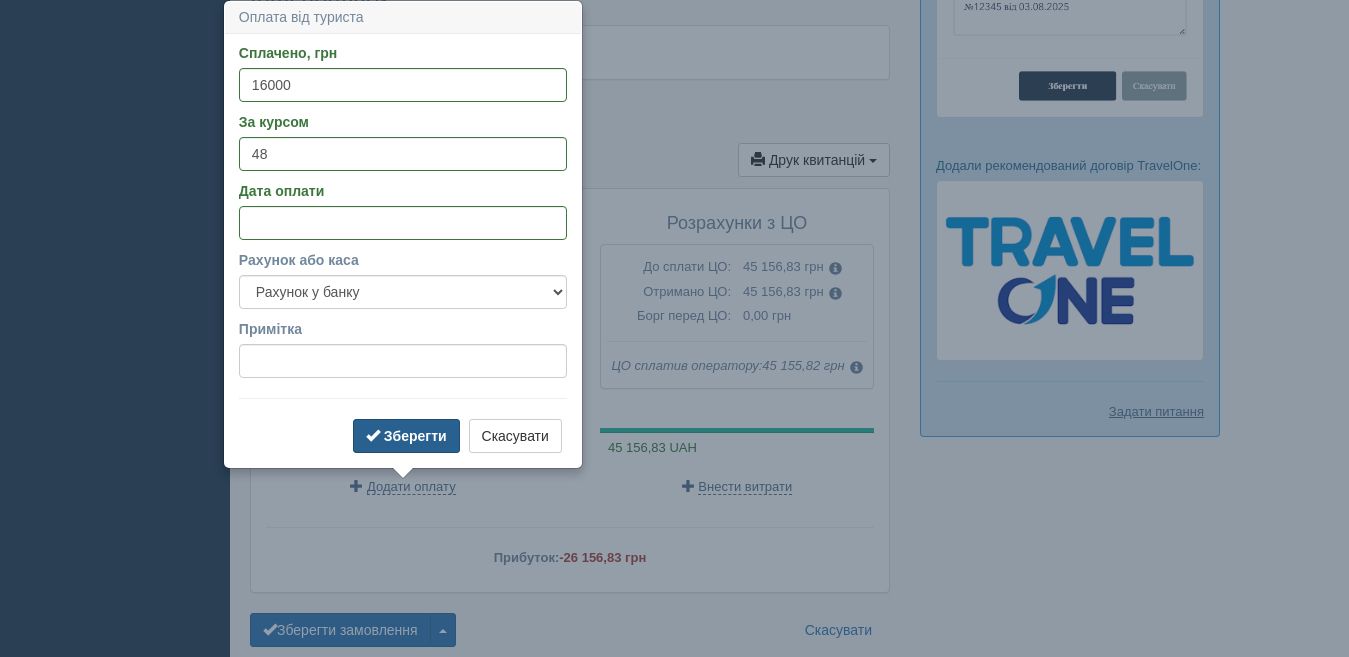 click on "Зберегти" at bounding box center (415, 436) 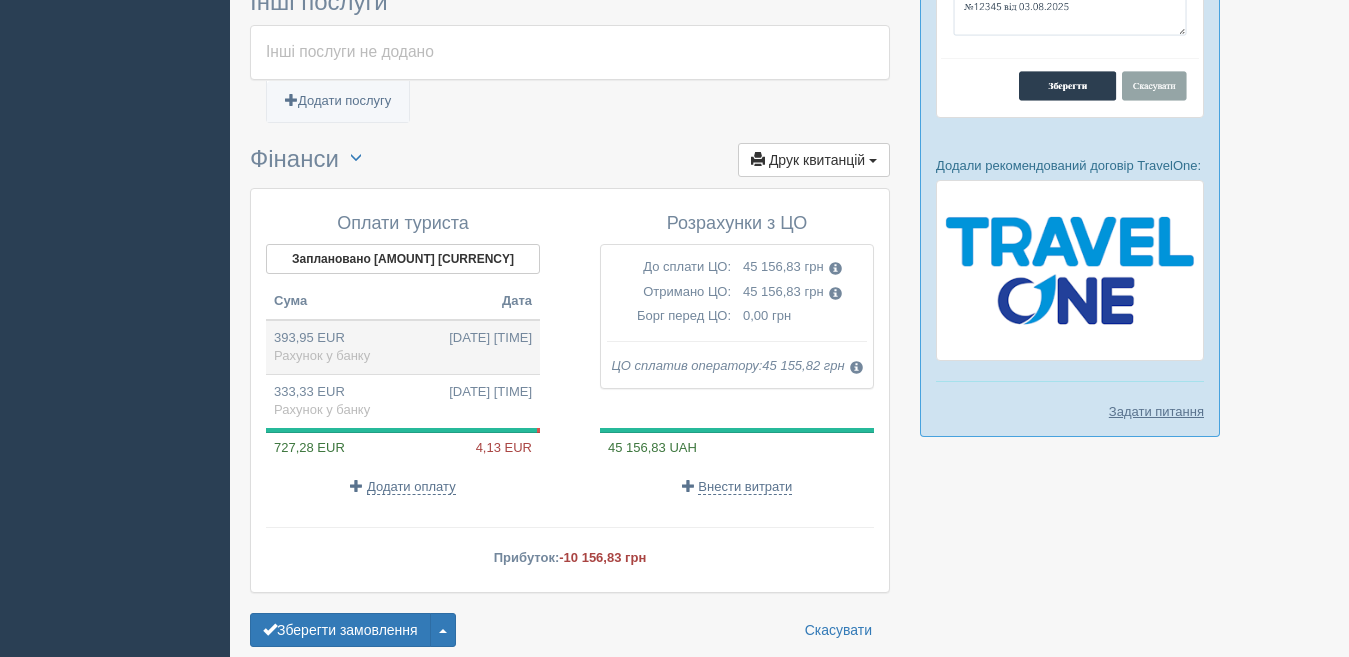 click on "Рахунок у банку" at bounding box center [322, 355] 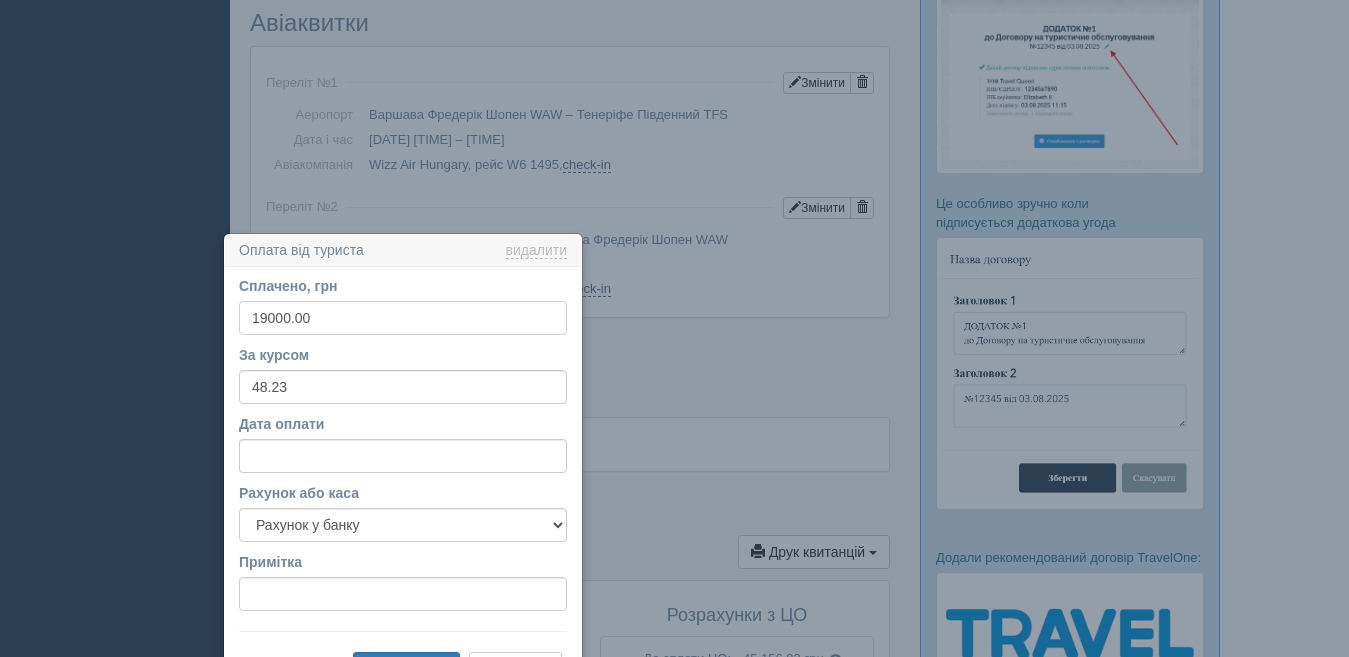 scroll, scrollTop: 1357, scrollLeft: 0, axis: vertical 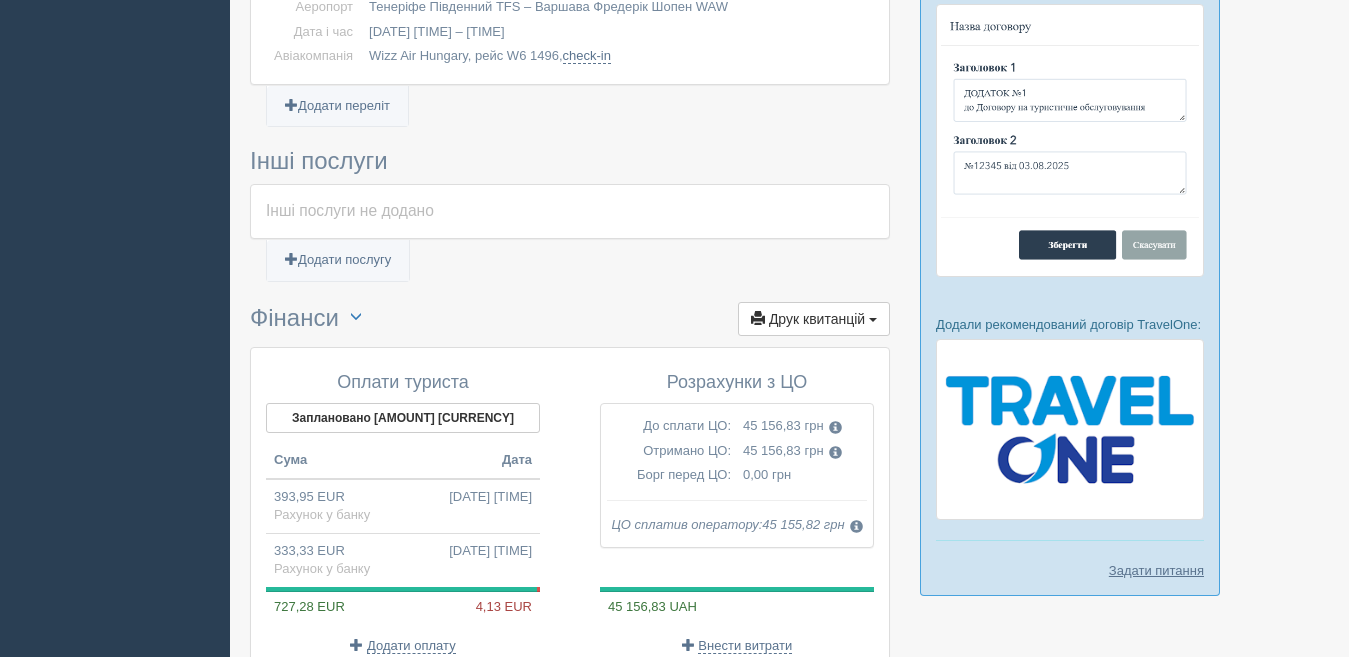 click on "All-Inclusive CRM
XO
Нагадування
Замовлення
Активні
Завершені" at bounding box center [674, -228] 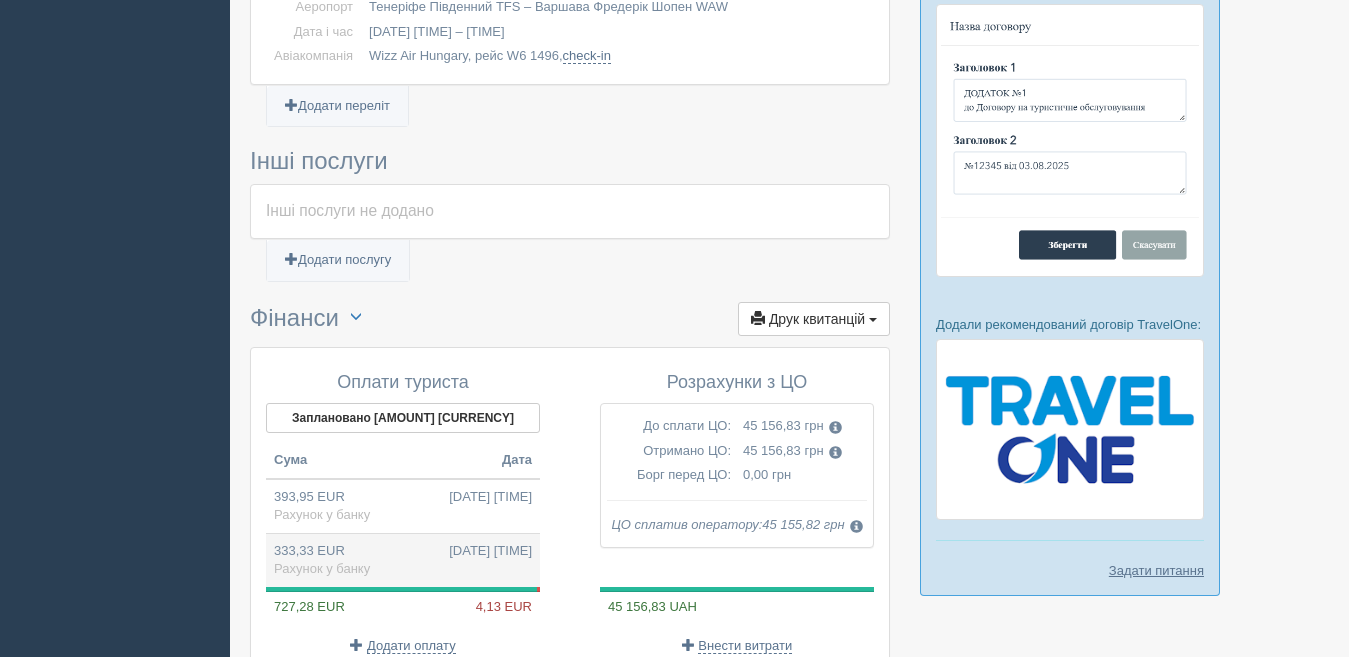 click on "333,33 EUR
24.04.2025 20:35
Рахунок у банку" at bounding box center (403, 560) 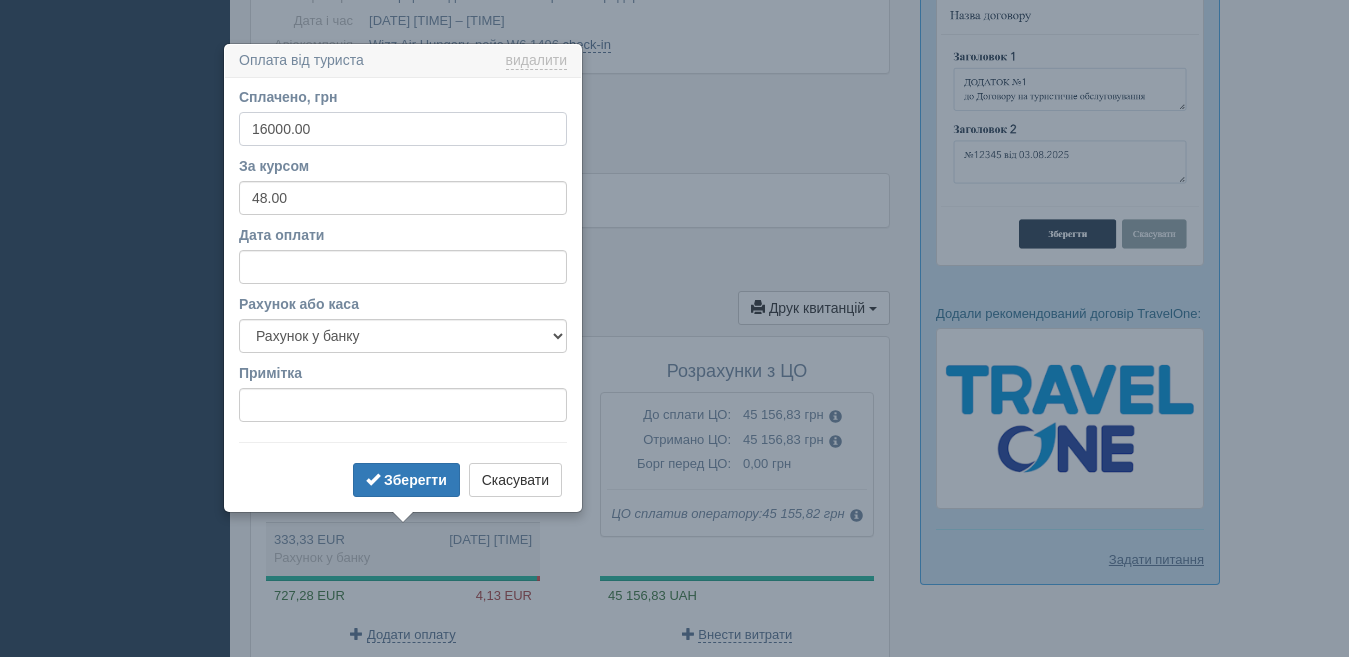scroll, scrollTop: 1411, scrollLeft: 0, axis: vertical 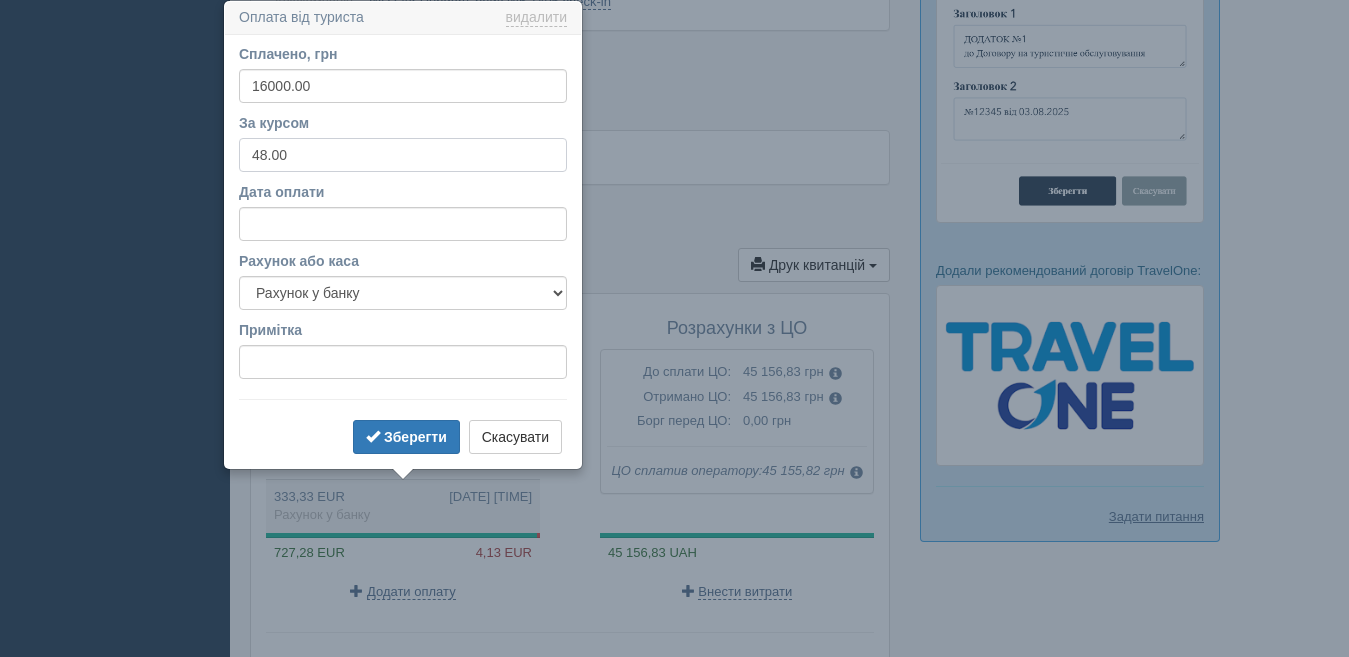 click on "48.00" at bounding box center (403, 155) 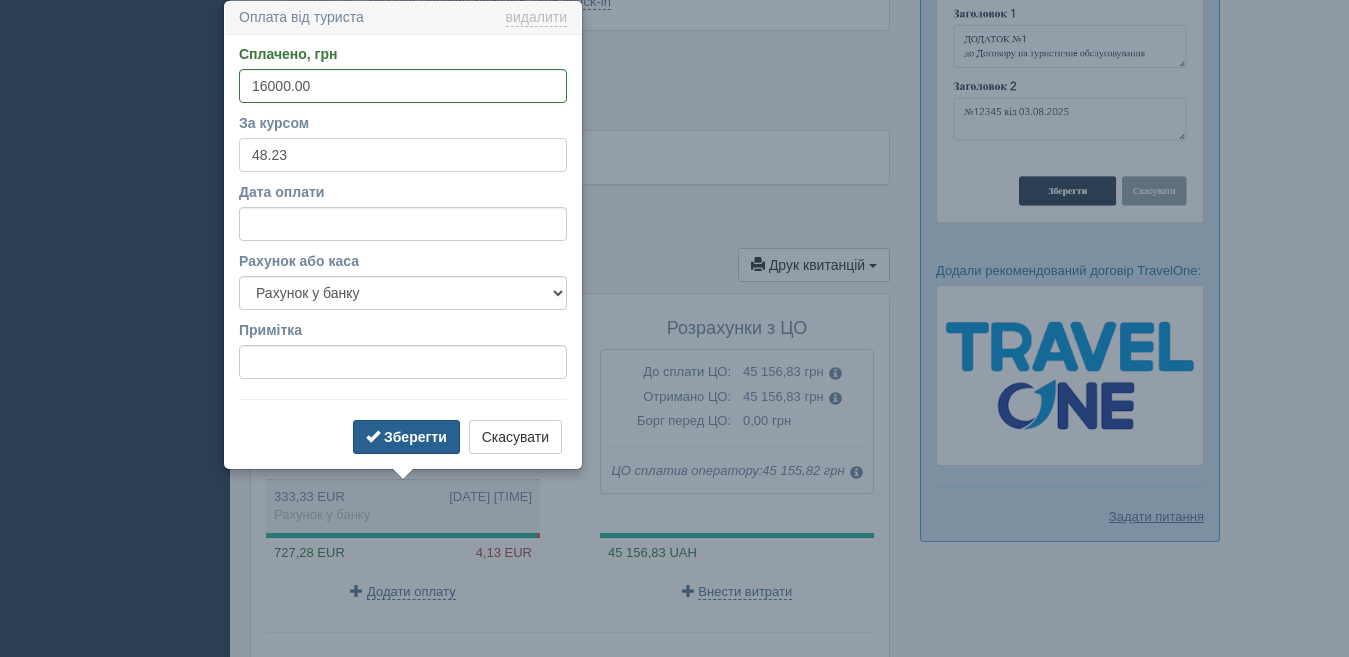 type on "48.23" 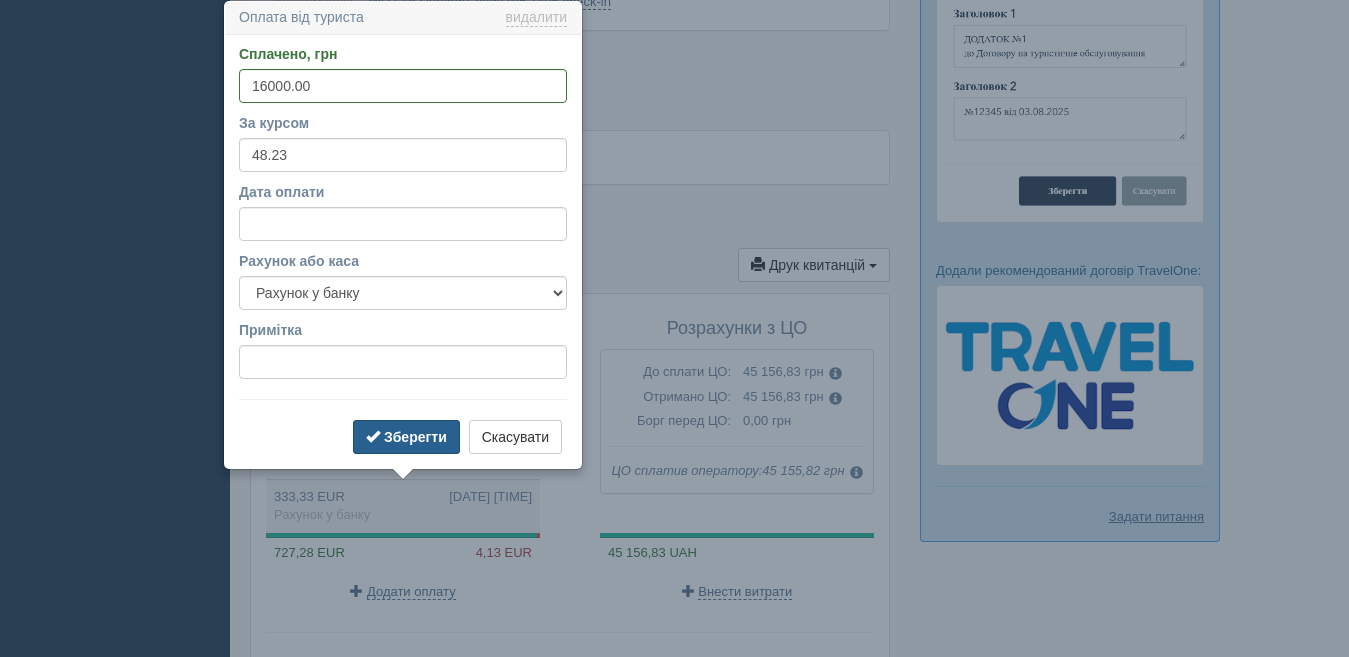 click on "Зберегти" at bounding box center (415, 437) 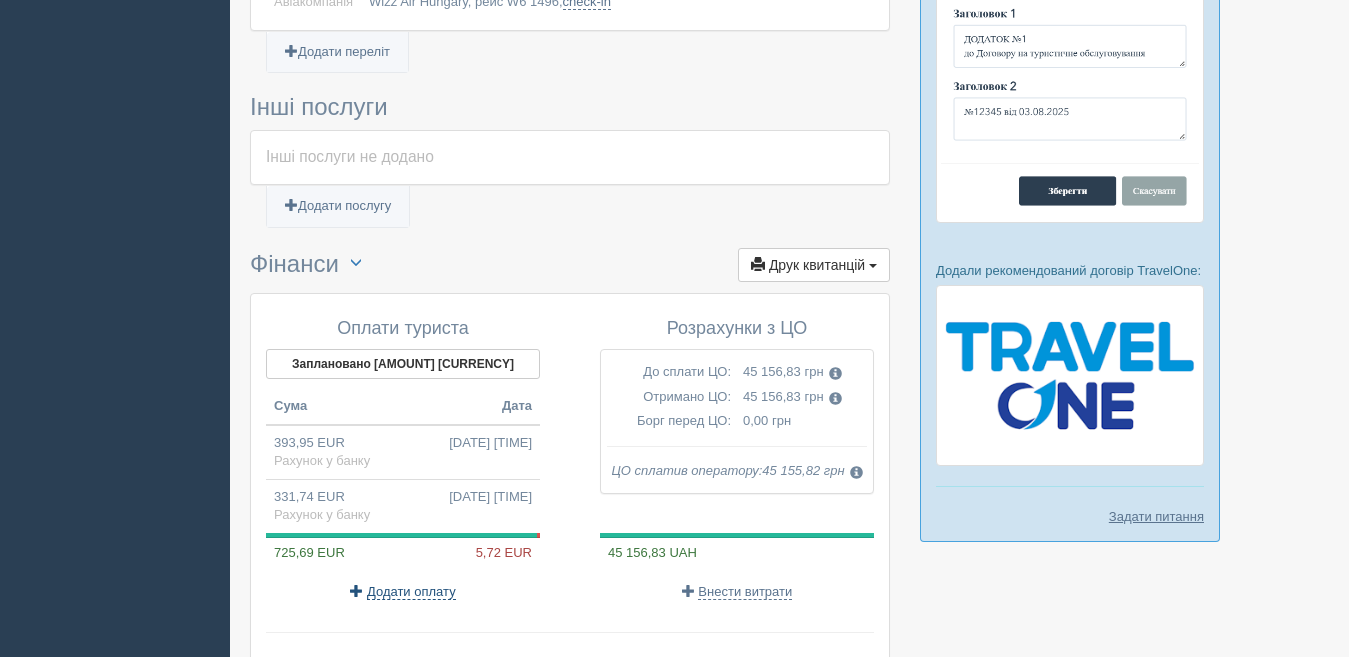 click on "Додати оплату" at bounding box center [411, 592] 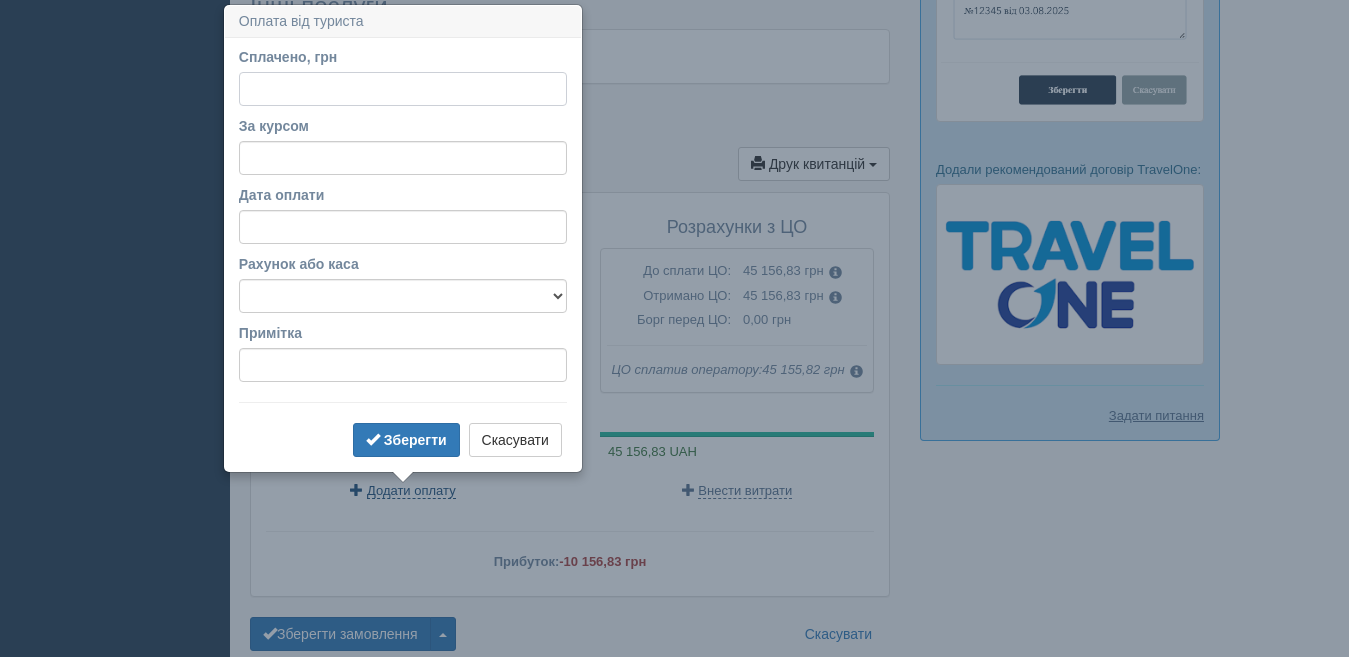 scroll, scrollTop: 1516, scrollLeft: 0, axis: vertical 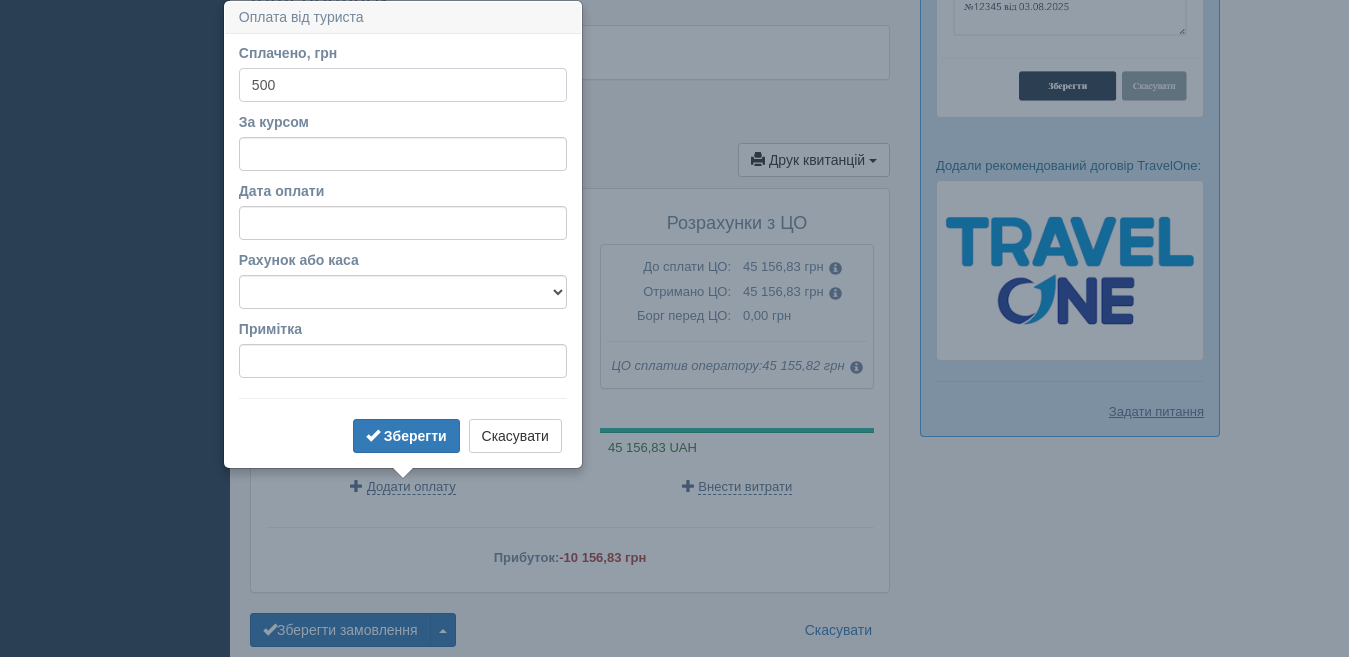 type on "500" 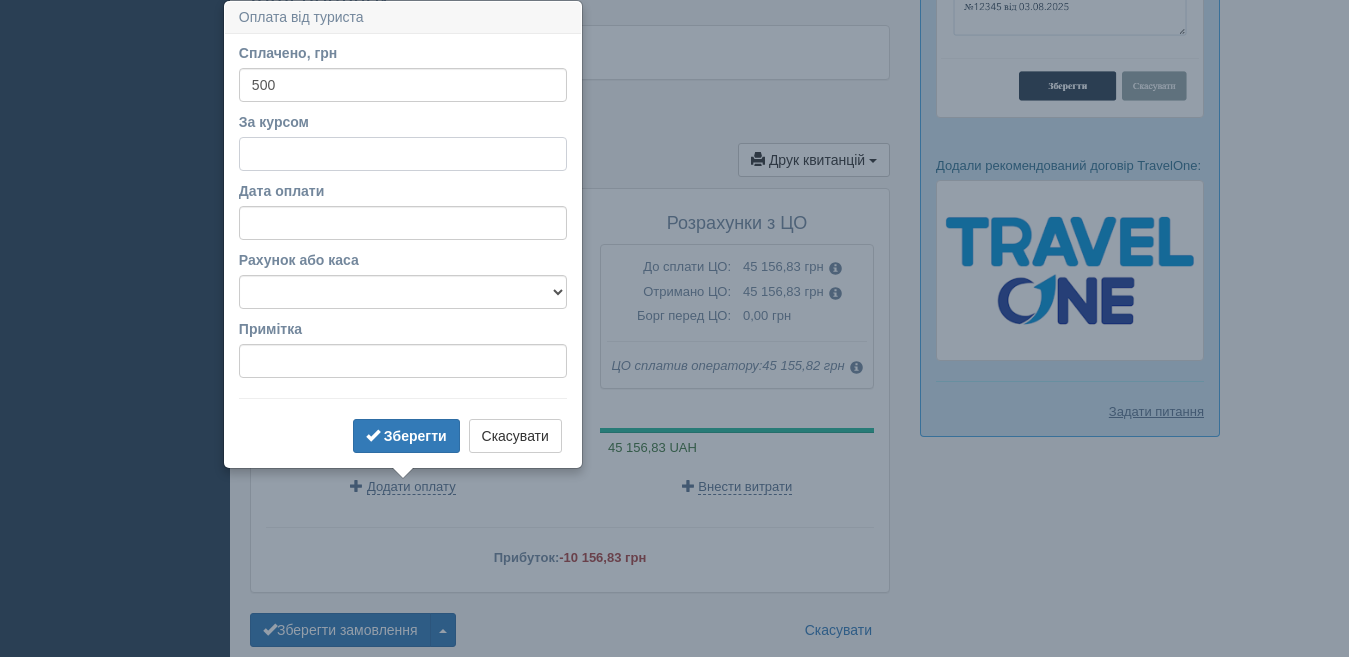 click on "За курсом" at bounding box center [403, 154] 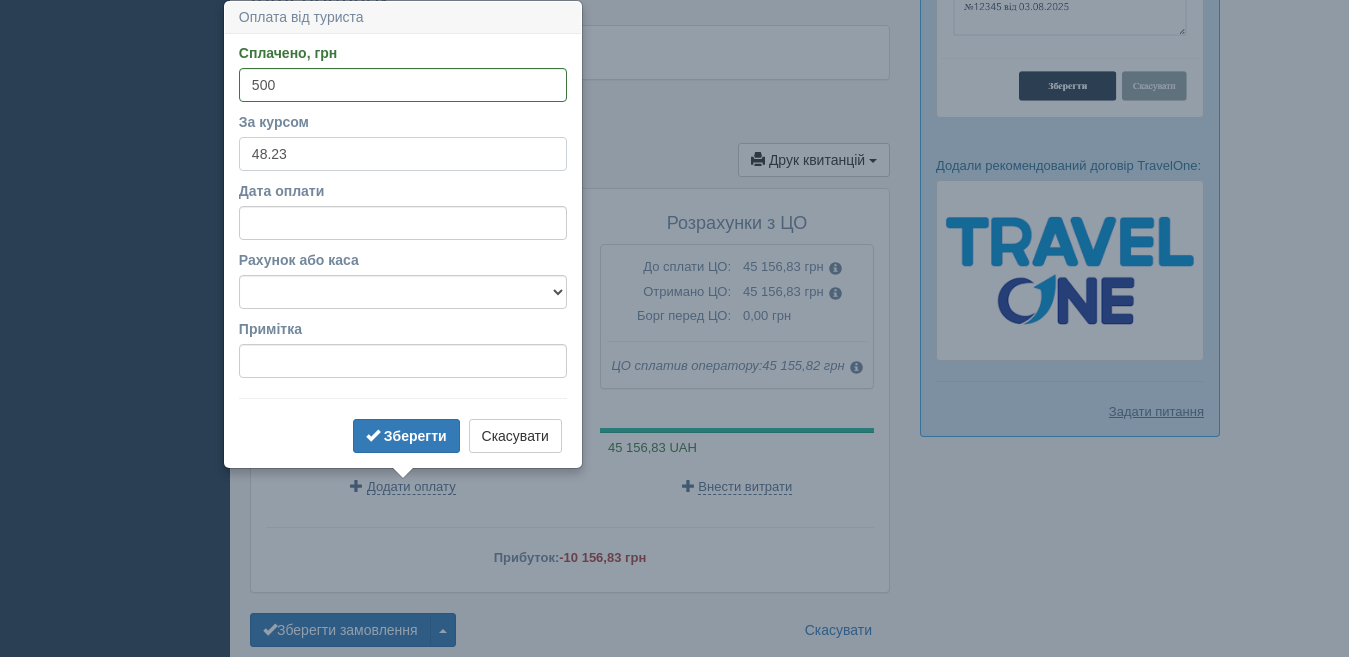 type on "48.23" 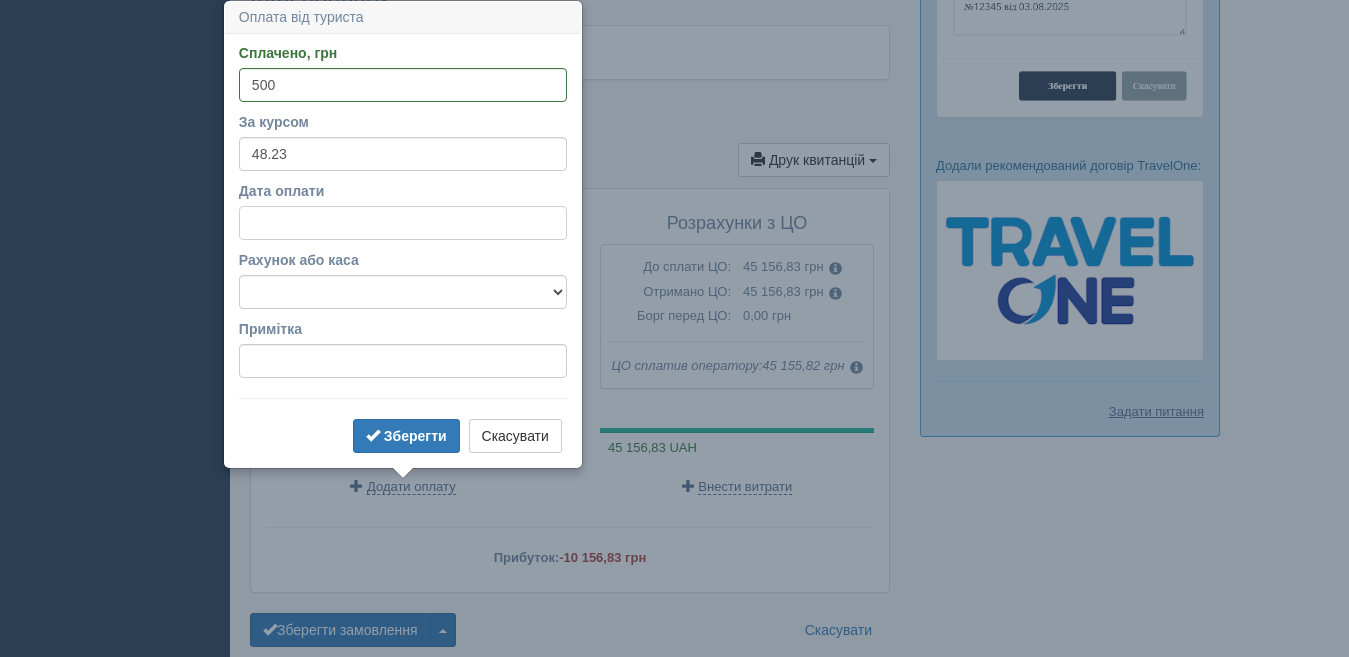 click on "Дата оплати" at bounding box center (403, 223) 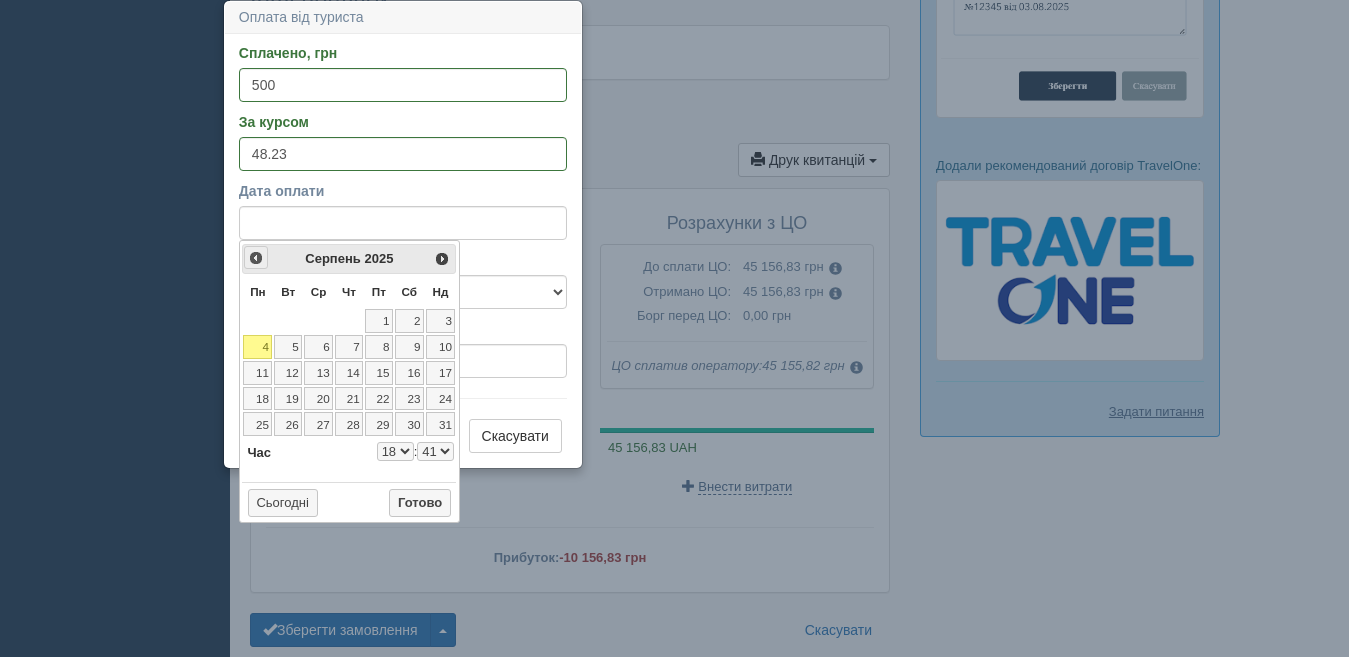 click on "<Попер" at bounding box center (256, 258) 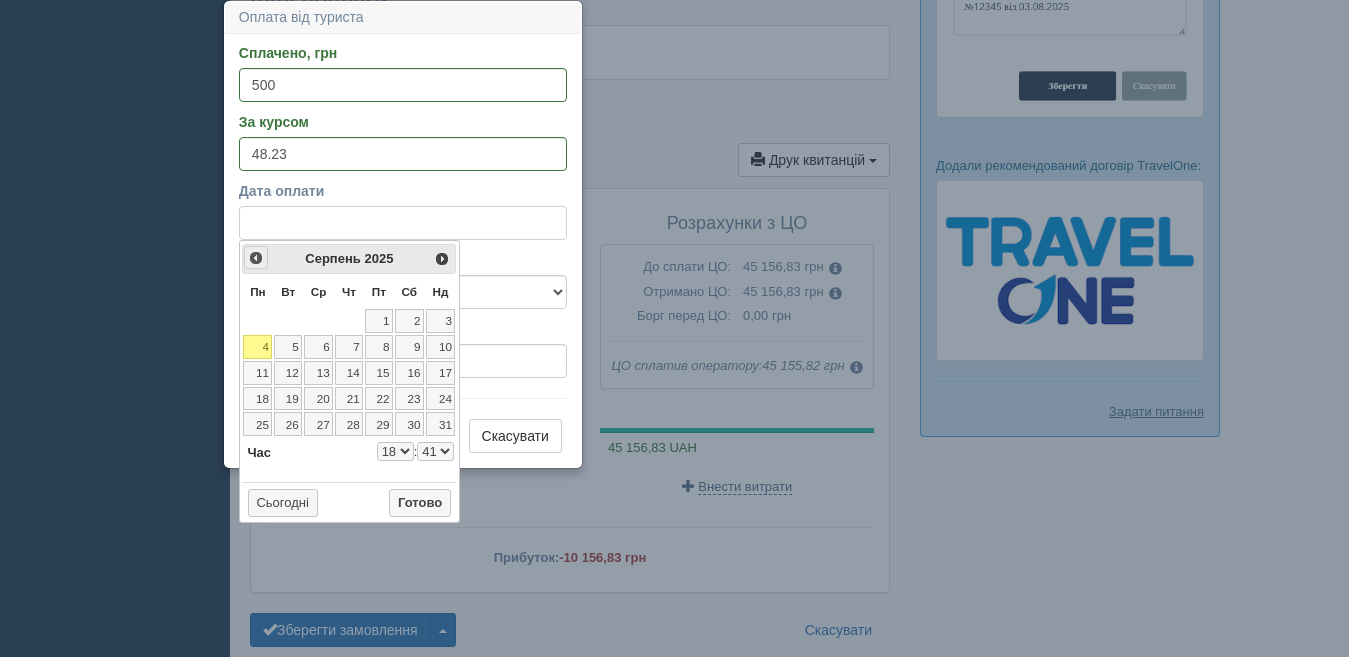 select on "18" 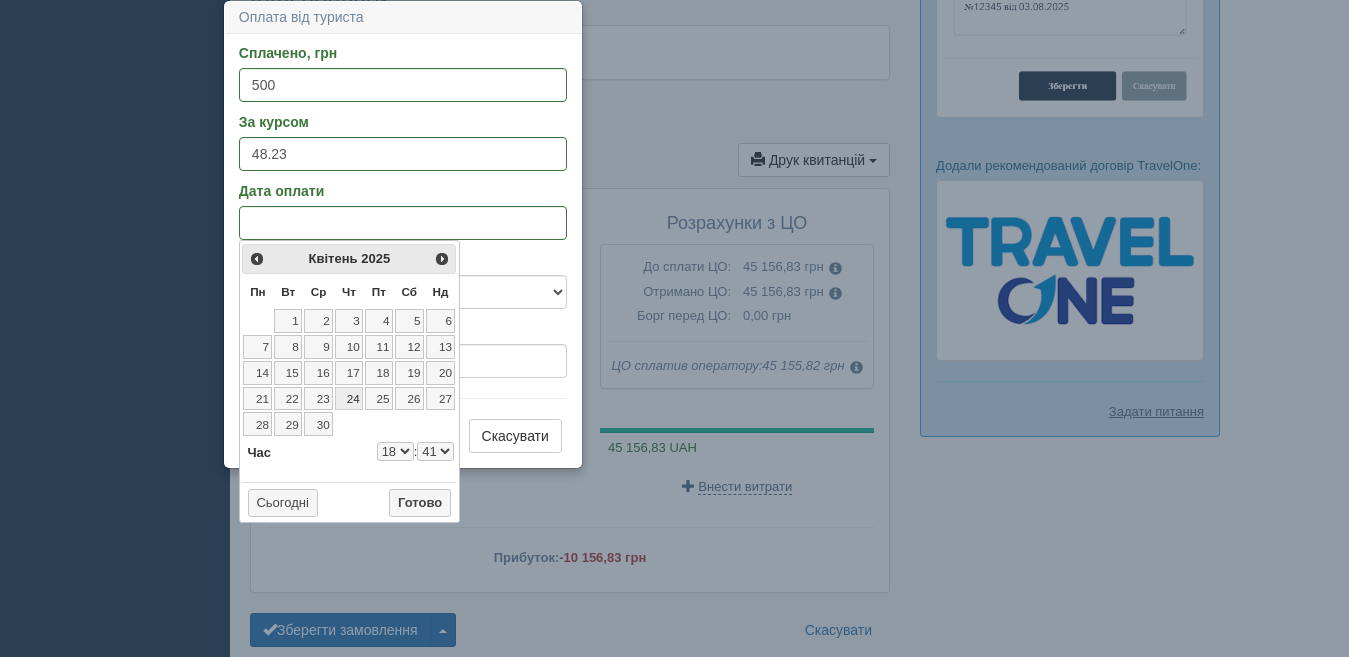click on "24" at bounding box center [349, 399] 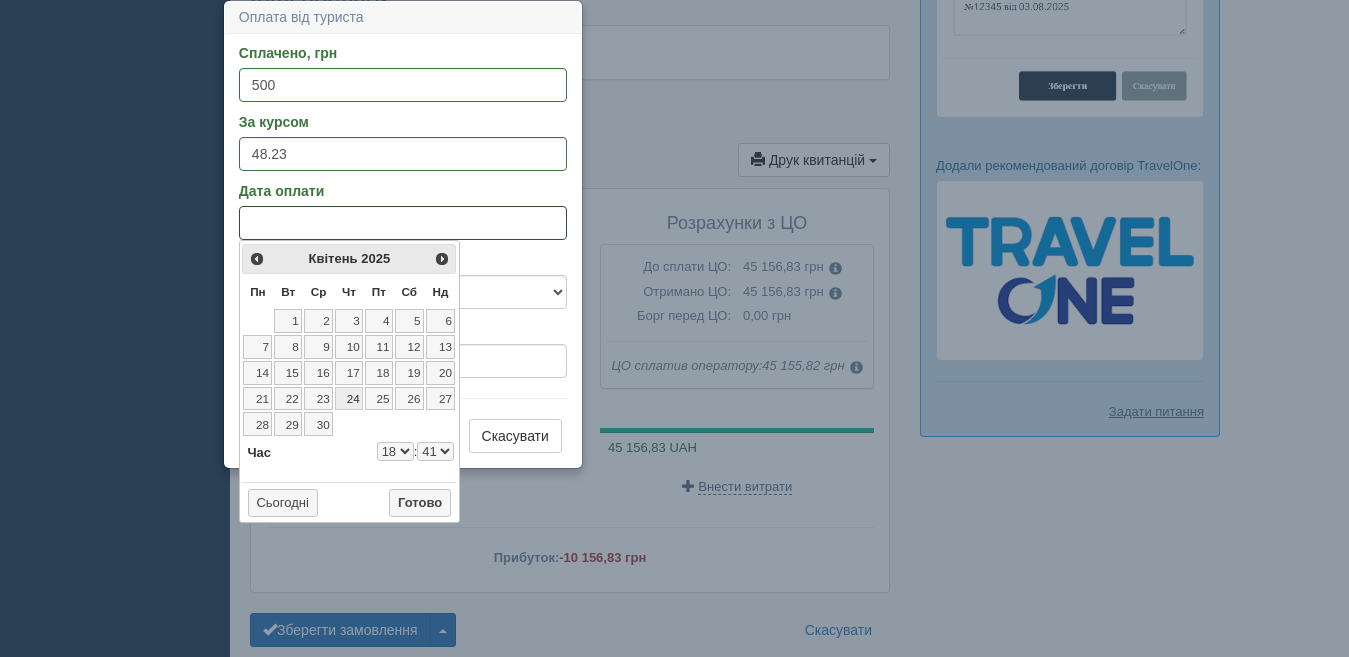 select on "18" 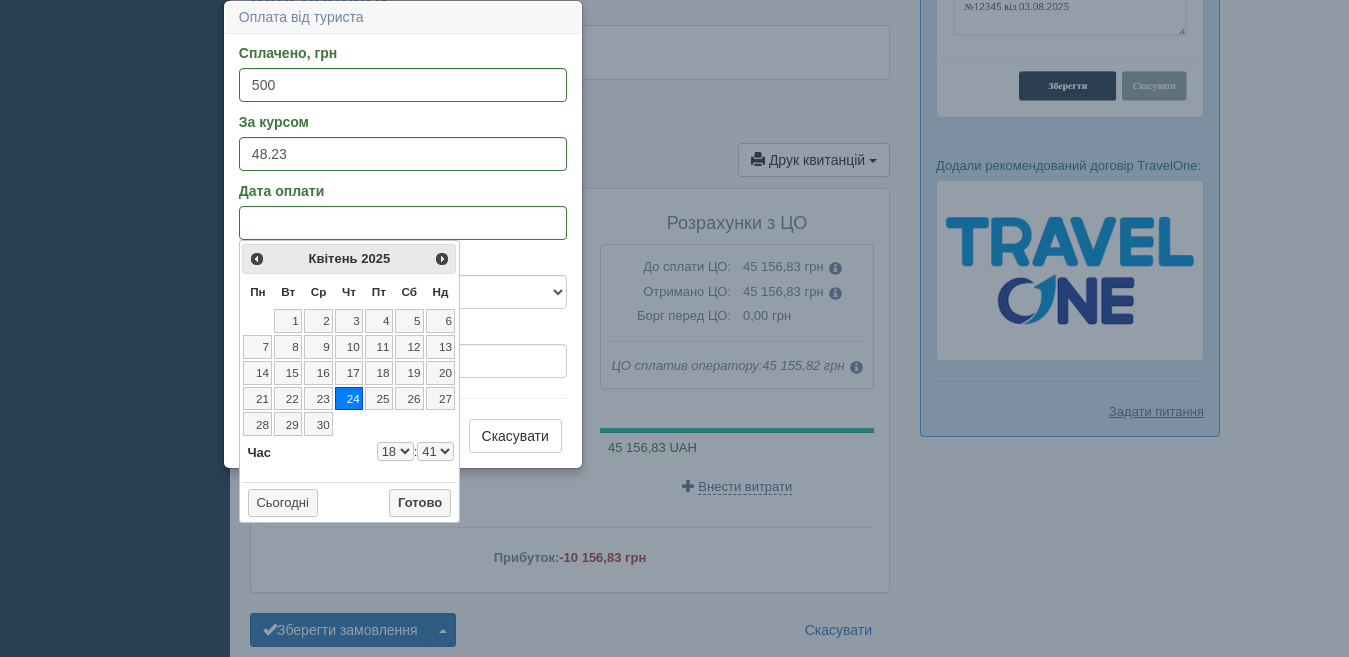 click on "0 1 2 3 4 5 6 7 8 9 10 11 12 13 14 15 16 17 18 19 20 21 22 23" at bounding box center [395, 451] 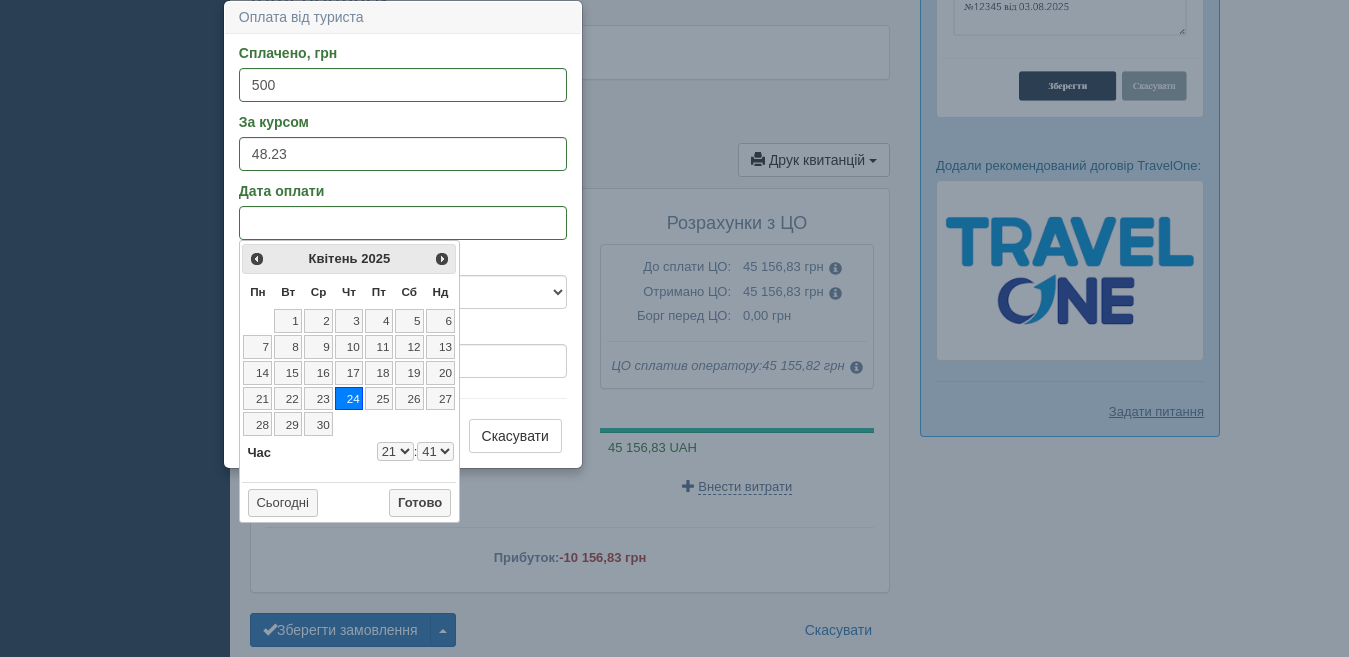 select on "21" 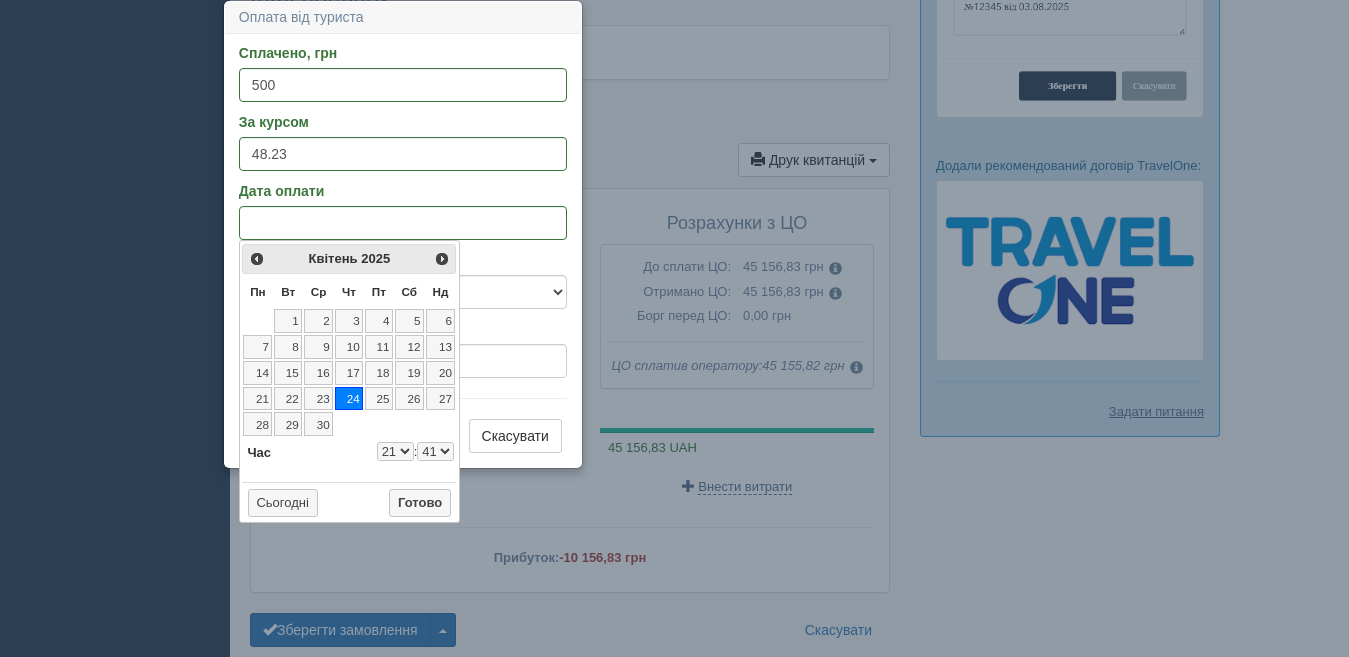 click on "00 01 02 03 04 05 06 07 08 09 10 11 12 13 14 15 16 17 18 19 20 21 22 23 24 25 26 27 28 29 30 31 32 33 34 35 36 37 38 39 40 41 42 43 44 45 46 47 48 49 50 51 52 53 54 55 56 57 58 59" at bounding box center [435, 451] 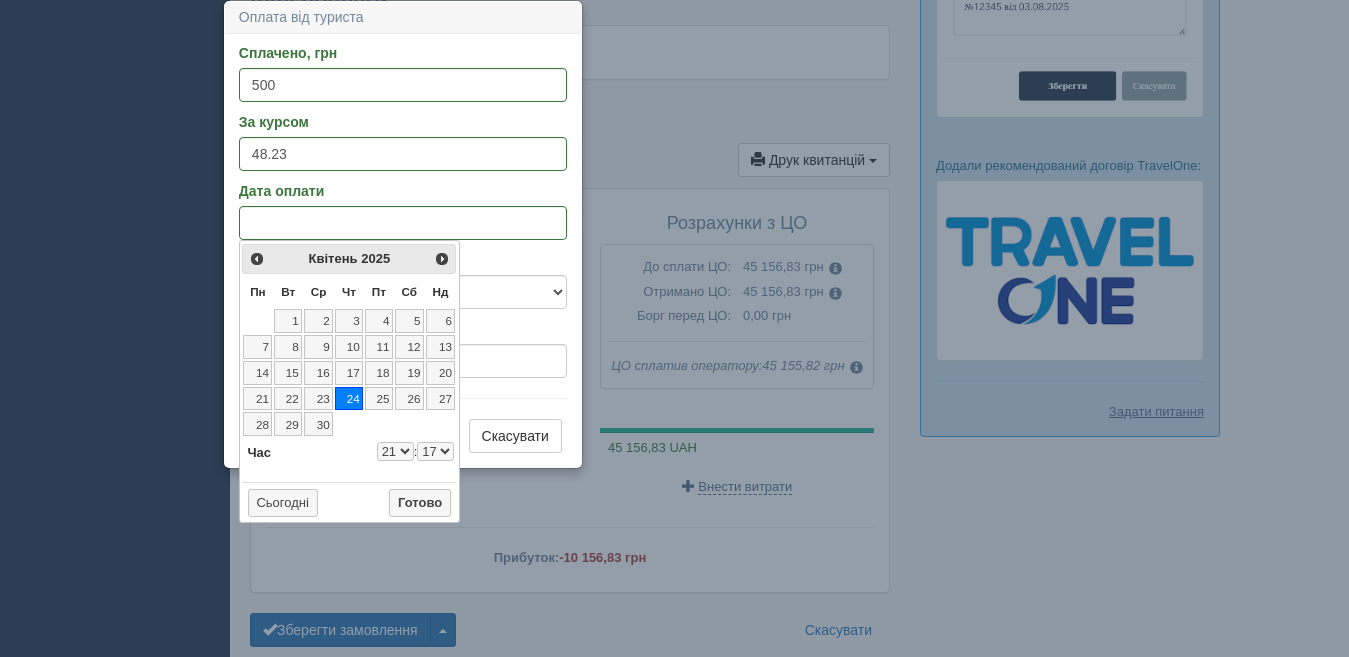 select on "21" 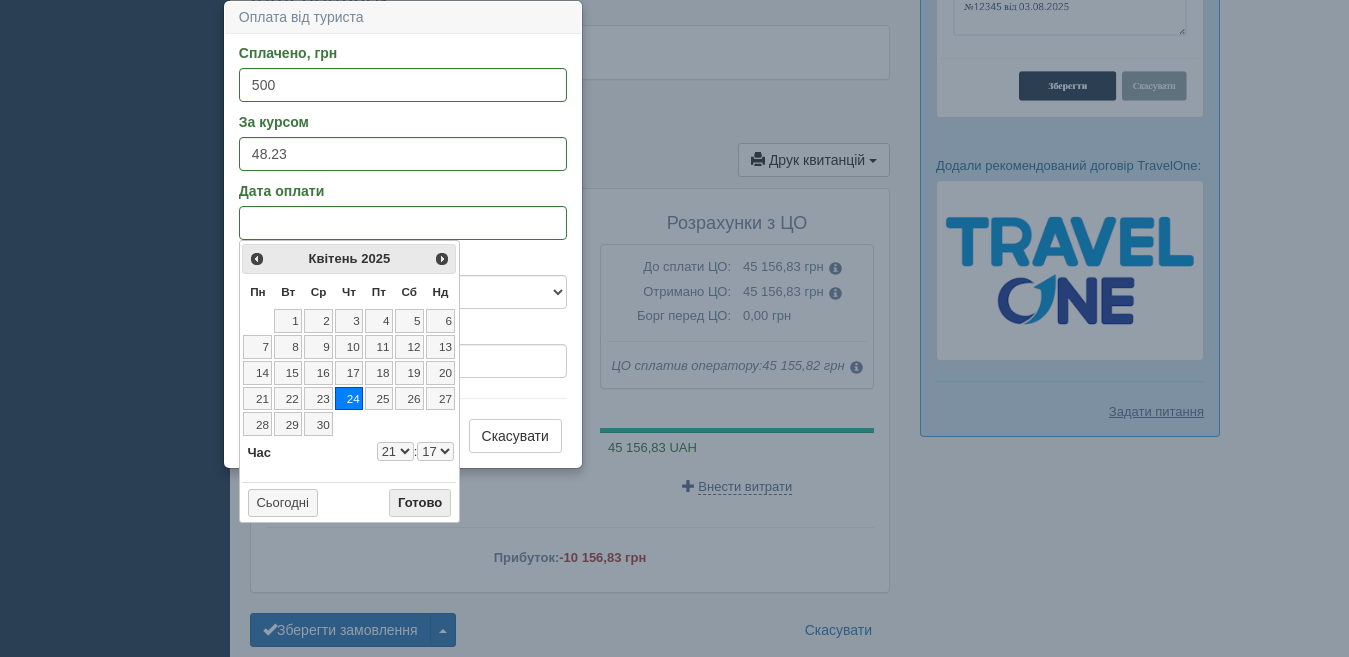 click on "Готово" at bounding box center [420, 503] 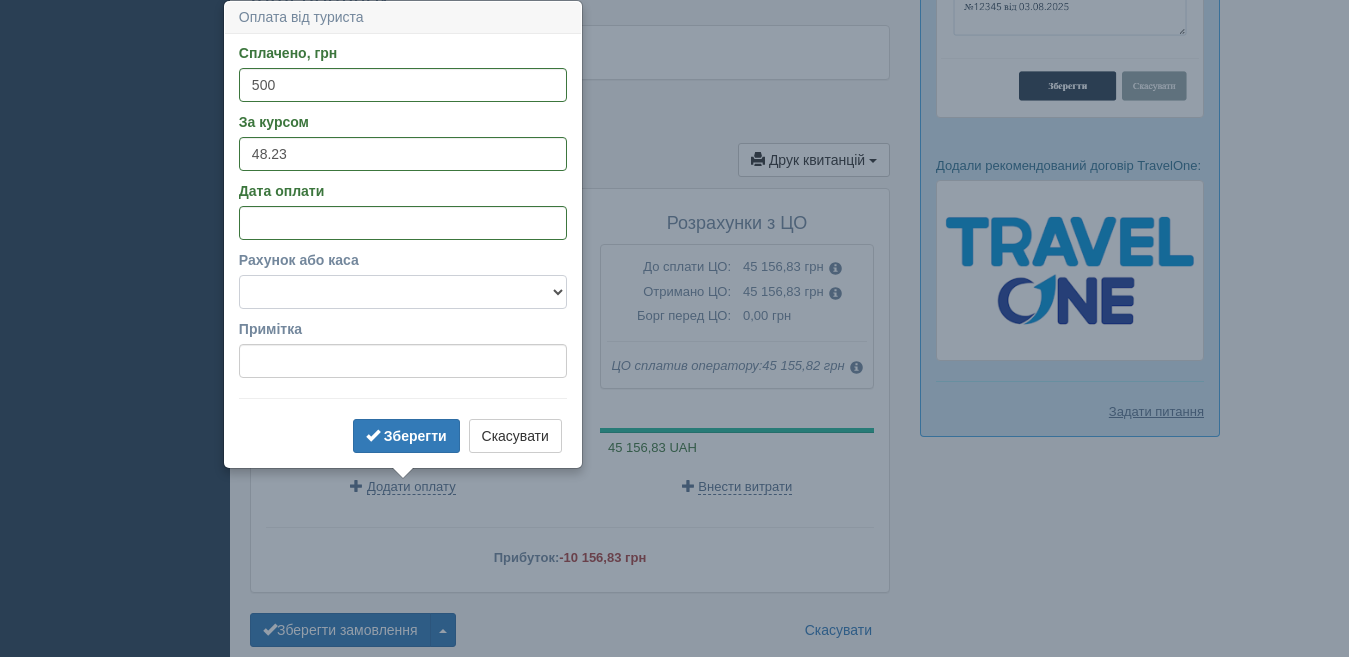 click on "Готівка
Картка
Рахунок у банку" at bounding box center (403, 292) 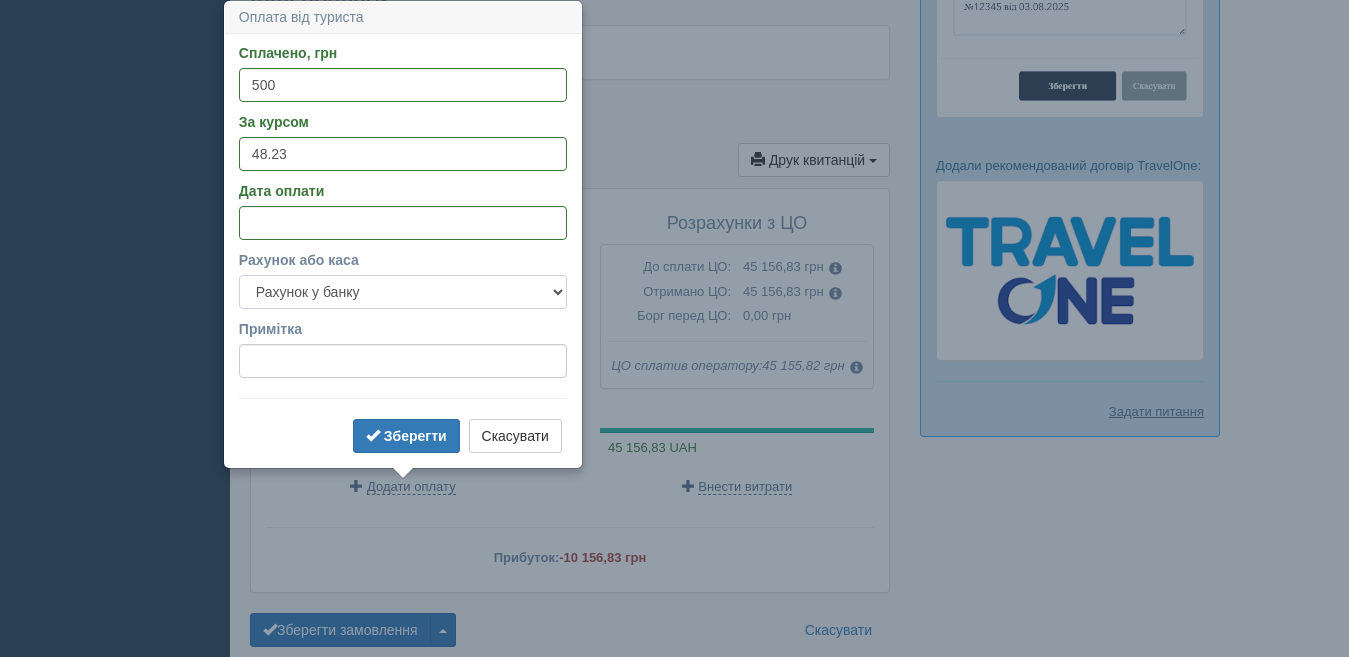 click on "Готівка
Картка
Рахунок у банку" at bounding box center (403, 292) 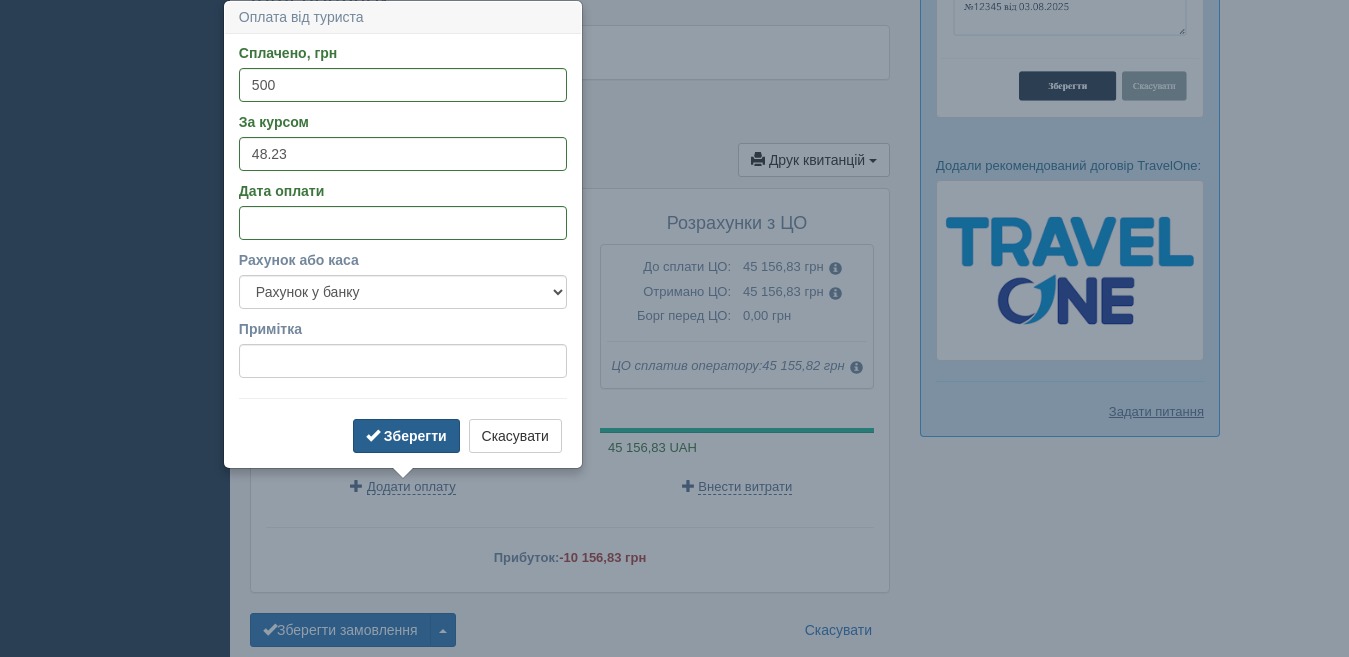 click on "Зберегти" at bounding box center [415, 436] 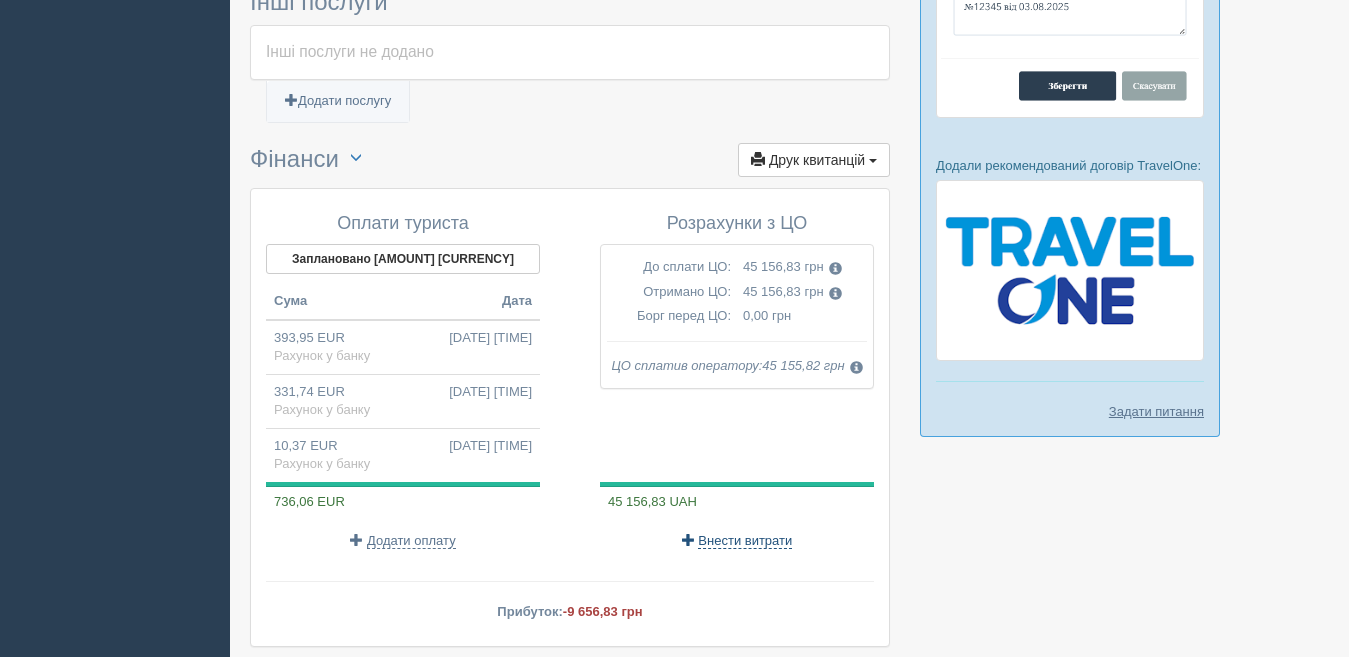 click on "Внести витрати" at bounding box center [745, 541] 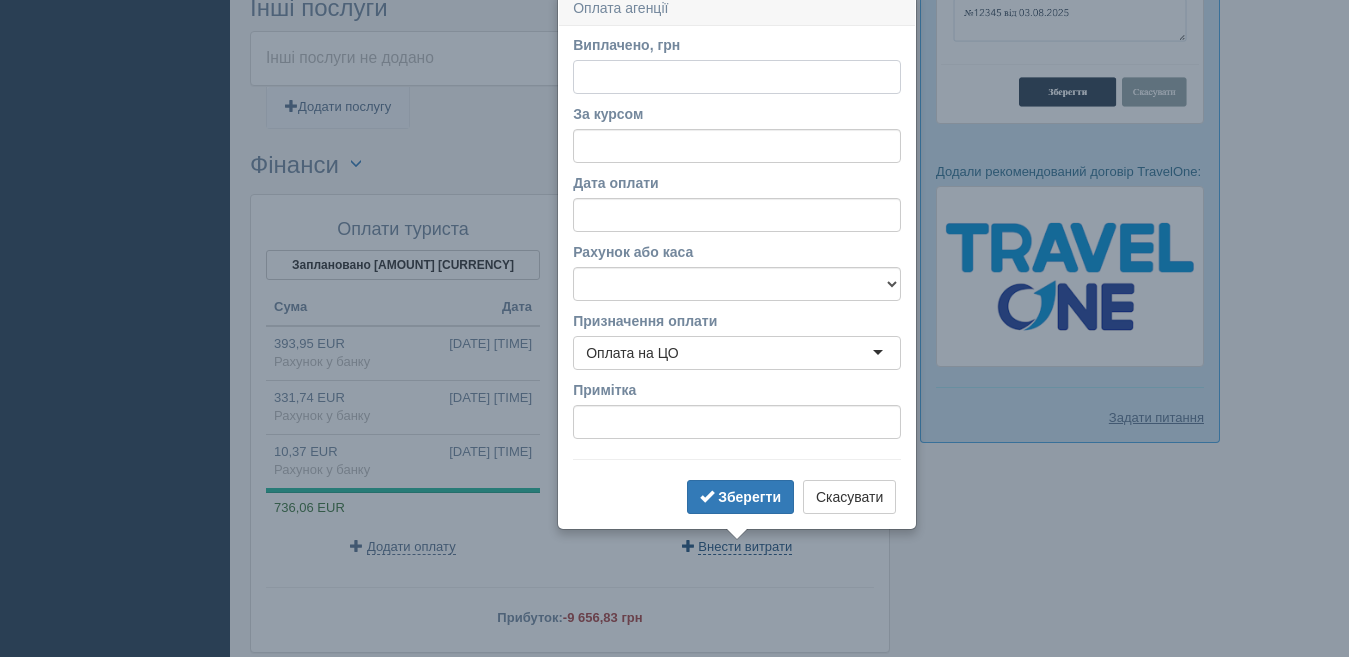 scroll, scrollTop: 1501, scrollLeft: 0, axis: vertical 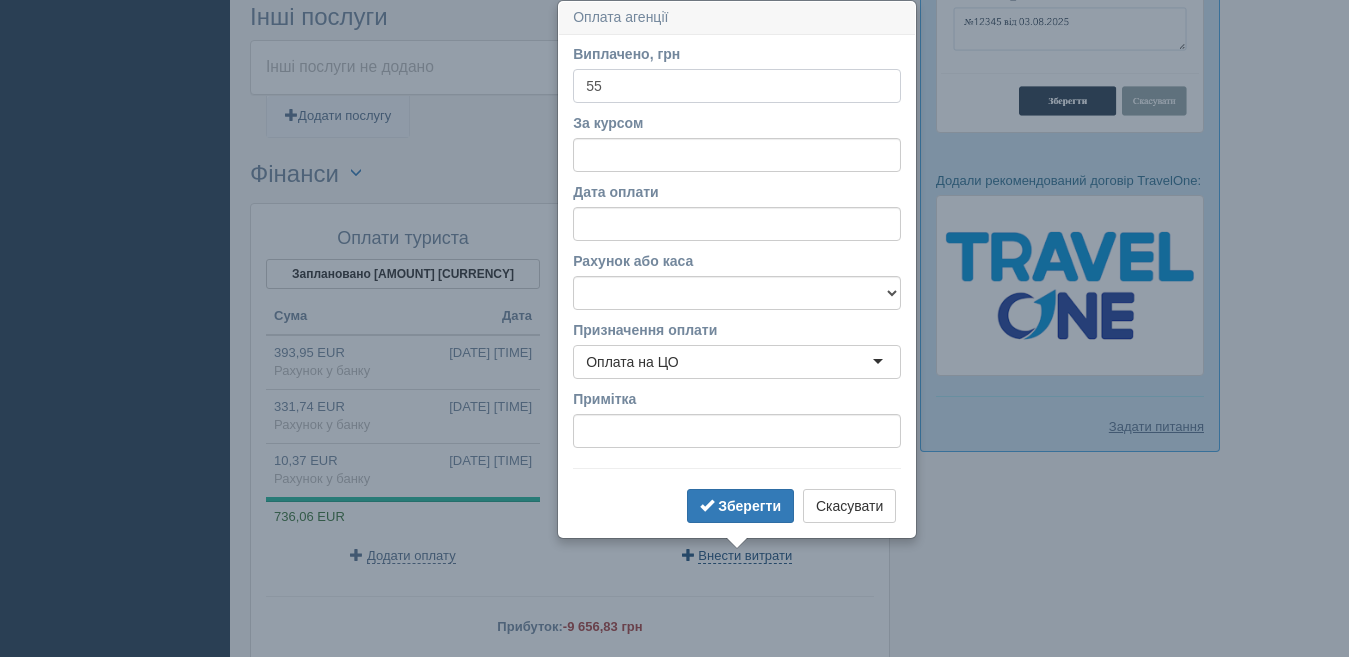 type on "5" 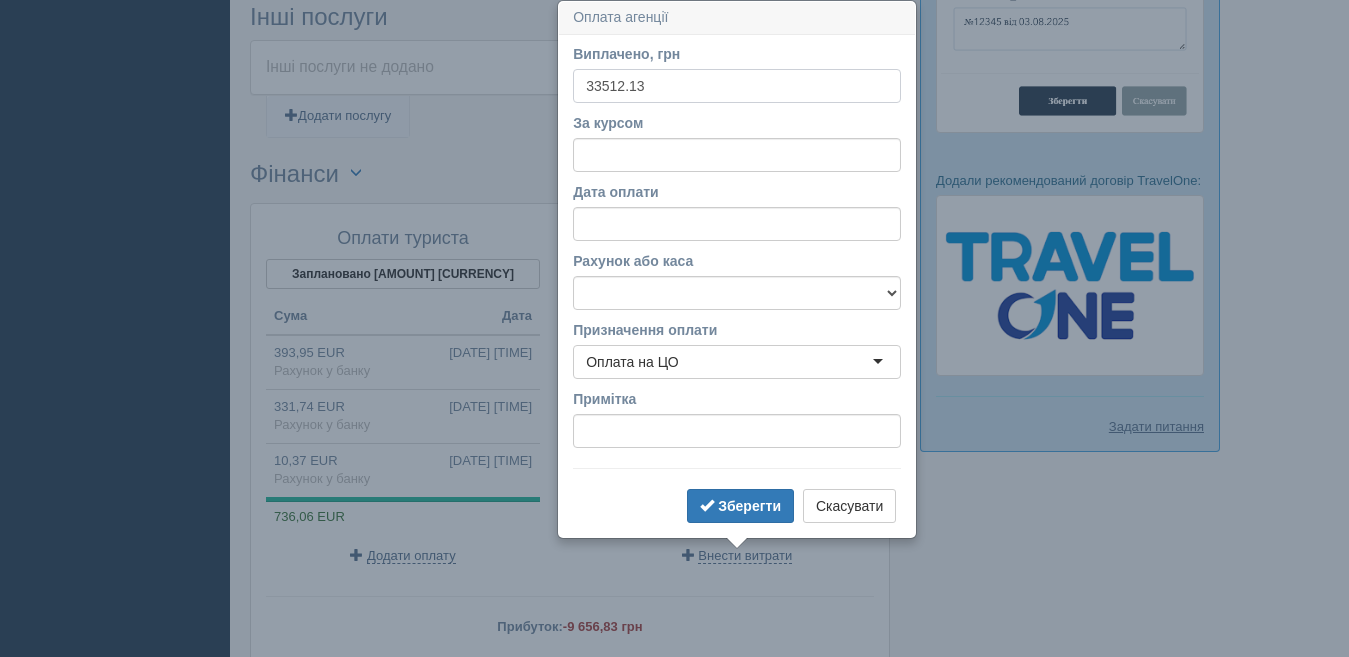 type on "33512.13" 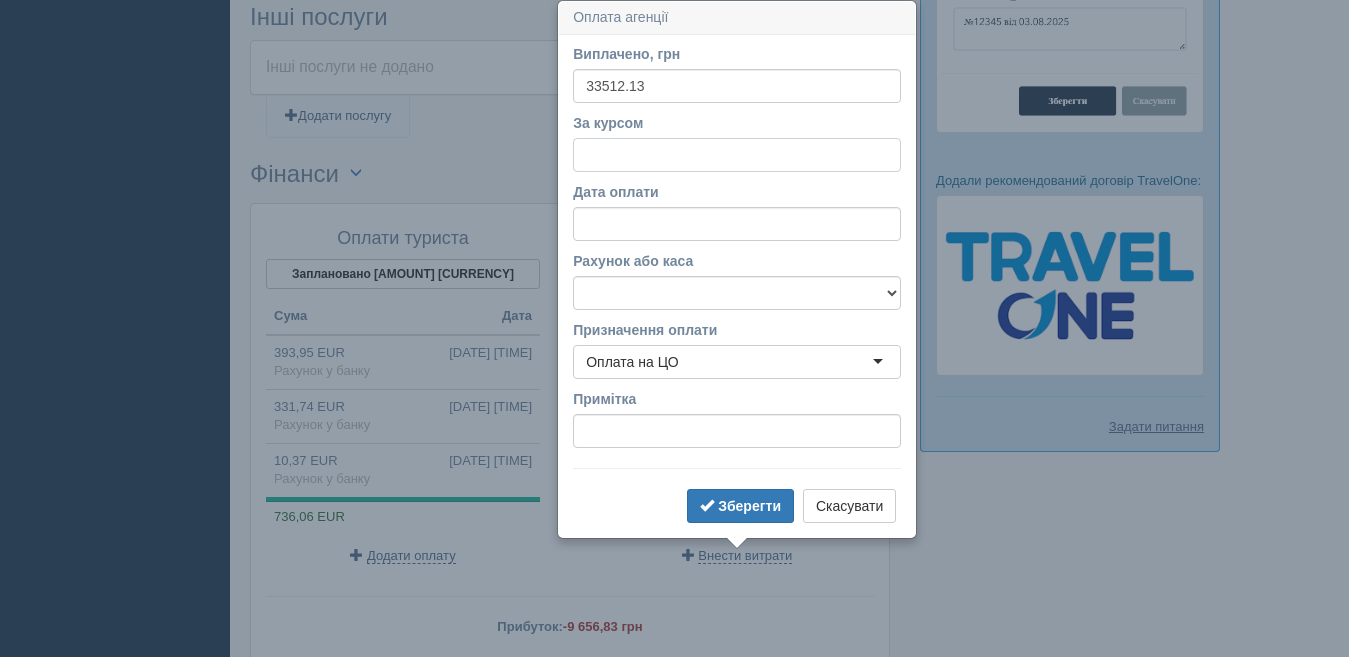 click on "За курсом" at bounding box center (737, 155) 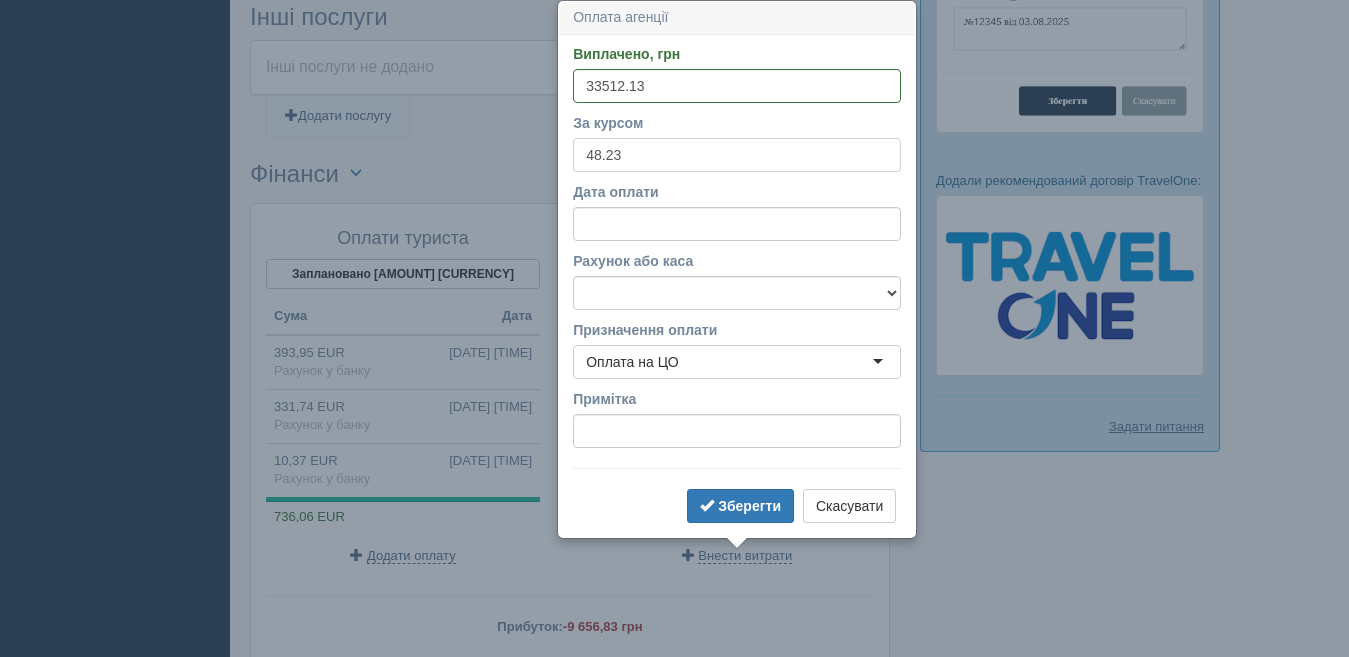 type on "48.23" 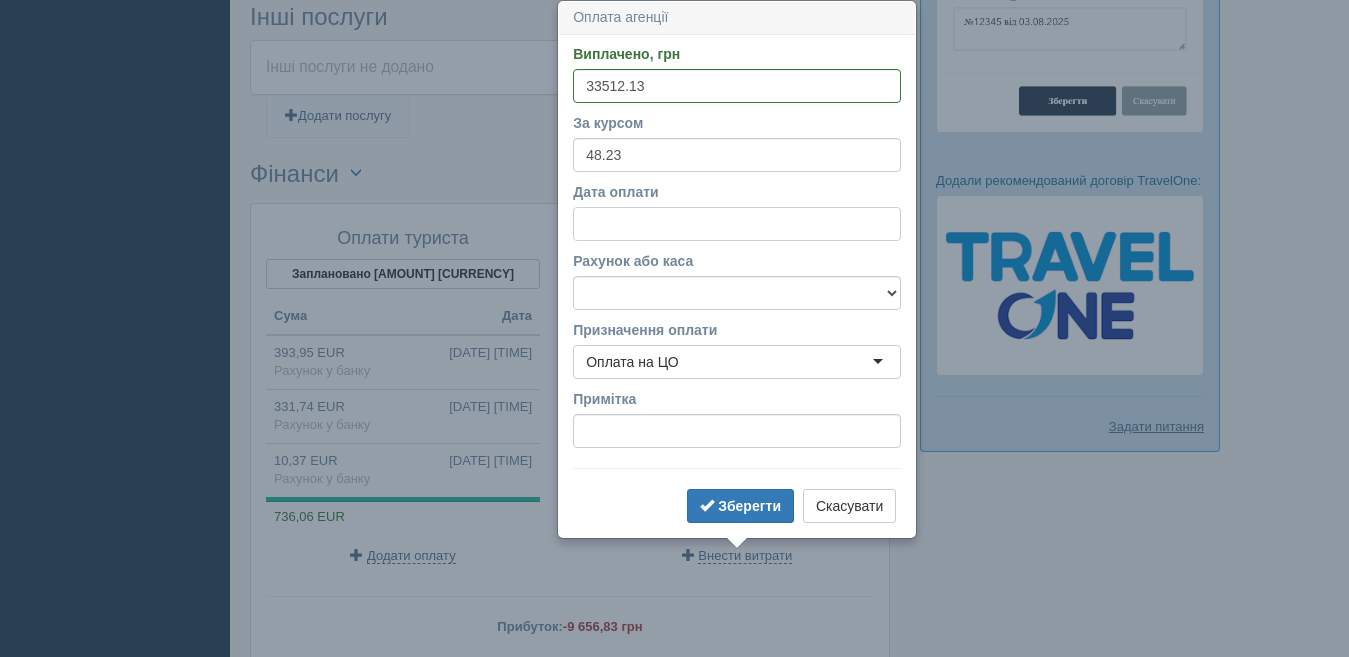 click on "Дата оплати" at bounding box center (737, 224) 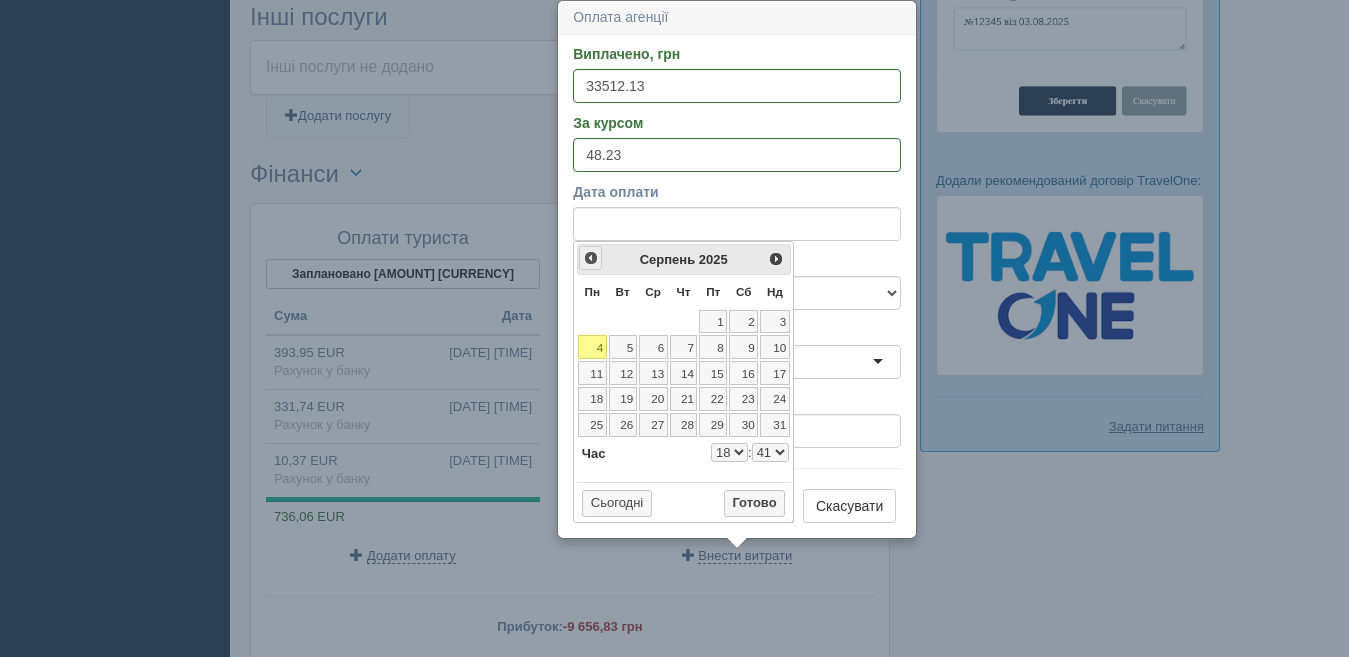 click on "<Попер" at bounding box center [591, 258] 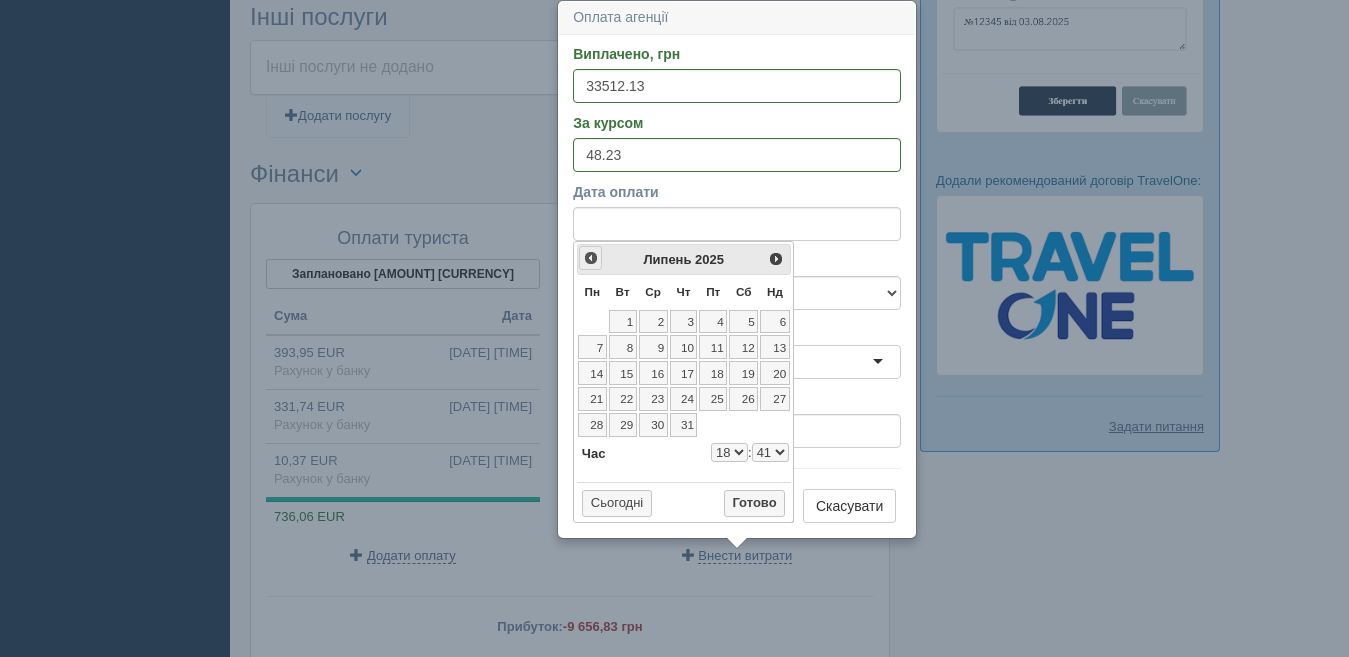 click on "<Попер" at bounding box center [591, 258] 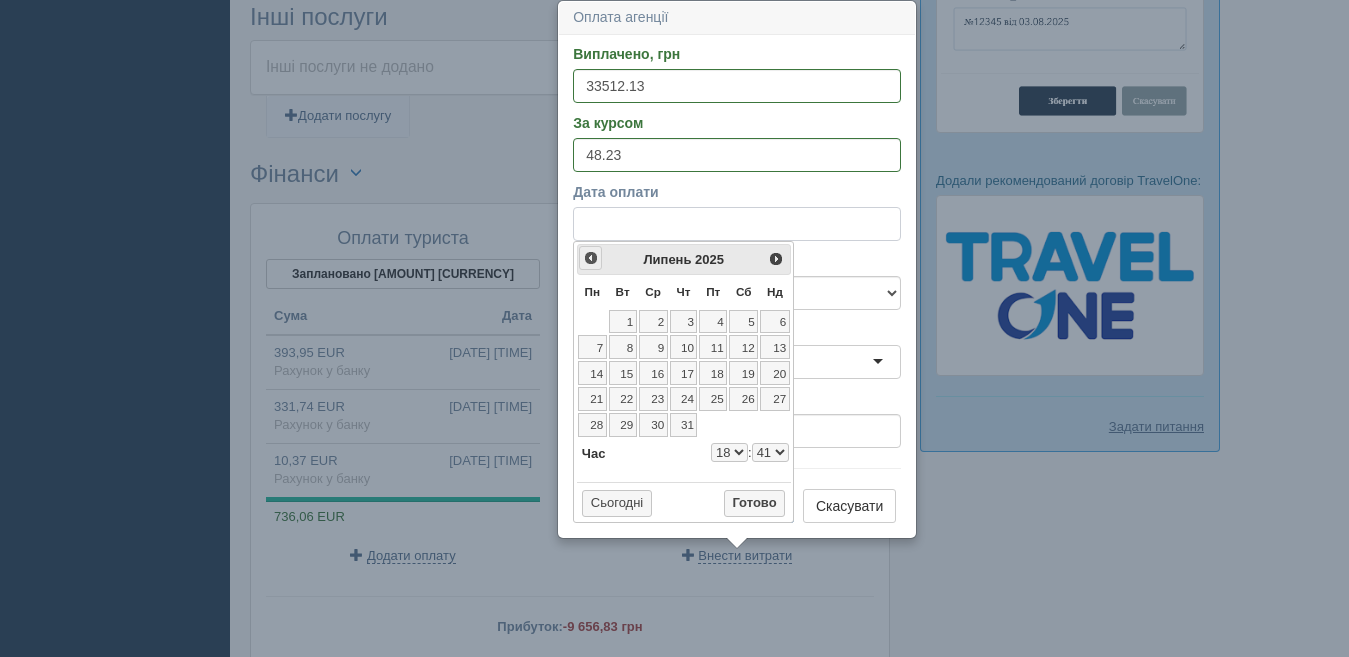 select on "18" 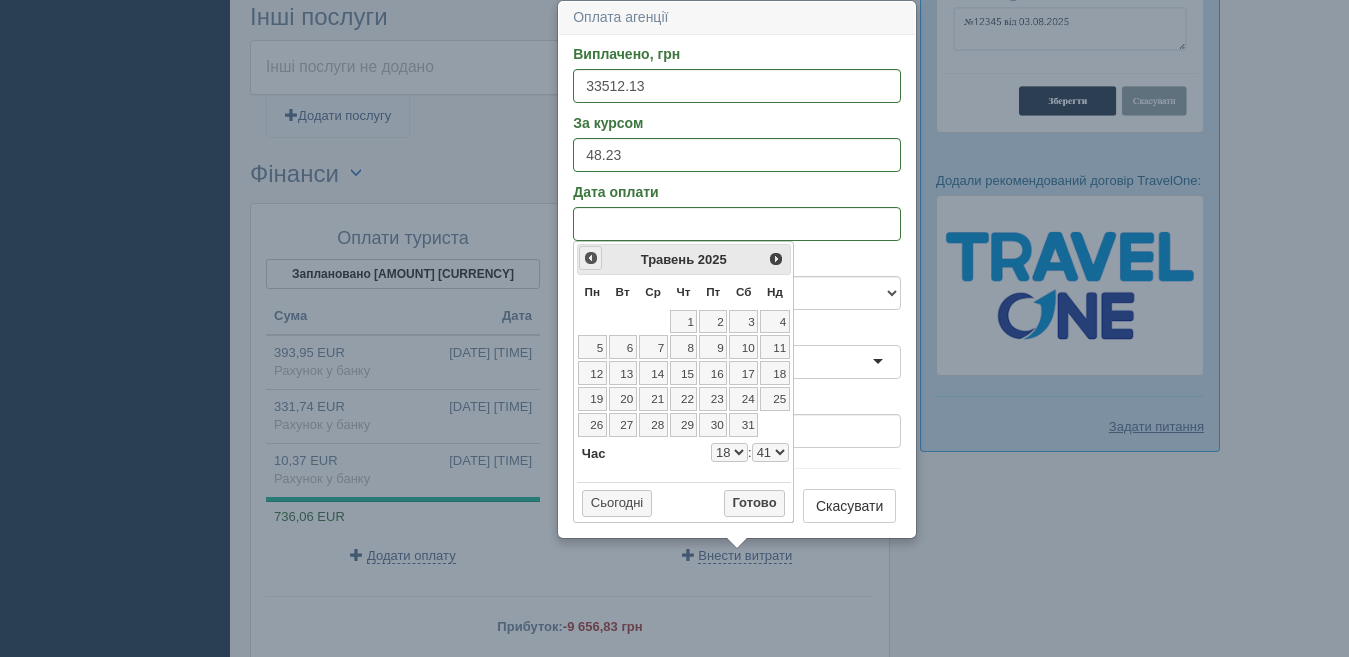 click on "<Попер" at bounding box center (591, 258) 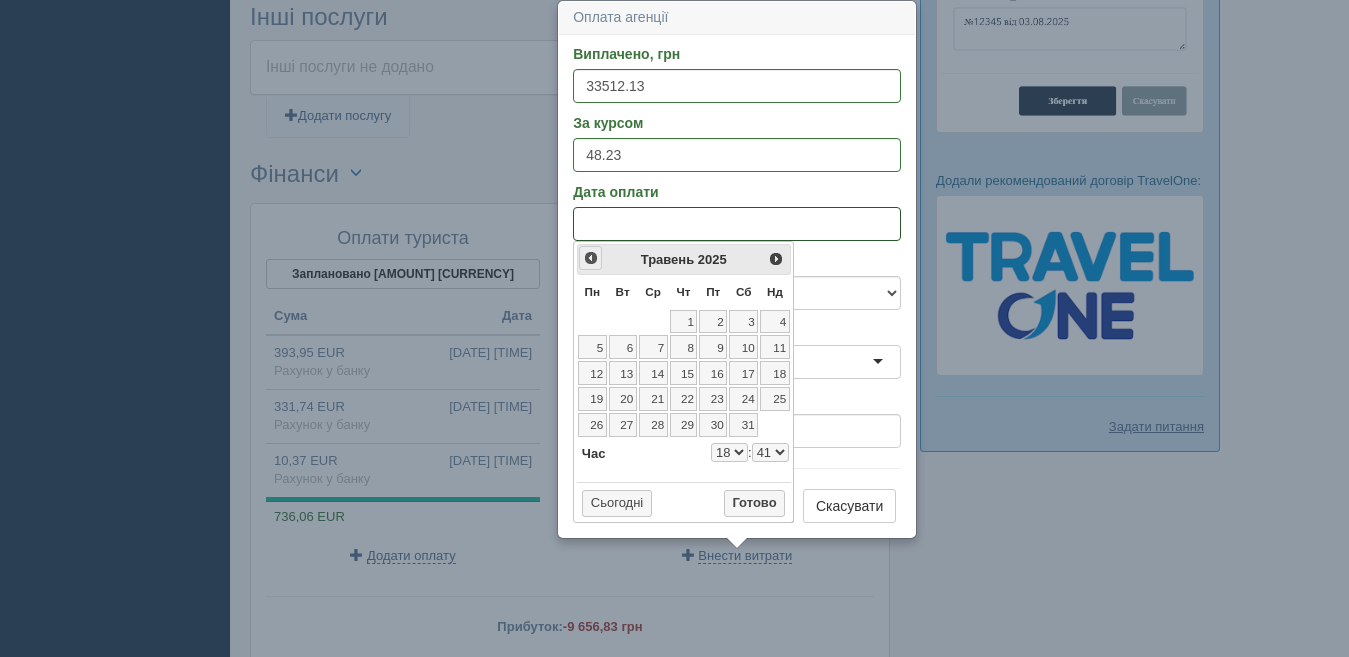 select on "18" 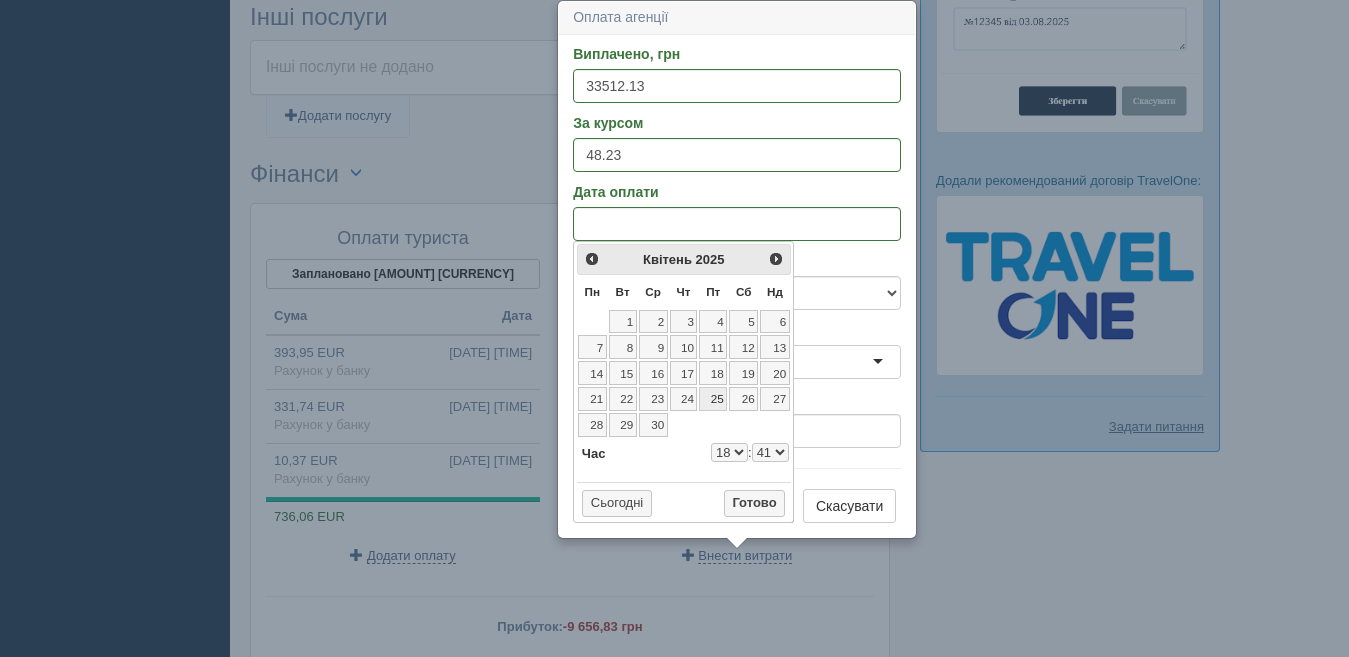 click on "25" at bounding box center [713, 399] 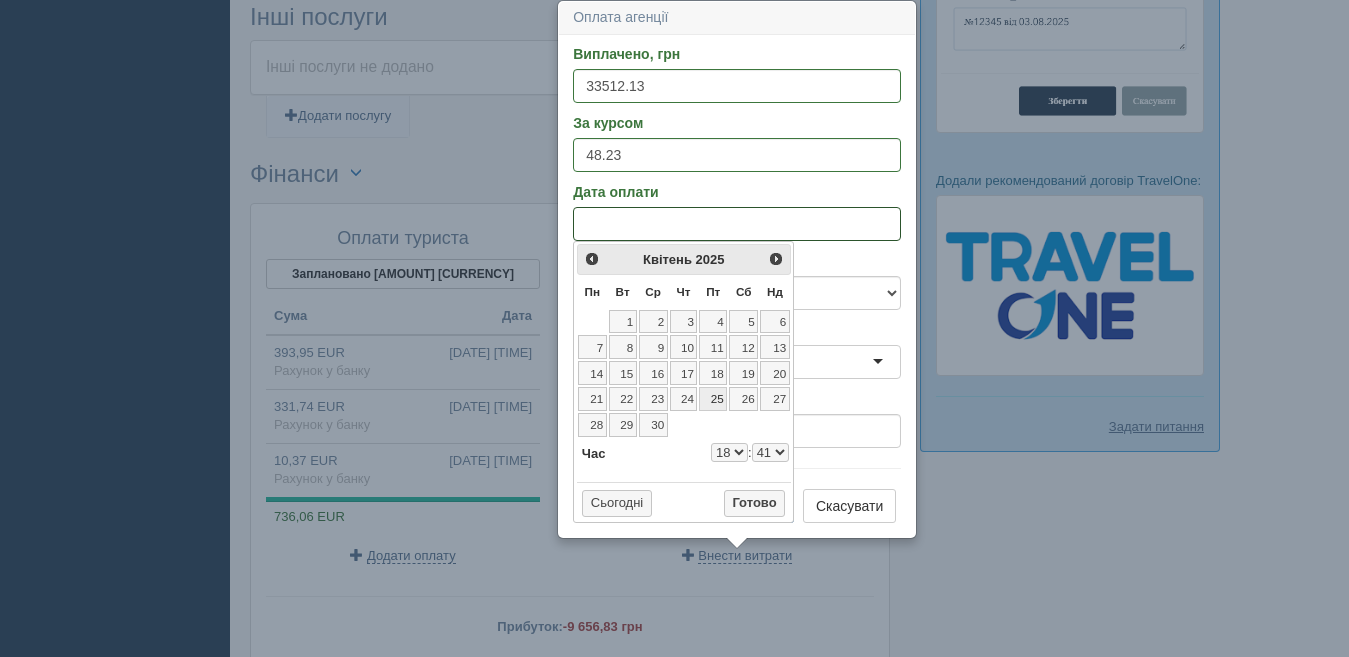 select on "18" 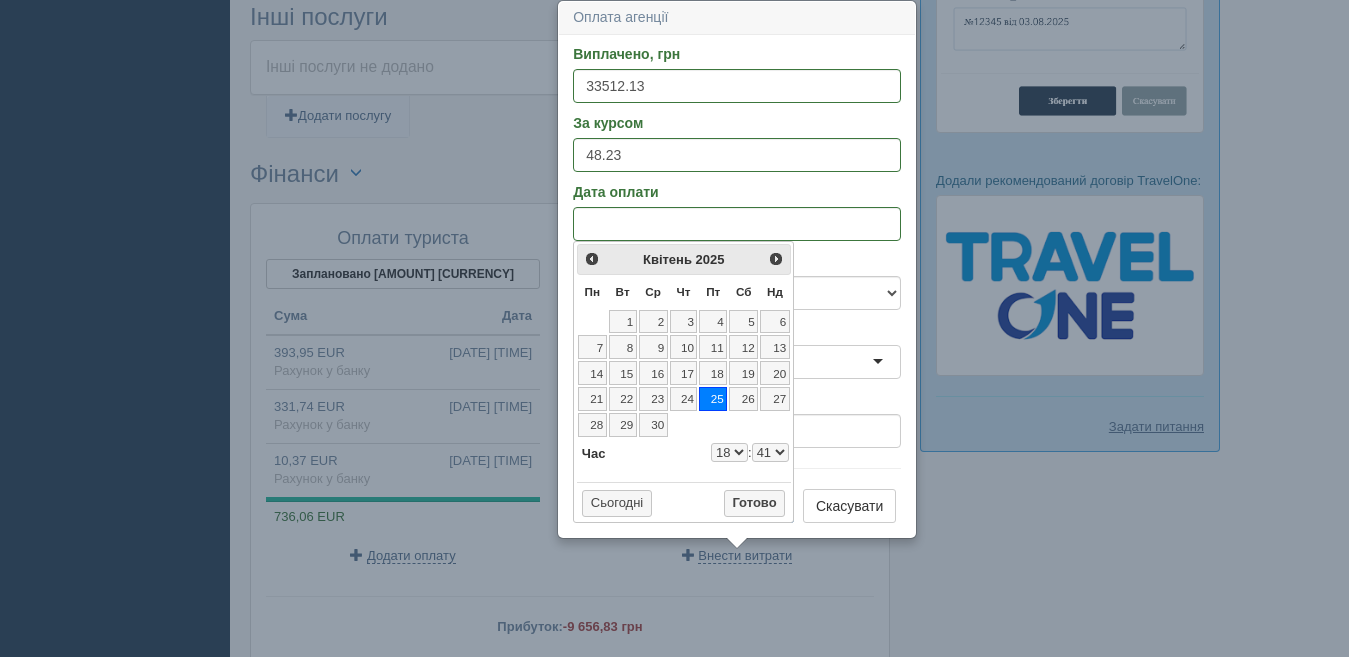 click on "0 1 2 3 4 5 6 7 8 9 10 11 12 13 14 15 16 17 18 19 20 21 22 23" at bounding box center [729, 452] 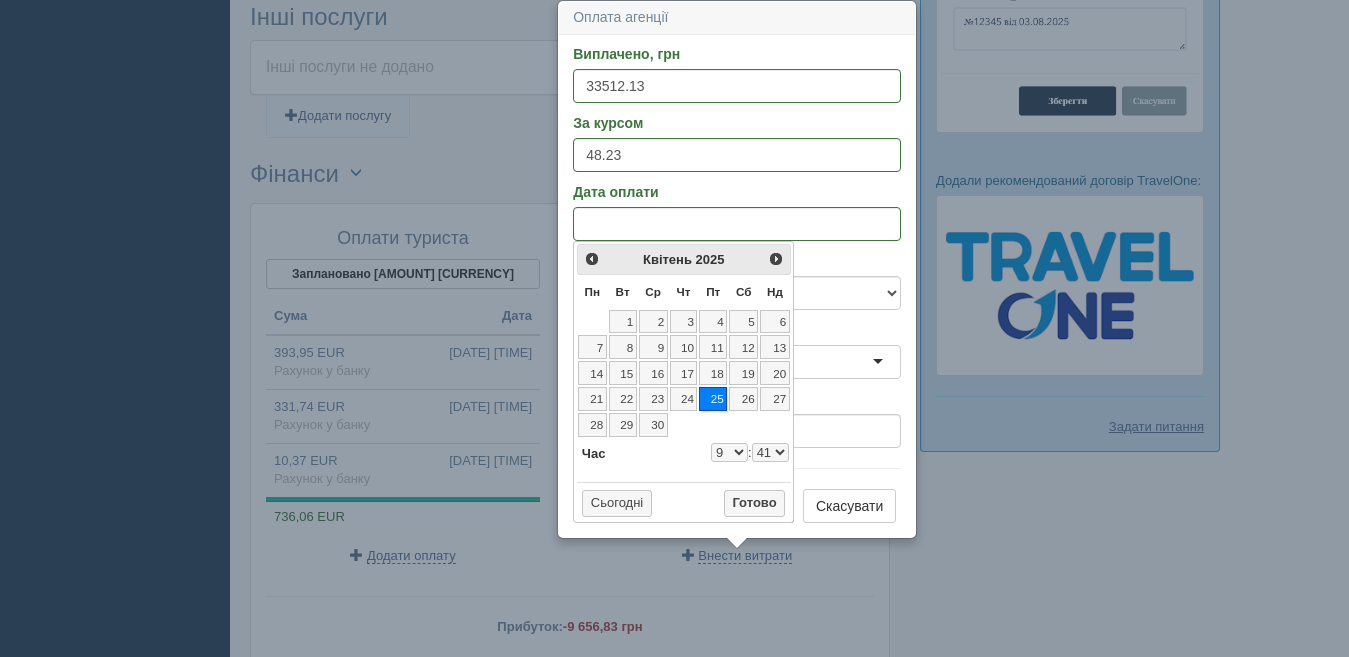select on "9" 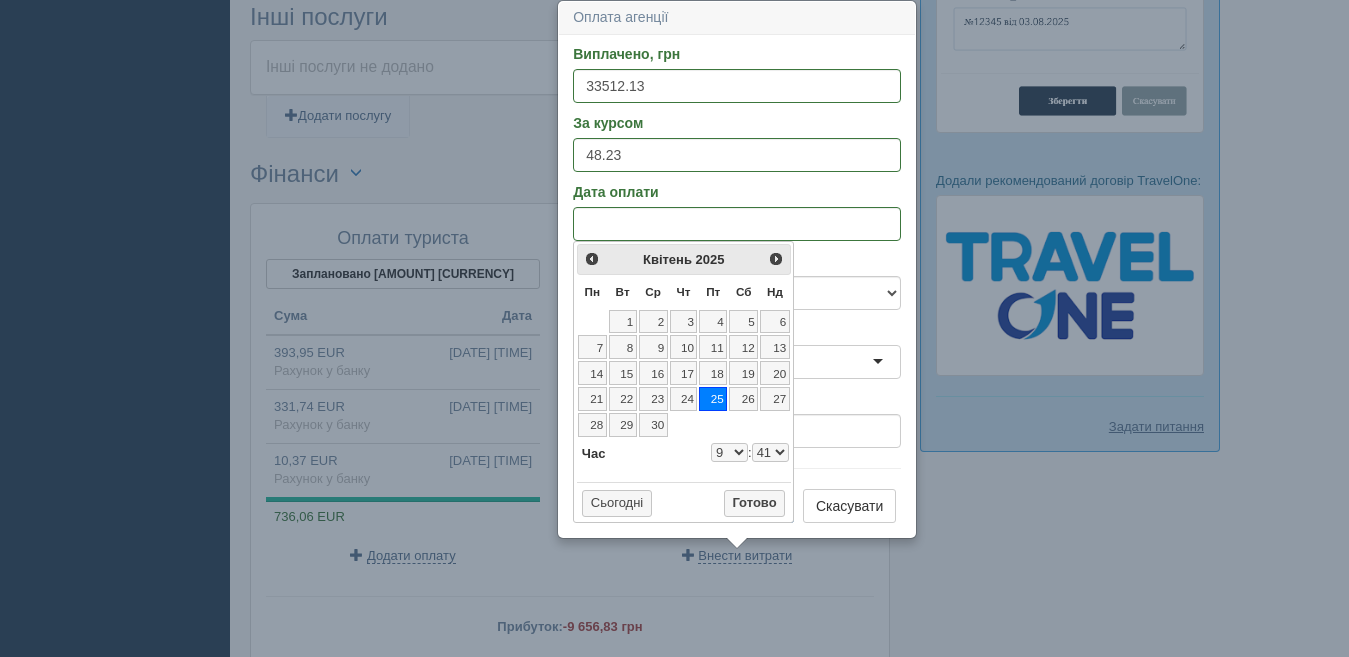 click on "00 01 02 03 04 05 06 07 08 09 10 11 12 13 14 15 16 17 18 19 20 21 22 23 24 25 26 27 28 29 30 31 32 33 34 35 36 37 38 39 40 41 42 43 44 45 46 47 48 49 50 51 52 53 54 55 56 57 58 59" at bounding box center (770, 452) 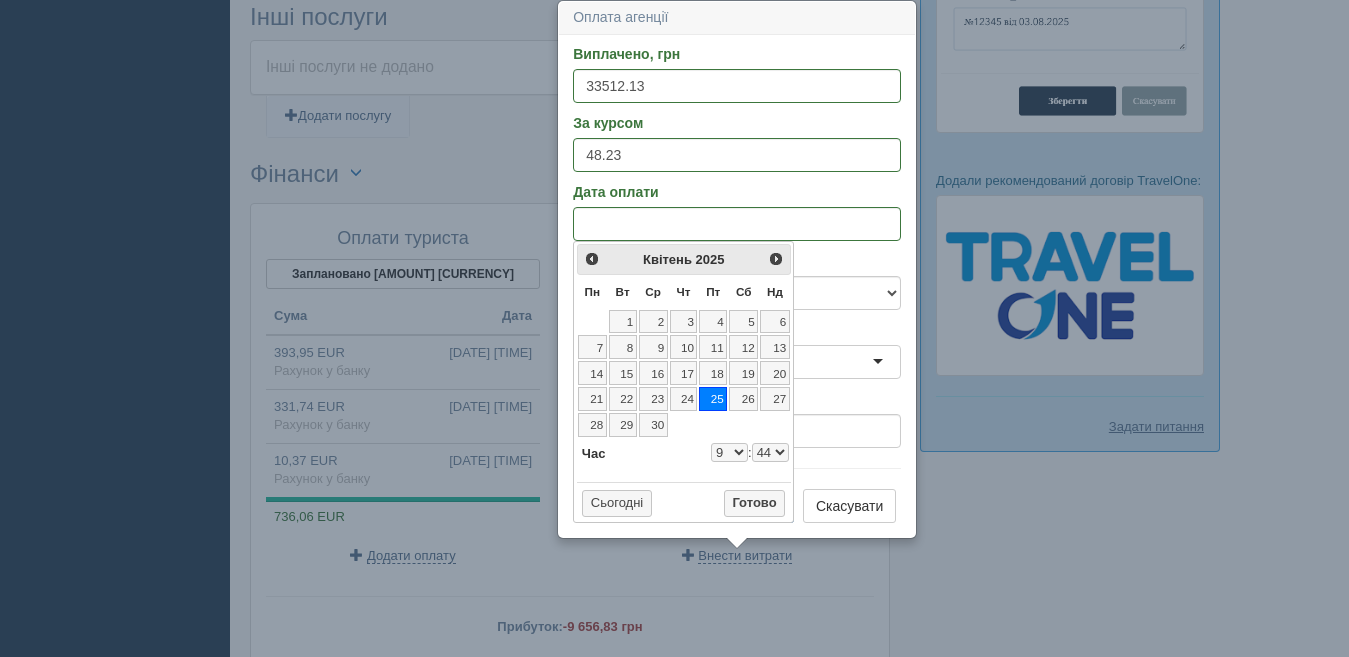 select on "9" 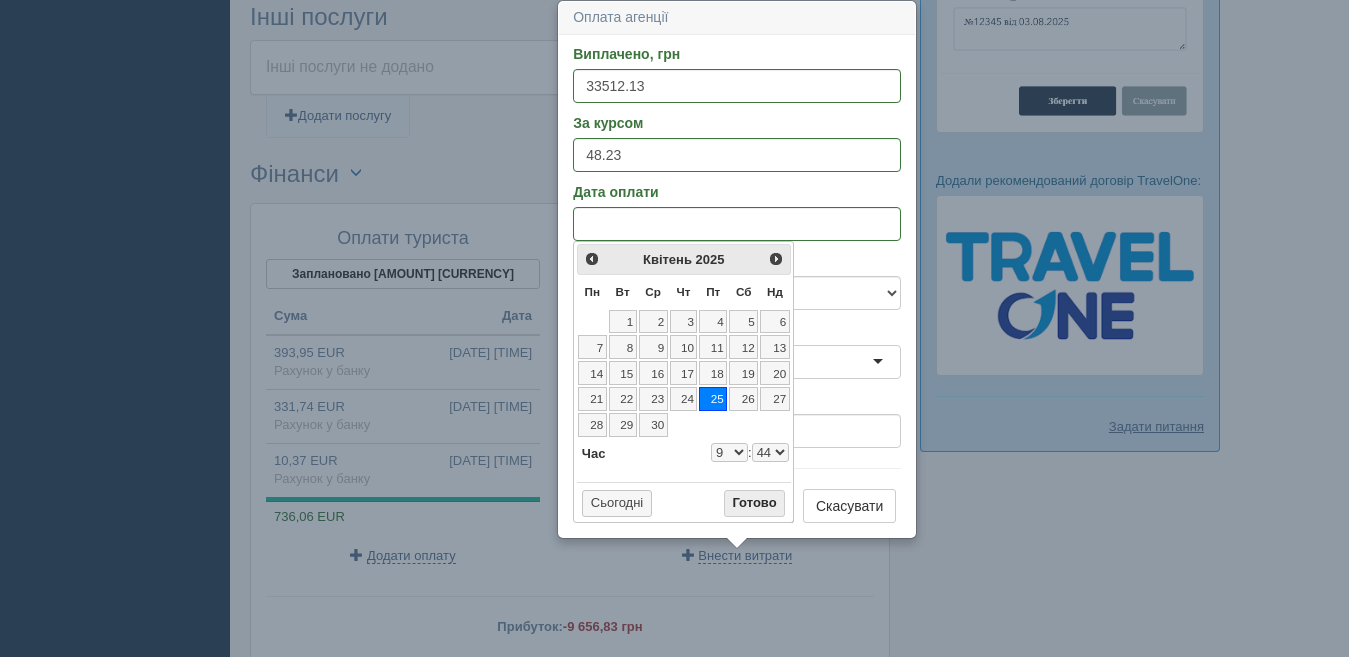 click on "Готово" at bounding box center [755, 504] 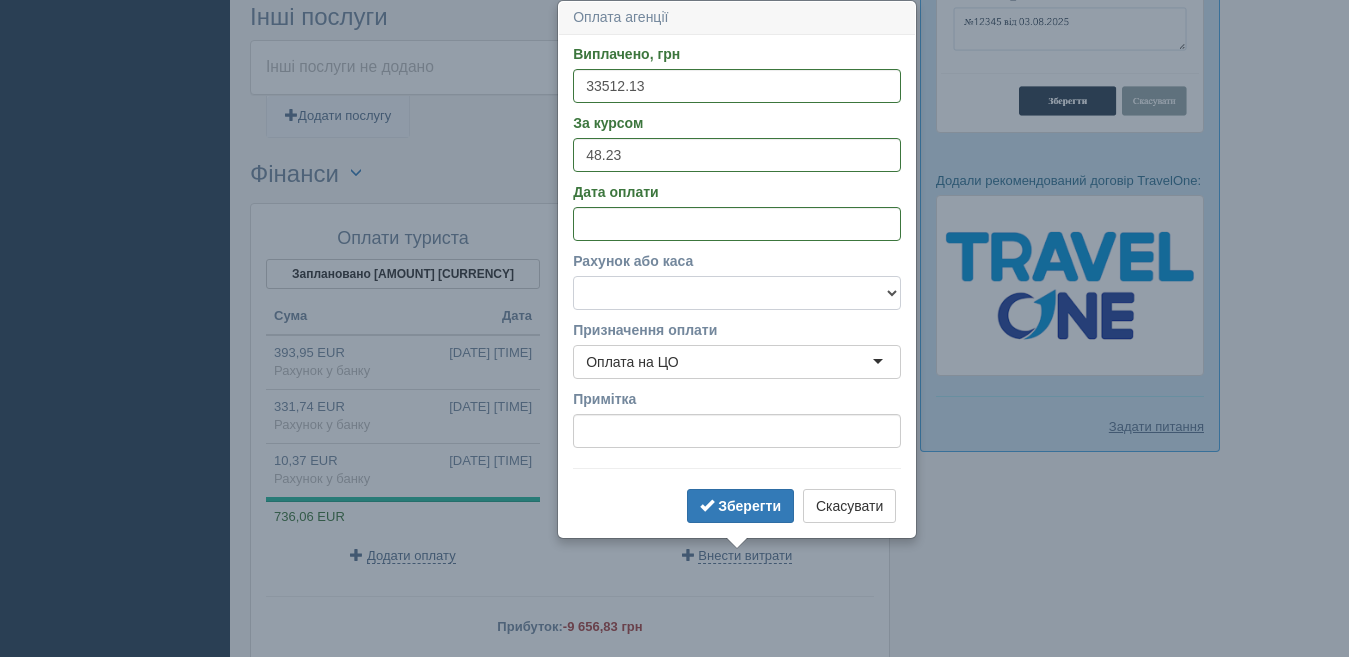 click on "Готівка
Картка
Рахунок у банку" at bounding box center [737, 293] 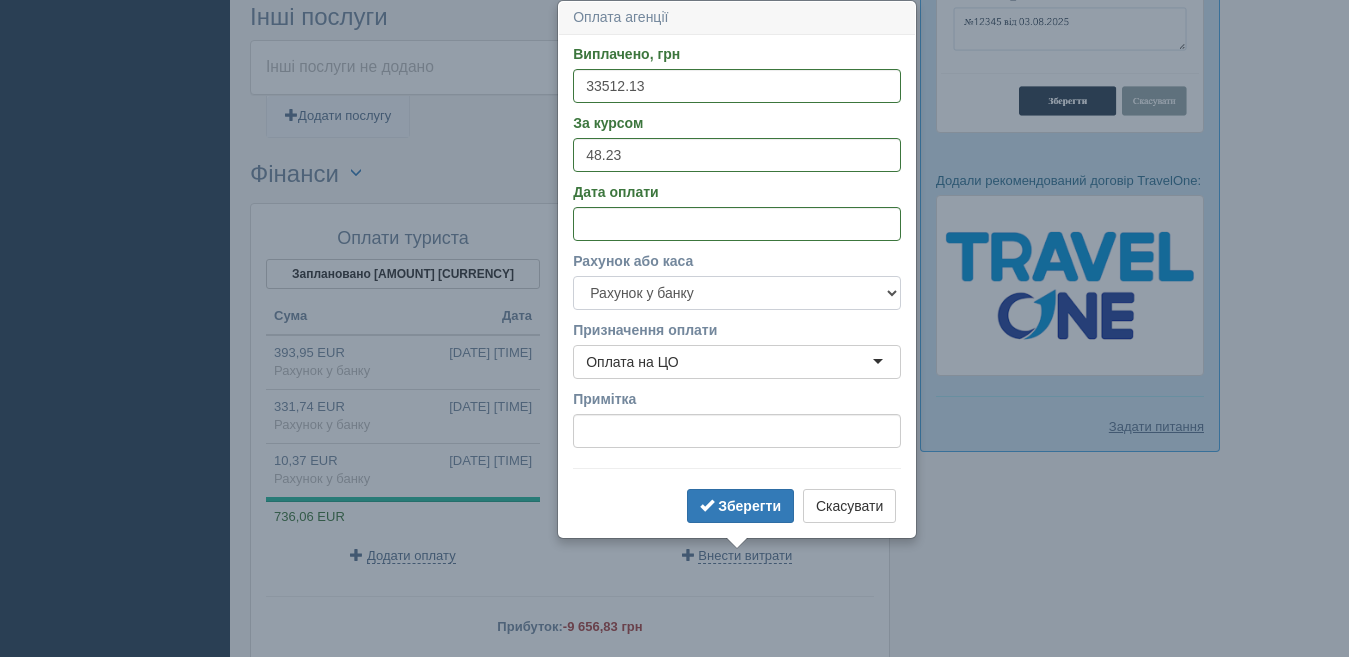 click on "Готівка
Картка
Рахунок у банку" at bounding box center [737, 293] 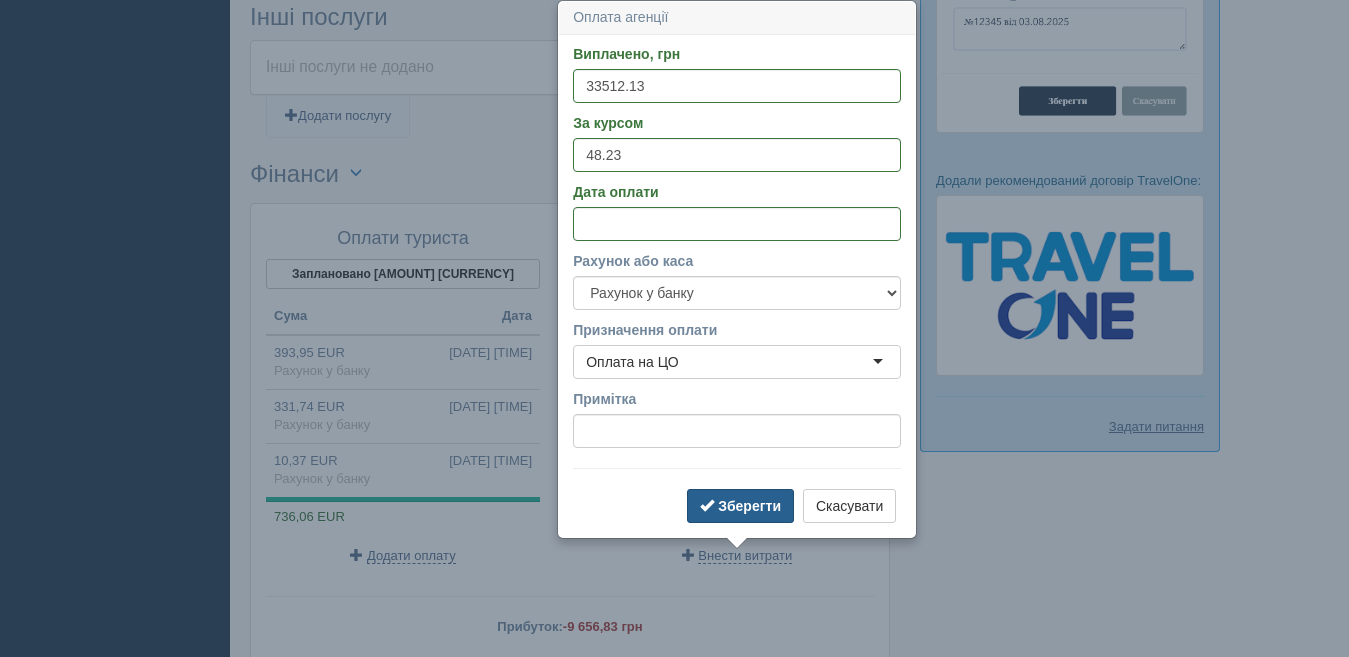 click on "Зберегти" at bounding box center [749, 506] 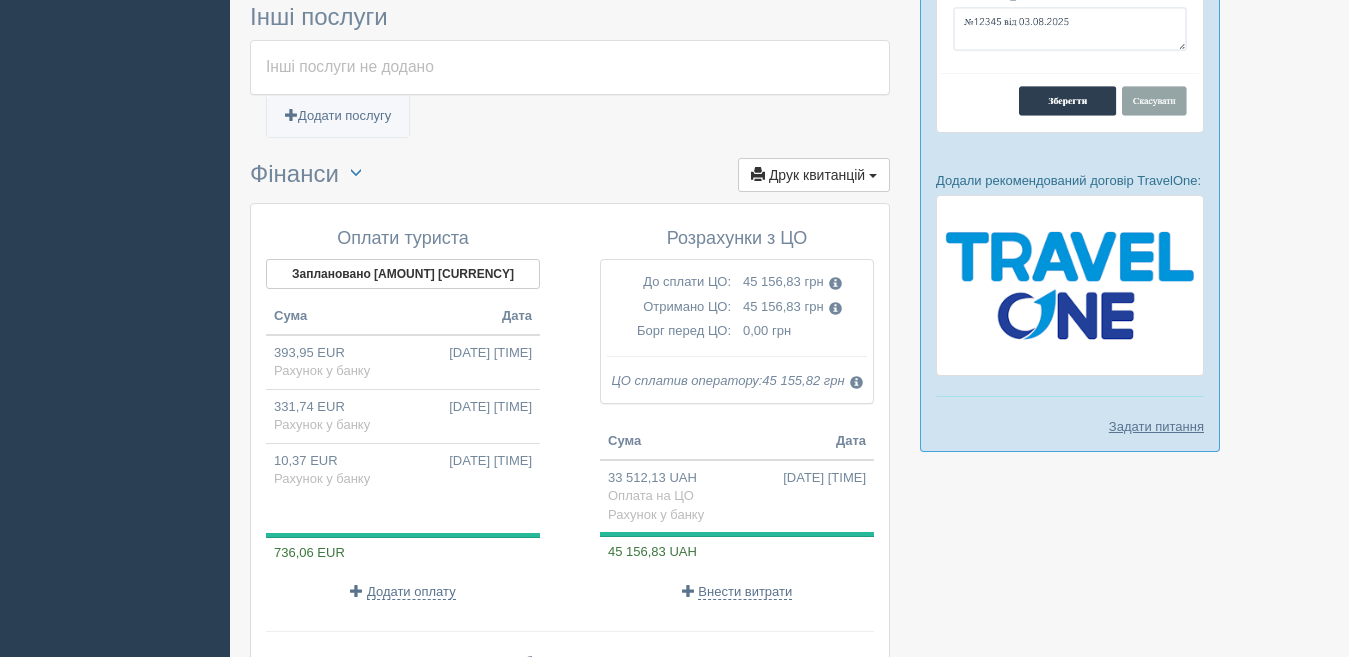 click at bounding box center [835, 283] 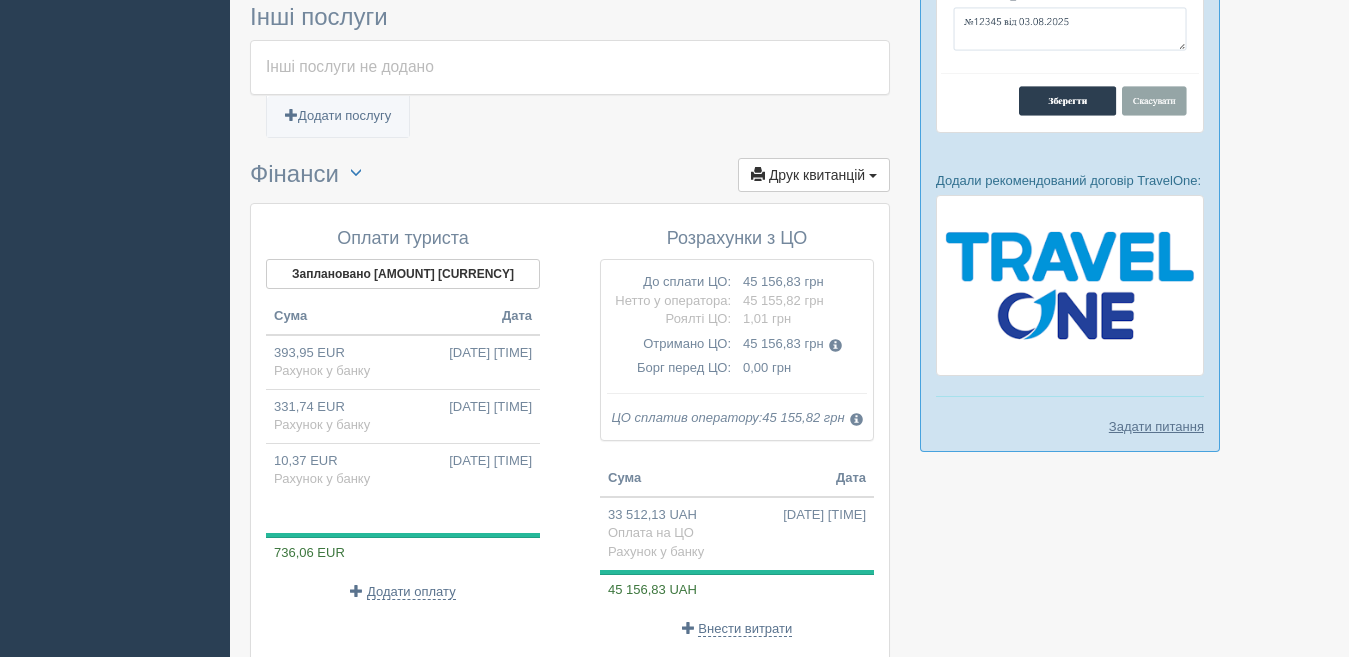click at bounding box center (835, 345) 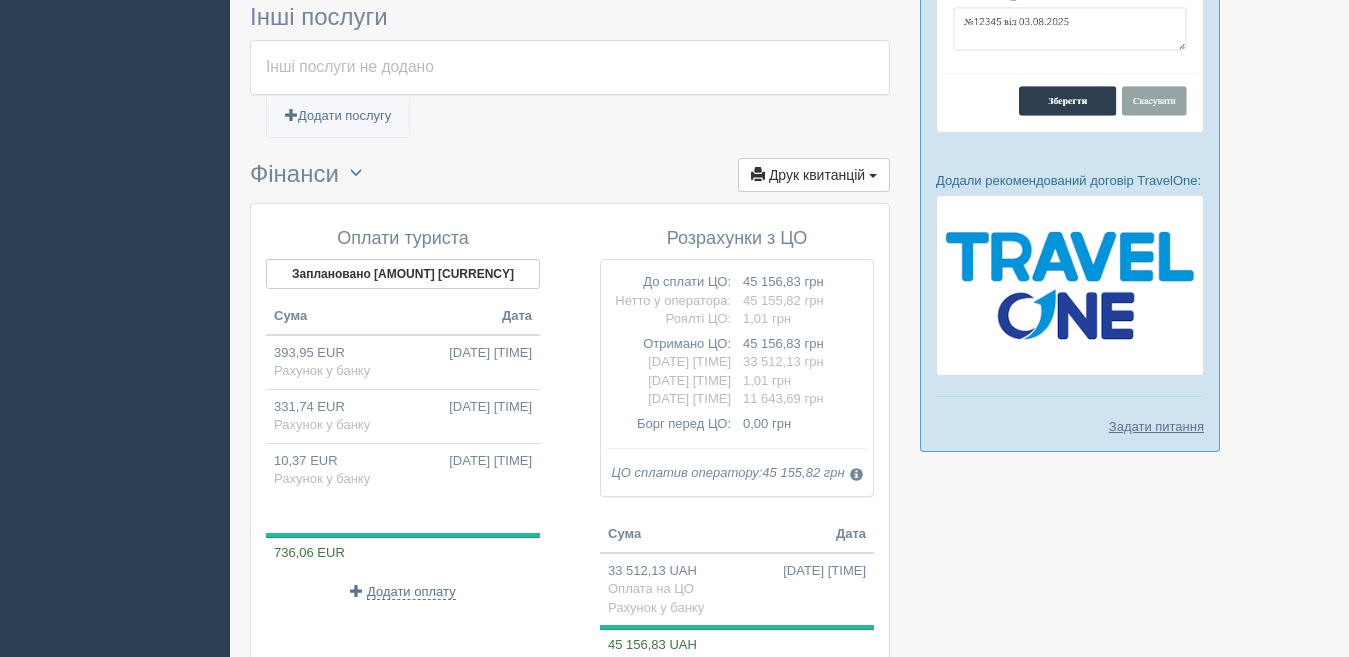 click at bounding box center [789, -290] 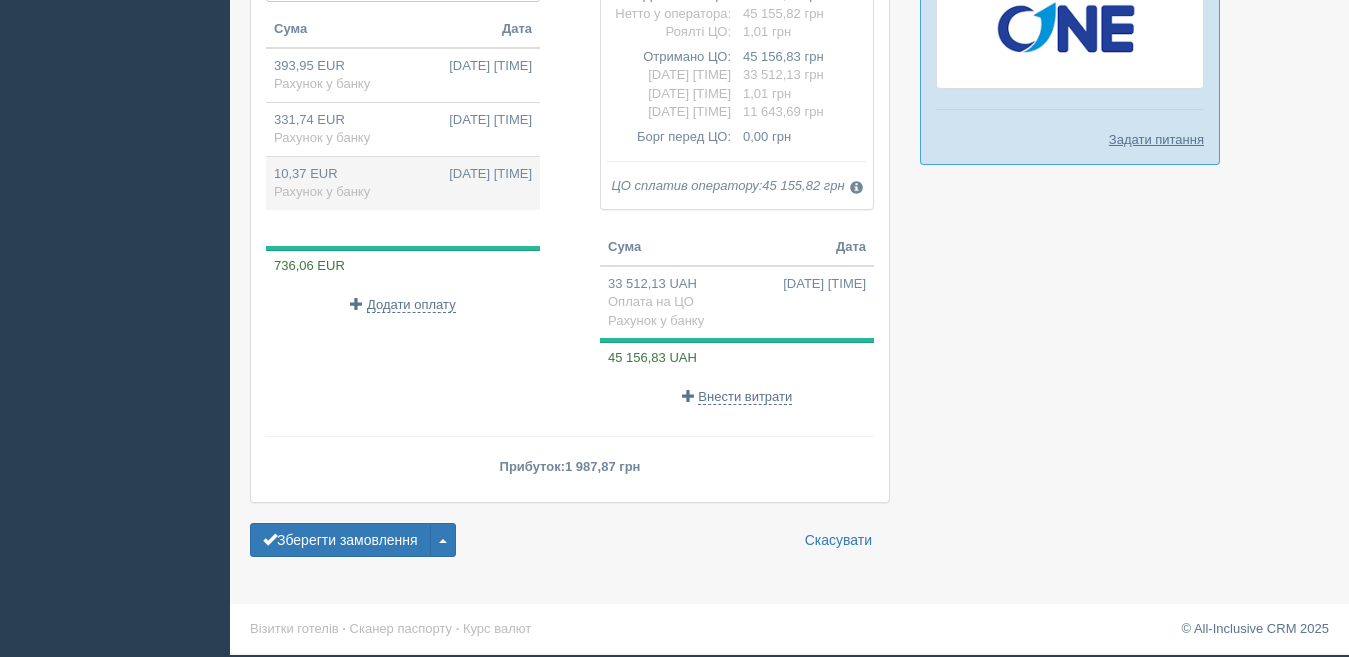 scroll, scrollTop: 1588, scrollLeft: 0, axis: vertical 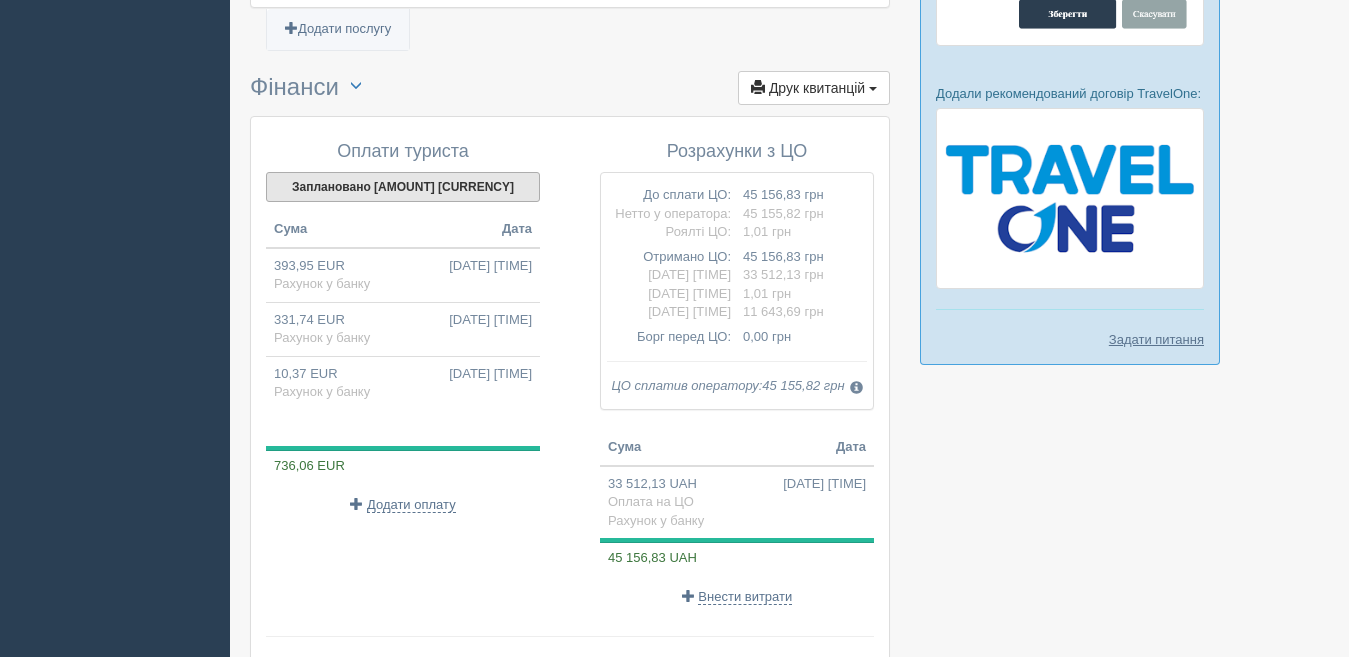 click on "Заплановано 731,41 EUR" at bounding box center (403, 187) 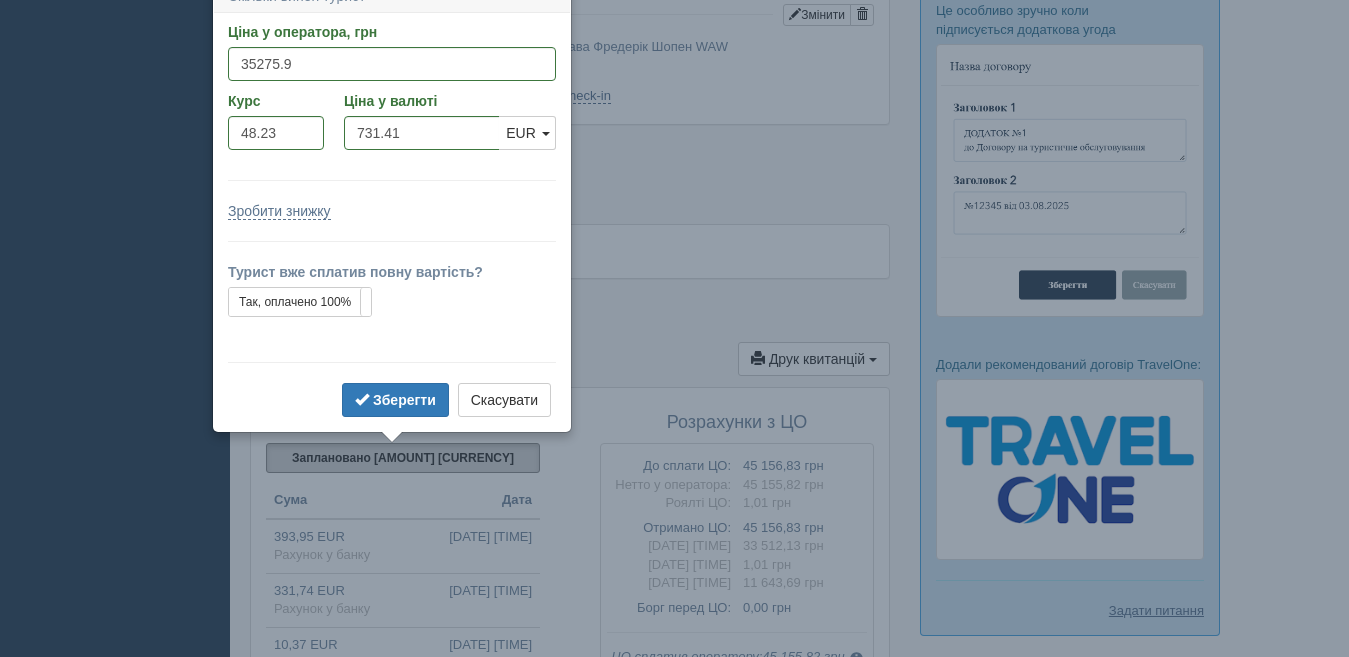 scroll, scrollTop: 1296, scrollLeft: 0, axis: vertical 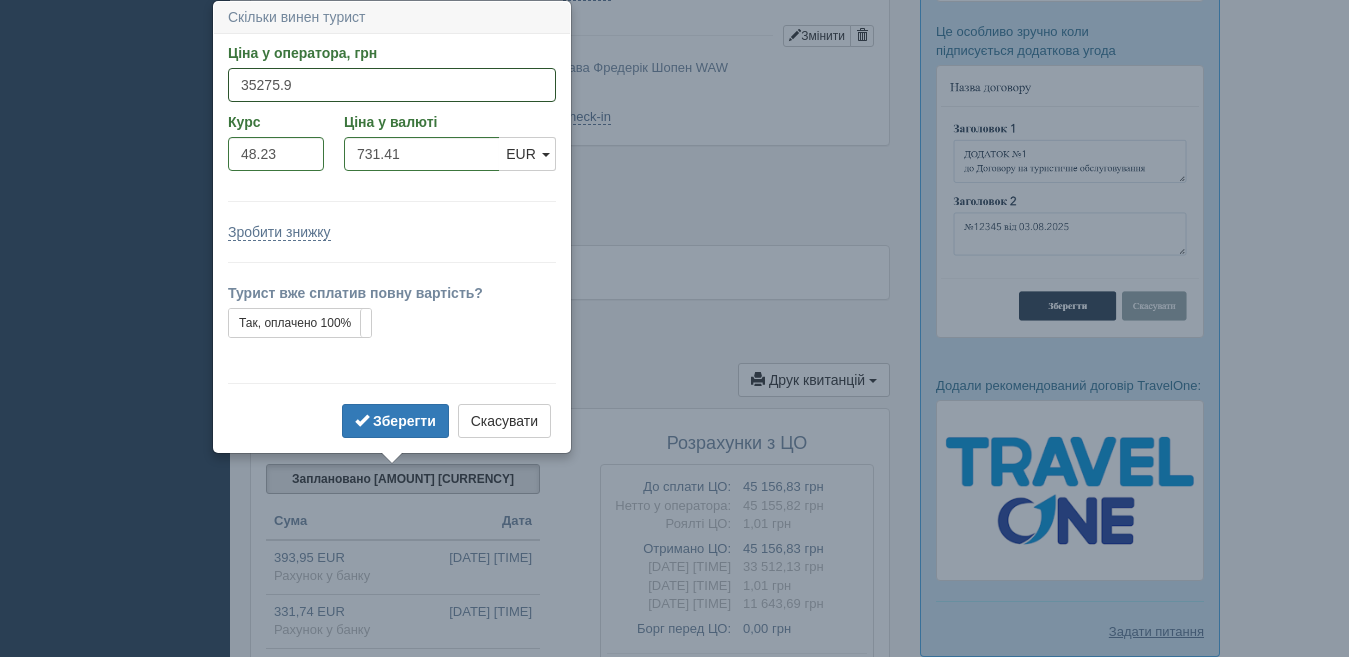 drag, startPoint x: 254, startPoint y: 82, endPoint x: 350, endPoint y: 104, distance: 98.48858 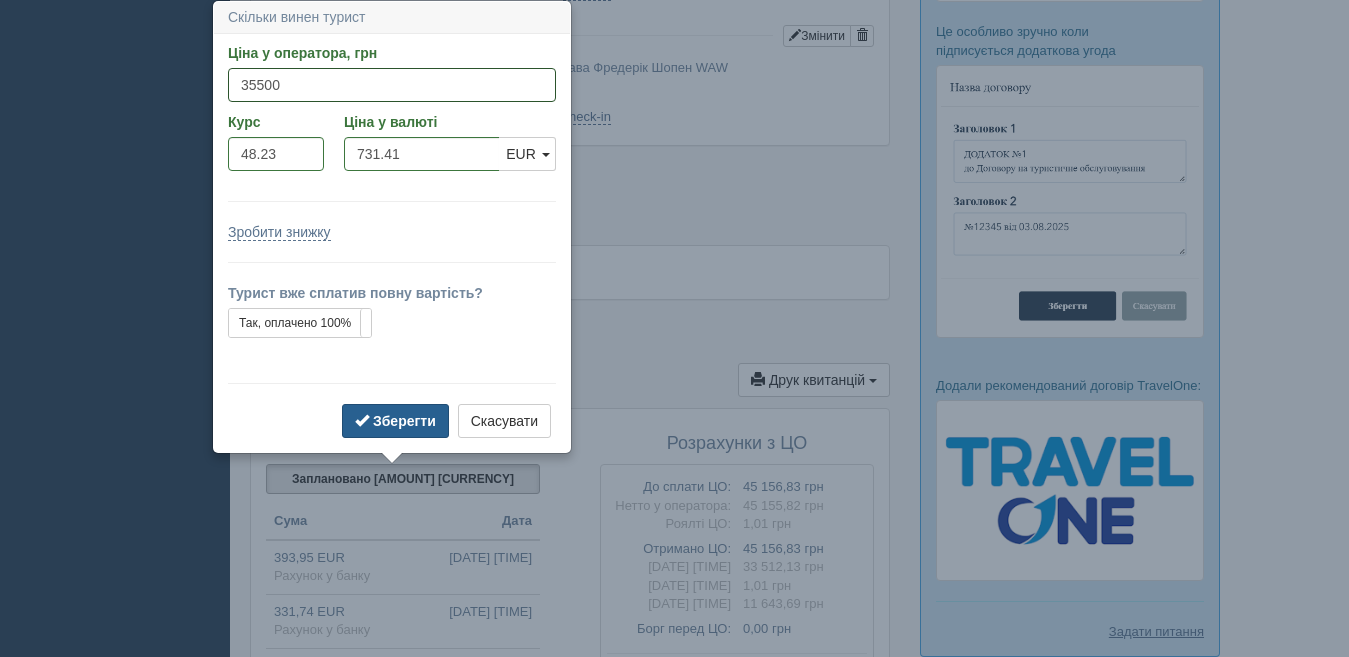 type on "35500" 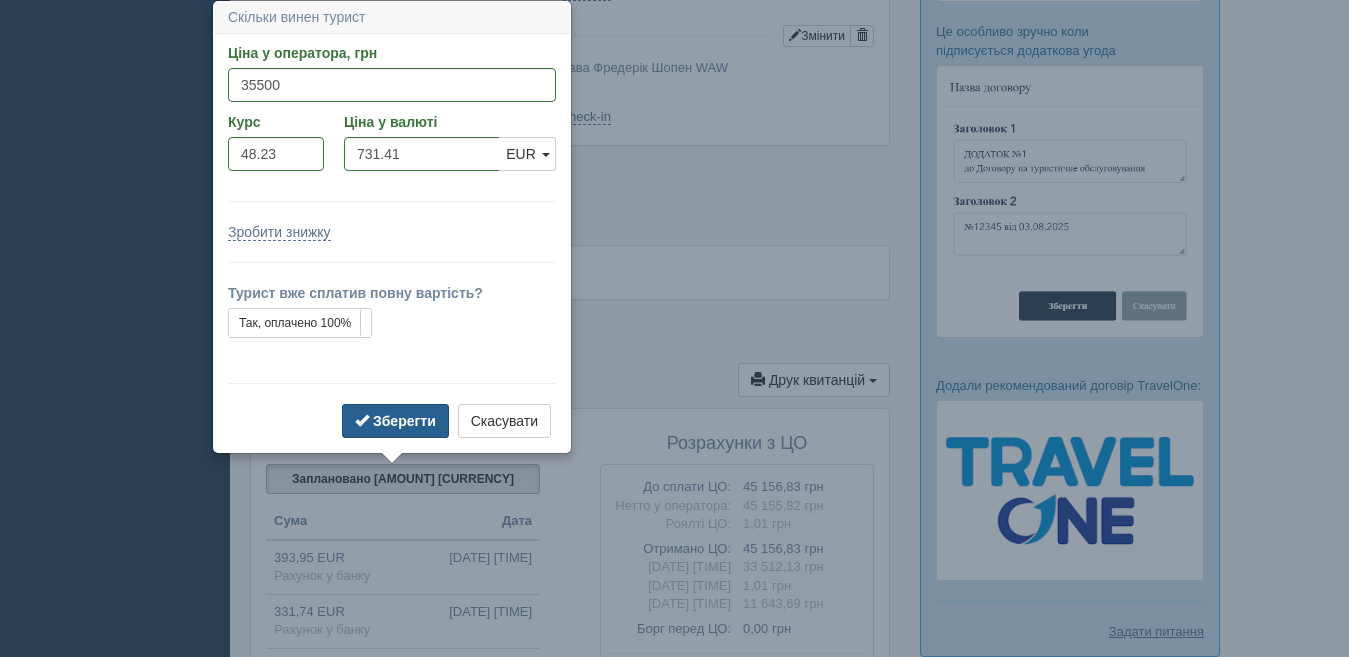 type on "736.06" 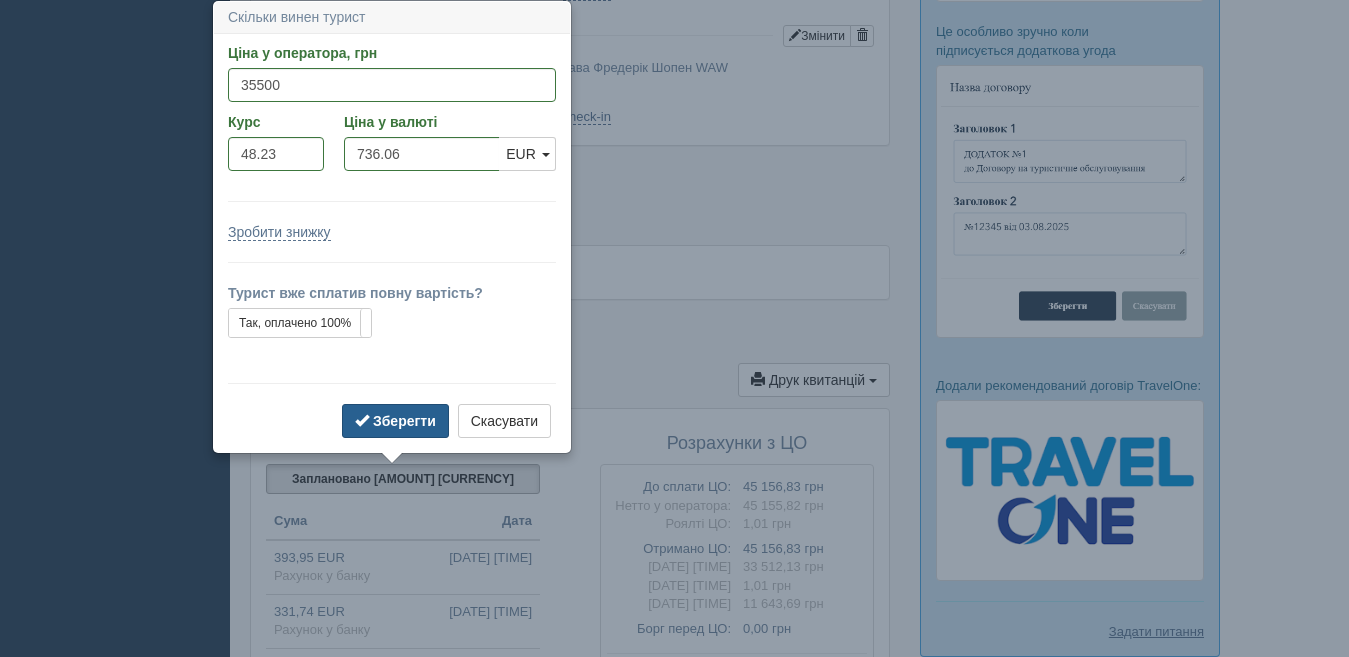 click on "Зберегти" at bounding box center (395, 421) 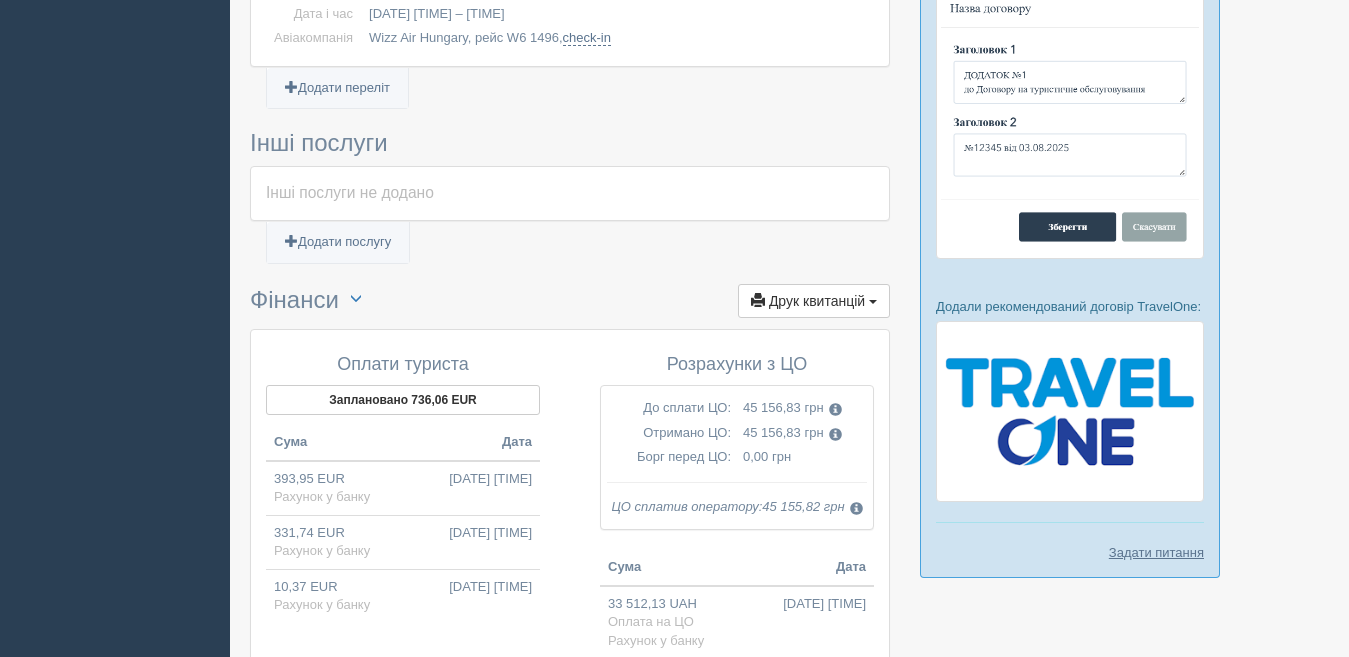 scroll, scrollTop: 1696, scrollLeft: 0, axis: vertical 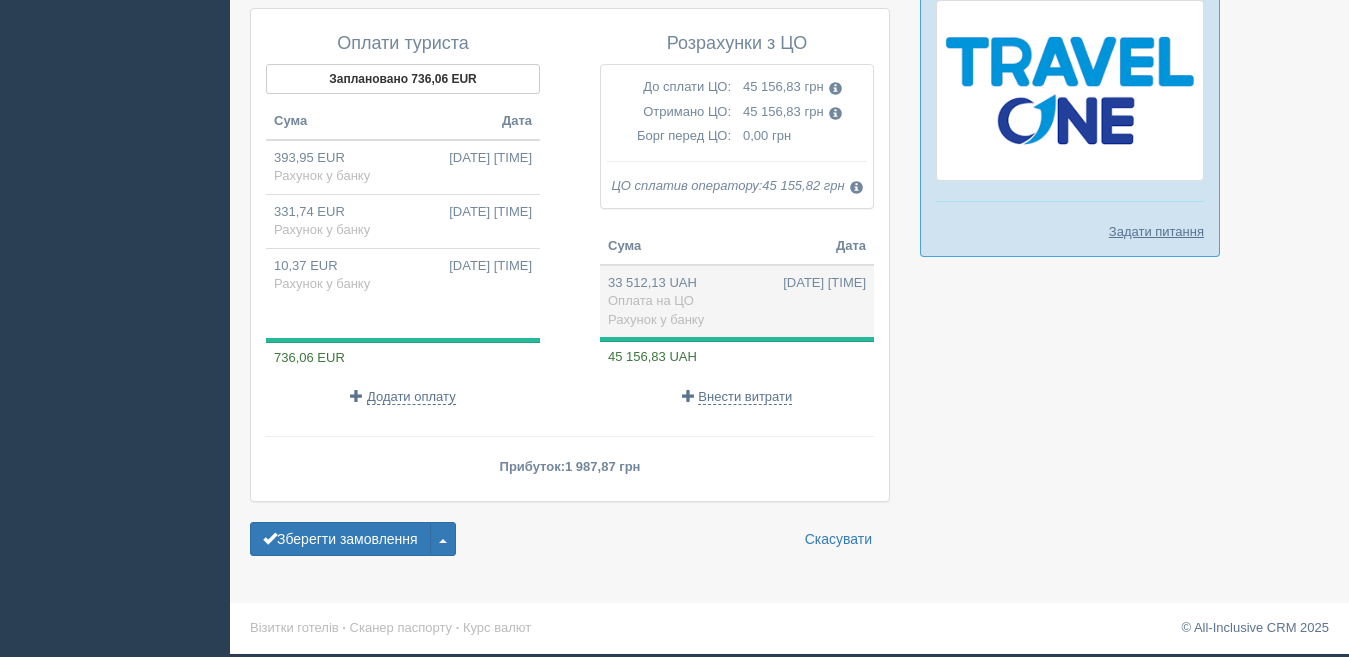 click on "33 512,13 UAH
25.04.2025 09:44
Оплата на ЦО
Рахунок у банку" at bounding box center (737, 301) 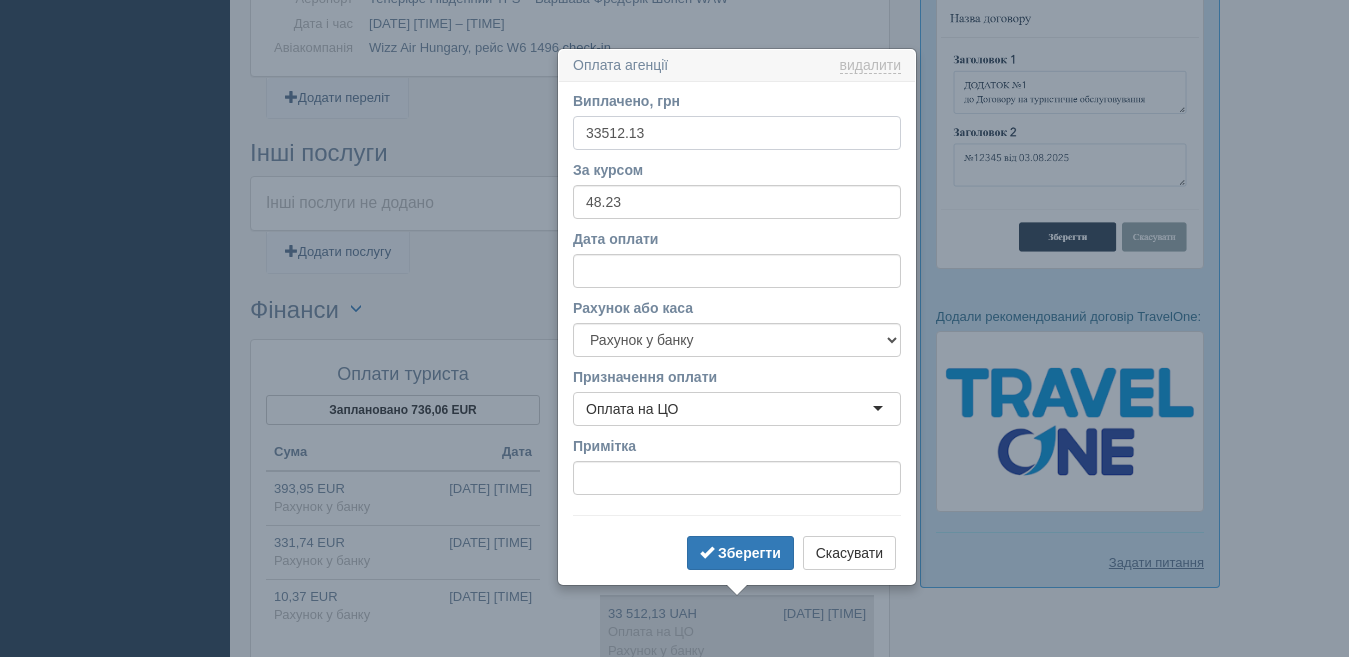 scroll, scrollTop: 1413, scrollLeft: 0, axis: vertical 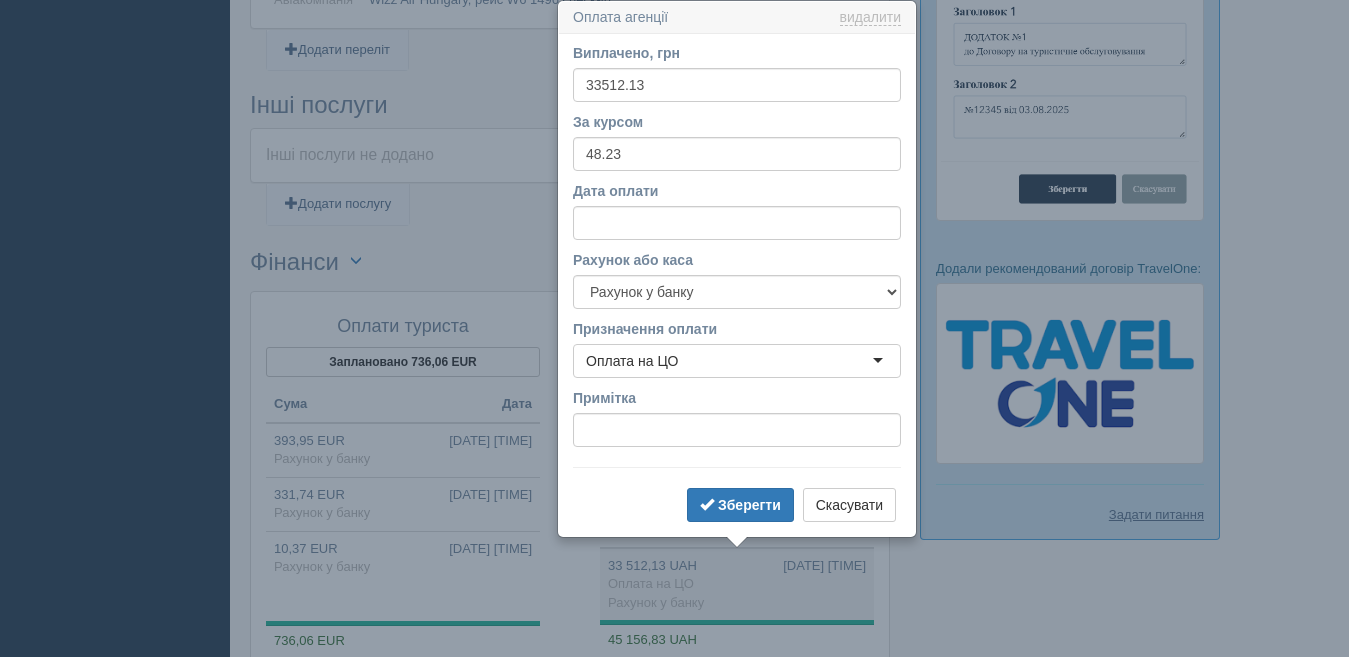click on "All-Inclusive CRM
XO
Нагадування
Замовлення
Активні
Завершені" at bounding box center [674, -239] 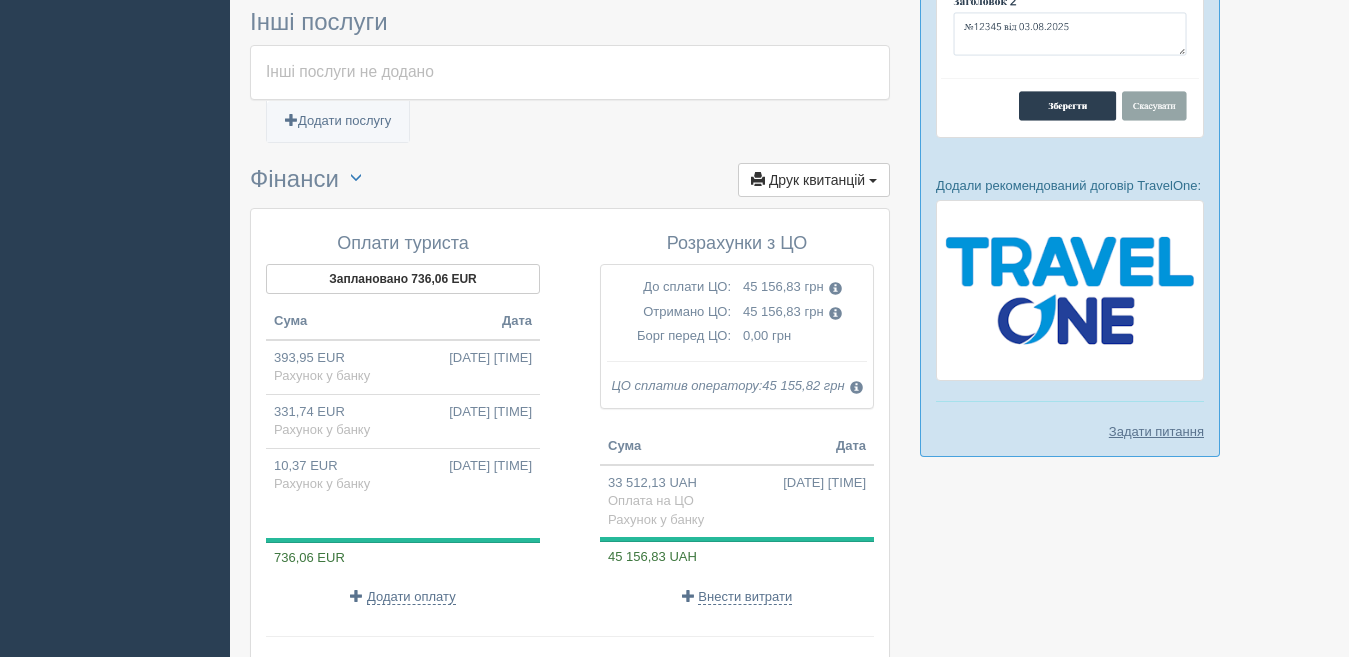 scroll, scrollTop: 1613, scrollLeft: 0, axis: vertical 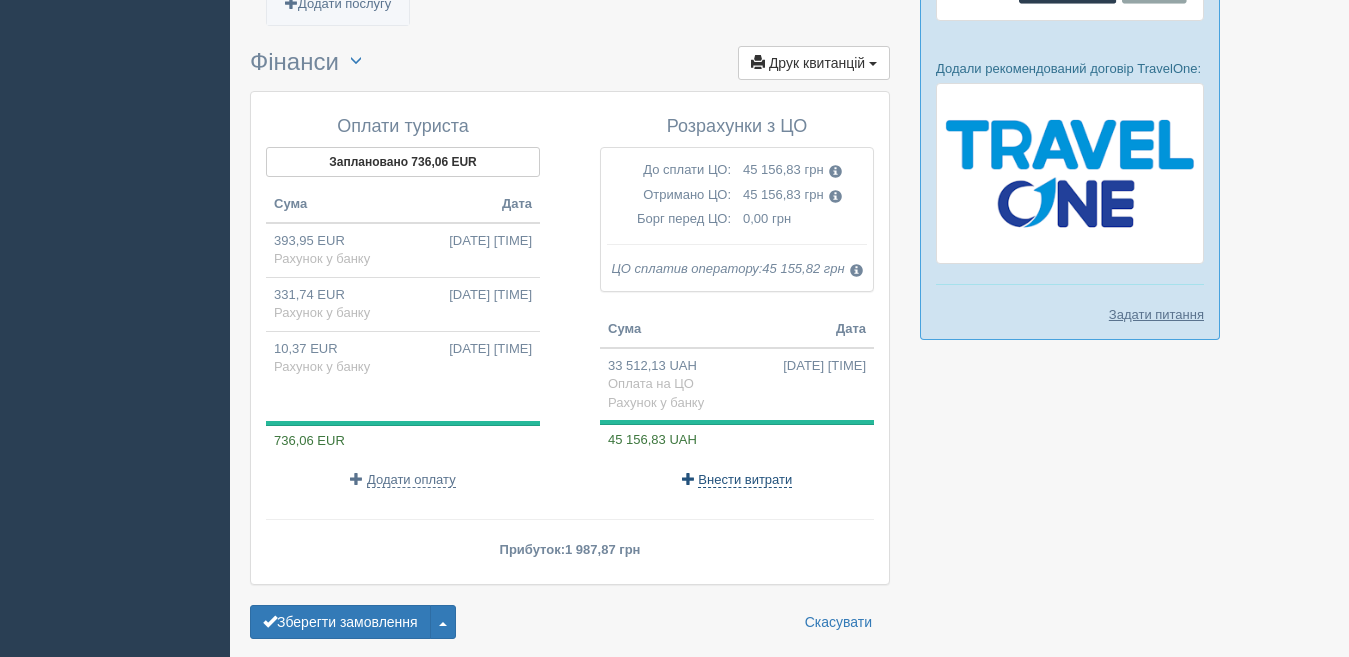 click on "Внести витрати" at bounding box center (745, 480) 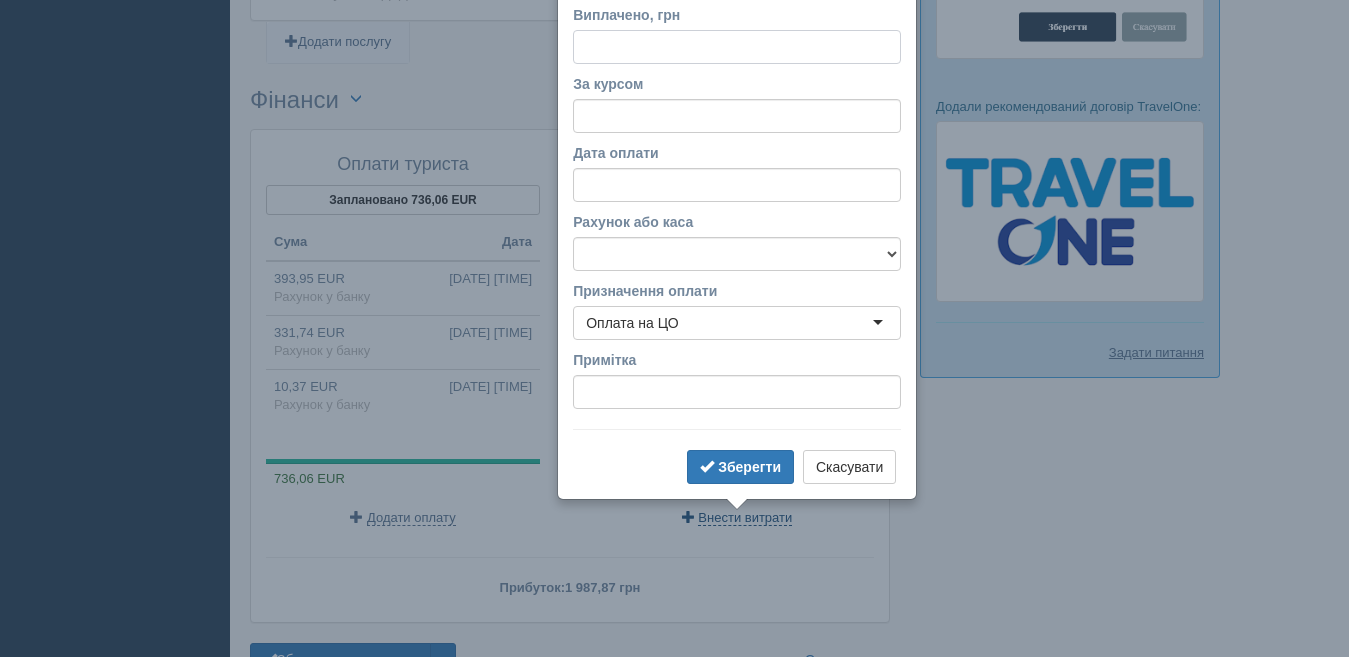 scroll, scrollTop: 1537, scrollLeft: 0, axis: vertical 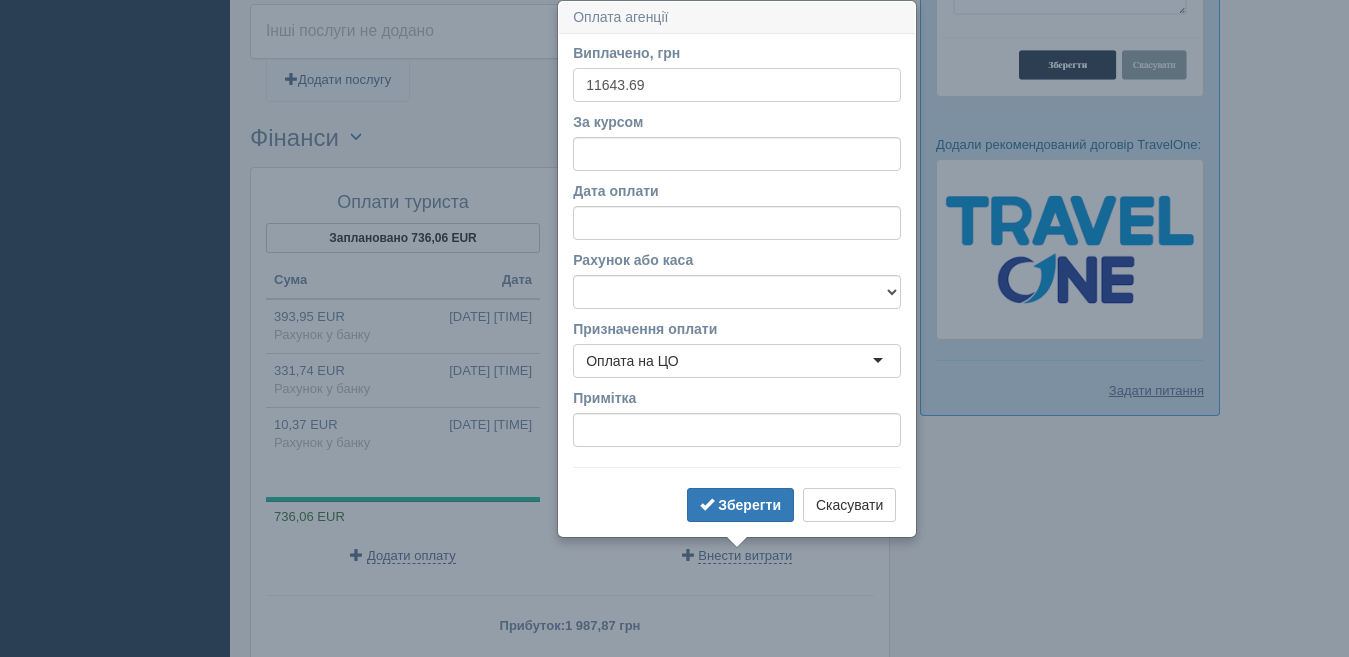 type on "11643.69" 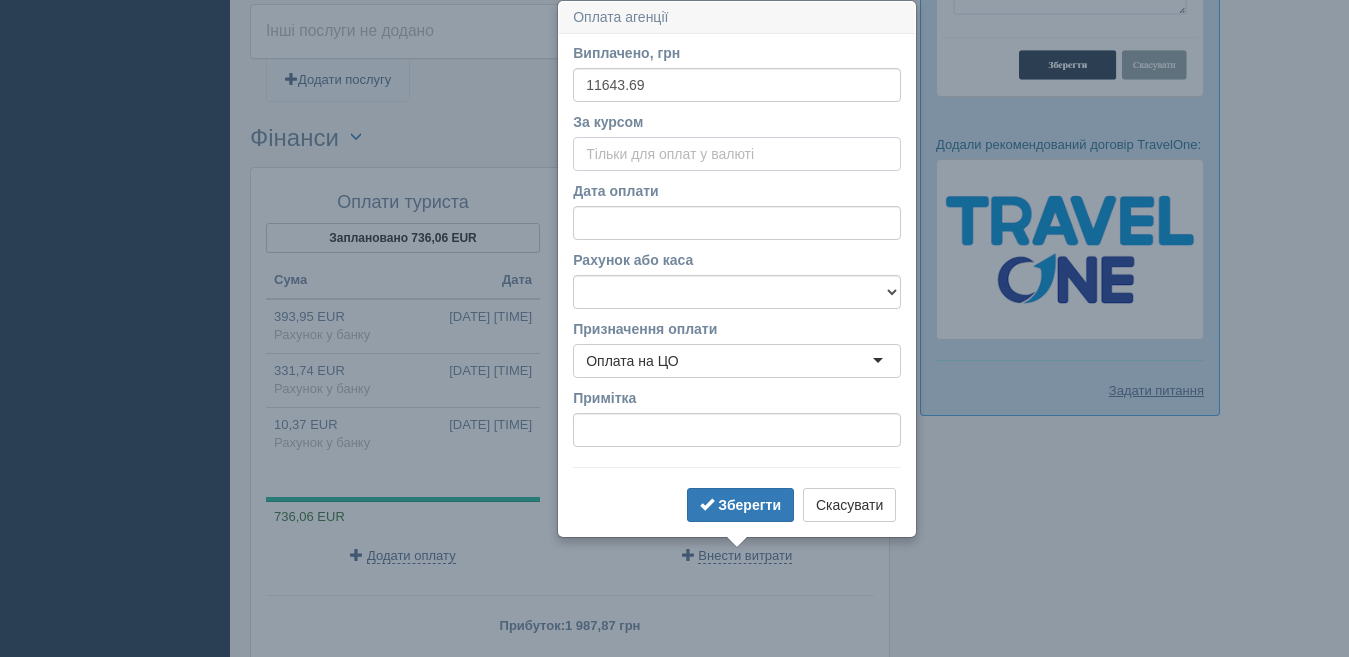 click on "За курсом" at bounding box center (737, 154) 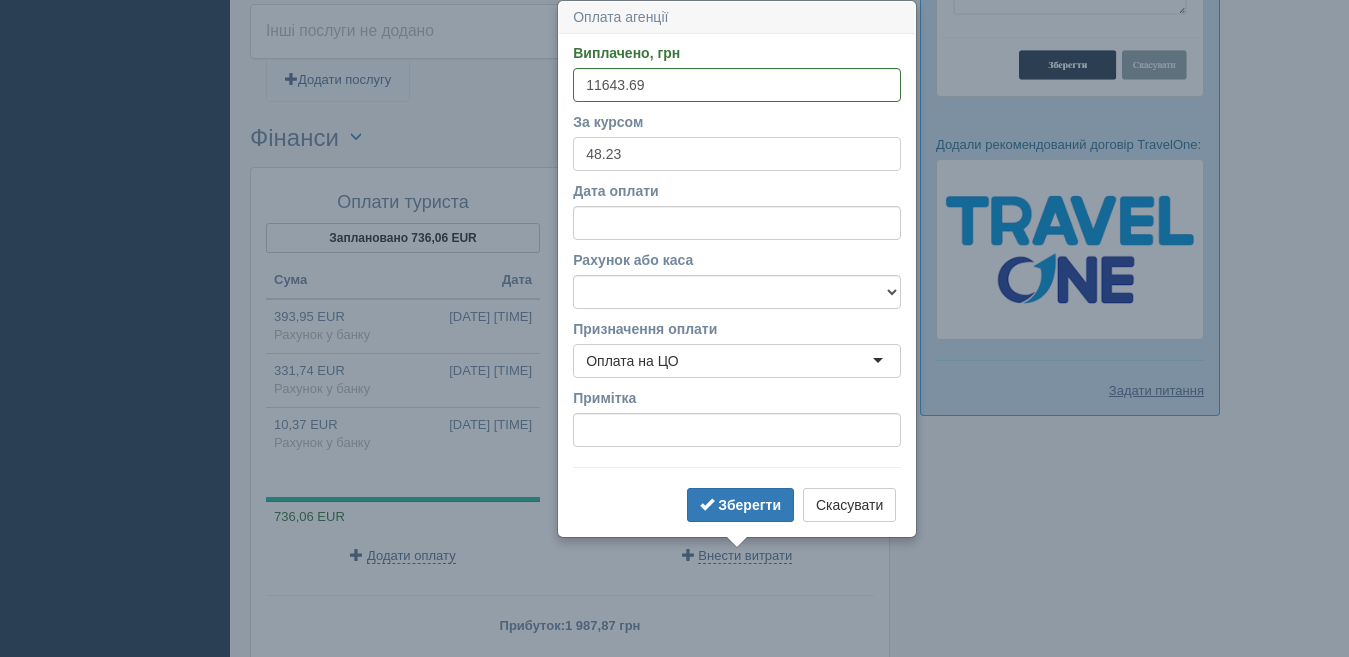 type on "48.23" 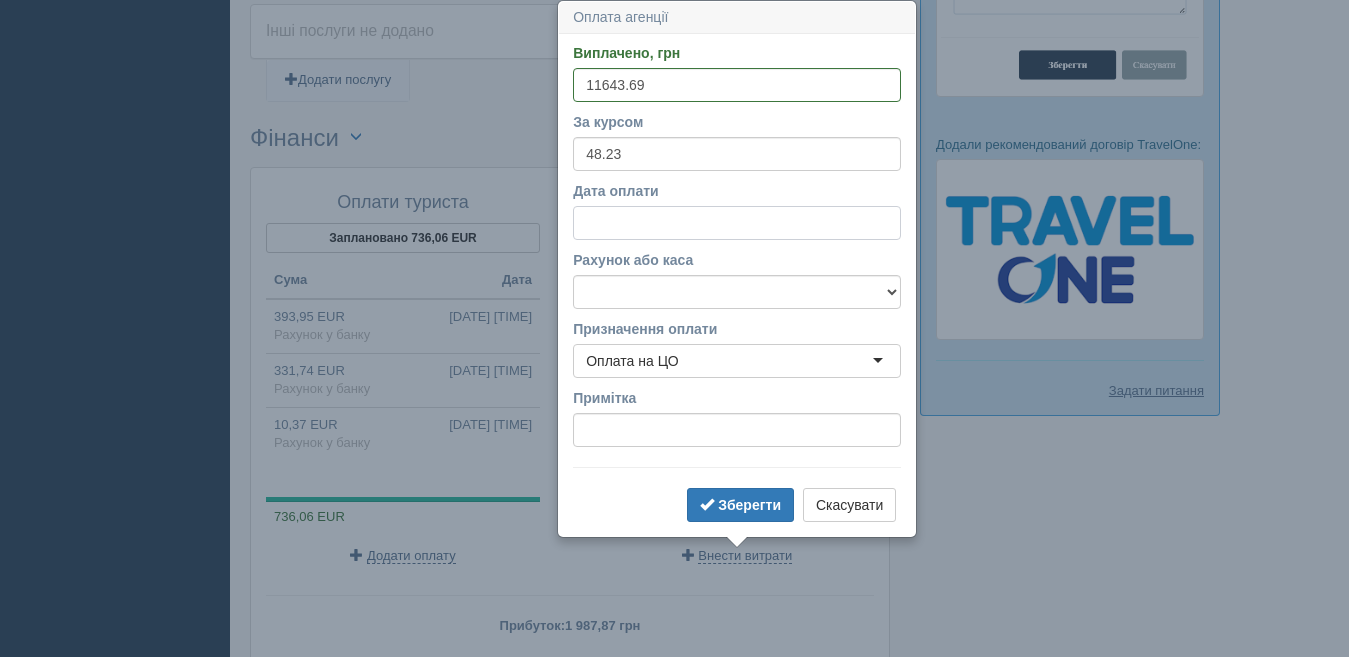 click on "Дата оплати" at bounding box center [737, 223] 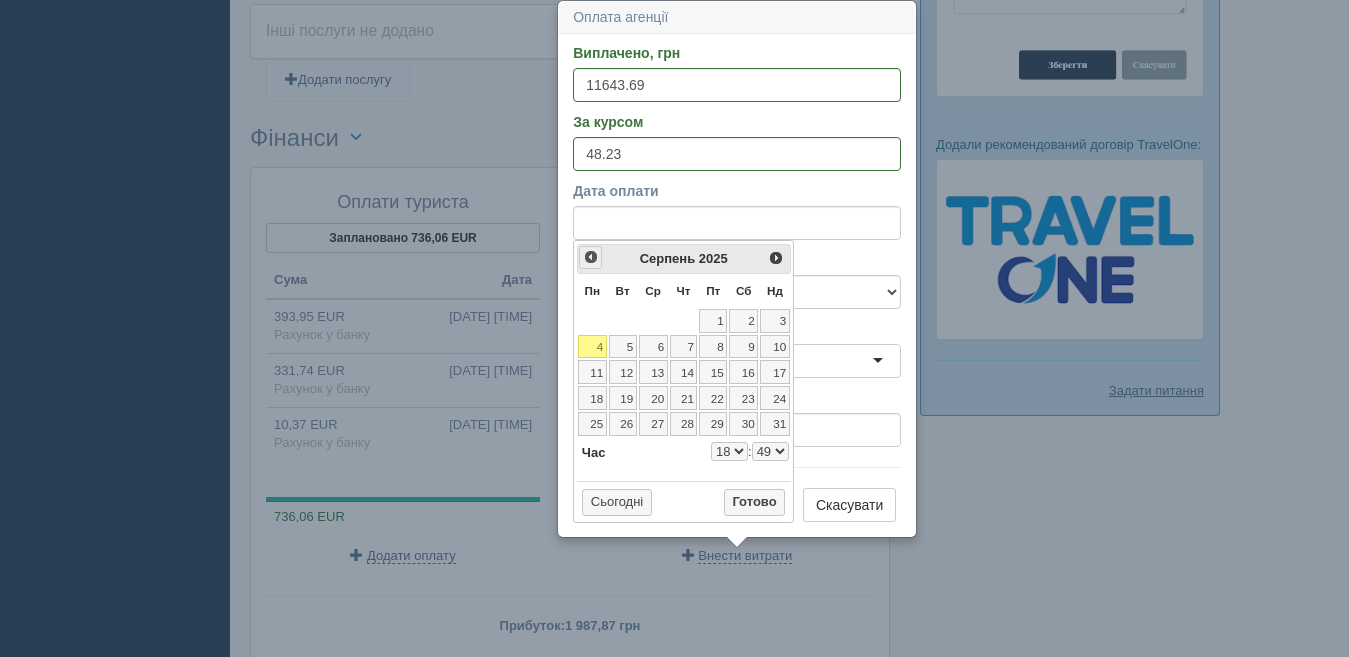 click on "<Попер" at bounding box center (591, 257) 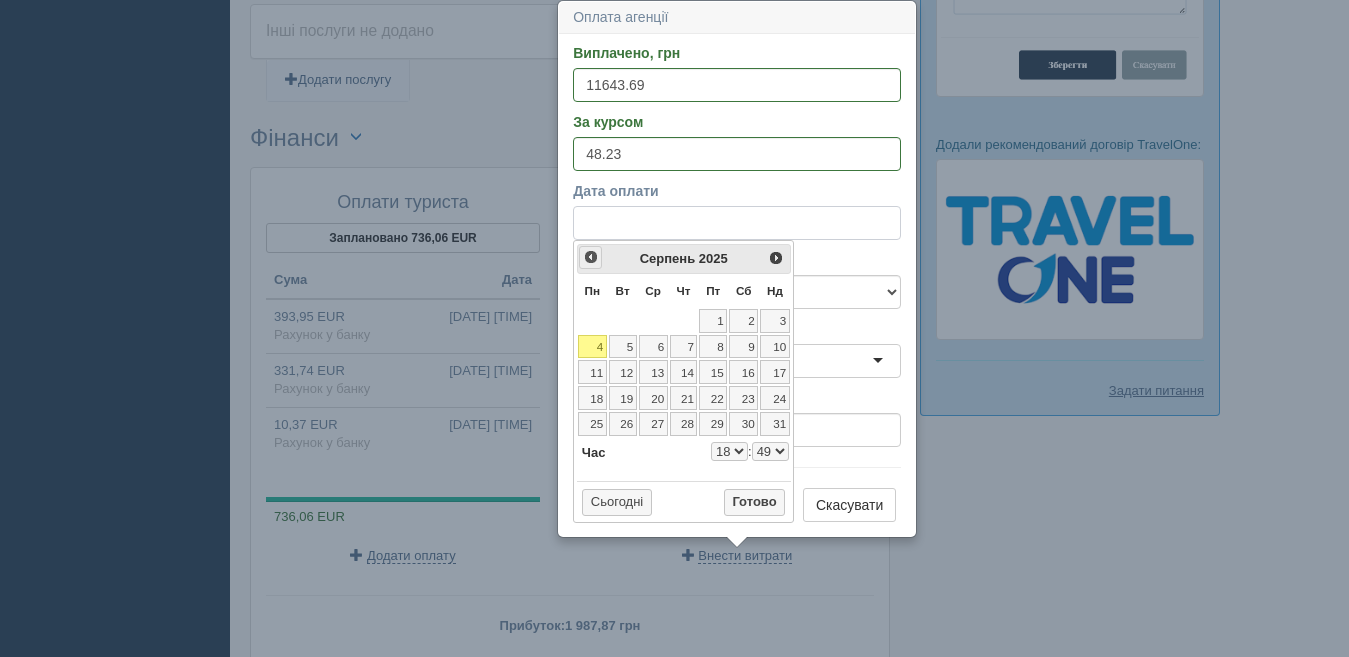 select on "18" 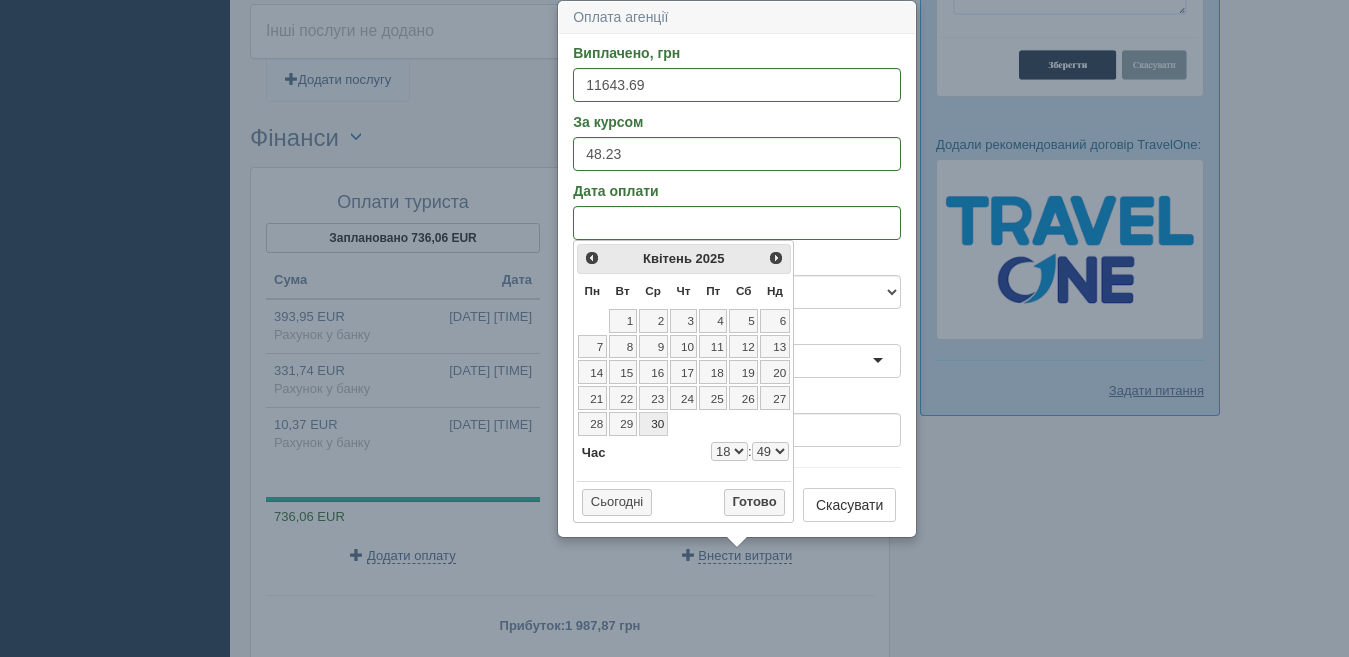 click on "30" at bounding box center (653, 424) 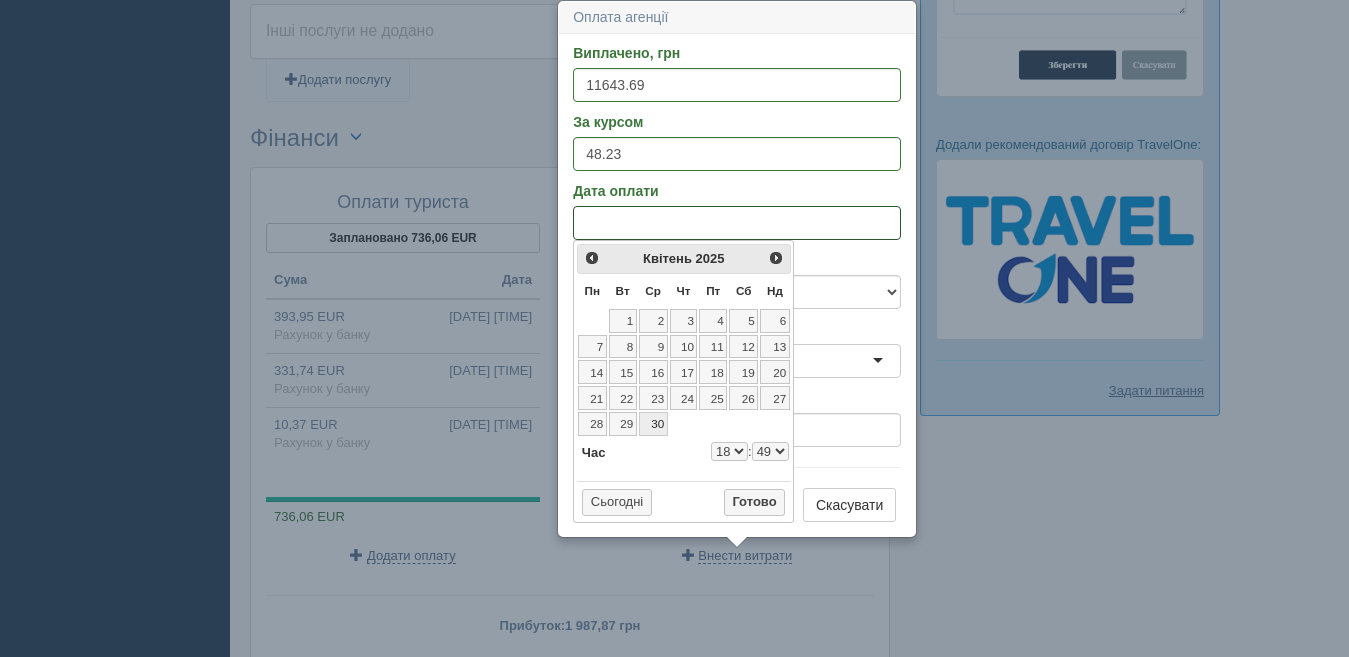 select on "18" 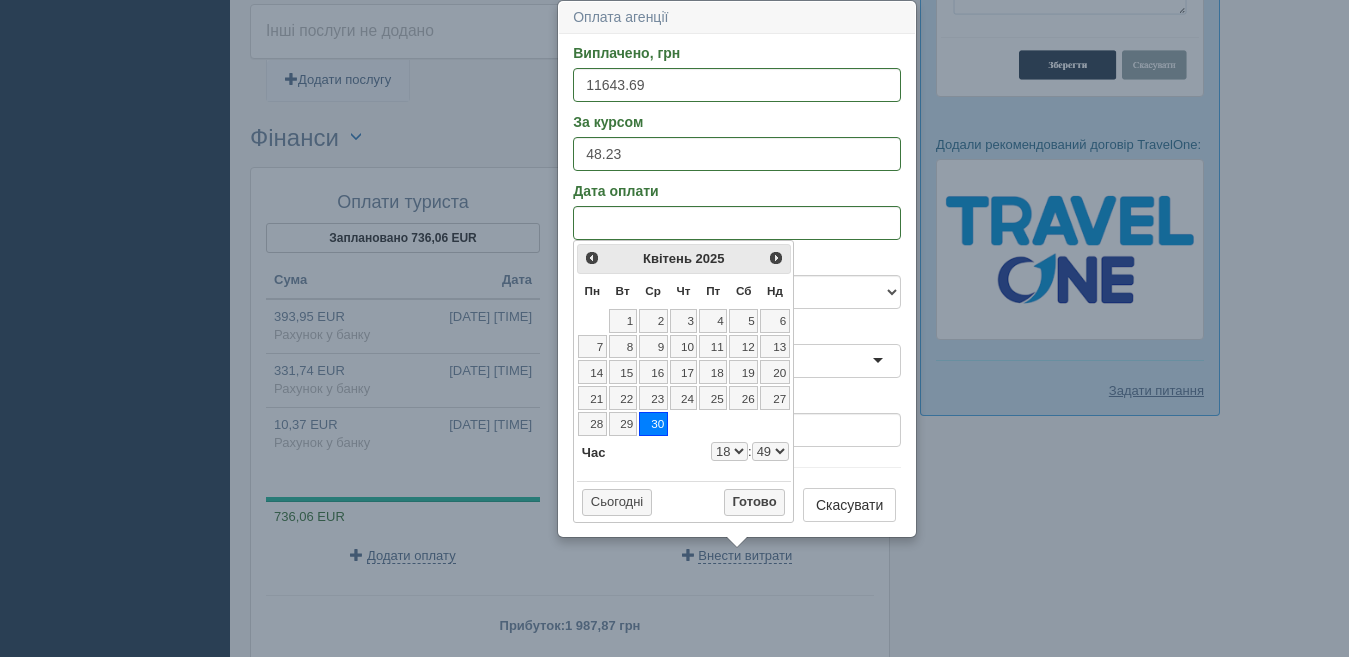 click on "0 1 2 3 4 5 6 7 8 9 10 11 12 13 14 15 16 17 18 19 20 21 22 23" at bounding box center (729, 451) 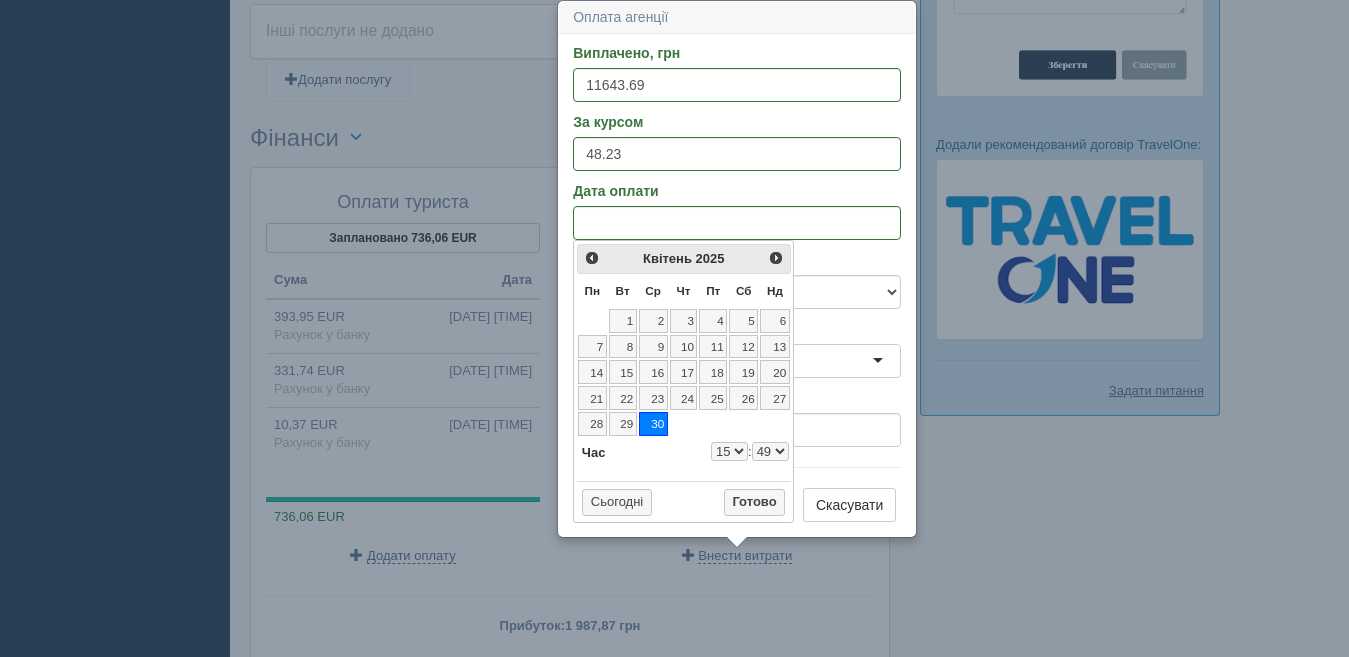 select on "15" 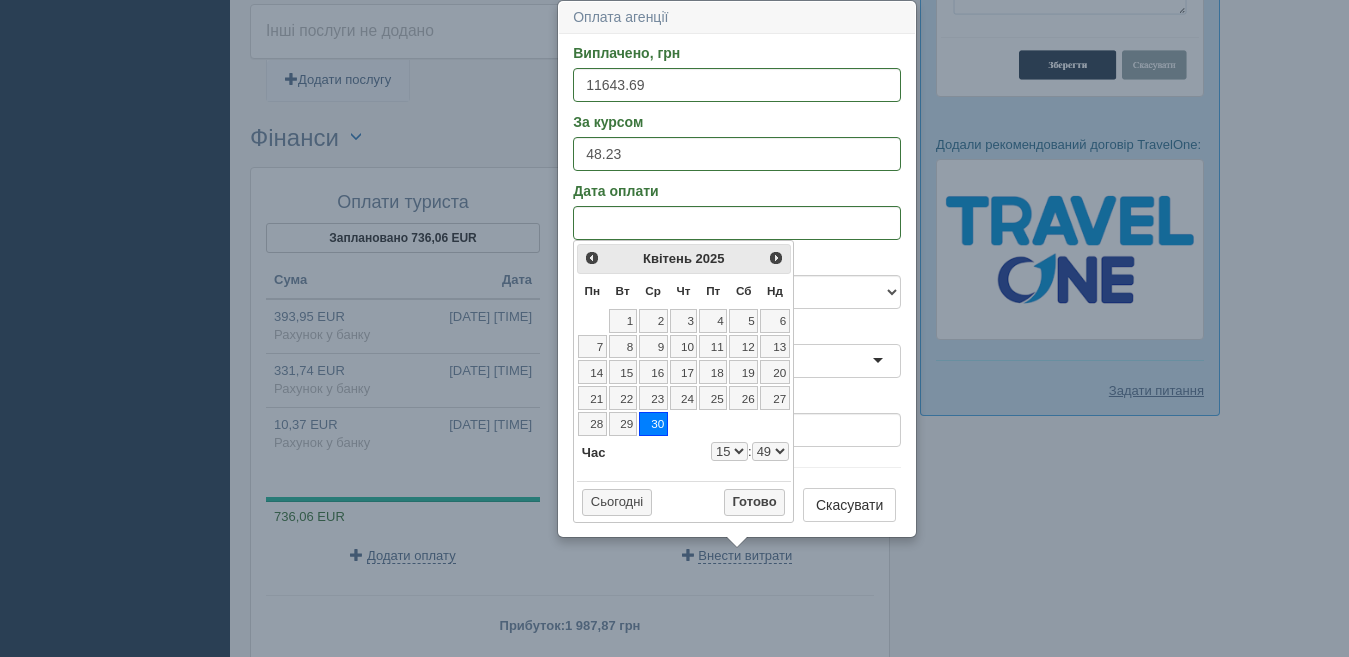 click on "00 01 02 03 04 05 06 07 08 09 10 11 12 13 14 15 16 17 18 19 20 21 22 23 24 25 26 27 28 29 30 31 32 33 34 35 36 37 38 39 40 41 42 43 44 45 46 47 48 49 50 51 52 53 54 55 56 57 58 59" at bounding box center (770, 451) 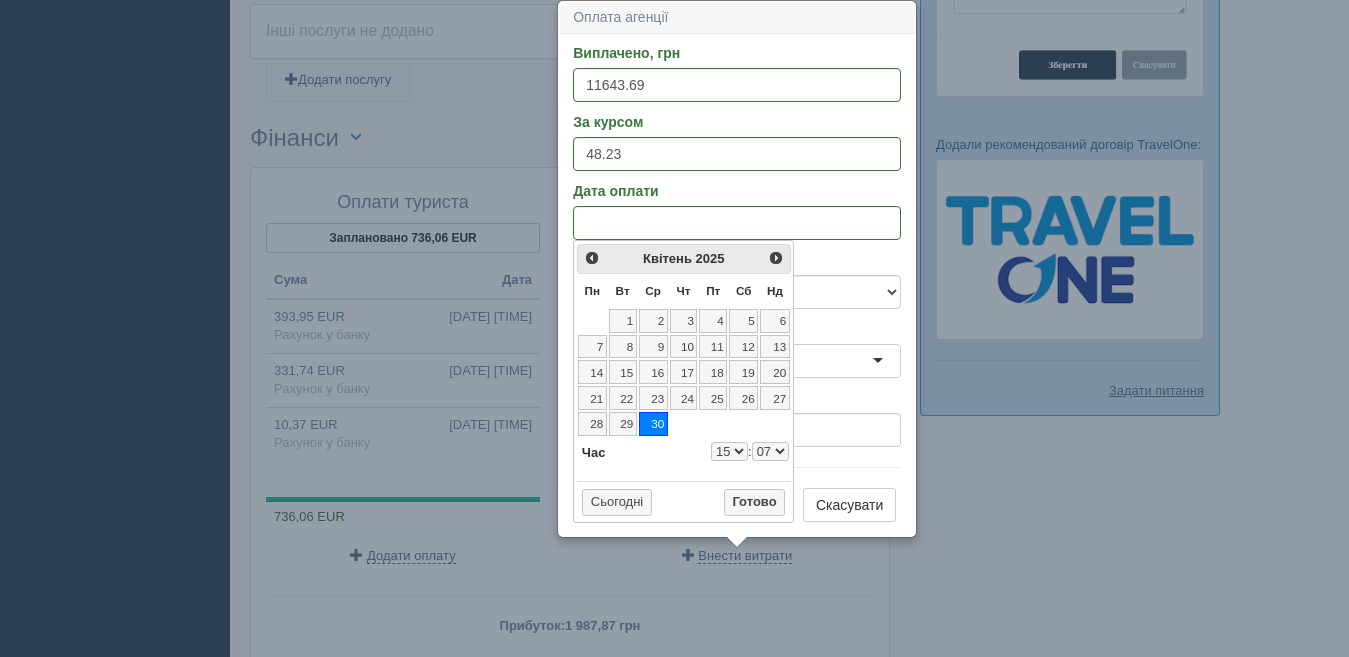 select on "15" 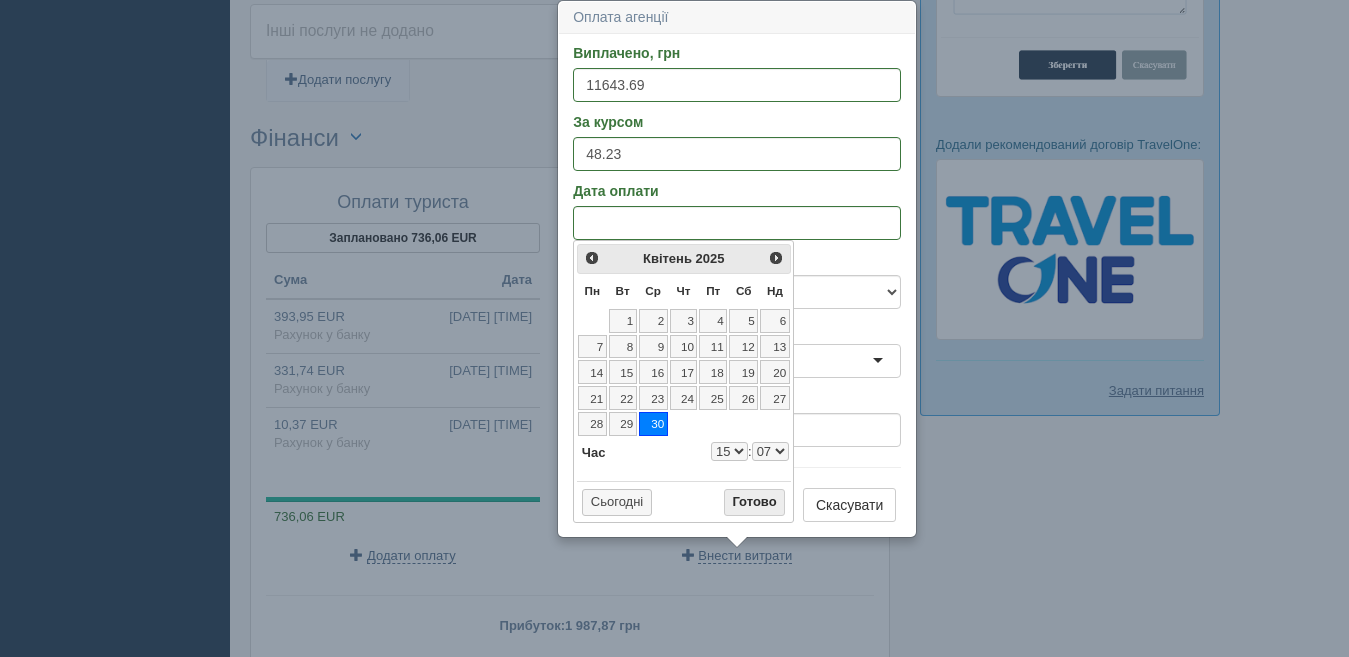 click on "Готово" at bounding box center [755, 503] 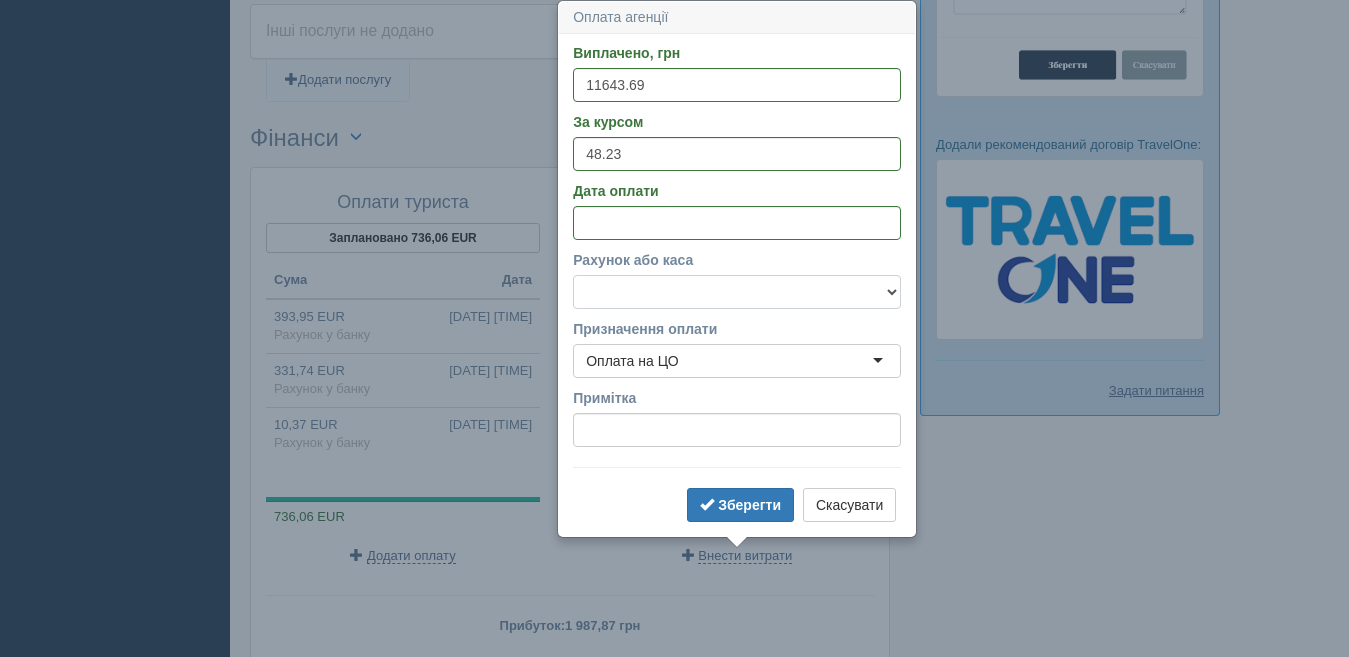 click on "Готівка
Картка
Рахунок у банку" at bounding box center [737, 292] 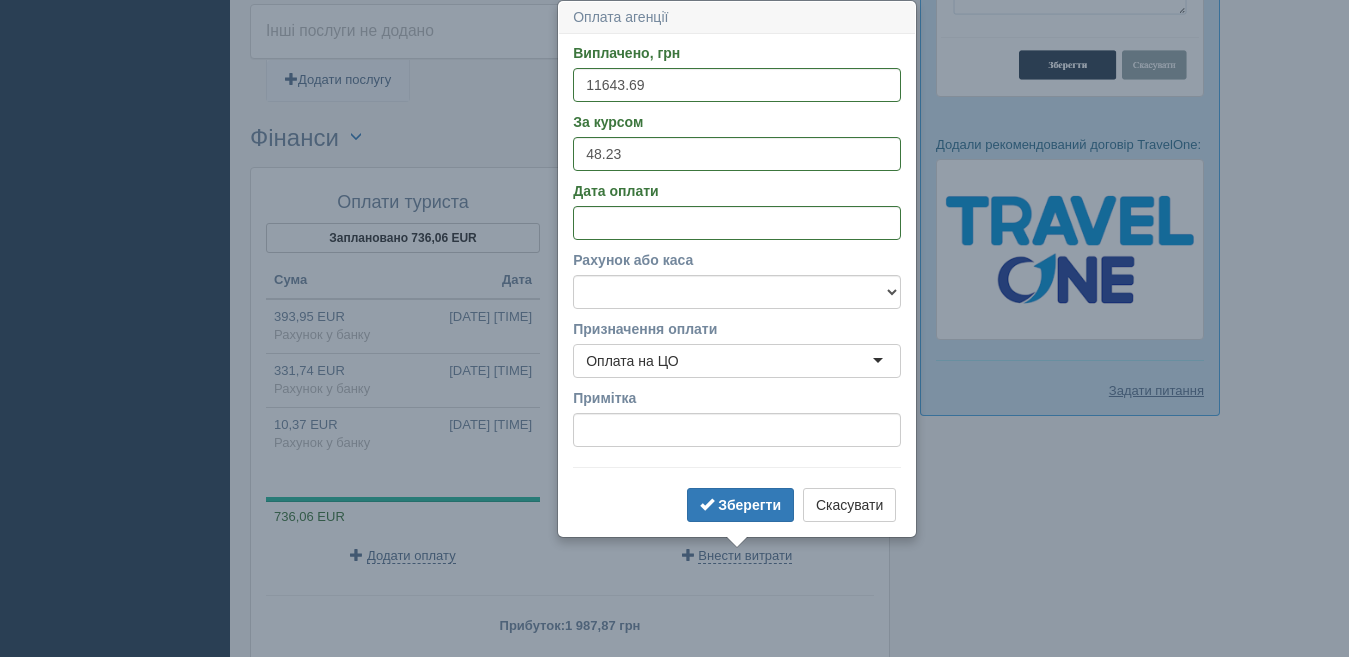 click on "Виплачено, грн
11643.69
За курсом
48.23
Дата оплати
Рахунок або каса
Готівка
Картка
Рахунок у банку
Призначення оплати
Оплата на ЦО Оплата на ЦО Оплата на ЦО Комиссия банка Комиссия агента Возврат Роялти Перезачёт Інші витрати
Примітка
Зберегти
Скасувати" at bounding box center (737, 285) 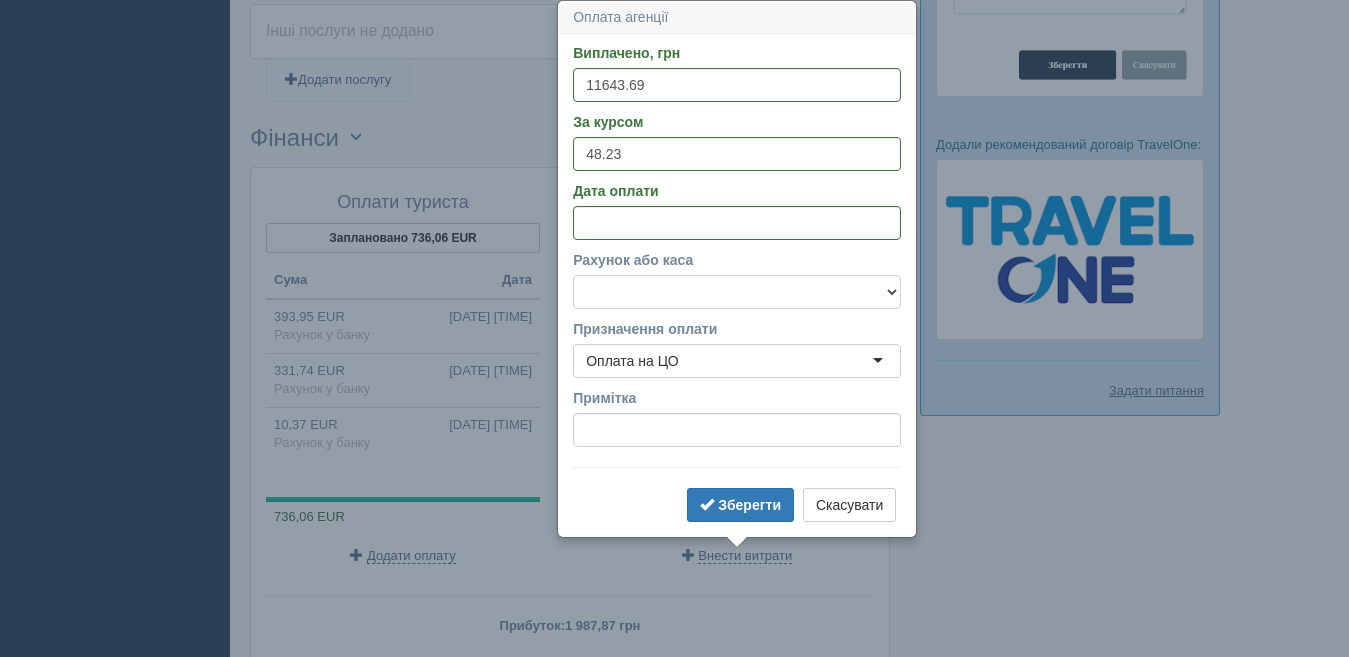click on "Готівка
Картка
Рахунок у банку" at bounding box center (737, 292) 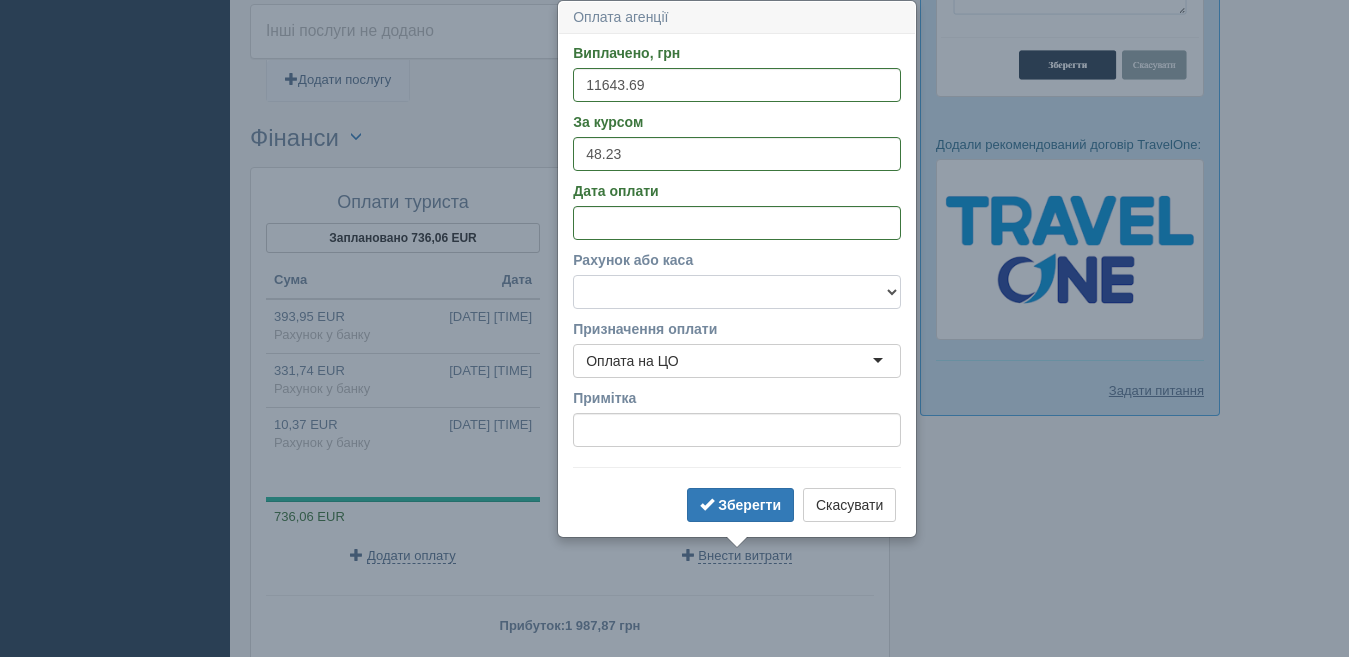 select on "1166" 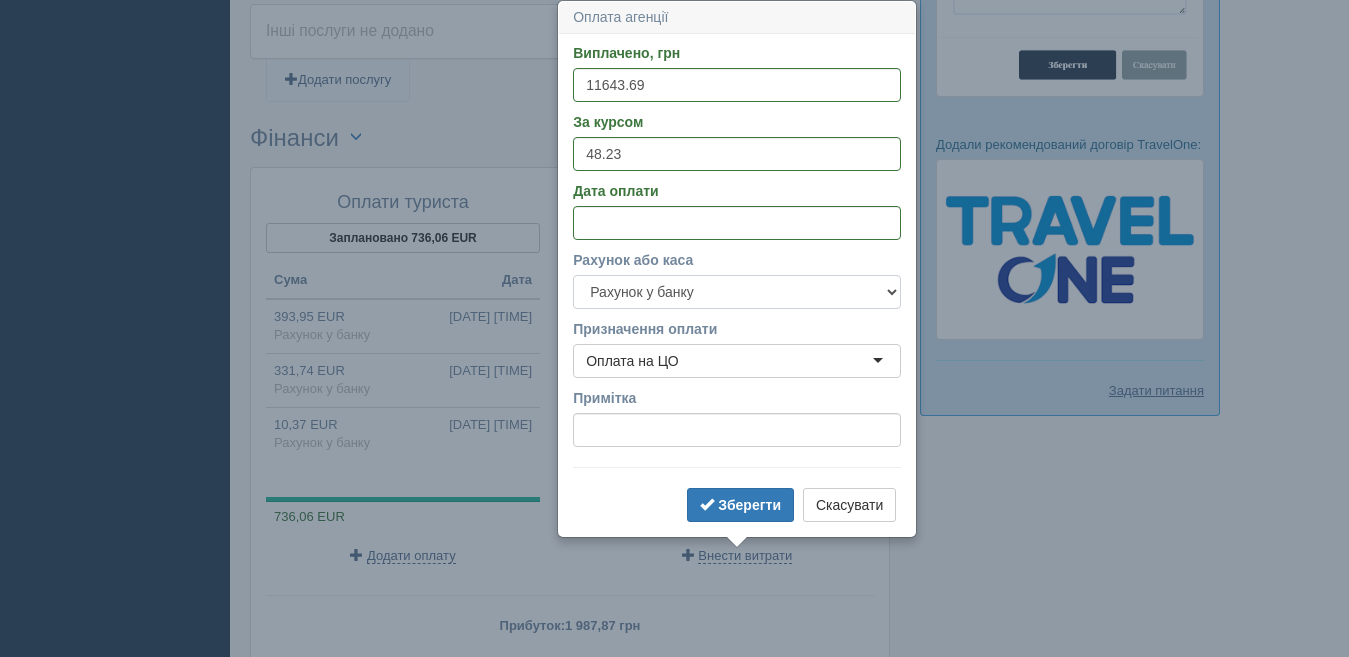 click on "Готівка
Картка
Рахунок у банку" at bounding box center (737, 292) 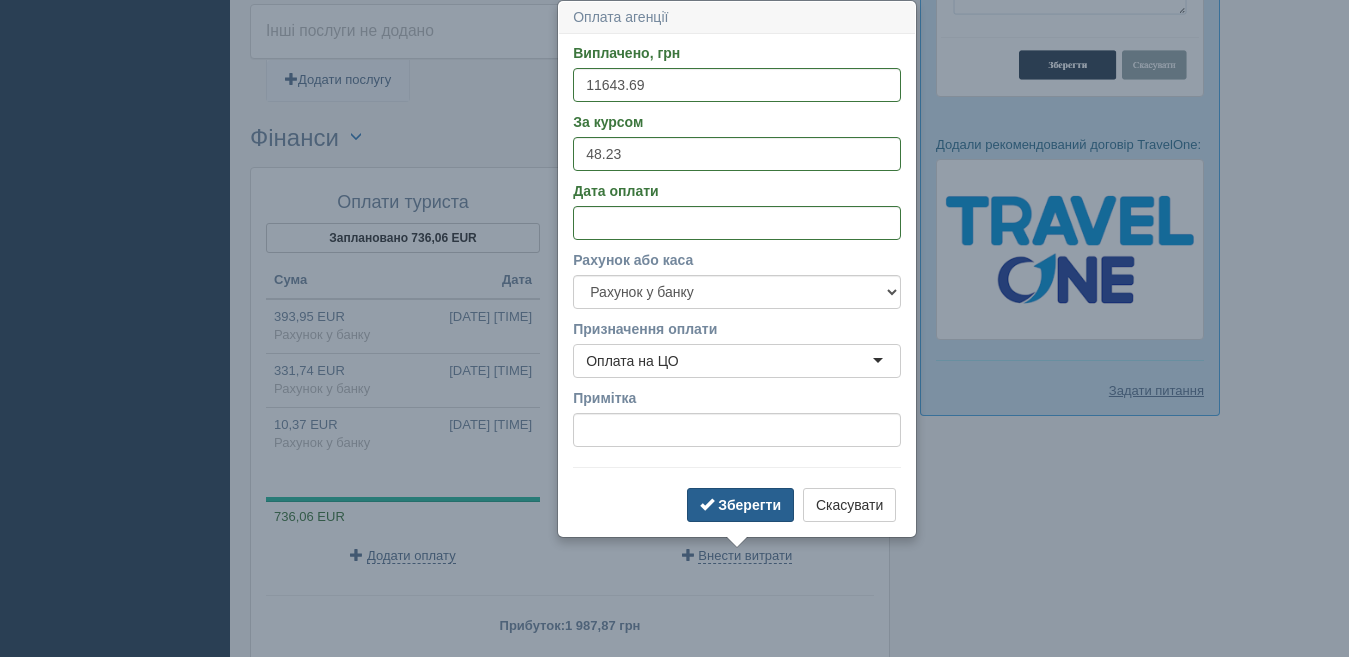 click on "Зберегти" at bounding box center [749, 505] 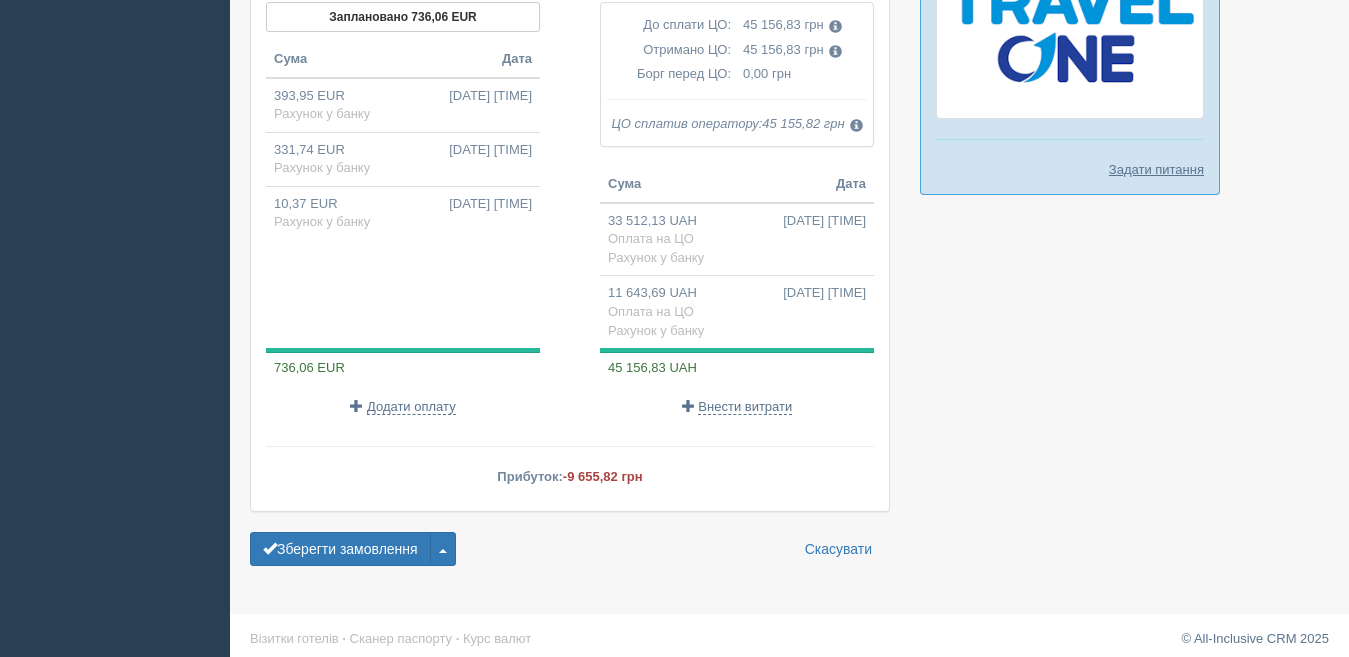scroll, scrollTop: 1768, scrollLeft: 0, axis: vertical 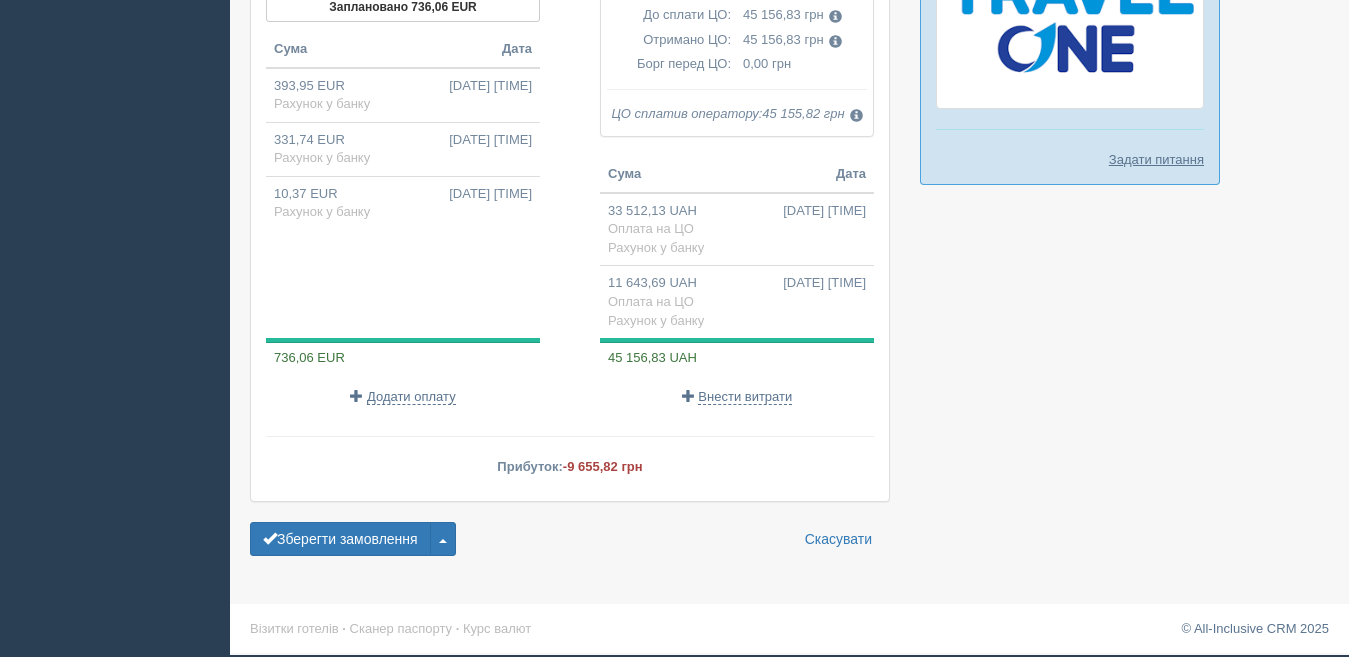 click at bounding box center (835, 41) 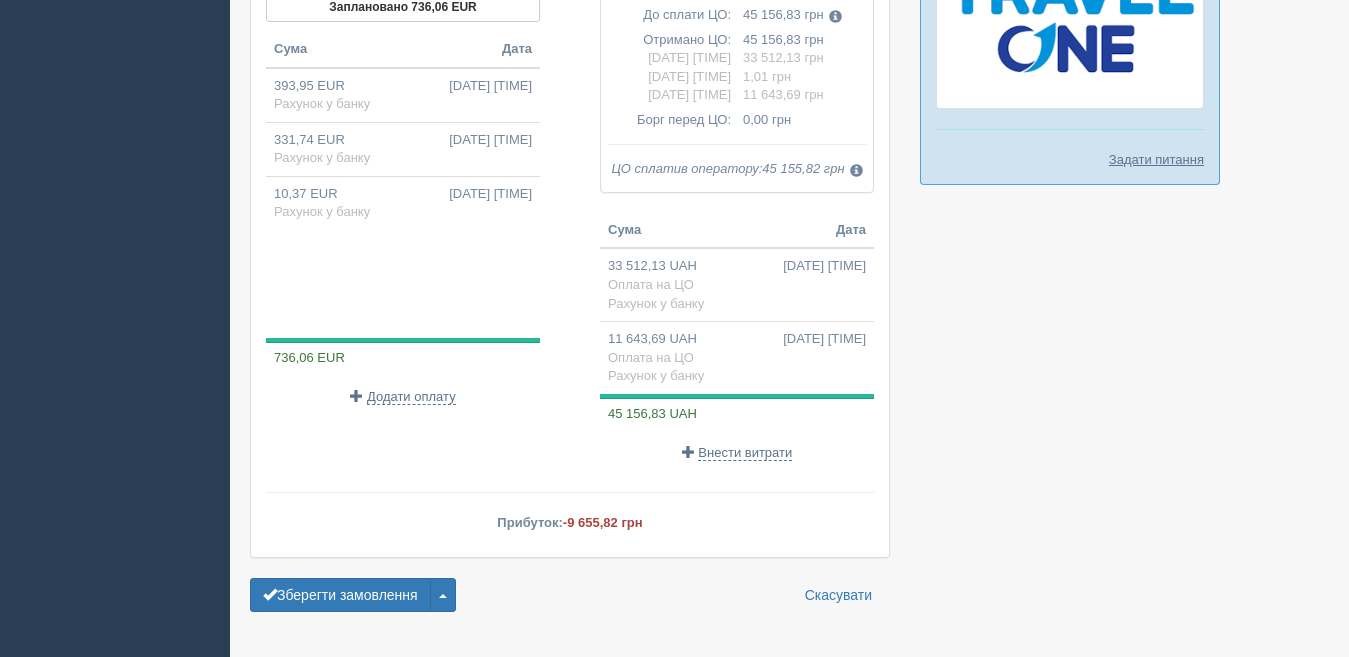 click on "Оплати туриста
Заплановано 736,06 EUR
Сума
Дата
393,95 EUR
24.04.2025 20:29
Рахунок у банку" at bounding box center (570, 212) 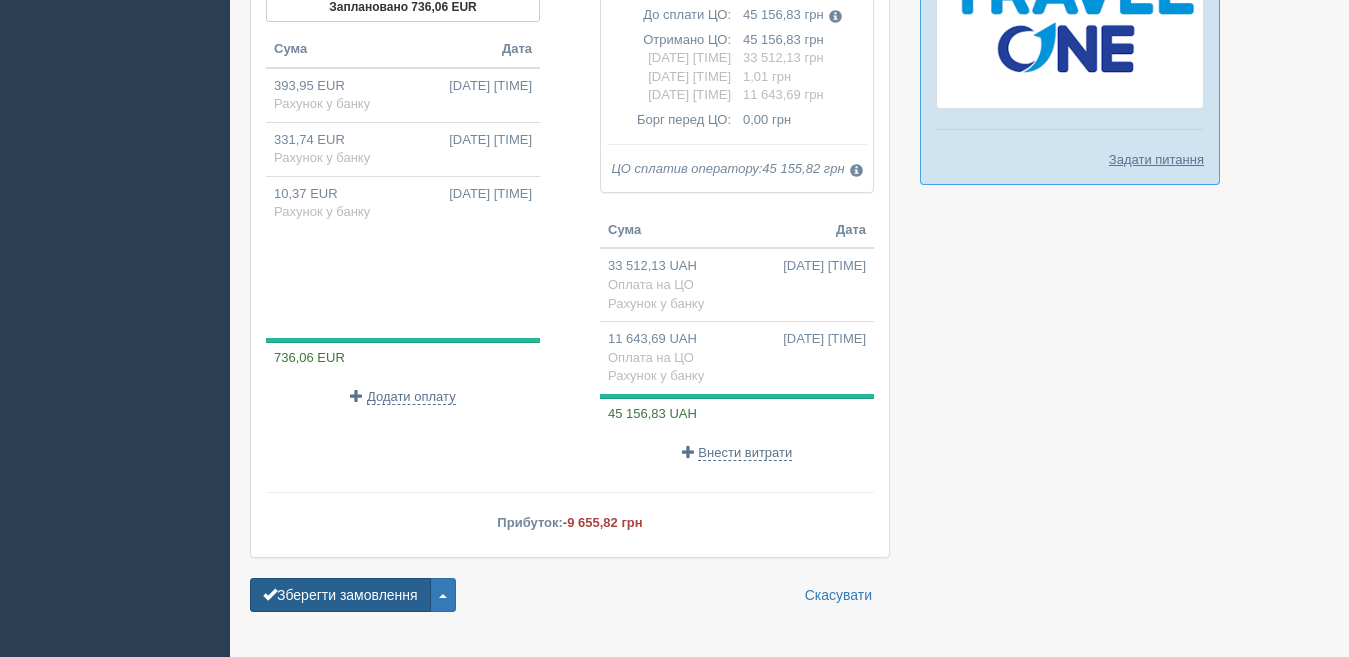 click on "Зберегти замовлення" at bounding box center (340, 595) 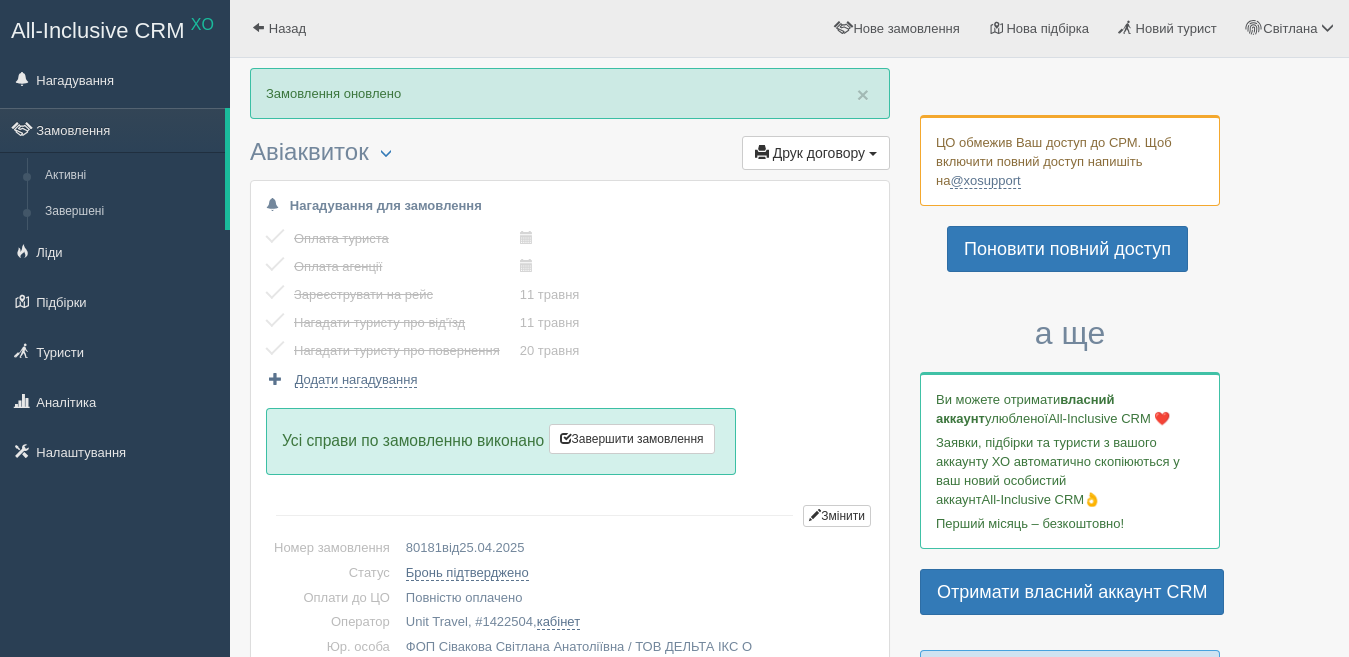 scroll, scrollTop: 0, scrollLeft: 0, axis: both 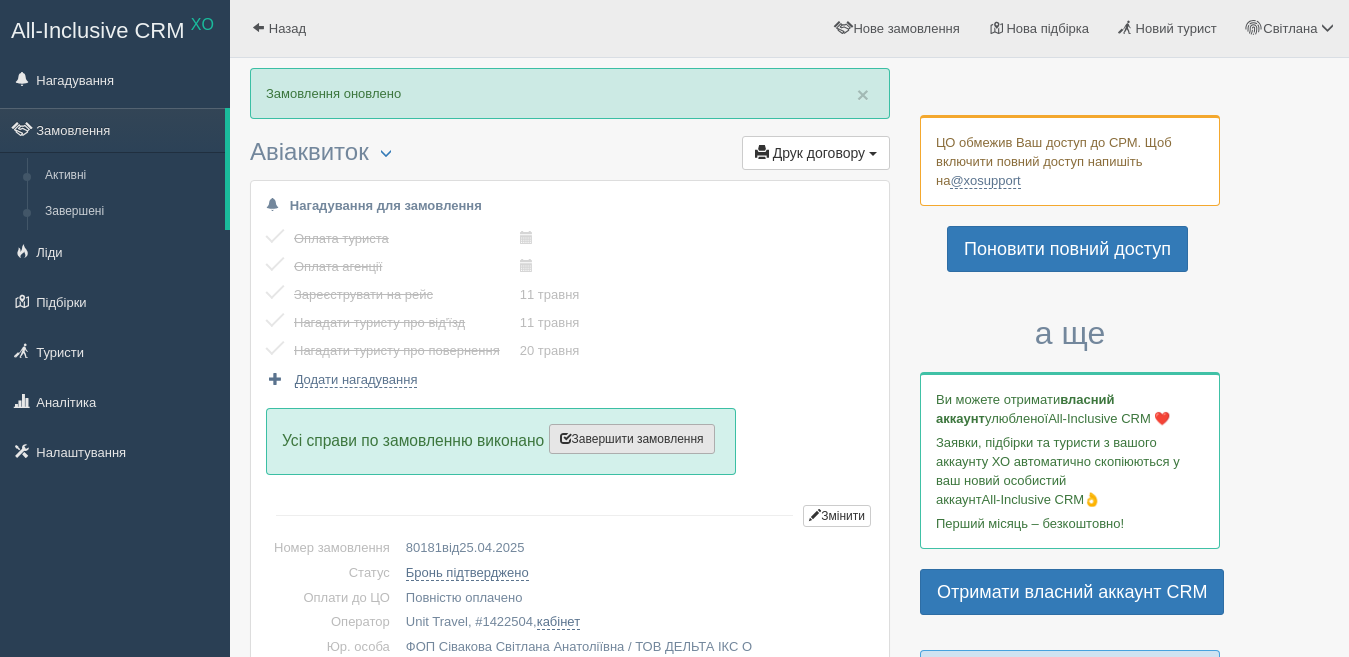 click on "Завершити замовлення" at bounding box center [632, 439] 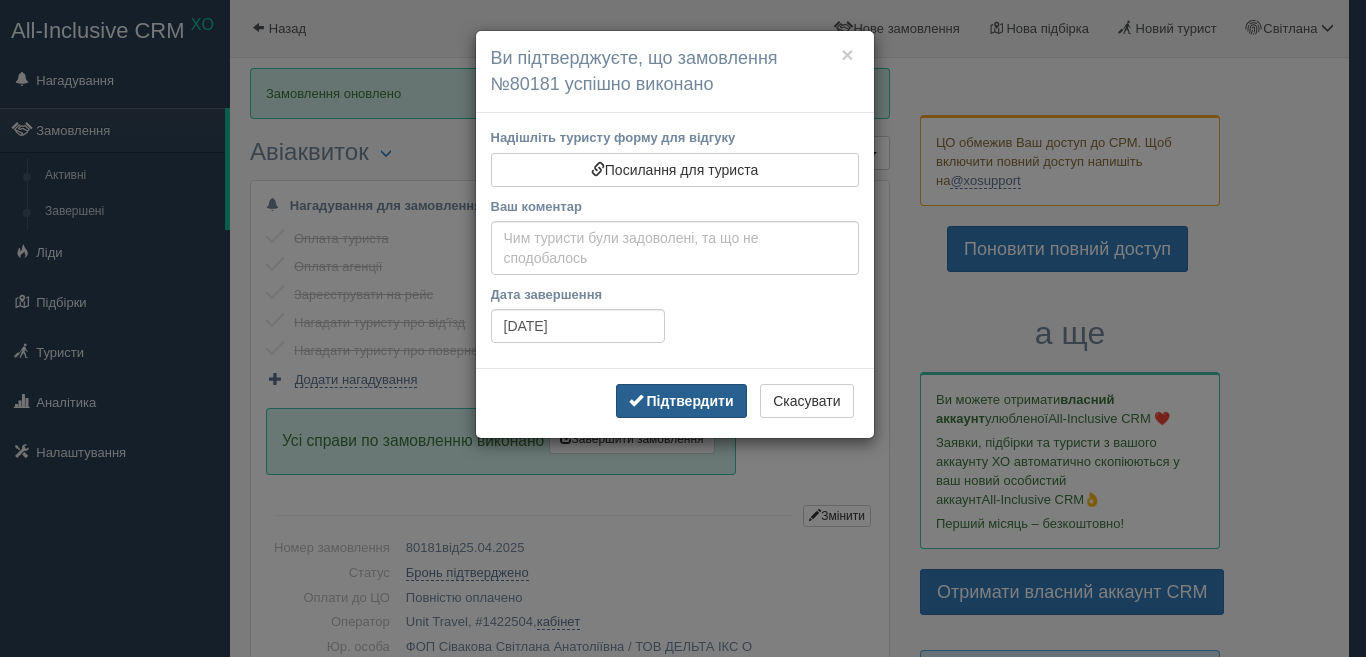 click on "Підтвердити" at bounding box center [689, 401] 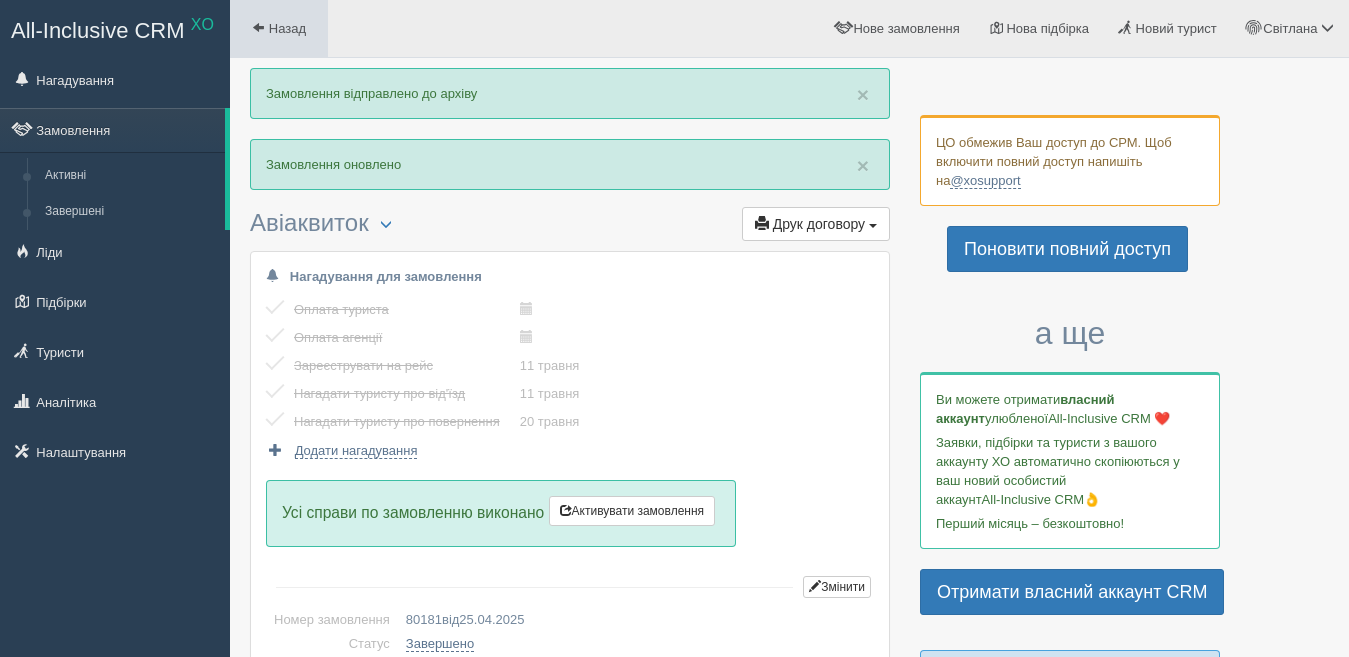 click at bounding box center (258, 27) 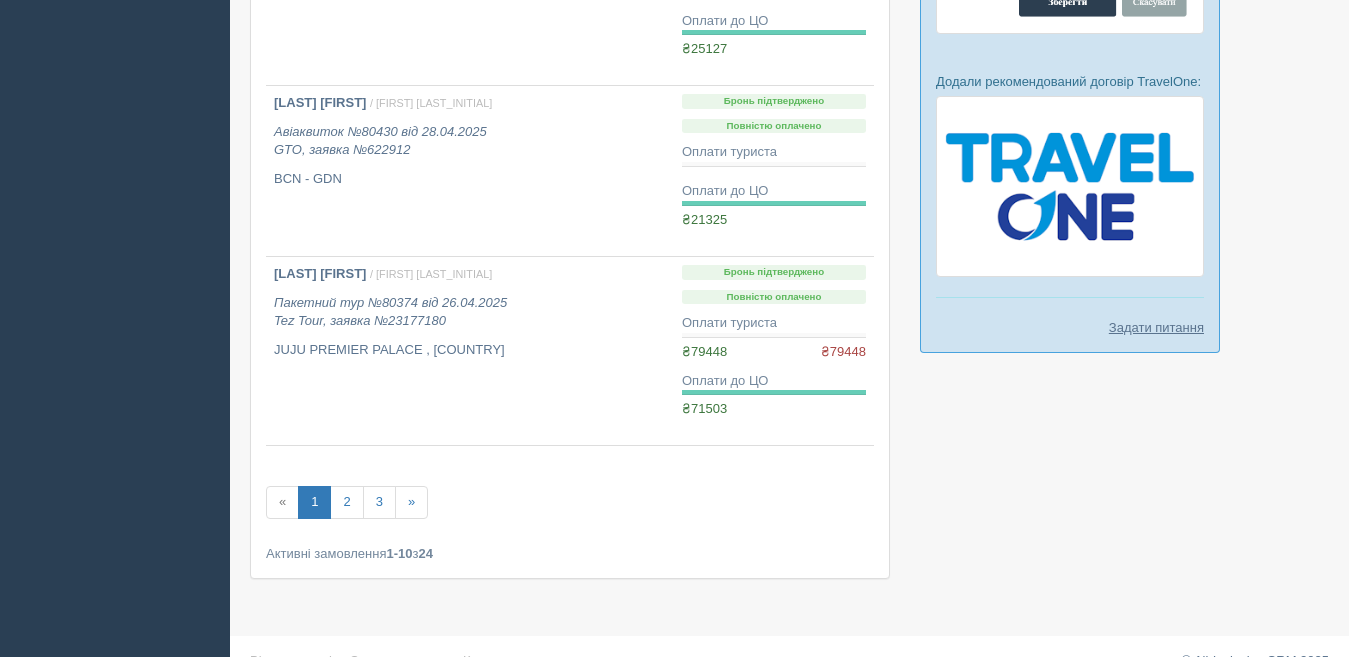 scroll, scrollTop: 1633, scrollLeft: 0, axis: vertical 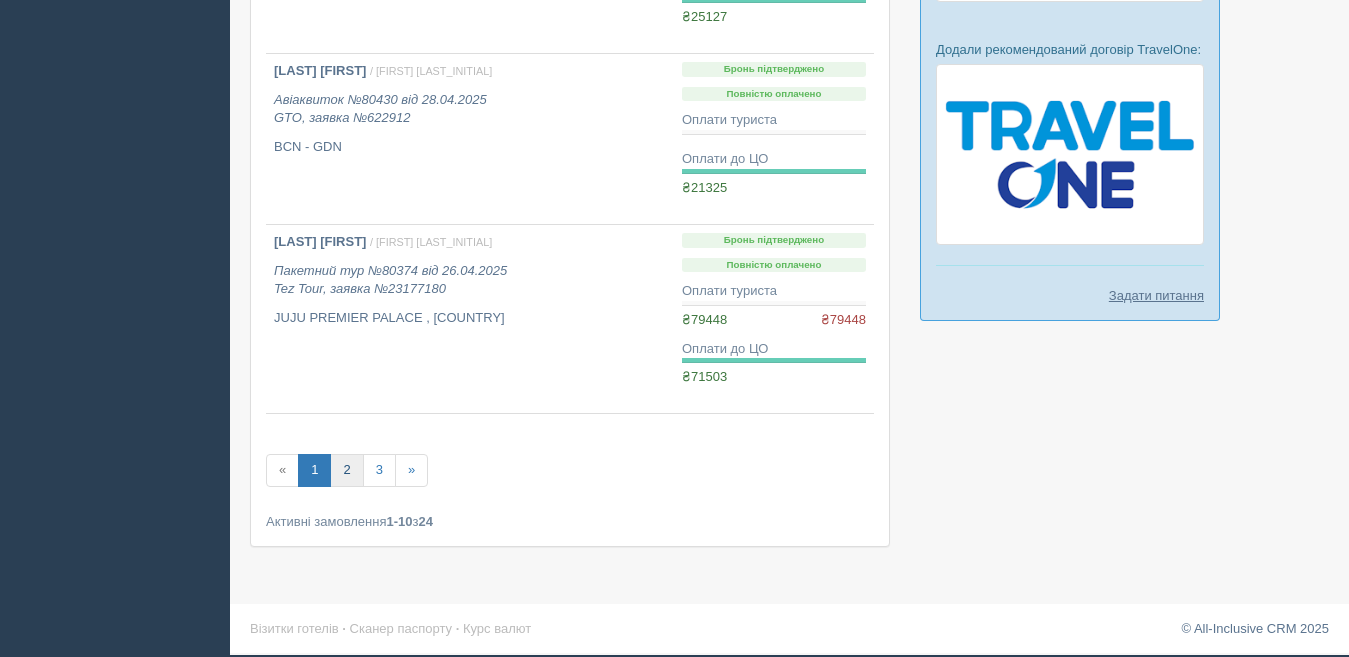 click on "2" at bounding box center (346, 470) 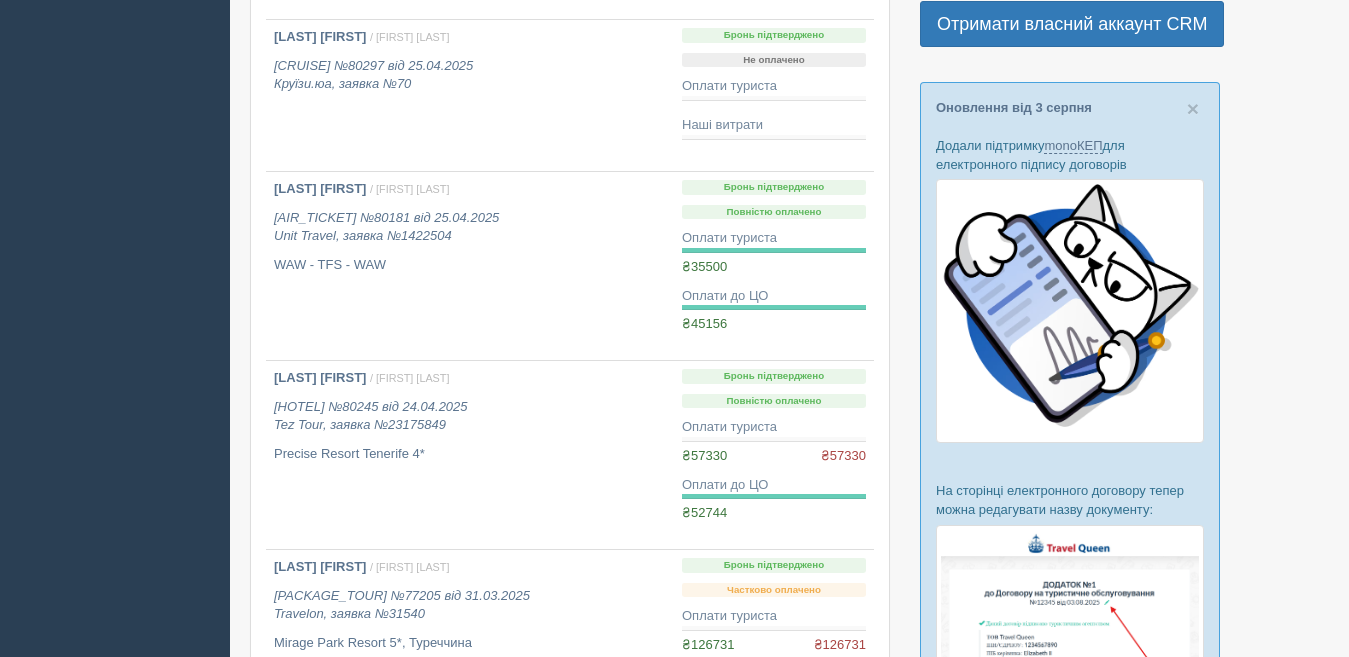 scroll, scrollTop: 600, scrollLeft: 0, axis: vertical 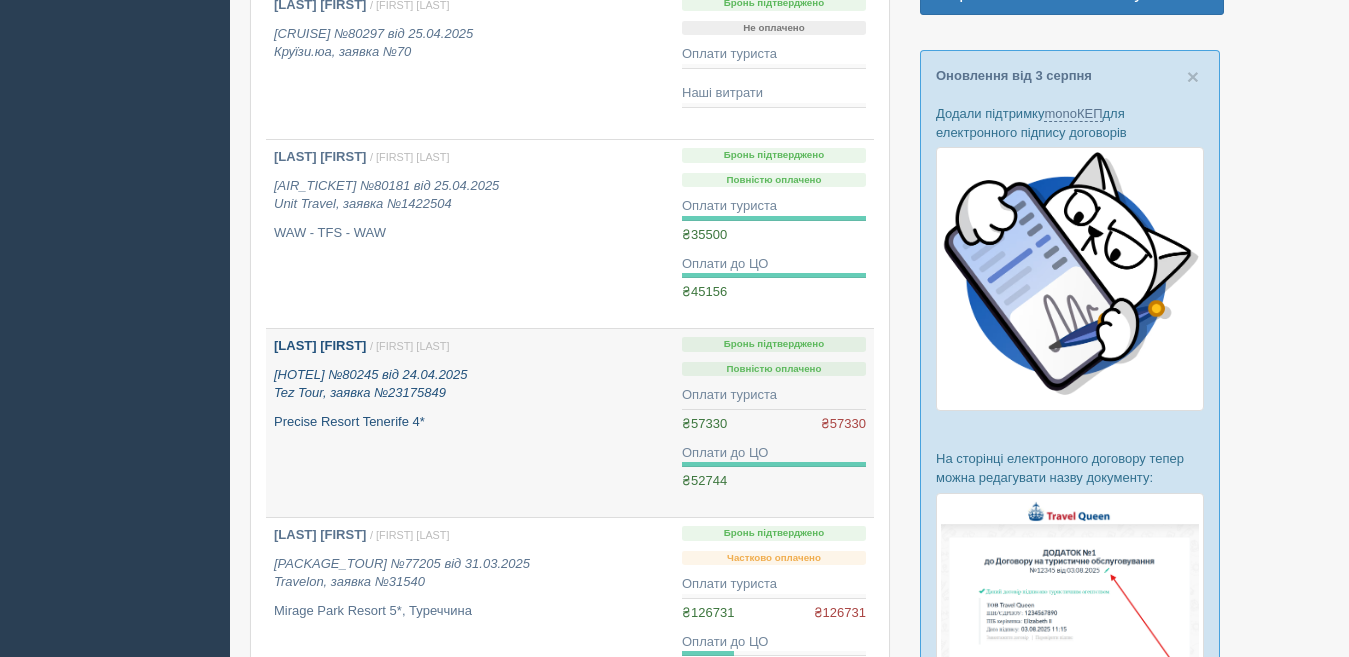 click on "[LAST] [FIRST]" at bounding box center (320, 345) 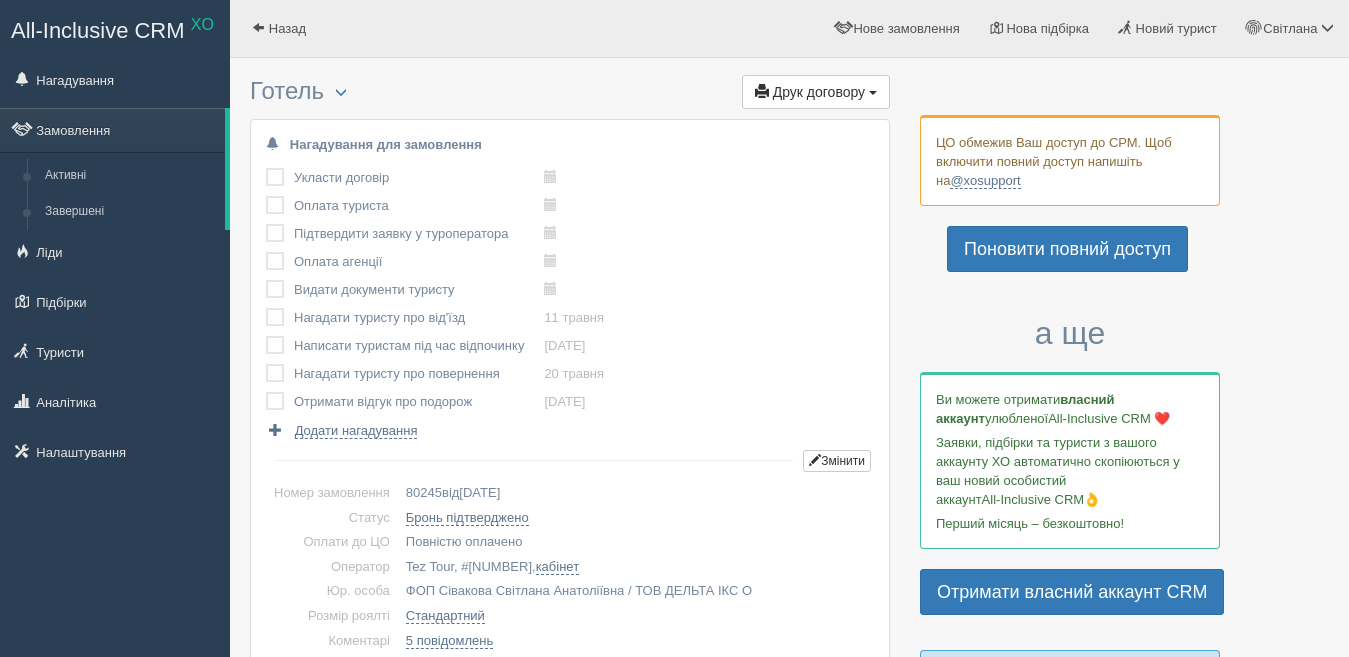 click at bounding box center (266, 168) 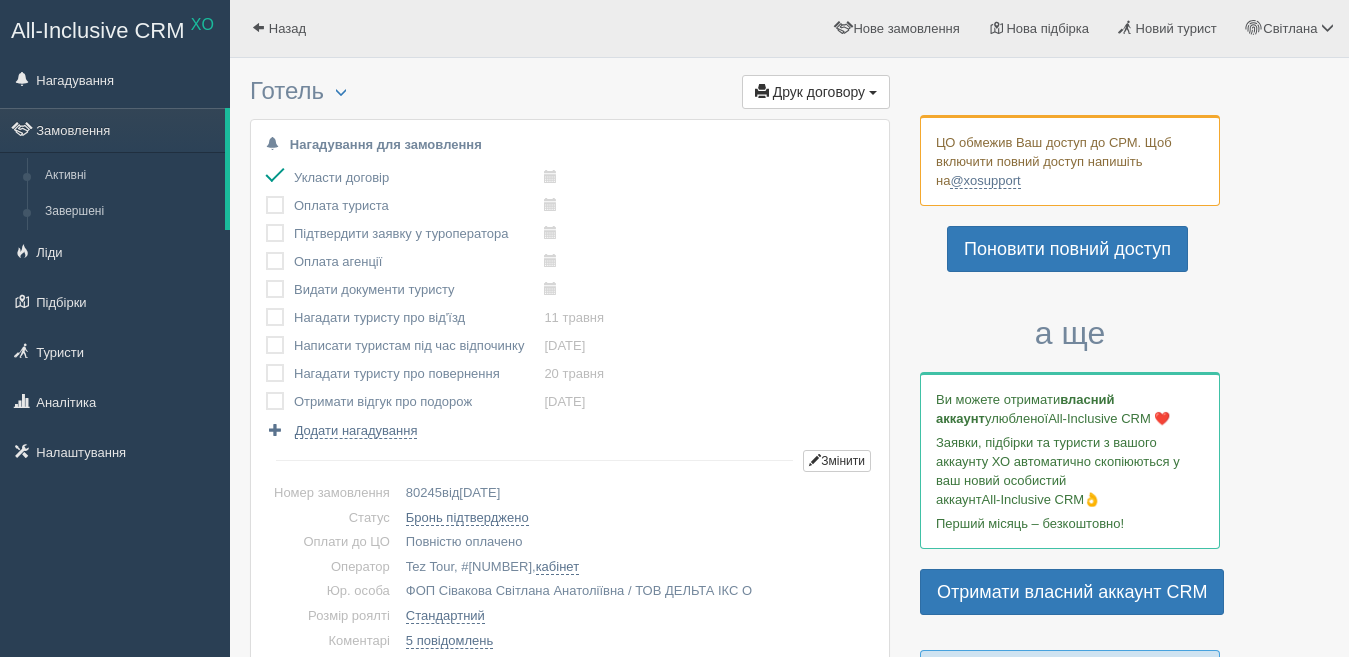 click at bounding box center (266, 196) 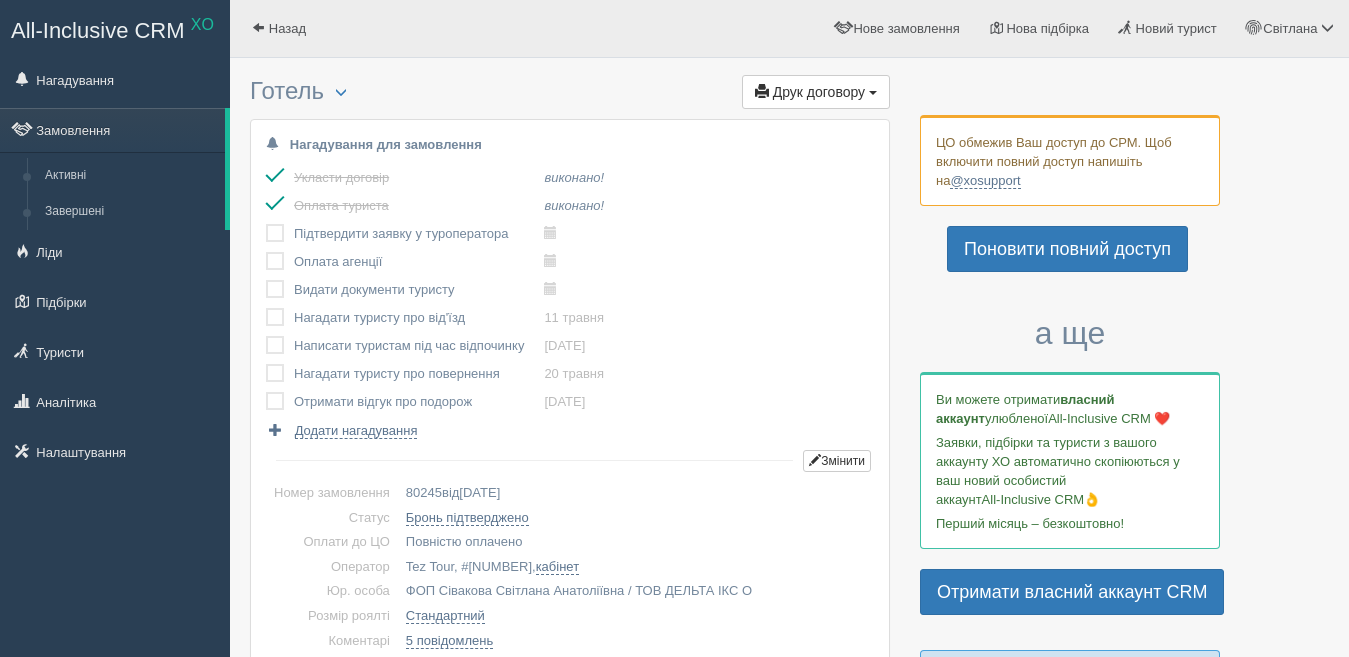 scroll, scrollTop: 0, scrollLeft: 0, axis: both 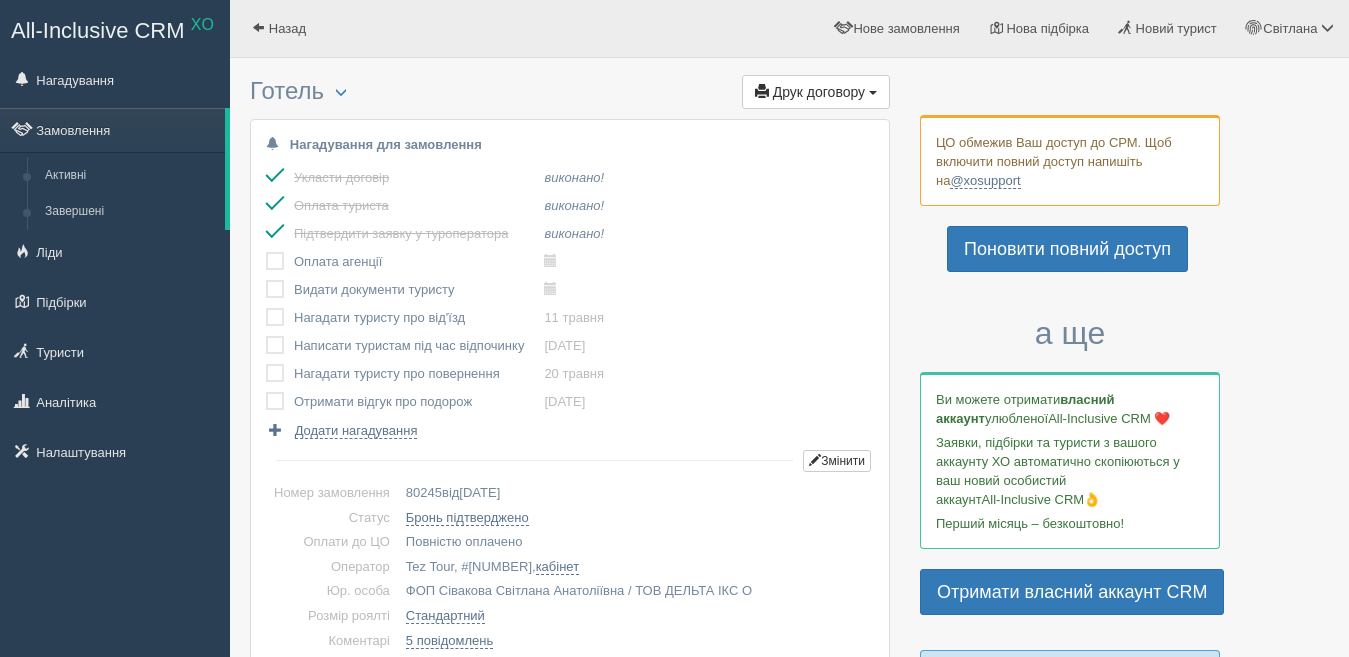 click at bounding box center (266, 252) 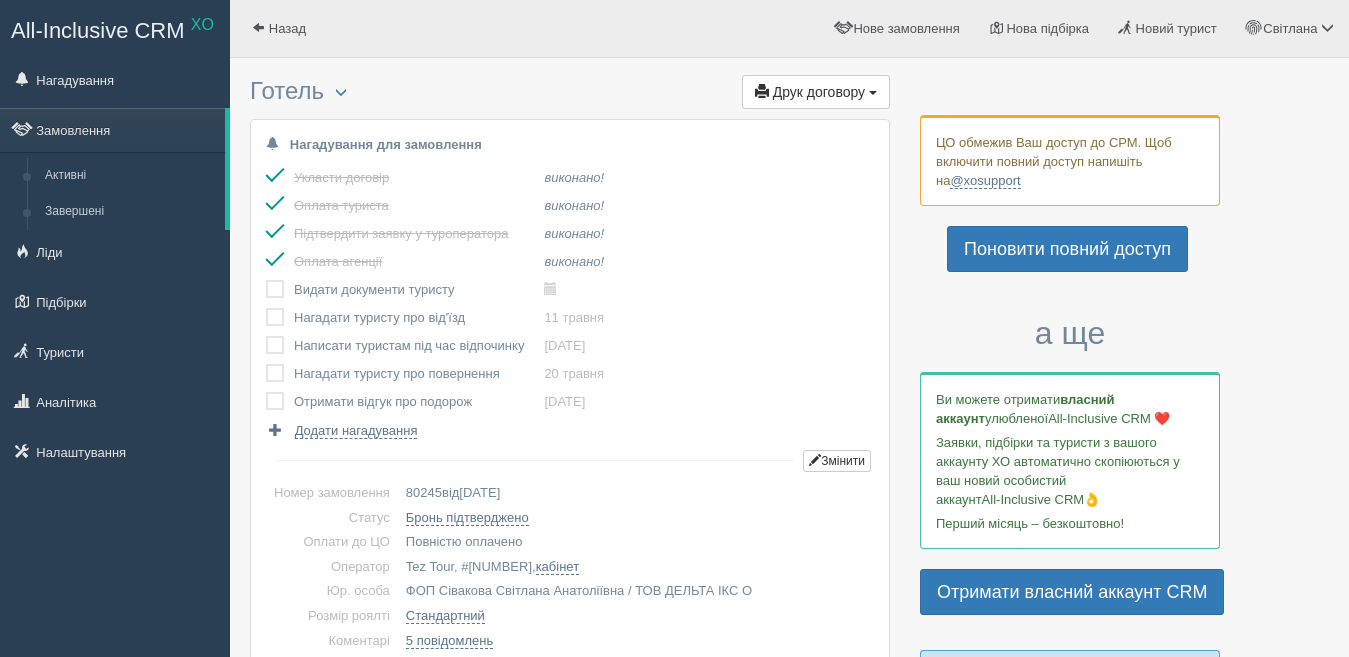 click at bounding box center [266, 280] 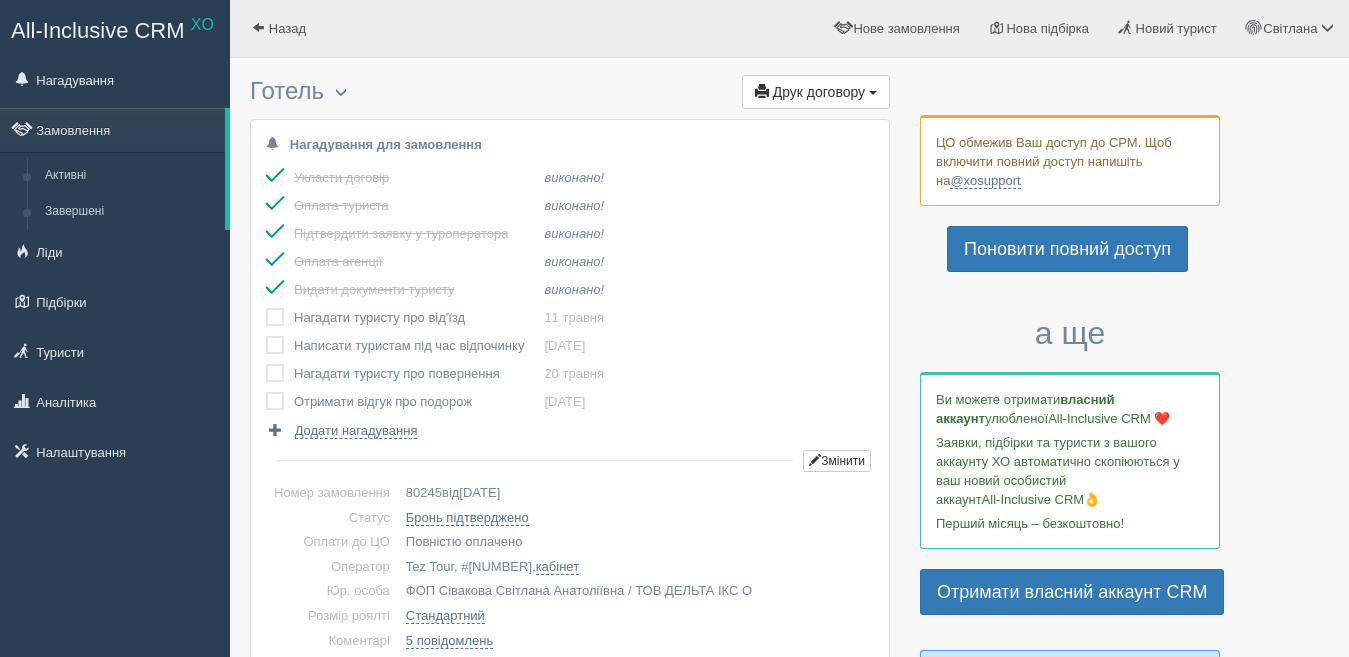 click at bounding box center [266, 308] 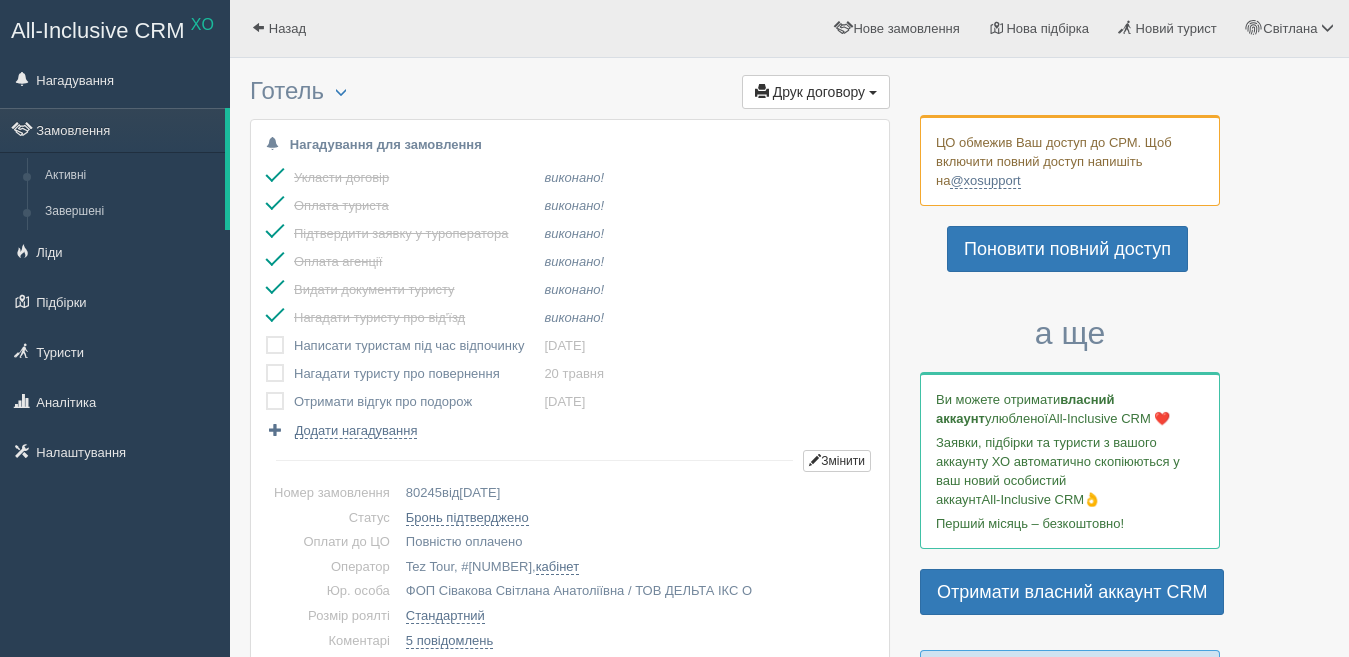 click at bounding box center [266, 336] 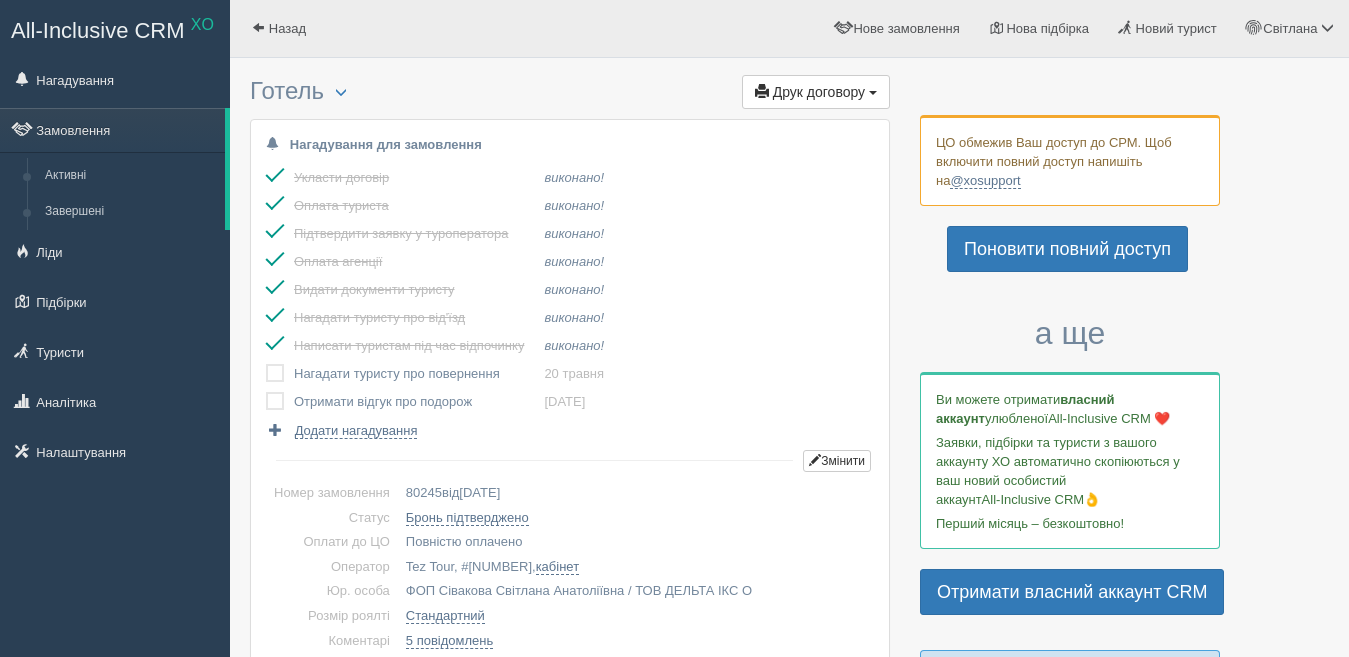 click at bounding box center (266, 364) 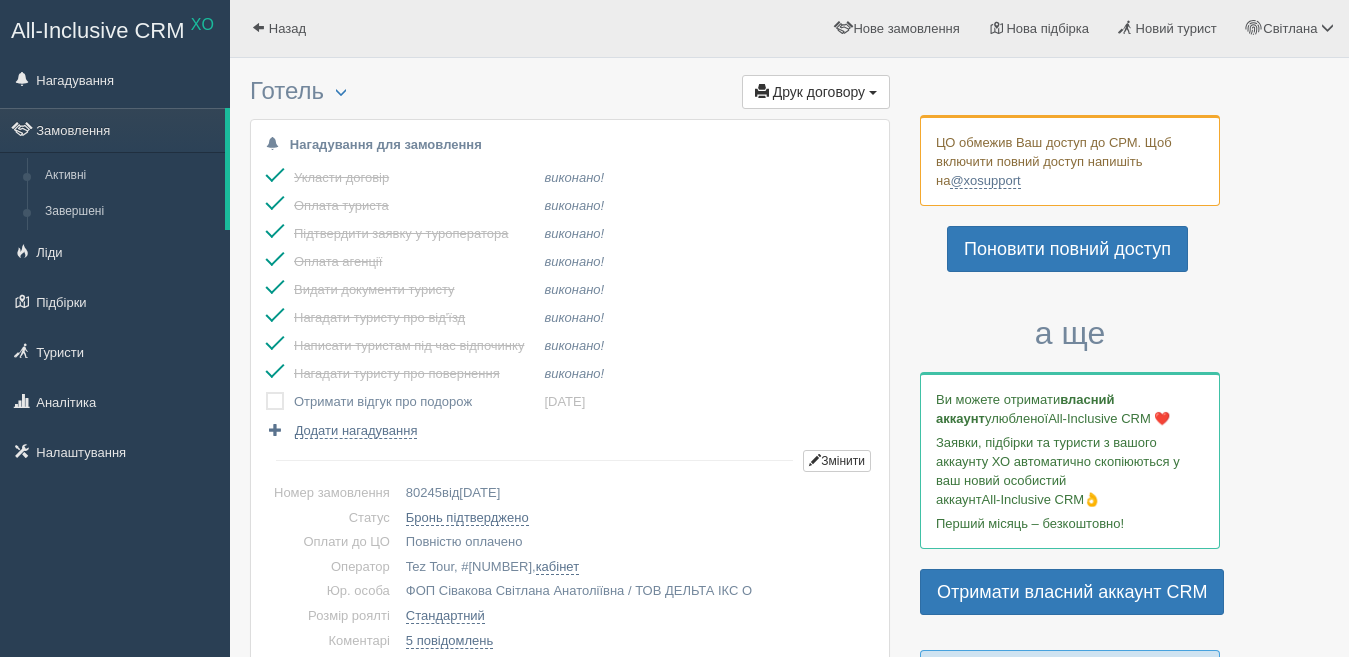 click at bounding box center (266, 392) 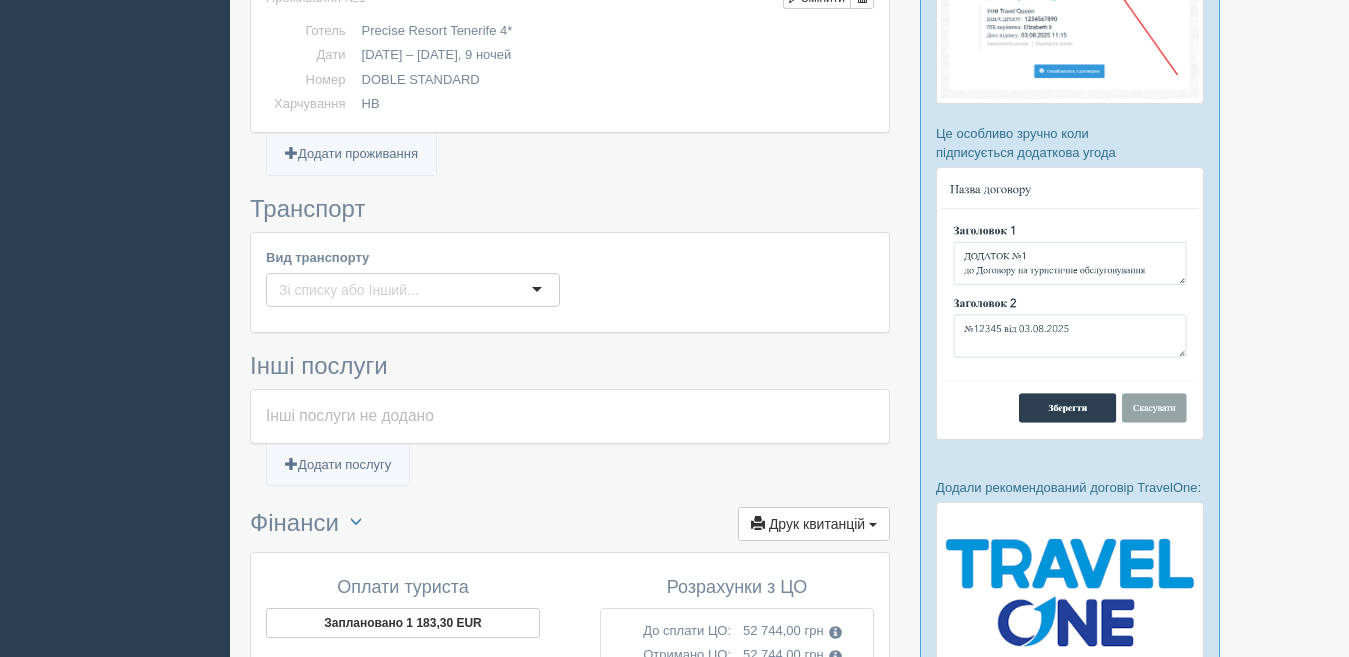 scroll, scrollTop: 1200, scrollLeft: 0, axis: vertical 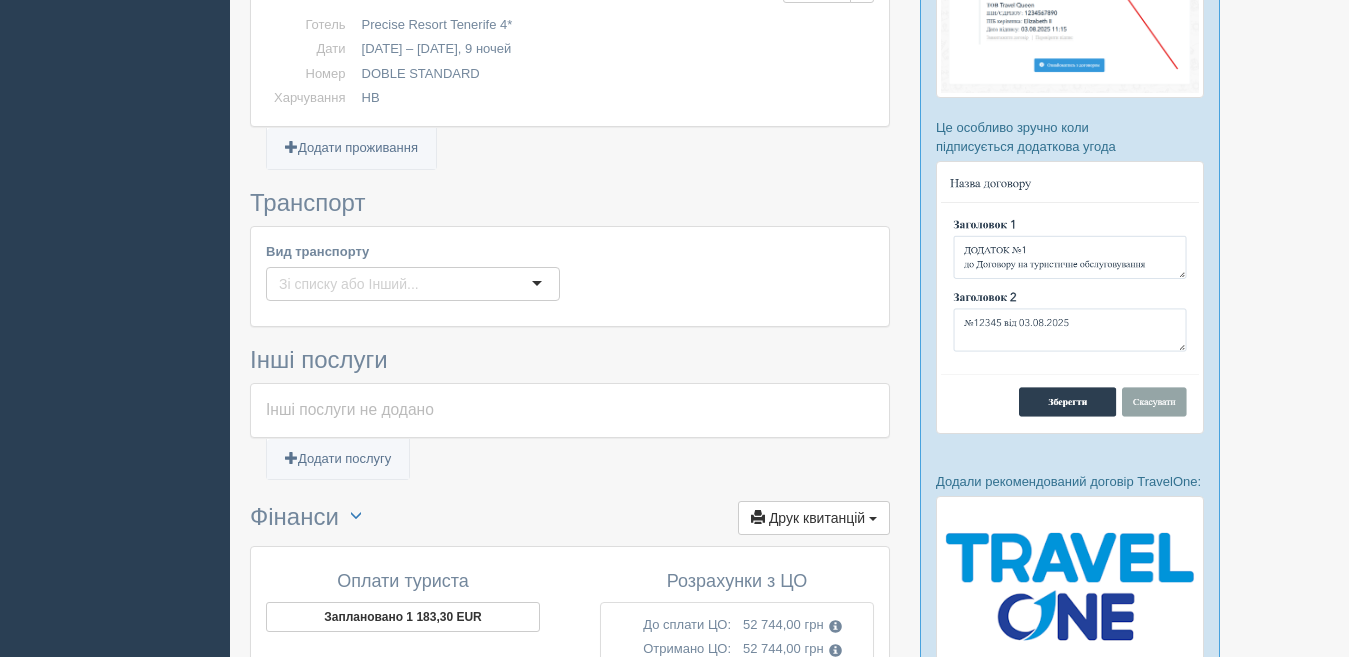 click on "Вид транспорту" at bounding box center [353, 284] 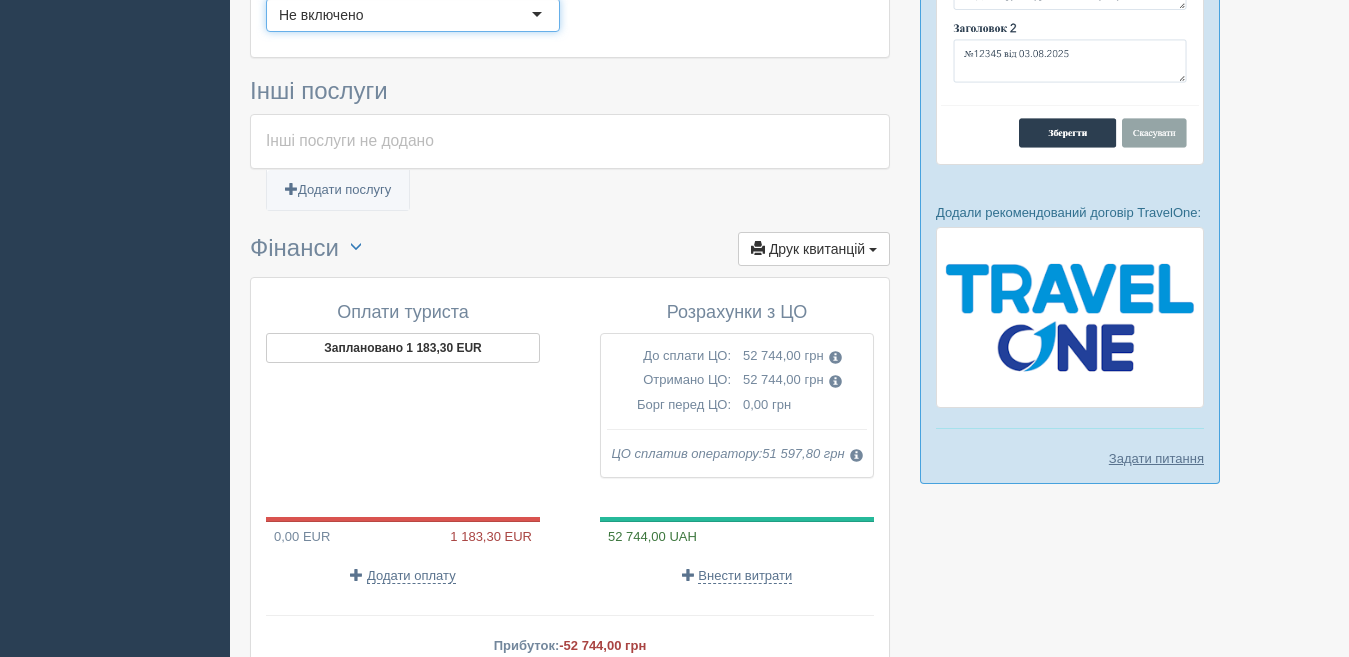 scroll, scrollTop: 1500, scrollLeft: 0, axis: vertical 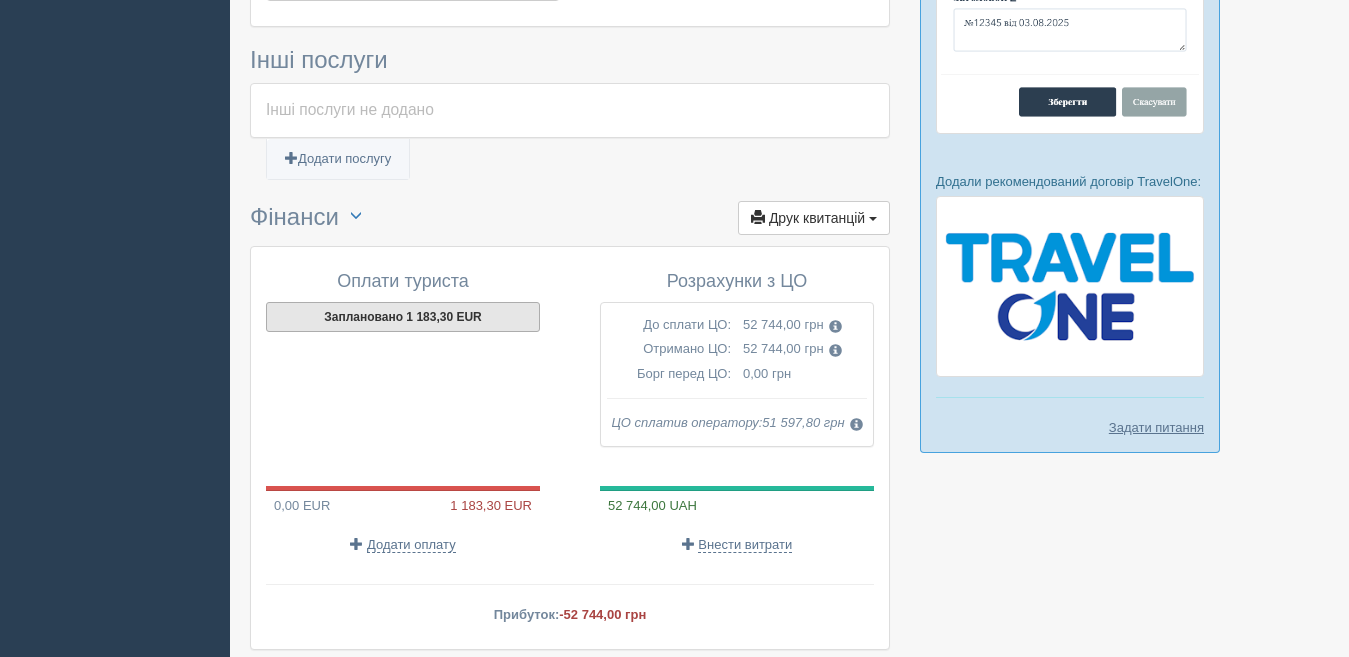 click on "Заплановано 1 183,30 EUR" at bounding box center [403, 317] 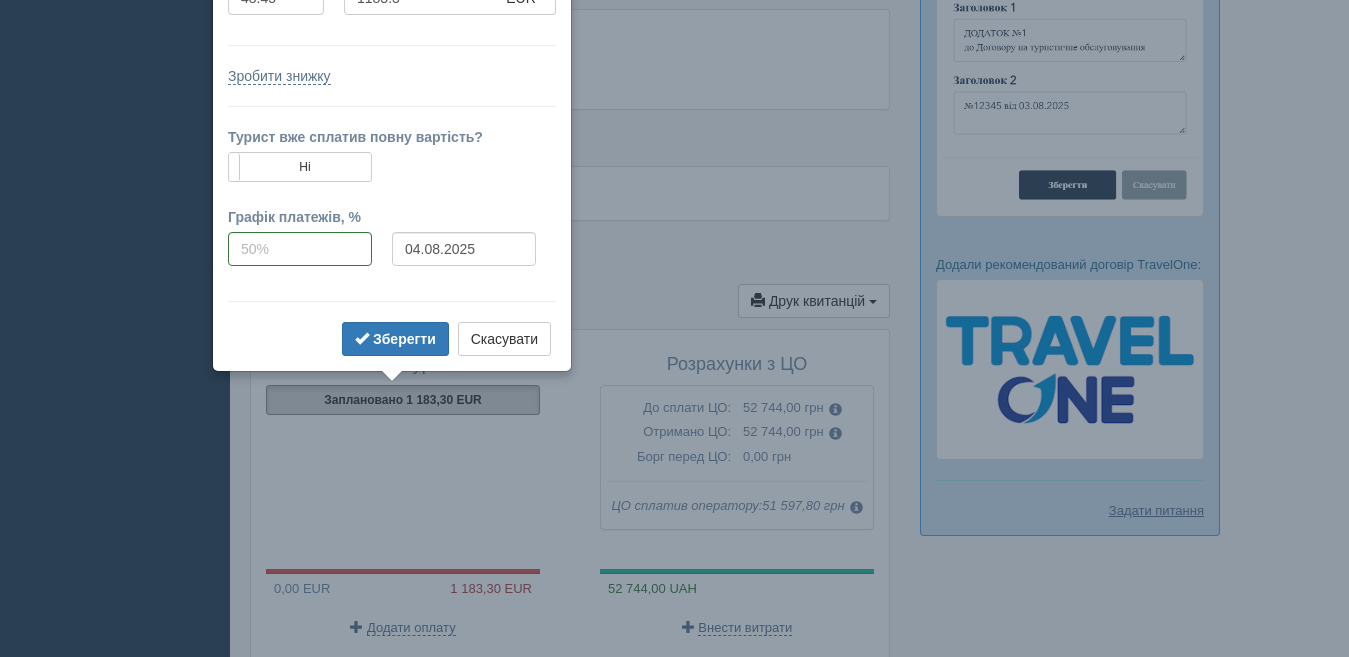 scroll, scrollTop: 1261, scrollLeft: 0, axis: vertical 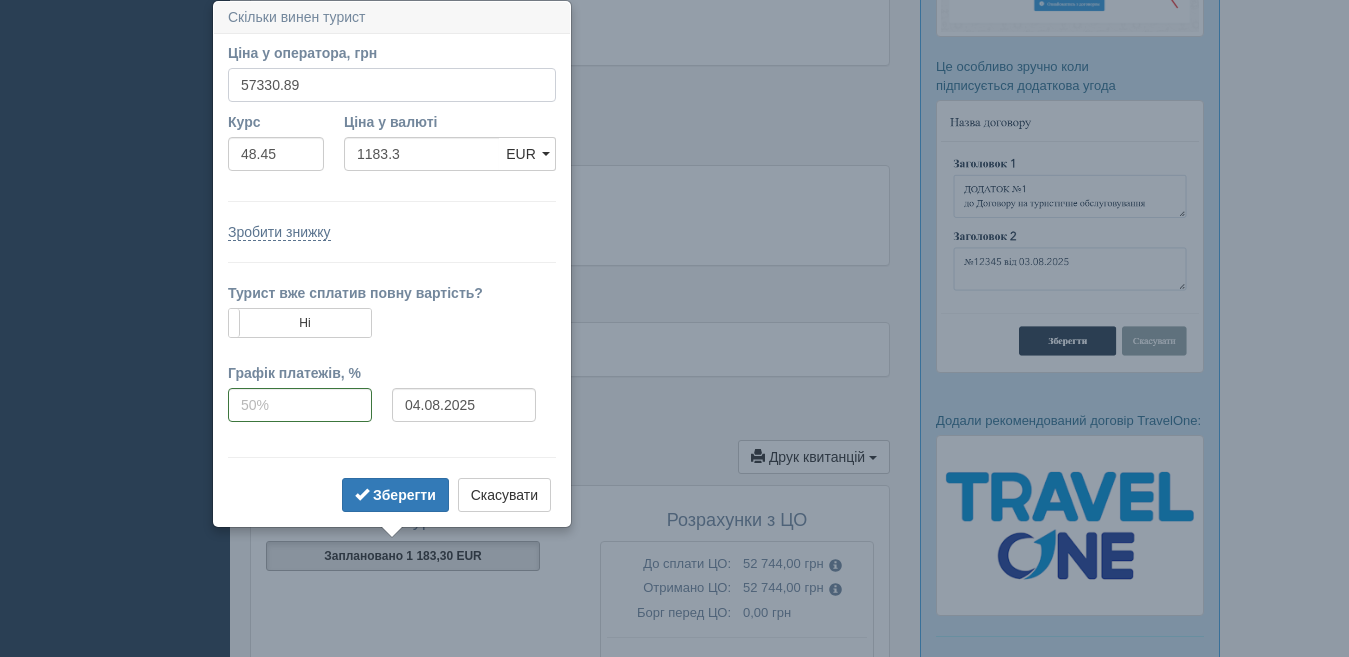 drag, startPoint x: 283, startPoint y: 81, endPoint x: 347, endPoint y: 97, distance: 65.96969 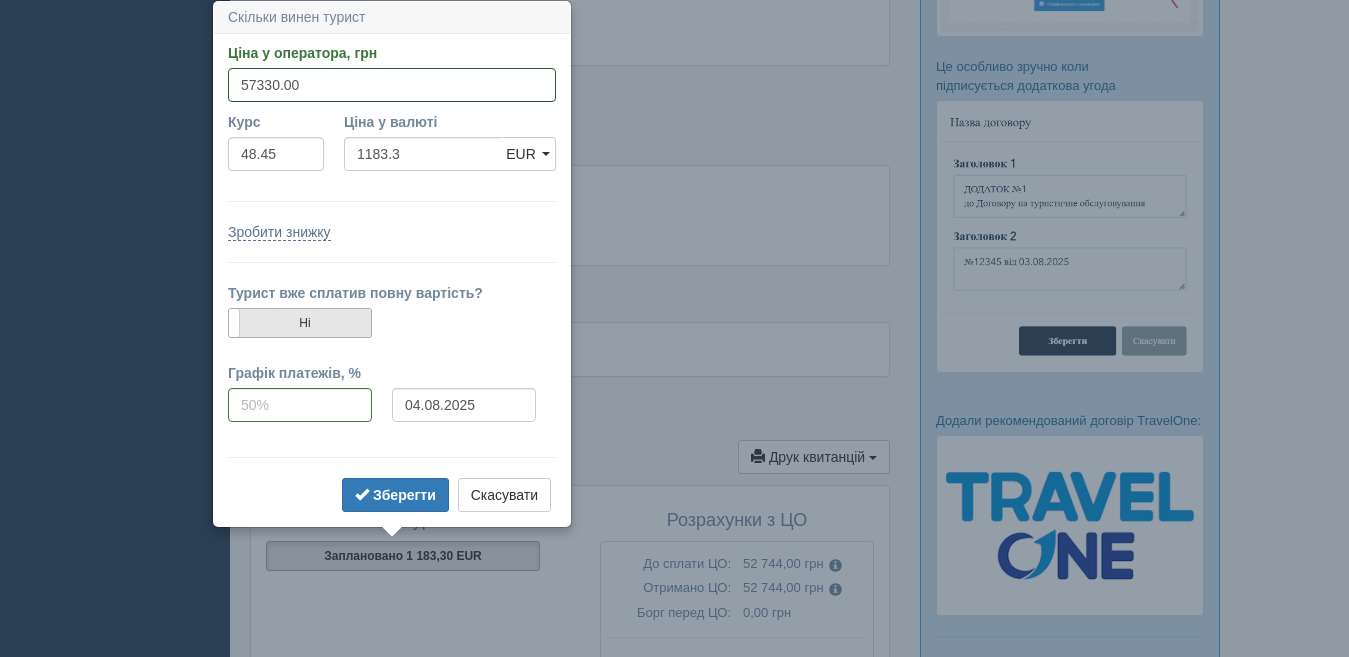 type on "57330.00" 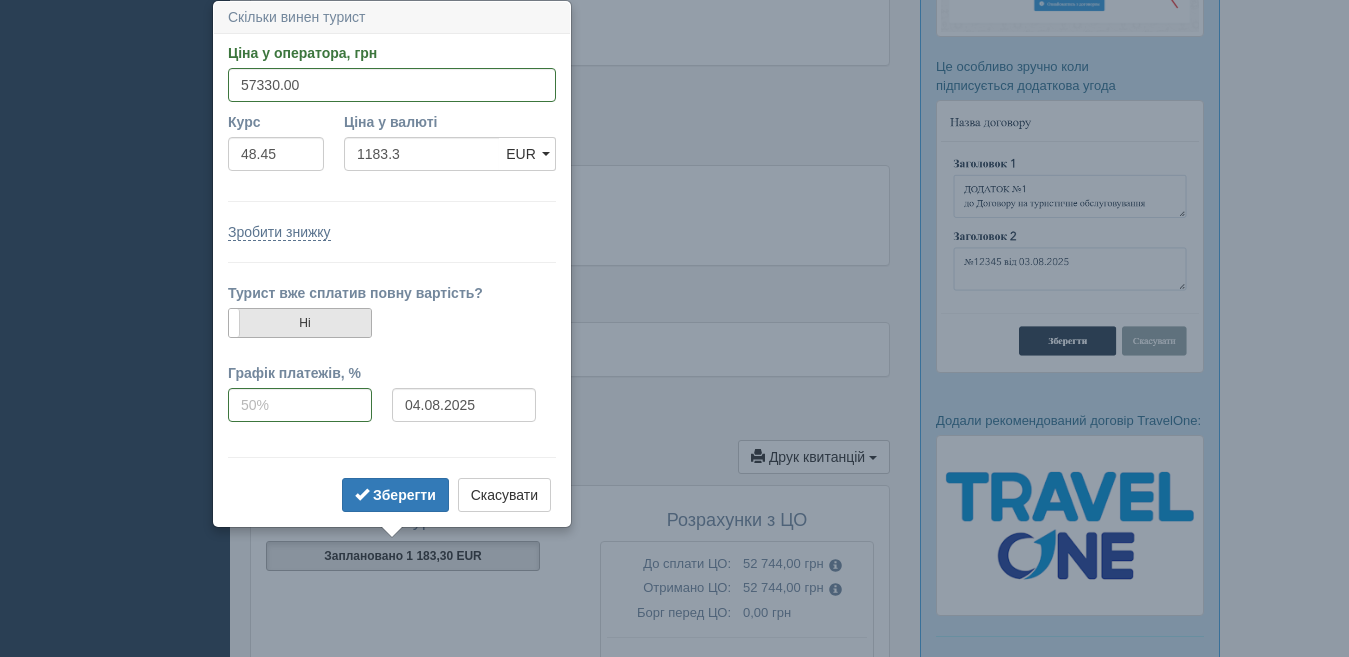 type on "1183.28" 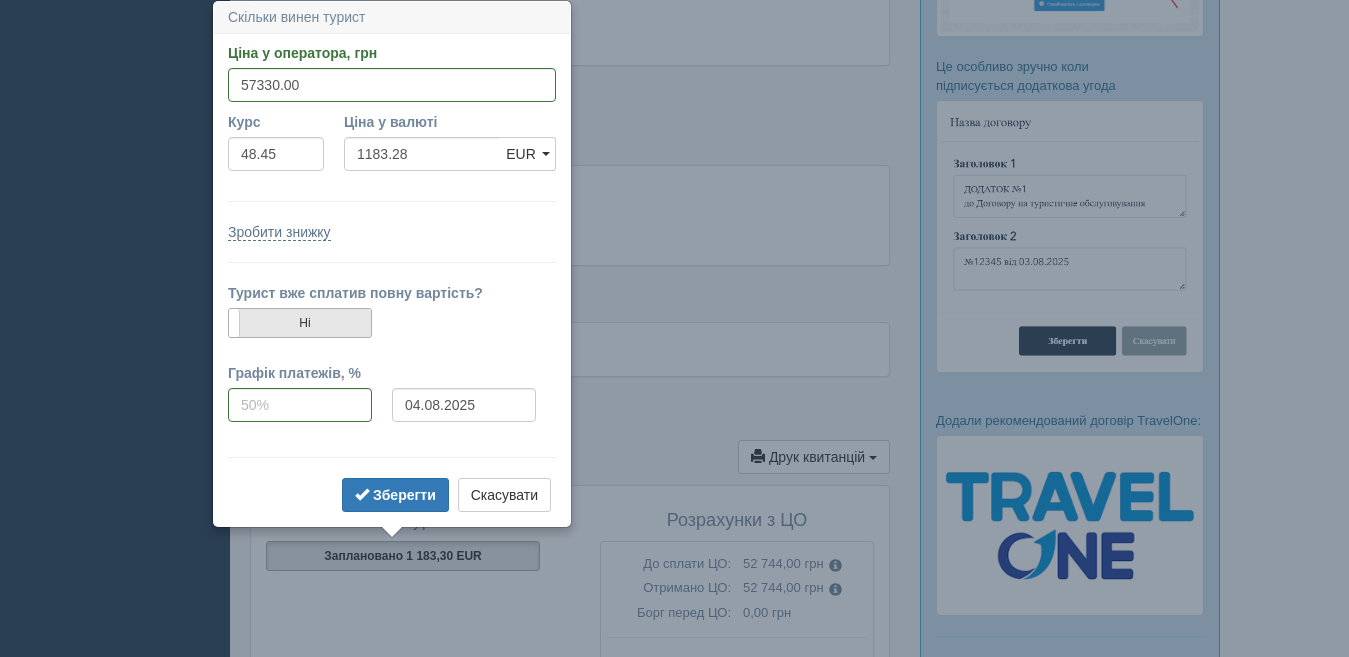 click on "Ні" at bounding box center [300, 323] 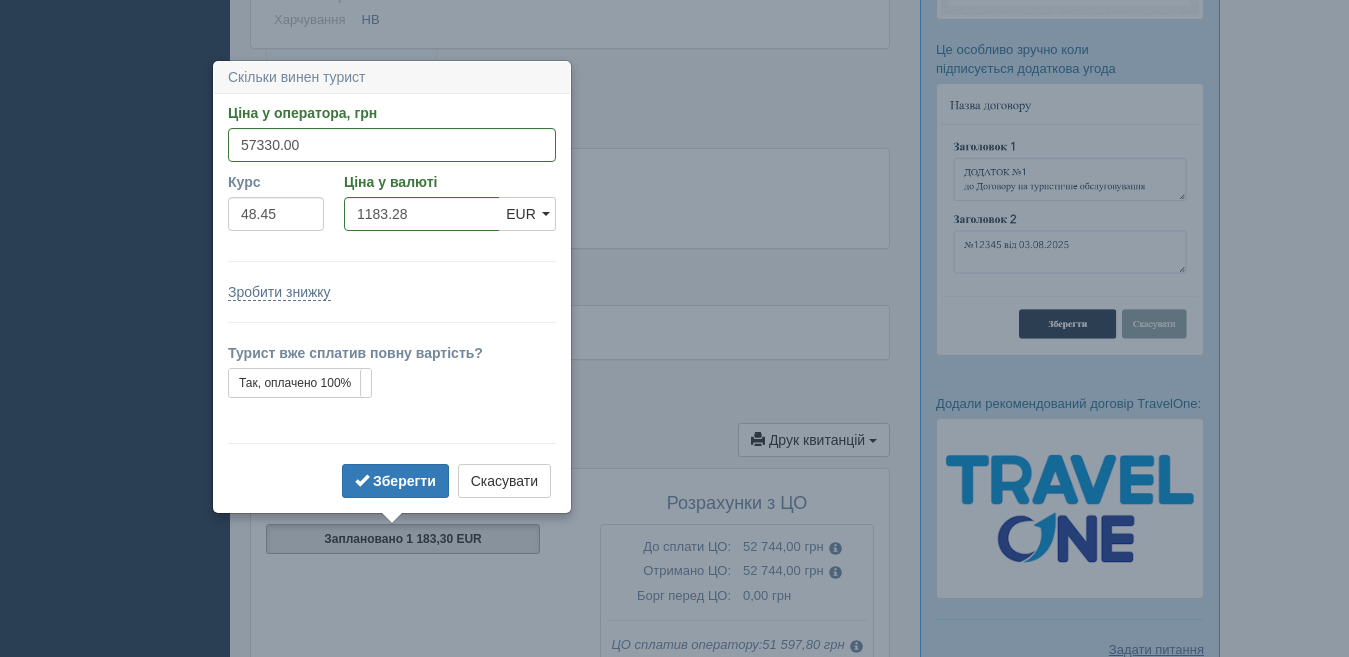 scroll, scrollTop: 1338, scrollLeft: 0, axis: vertical 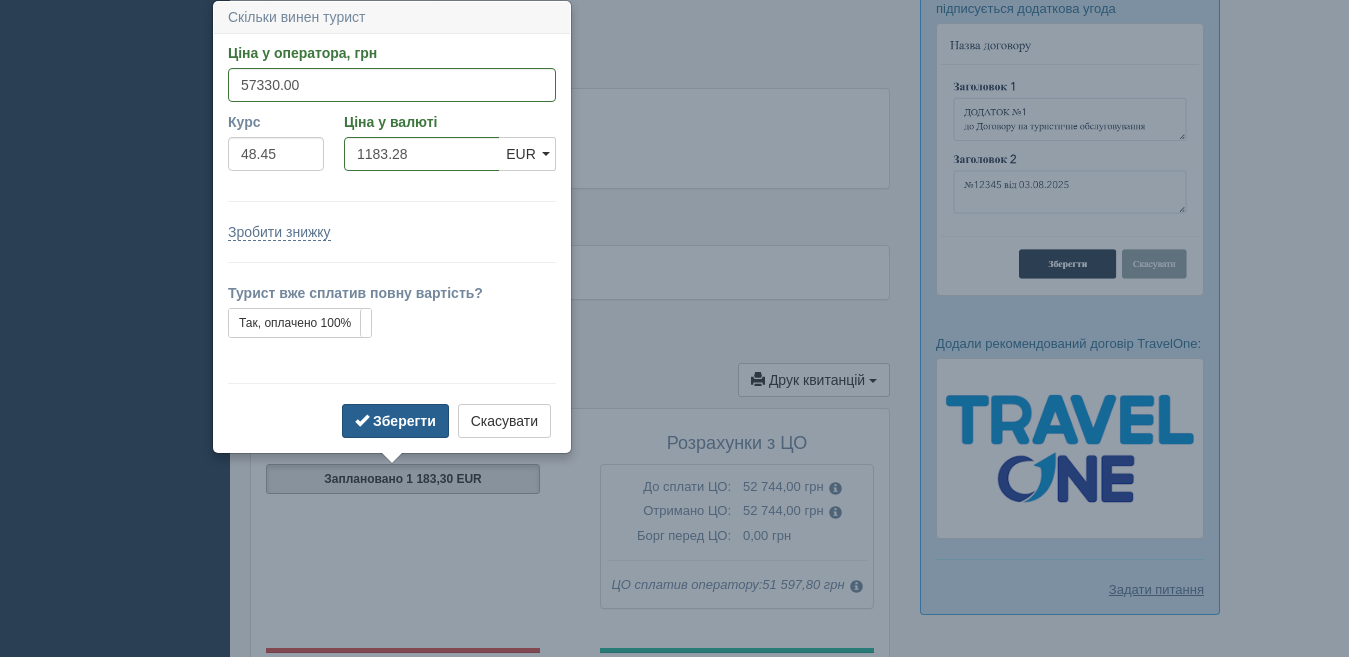 click on "Зберегти" at bounding box center (404, 421) 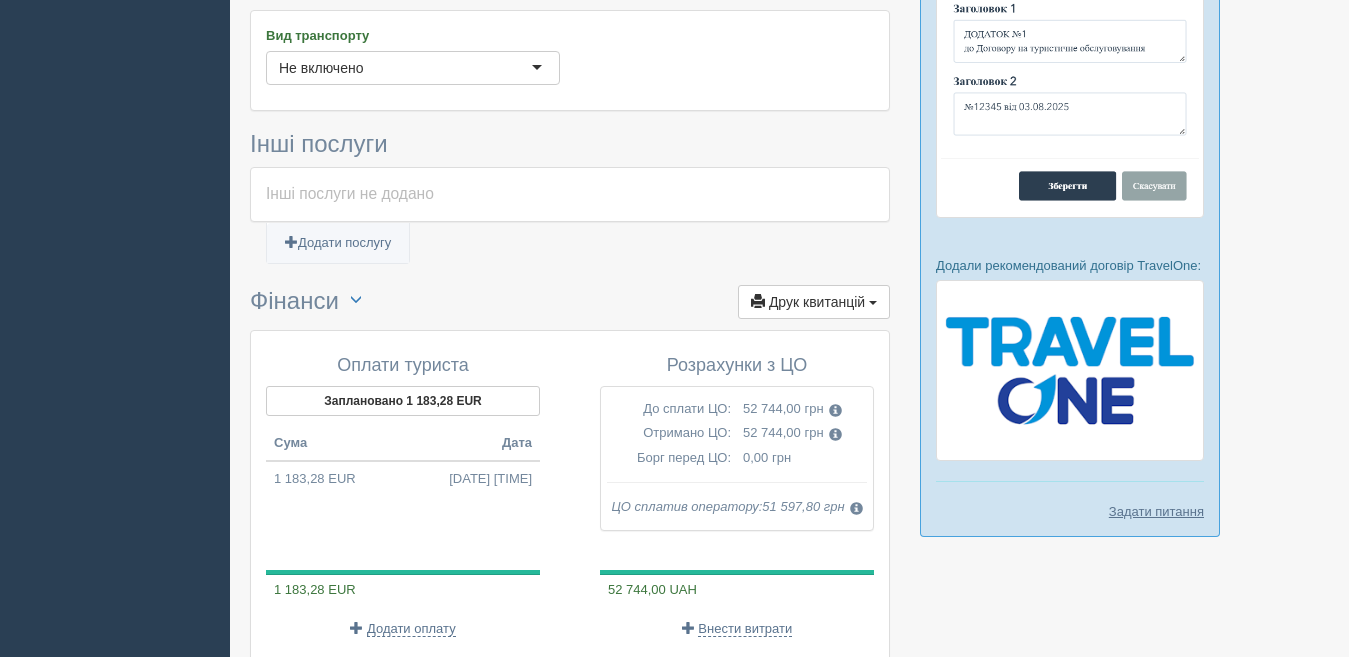 scroll, scrollTop: 1438, scrollLeft: 0, axis: vertical 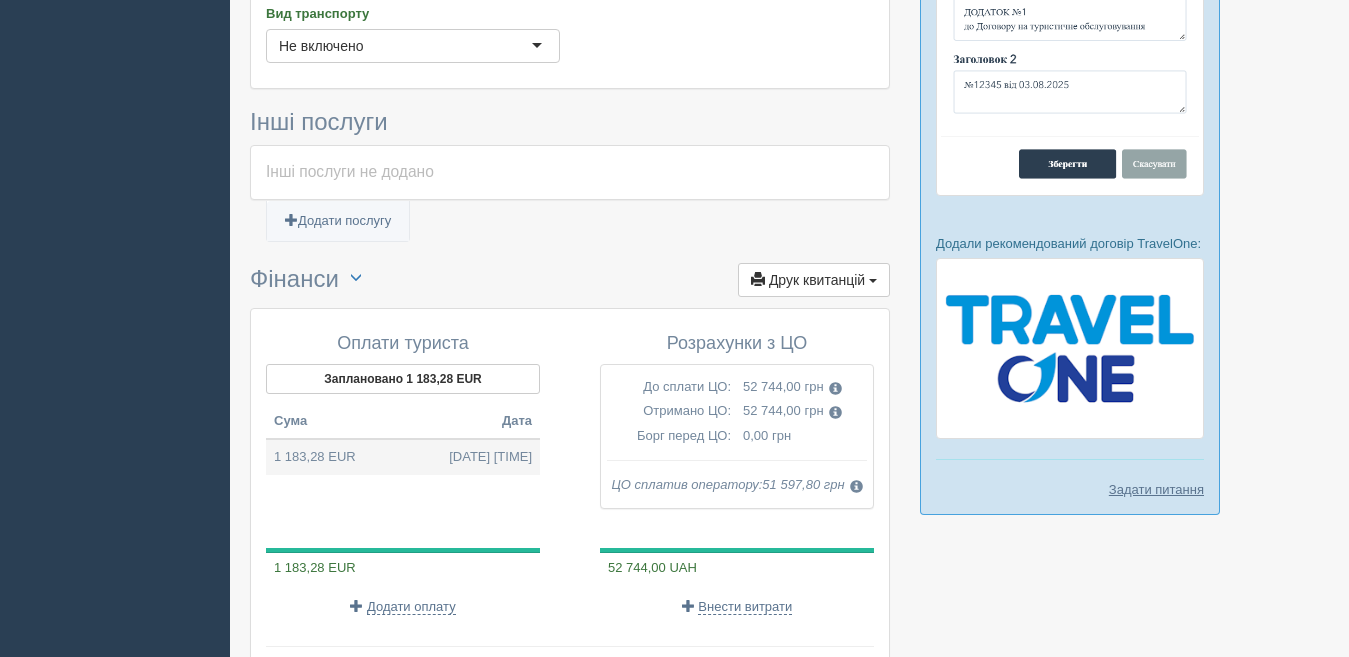 click on "1 183,28 EUR
[DATE] [TIME]" at bounding box center [403, 457] 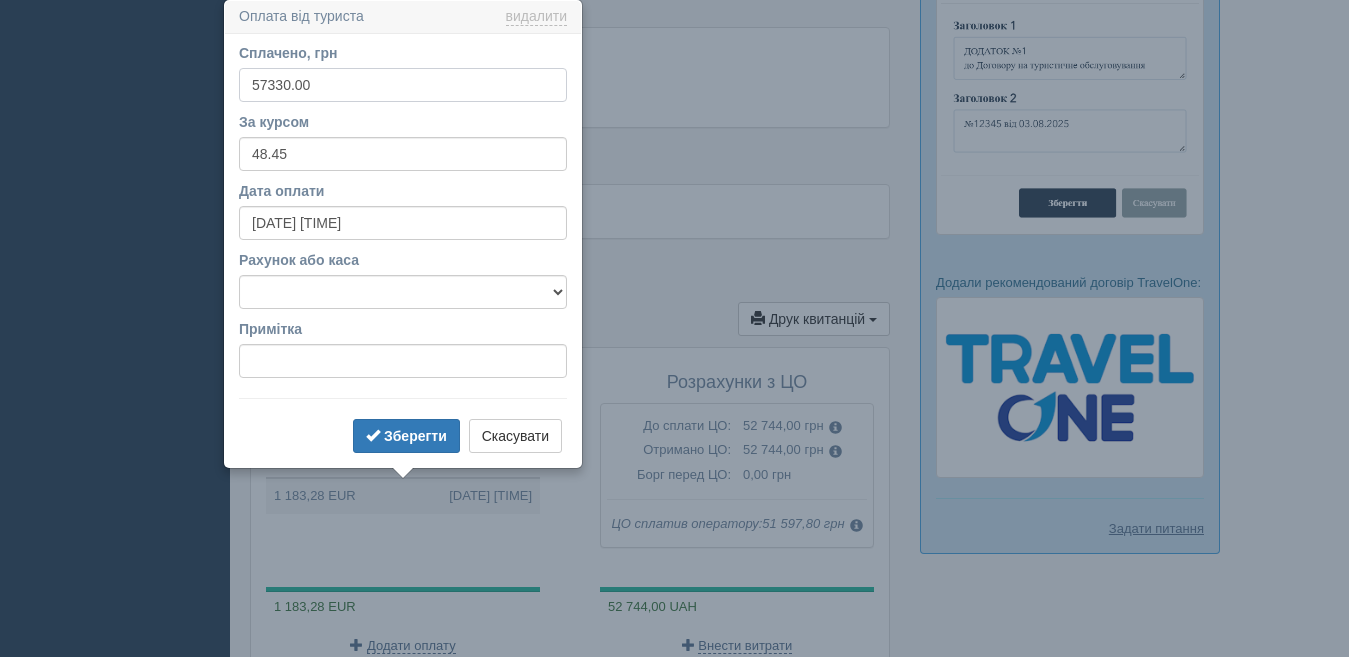 scroll, scrollTop: 1398, scrollLeft: 0, axis: vertical 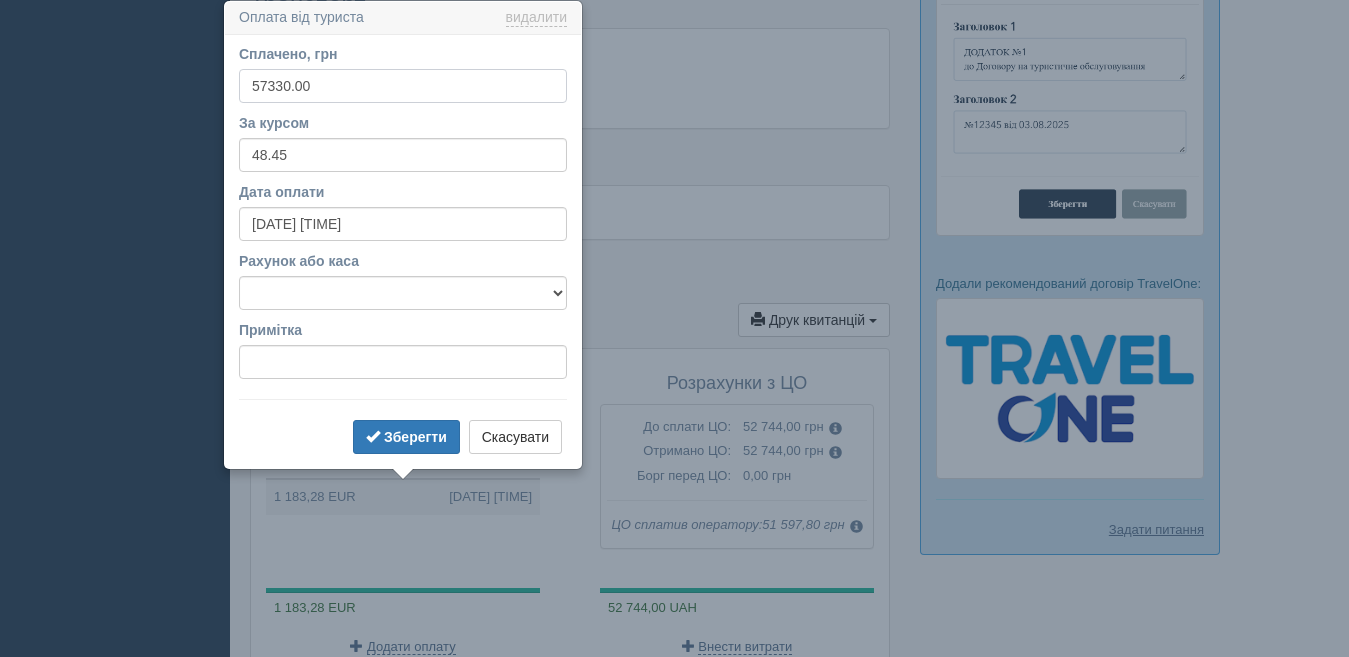 drag, startPoint x: 267, startPoint y: 80, endPoint x: 178, endPoint y: 95, distance: 90.255196 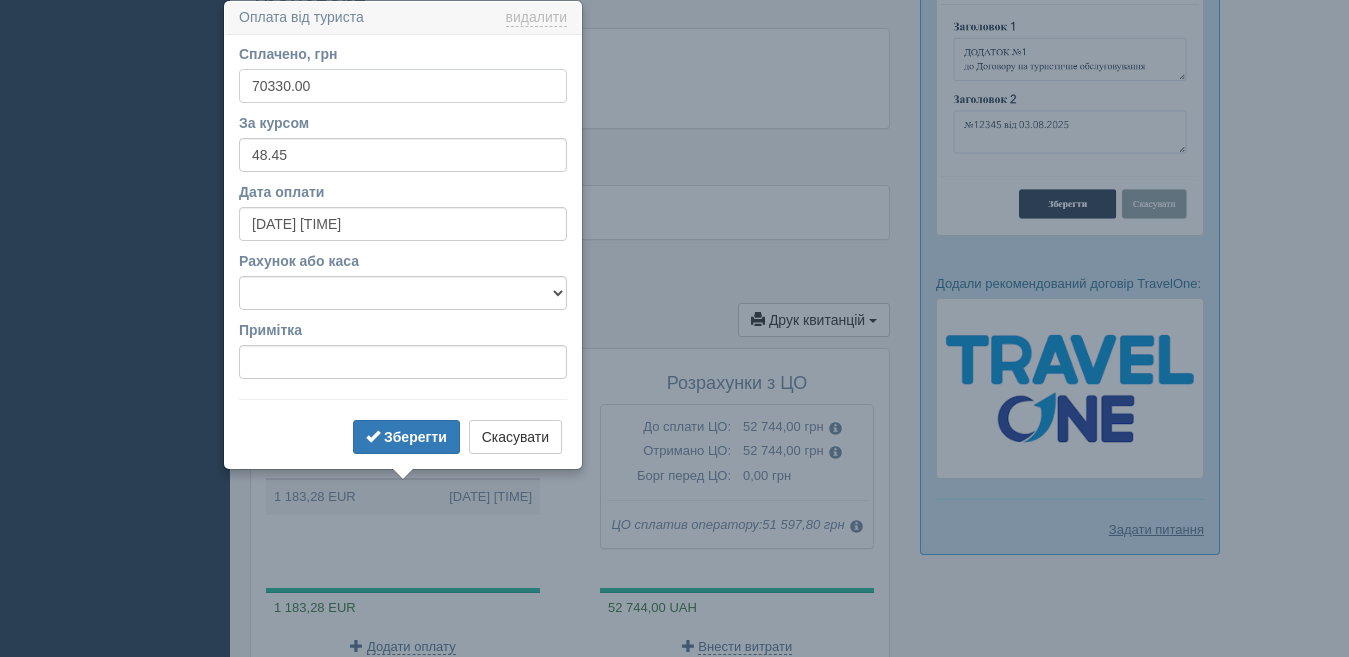 type on "70330.00" 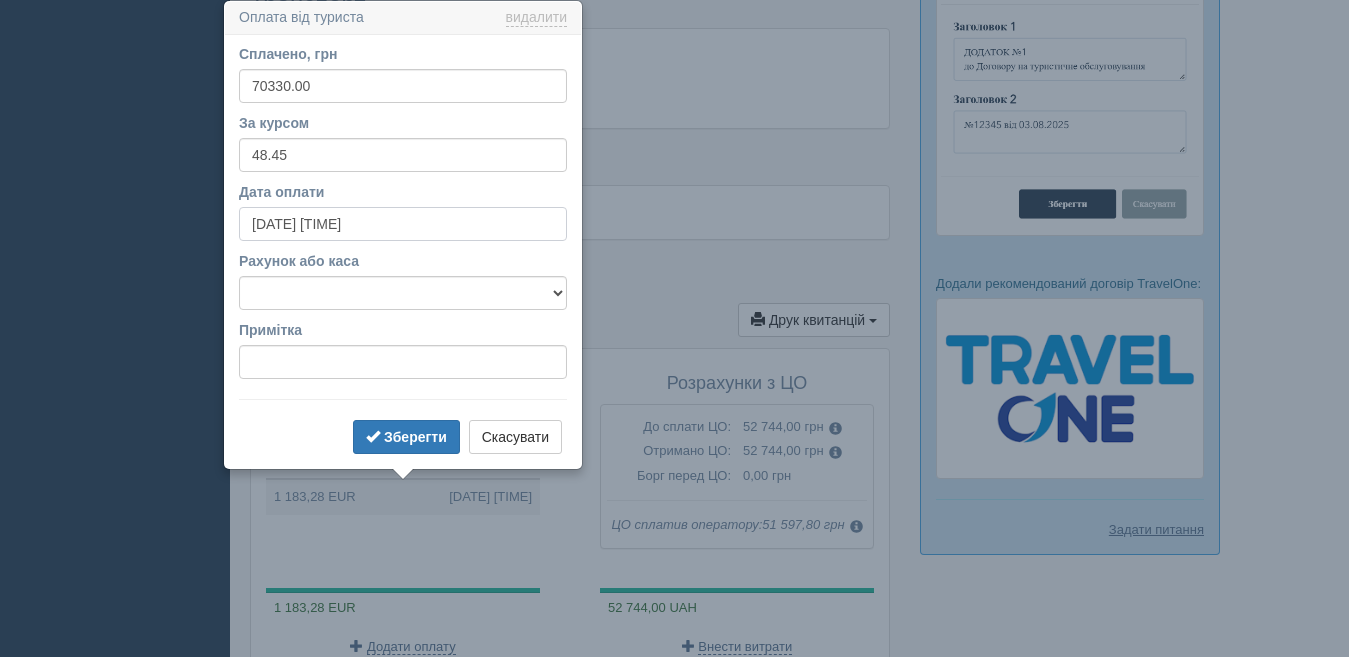 click on "[DATE] [TIME]" at bounding box center (403, 224) 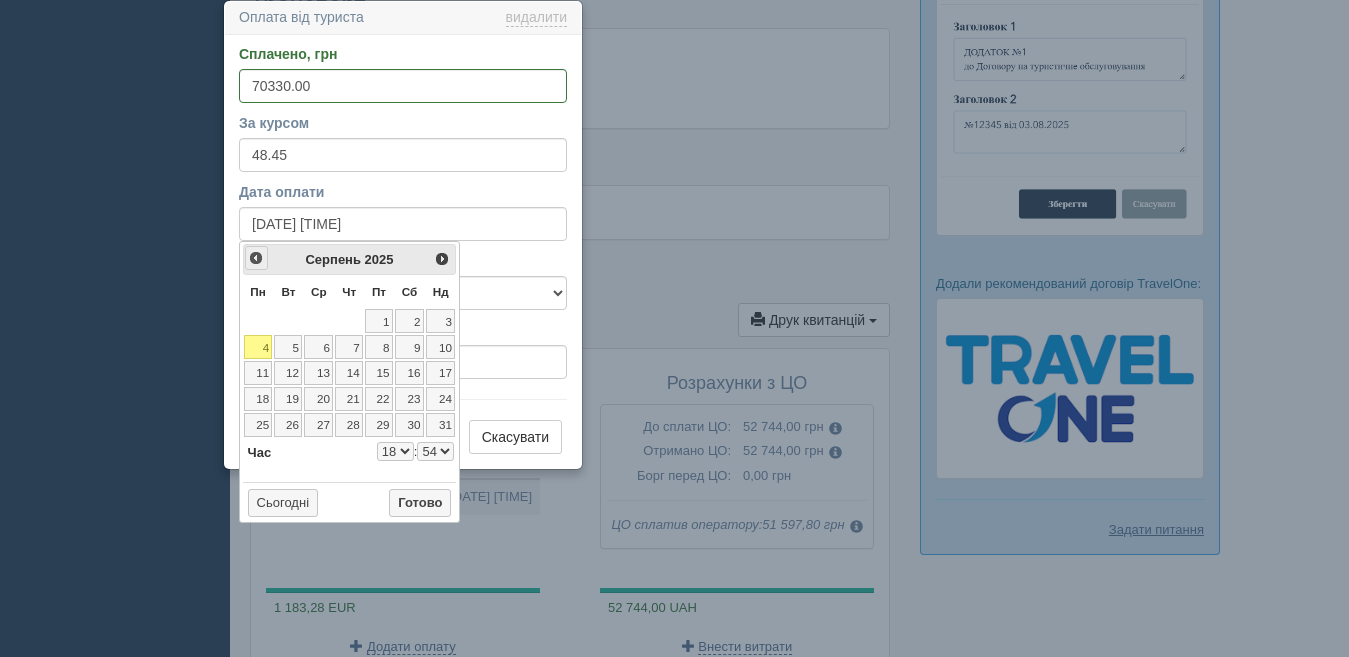 click on "<Попер" at bounding box center (256, 258) 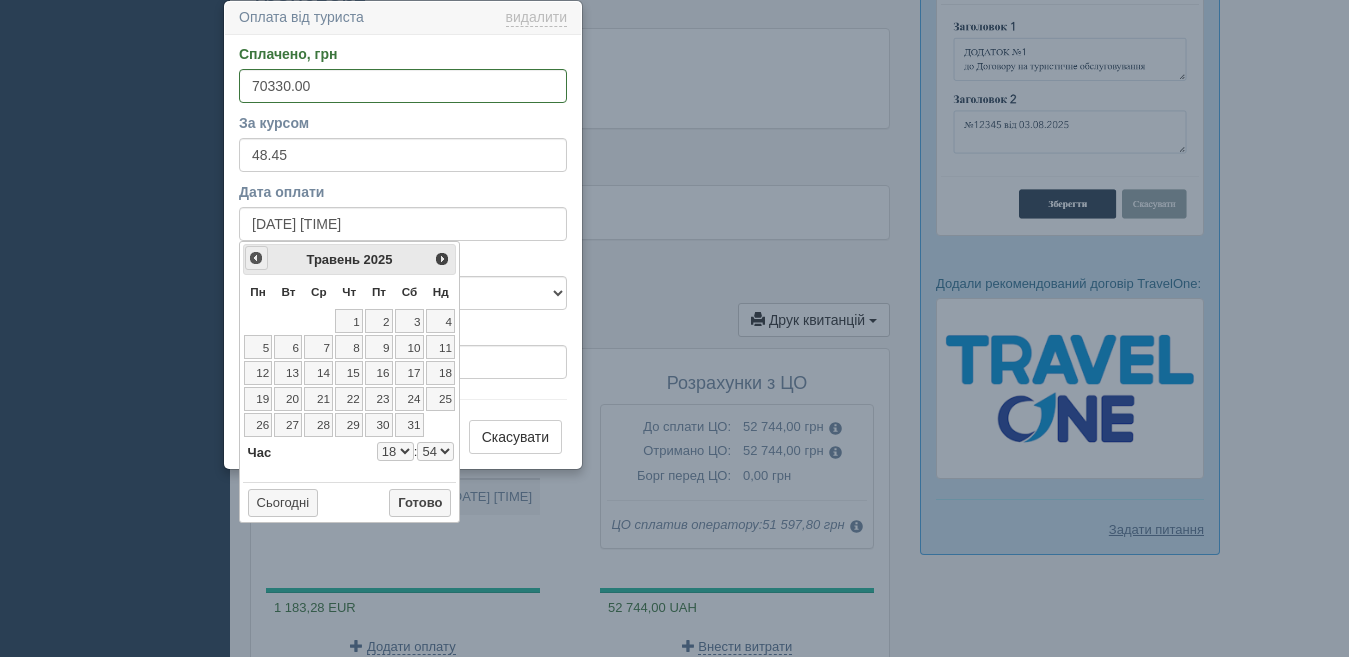 click on "<Попер" at bounding box center (256, 258) 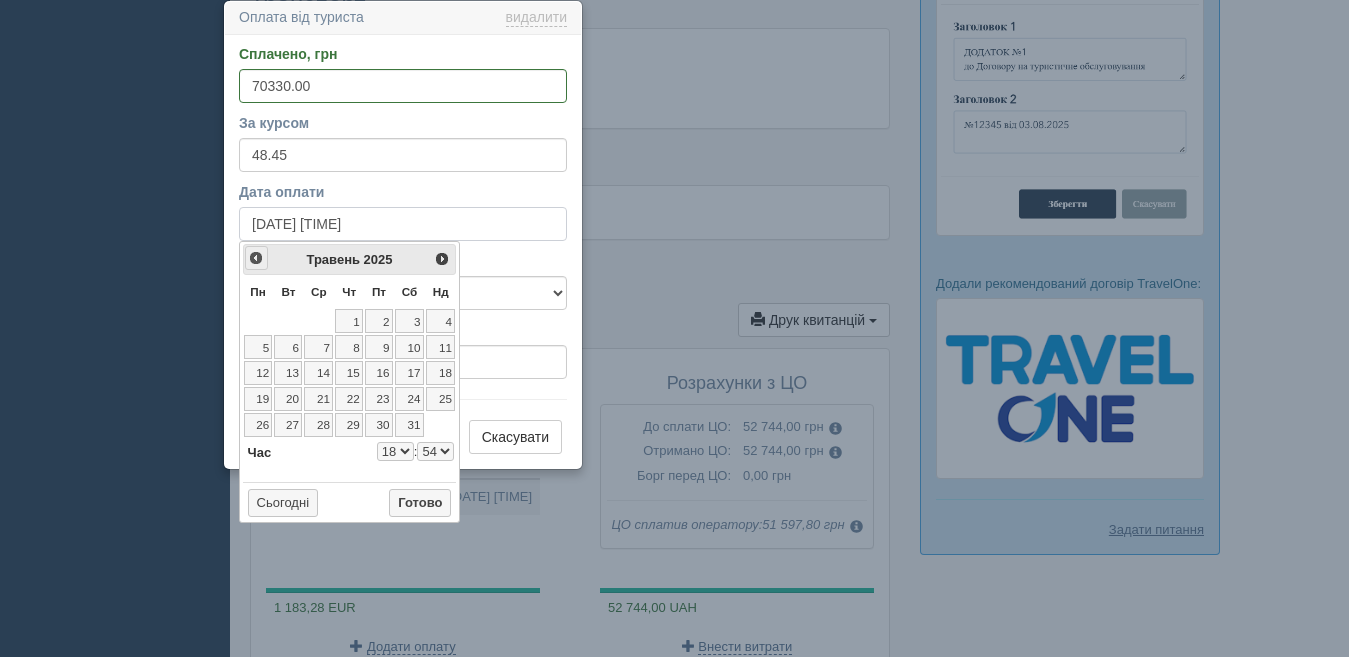 select on "18" 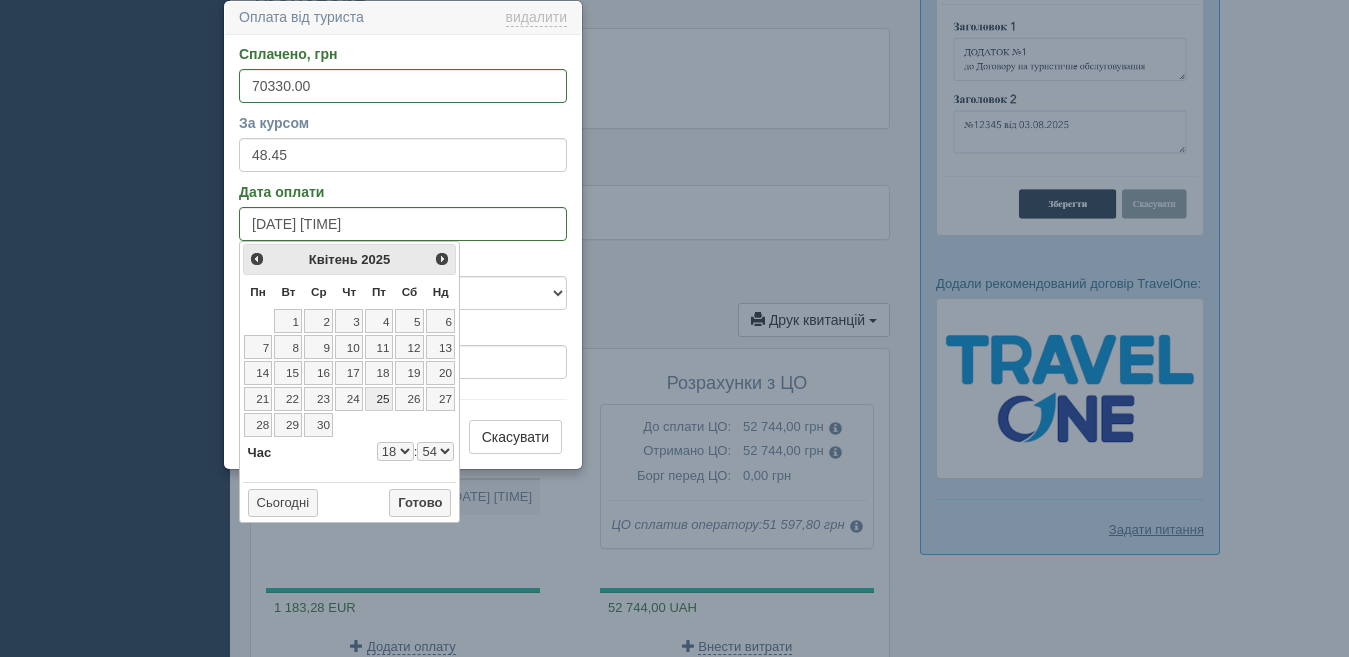 click on "25" at bounding box center [379, 399] 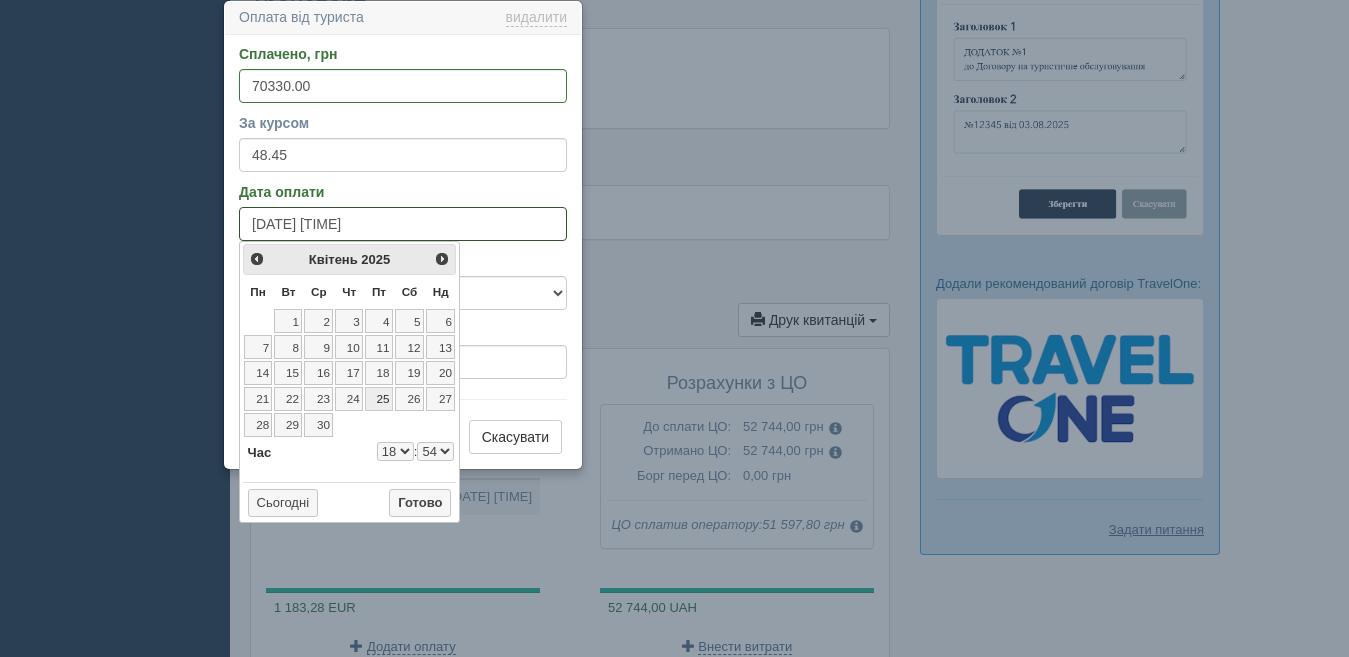 type on "[DATE] [TIME]" 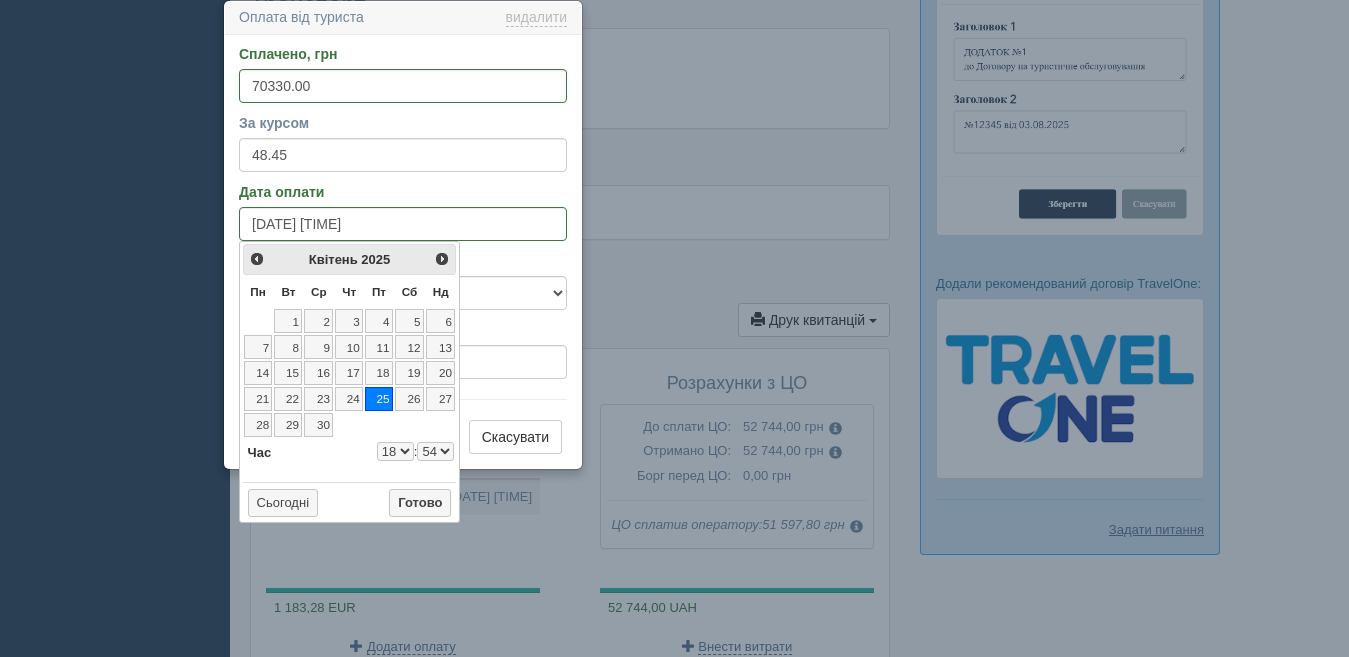 click on "0 1 2 3 4 5 6 7 8 9 10 11 12 13 14 15 16 17 18 19 20 21 22 23" at bounding box center [395, 451] 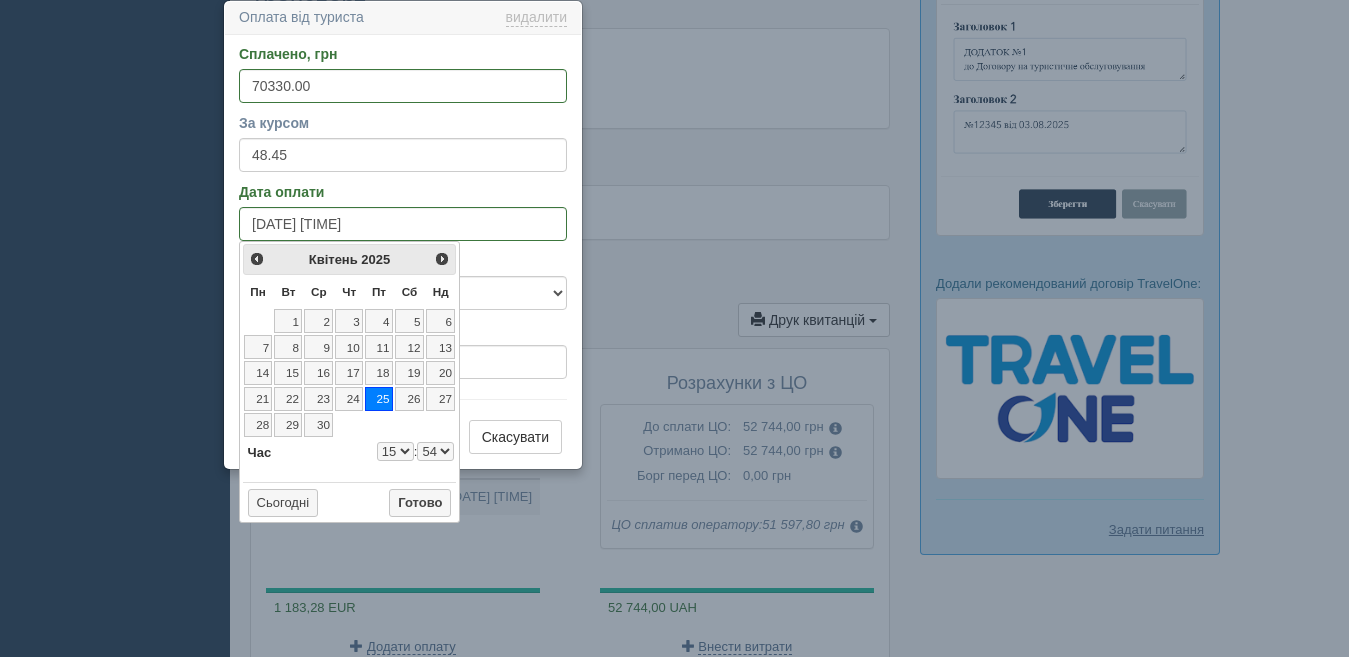 type on "[DATE] [TIME]" 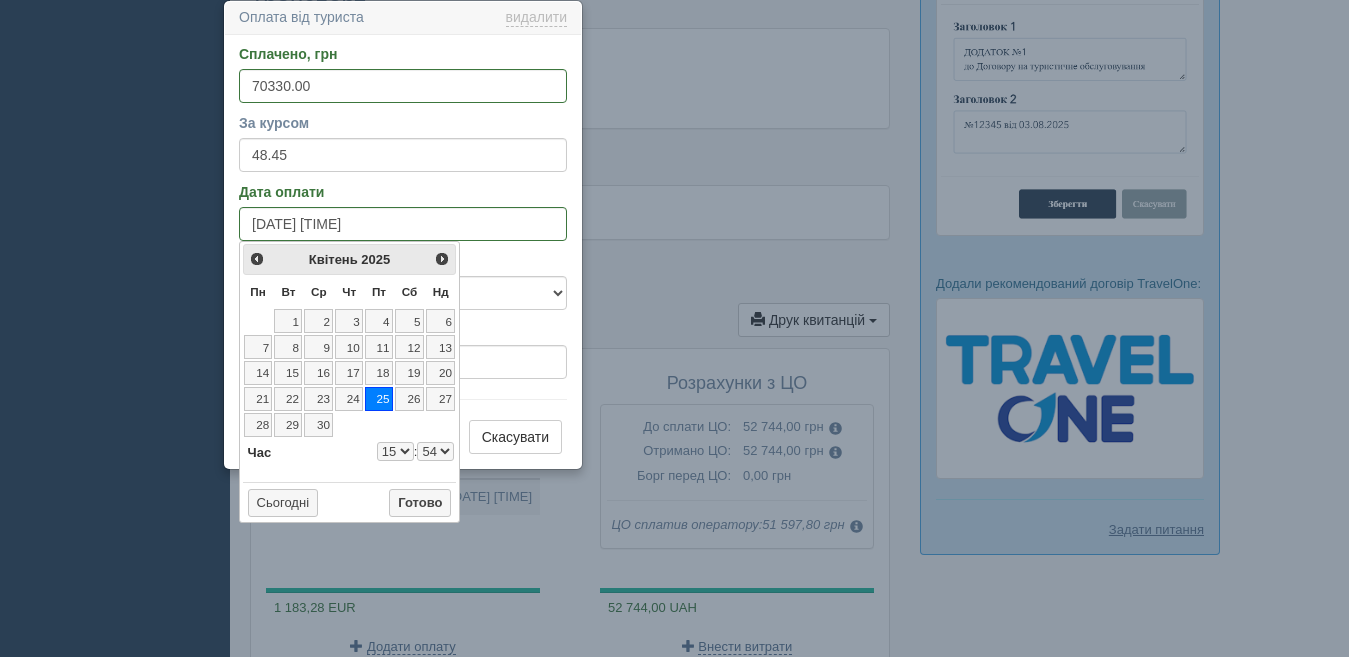 click on "00 01 02 03 04 05 06 07 08 09 10 11 12 13 14 15 16 17 18 19 20 21 22 23 24 25 26 27 28 29 30 31 32 33 34 35 36 37 38 39 40 41 42 43 44 45 46 47 48 49 50 51 52 53 54 55 56 57 58 59" at bounding box center (435, 451) 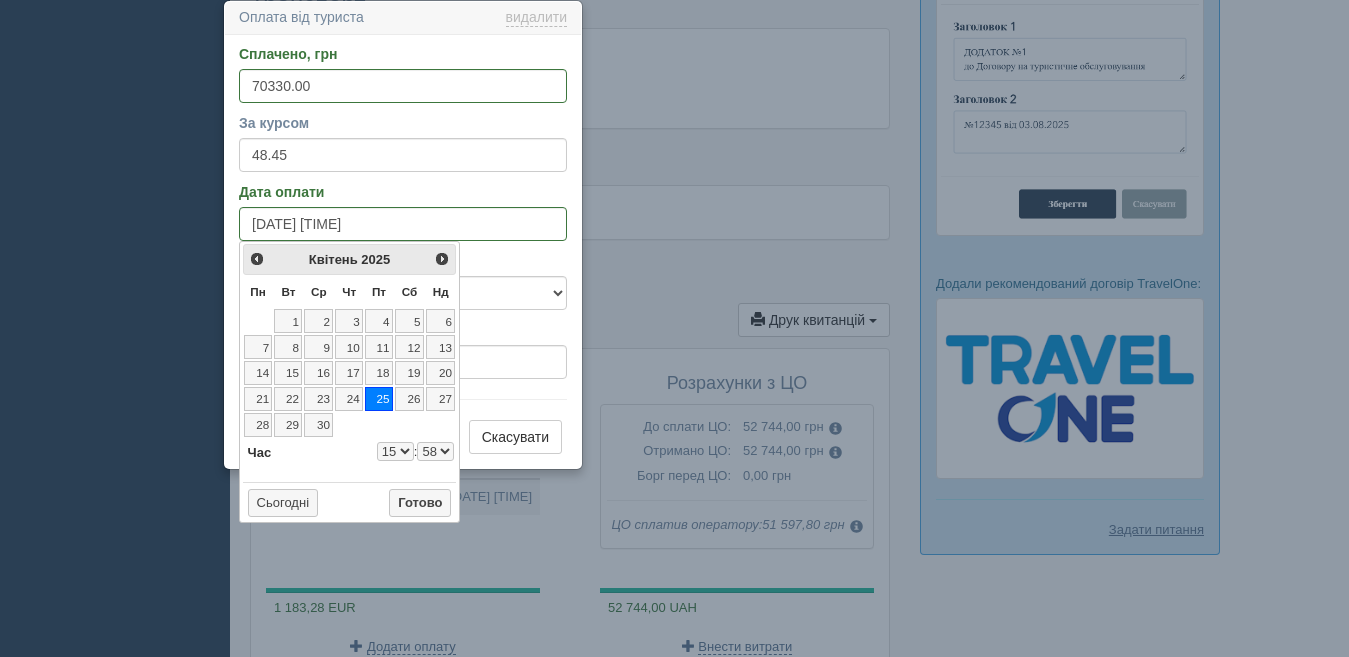 type on "[DATE] [TIME]" 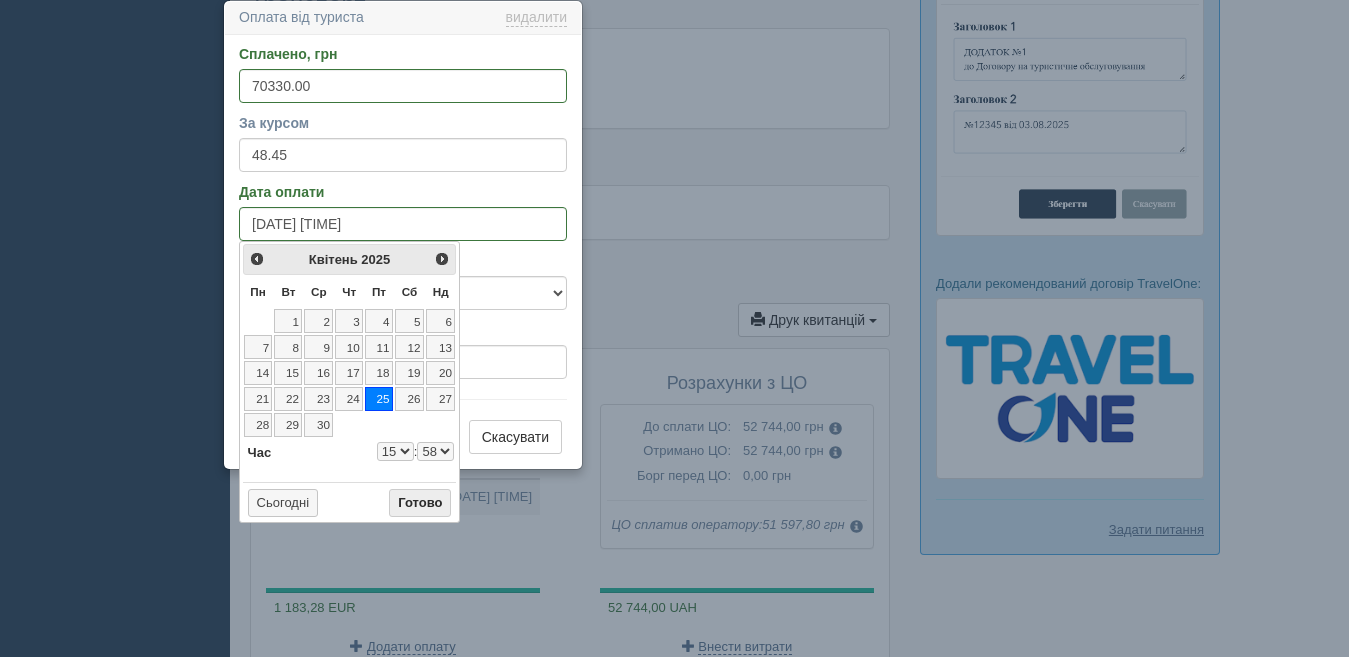click on "Готово" at bounding box center (420, 503) 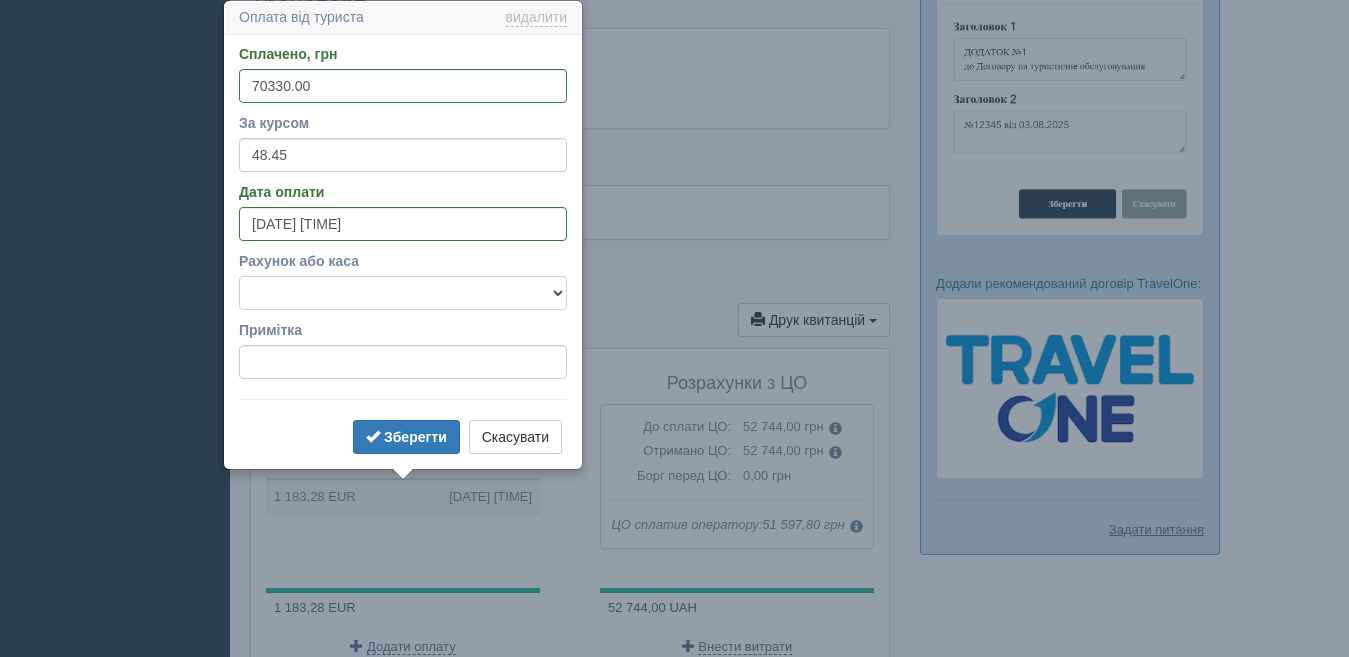 click on "Готівка
Картка
Рахунок у банку" at bounding box center [403, 293] 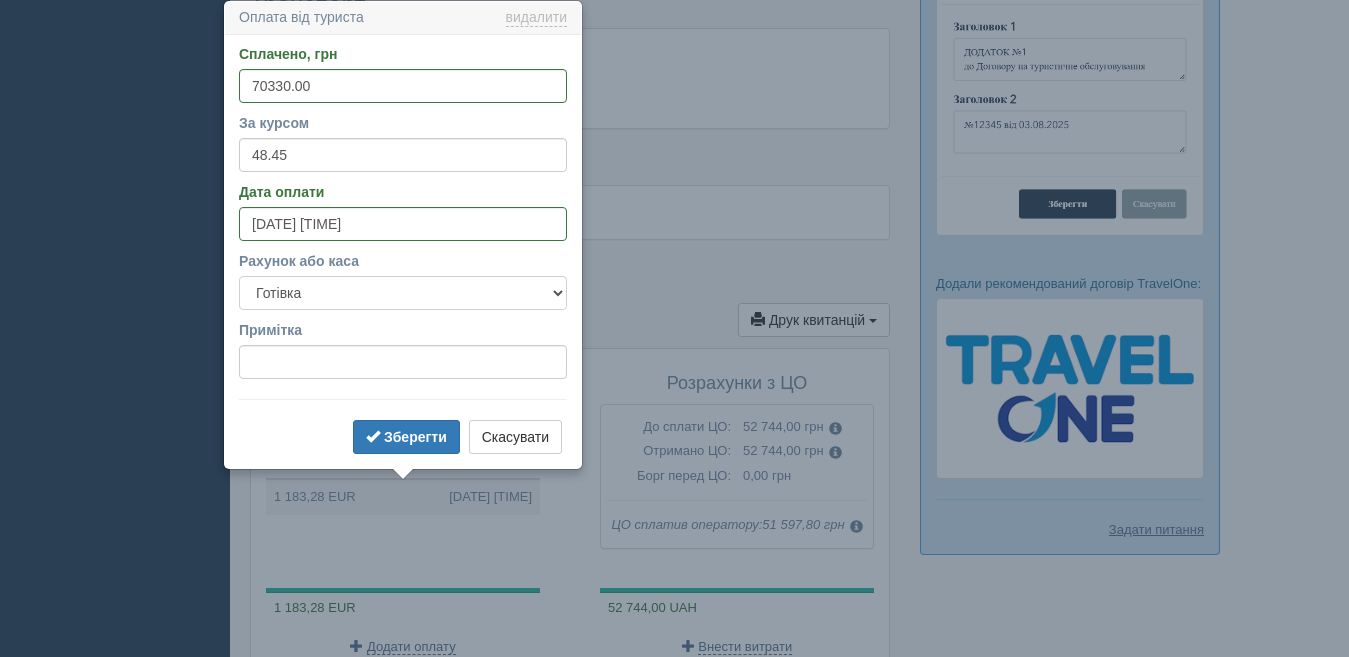 click on "Готівка
Картка
Рахунок у банку" at bounding box center [403, 293] 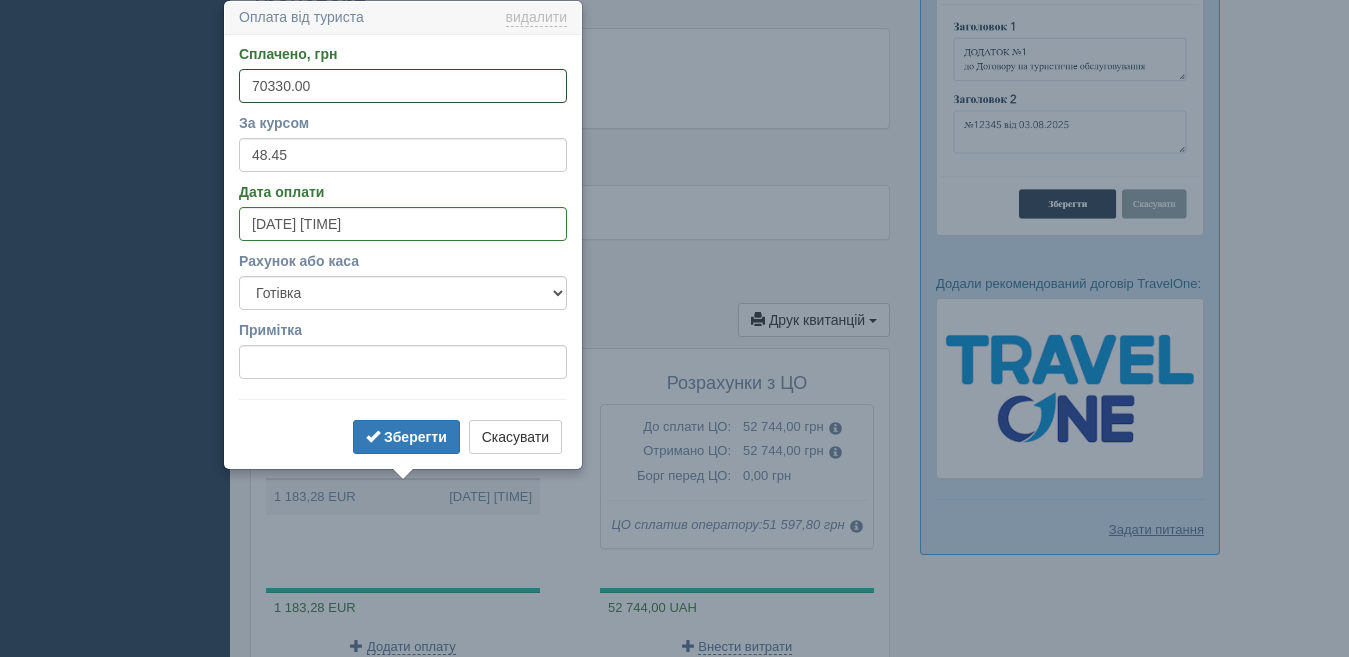 drag, startPoint x: 315, startPoint y: 91, endPoint x: 186, endPoint y: 82, distance: 129.31357 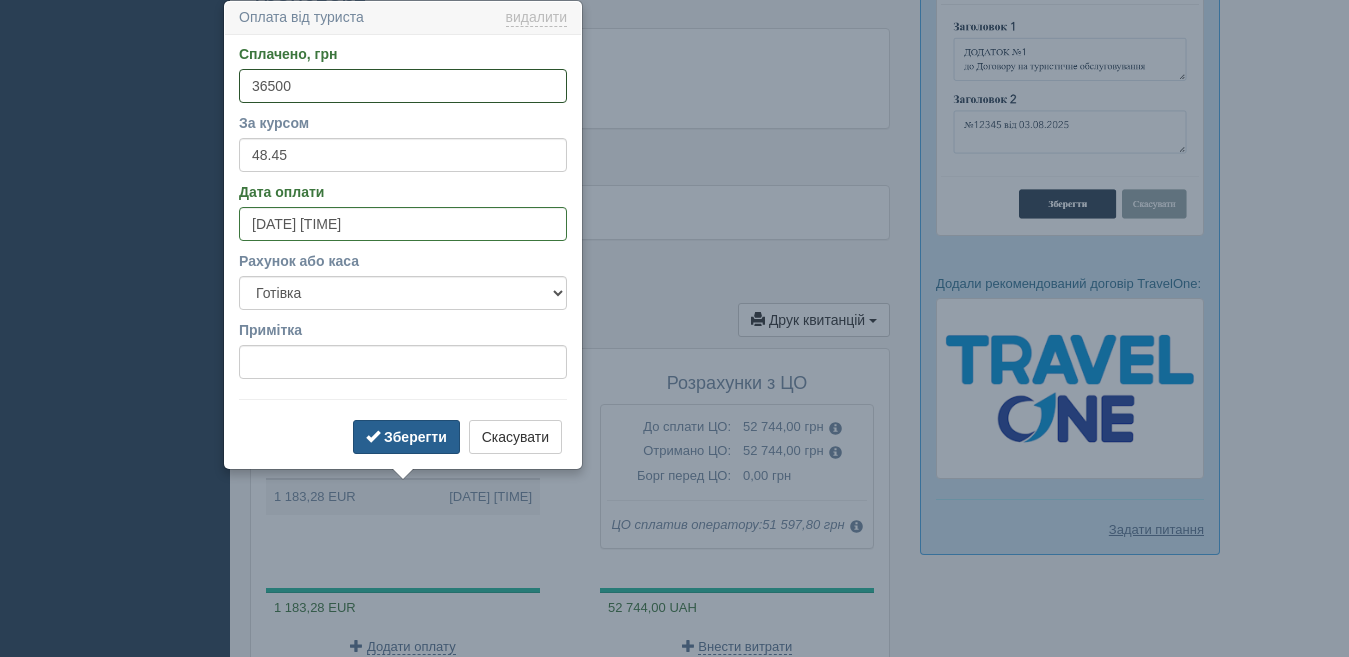 type on "36500" 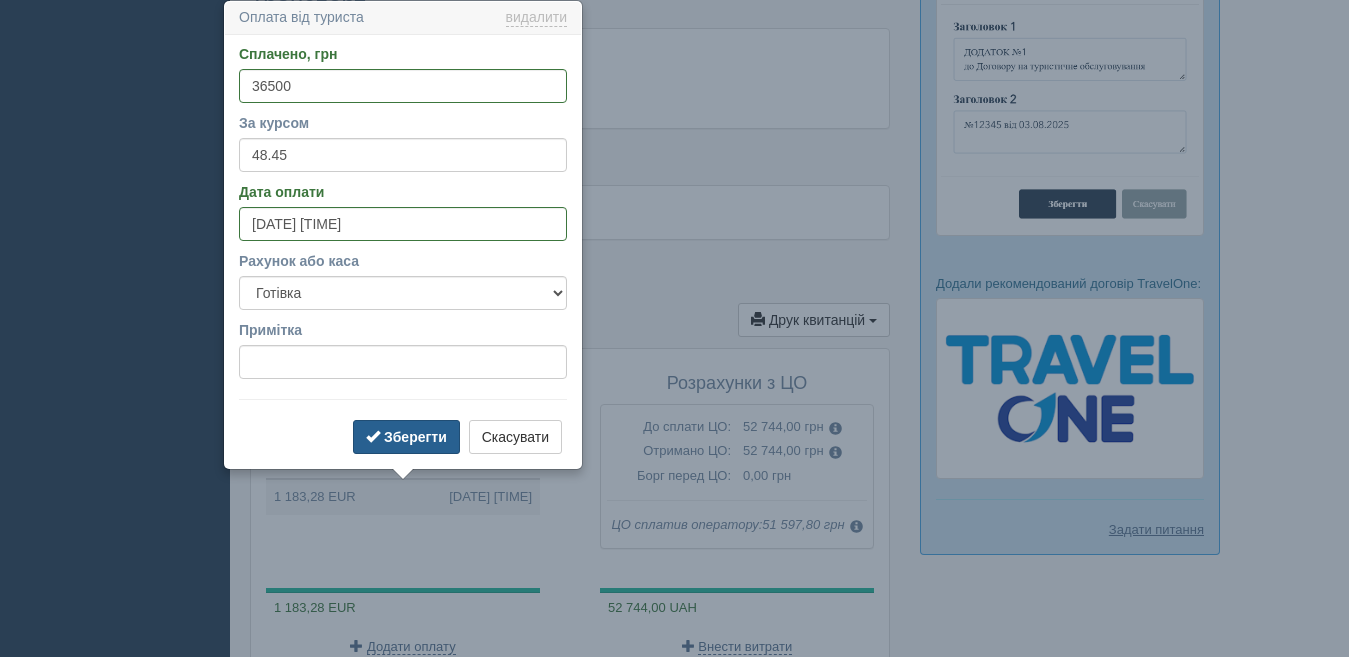 click on "Зберегти" at bounding box center (406, 437) 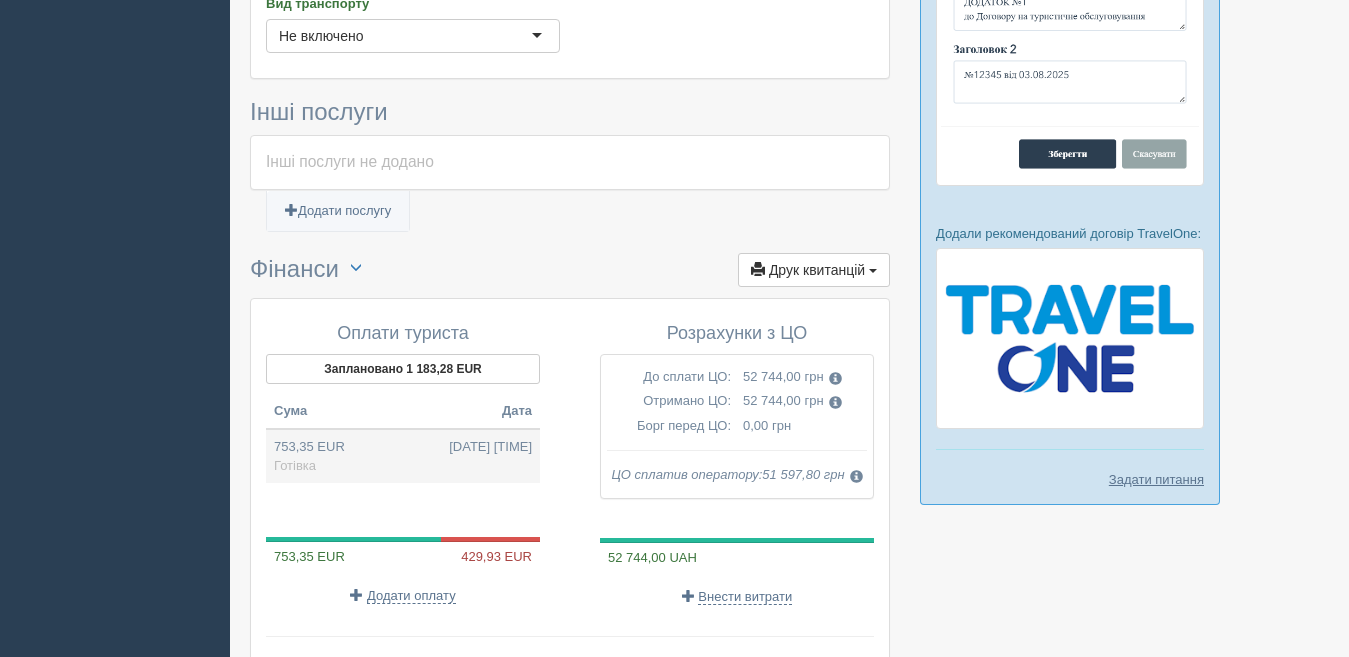 scroll, scrollTop: 1498, scrollLeft: 0, axis: vertical 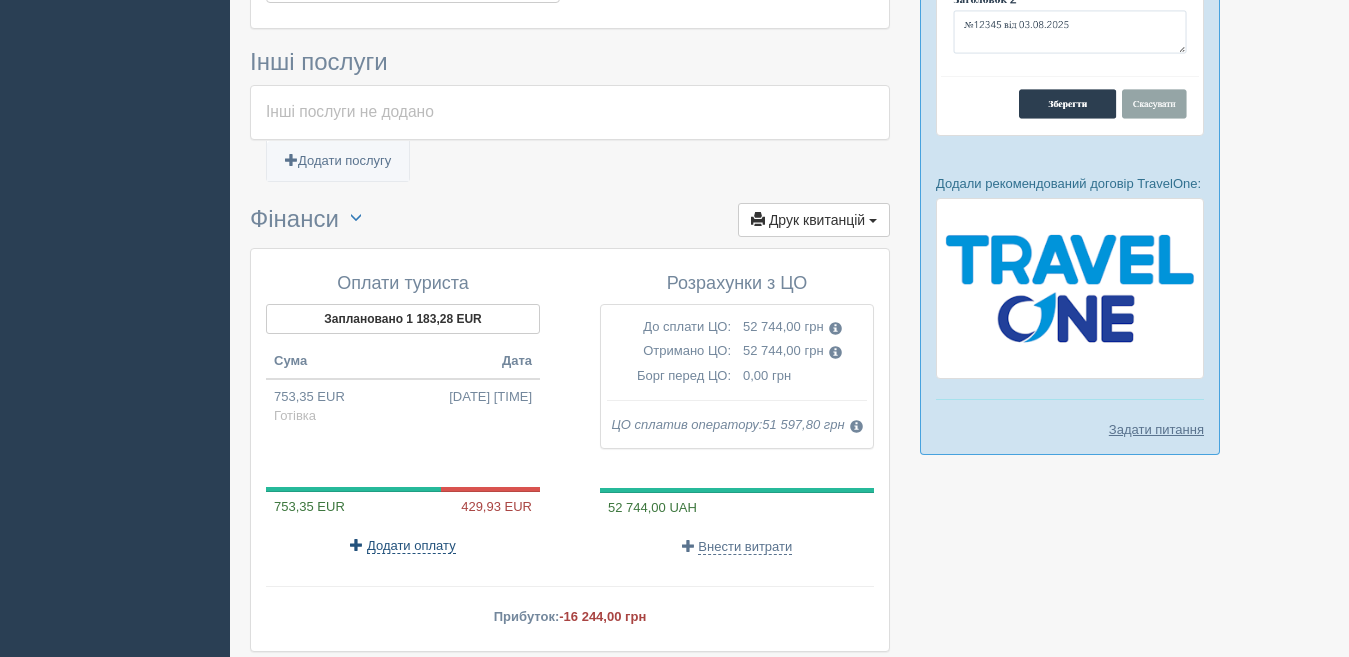 click on "Додати оплату" at bounding box center [411, 546] 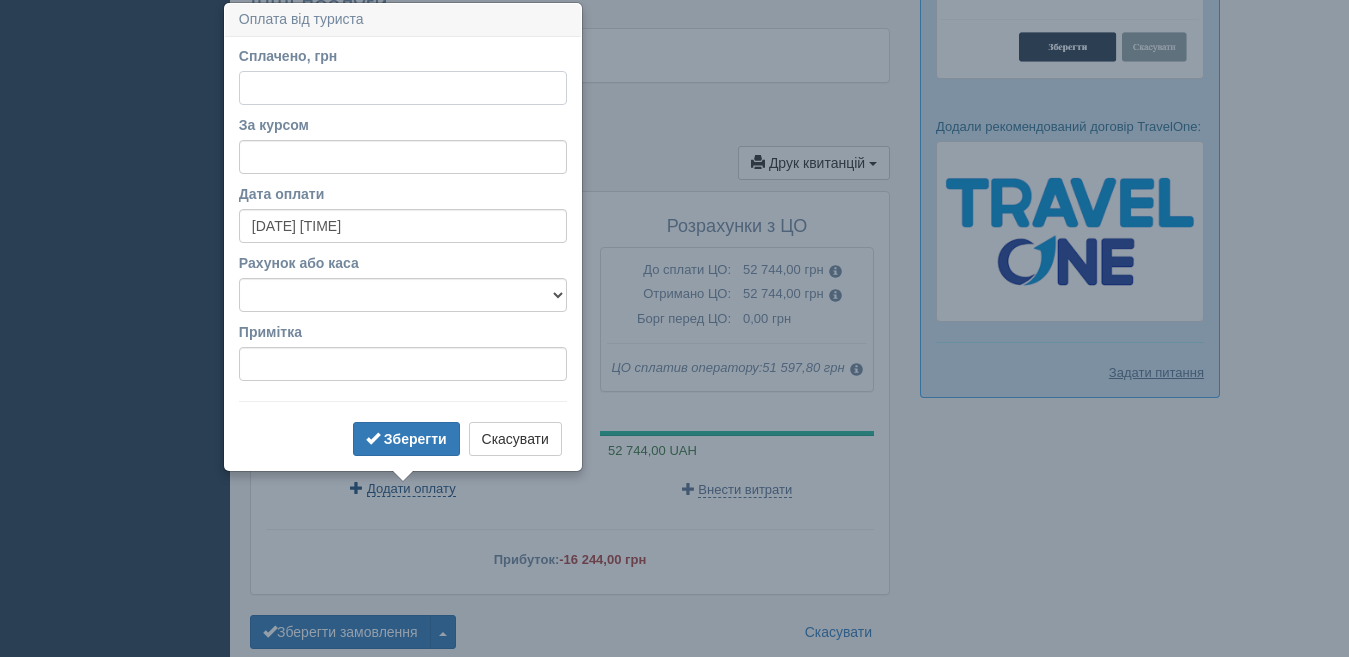 scroll, scrollTop: 1557, scrollLeft: 0, axis: vertical 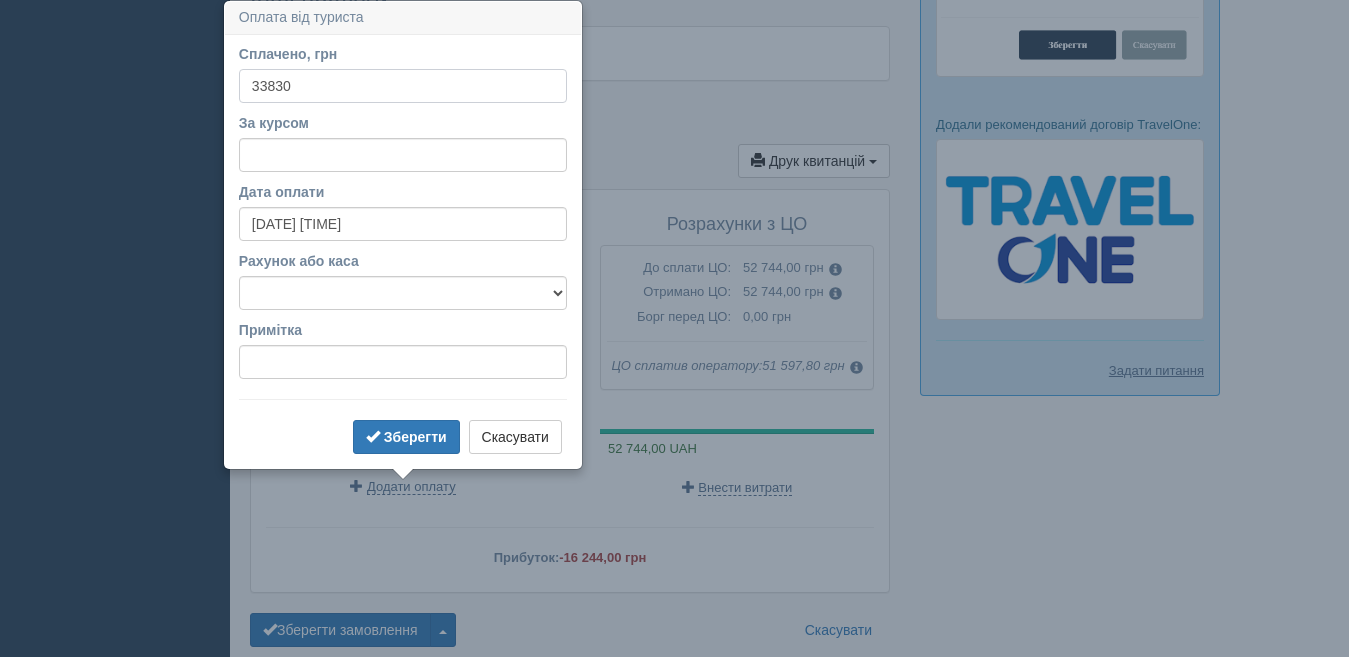 type on "33830" 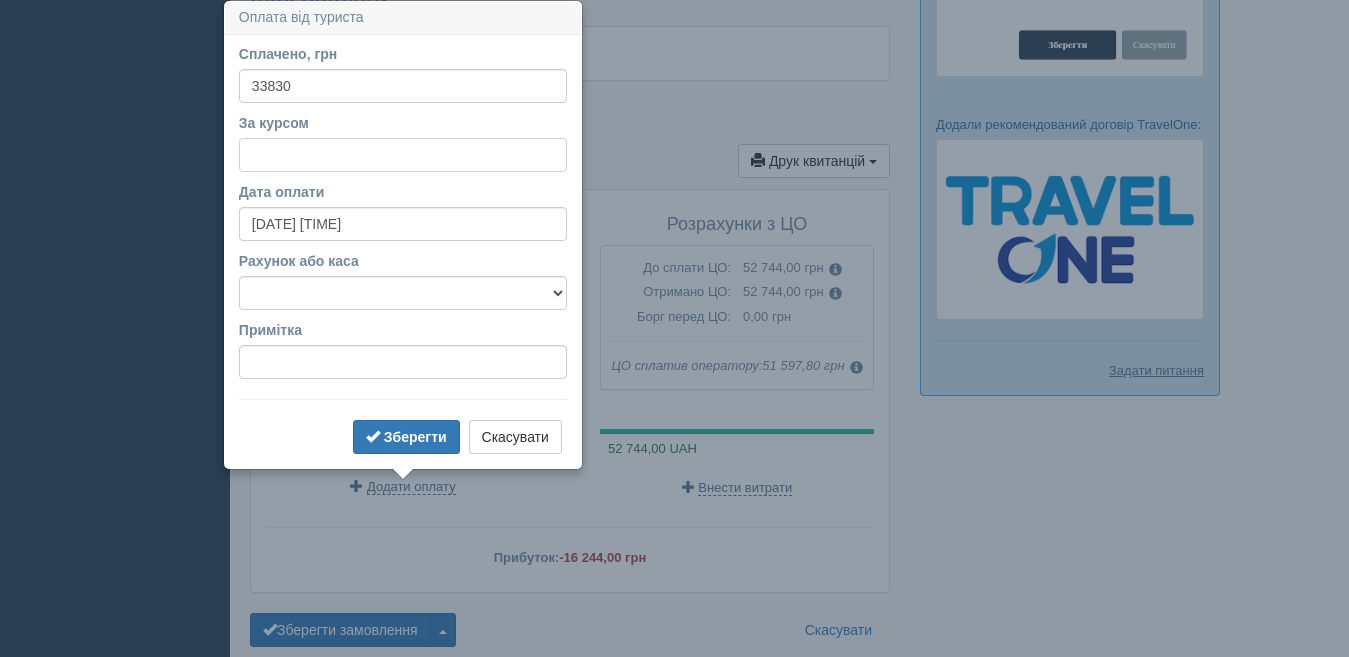 click on "За курсом" at bounding box center [403, 155] 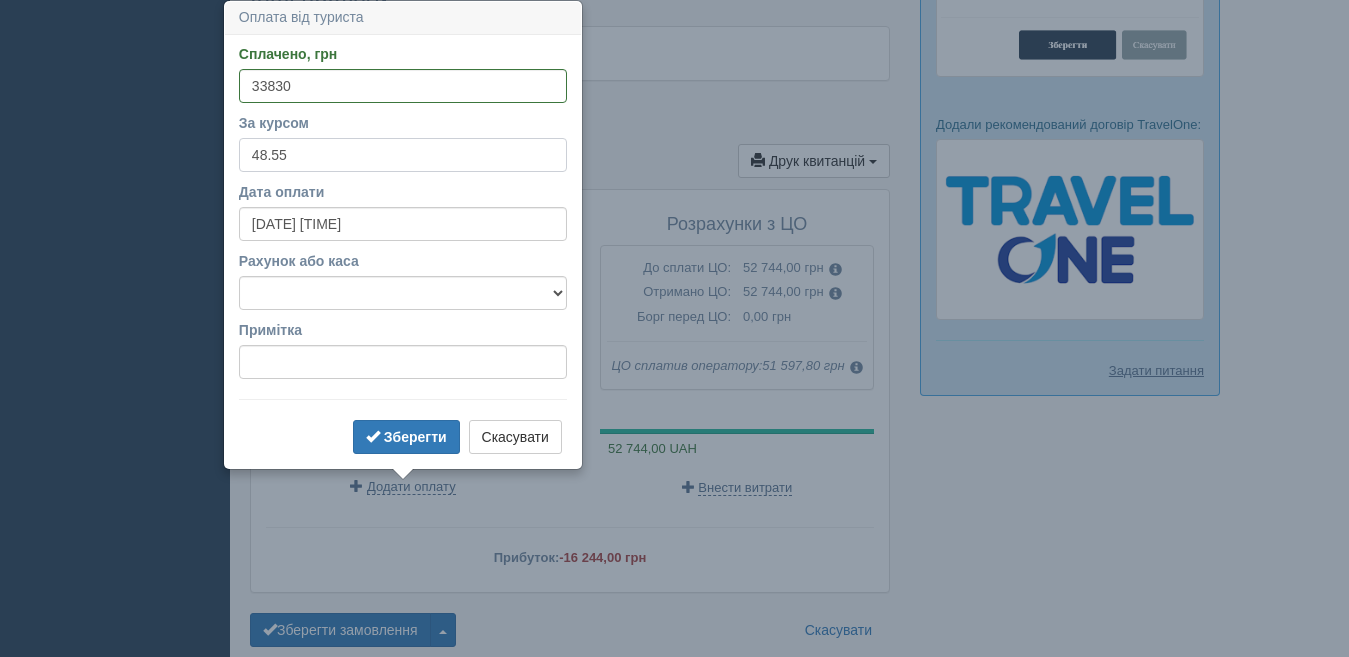 type on "48.55" 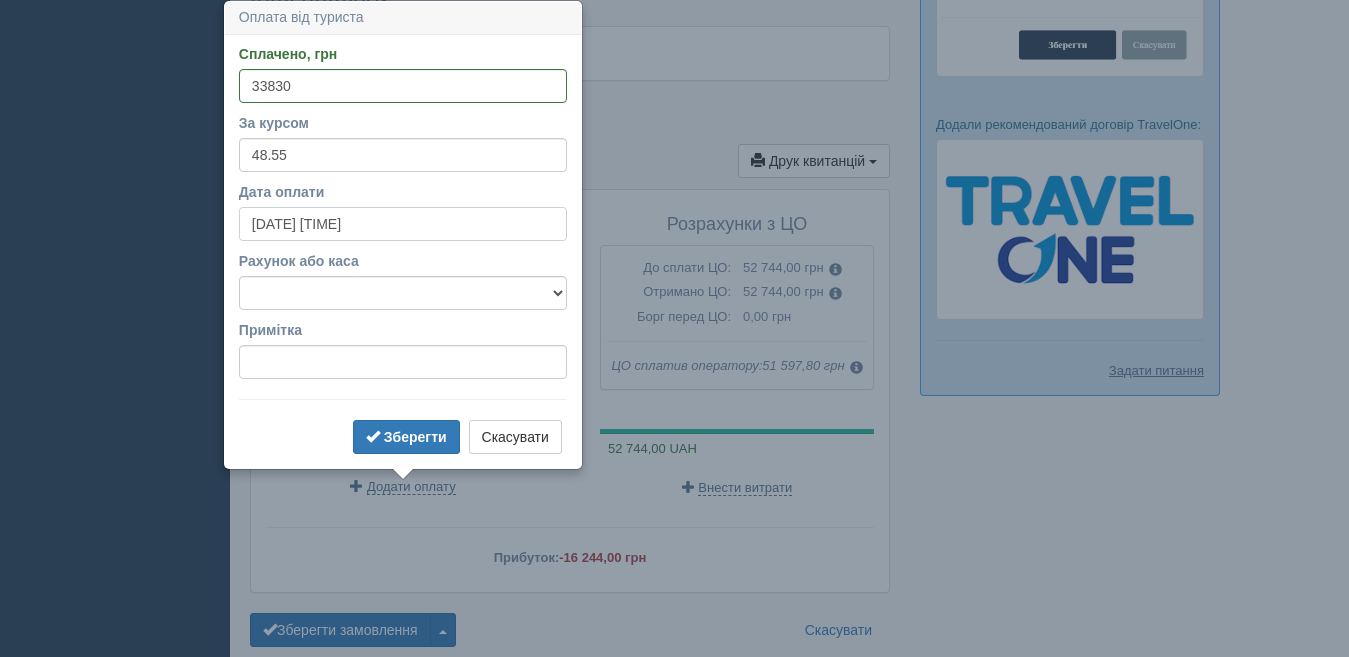 click on "[DATE] [TIME]" at bounding box center [403, 224] 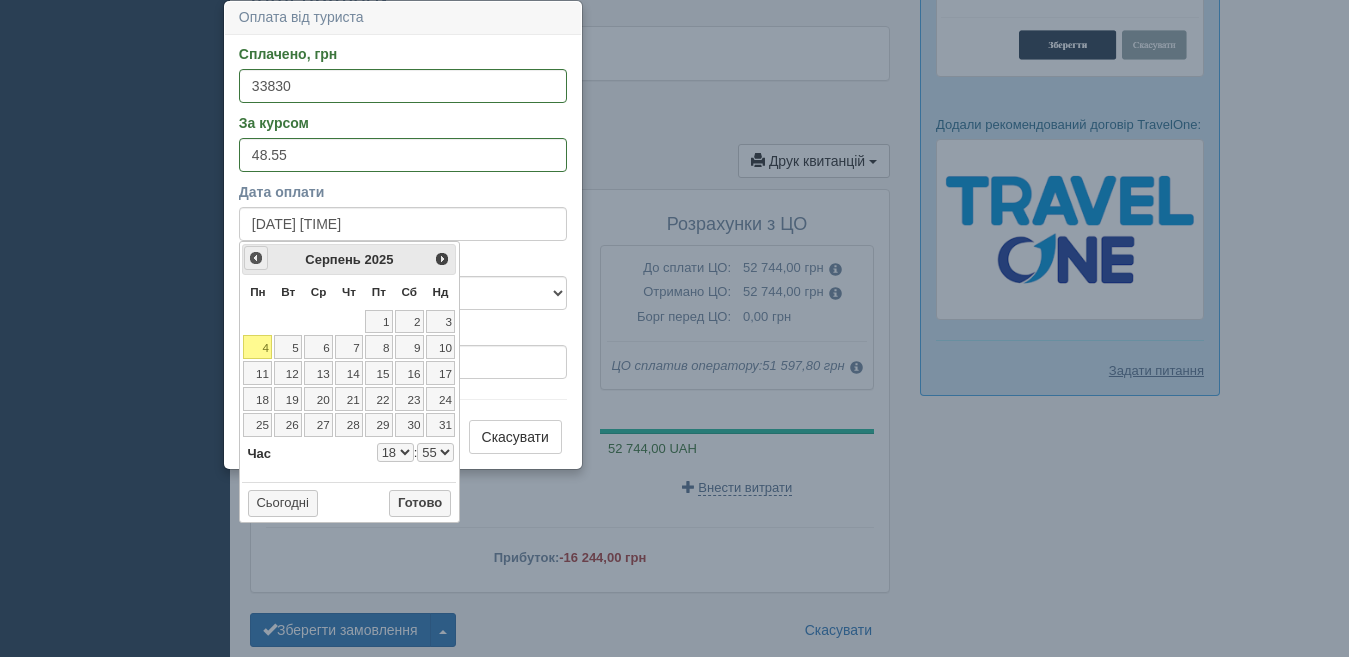 click on "<Попер" at bounding box center [256, 258] 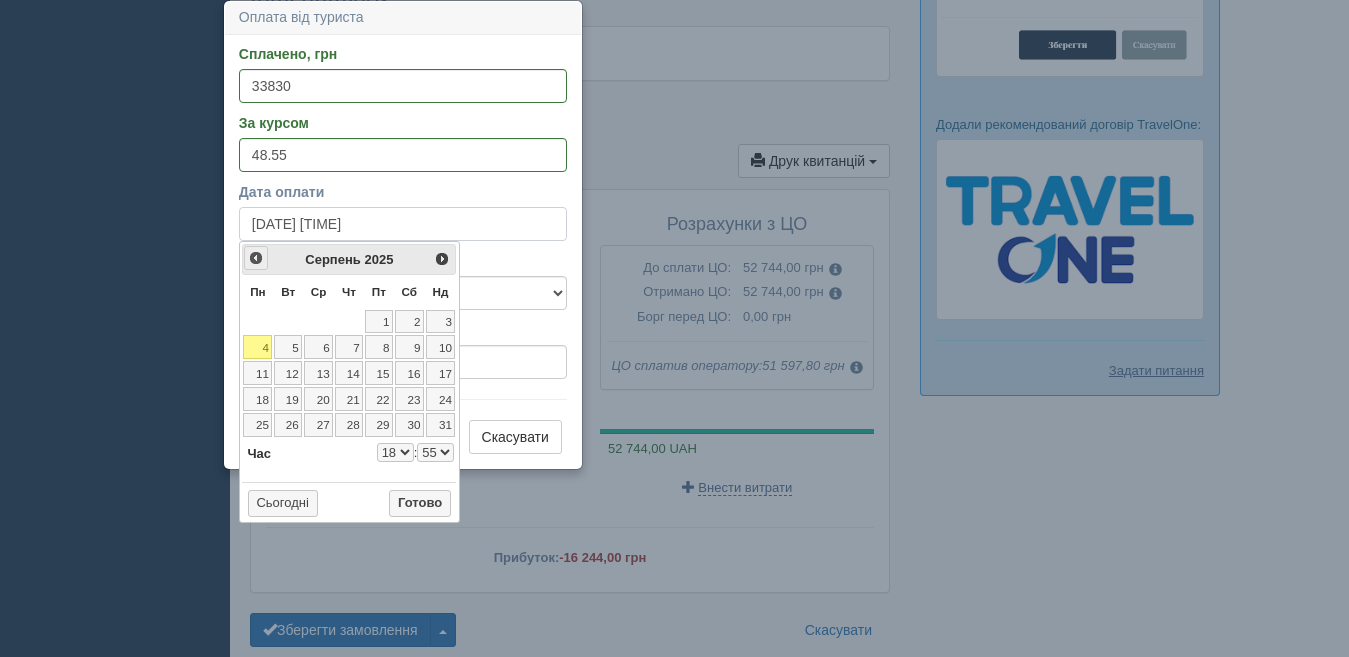 select on "18" 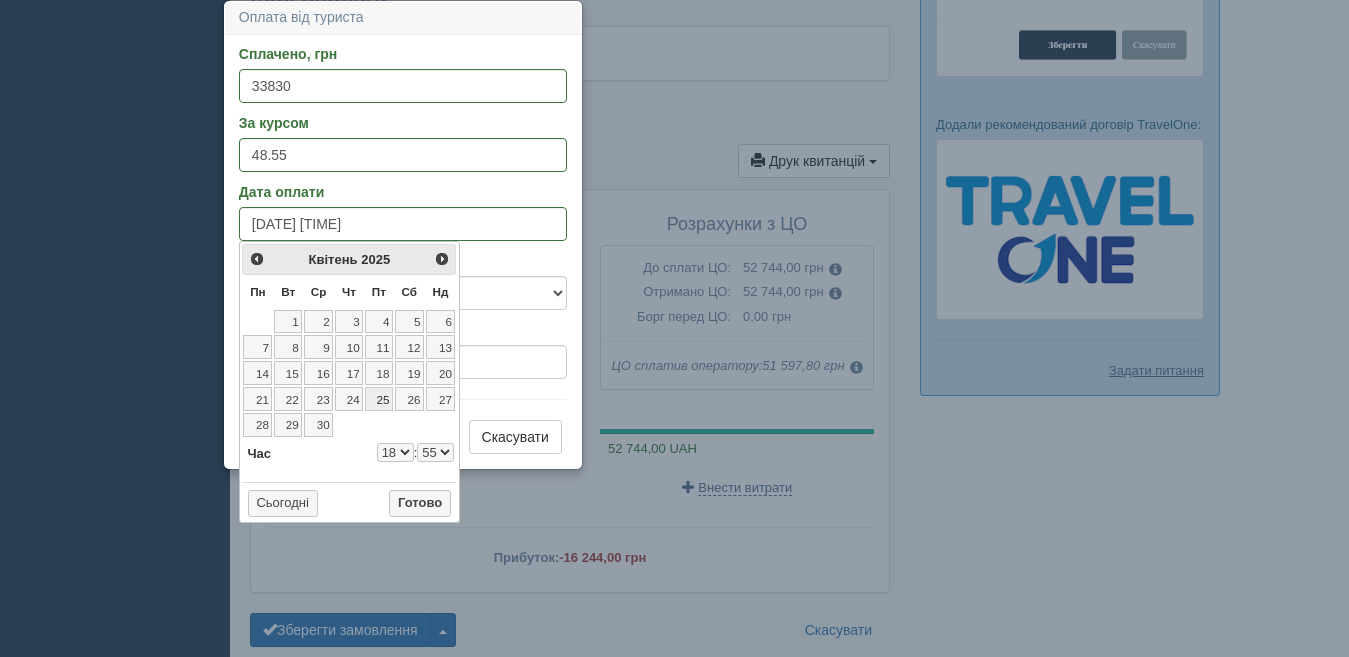 drag, startPoint x: 380, startPoint y: 396, endPoint x: 391, endPoint y: 439, distance: 44.38468 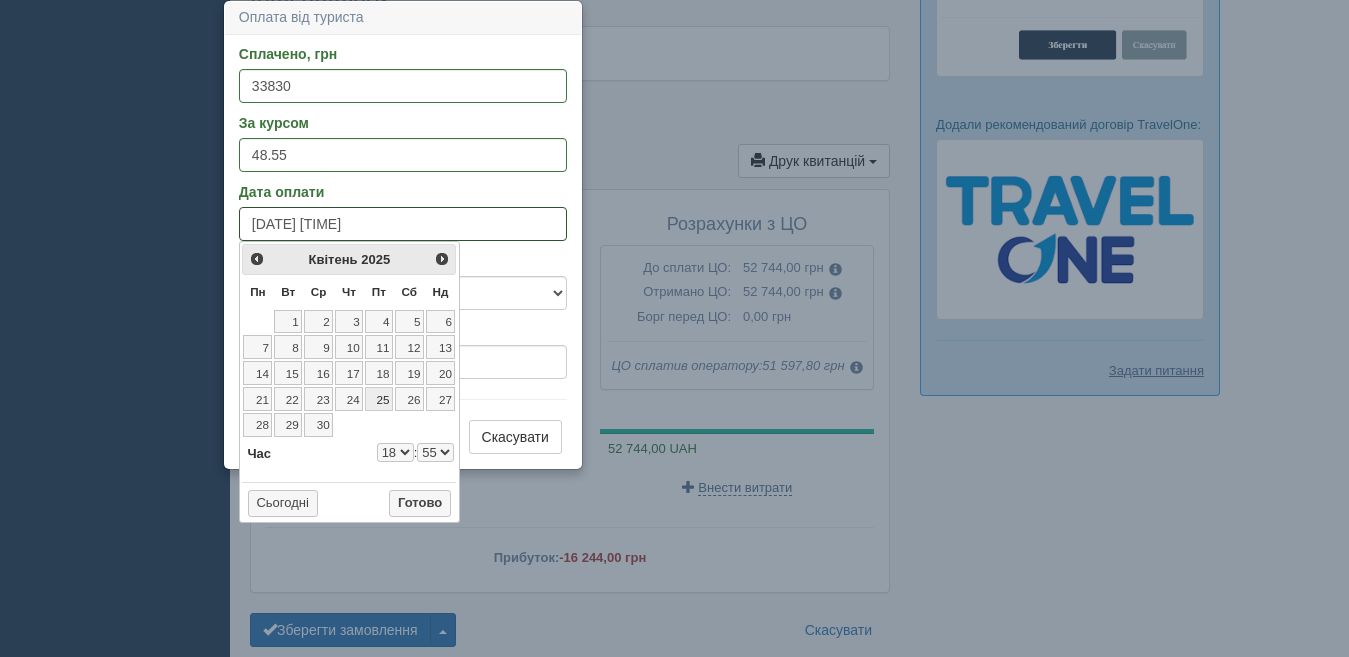 type on "25.04.2025 18:55" 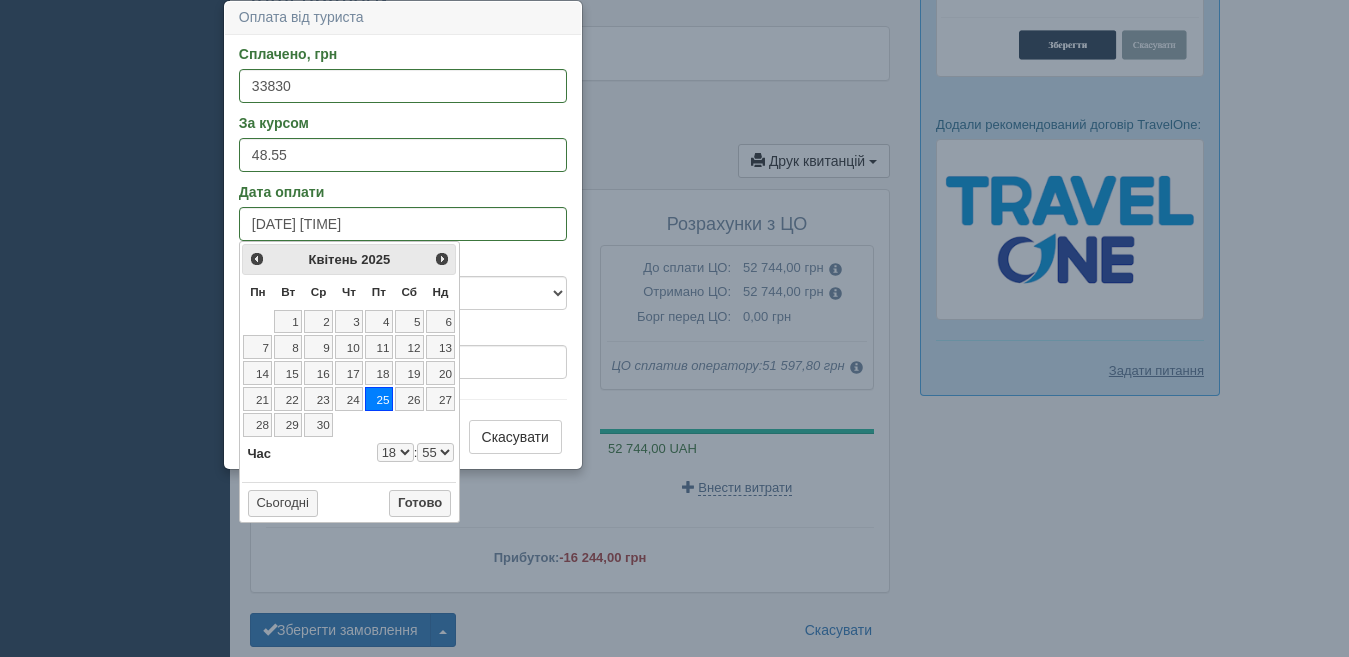 click on "0 1 2 3 4 5 6 7 8 9 10 11 12 13 14 15 16 17 18 19 20 21 22 23" at bounding box center (395, 452) 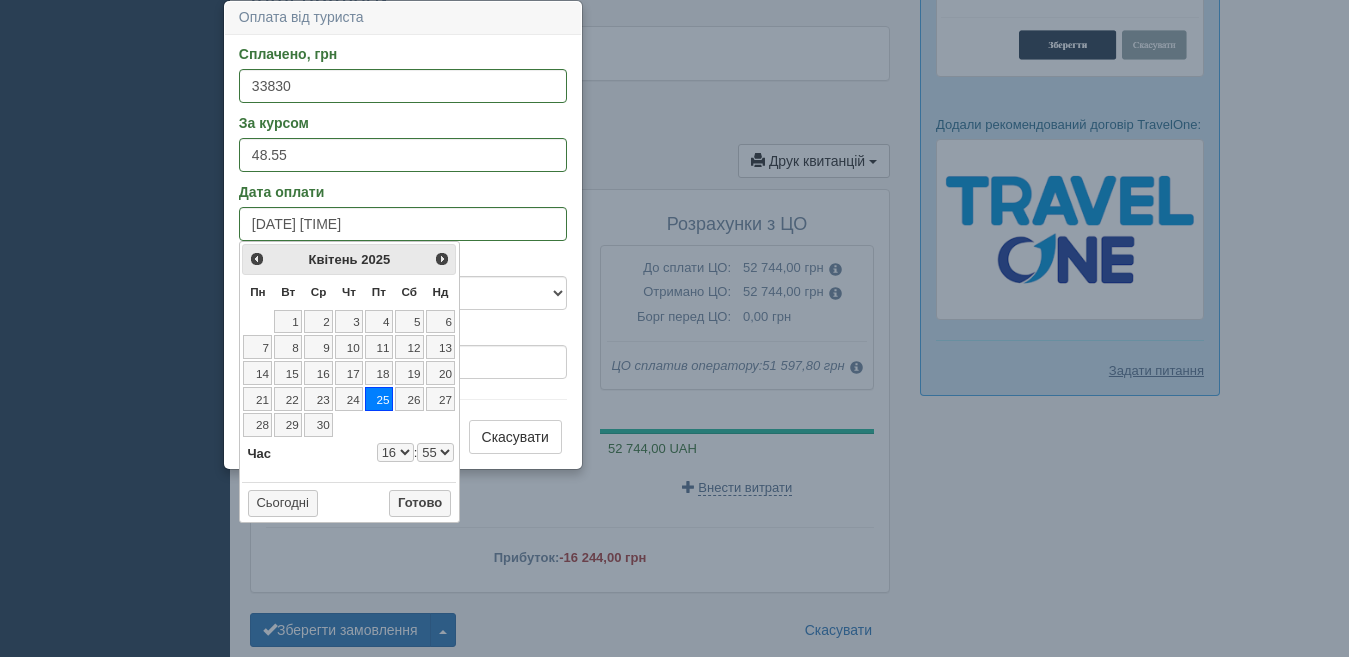 type on "25.04.2025 16:55" 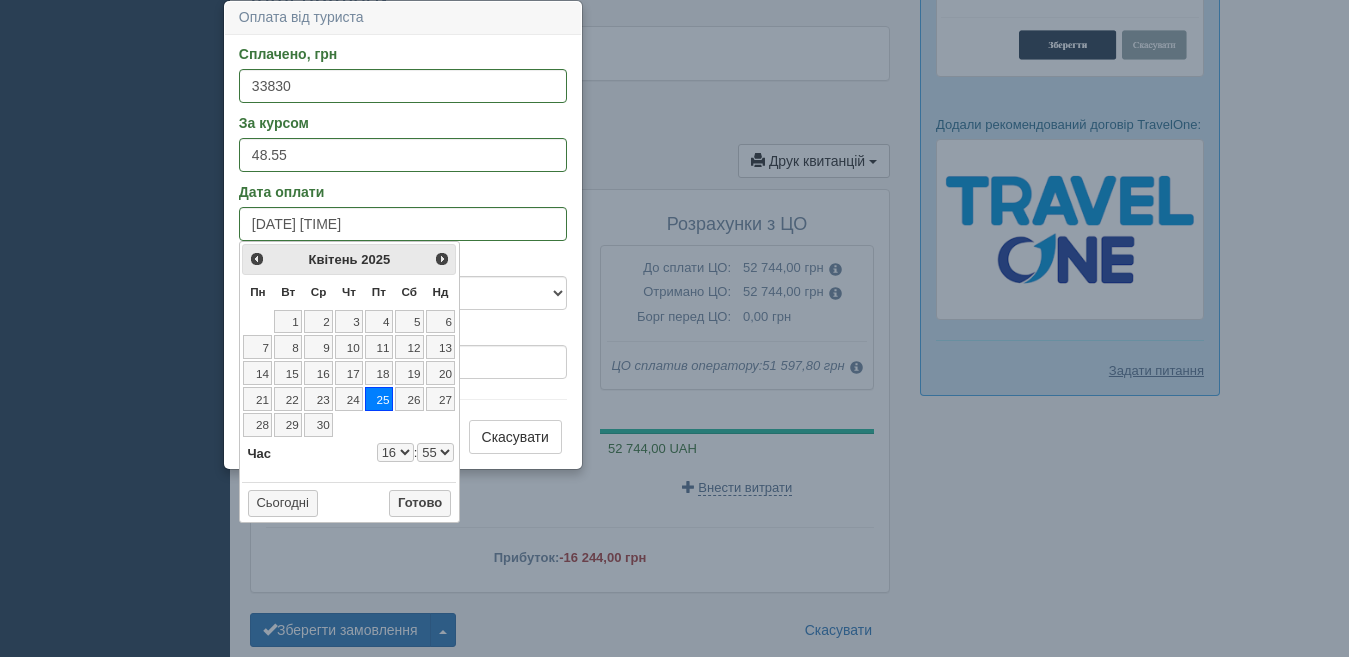 click on "00 01 02 03 04 05 06 07 08 09 10 11 12 13 14 15 16 17 18 19 20 21 22 23 24 25 26 27 28 29 30 31 32 33 34 35 36 37 38 39 40 41 42 43 44 45 46 47 48 49 50 51 52 53 54 55 56 57 58 59" at bounding box center (435, 452) 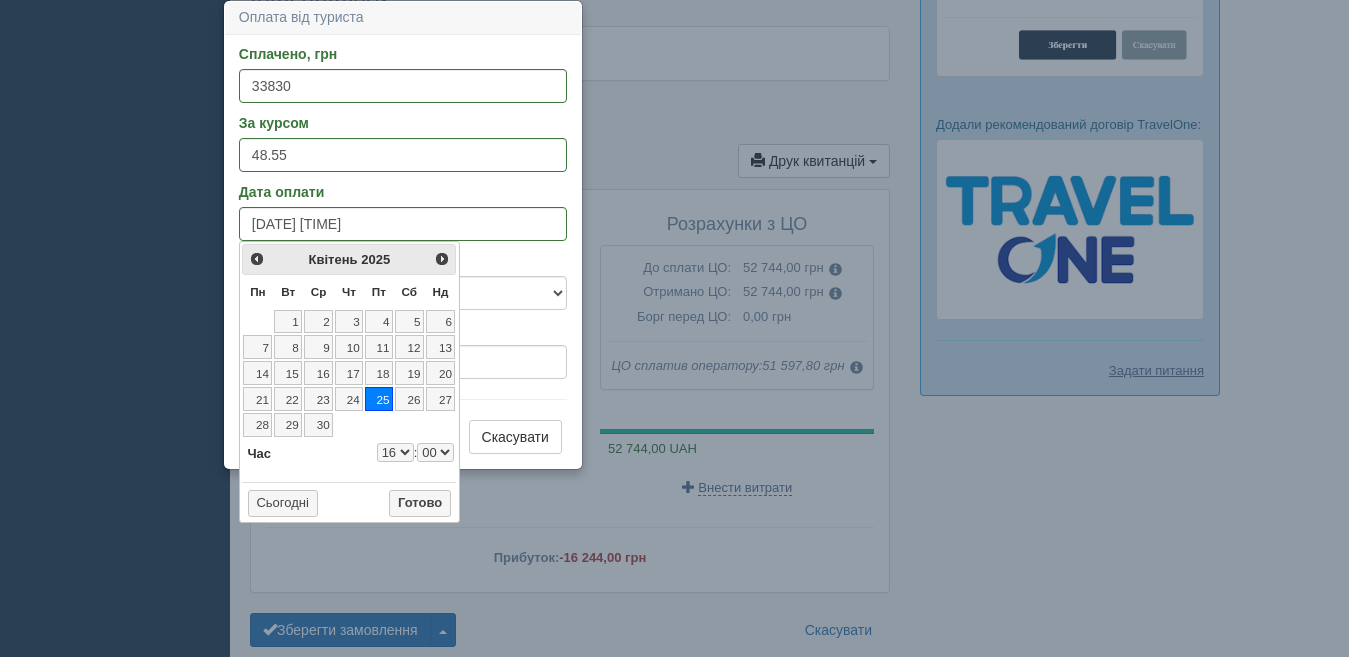 type on "[DATE] [TIME]" 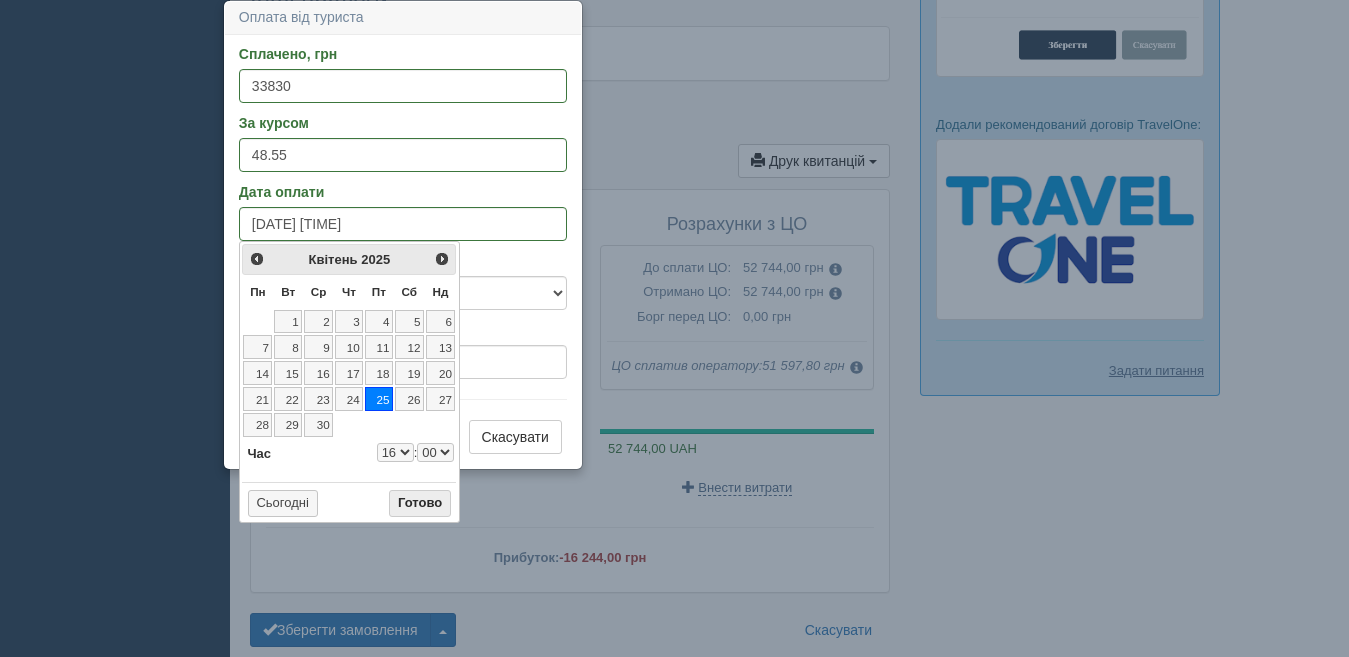 click on "Готово" at bounding box center [420, 504] 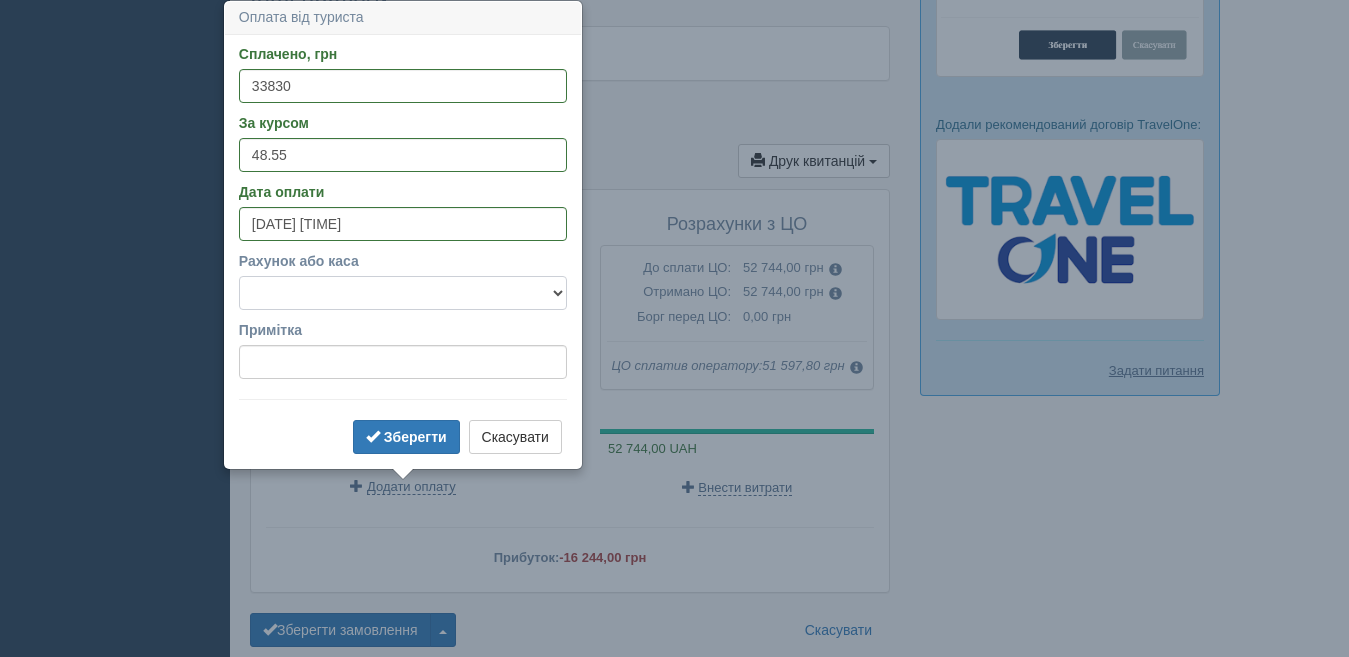drag, startPoint x: 456, startPoint y: 279, endPoint x: 458, endPoint y: 307, distance: 28.071337 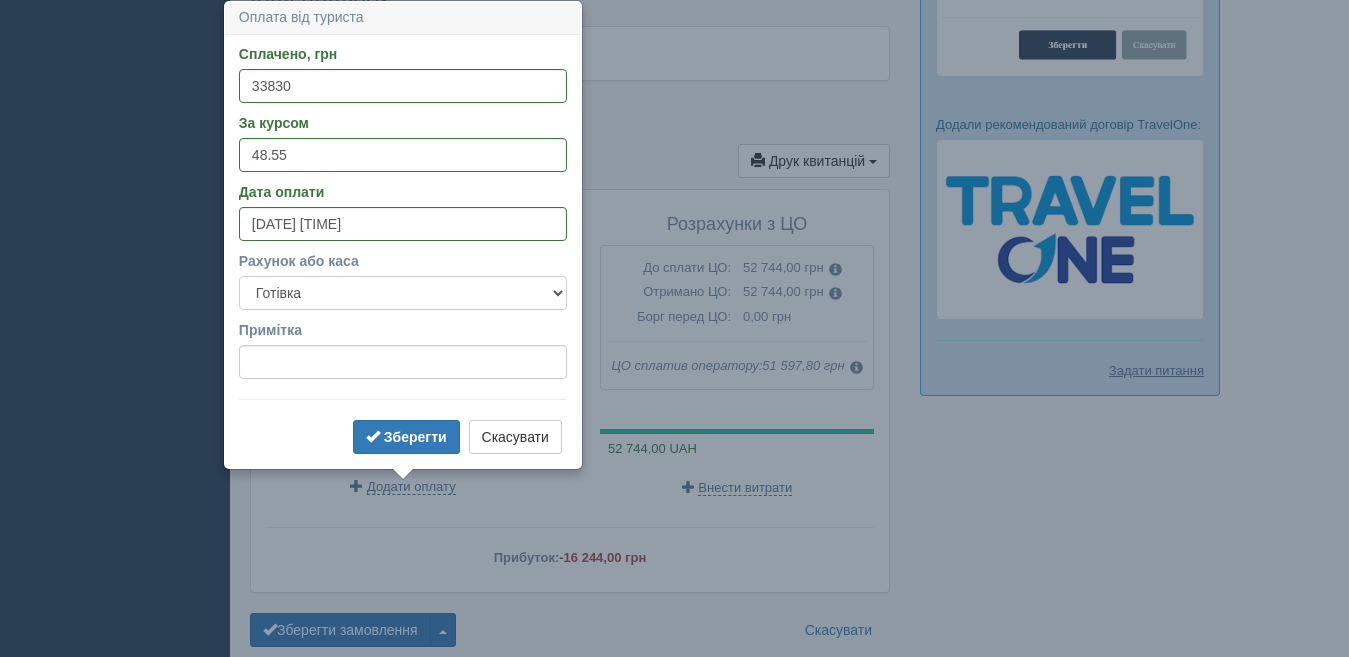 click on "Готівка
Картка
Рахунок у банку" at bounding box center [403, 293] 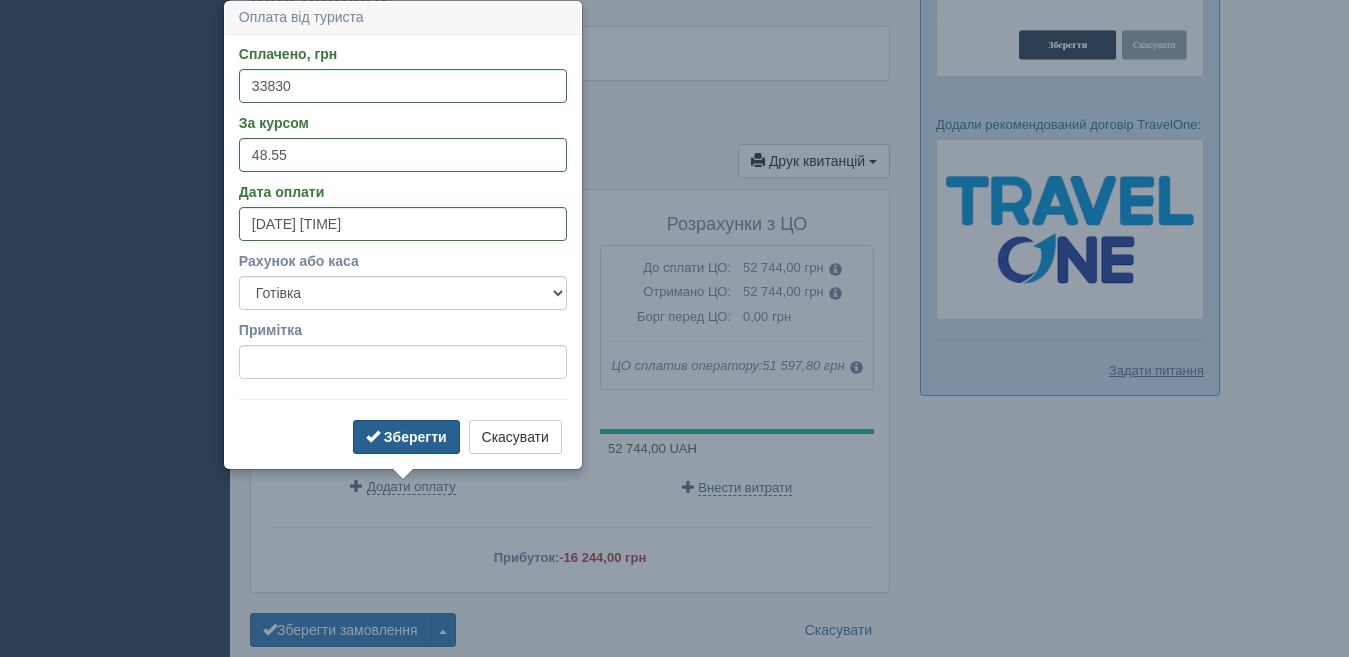 click on "Зберегти" at bounding box center [415, 437] 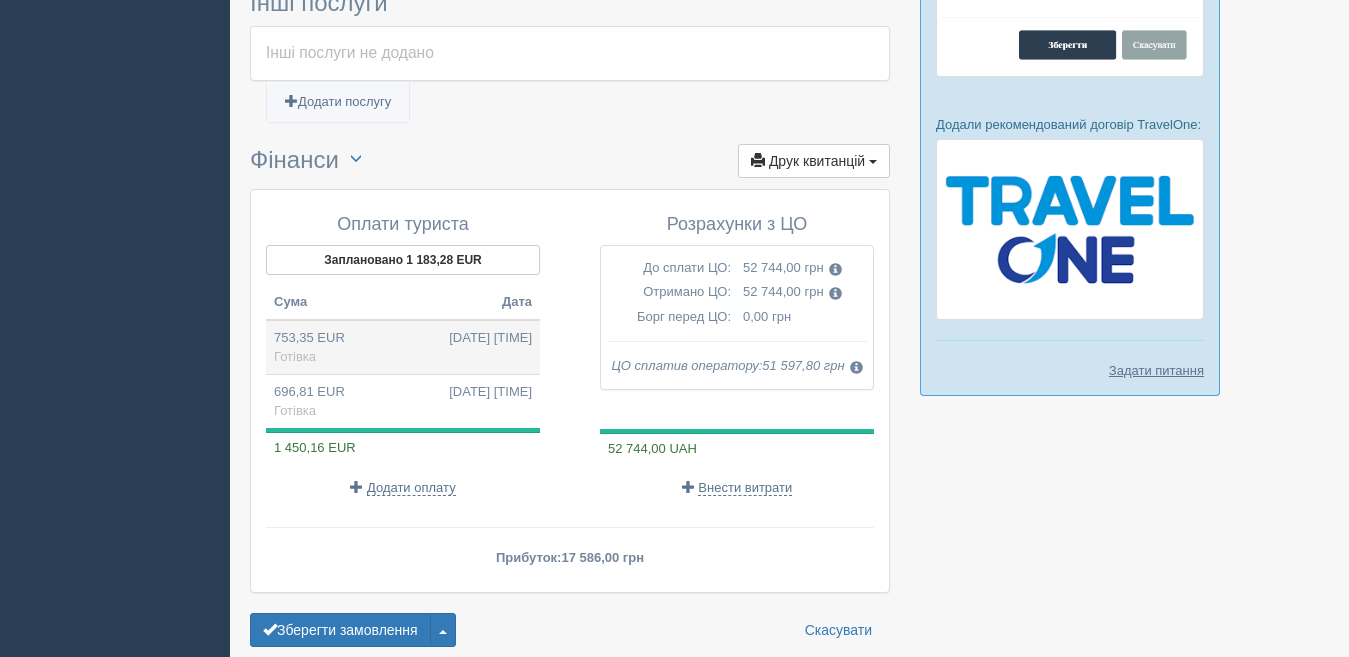 click on "753,35 EUR
25.04.2025 15:58
Готівка" at bounding box center [403, 347] 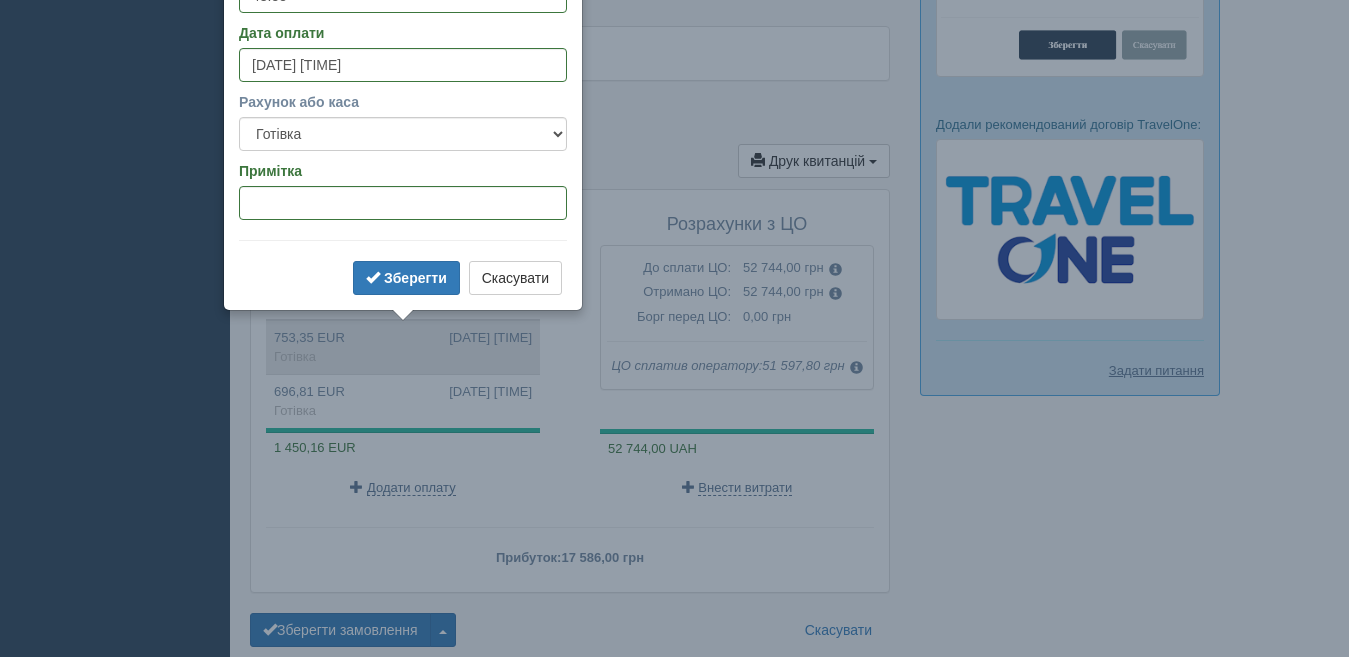 type on "36500.00" 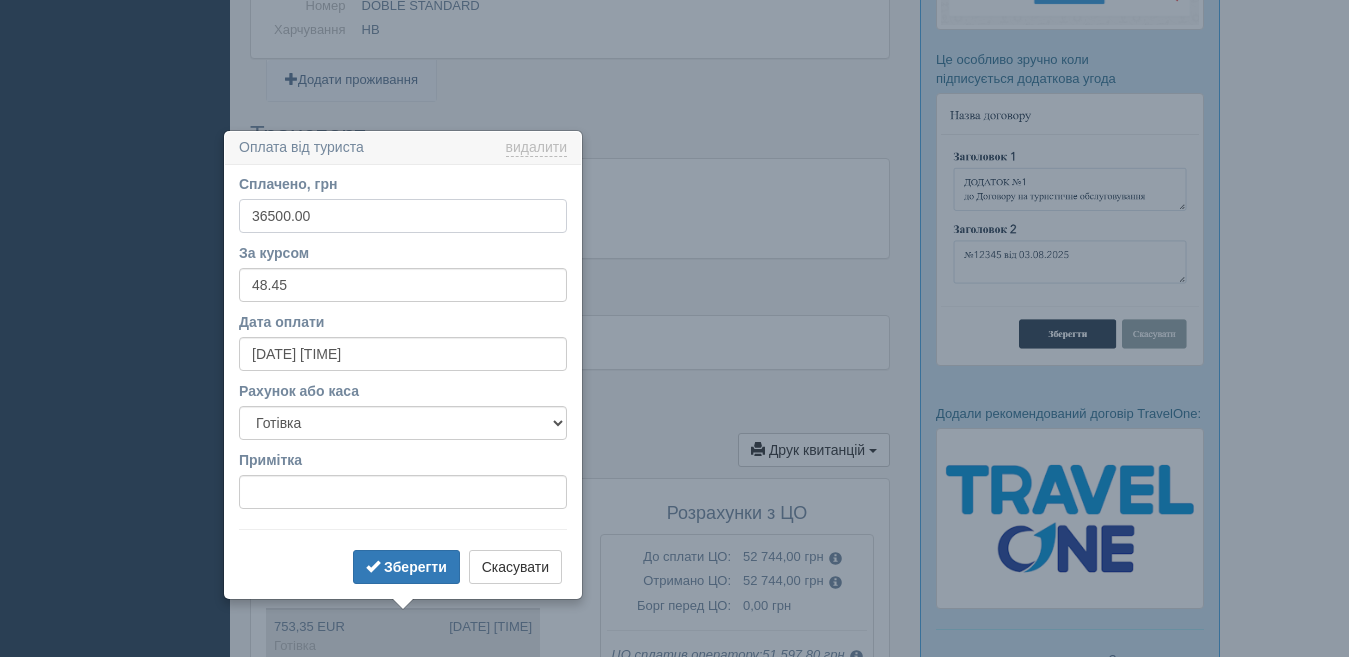 scroll, scrollTop: 1398, scrollLeft: 0, axis: vertical 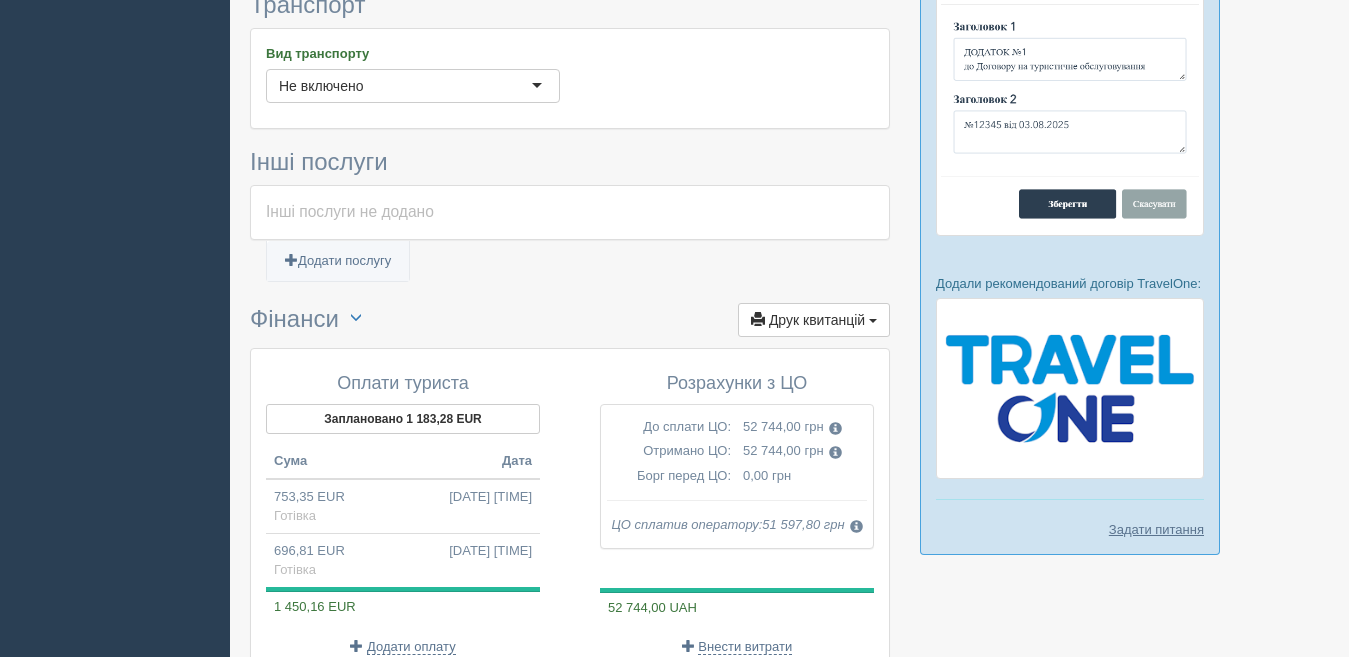 click on "All-Inclusive CRM
XO
Нагадування
Замовлення
Активні
Завершені" at bounding box center [674, -248] 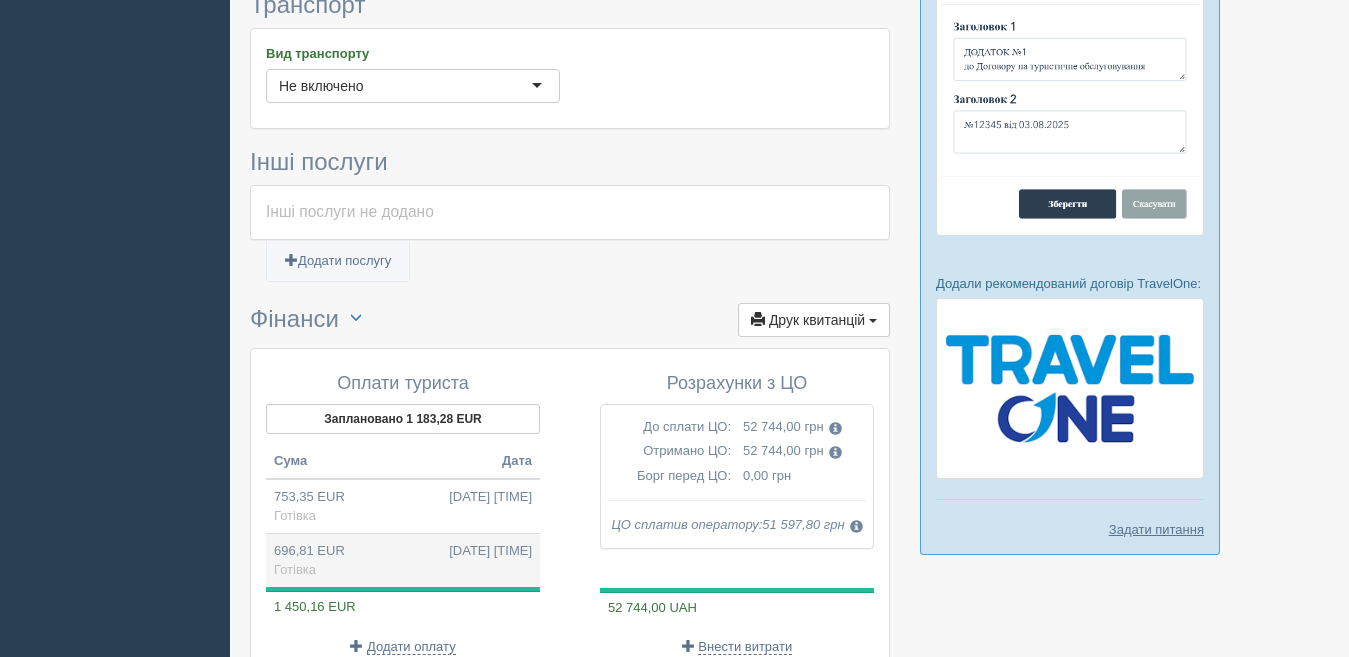 click on "696,81 EUR
25.04.2025 16:00
Готівка" at bounding box center (403, 561) 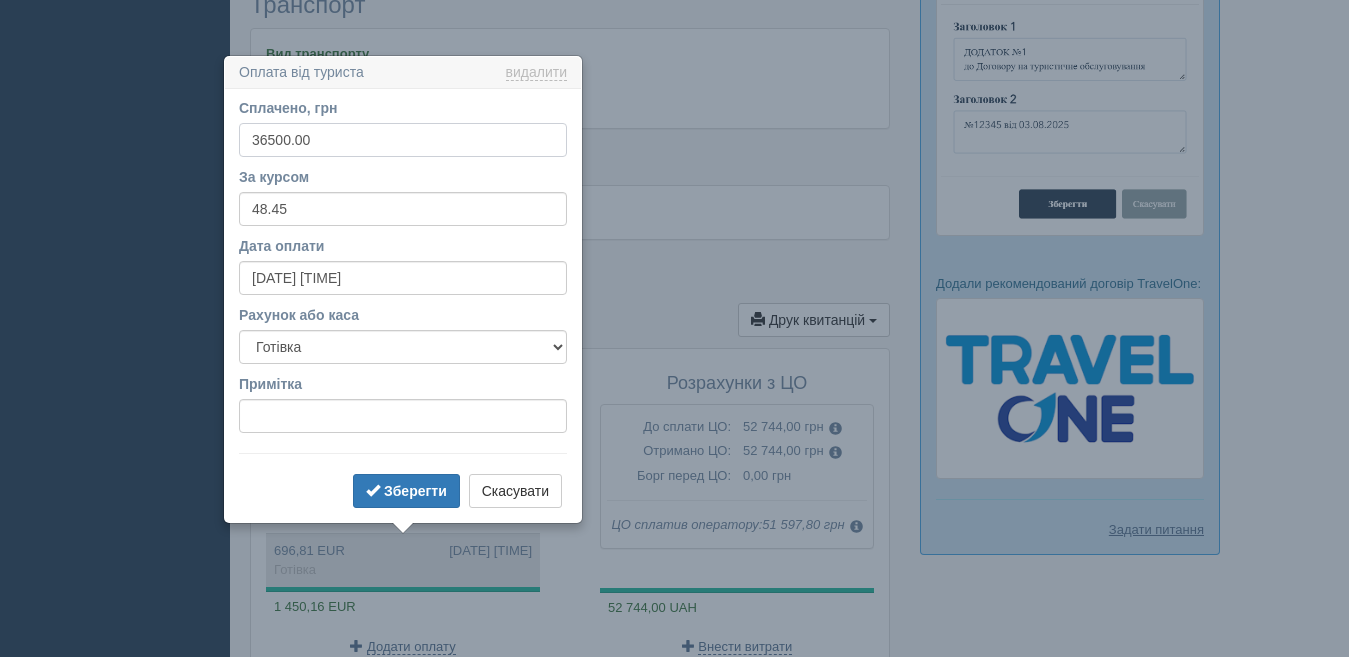 type on "33830.00" 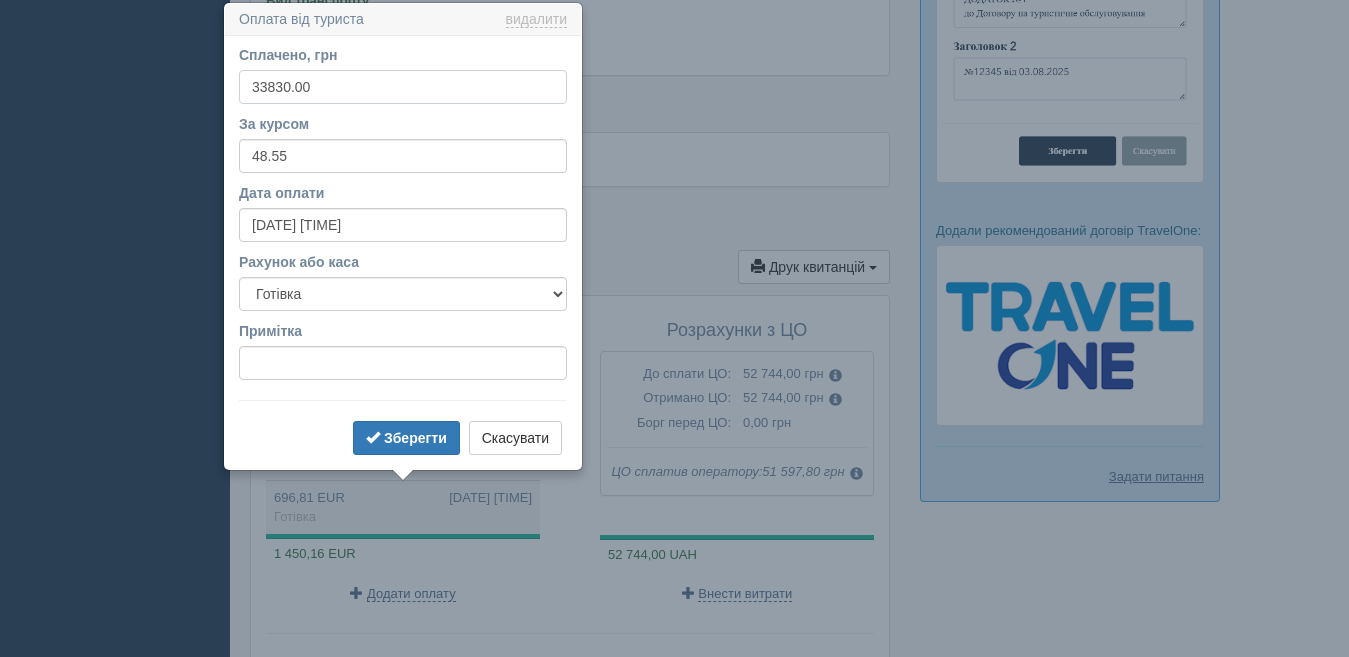 scroll, scrollTop: 1453, scrollLeft: 0, axis: vertical 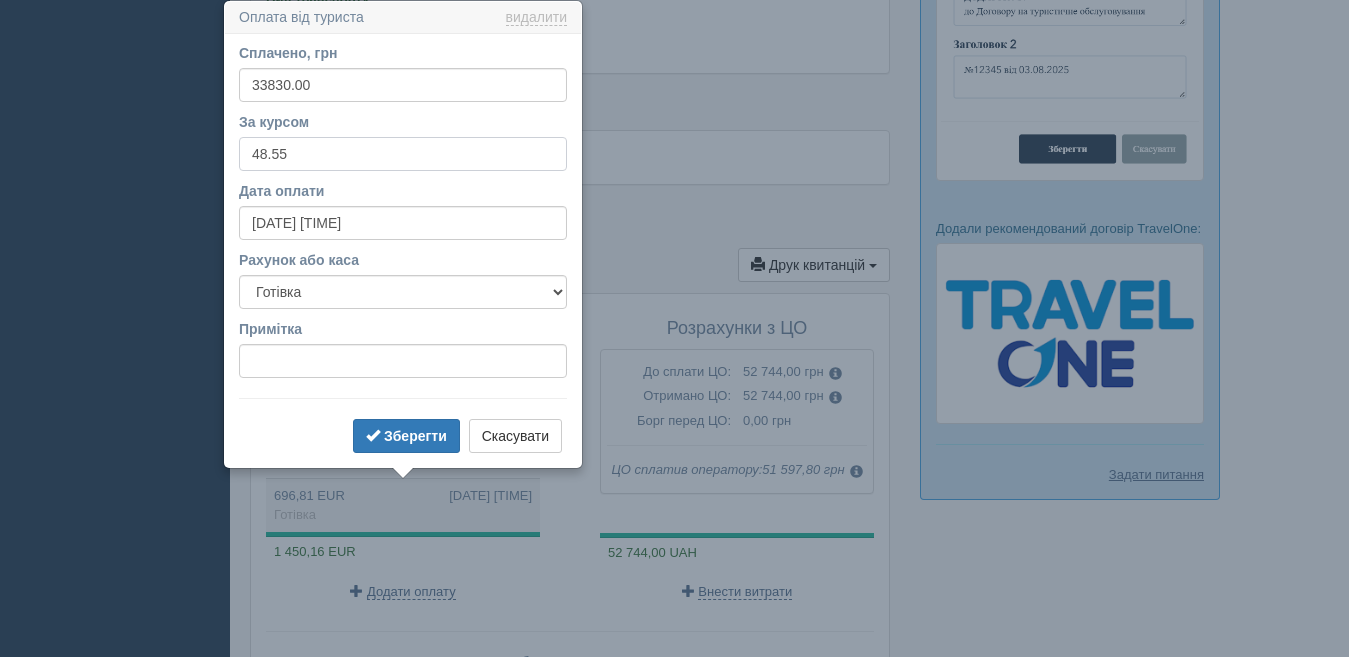 click on "48.55" at bounding box center (403, 154) 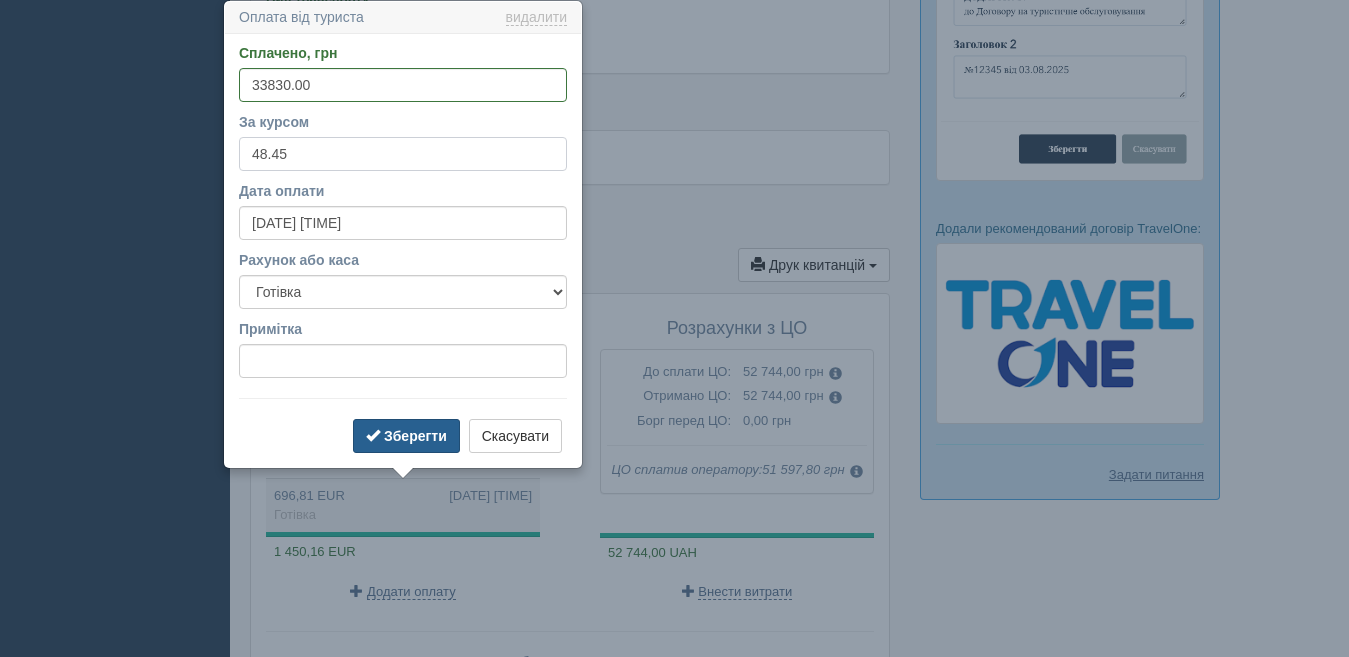 type on "48.45" 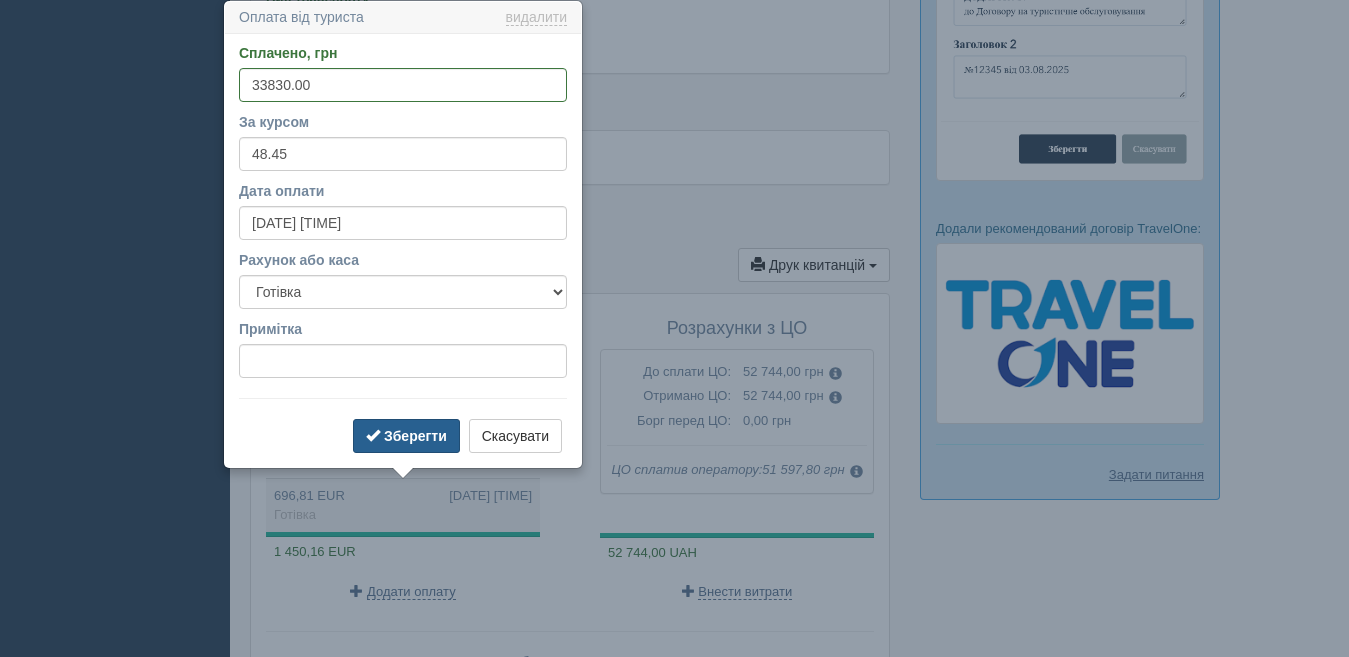click on "Зберегти" at bounding box center (406, 436) 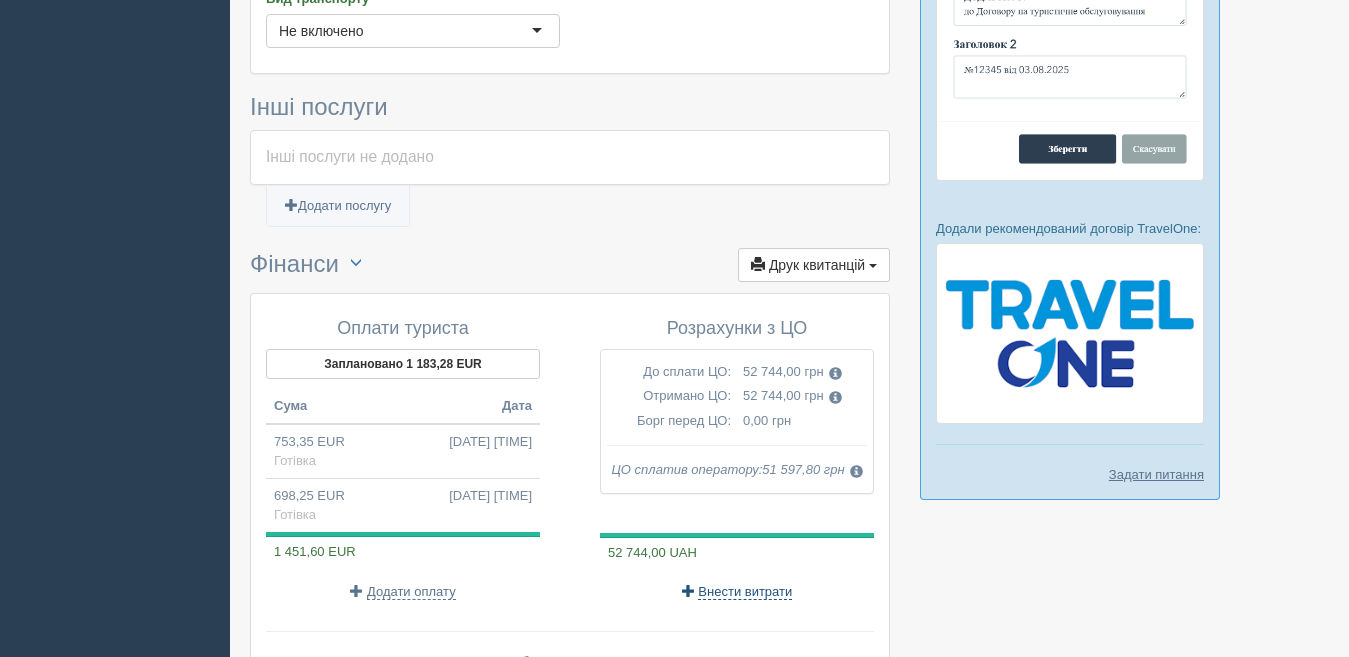 click on "Внести витрати" at bounding box center [745, 592] 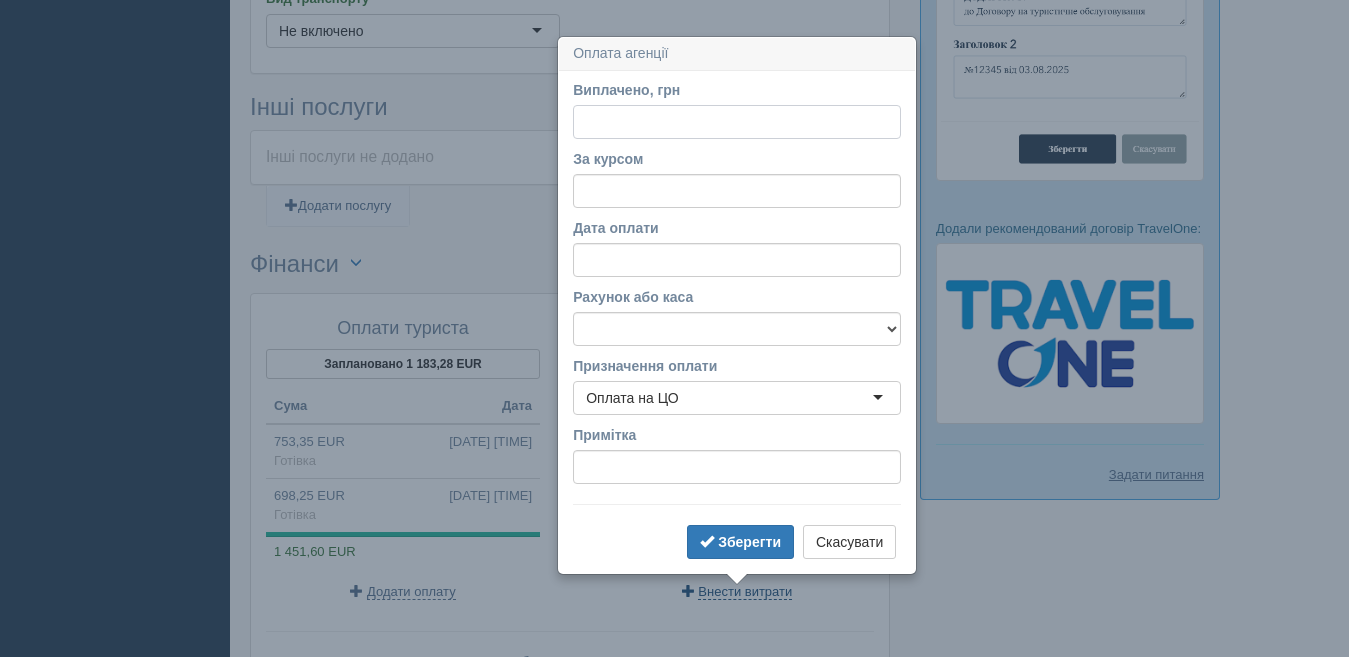 type on "04.08.2025 18:56" 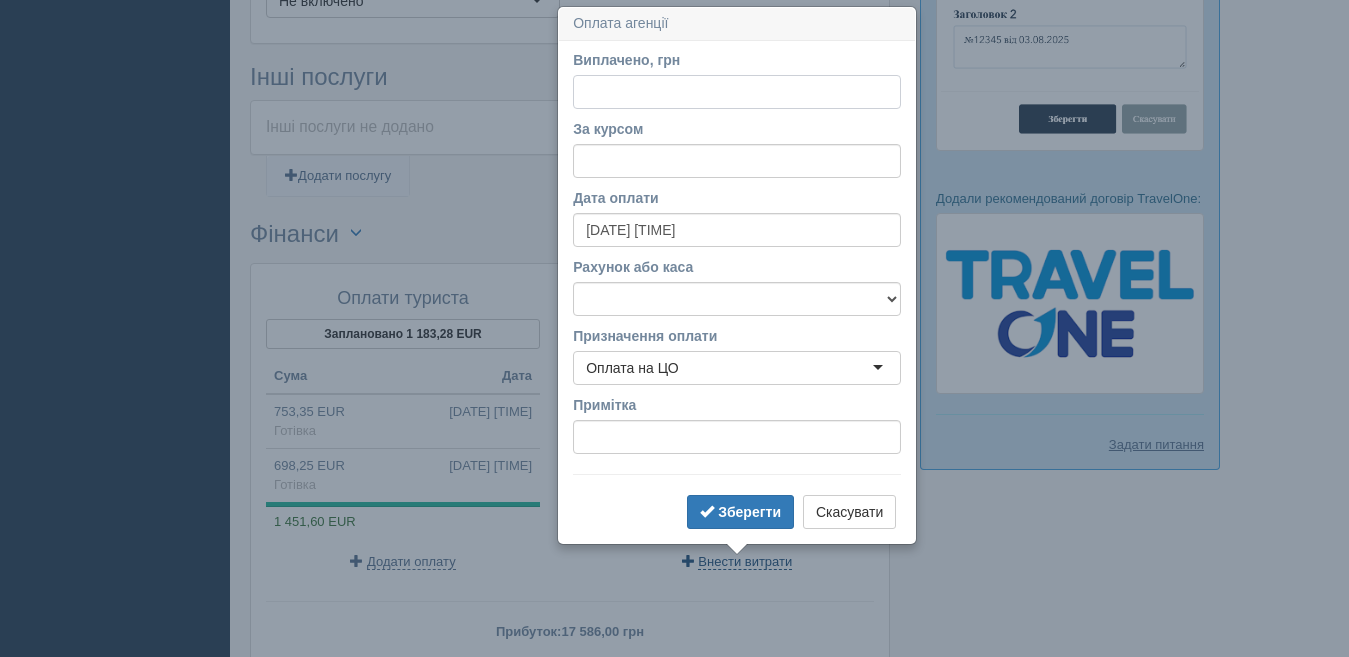 scroll, scrollTop: 1489, scrollLeft: 0, axis: vertical 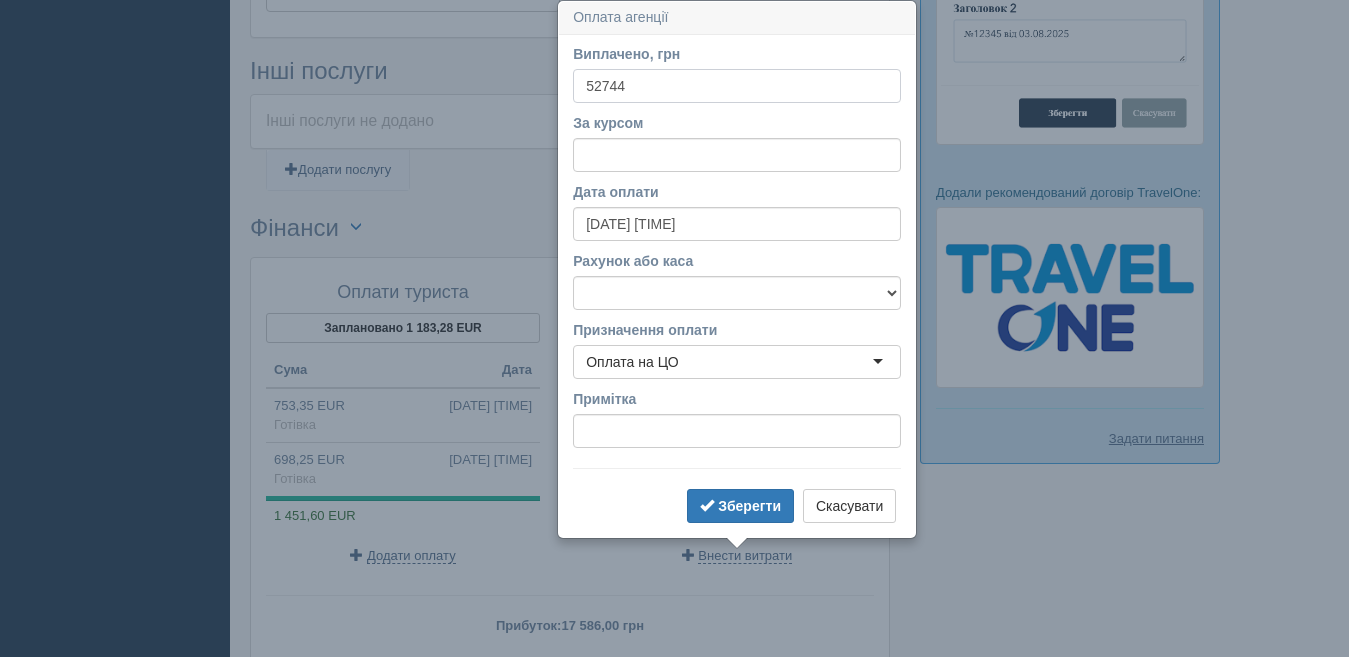 type on "52744" 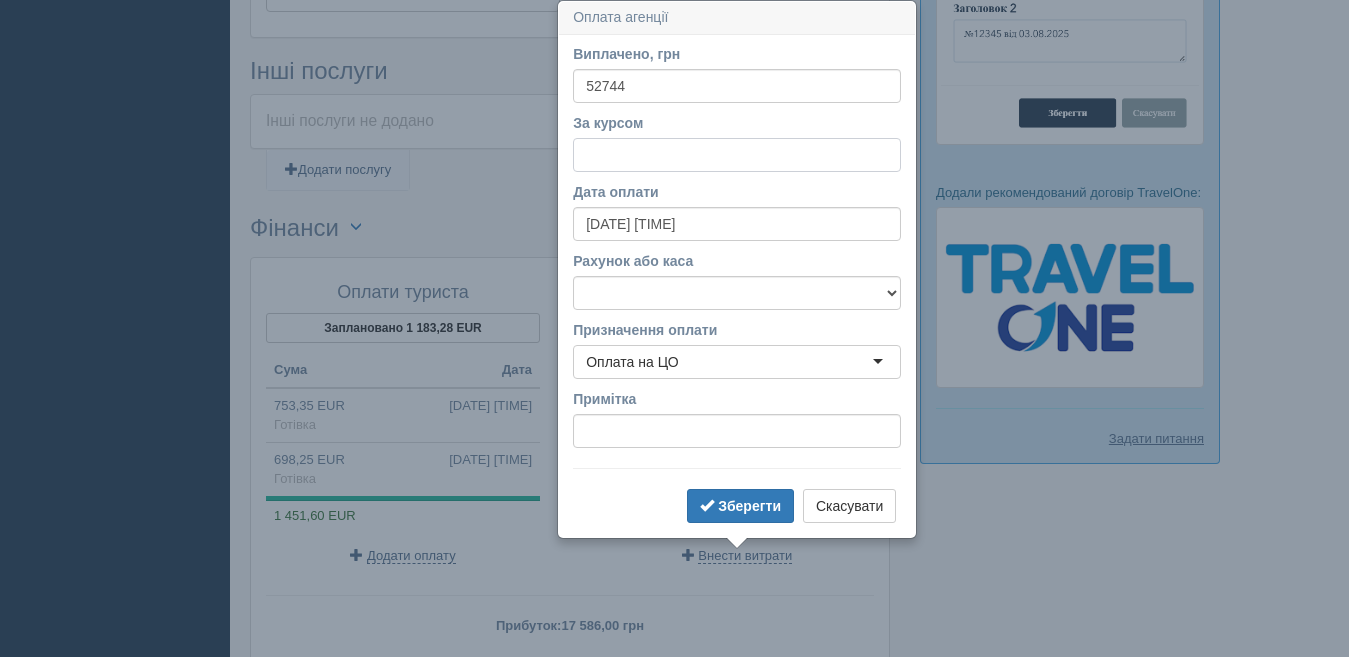 click on "За курсом" at bounding box center (737, 155) 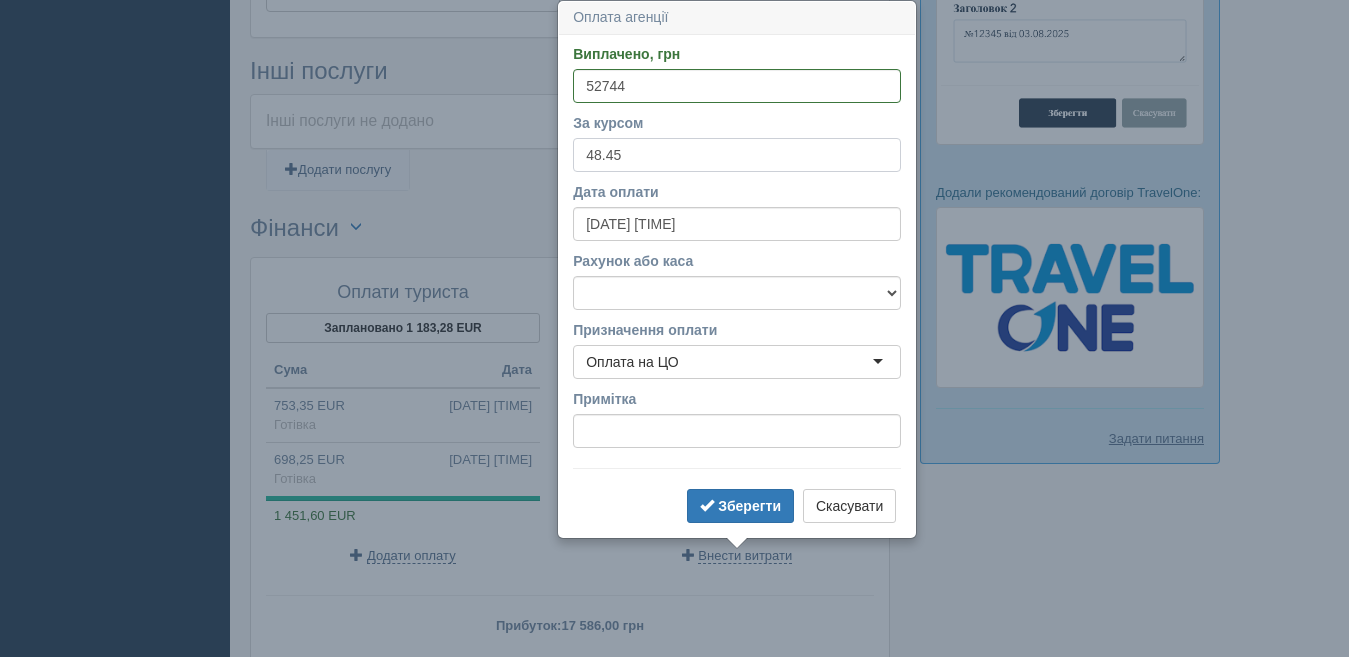 type on "48.45" 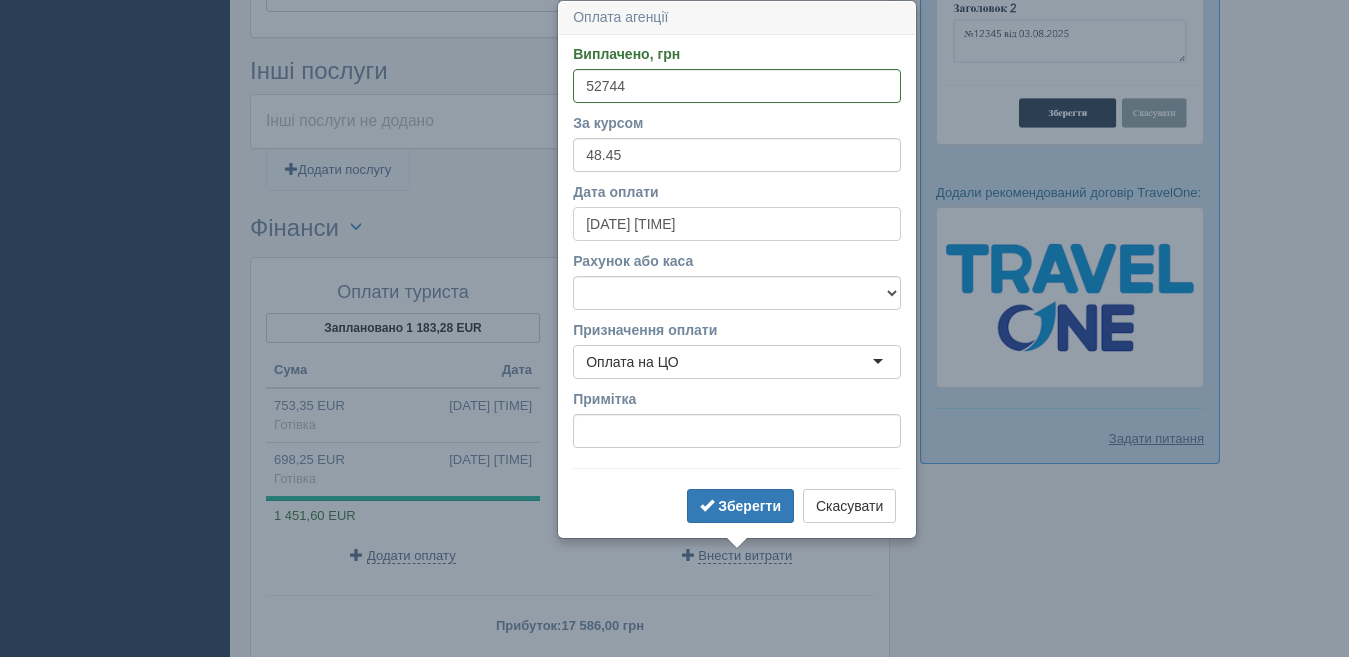 click on "04.08.2025 18:56" at bounding box center [737, 224] 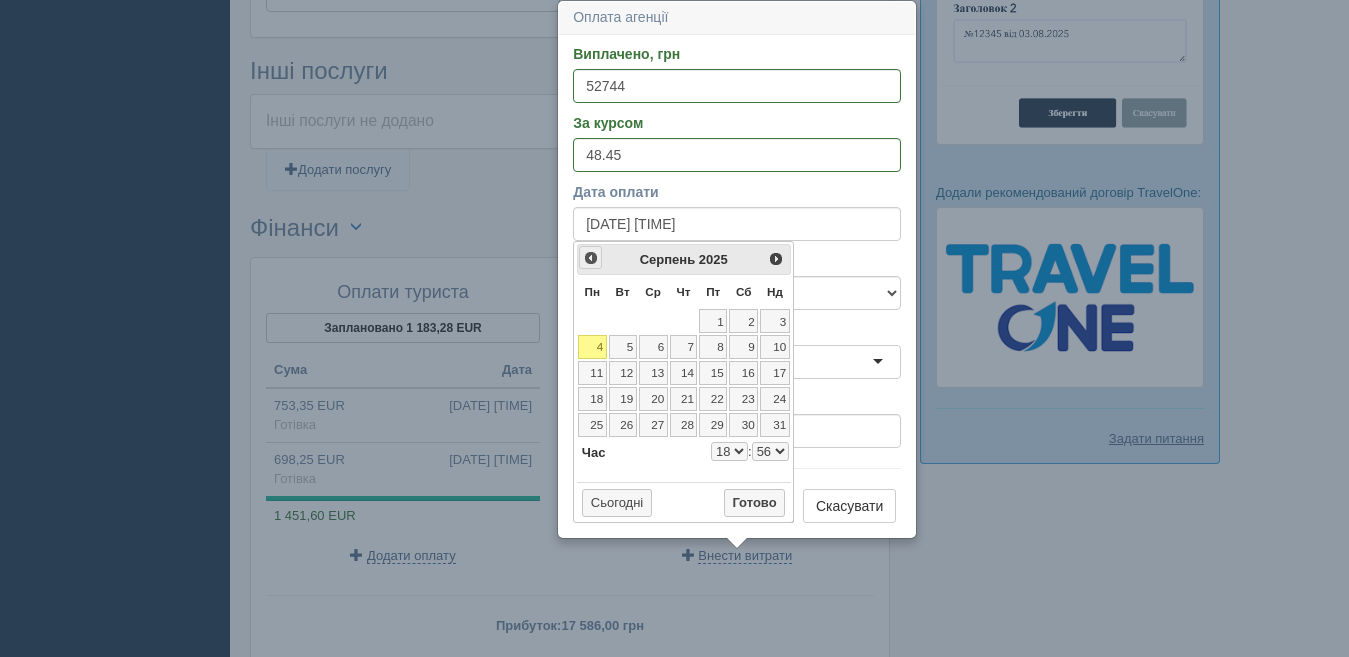 click on "<Попер" at bounding box center [591, 258] 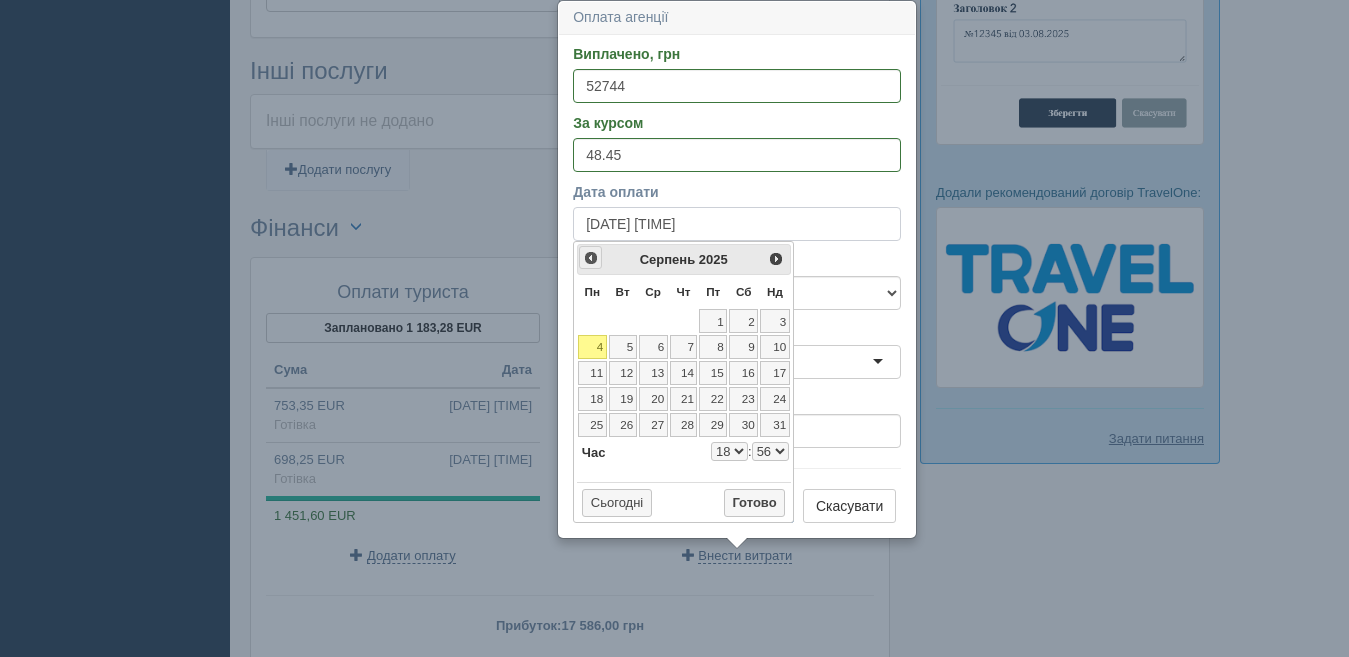 select on "18" 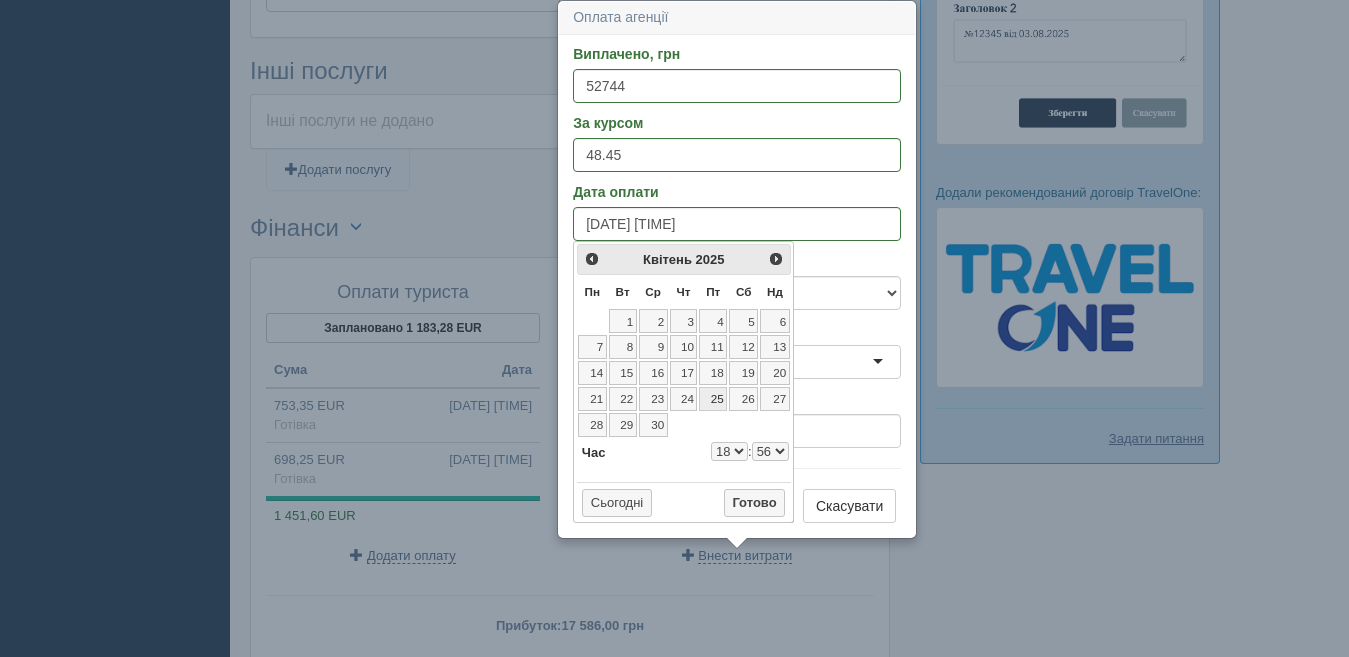 click on "25" at bounding box center (713, 399) 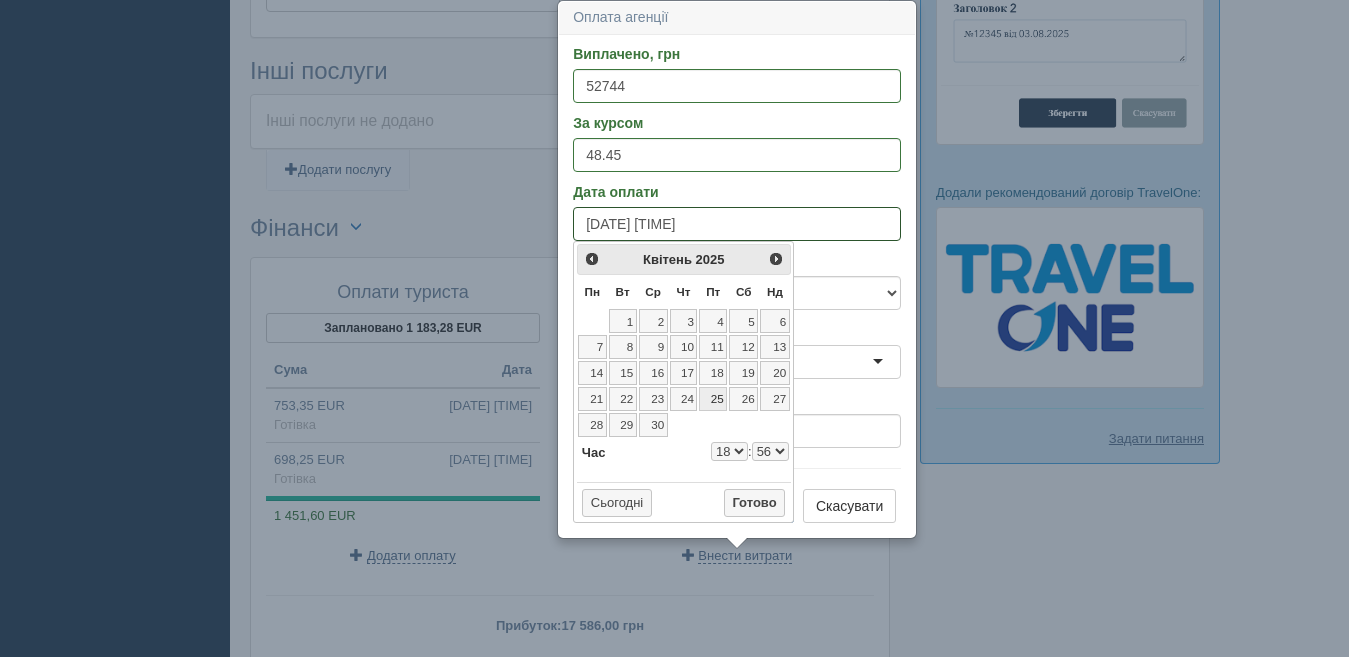 type on "25.04.2025 18:56" 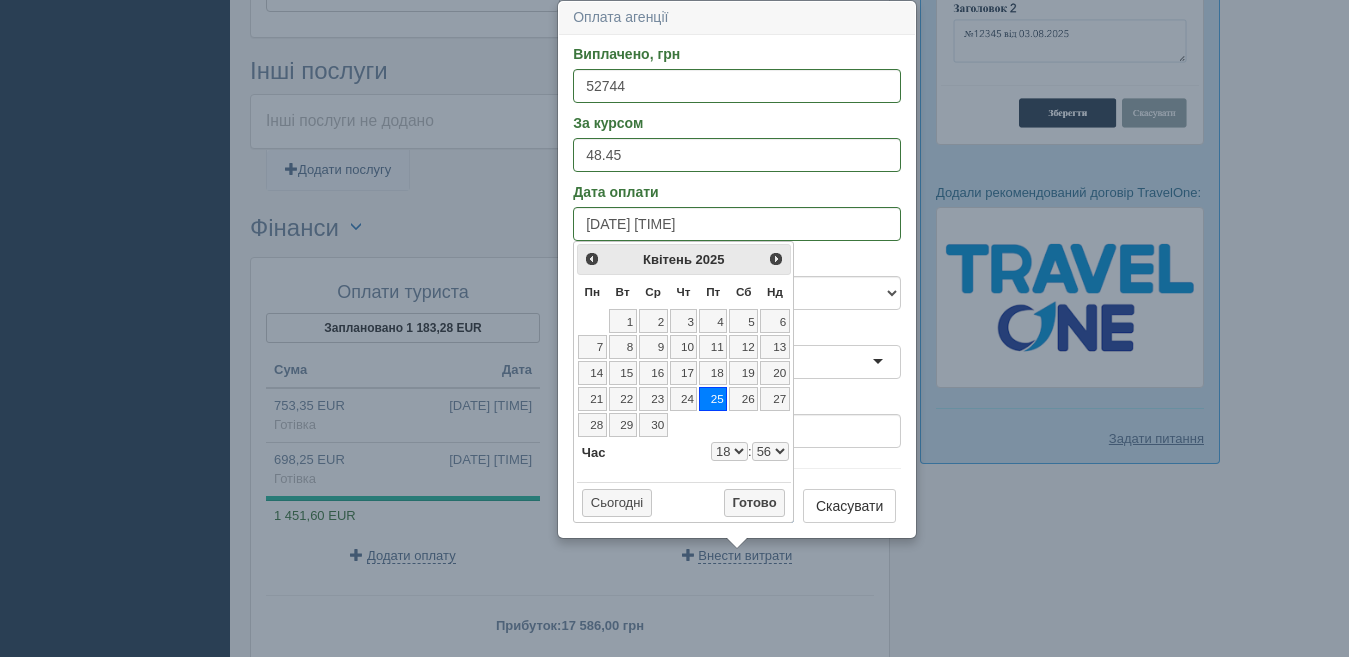 drag, startPoint x: 712, startPoint y: 397, endPoint x: 735, endPoint y: 445, distance: 53.225933 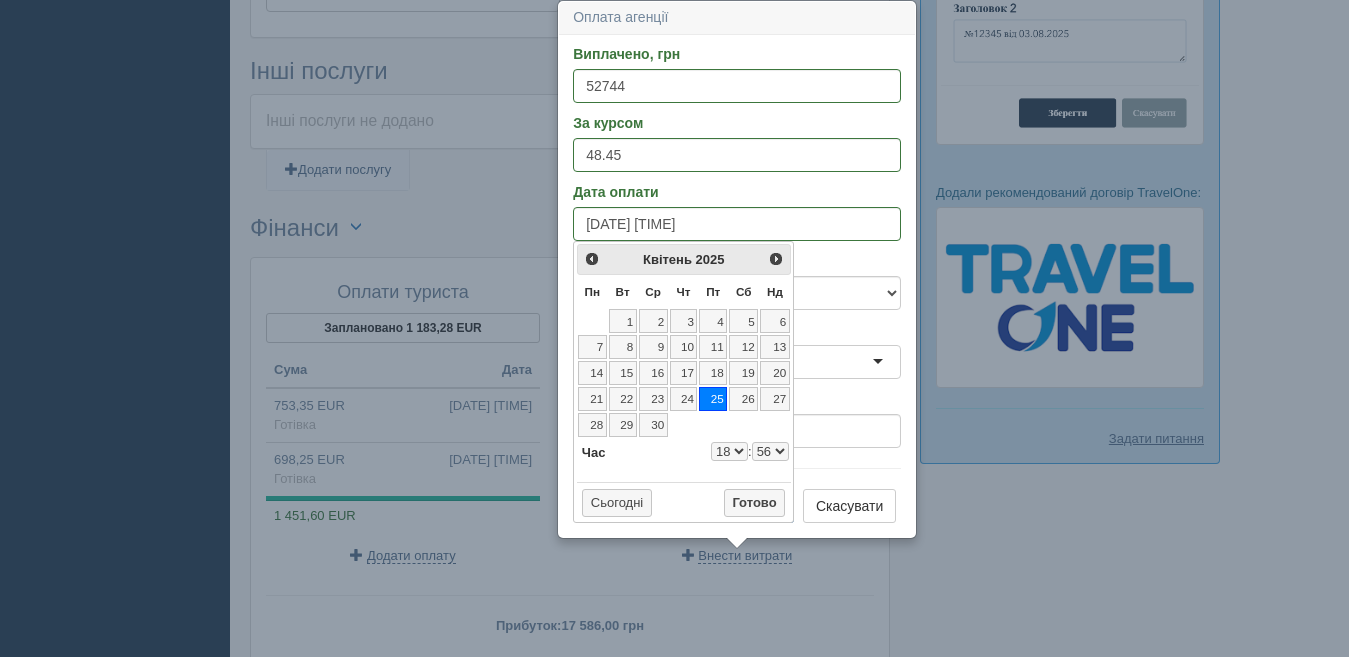 click on "00 01 02 03 04 05 06 07 08 09 10 11 12 13 14 15 16 17 18 19 20 21 22 23 24 25 26 27 28 29 30 31 32 33 34 35 36 37 38 39 40 41 42 43 44 45 46 47 48 49 50 51 52 53 54 55 56 57 58 59" at bounding box center (770, 451) 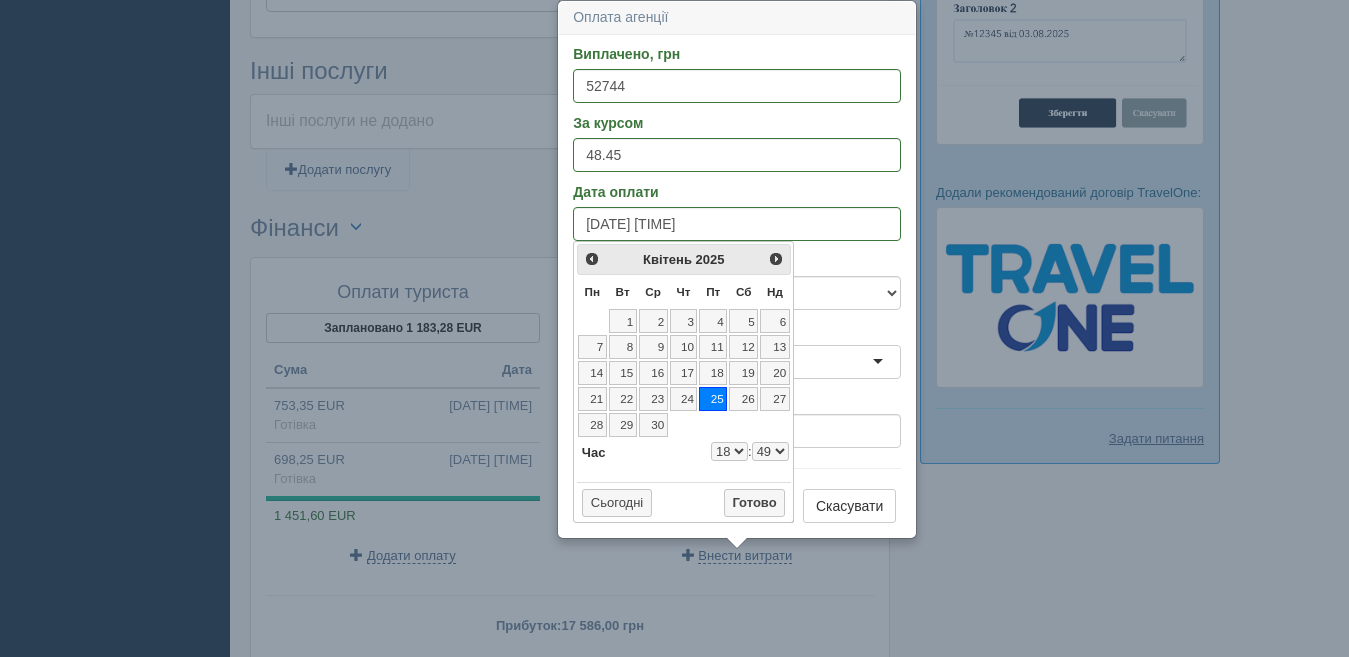 type on "25.04.2025 18:49" 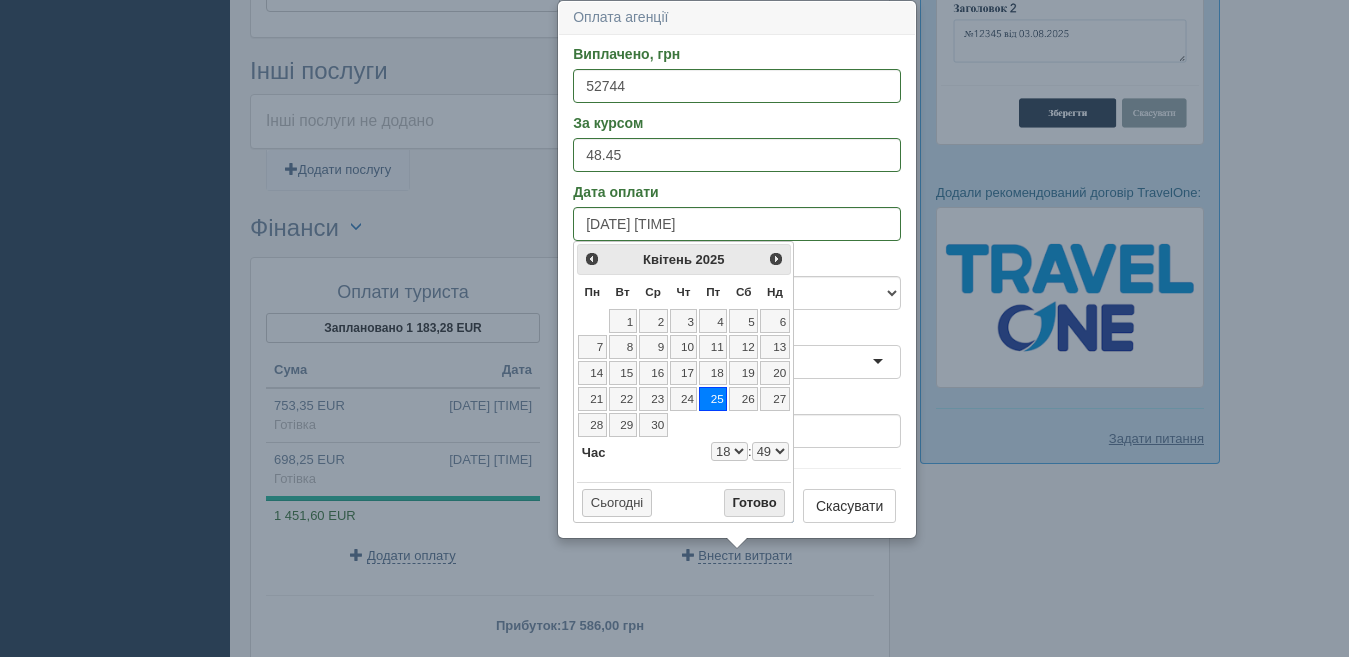 click on "Готово" at bounding box center (755, 503) 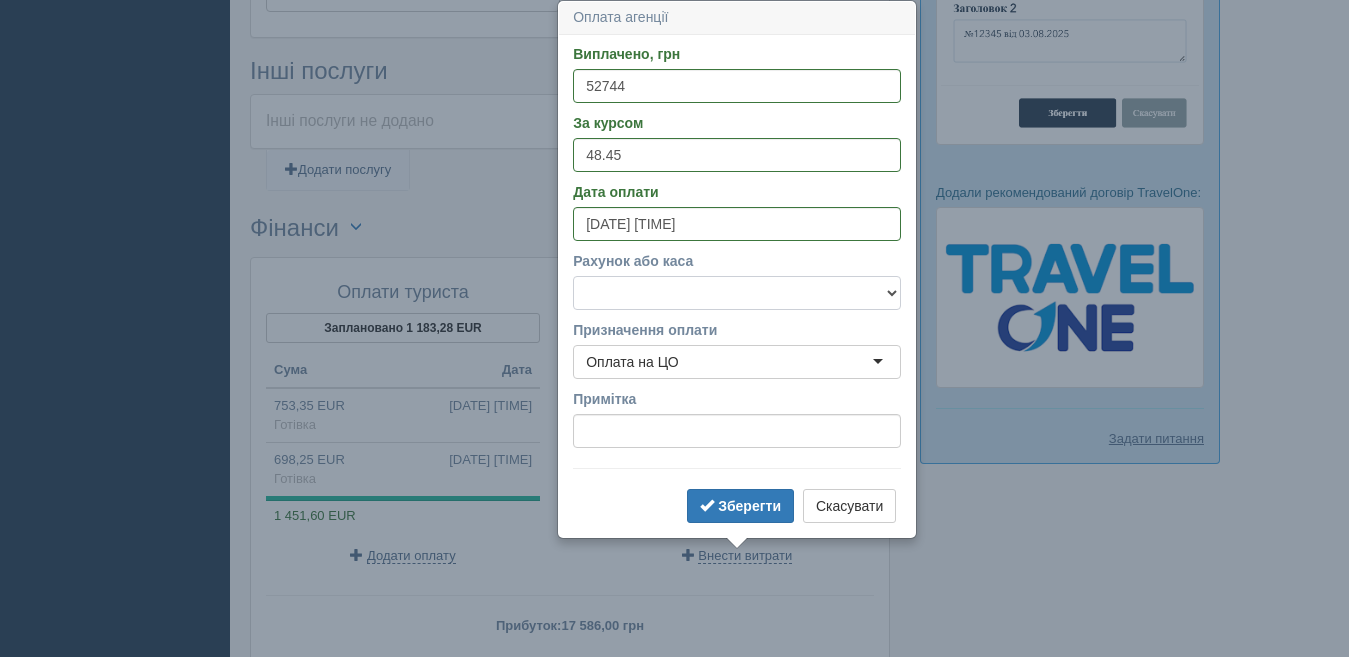 click on "Готівка
Картка
Рахунок у банку" at bounding box center (737, 293) 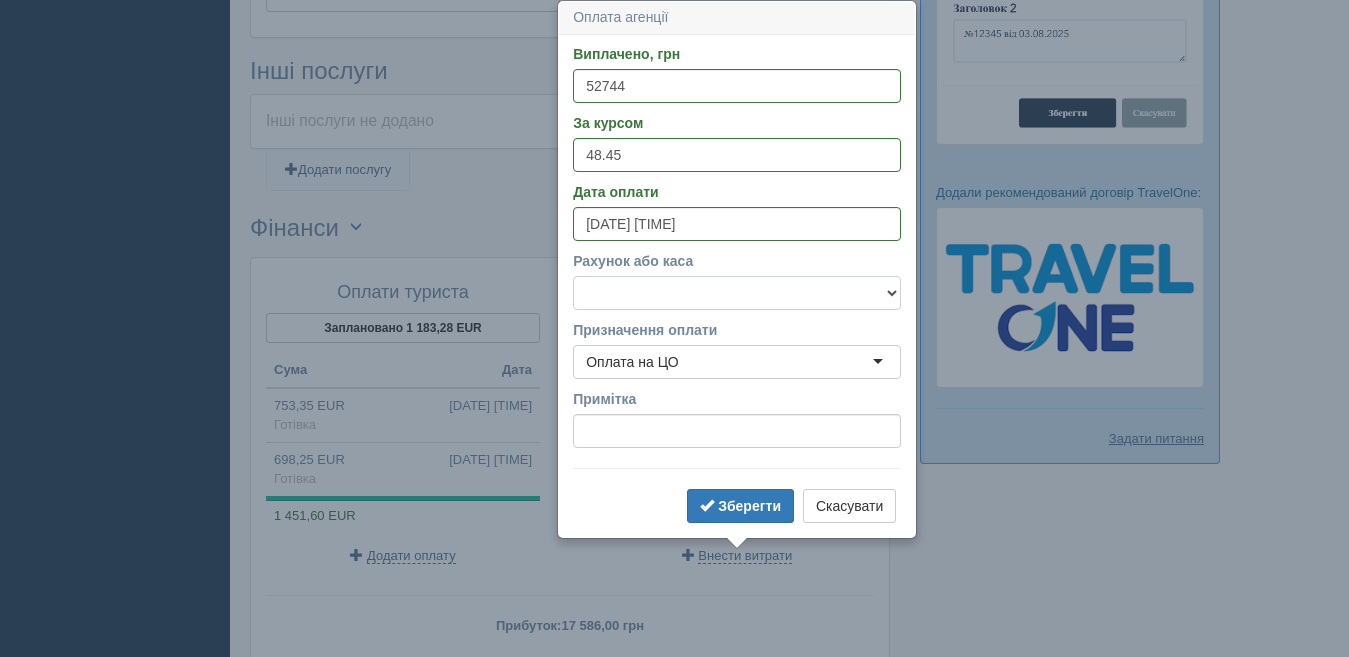 select on "1166" 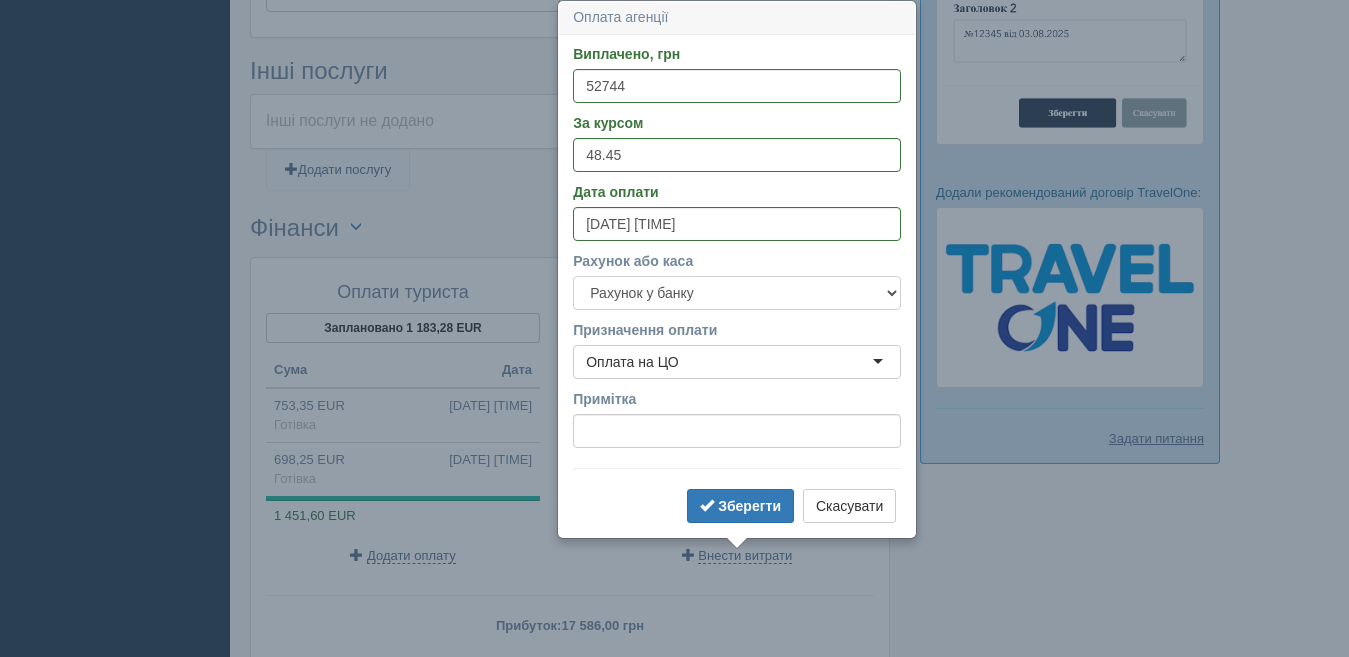 click on "Готівка
Картка
Рахунок у банку" at bounding box center (737, 293) 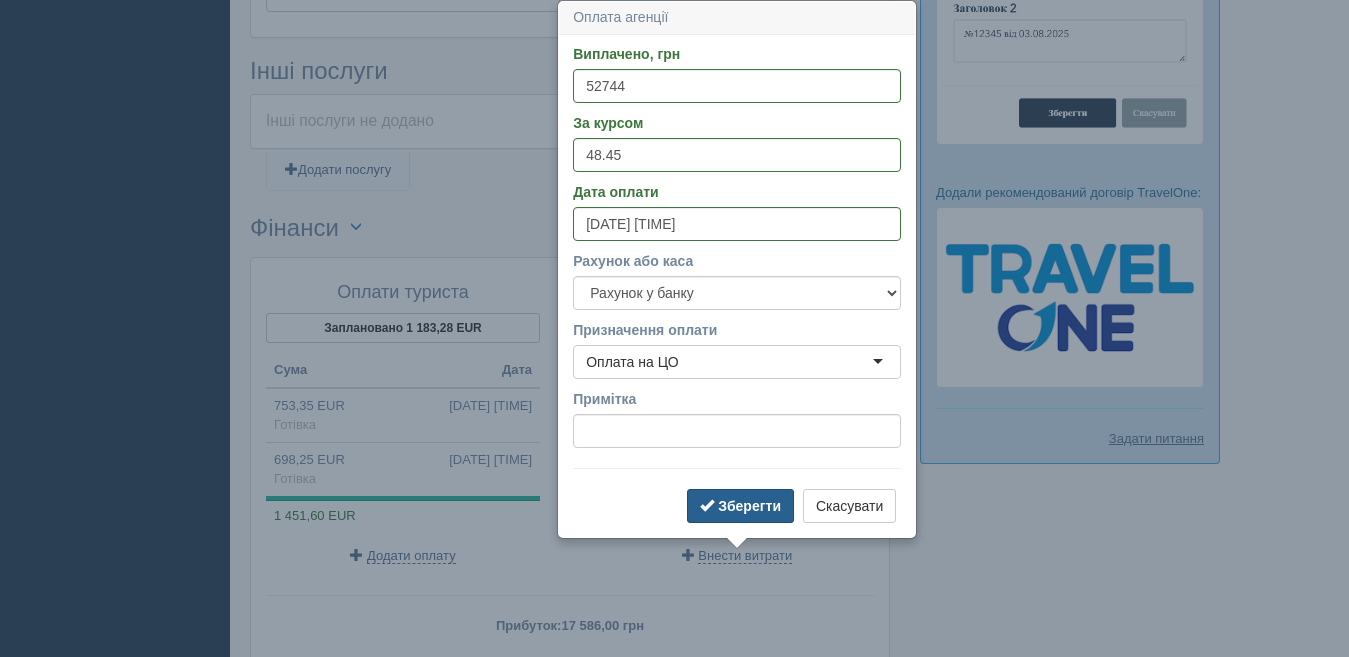click on "Зберегти" at bounding box center (749, 506) 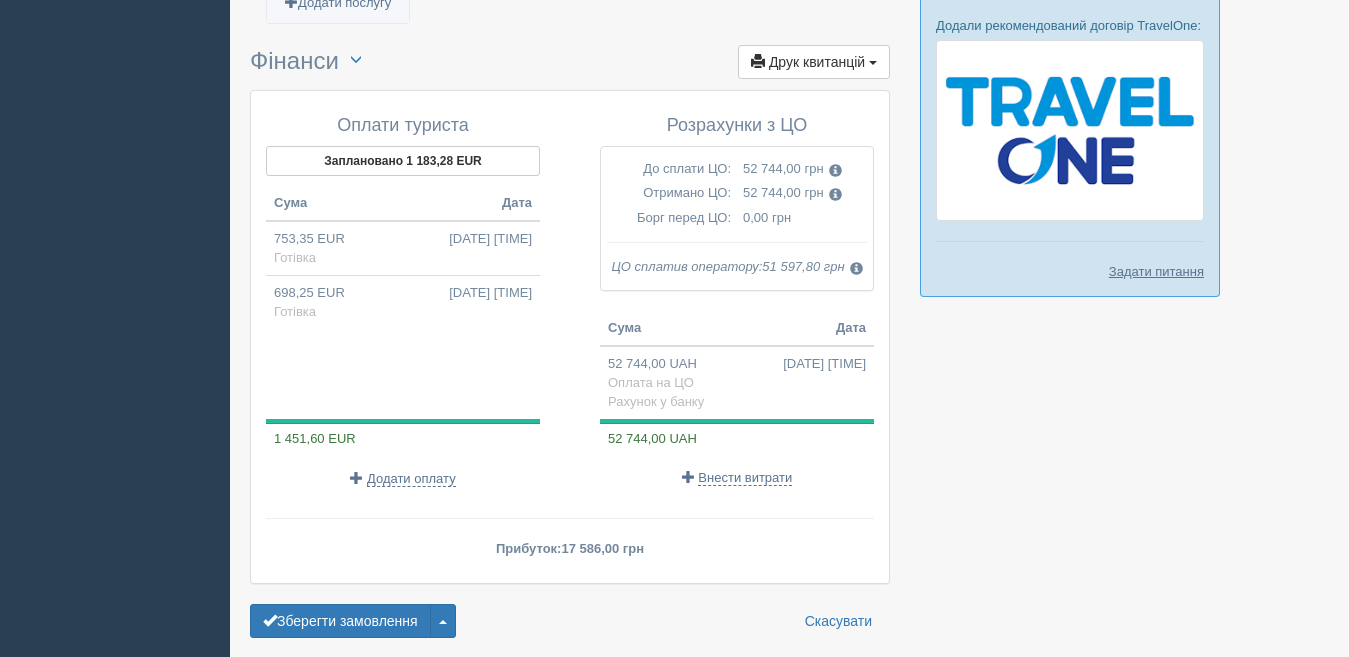 scroll, scrollTop: 1737, scrollLeft: 0, axis: vertical 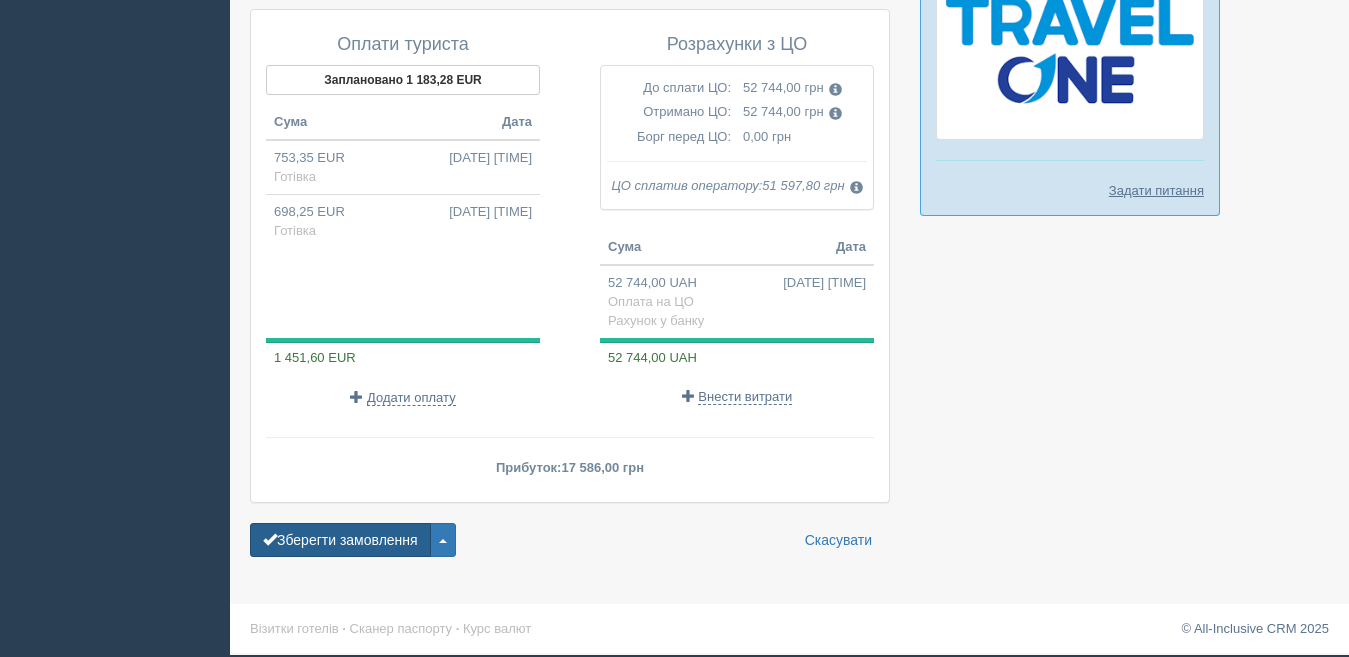 click on "Зберегти замовлення" at bounding box center (340, 540) 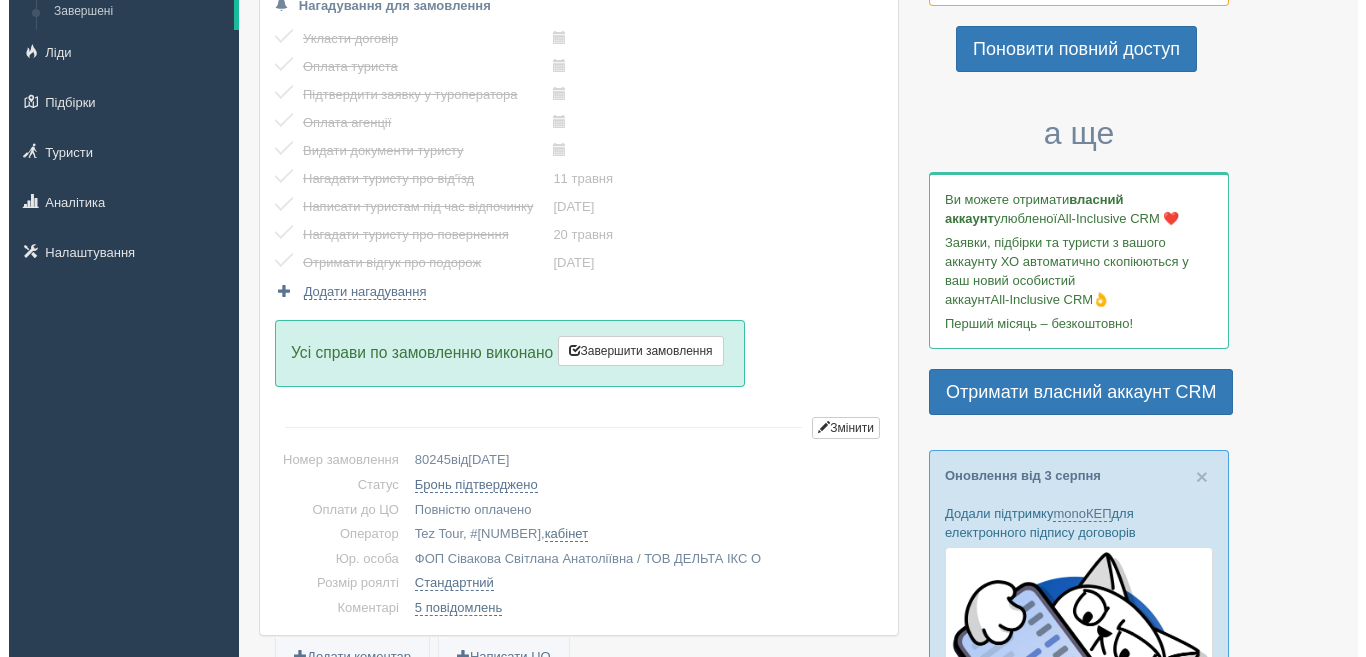 scroll, scrollTop: 198, scrollLeft: 0, axis: vertical 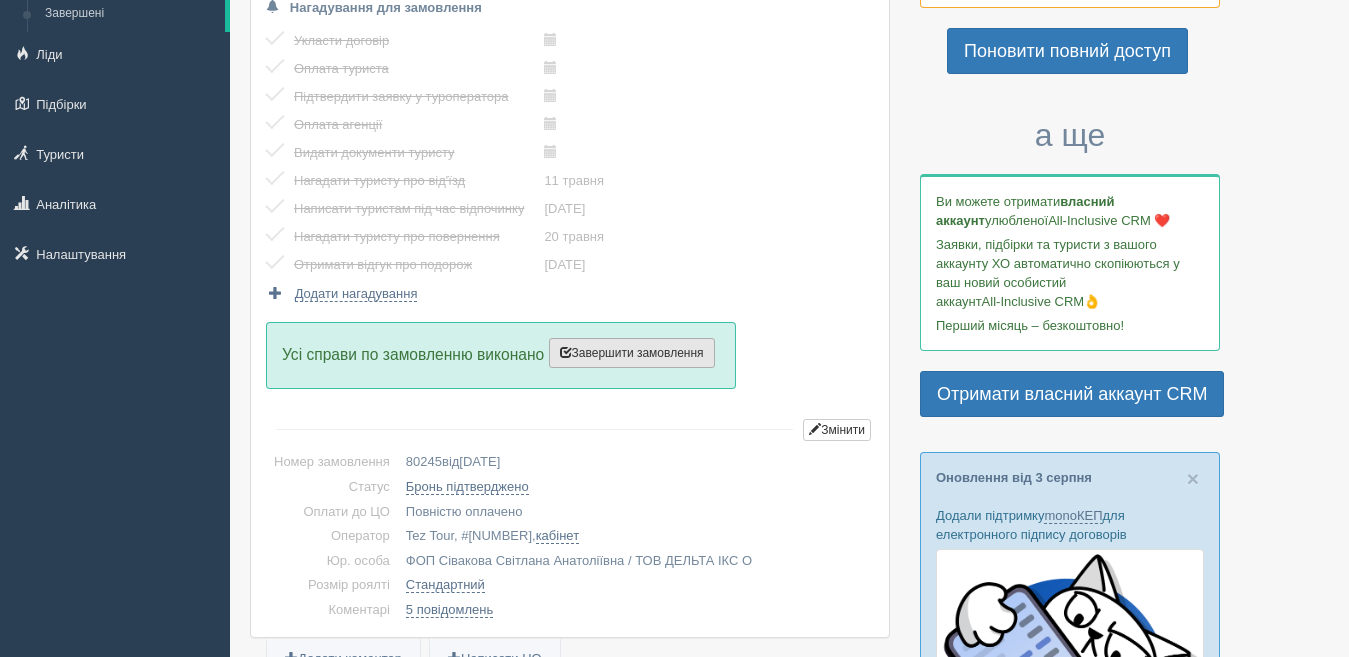 click on "Завершити замовлення
Активувати замовлення" at bounding box center (632, 353) 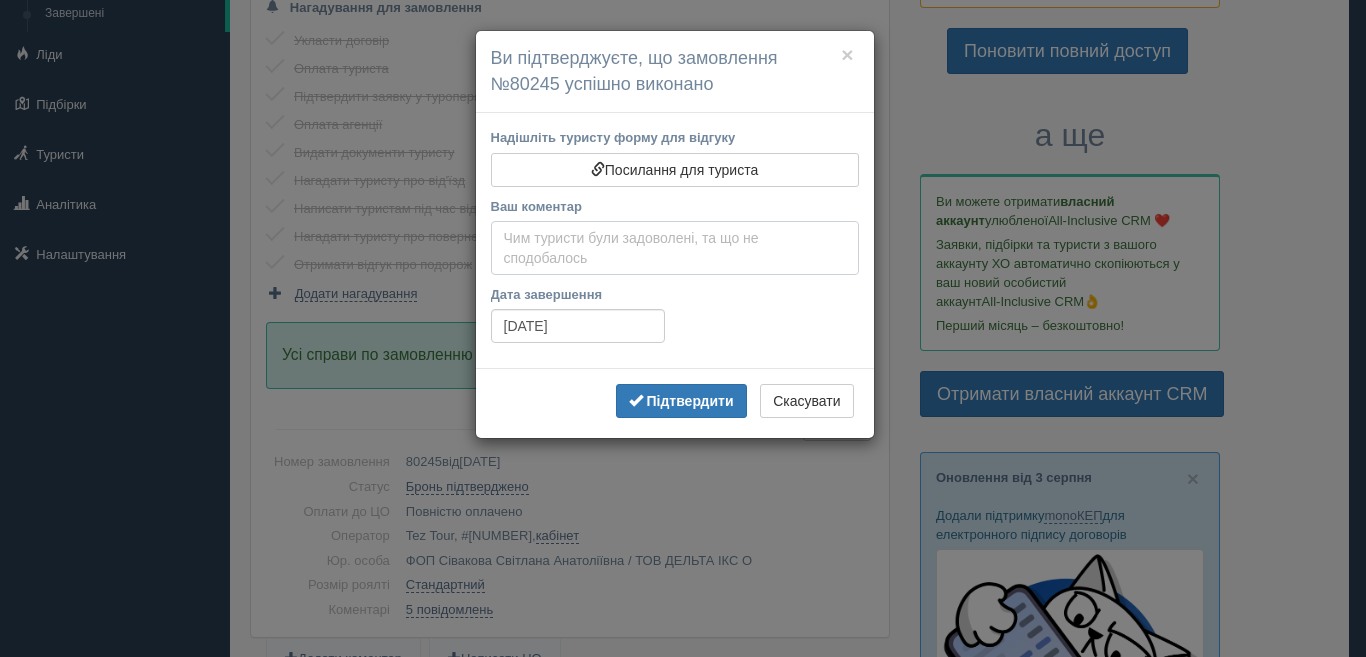 click on "Ваш коментар" at bounding box center (675, 248) 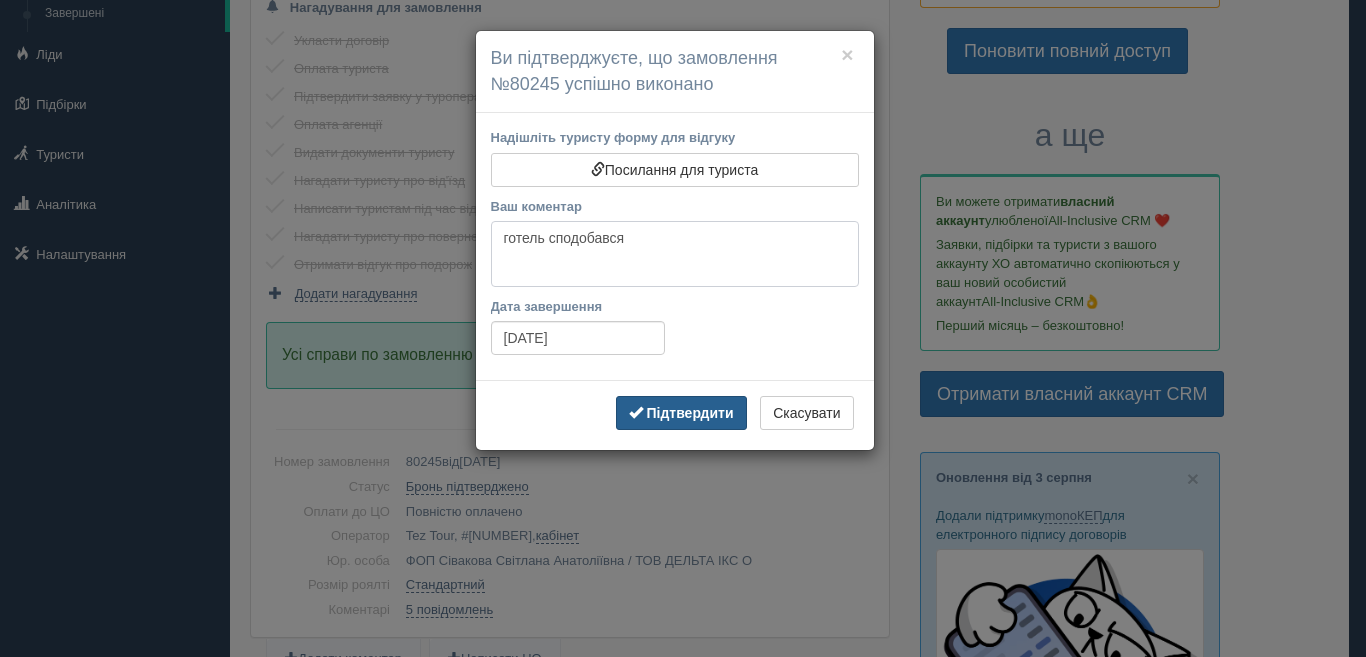 type on "готель сподобався" 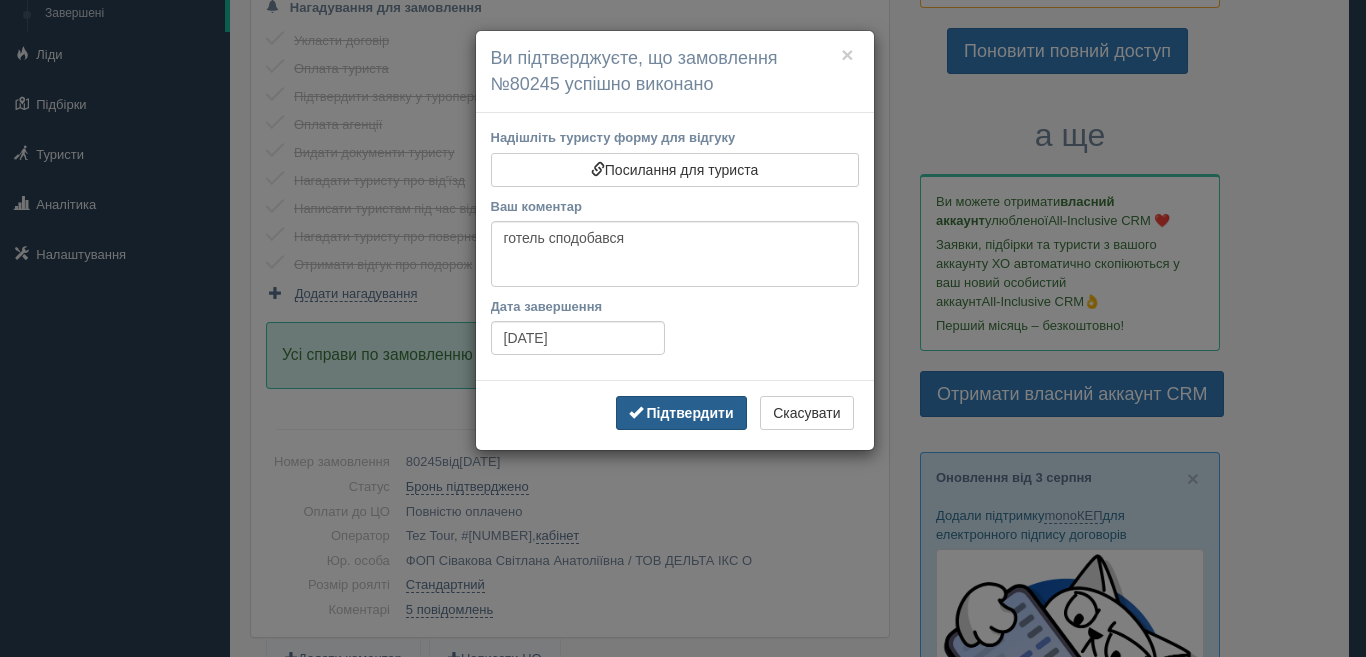 click on "Підтвердити" at bounding box center [689, 413] 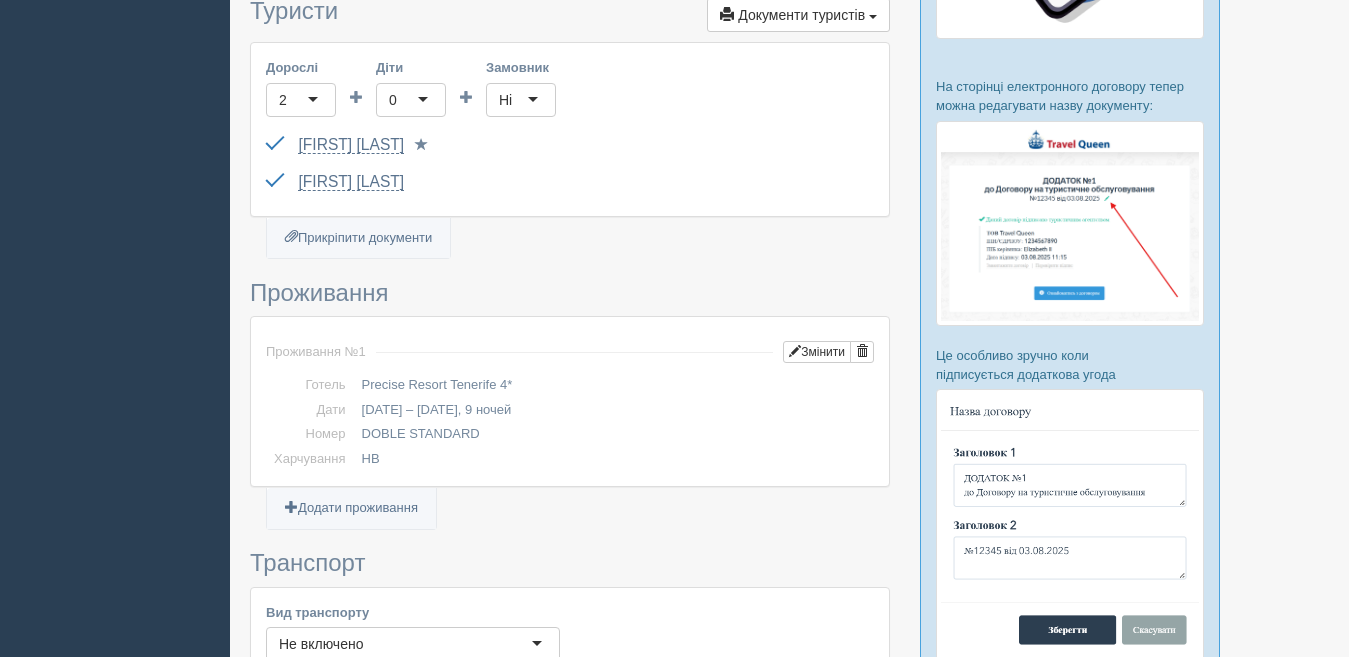 scroll, scrollTop: 400, scrollLeft: 0, axis: vertical 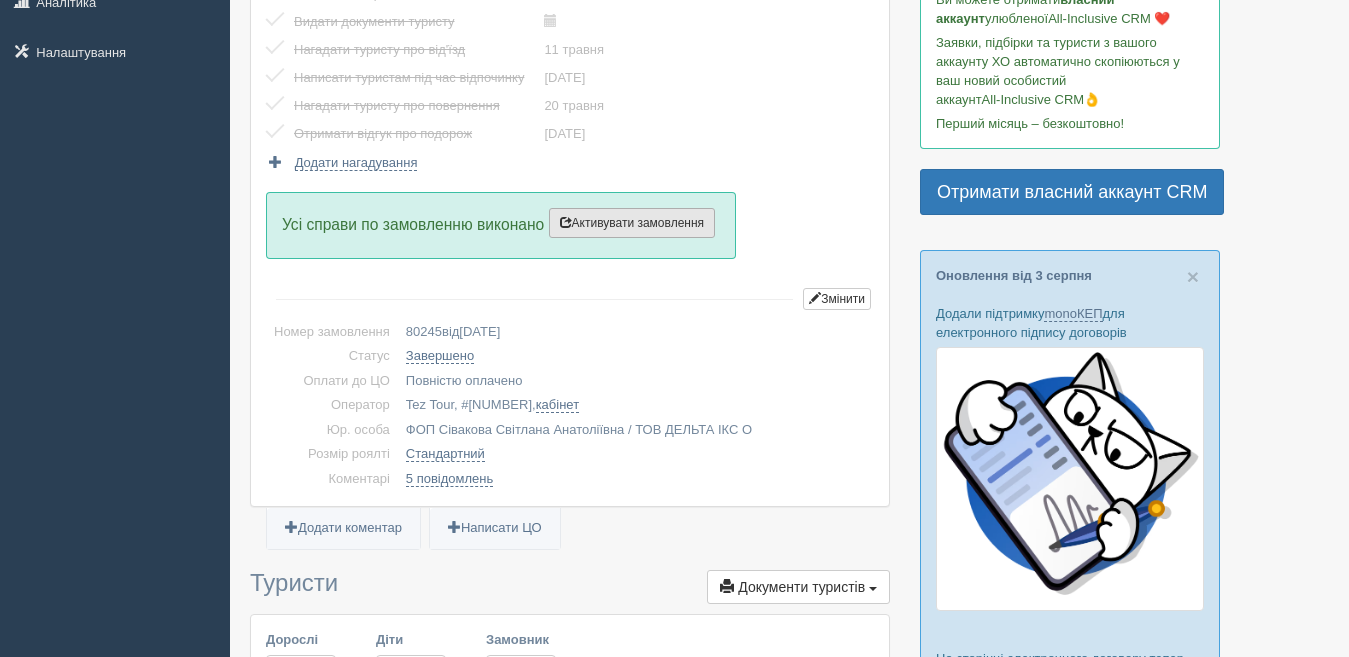 click on "Активувати замовлення" at bounding box center [632, 223] 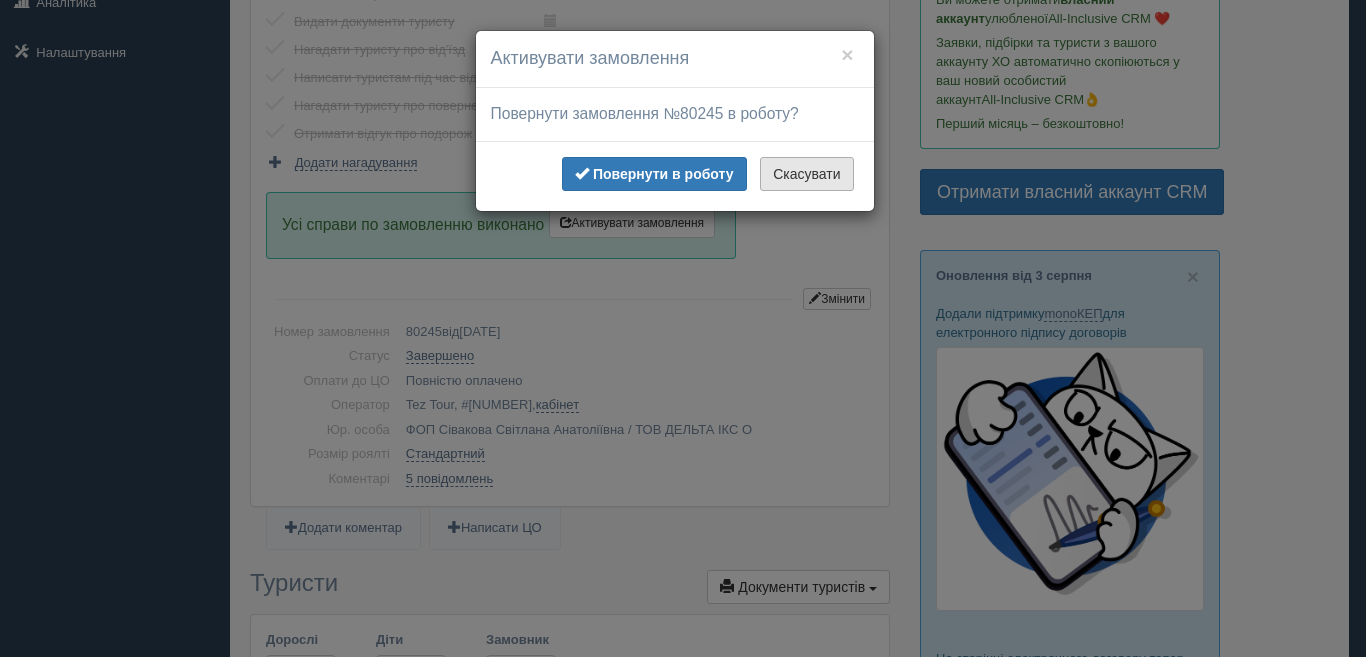 click on "Скасувати" at bounding box center (806, 174) 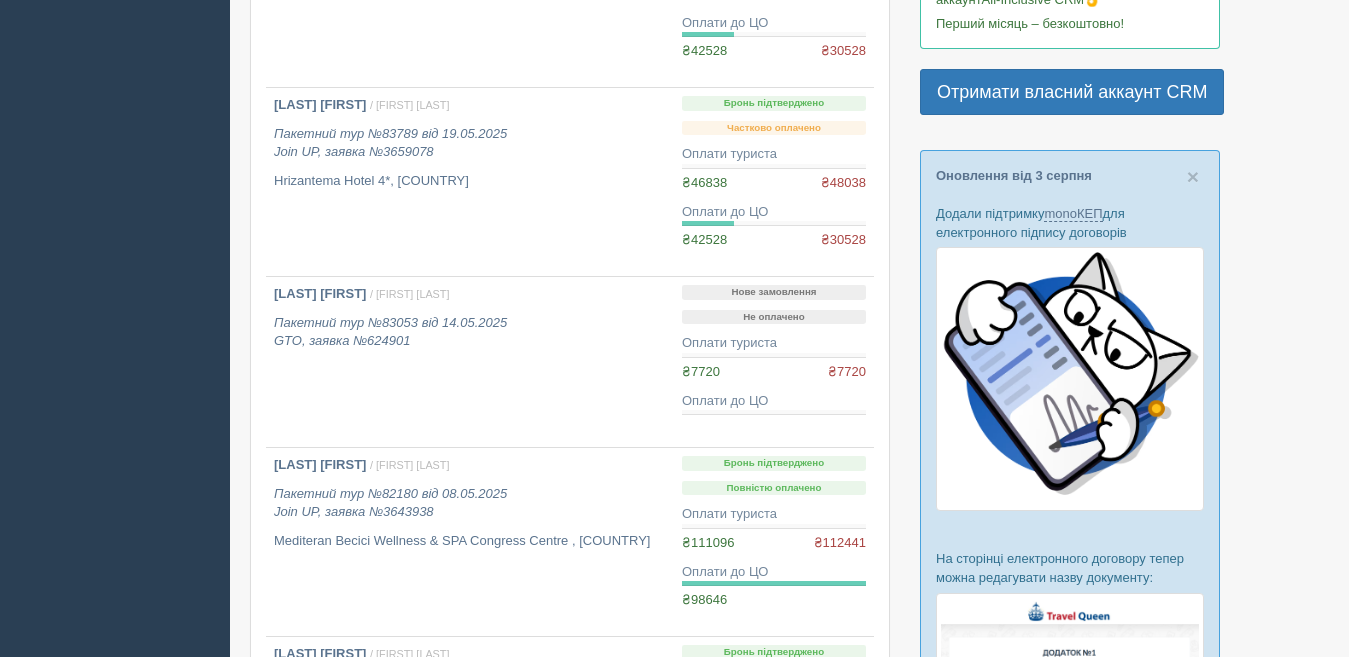 scroll, scrollTop: 500, scrollLeft: 0, axis: vertical 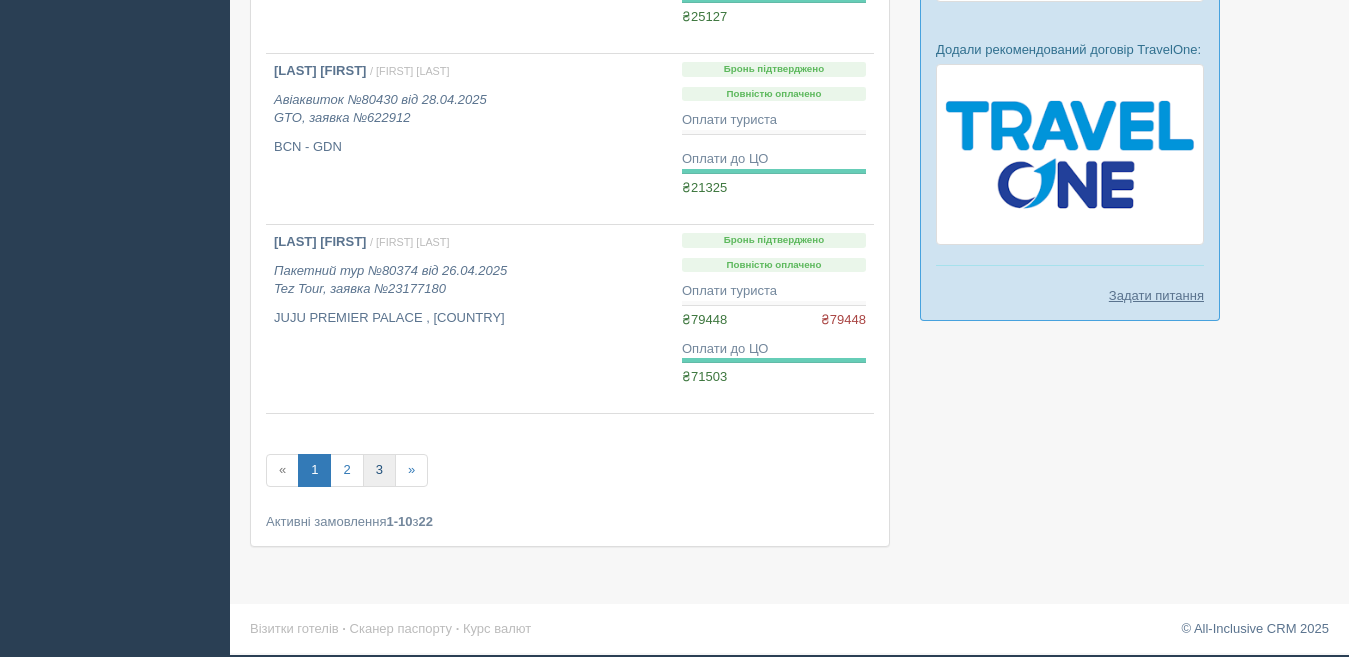 click on "3" at bounding box center [379, 470] 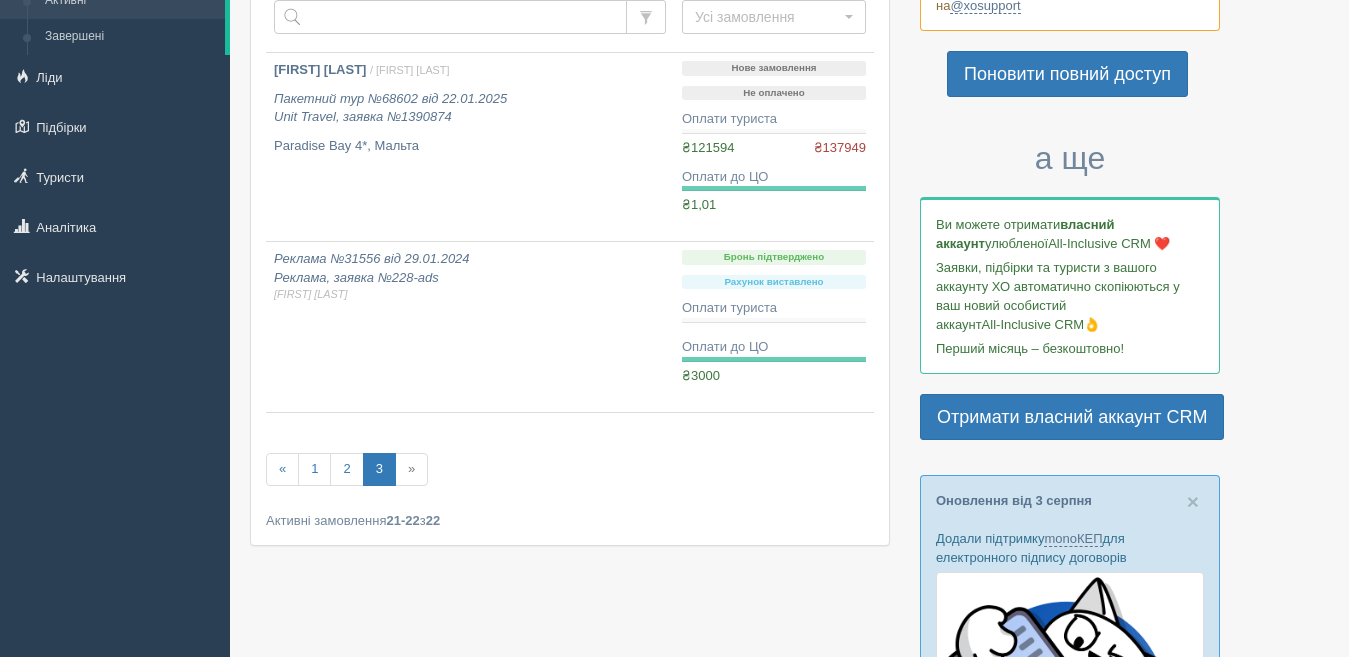 scroll, scrollTop: 300, scrollLeft: 0, axis: vertical 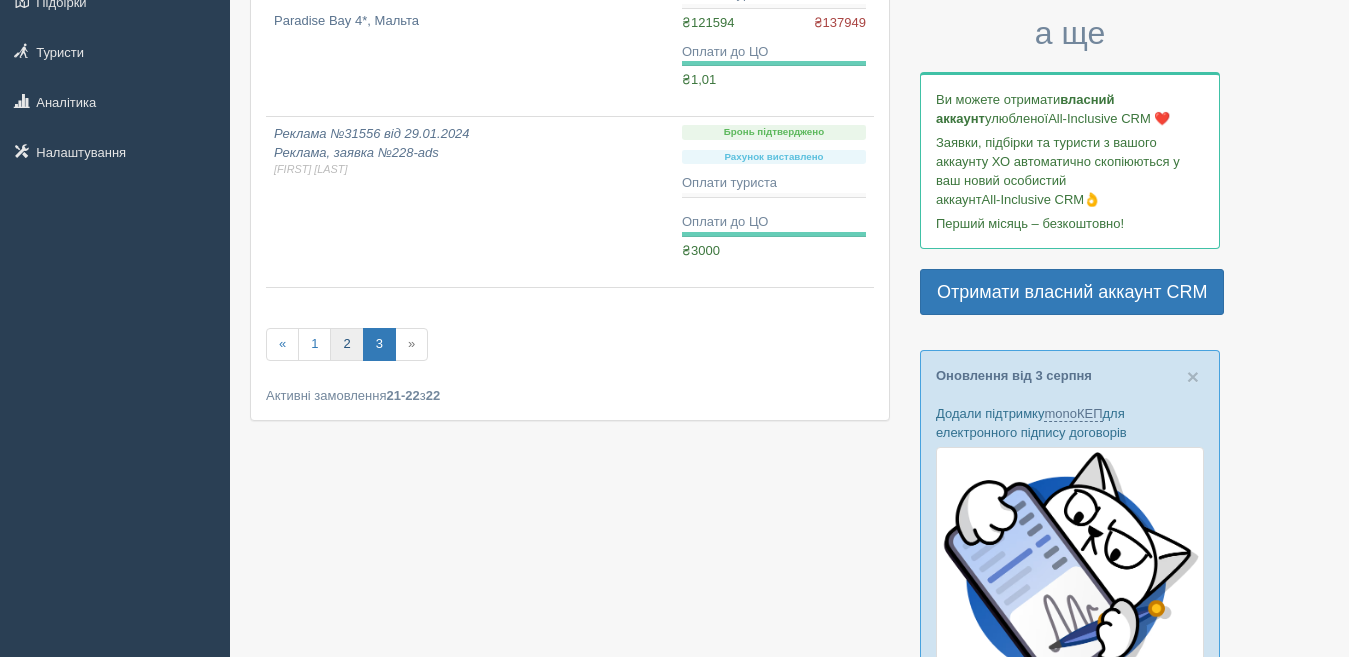 click on "2" at bounding box center [346, 344] 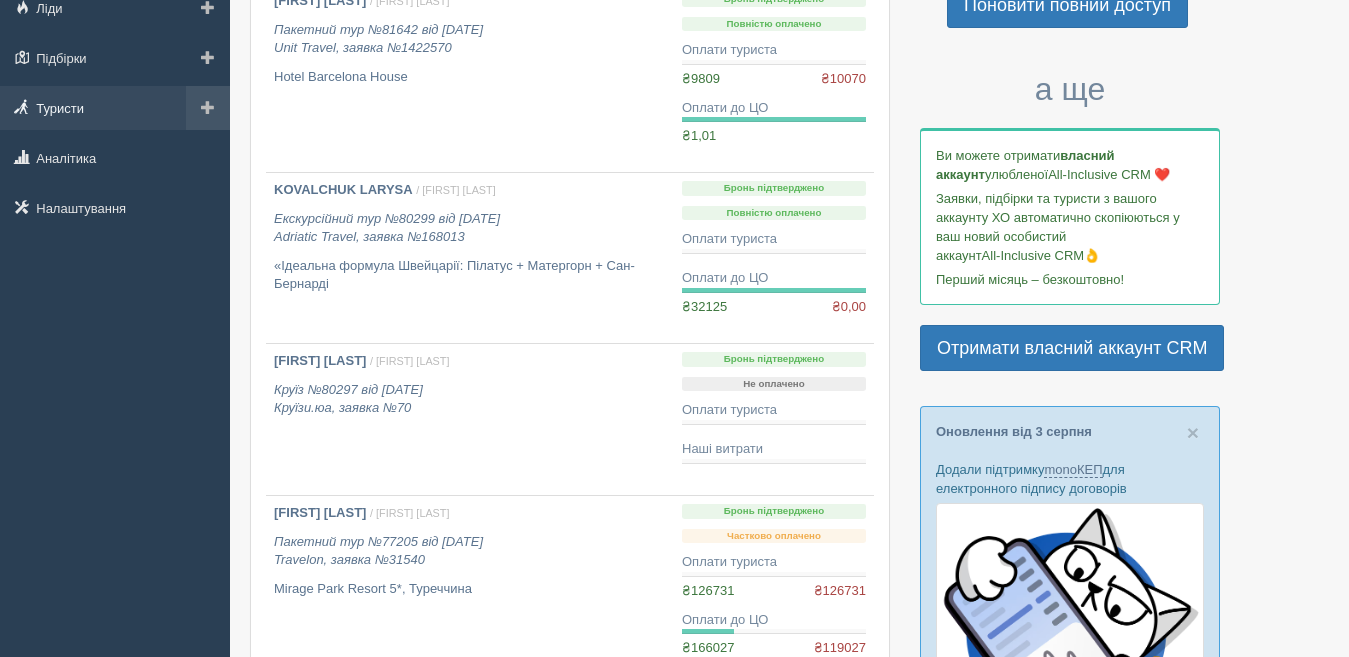 scroll, scrollTop: 96, scrollLeft: 0, axis: vertical 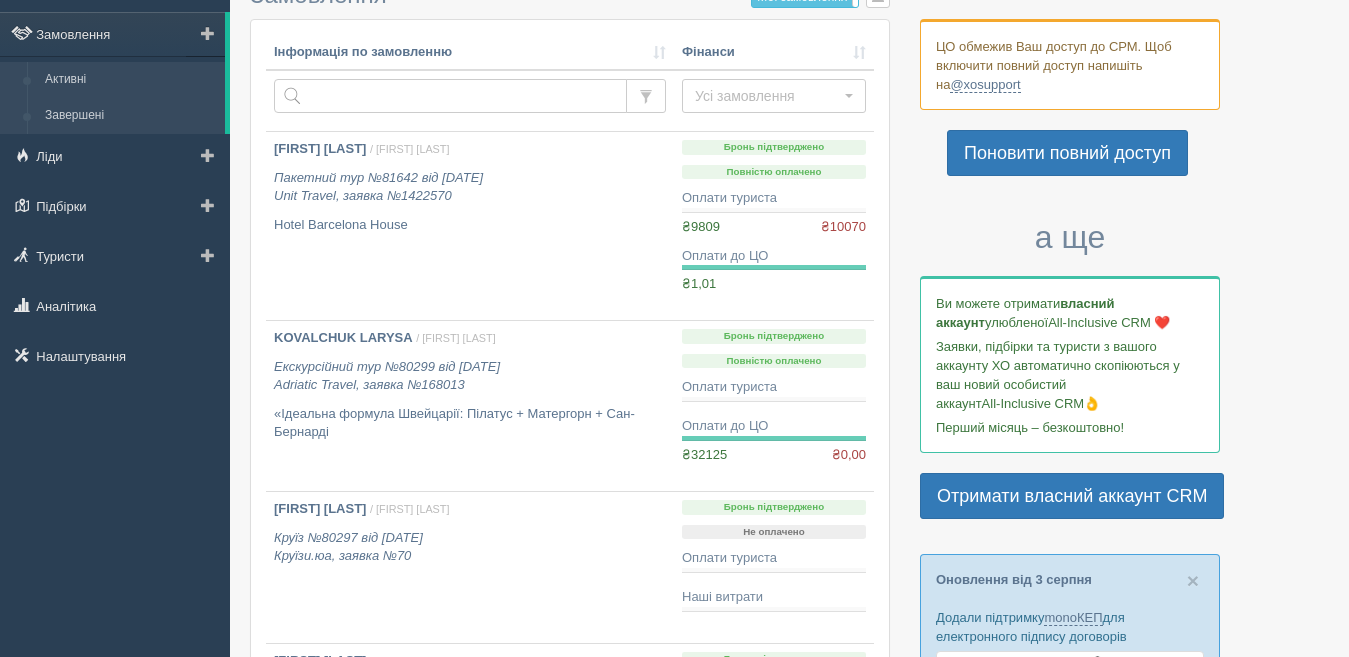 click on "Завершені" at bounding box center (130, 116) 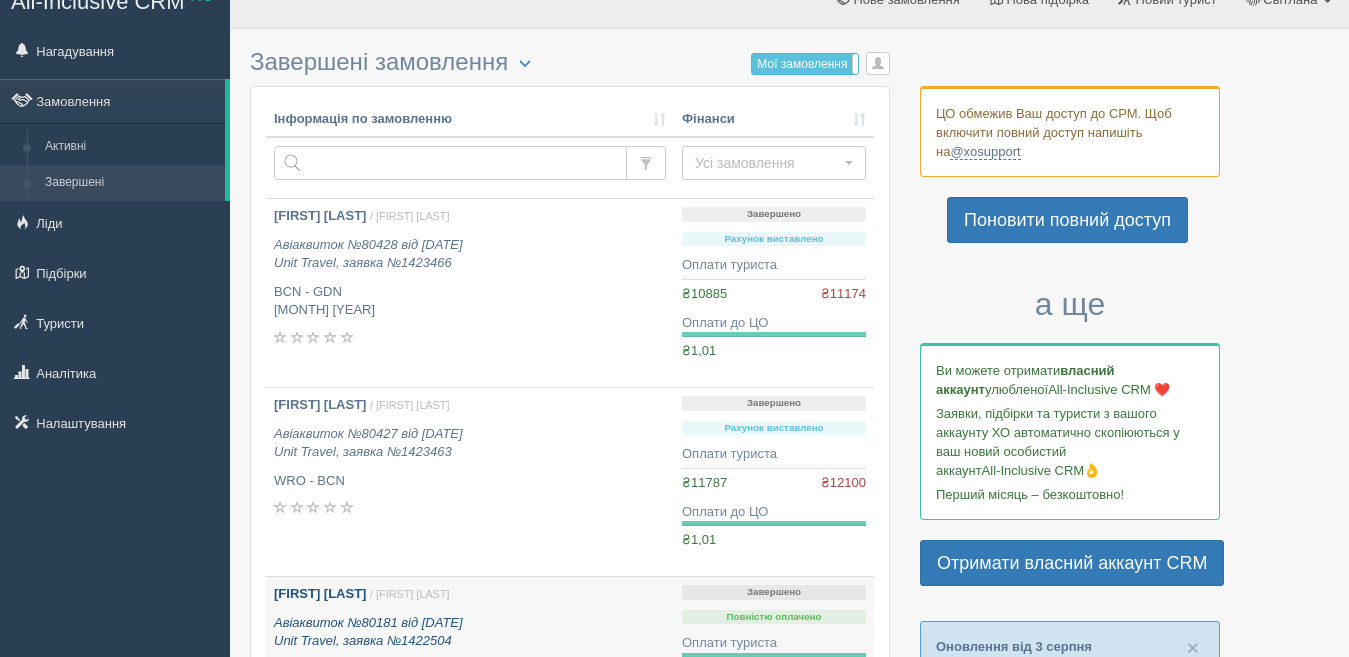 scroll, scrollTop: 0, scrollLeft: 0, axis: both 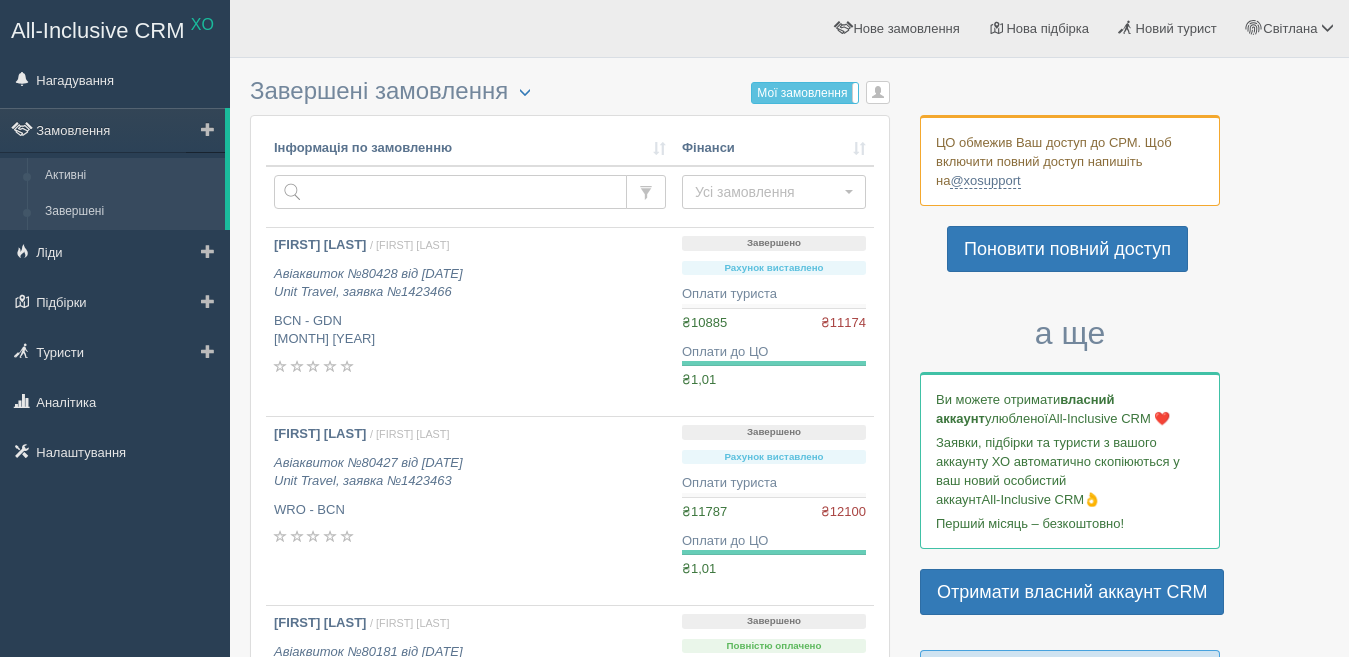 click on "Активні" at bounding box center [130, 176] 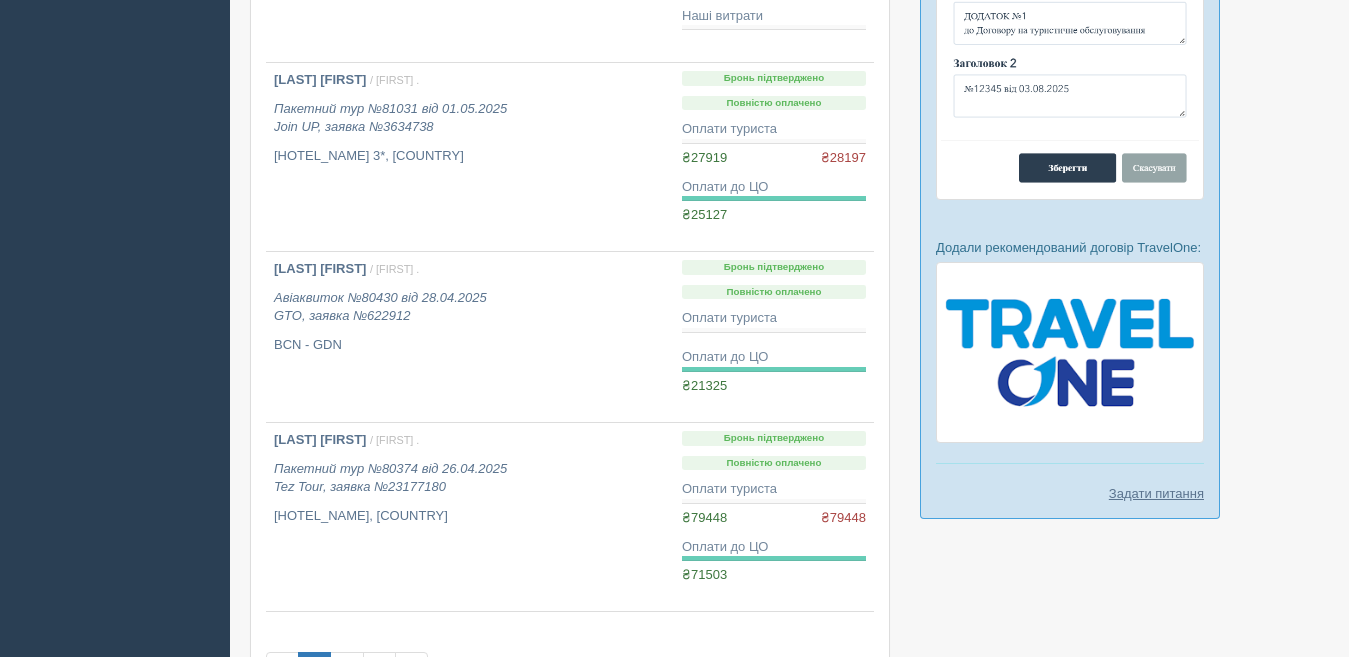 scroll, scrollTop: 1600, scrollLeft: 0, axis: vertical 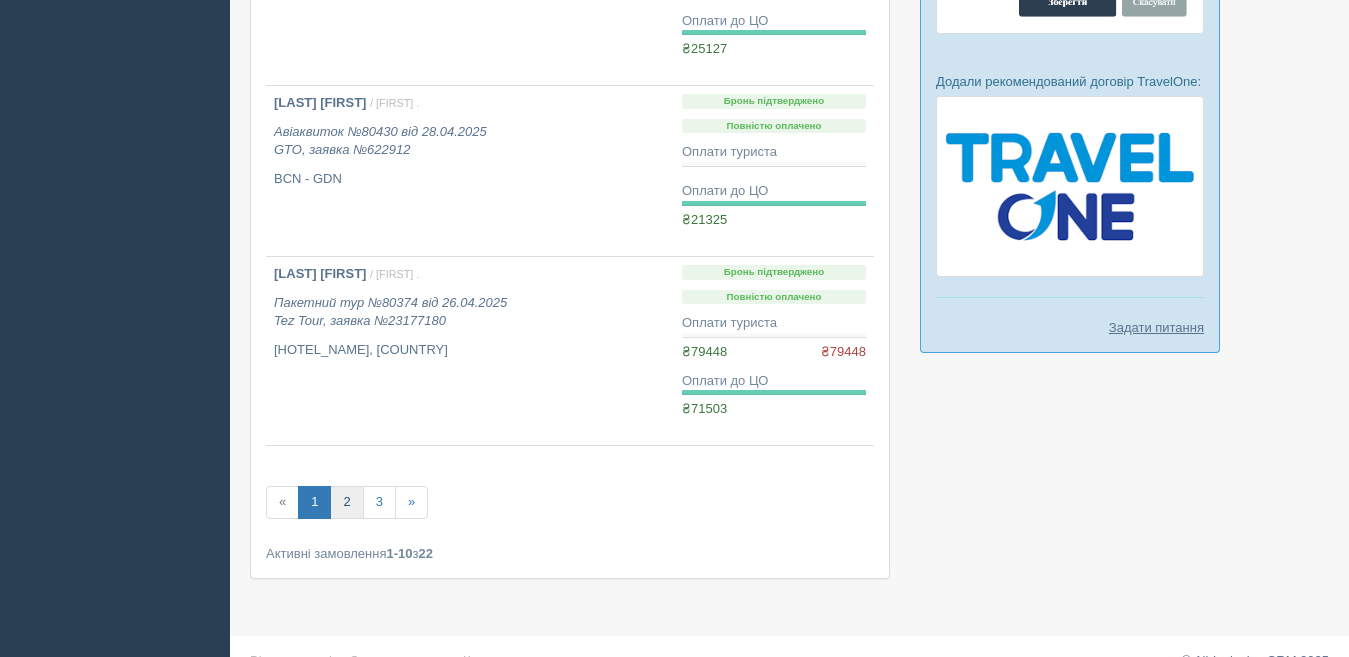 click on "2" at bounding box center [346, 502] 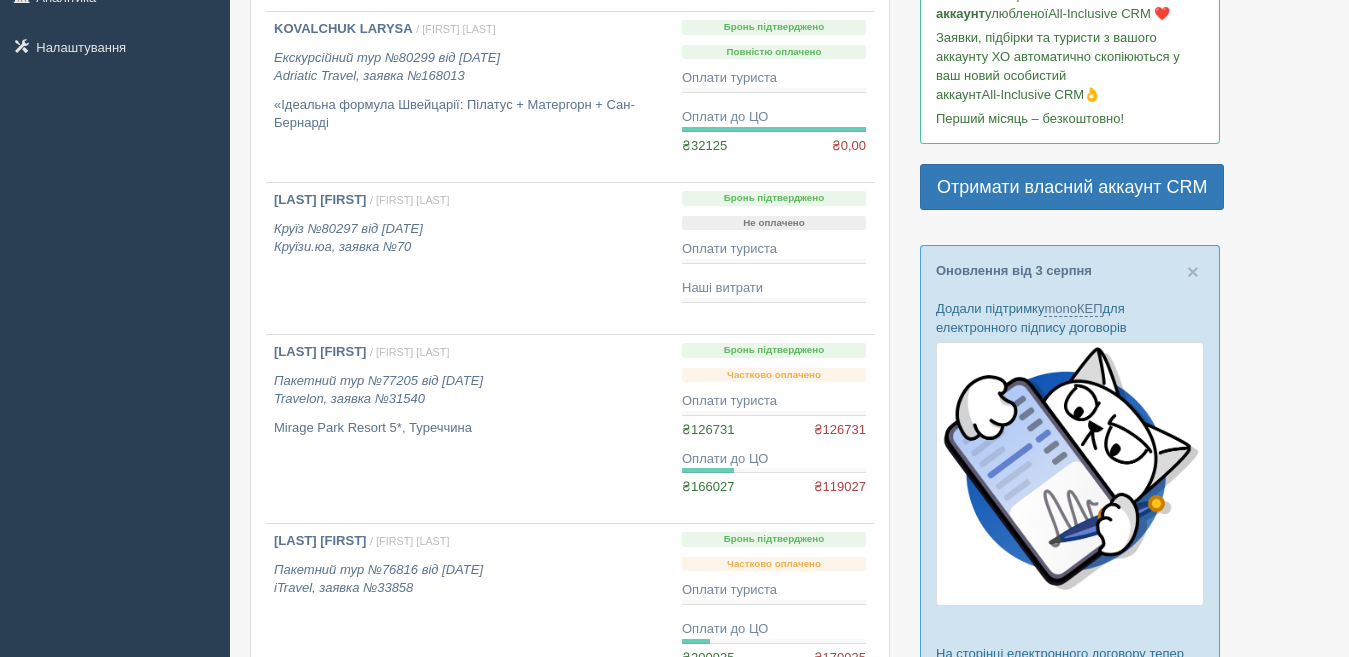 scroll, scrollTop: 400, scrollLeft: 0, axis: vertical 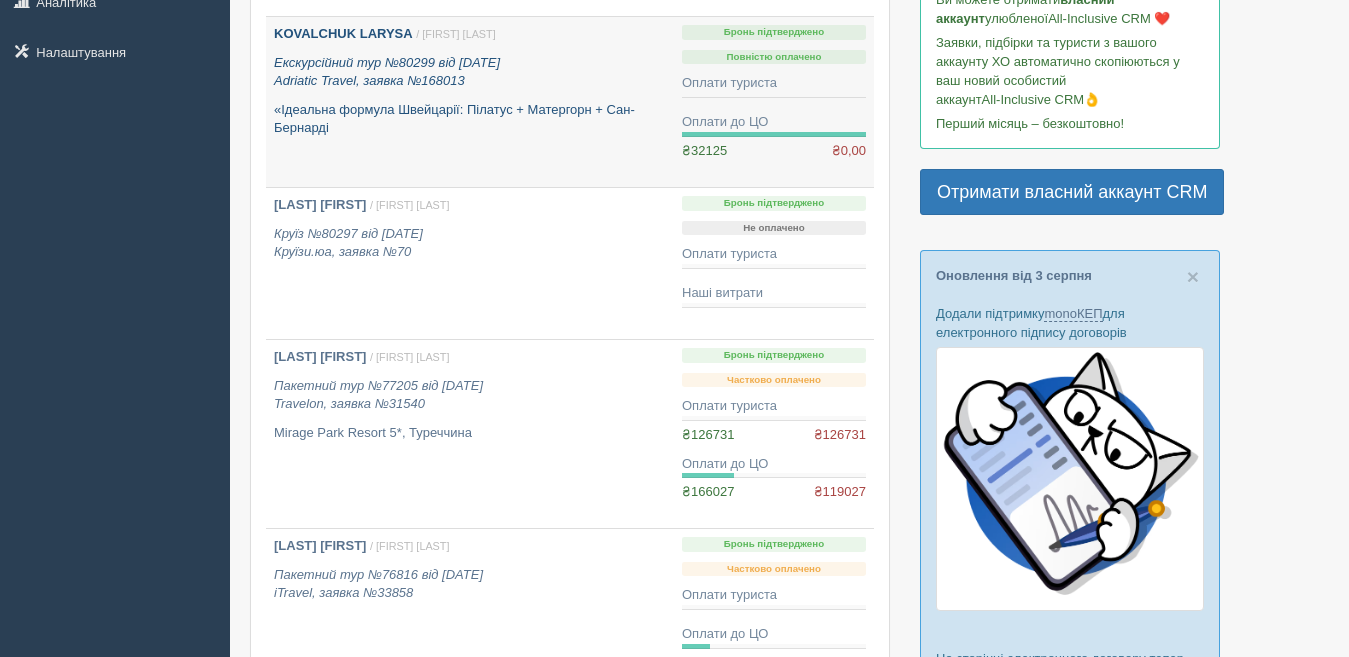 click on "«Ідеальна формула Швейцарії: Пілатус + Матергорн + Сан-Бернарді" at bounding box center [470, 119] 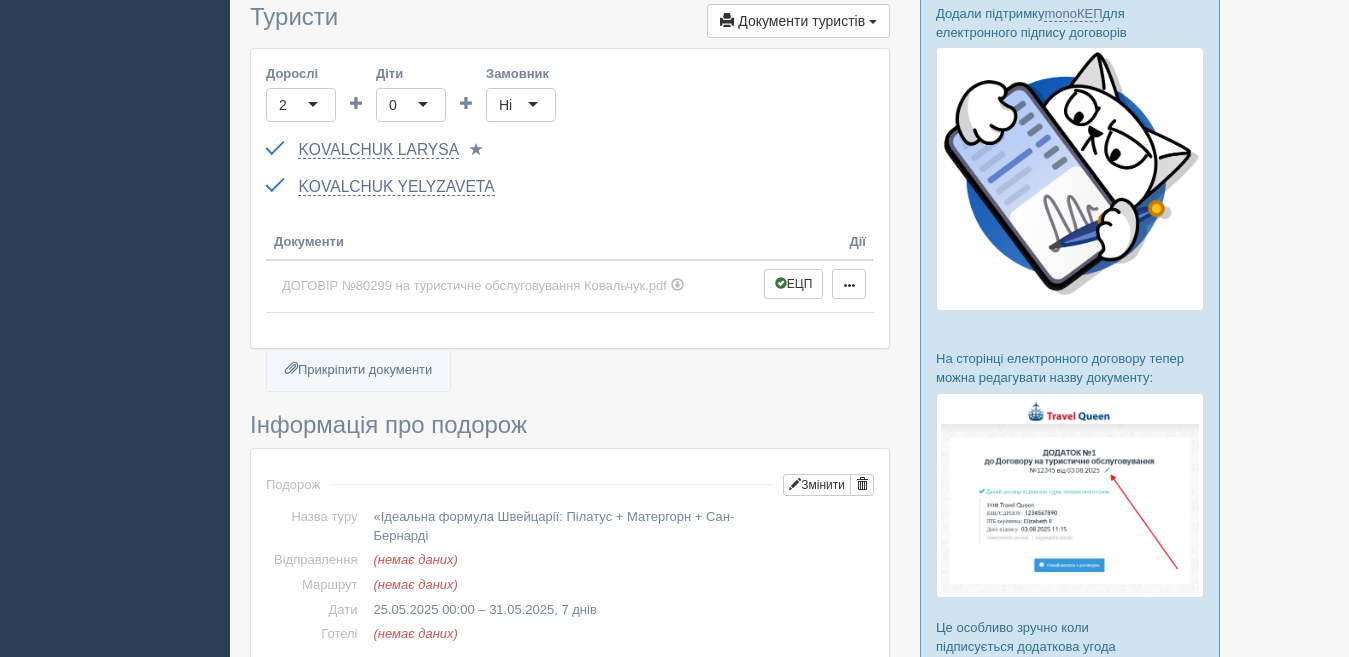 scroll, scrollTop: 700, scrollLeft: 0, axis: vertical 